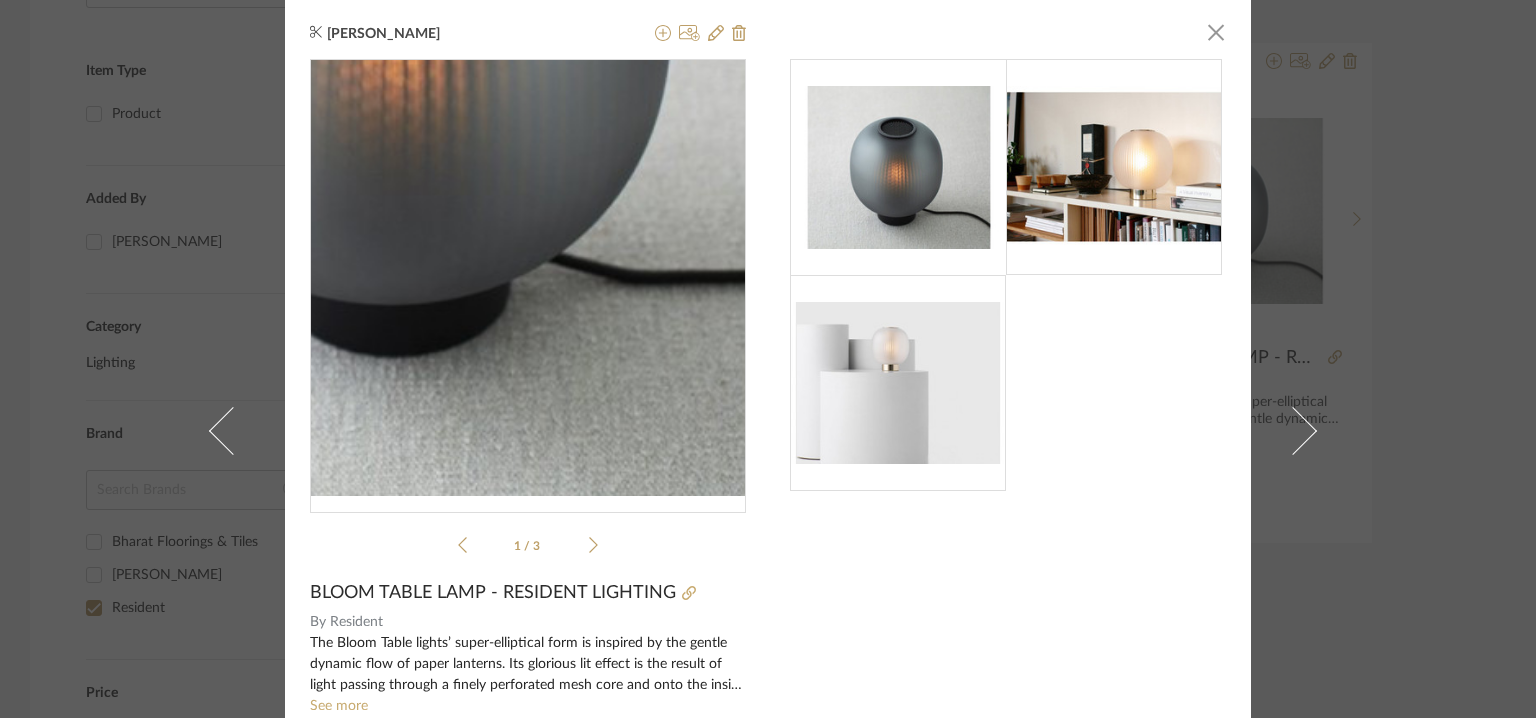 scroll, scrollTop: 0, scrollLeft: 0, axis: both 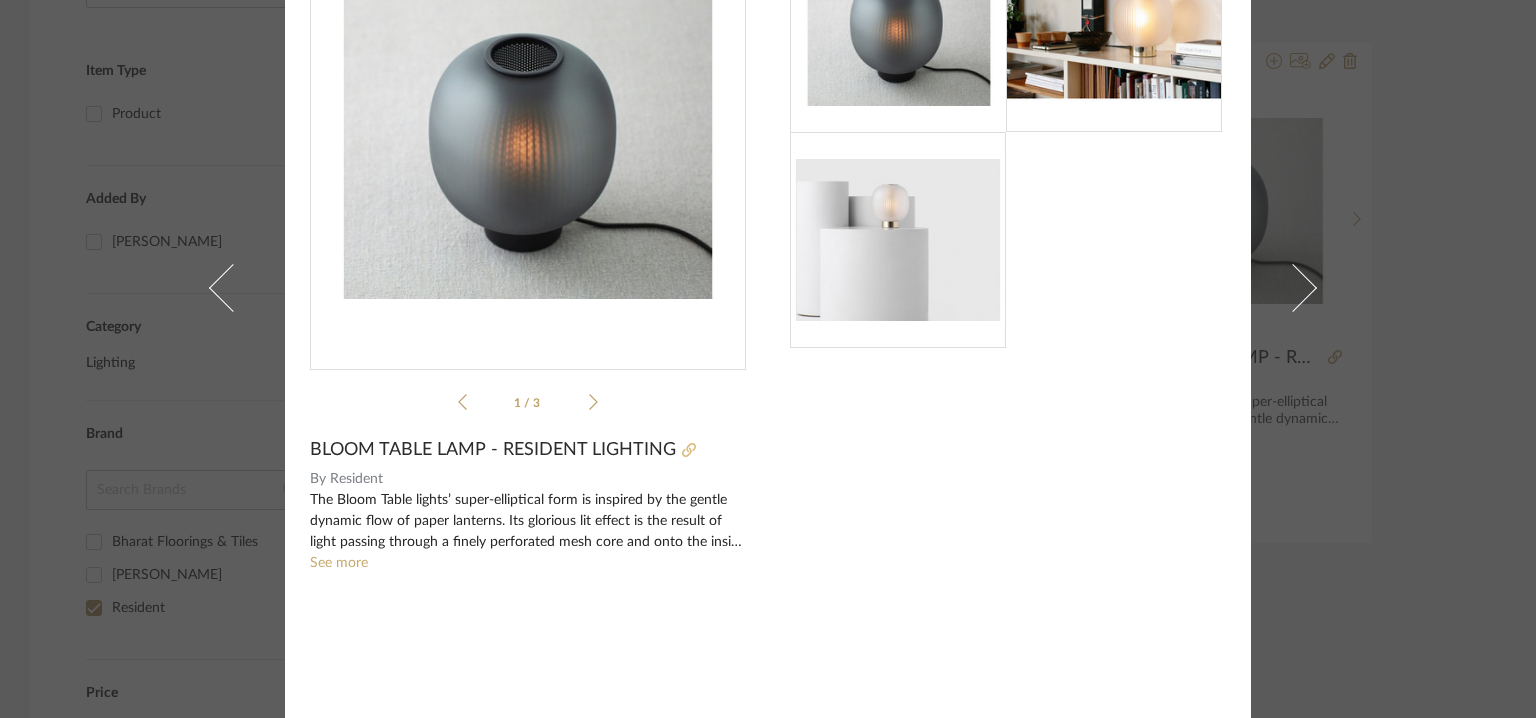 click 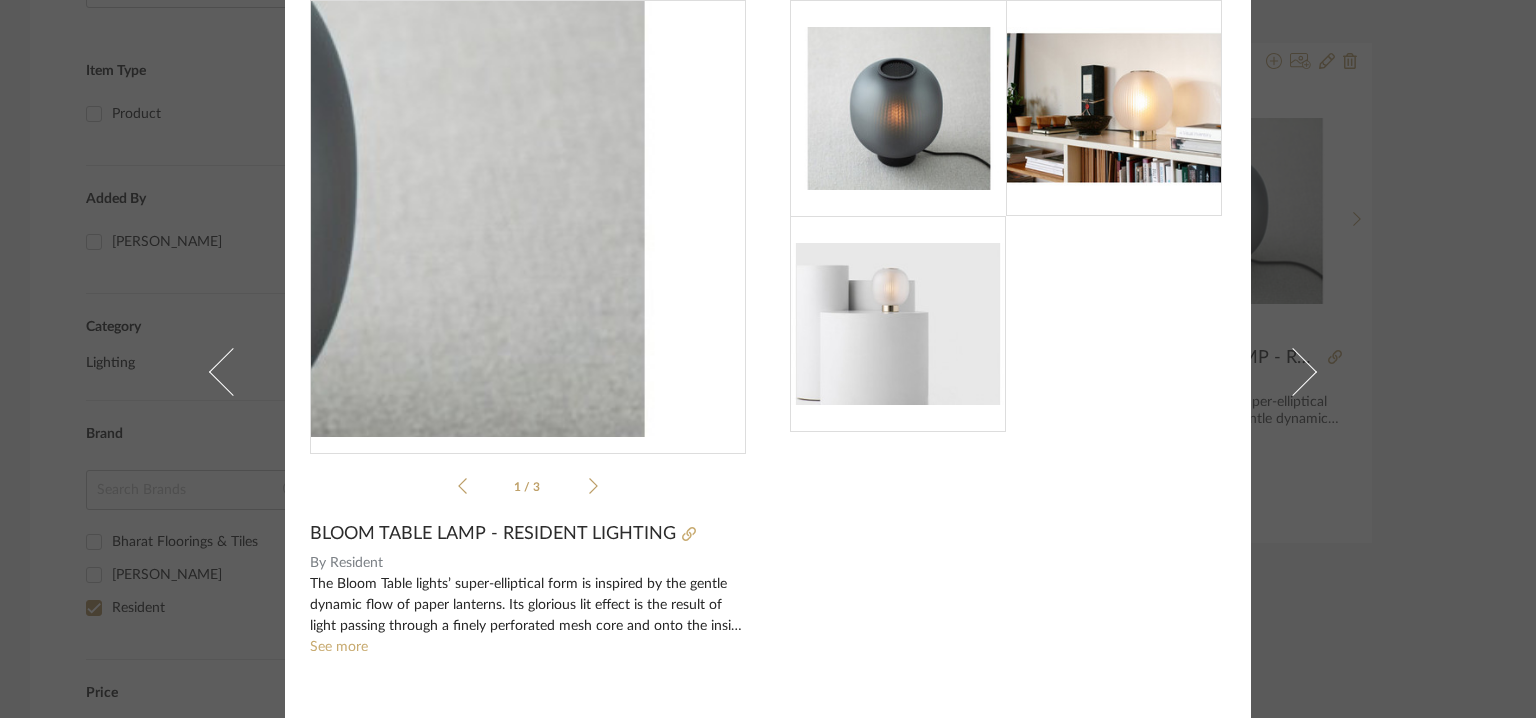 scroll, scrollTop: 0, scrollLeft: 0, axis: both 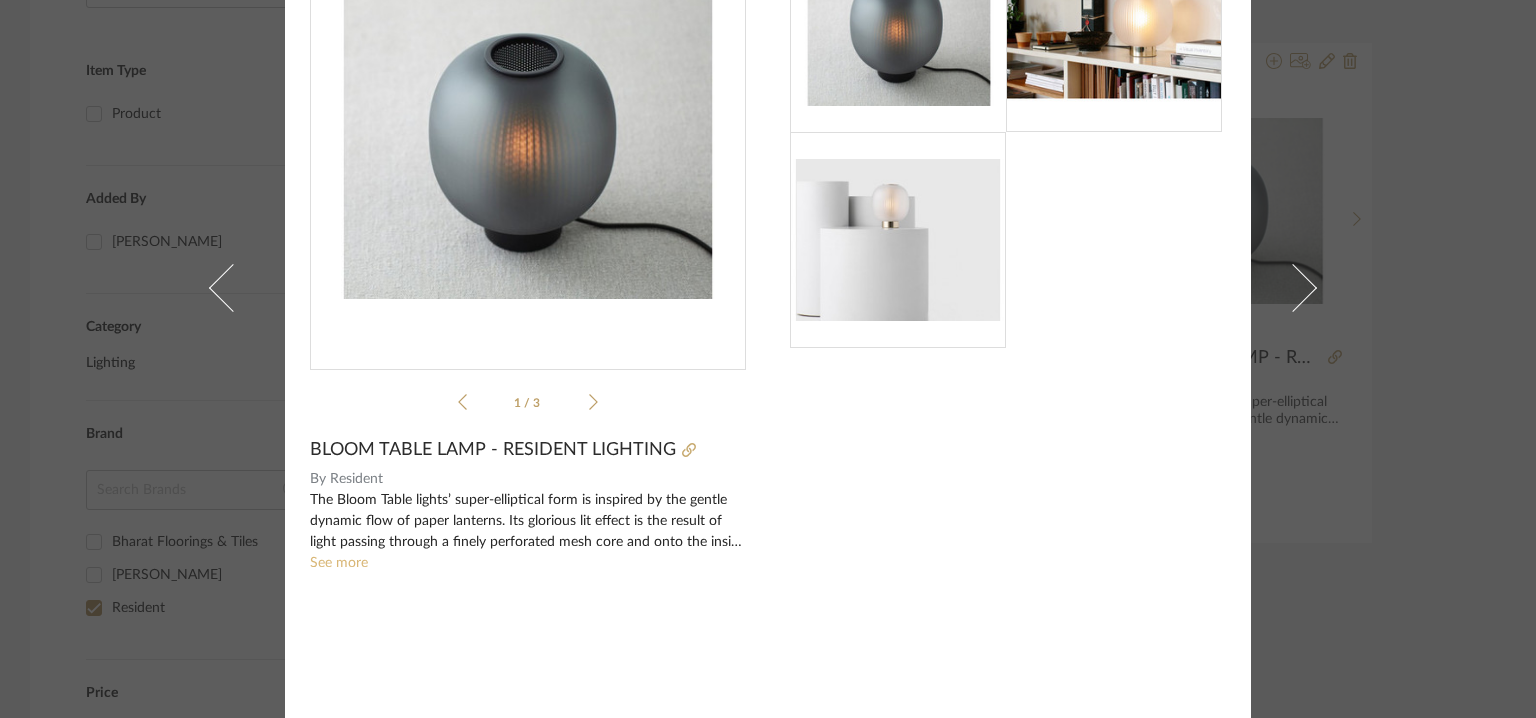 click on "See more" 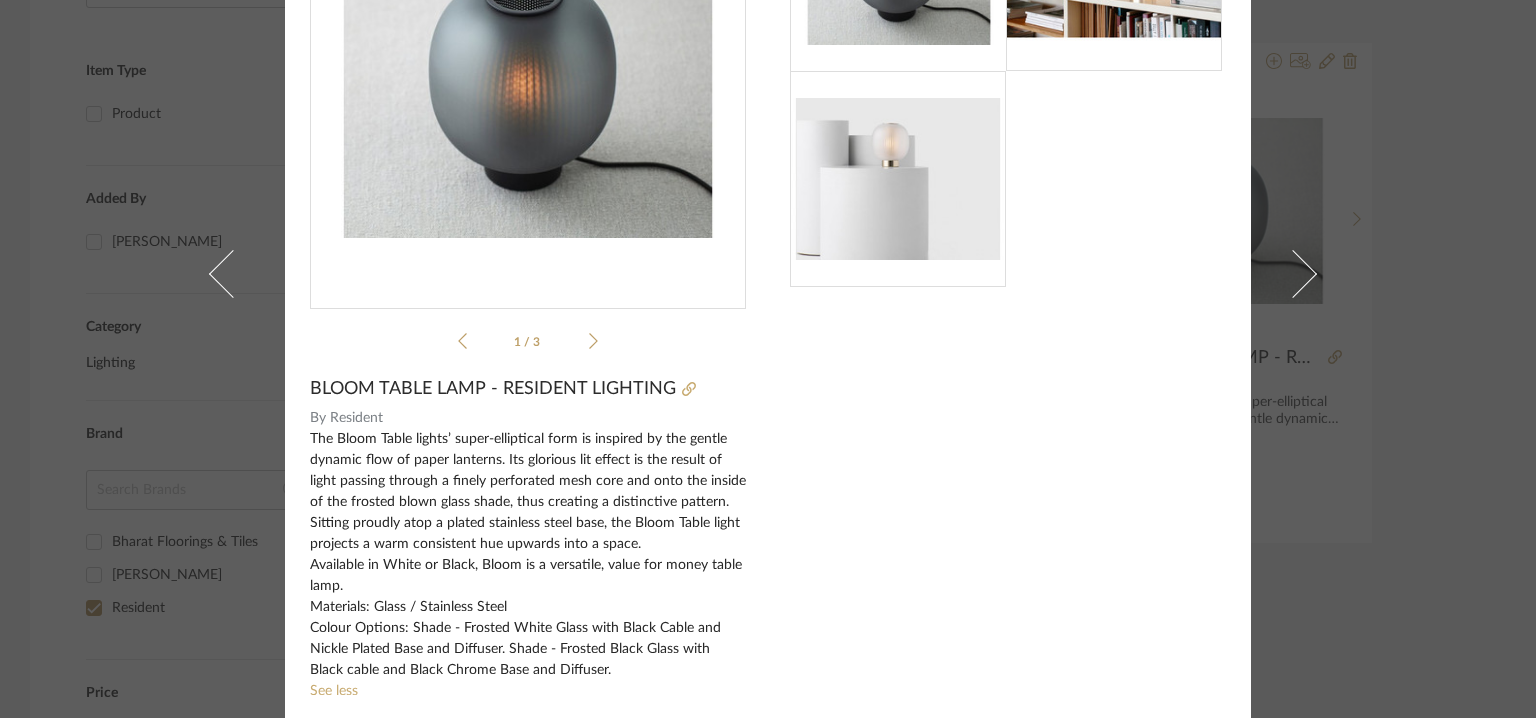 scroll, scrollTop: 237, scrollLeft: 0, axis: vertical 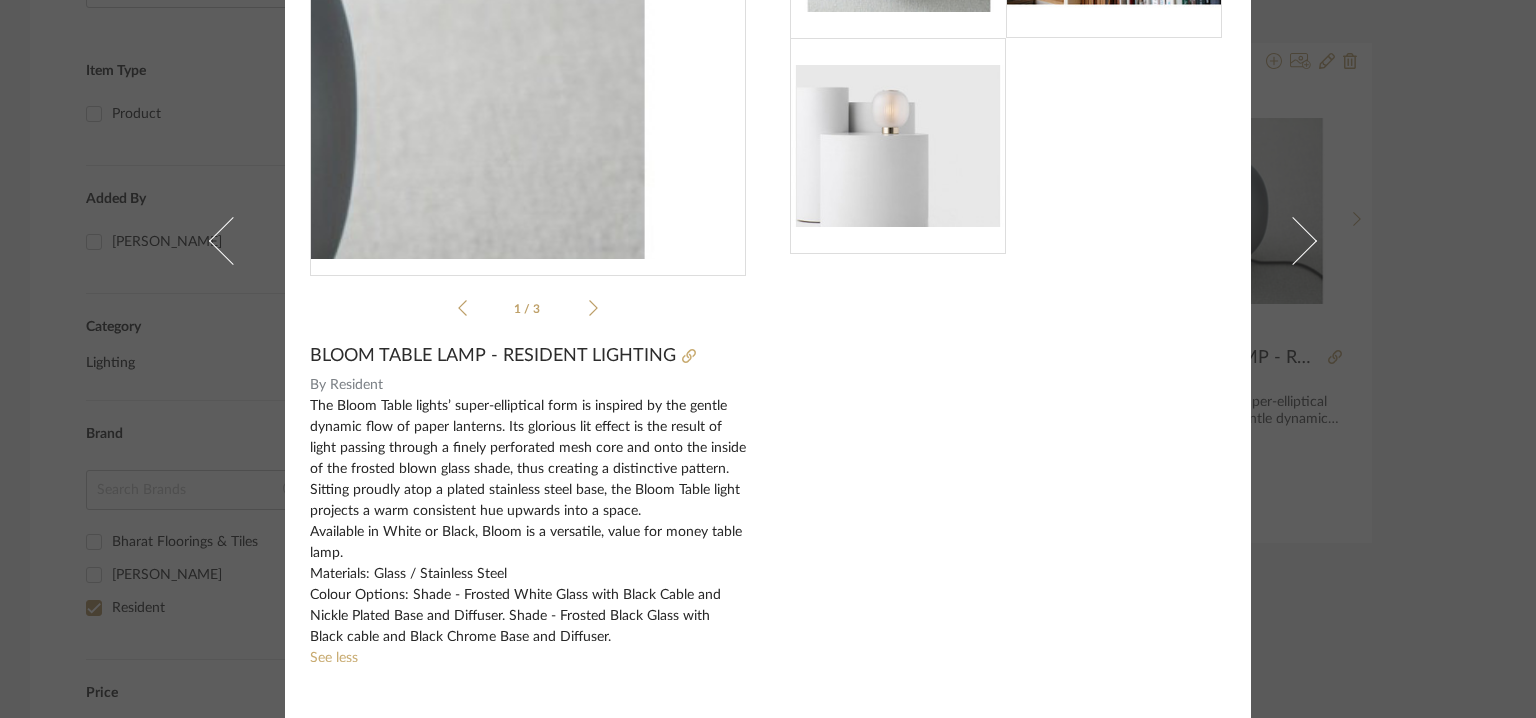 click at bounding box center (528, 40) 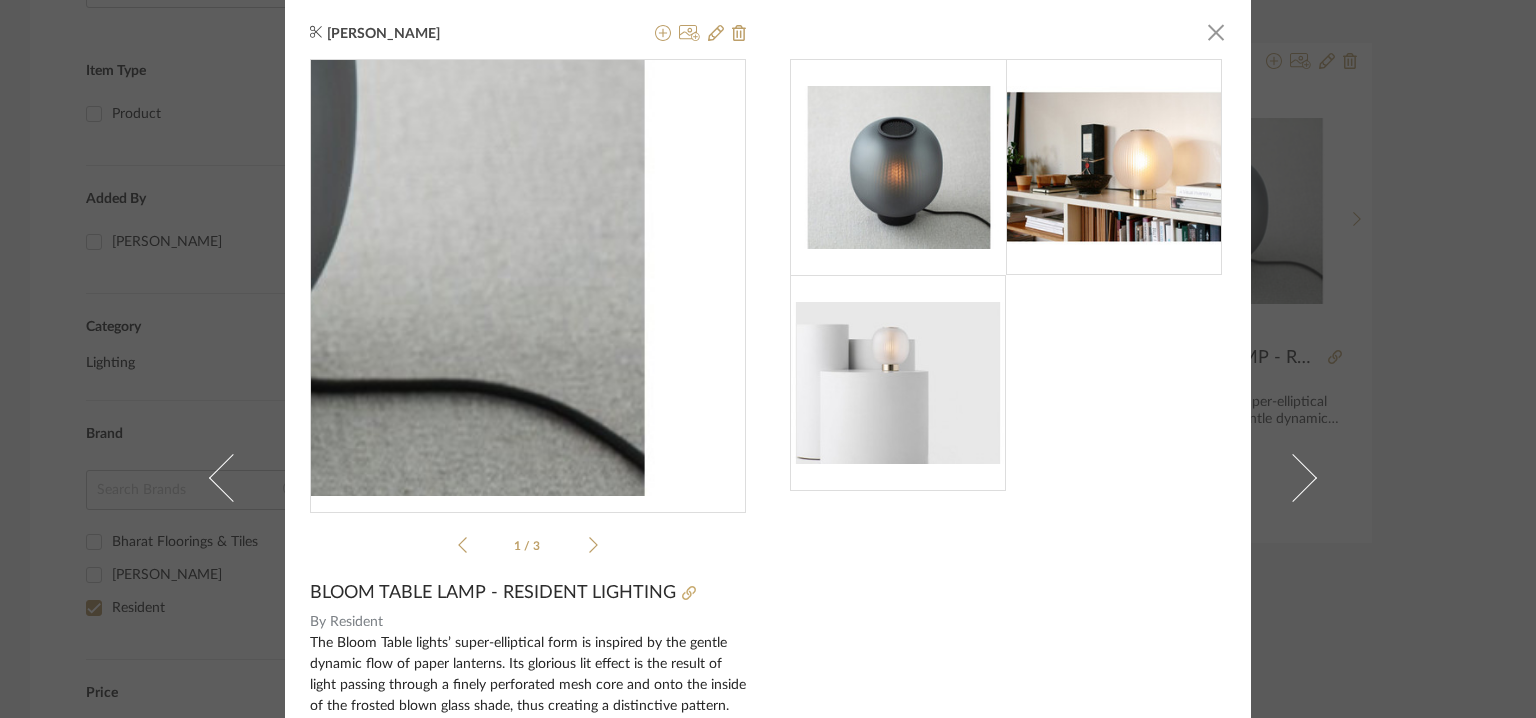 scroll, scrollTop: 0, scrollLeft: 0, axis: both 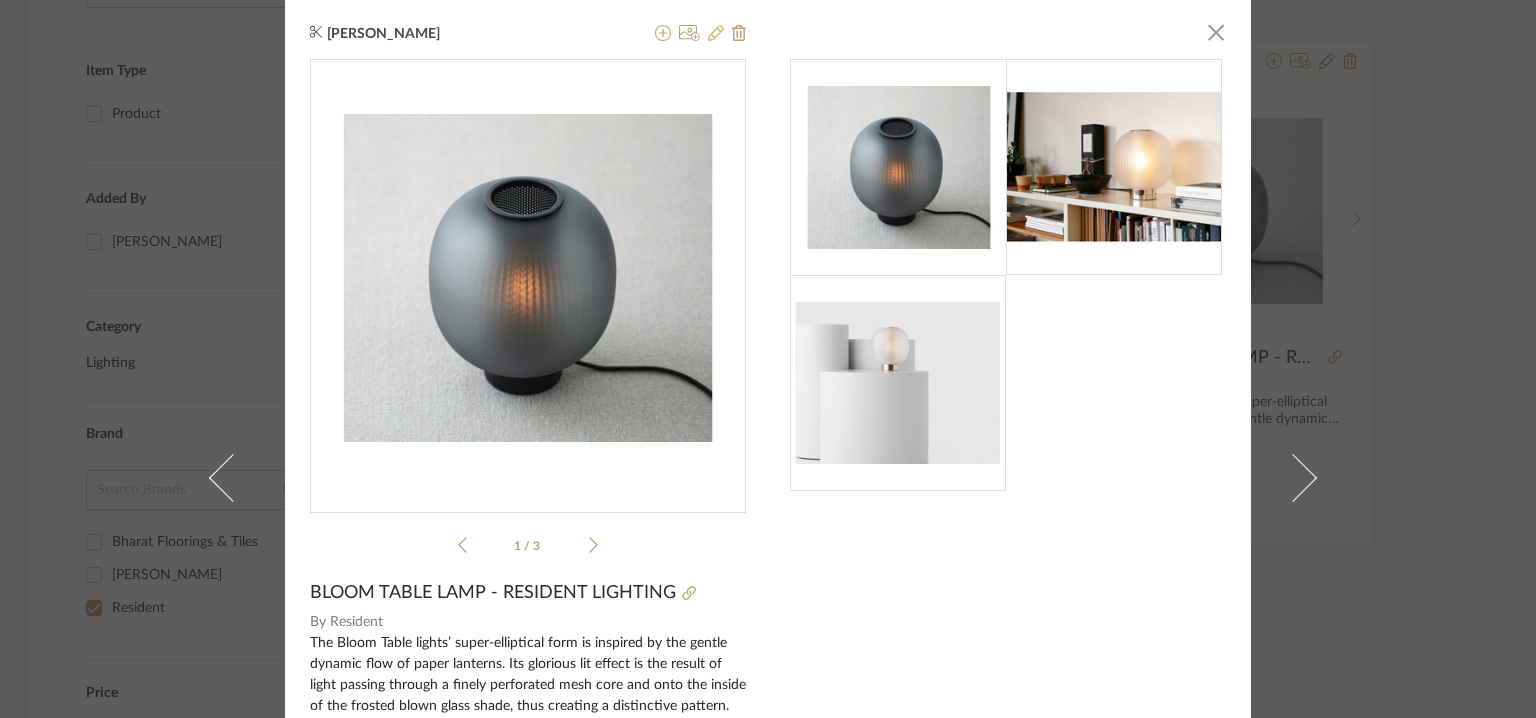 click 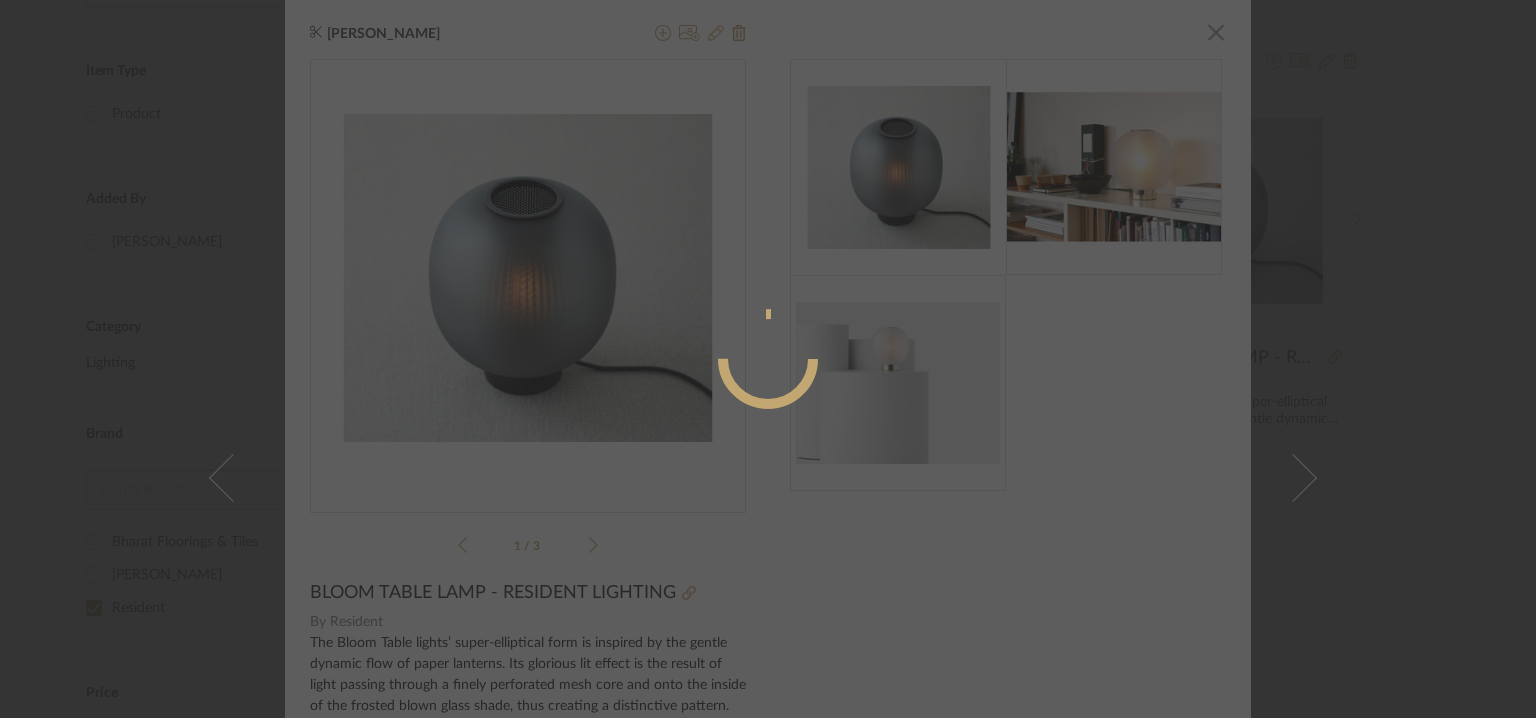 radio on "true" 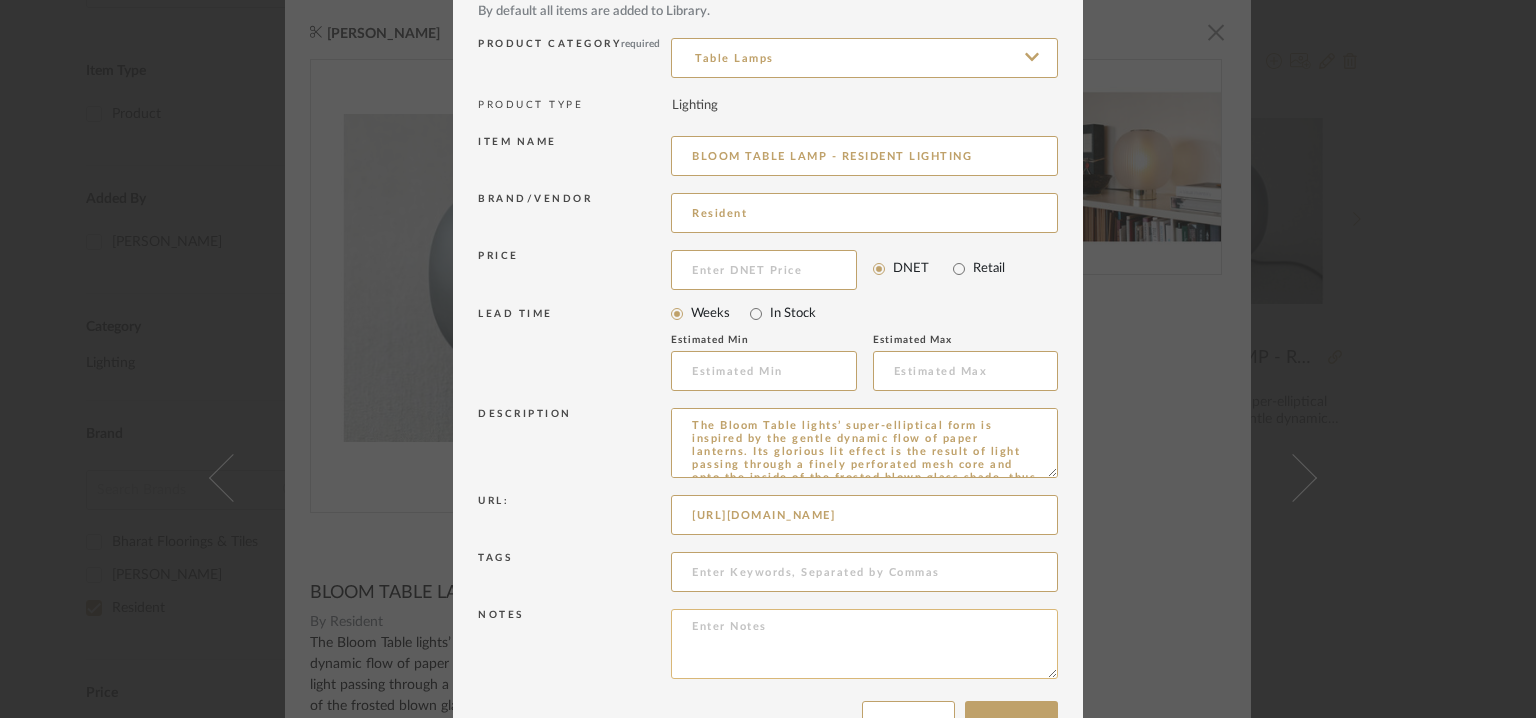 scroll, scrollTop: 192, scrollLeft: 0, axis: vertical 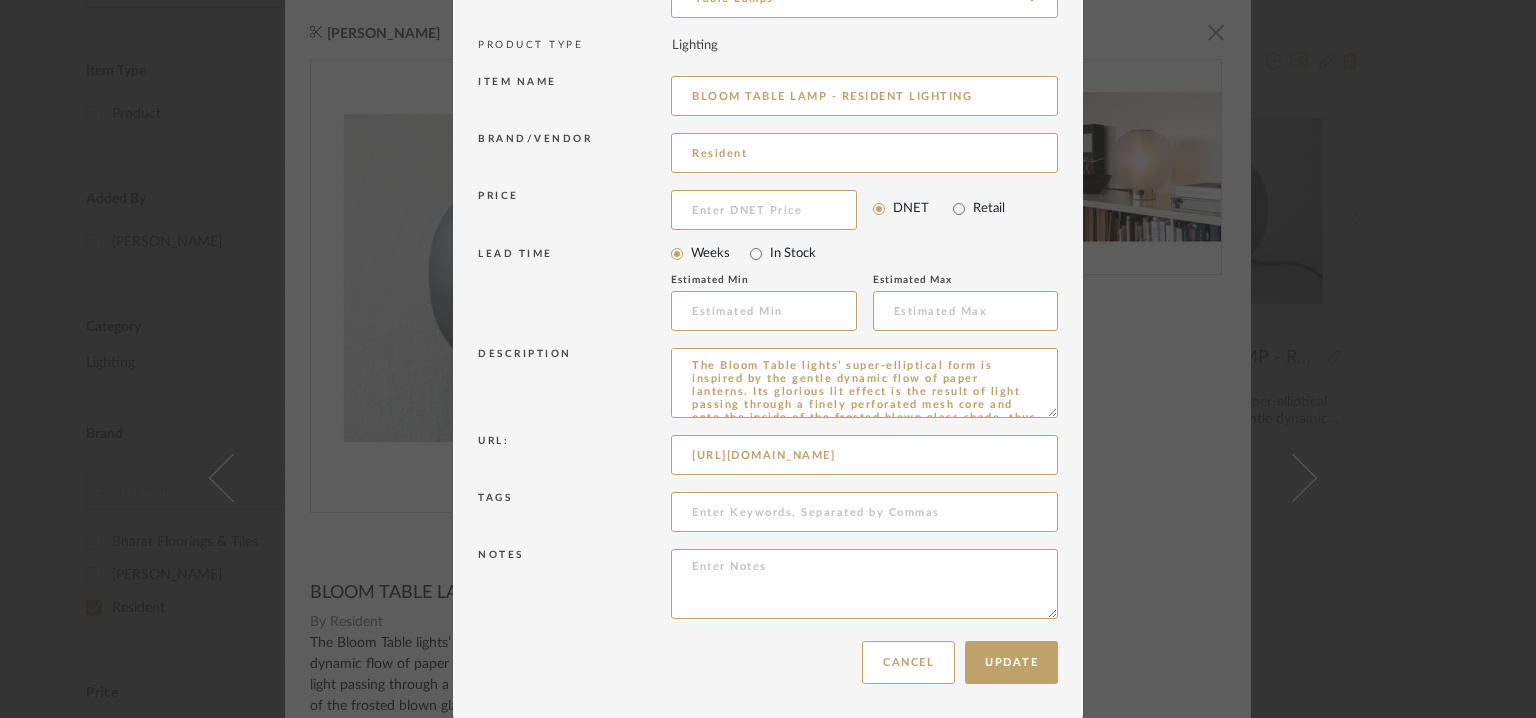 drag, startPoint x: 1037, startPoint y: 411, endPoint x: 1113, endPoint y: 672, distance: 271.84003 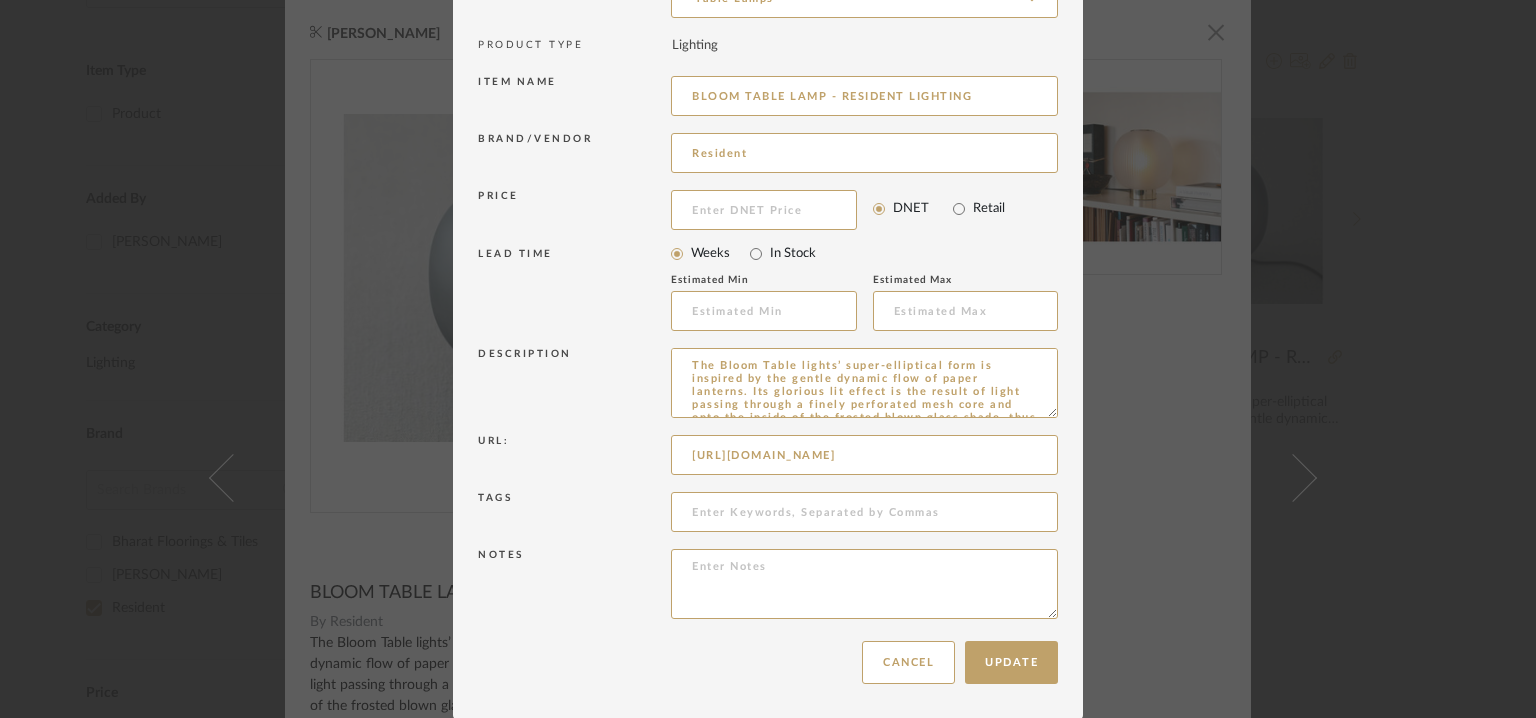 click on "Edit Item ×  Item Type  required Product Inspiration Image   Site Photo or PDF   Upload JPG/PNG images or PDF drawings to create an item with maximum functionality in a Project. By default all items are added to Library.   Product Category  required Table Lamps  PRODUCT TYPE  Lighting  Item name  BLOOM TABLE LAMP - RESIDENT LIGHTING  Brand/Vendor  Resident  Price  DNET  Retail   LEAD TIME  Weeks In Stock  Estimated Min   Estimated Max   Description   Url:  https://www.hgfs.com.au/bloom-lamp-resident  Tags   Notes   Update  Cancel" at bounding box center [768, 359] 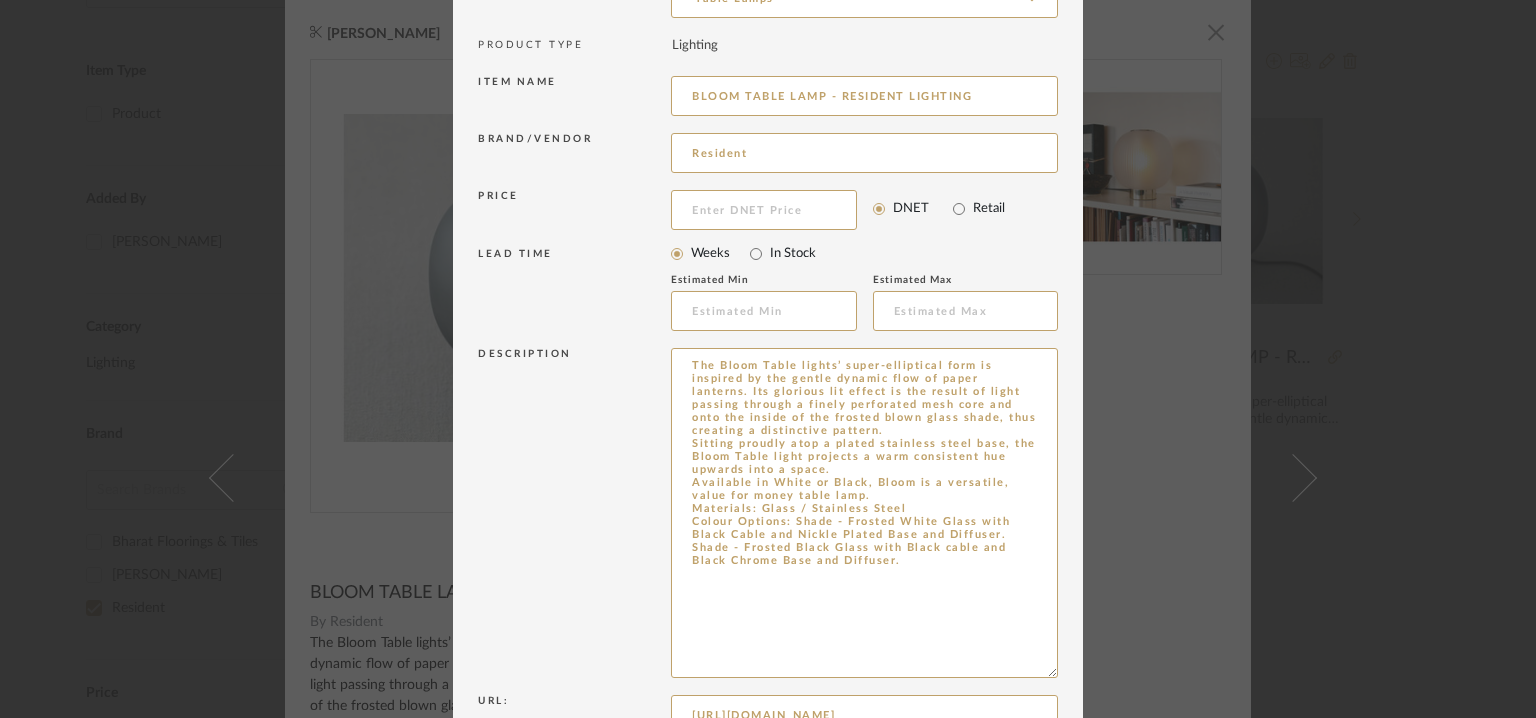 drag, startPoint x: 900, startPoint y: 604, endPoint x: 537, endPoint y: 257, distance: 502.17328 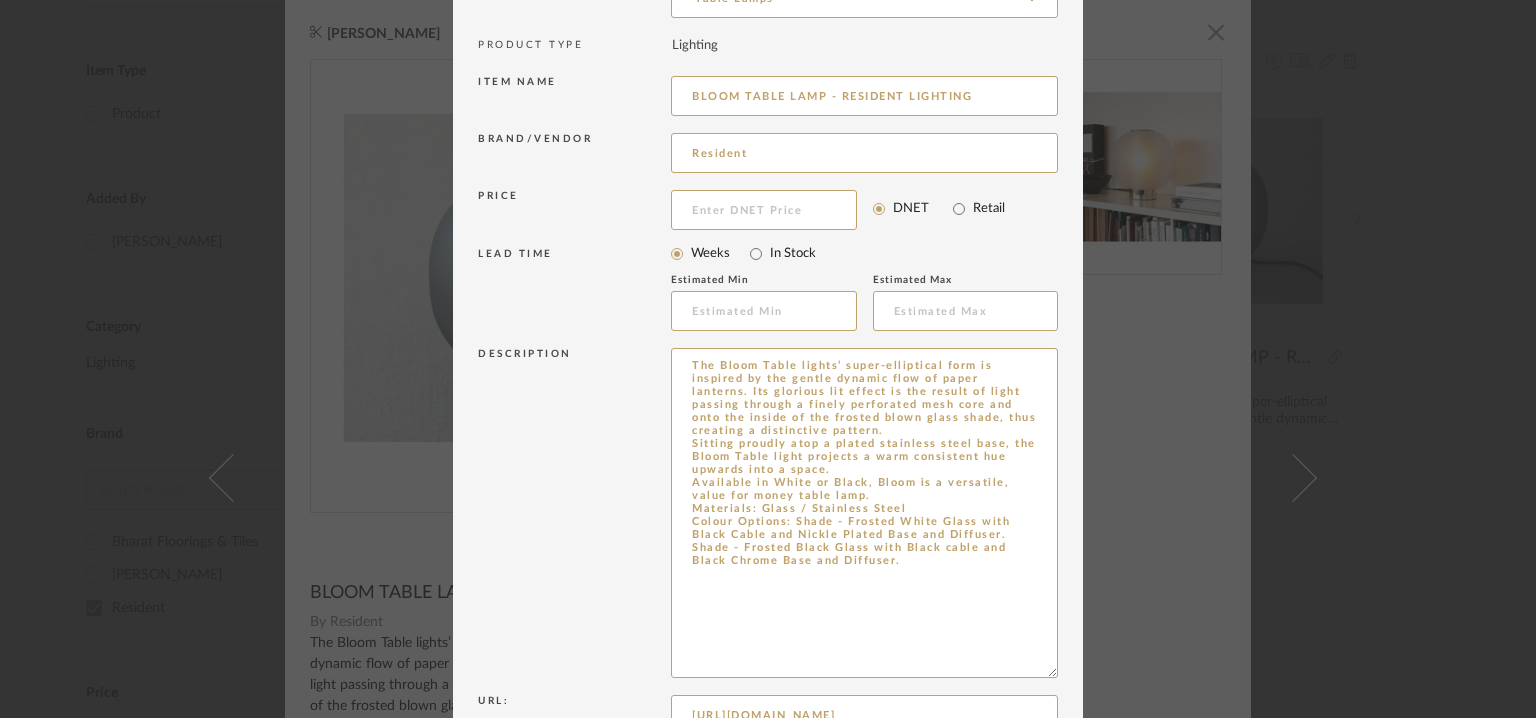 click on "Item Type  required Product Inspiration Image   Site Photo or PDF   Upload JPG/PNG images or PDF drawings to create an item with maximum functionality in a Project. By default all items are added to Library.   Product Category  required Table Lamps  PRODUCT TYPE  Lighting  Item name  BLOOM TABLE LAMP - RESIDENT LIGHTING  Brand/Vendor  Resident  Price  DNET  Retail   LEAD TIME  Weeks In Stock  Estimated Min   Estimated Max   Description   Url:  https://www.hgfs.com.au/bloom-lamp-resident  Tags   Notes" at bounding box center [768, 384] 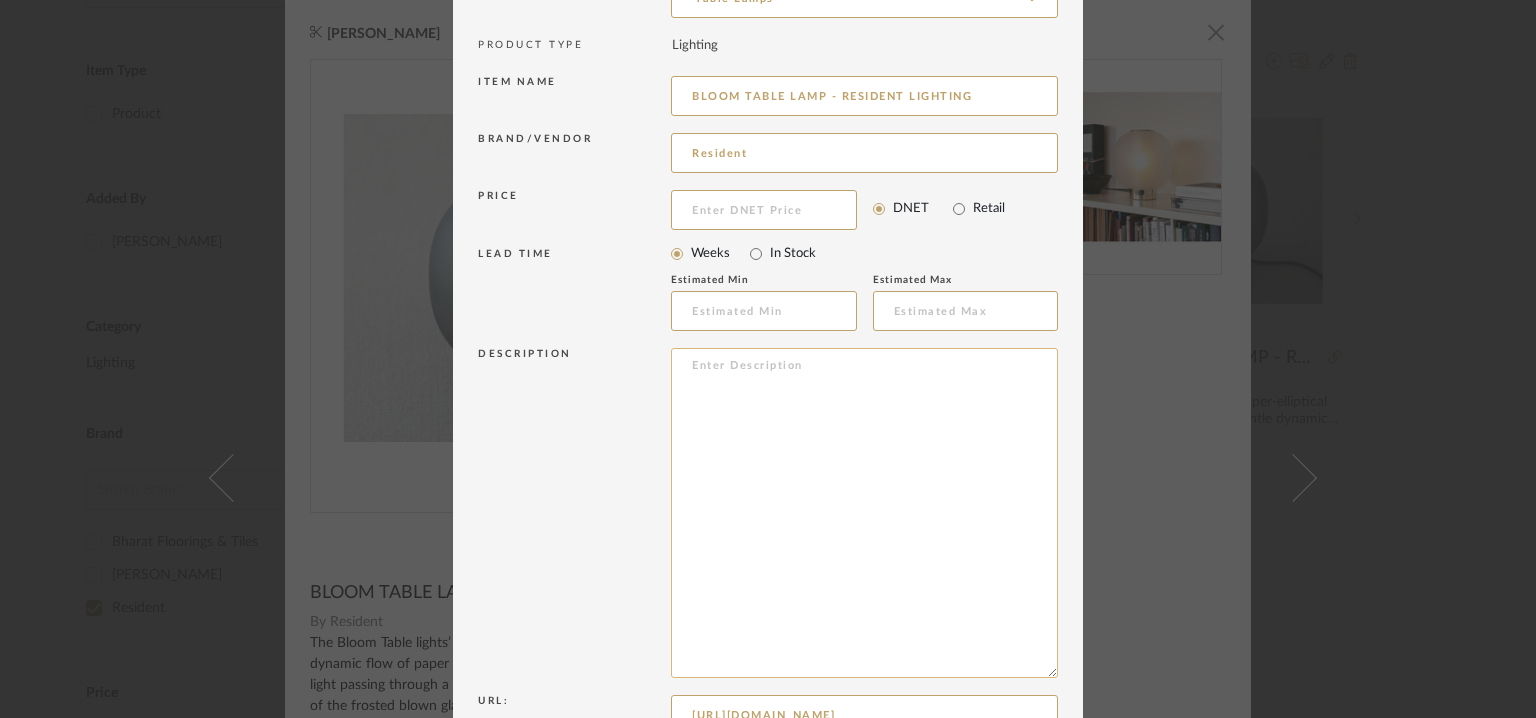 paste on "Type:  Table lamp
Designer:  Na
Dimension(s): : Dia 24cm x H 30cm / ∅ 9.4″ x H 11.8″
Materials & Finish : stainless steel, Glass.
Body Color: Black, Gold.
Shade Color: Matte White, Smoke gray.
Weight : Na
Light Source : Takes E27 or E26 base bulb, MAX 40W Light bulb. (Bulb not included).
Voltage : AC 110-240V Voltage.
Cord length :  We provide 150cm(59″) wires with switch plugs.
Installation requirements, if any: (such as mounting options, electrical wiring, or compatibility with existing infrastructure) : Na
Lighting controls: (compatibility with lighting control systems, such as dimmers, timers,)  : In line on / off switch.
Product description: The Bloom Glass Table Lamp is a stunning example of form and function. The unique super-elliptical shape is inspired by paper lanterns, creating a soft-focus texture when lit. This lamp has a finely perforated mesh core and frosted blown glass, providing ambient and direct light for a versatile and elegant lighting solution.
Additional features: Na
Any other detai..." 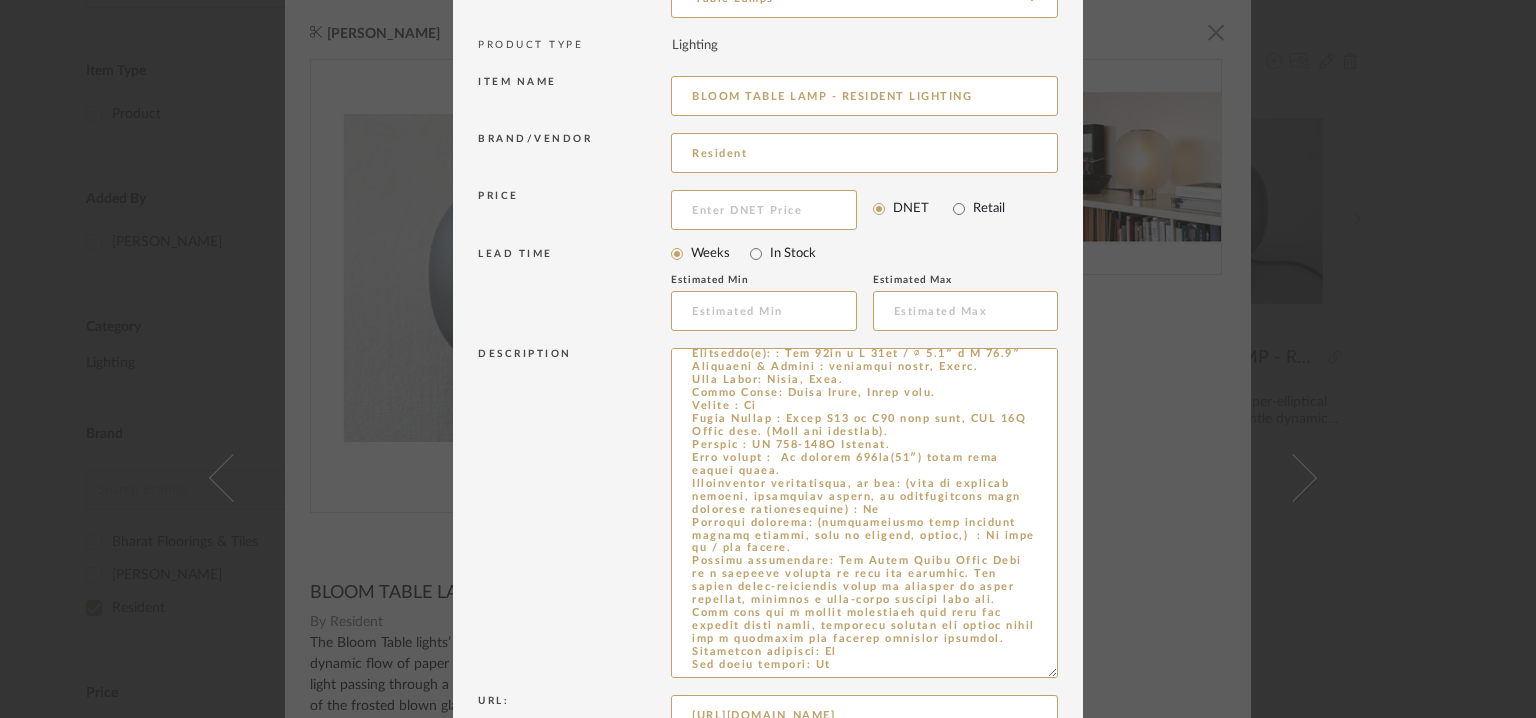 type on "Type:  Table lamp
Designer:  Na
Dimension(s): : Dia 24cm x H 30cm / ∅ 9.4″ x H 11.8″
Materials & Finish : stainless steel, Glass.
Body Color: Black, Gold.
Shade Color: Matte White, Smoke gray.
Weight : Na
Light Source : Takes E27 or E26 base bulb, MAX 40W Light bulb. (Bulb not included).
Voltage : AC 110-240V Voltage.
Cord length :  We provide 150cm(59″) wires with switch plugs.
Installation requirements, if any: (such as mounting options, electrical wiring, or compatibility with existing infrastructure) : Na
Lighting controls: (compatibility with lighting control systems, such as dimmers, timers,)  : In line on / off switch.
Product description: The Bloom Glass Table Lamp is a stunning example of form and function. The unique super-elliptical shape is inspired by paper lanterns, creating a soft-focus texture when lit. This lamp has a finely perforated mesh core and frosted blown glass, providing ambient and direct light for a versatile and elegant lighting solution.
Additional features: Na
Any other detai..." 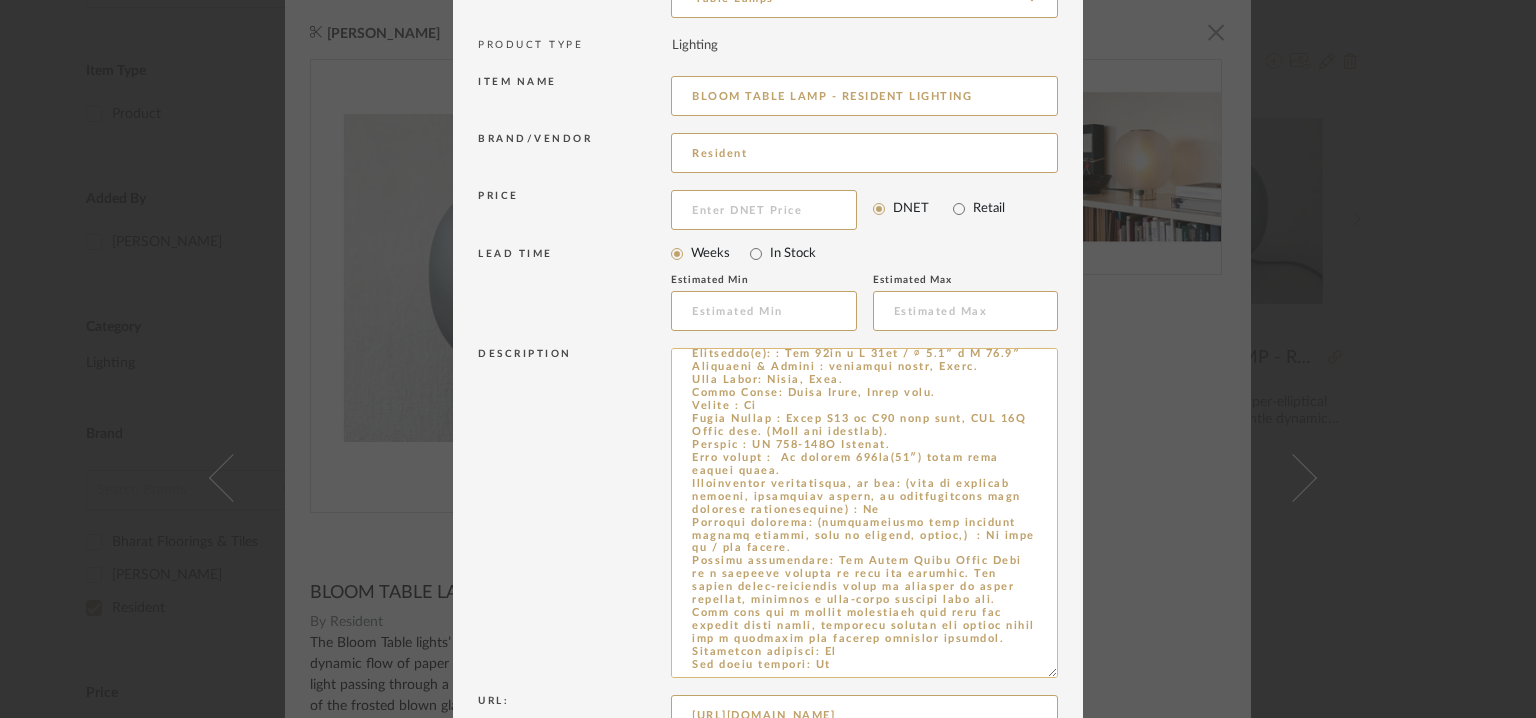 click at bounding box center [864, 513] 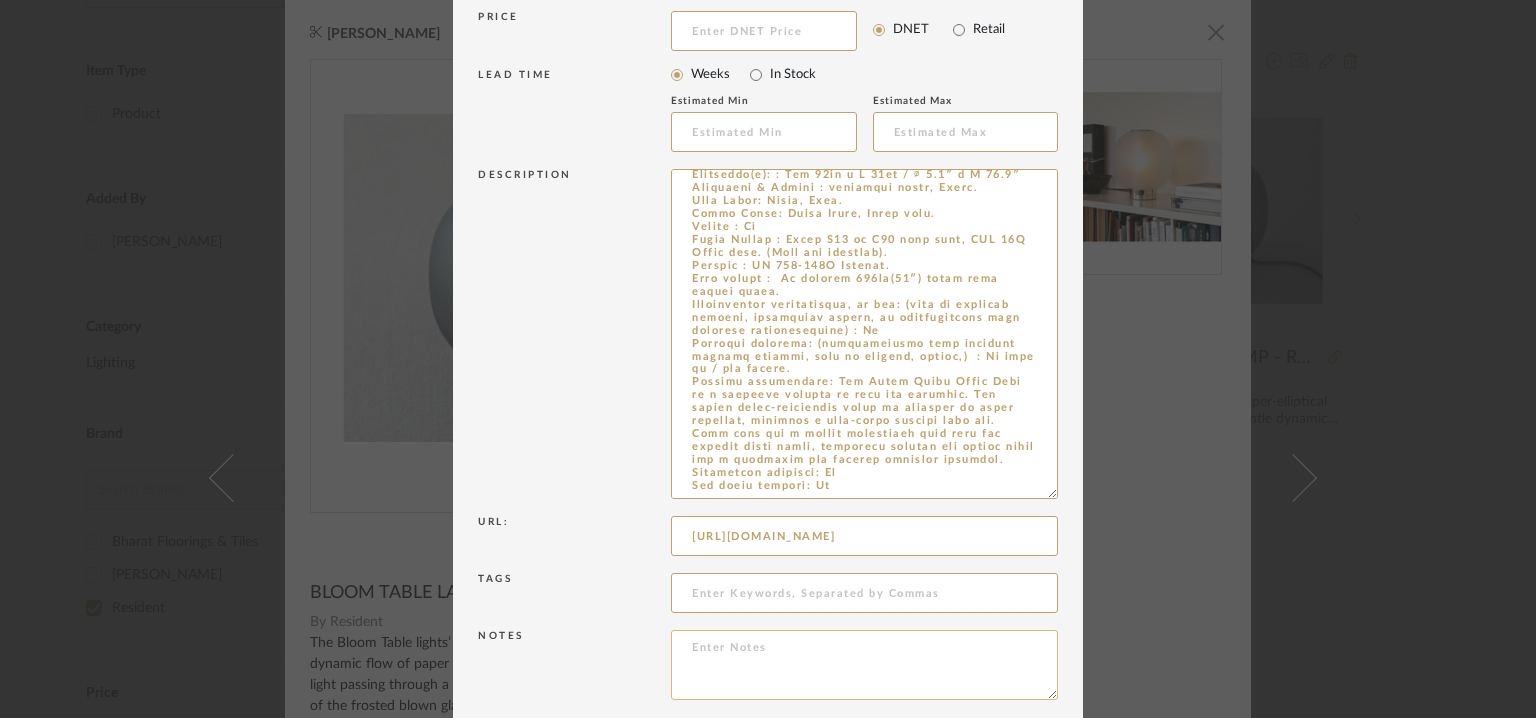 scroll, scrollTop: 452, scrollLeft: 0, axis: vertical 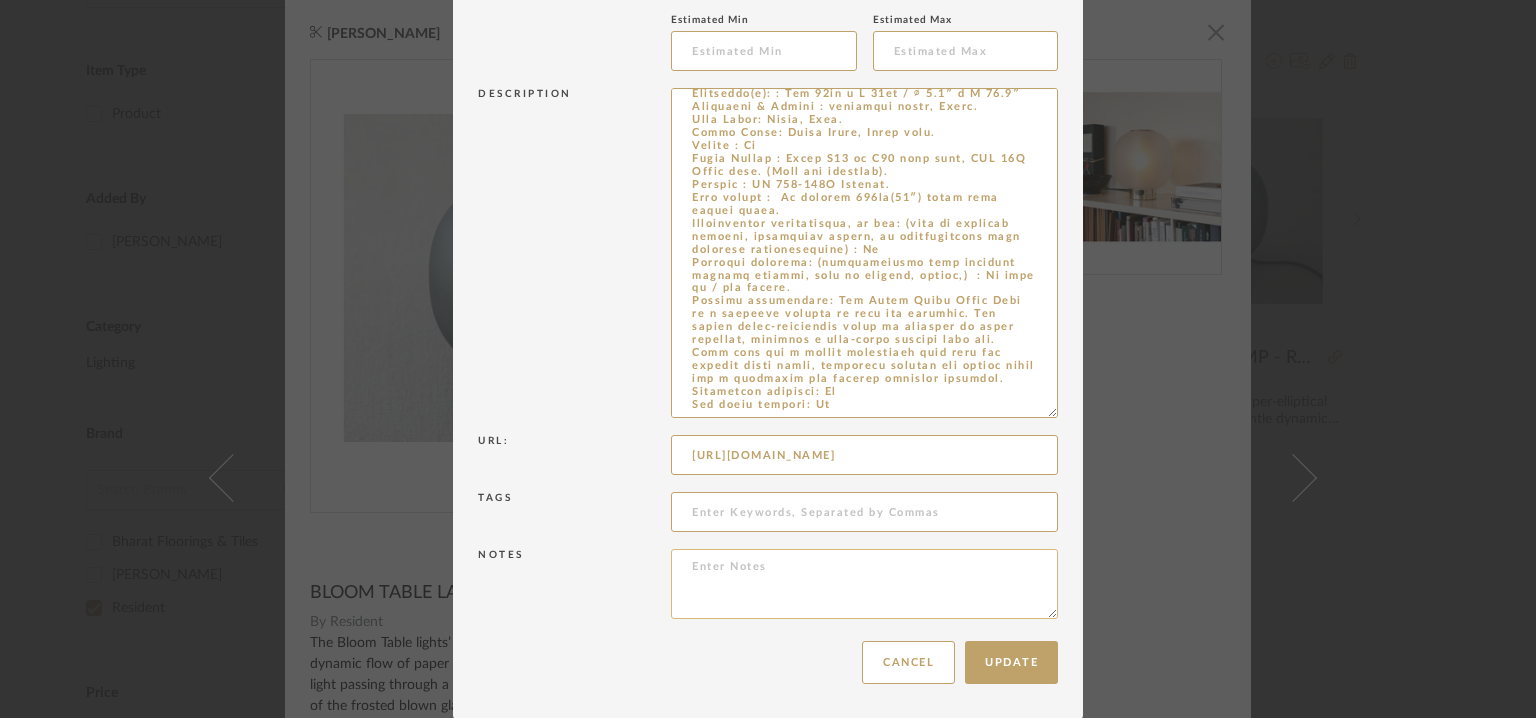 click at bounding box center (864, 584) 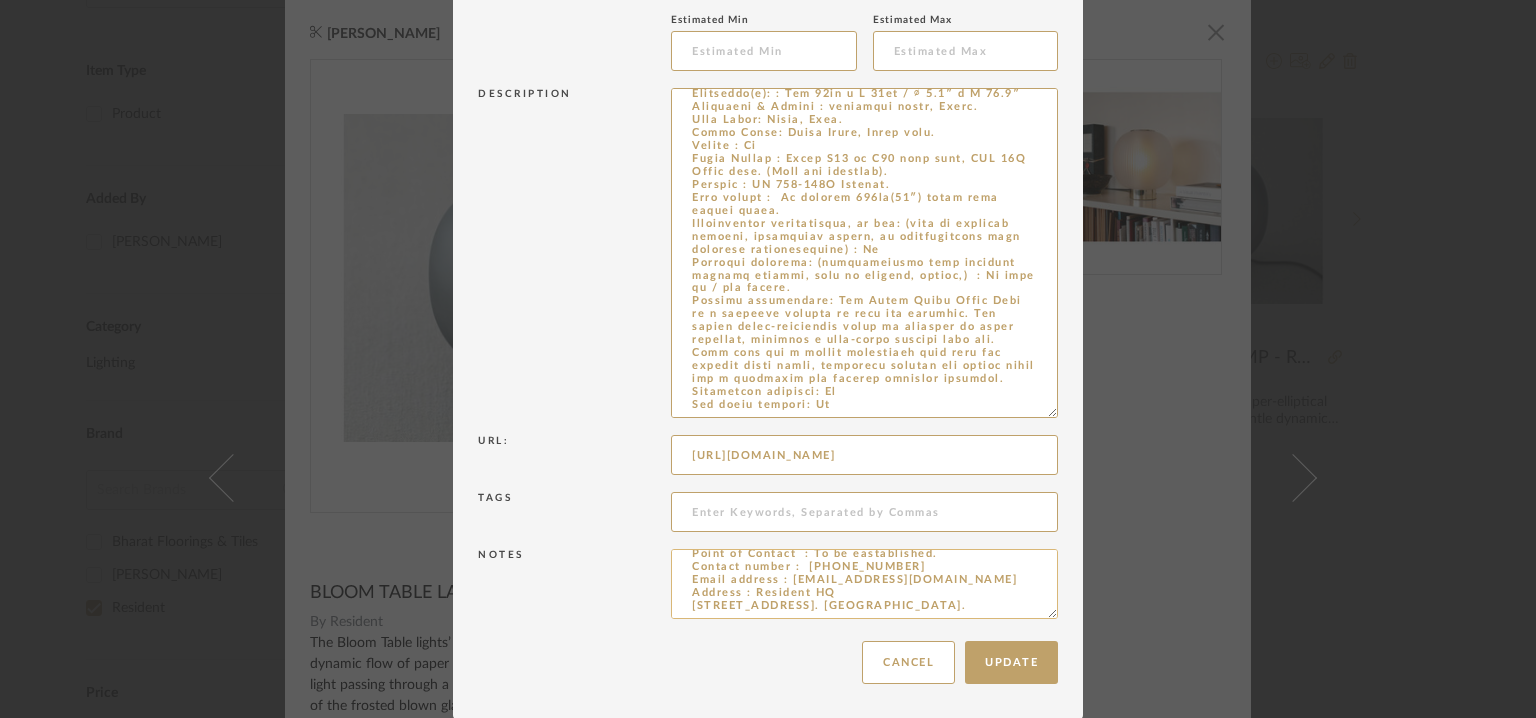 scroll, scrollTop: 123, scrollLeft: 0, axis: vertical 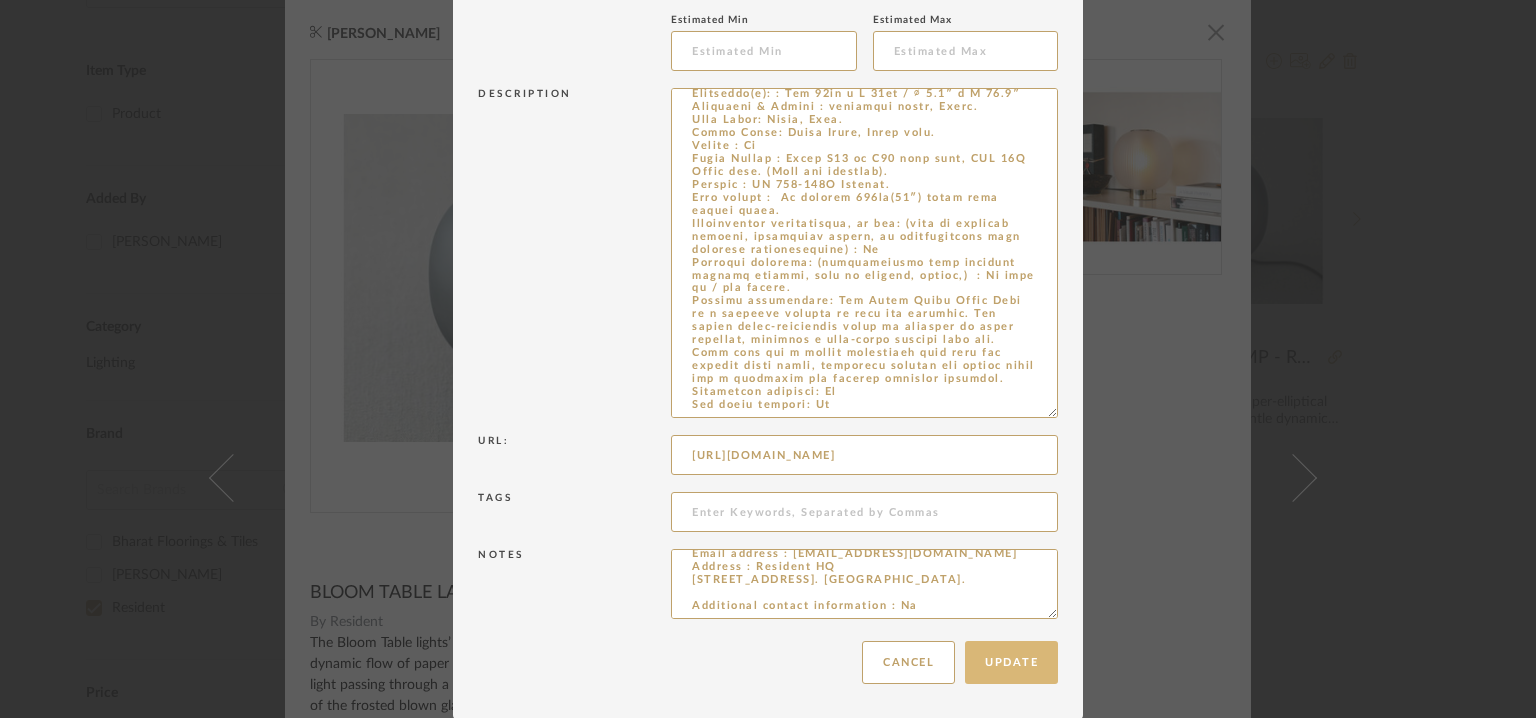 type on "Price: $348.00 USD
Lead time:  Na
Customizable :Na
3D available : No
BIM available. No.
Point of Contact  : To be eastablished.
Contact number :  +64 9 601 9241
Email address : info@resident.co.nz
Address : Resident HQ
9C Exmouth Street, Eden Terrace
Auckland. New Zealand.
Additional contact information : Na" 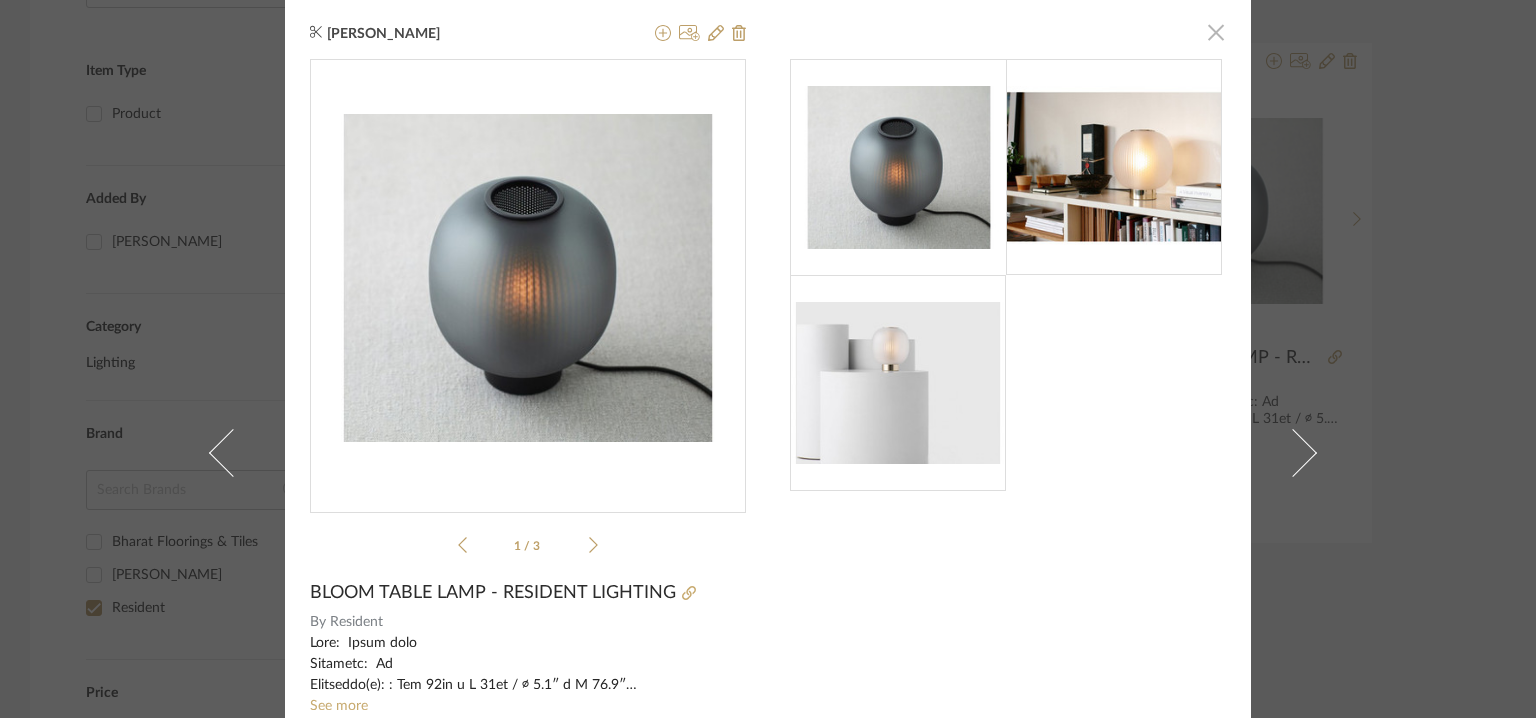 click 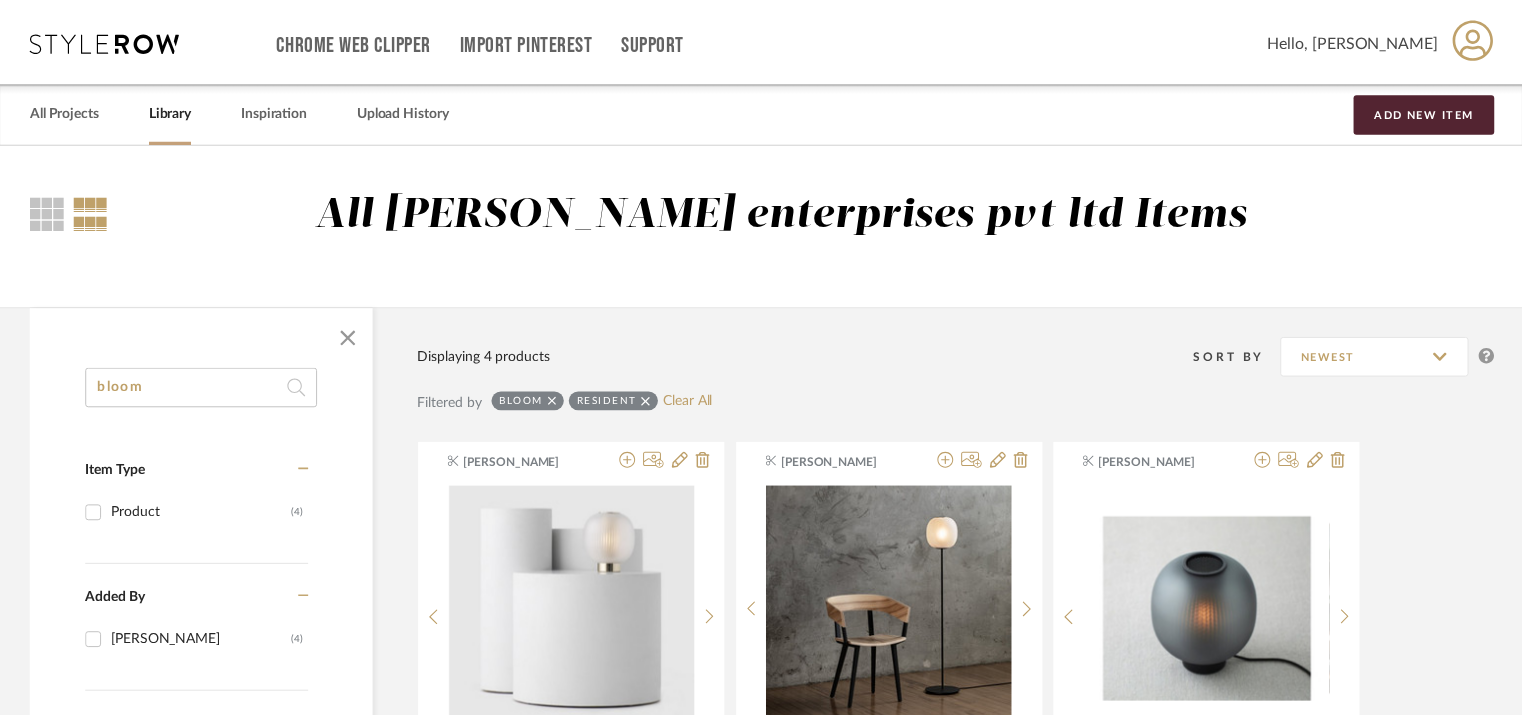 scroll, scrollTop: 400, scrollLeft: 0, axis: vertical 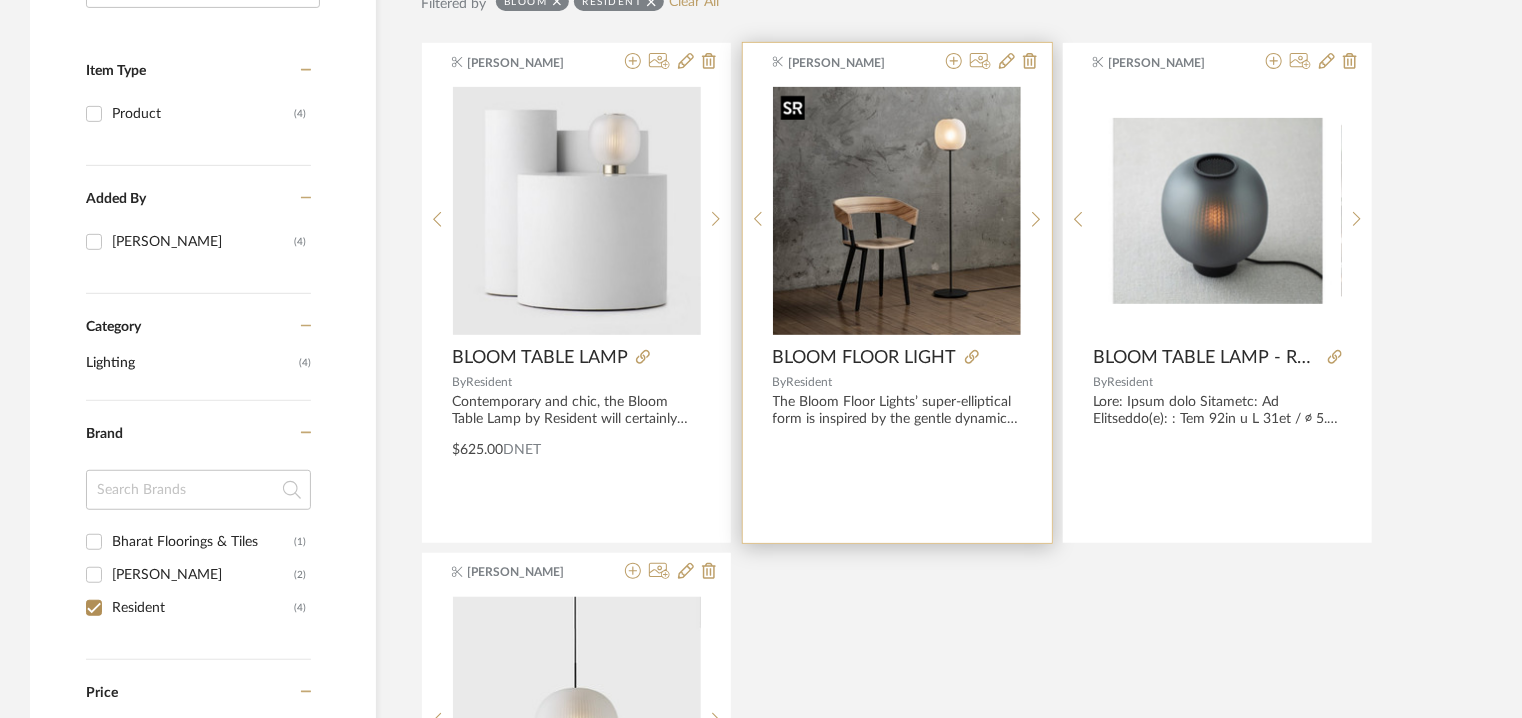 click at bounding box center [897, 211] 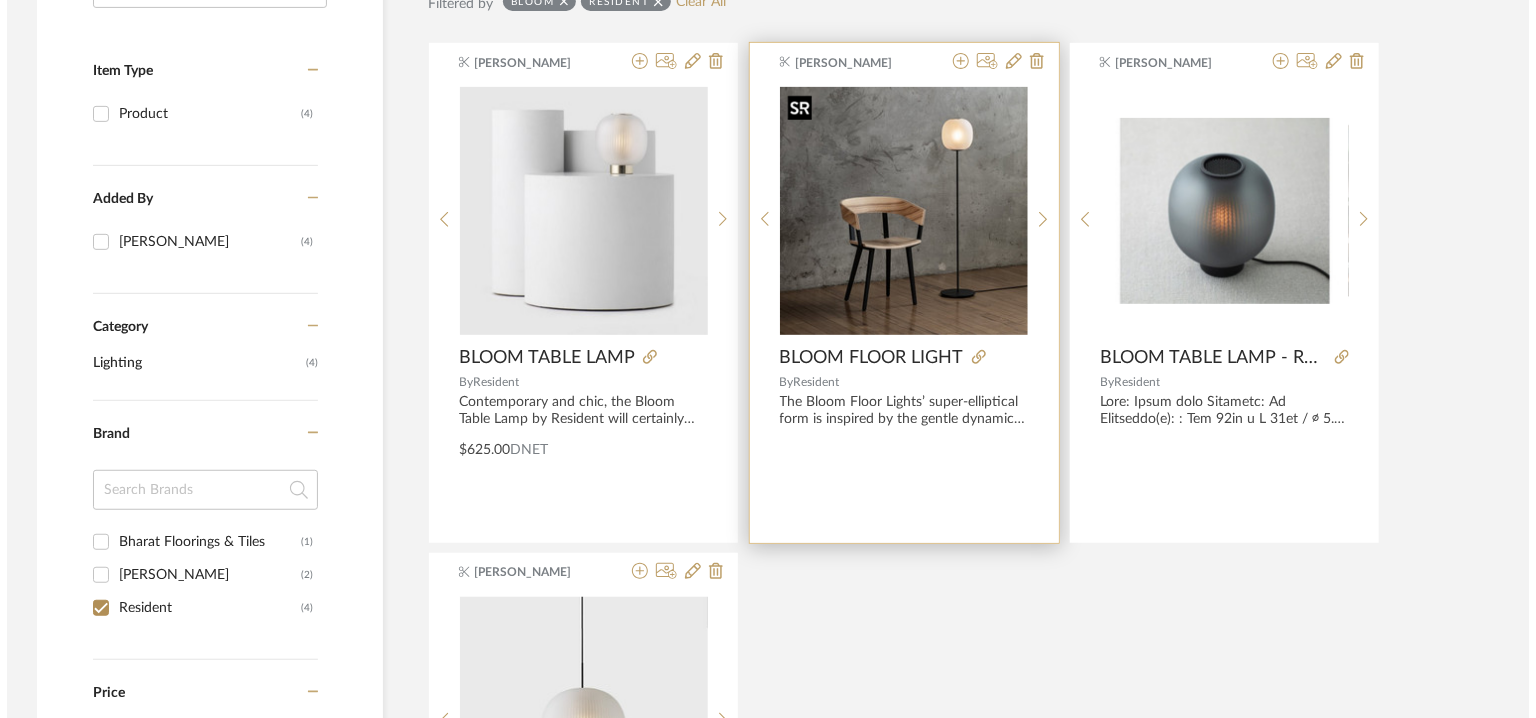 scroll, scrollTop: 0, scrollLeft: 0, axis: both 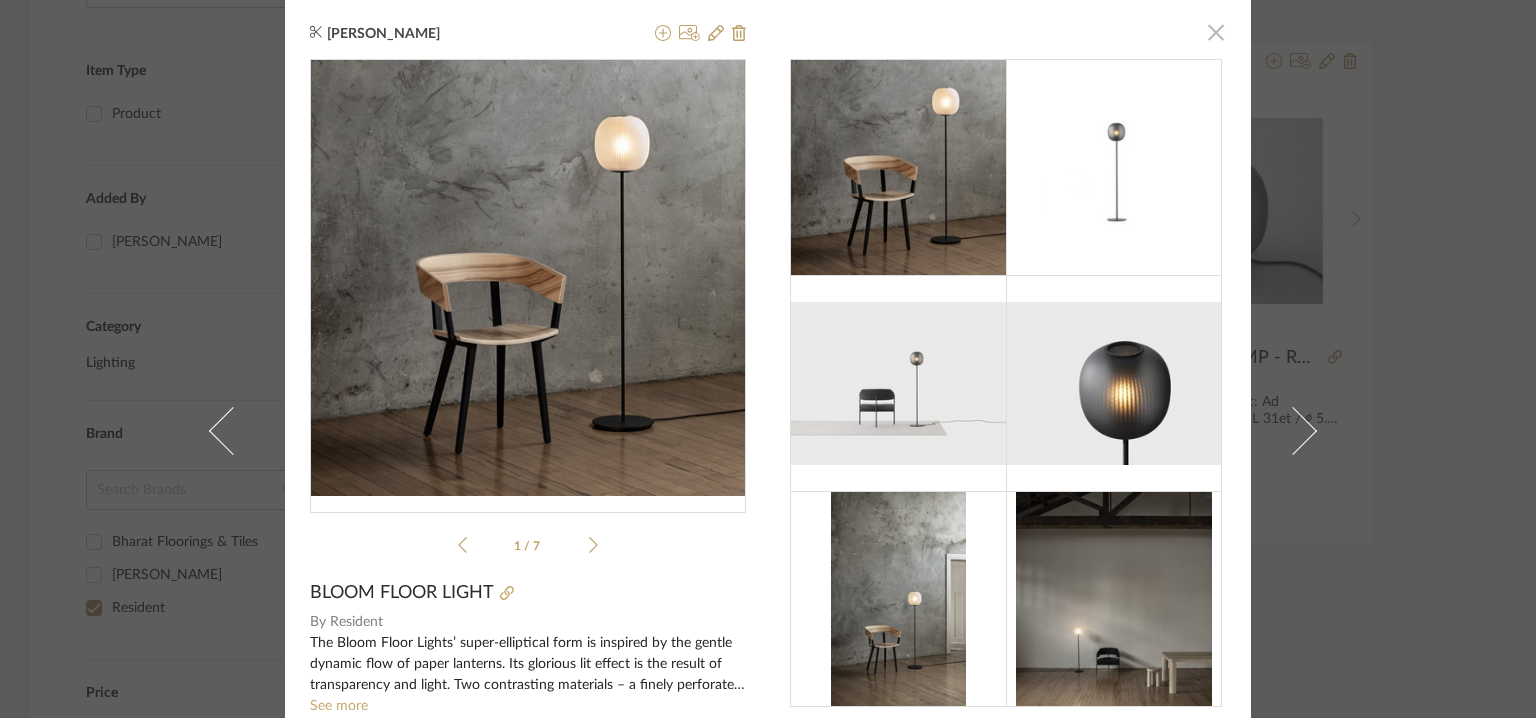 click 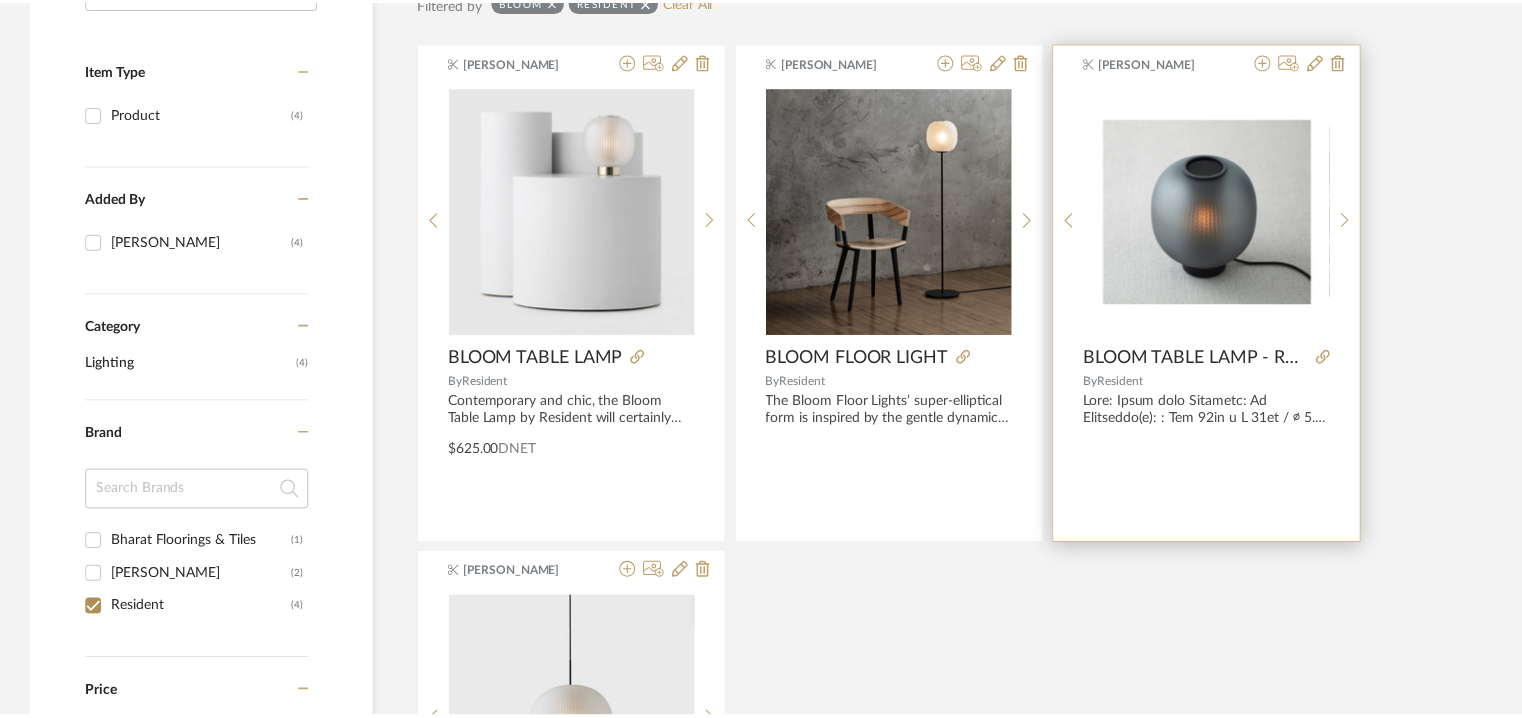 scroll, scrollTop: 400, scrollLeft: 0, axis: vertical 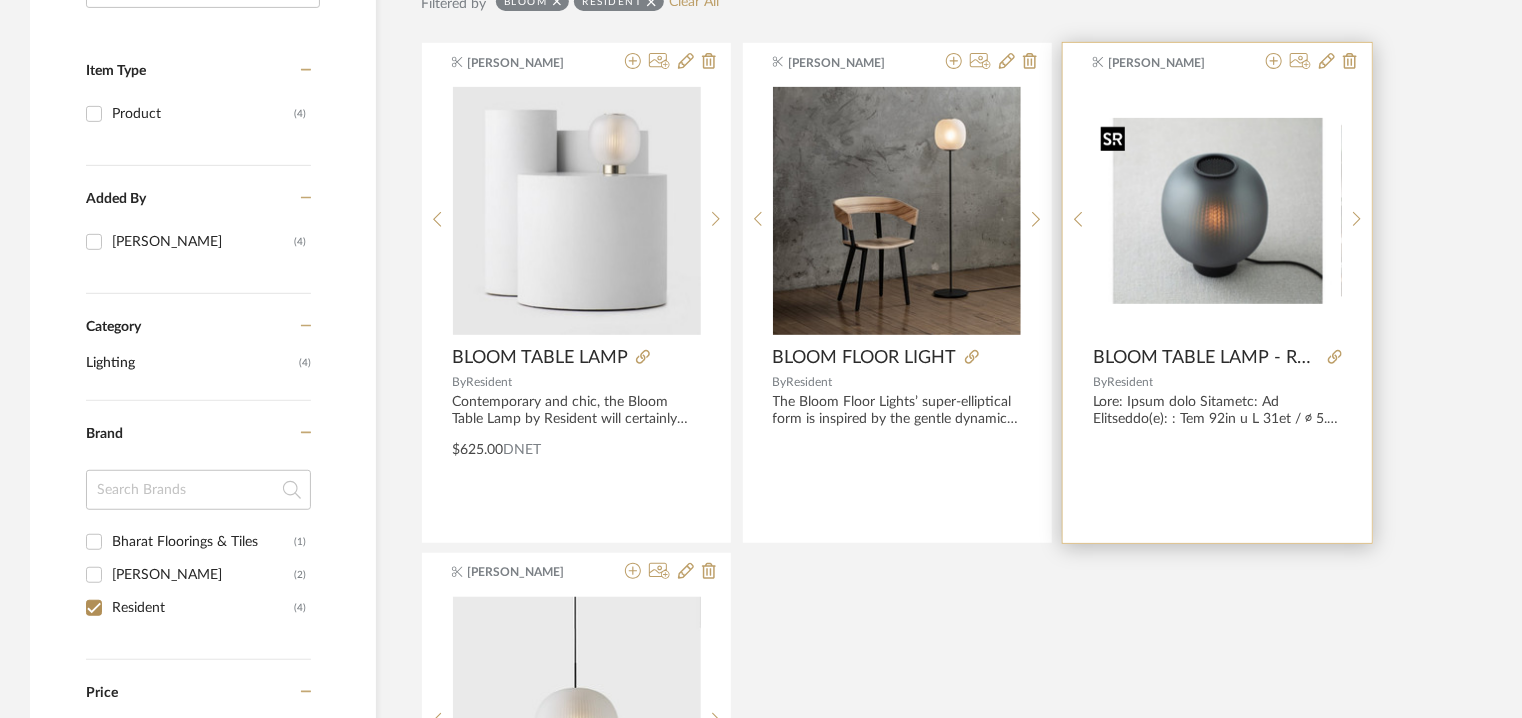 click at bounding box center [1218, 211] 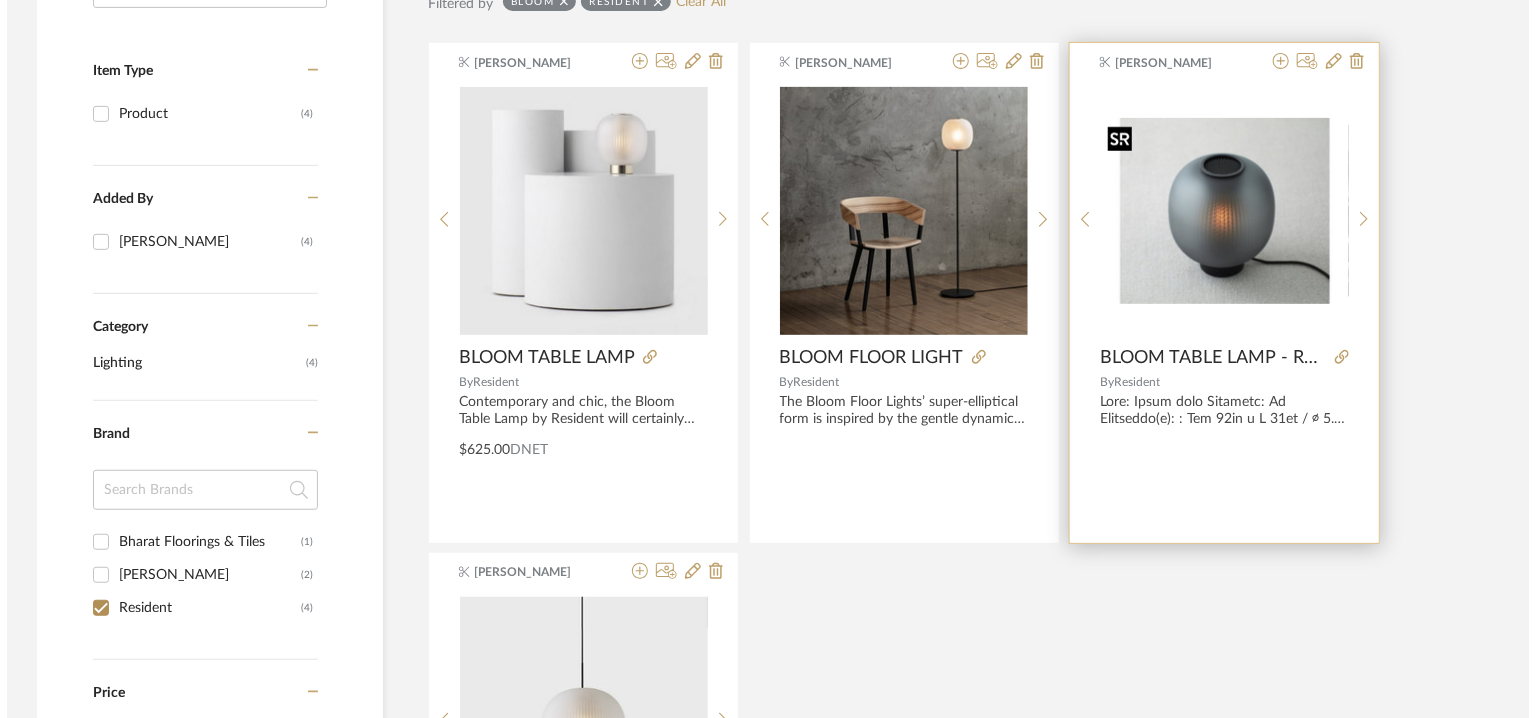 scroll, scrollTop: 0, scrollLeft: 0, axis: both 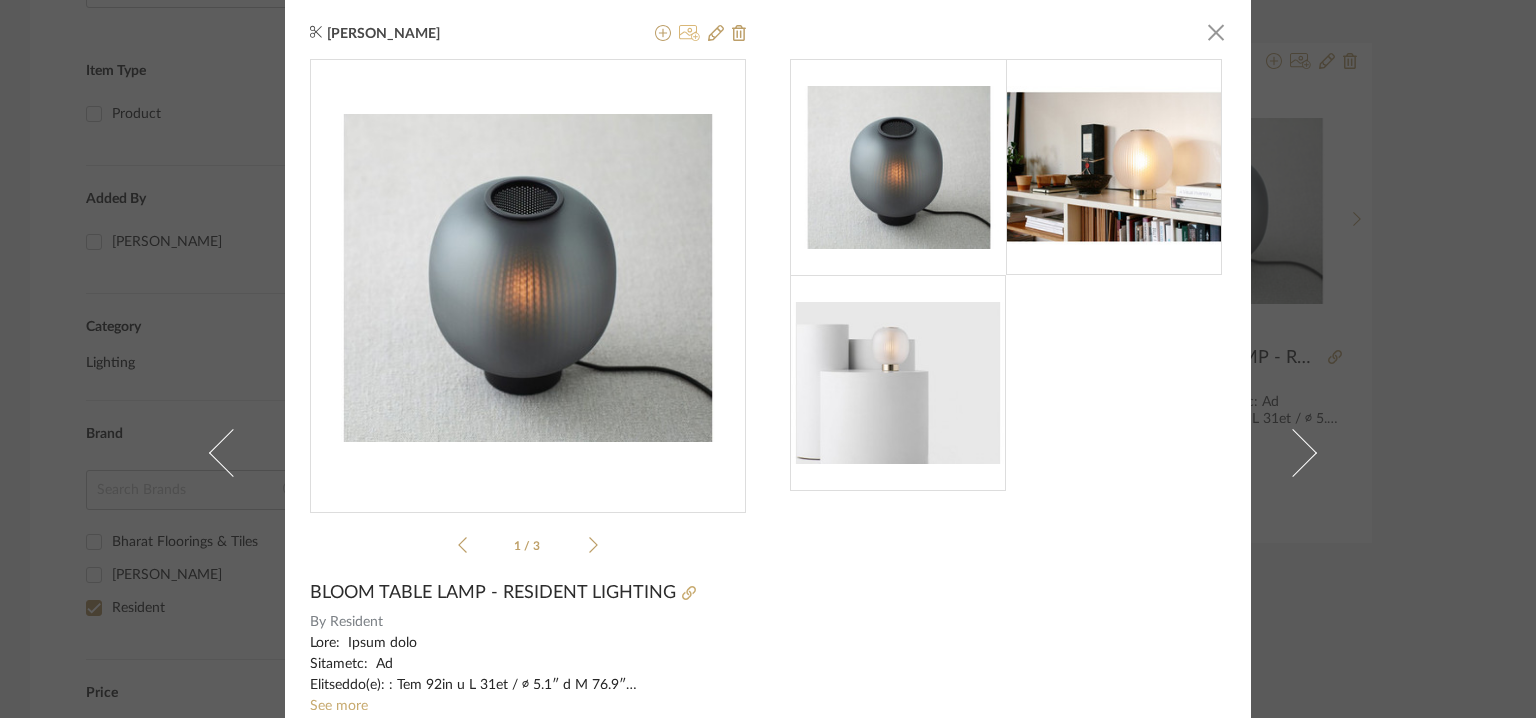click 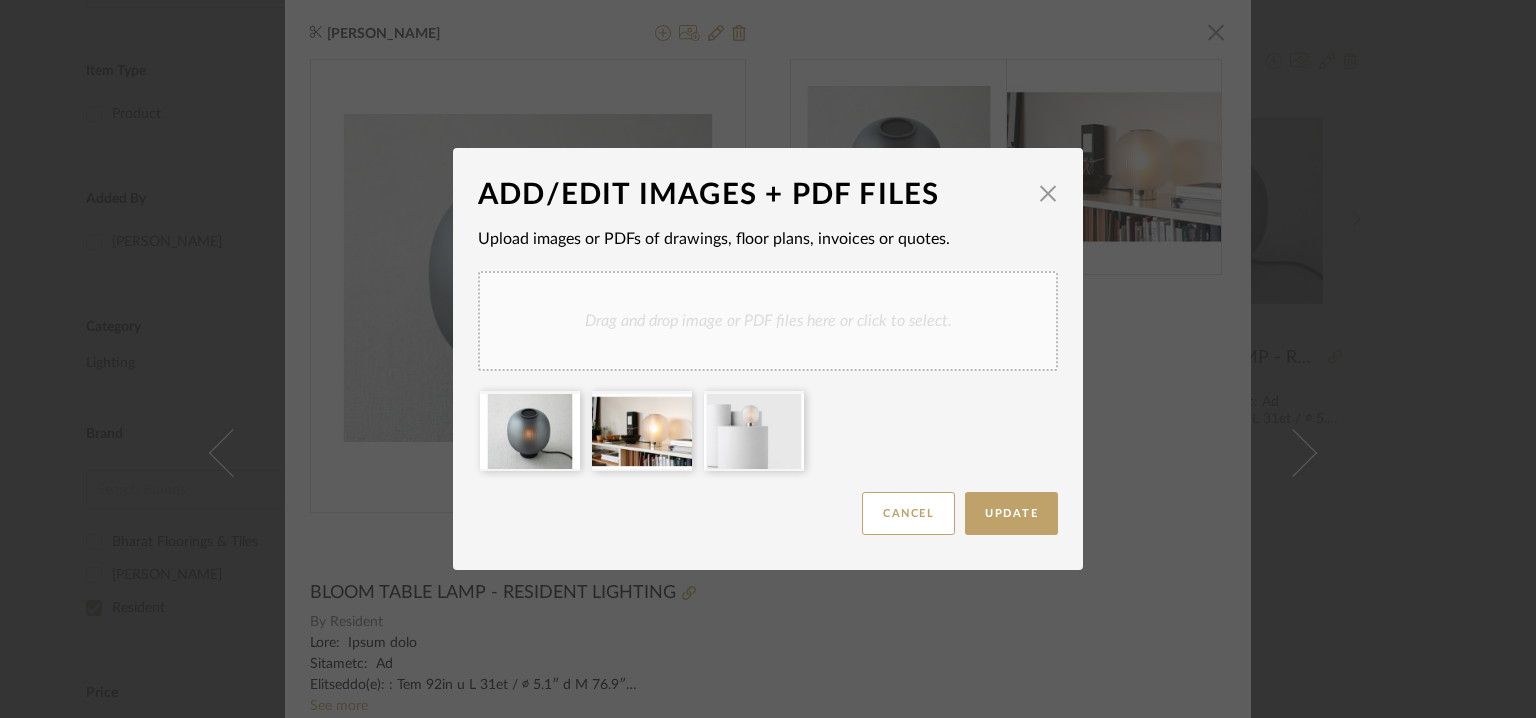 click on "Drag and drop image or PDF files here or click to select." at bounding box center (768, 321) 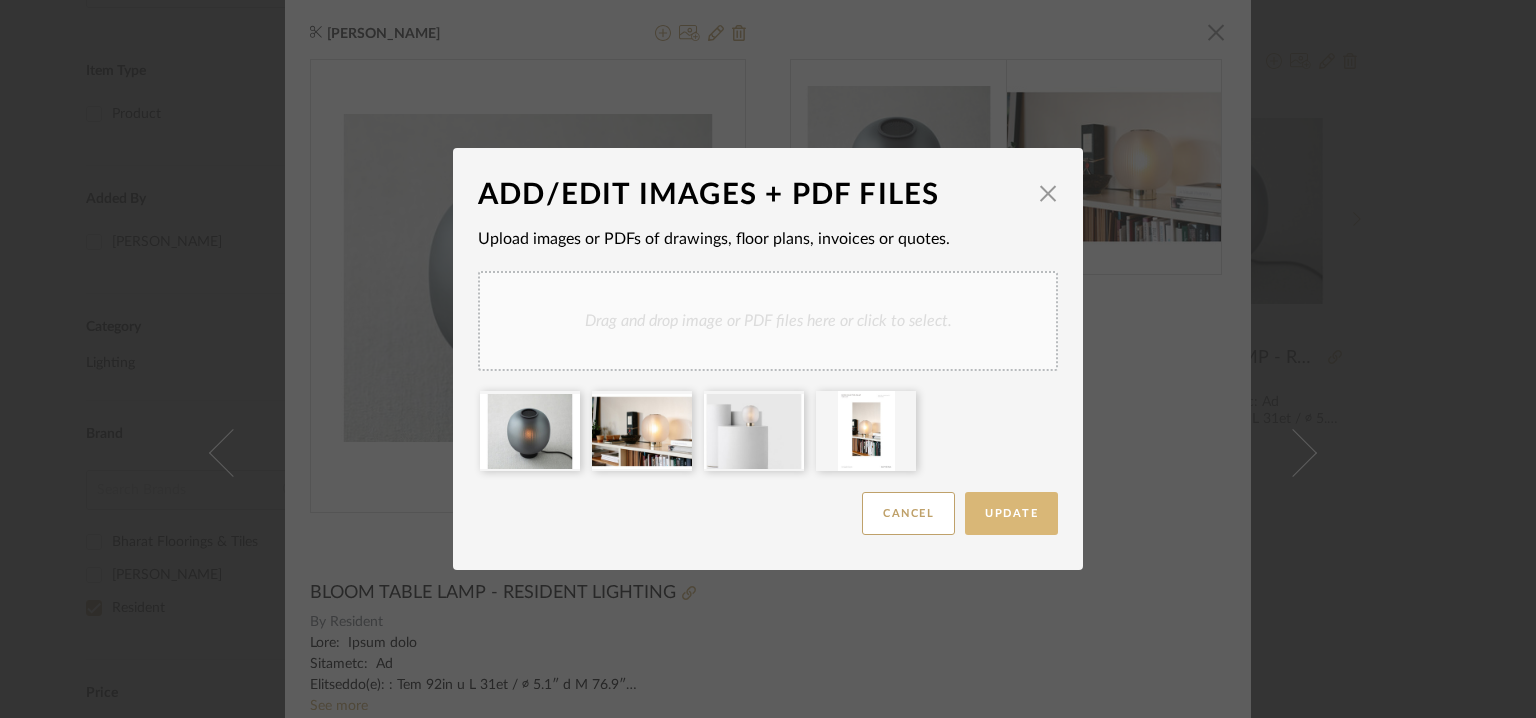 click on "Update" at bounding box center (1011, 513) 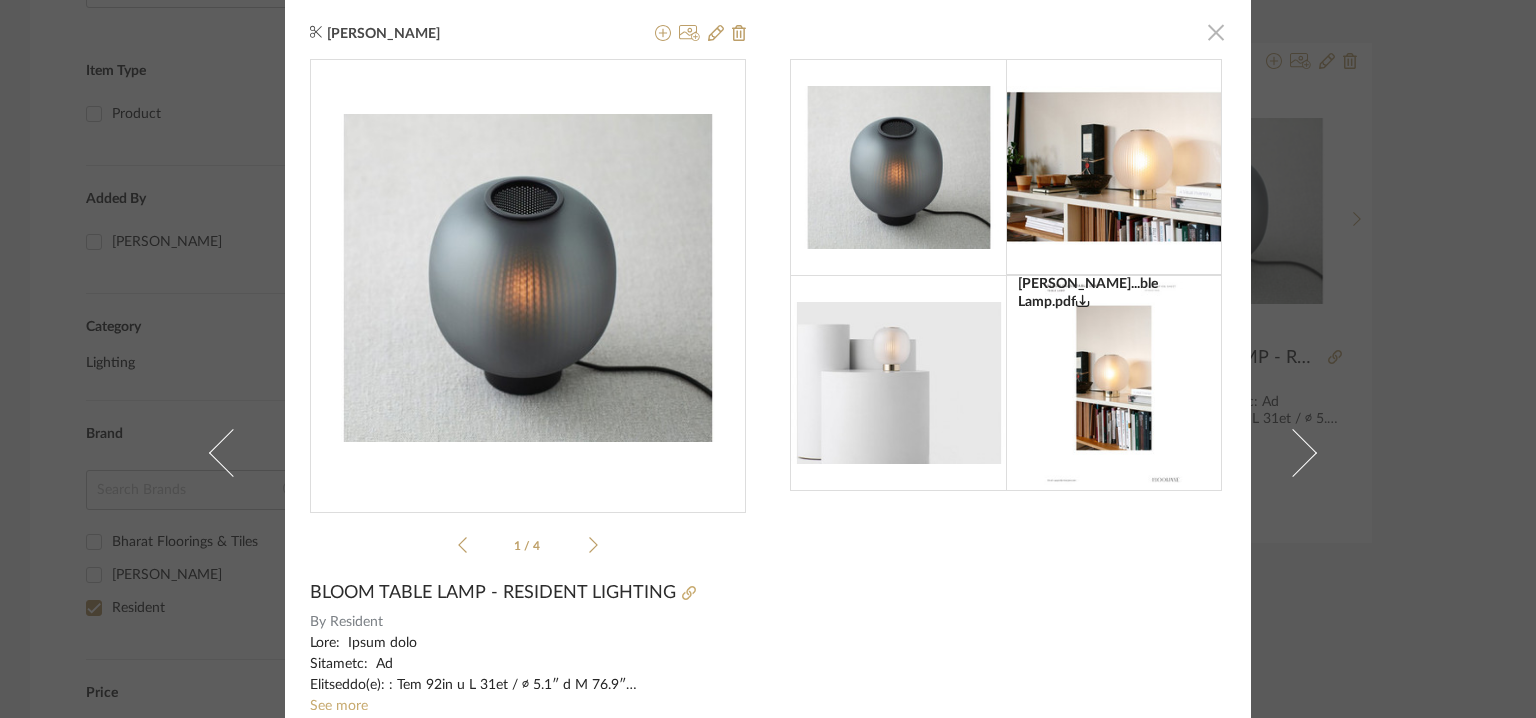click 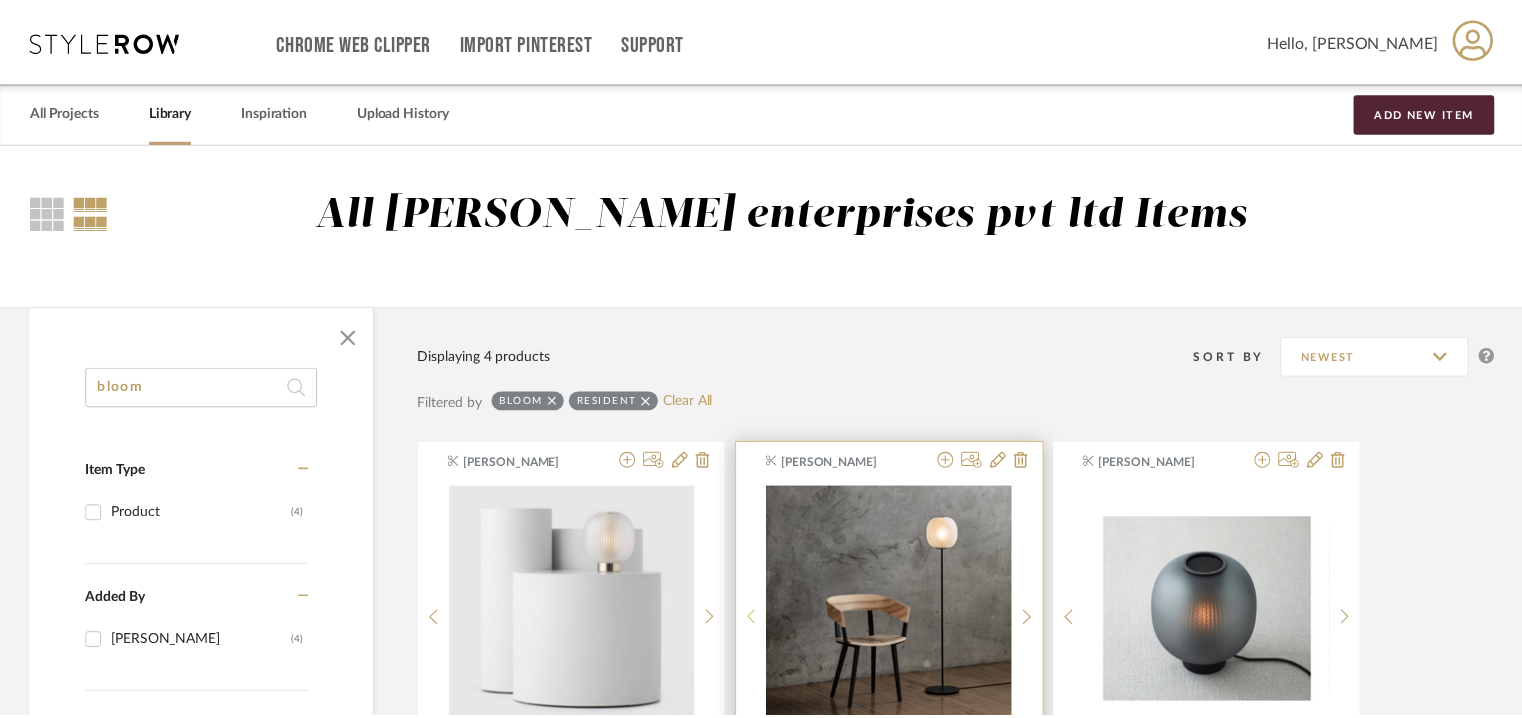 scroll, scrollTop: 400, scrollLeft: 0, axis: vertical 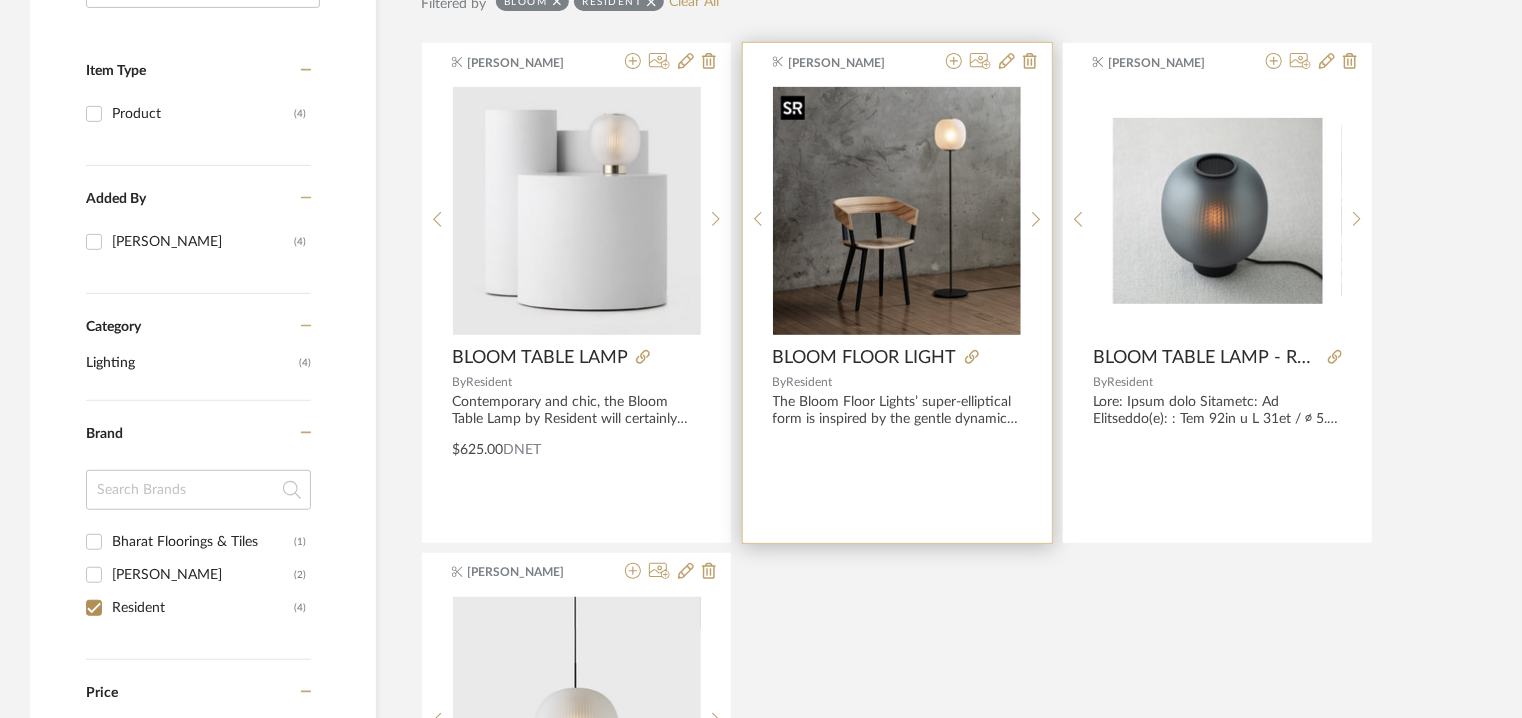 click at bounding box center [897, 211] 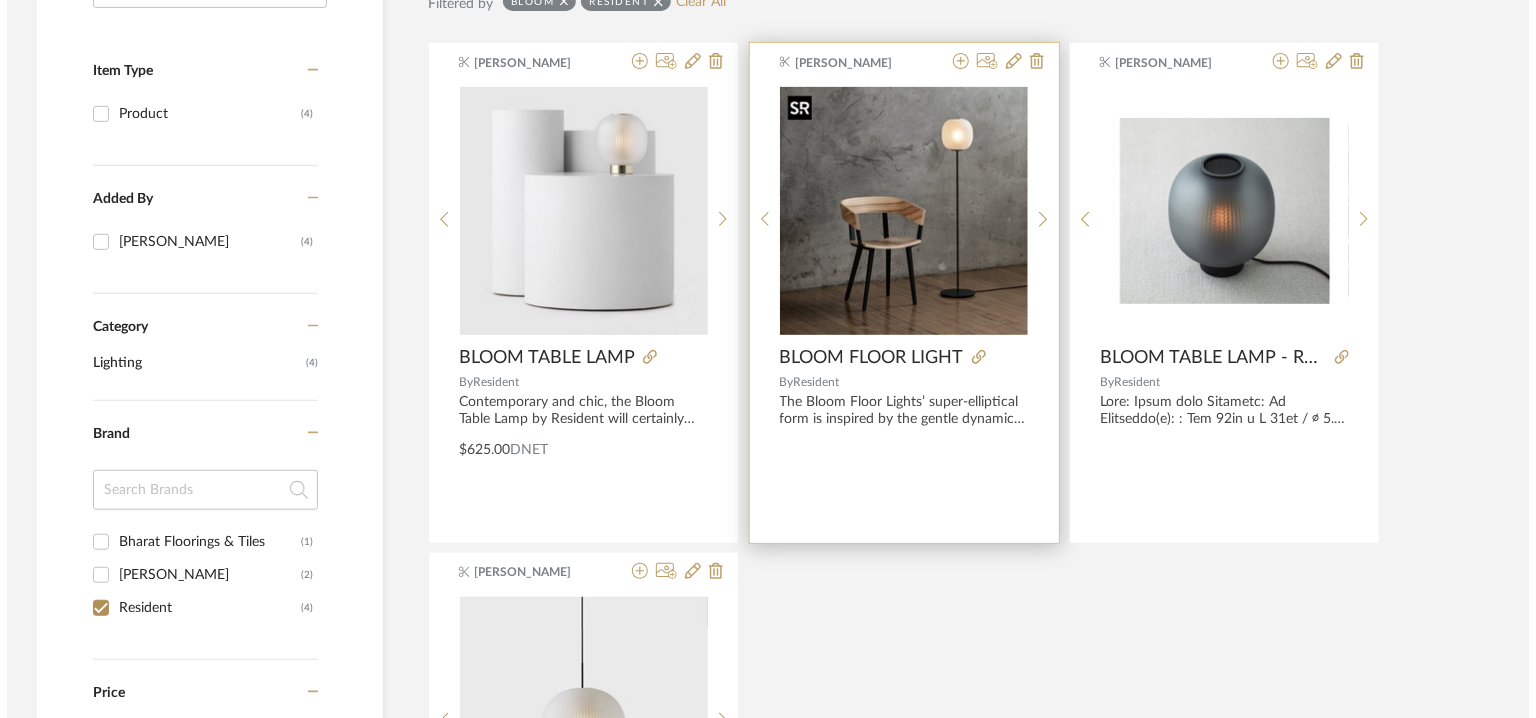 scroll, scrollTop: 0, scrollLeft: 0, axis: both 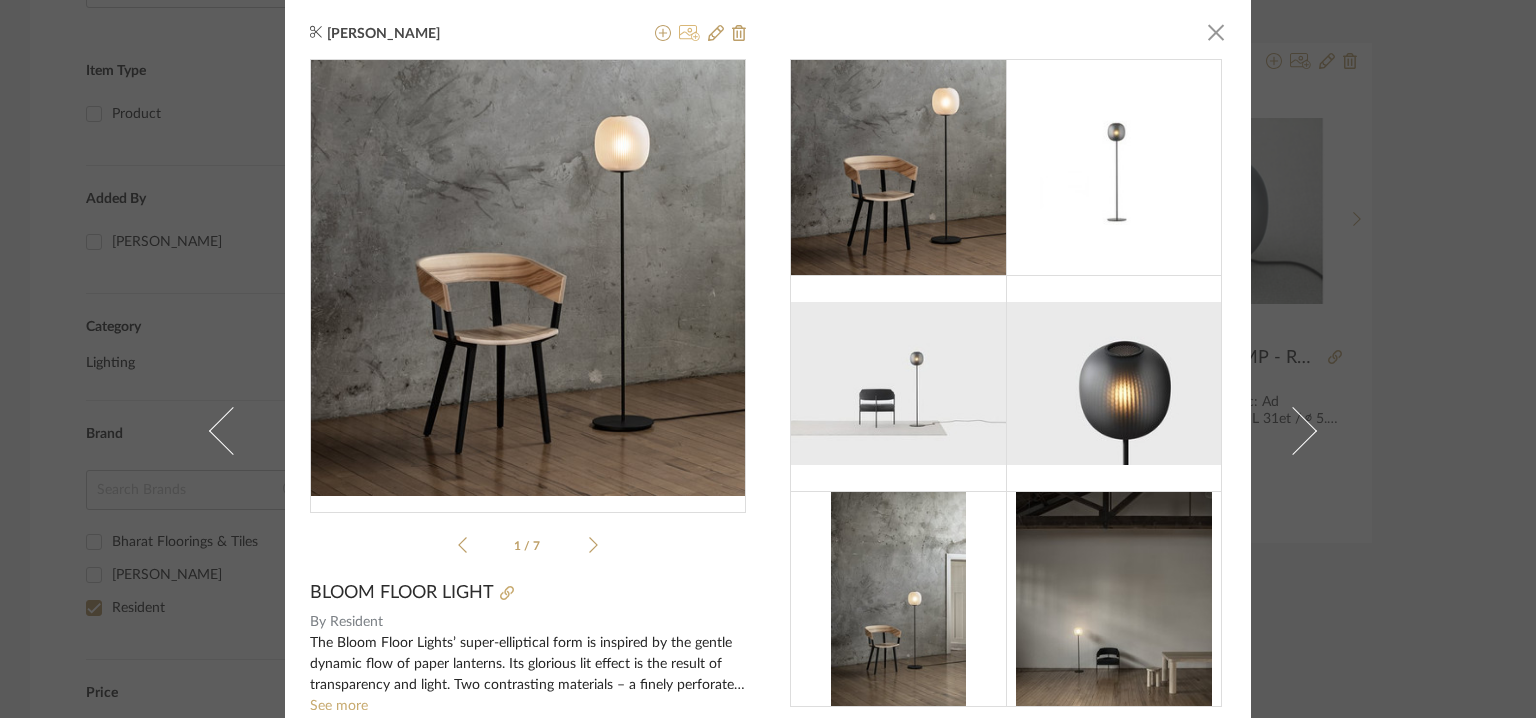 click 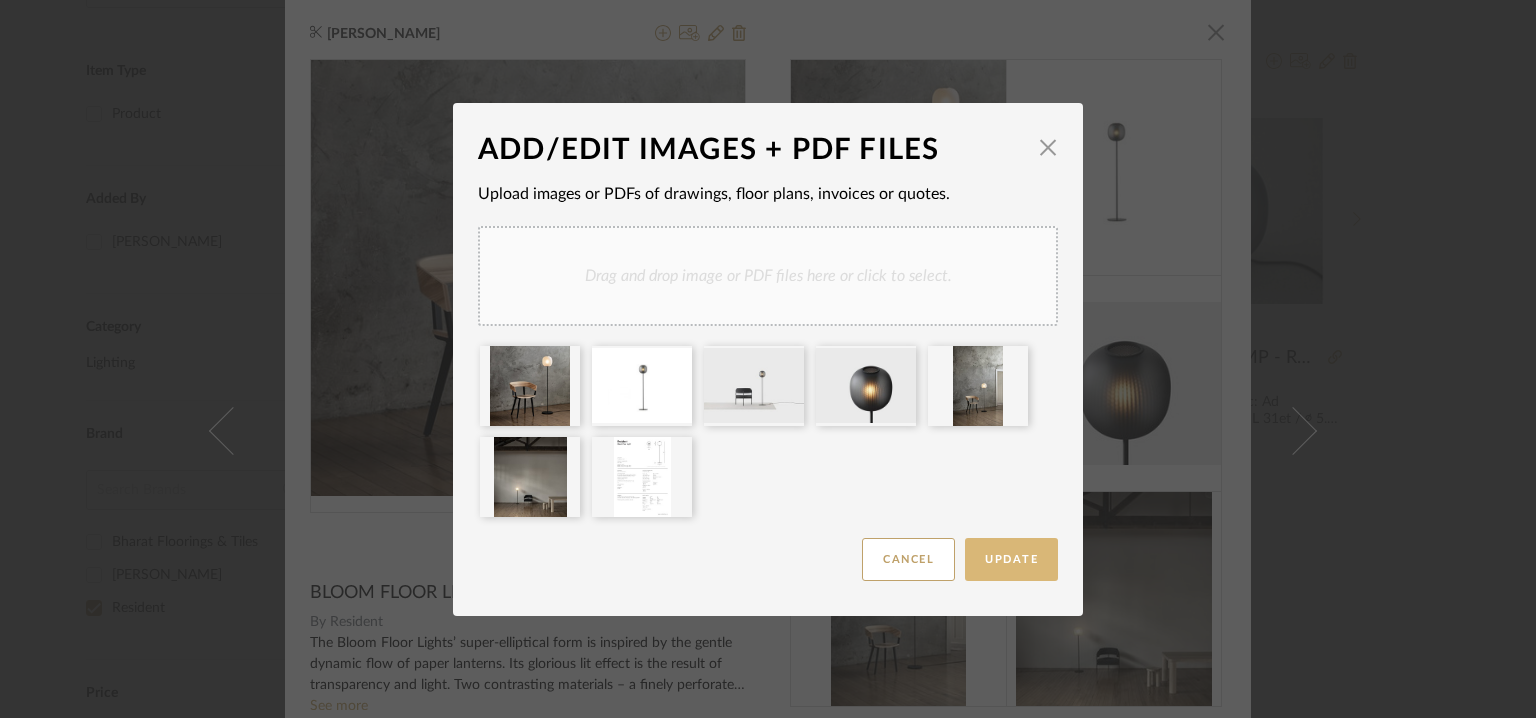 click on "Update" at bounding box center [1011, 559] 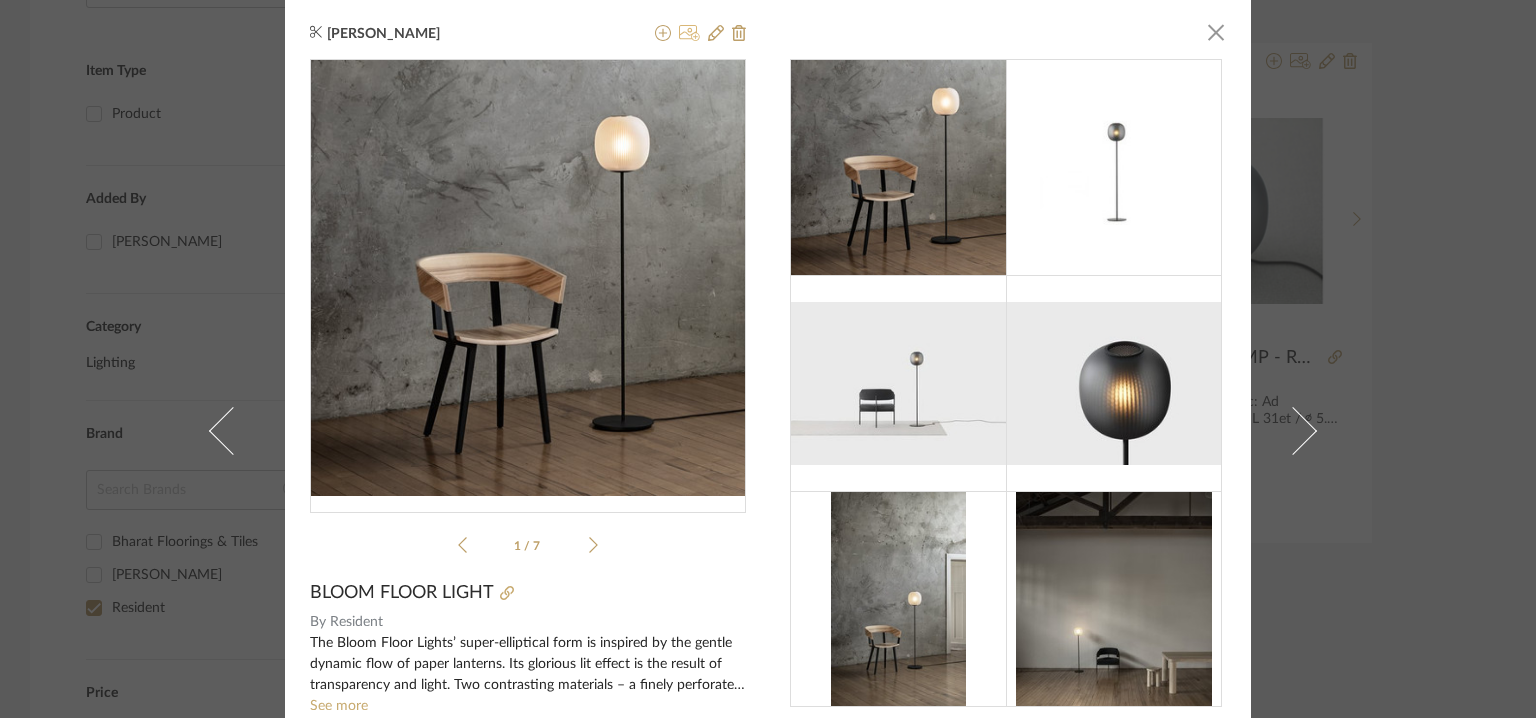 click 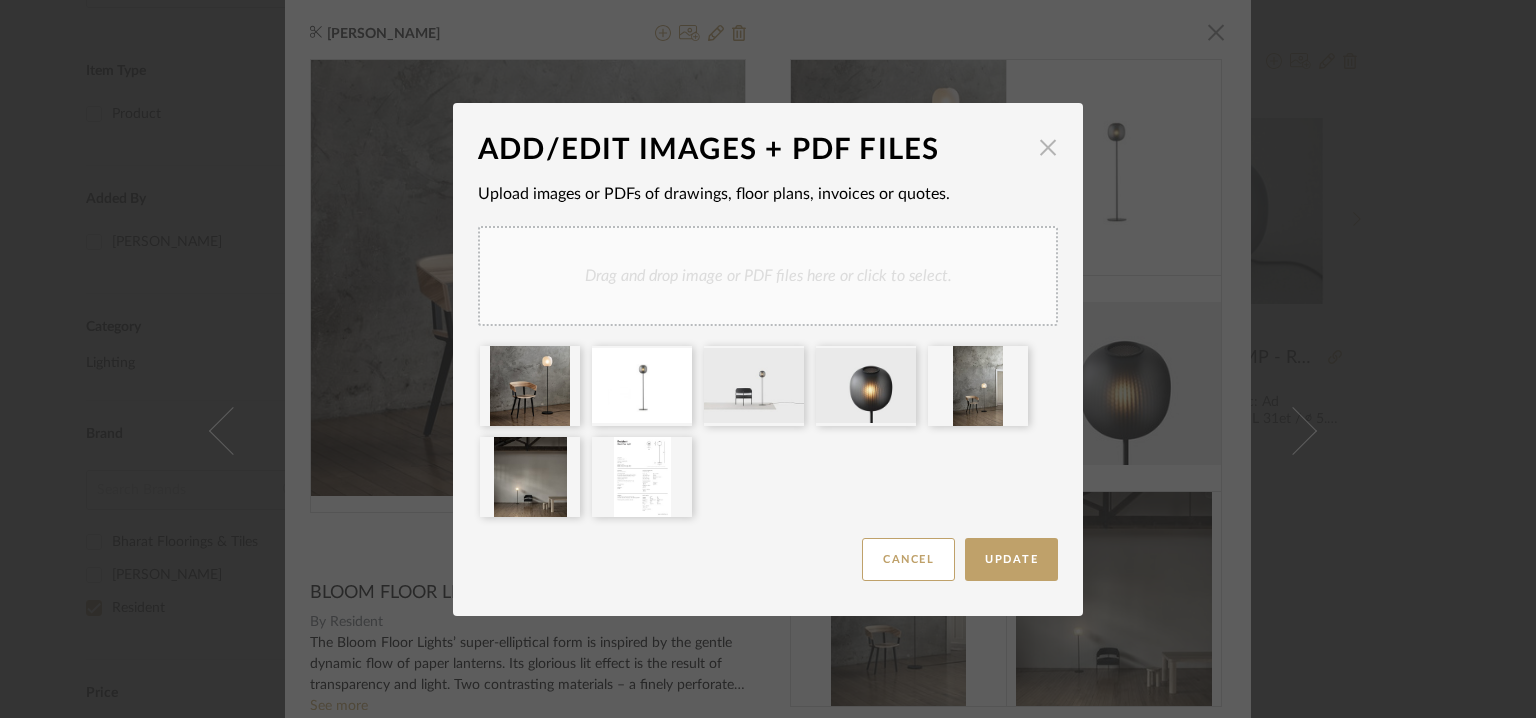 click at bounding box center [1048, 148] 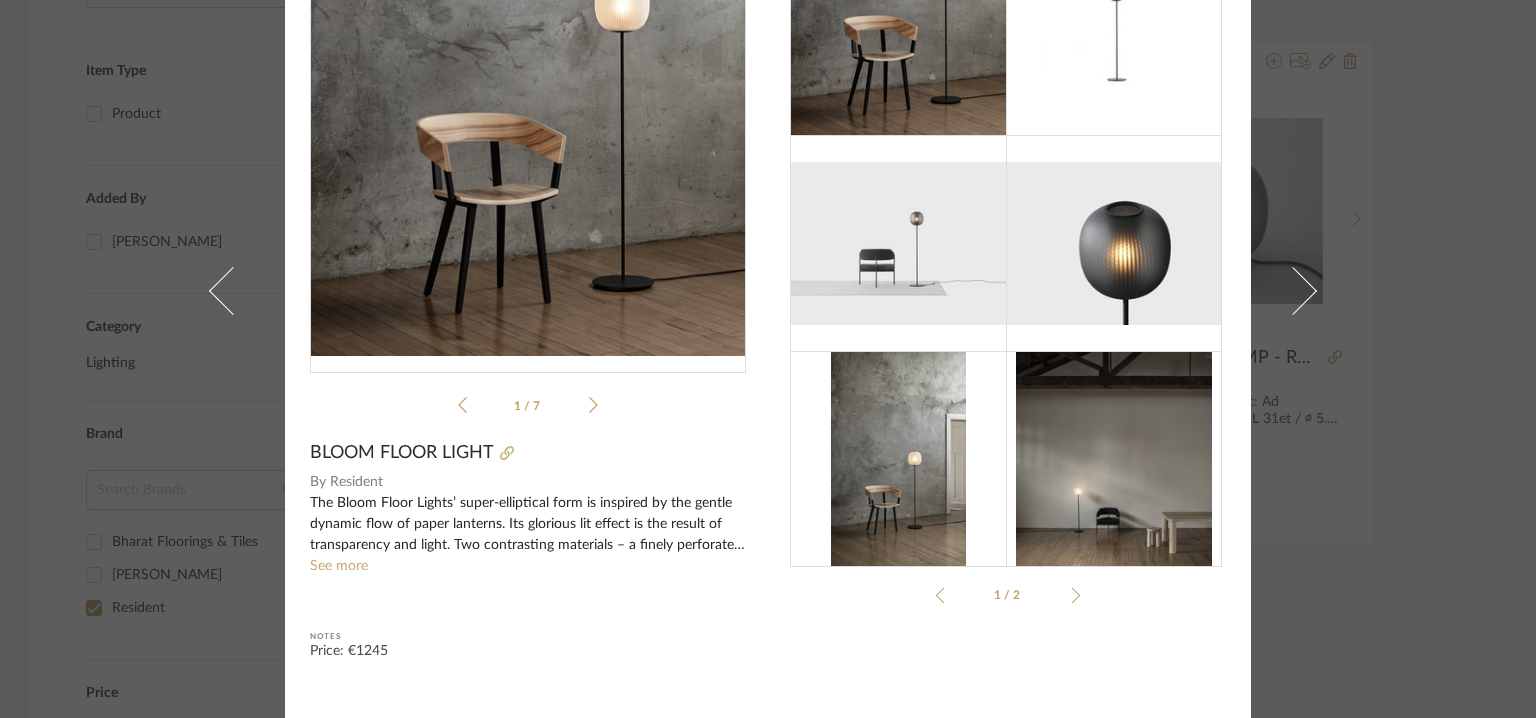 scroll, scrollTop: 143, scrollLeft: 0, axis: vertical 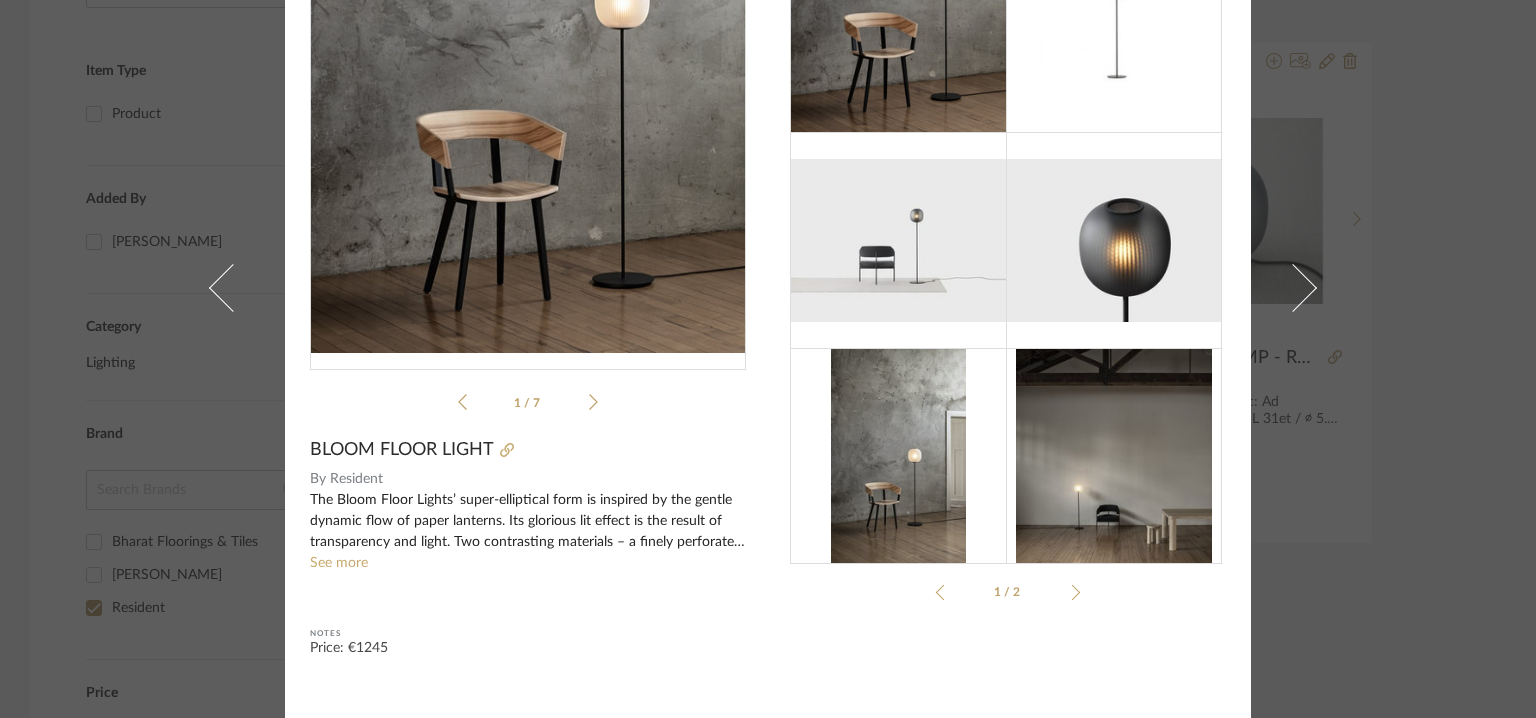 click at bounding box center [1073, 592] 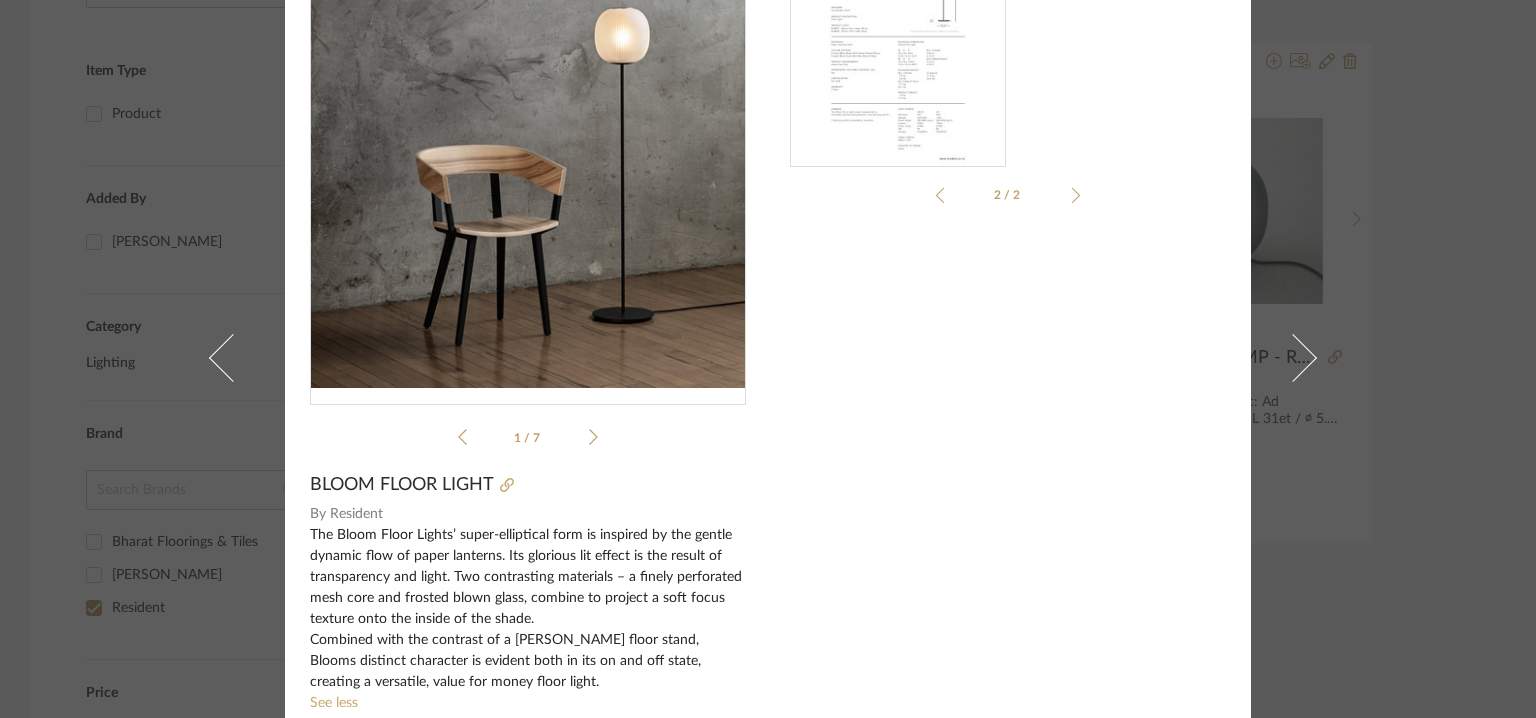 scroll, scrollTop: 212, scrollLeft: 0, axis: vertical 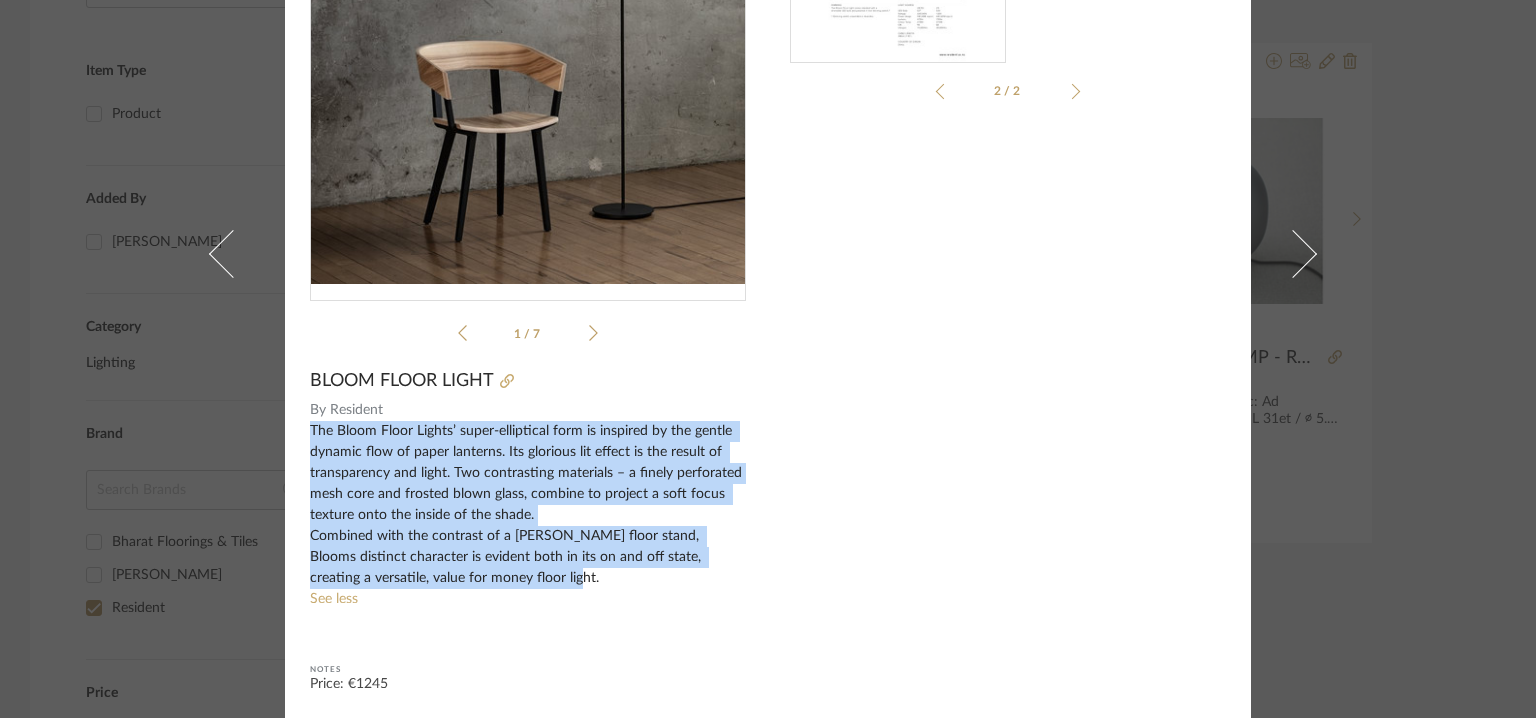 drag, startPoint x: 466, startPoint y: 577, endPoint x: 300, endPoint y: 433, distance: 219.75441 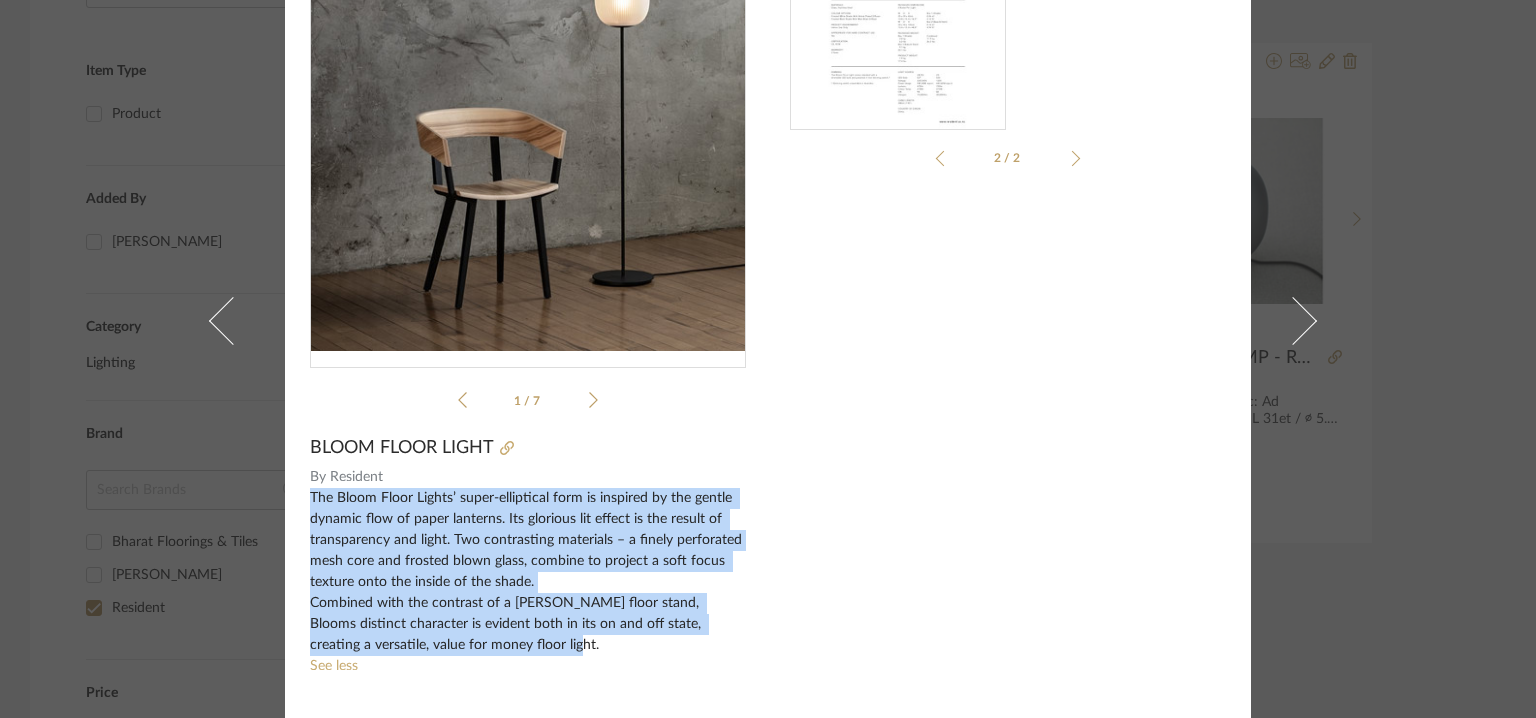 scroll, scrollTop: 0, scrollLeft: 0, axis: both 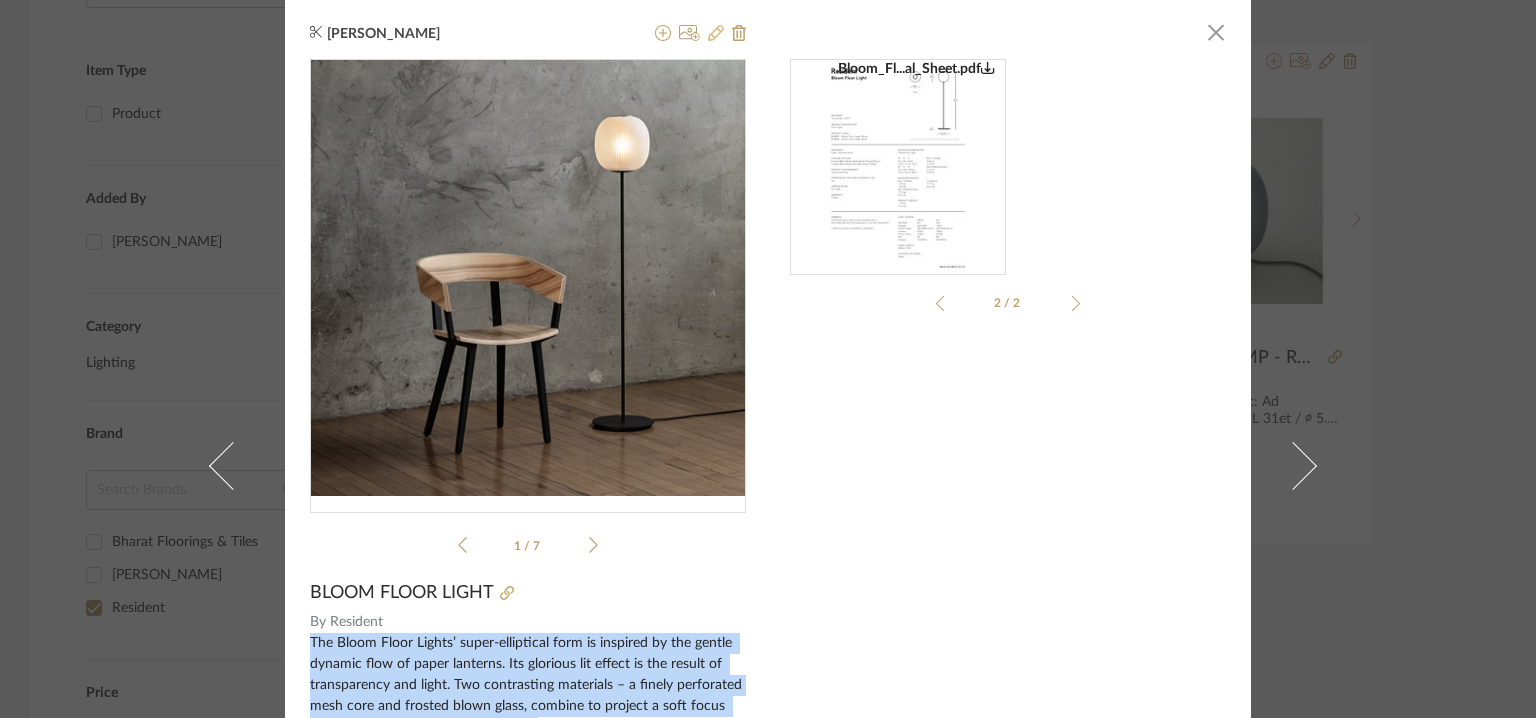 click 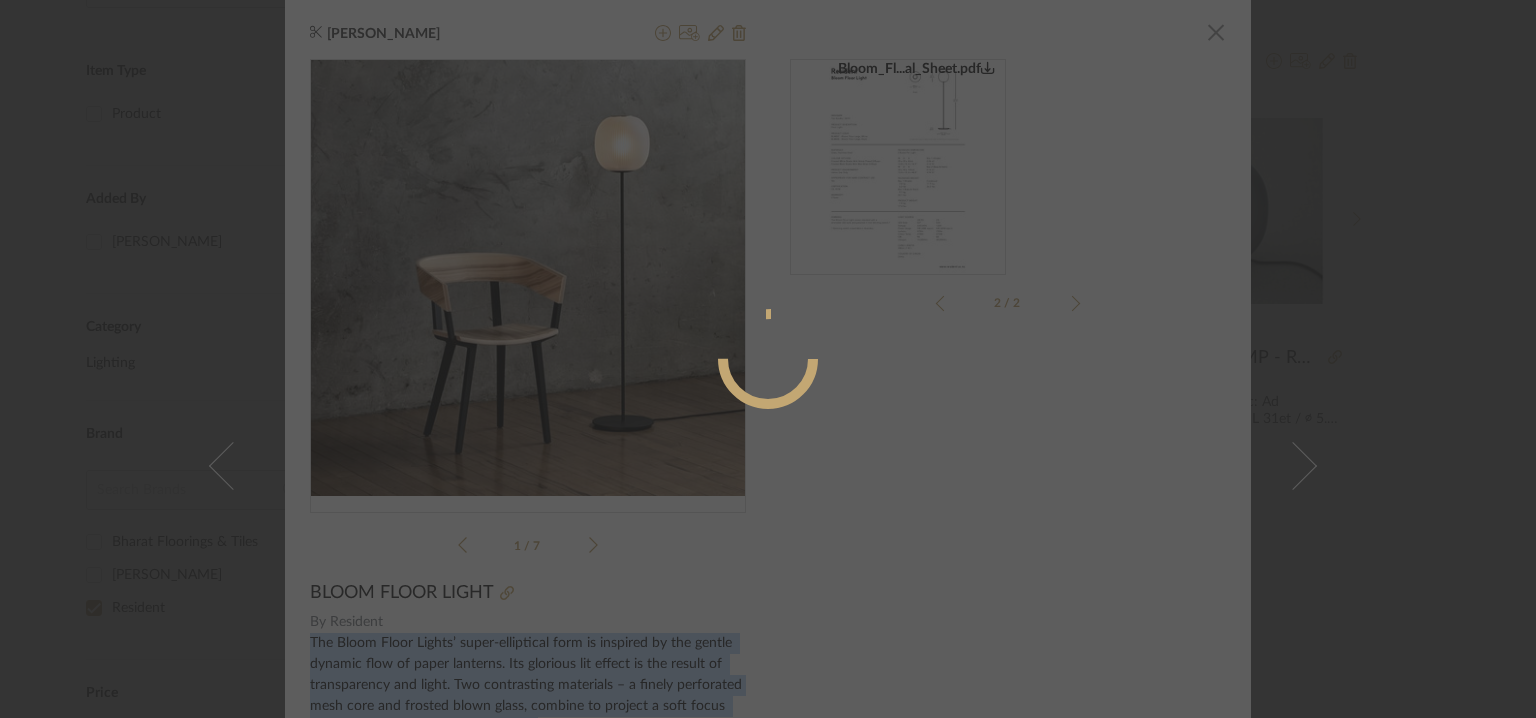 radio on "true" 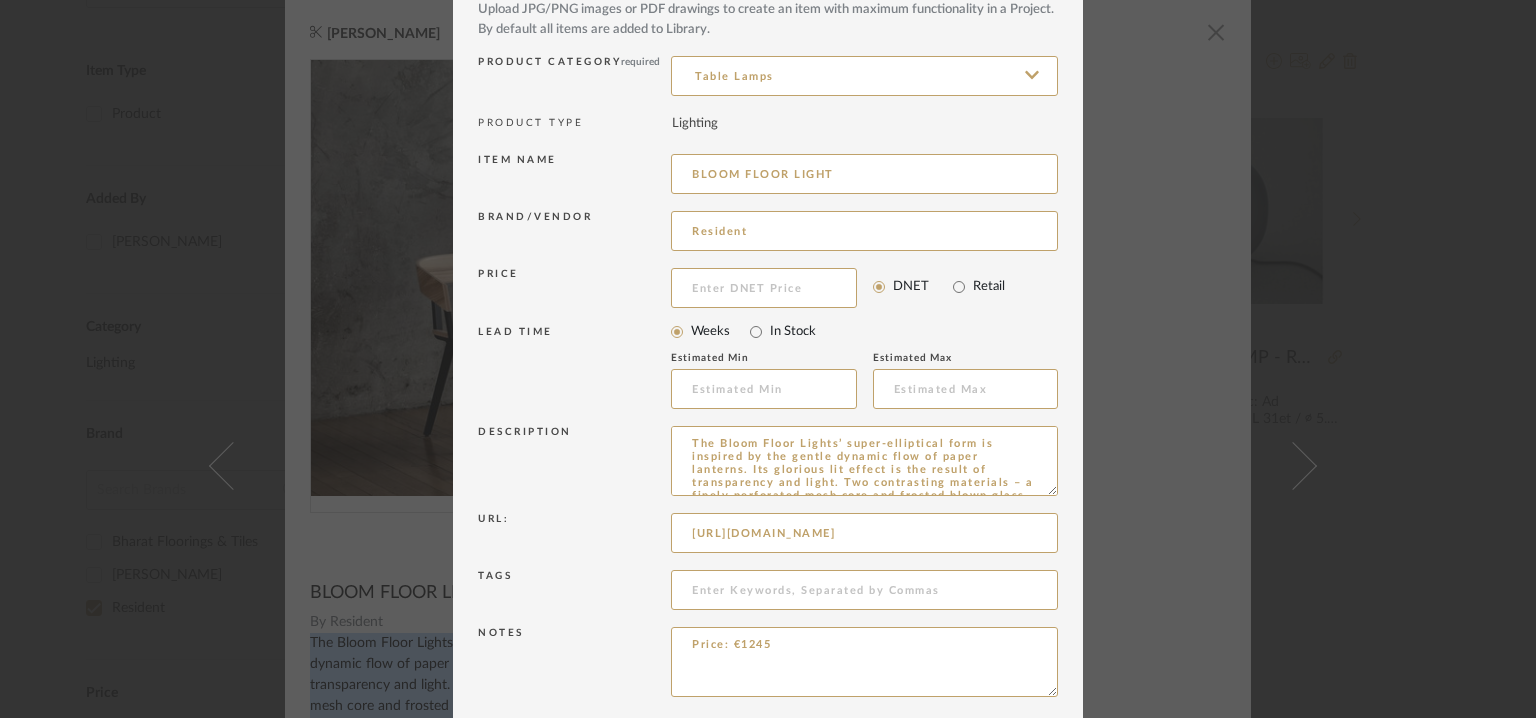 scroll, scrollTop: 192, scrollLeft: 0, axis: vertical 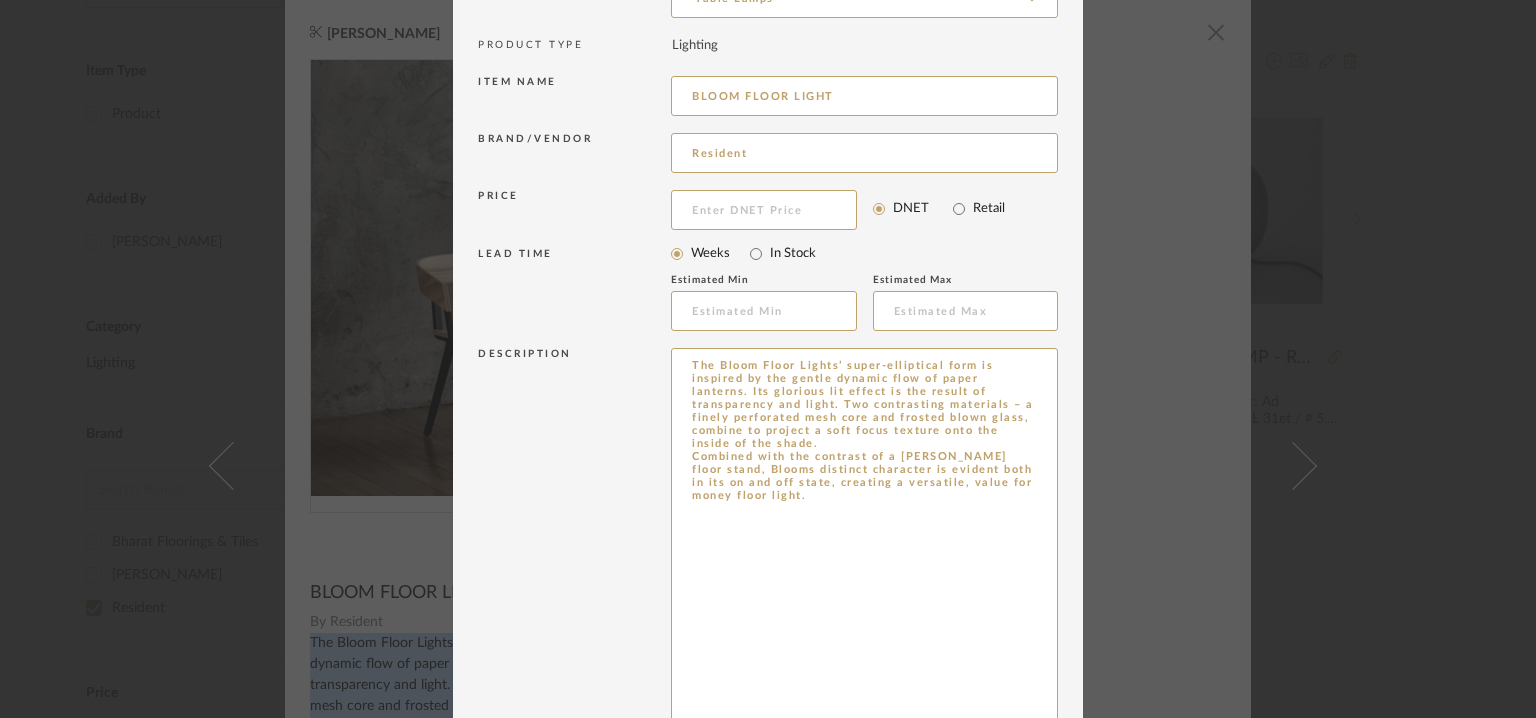 drag, startPoint x: 1042, startPoint y: 410, endPoint x: 1175, endPoint y: 776, distance: 389.41623 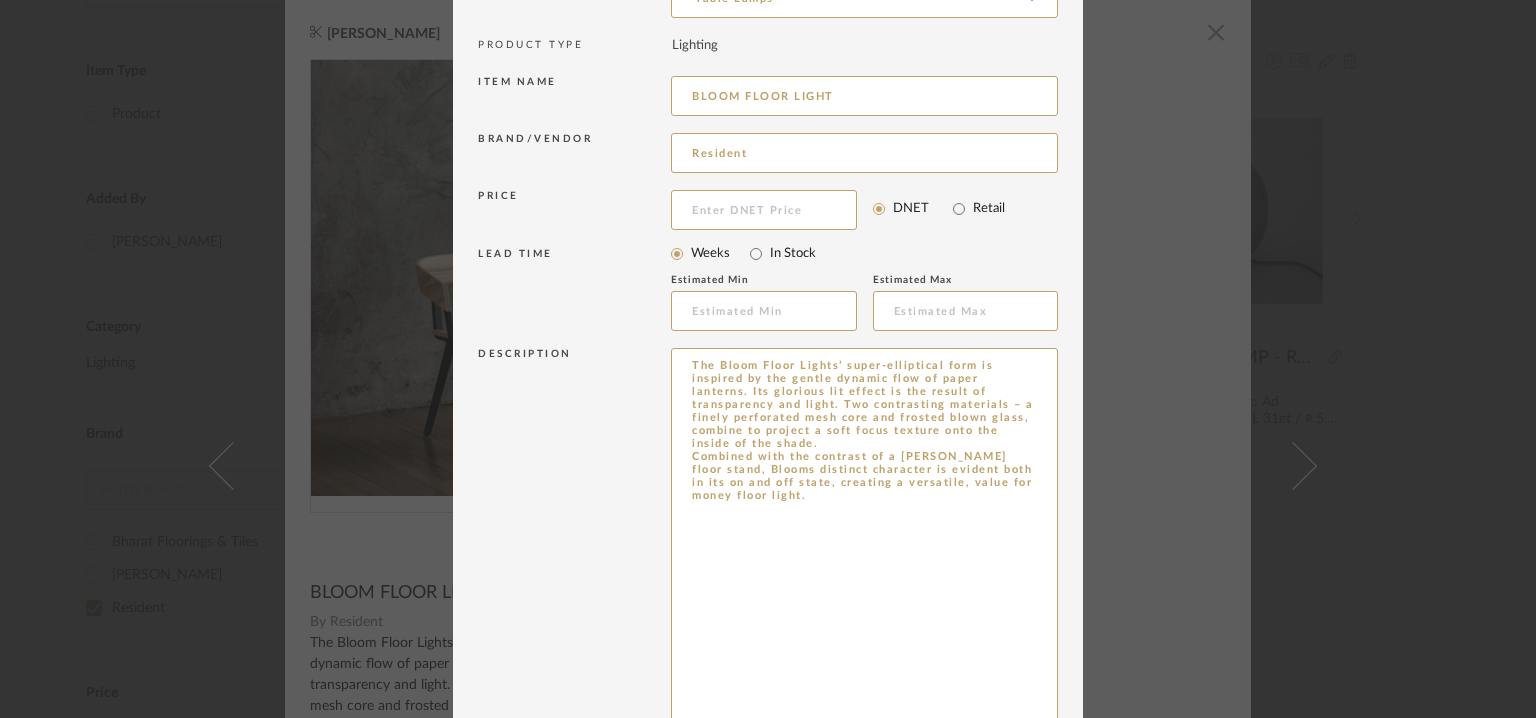 drag, startPoint x: 891, startPoint y: 583, endPoint x: 631, endPoint y: 341, distance: 355.1957 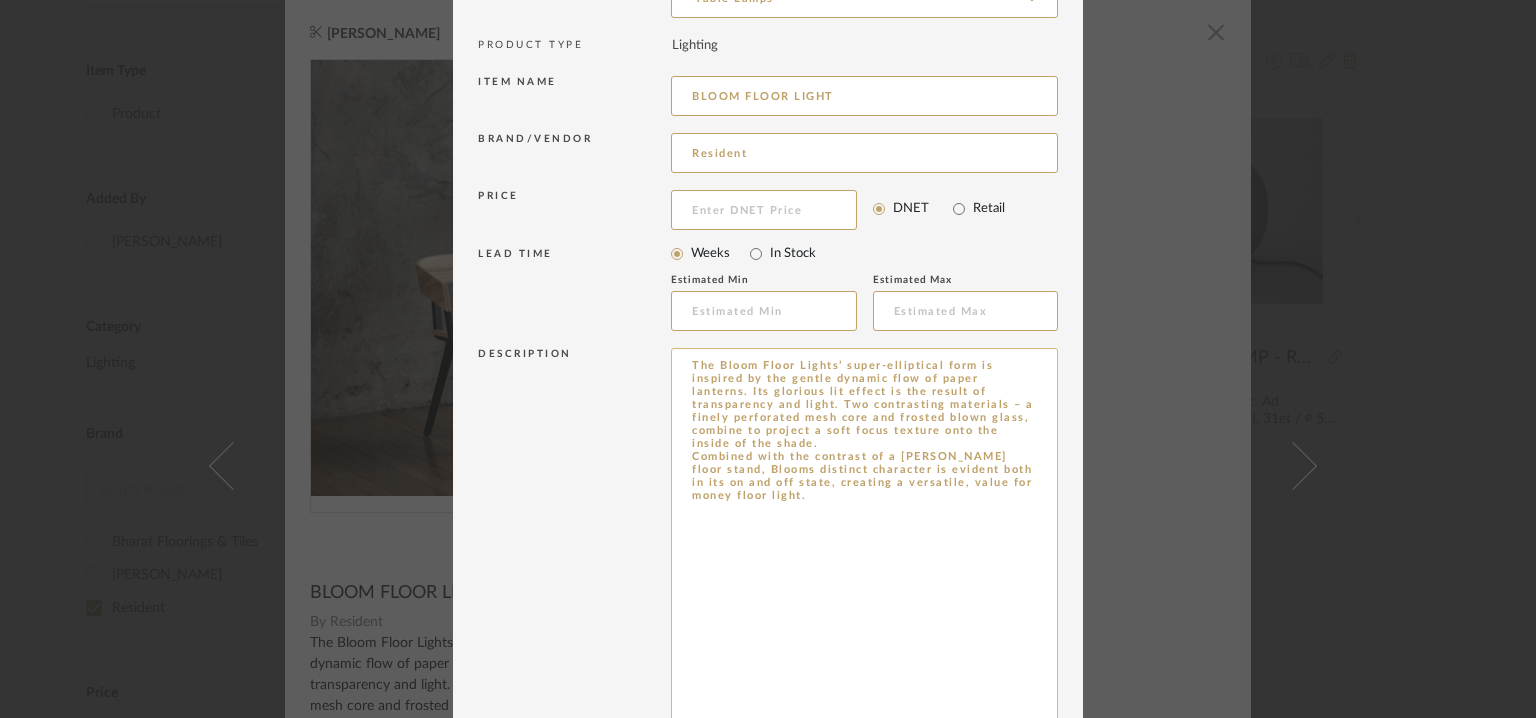 paste on "ype:  Floor  lamp
Designer:  Tim Rundle (2019)
Dimension(s): :
Materials & Finish : Stainless steel, Glass.
Weight : Na
Light Source  : UK&EUR E27 LED Bulb, USA E26 LED Bulb
Voltage  : UK&EUR 220-240V, USA 120V
Power Usage  : 5W (40W equiv)
Lumens  : 470lm
Colour Temp : 2700k
CRI 90
LIFESPAN : 15,000 Hrs
Cord length : 300m (118in)
Installation requirements, if any: (such as mounting options, electrical wiring, or compatibility with existing infrastructure) : Na
Lighting controls: (compatibility with lighting control systems, such as dimmers, timers,)  : DIMMING : UK / EUR / USA Prewired with an in-line dimming switch, and comes standard with a dimmable LED bulb.
AU / NZ Prewired with an on off switch.
Product description: The Bloom Floor Light’s super-elliptical form is inspired by the gentle dynamic flow of paper lanterns. Its glorious lit effect is the result of transparency and light. Two contrasting materials – a finely perforated mesh core and frosted blown glass, combine to project a soft focus te..." 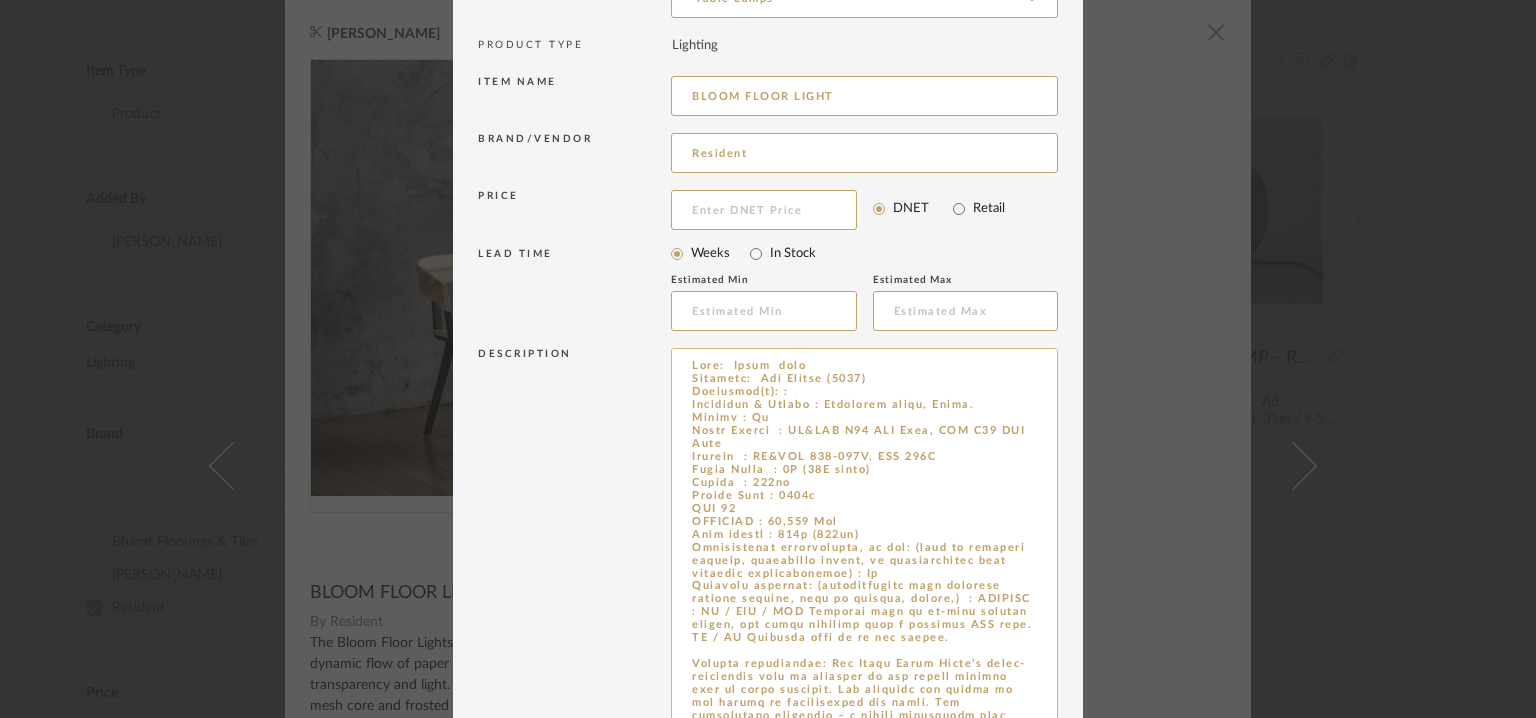 scroll, scrollTop: 120, scrollLeft: 0, axis: vertical 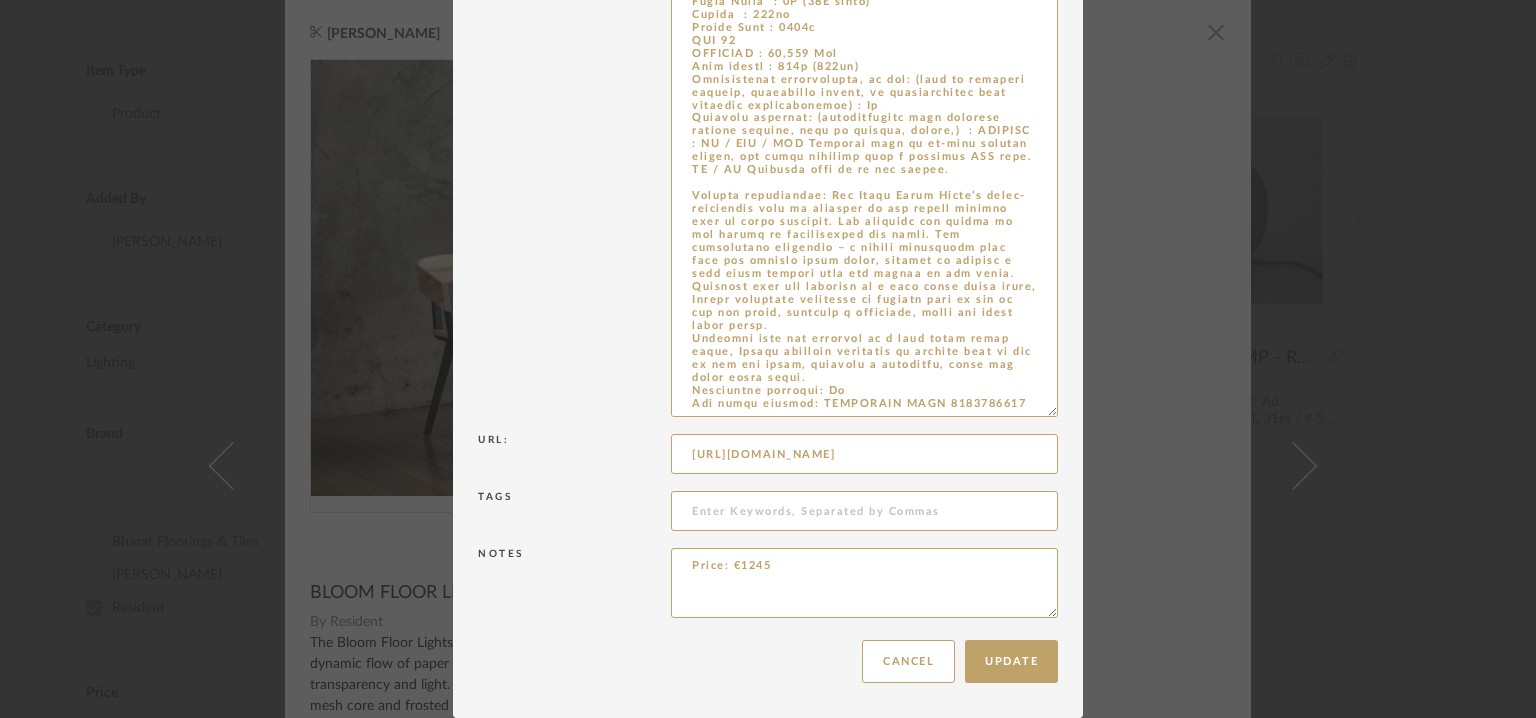 type on "Type:  Floor  lamp
Designer:  Tim Rundle (2019)
Dimension(s): :
Materials & Finish : Stainless steel, Glass.
Weight : Na
Light Source  : UK&EUR E27 LED Bulb, USA E26 LED Bulb
Voltage  : UK&EUR 220-240V, USA 120V
Power Usage  : 5W (40W equiv)
Lumens  : 470lm
Colour Temp : 2700k
CRI 90
LIFESPAN : 15,000 Hrs
Cord length : 300m (118in)
Installation requirements, if any: (such as mounting options, electrical wiring, or compatibility with existing infrastructure) : Na
Lighting controls: (compatibility with lighting control systems, such as dimmers, timers,)  : DIMMING : UK / EUR / USA Prewired with an in-line dimming switch, and comes standard with a dimmable LED bulb.
AU / NZ Prewired with an on off switch.
Product description: The Bloom Floor Light’s super-elliptical form is inspired by the gentle dynamic flow of paper lanterns. Its glorious lit effect is the result of transparency and light. Two contrasting materials – a finely perforated mesh core and frosted blown glass, combine to project a soft focus t..." 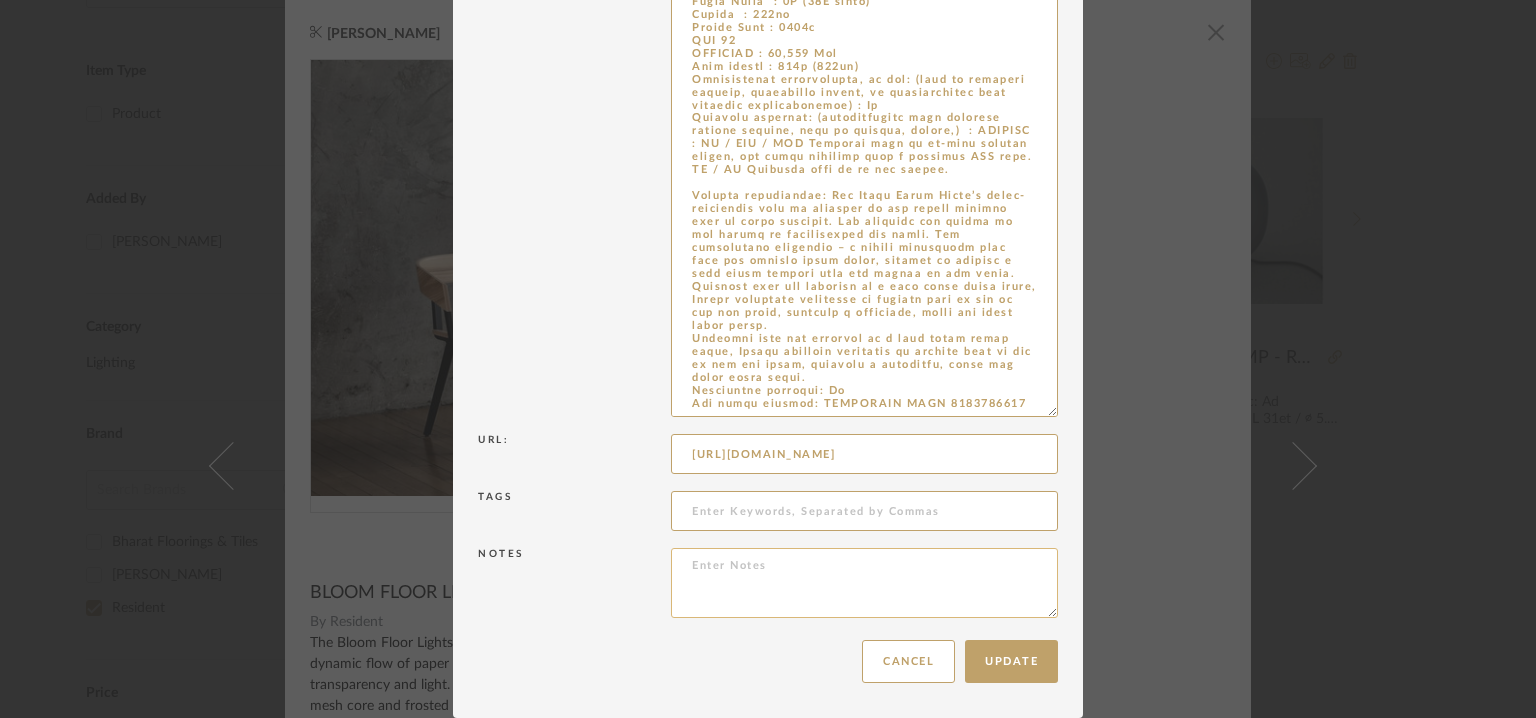 click at bounding box center [864, 583] 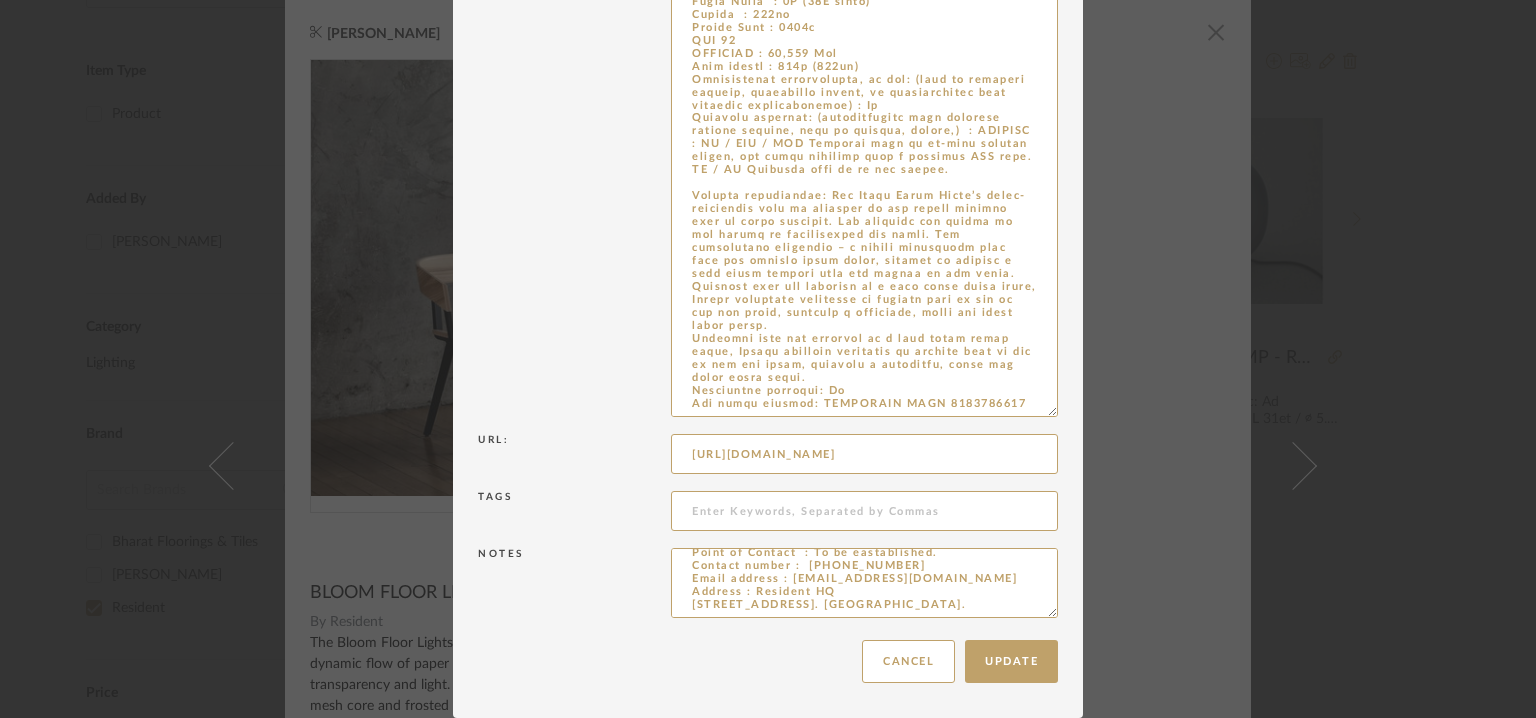 scroll, scrollTop: 103, scrollLeft: 0, axis: vertical 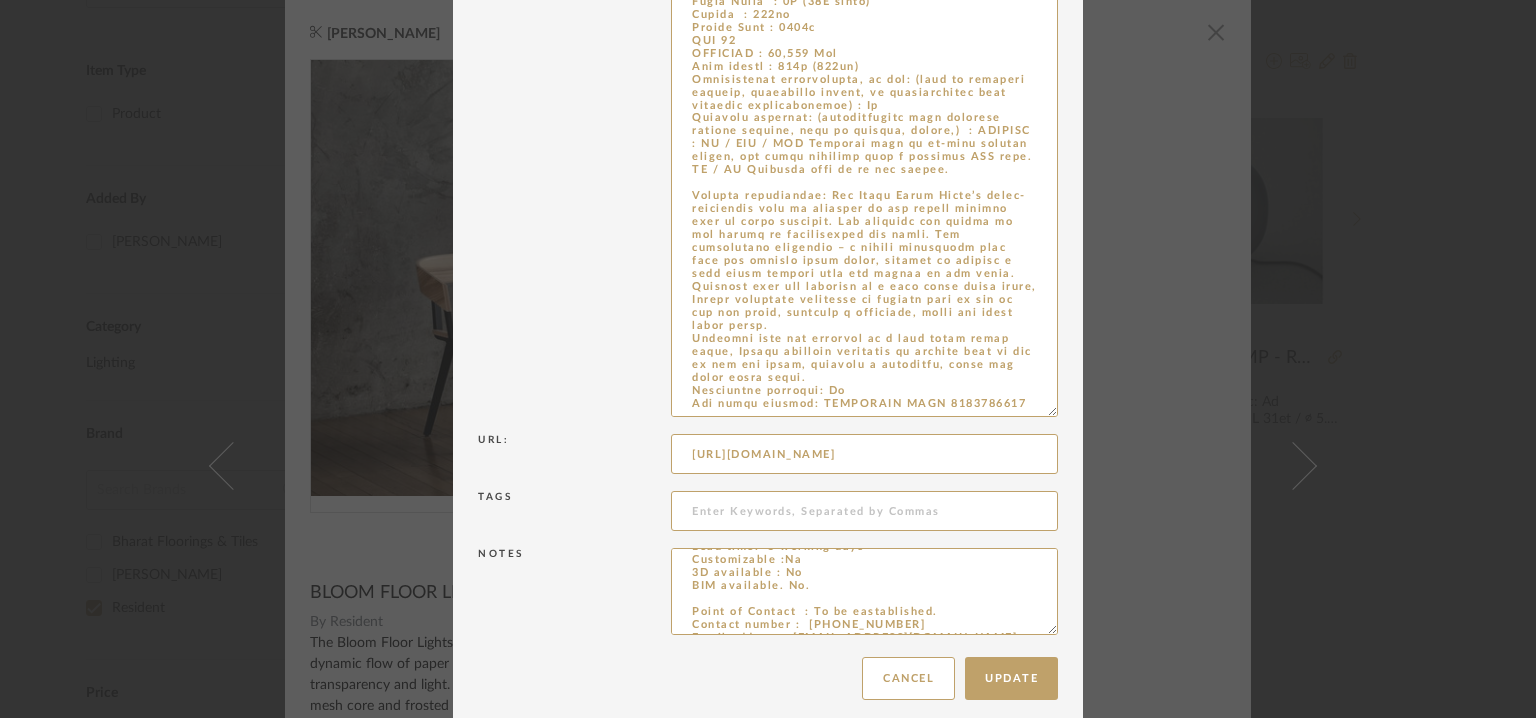 drag, startPoint x: 1040, startPoint y: 613, endPoint x: 1084, endPoint y: 761, distance: 154.40207 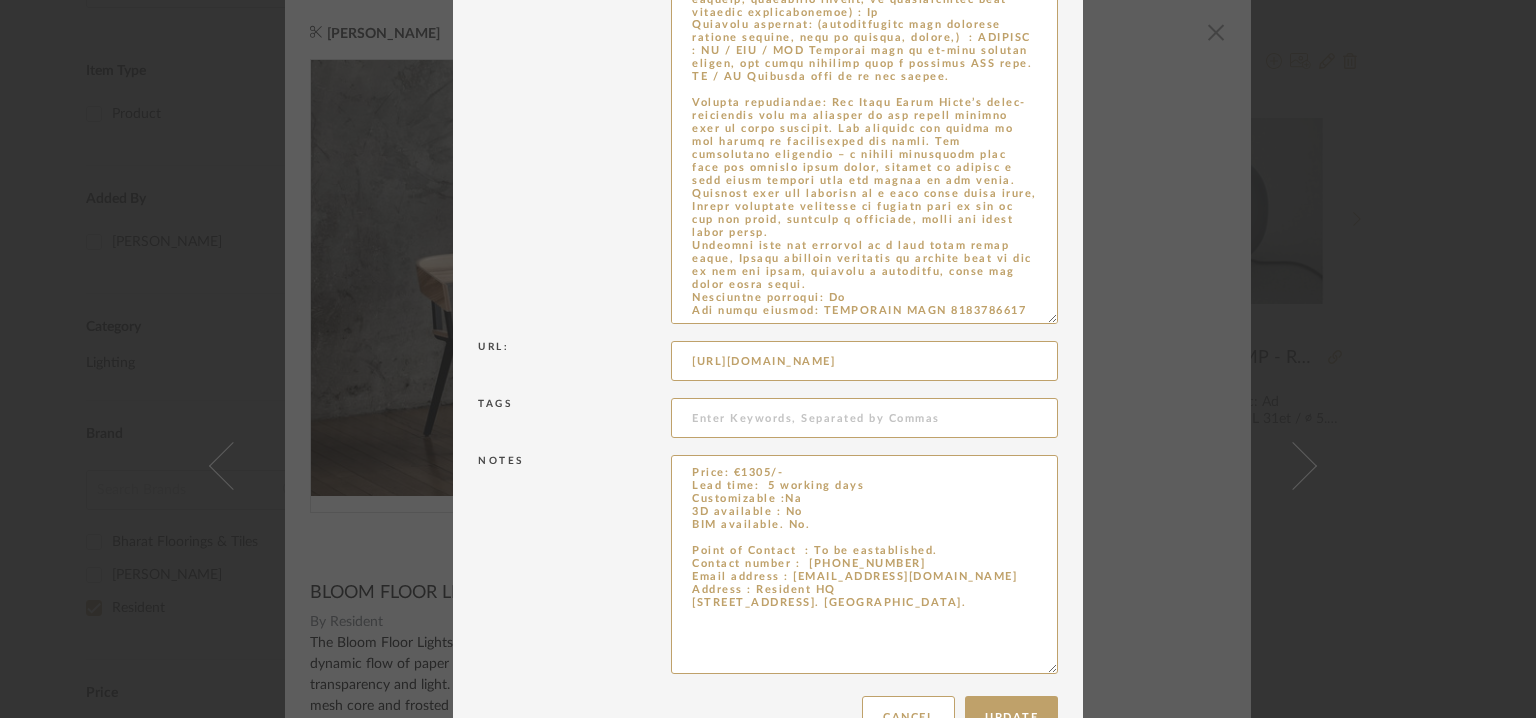 scroll, scrollTop: 708, scrollLeft: 0, axis: vertical 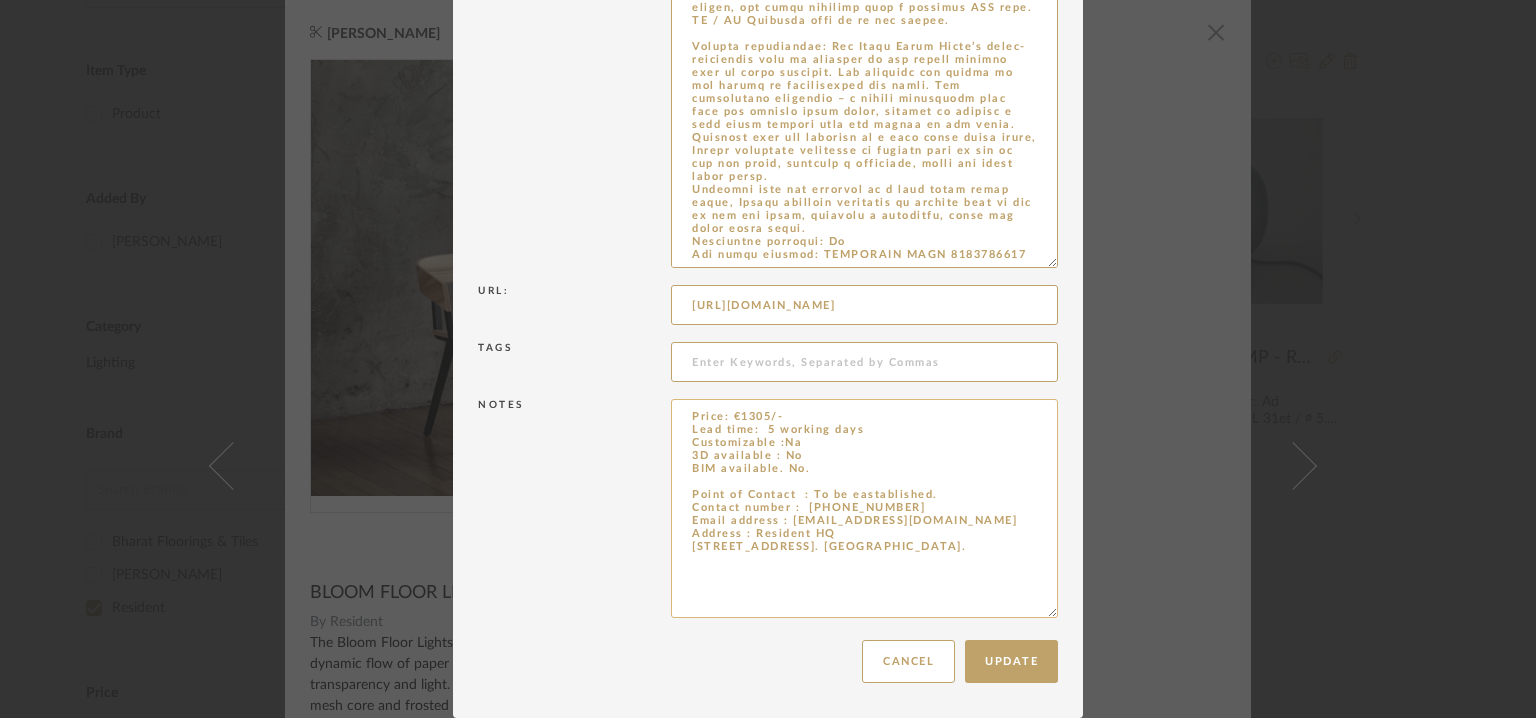 paste on "Additional contact information: NA" 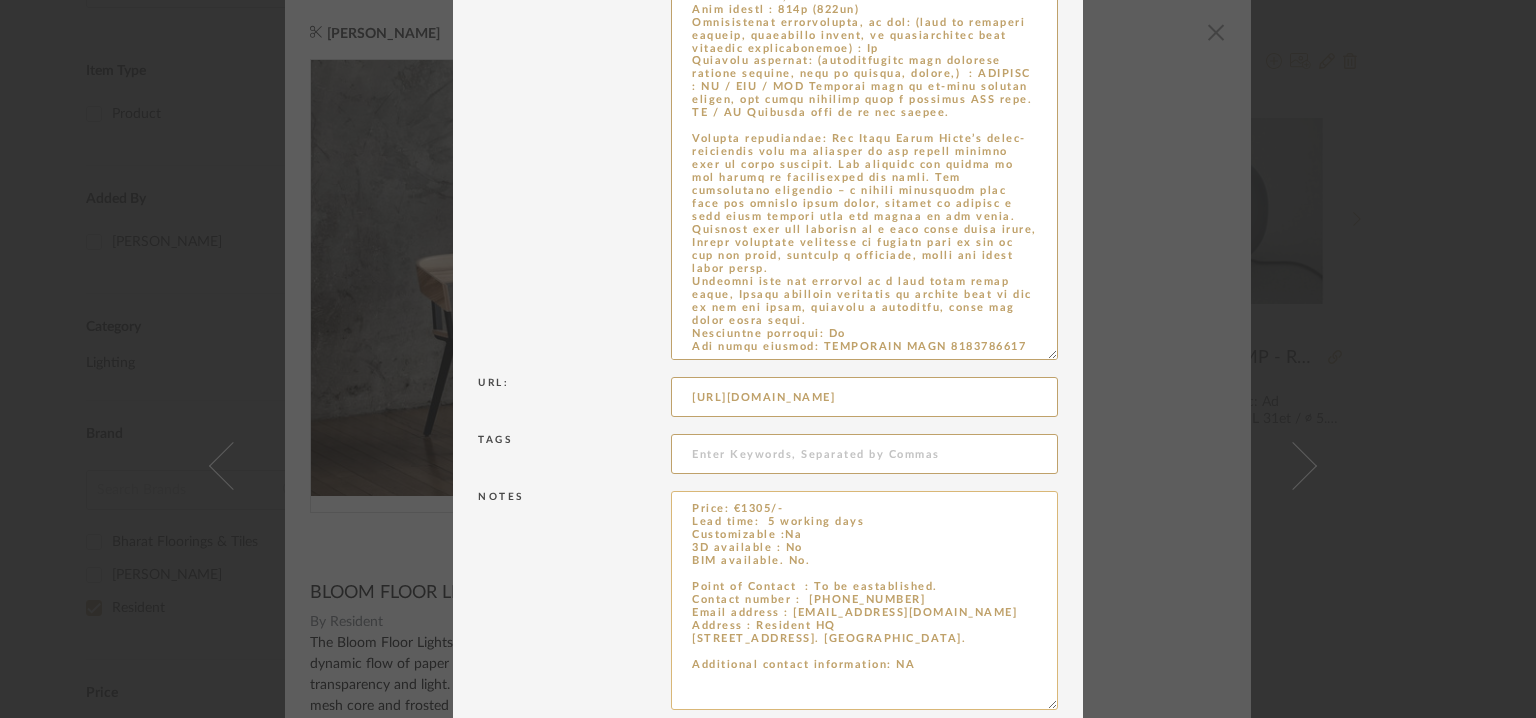 scroll, scrollTop: 708, scrollLeft: 0, axis: vertical 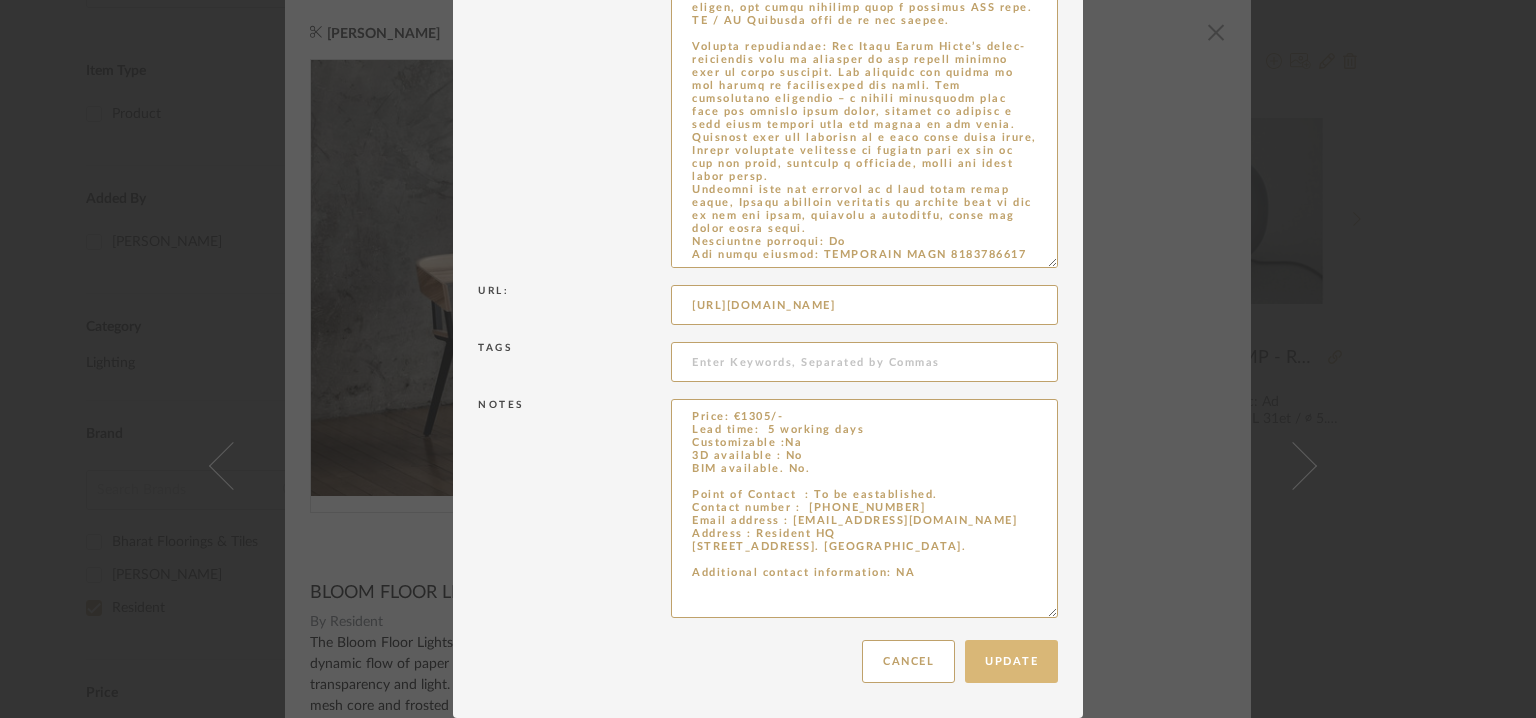 type on "Price: €1305/-
Lead time:  5 working days
Customizable :Na
3D available : No
BIM available. No.
Point of Contact  : To be eastablished.
Contact number :  +64 9 601 9241
Email address : info@resident.co.nz
Address : Resident HQ
9C Exmouth Street, Eden Terrace
Auckland. New Zealand.
Additional contact information: NA" 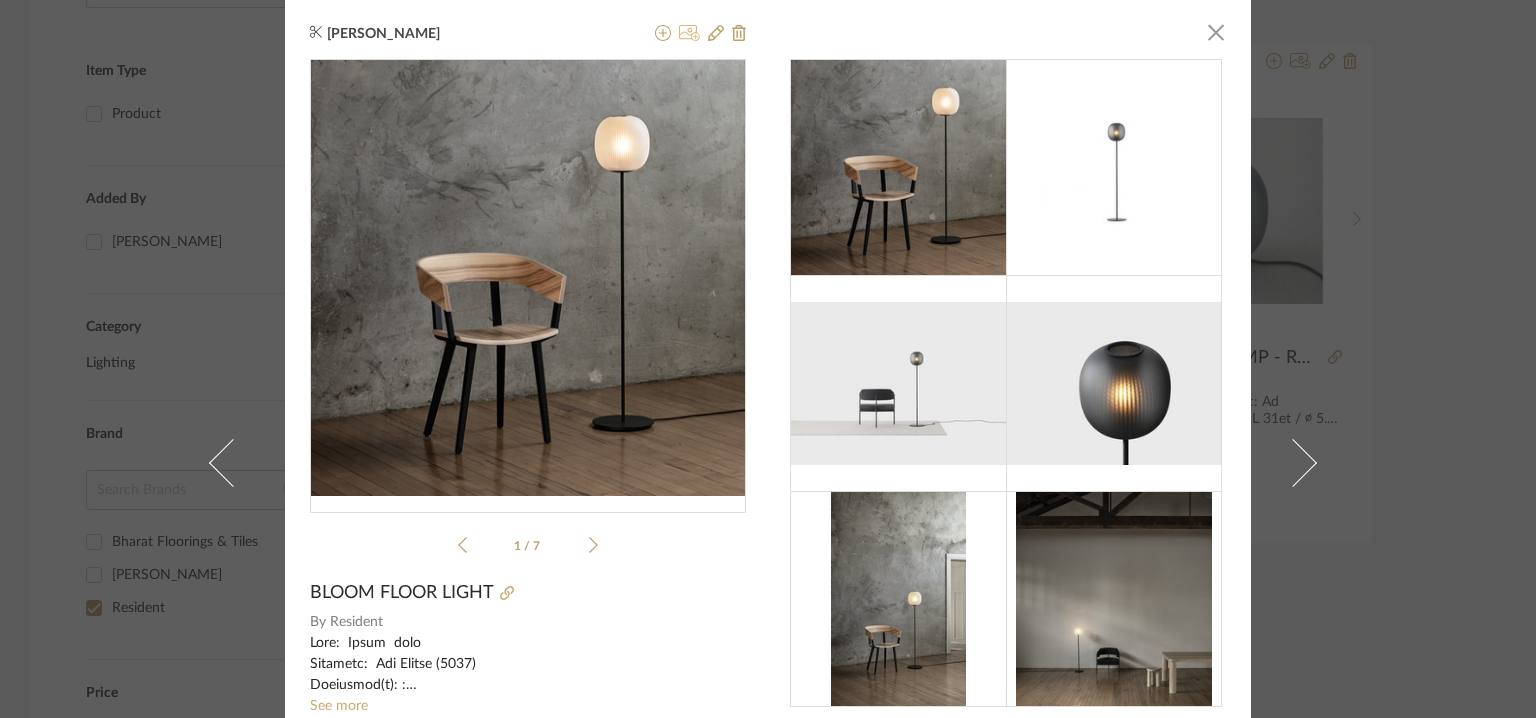 click 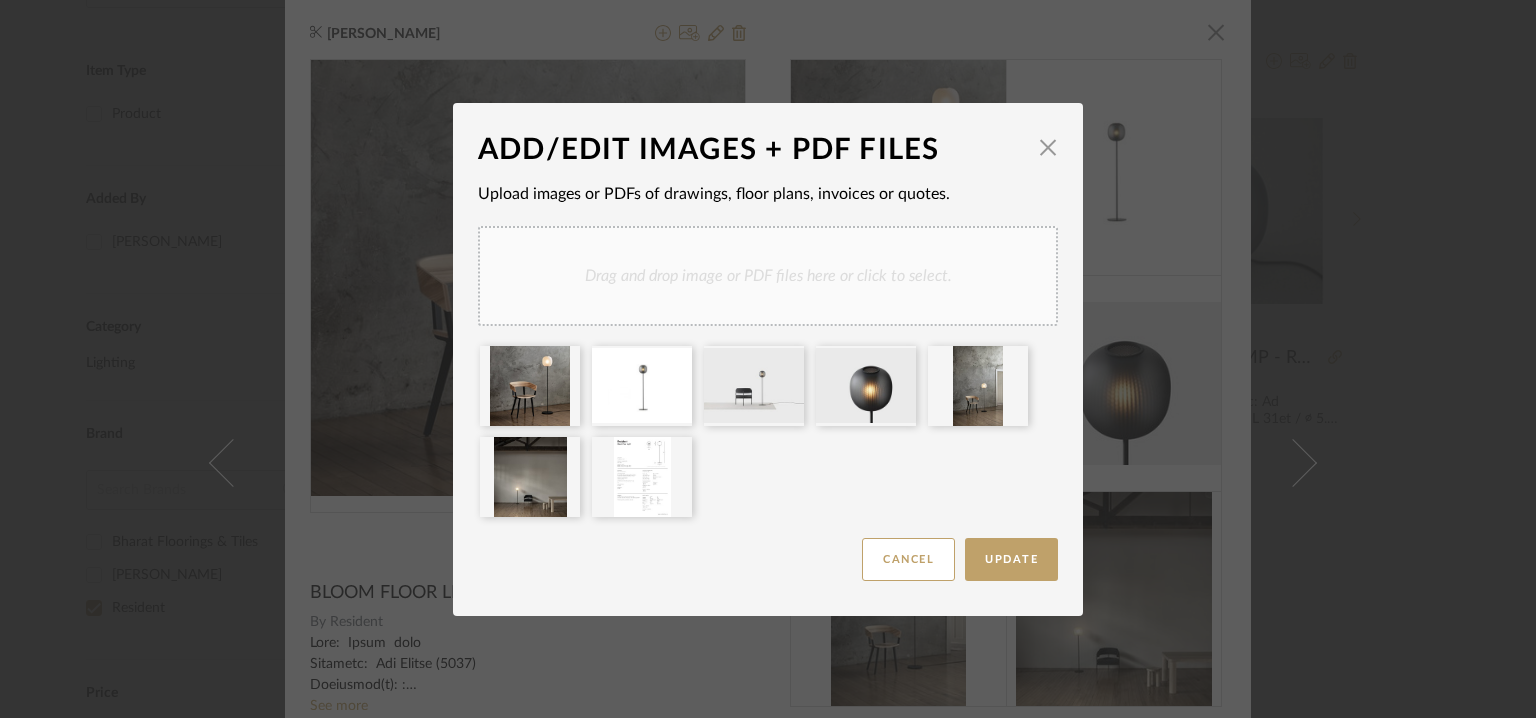 click on "Drag and drop image or PDF files here or click to select." at bounding box center [768, 276] 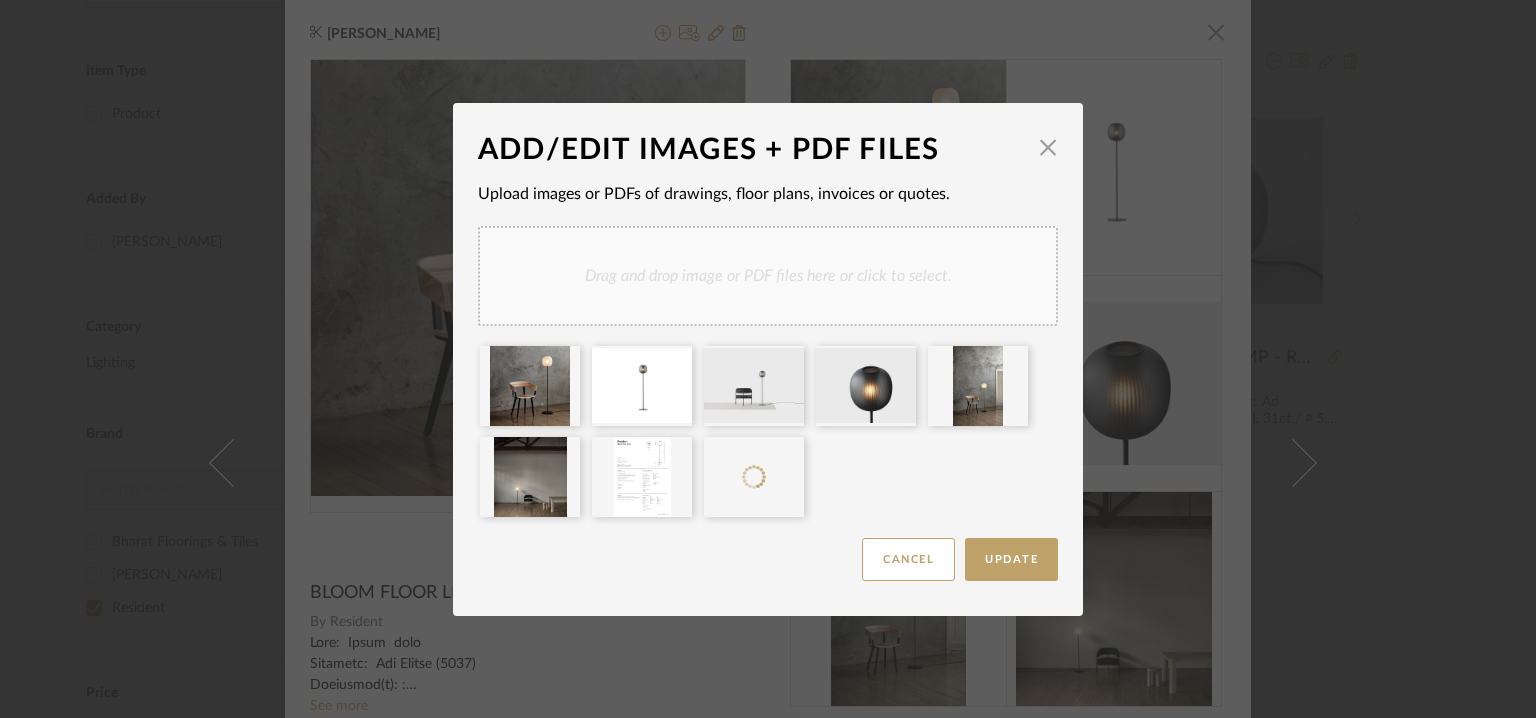 click on "Drag and drop image or PDF files here or click to select." at bounding box center (768, 276) 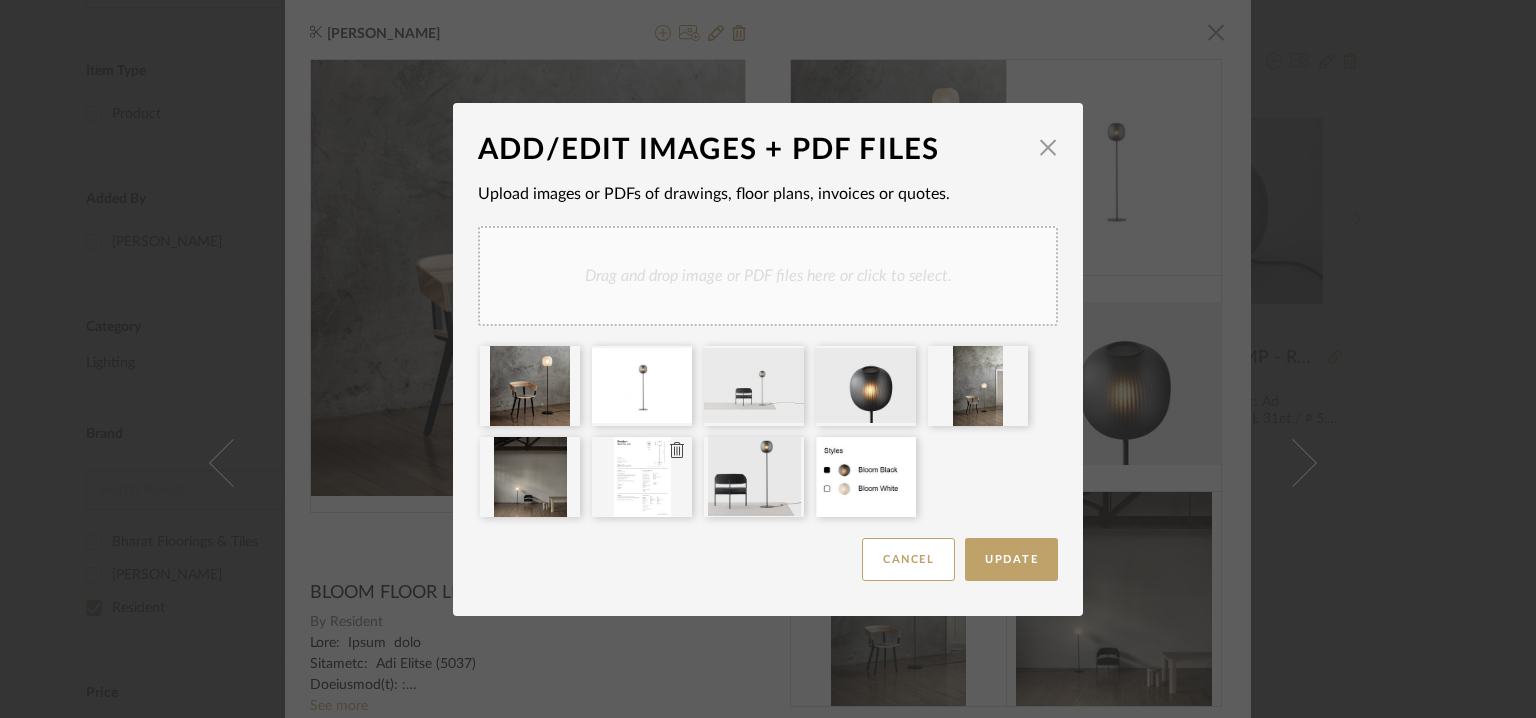 type 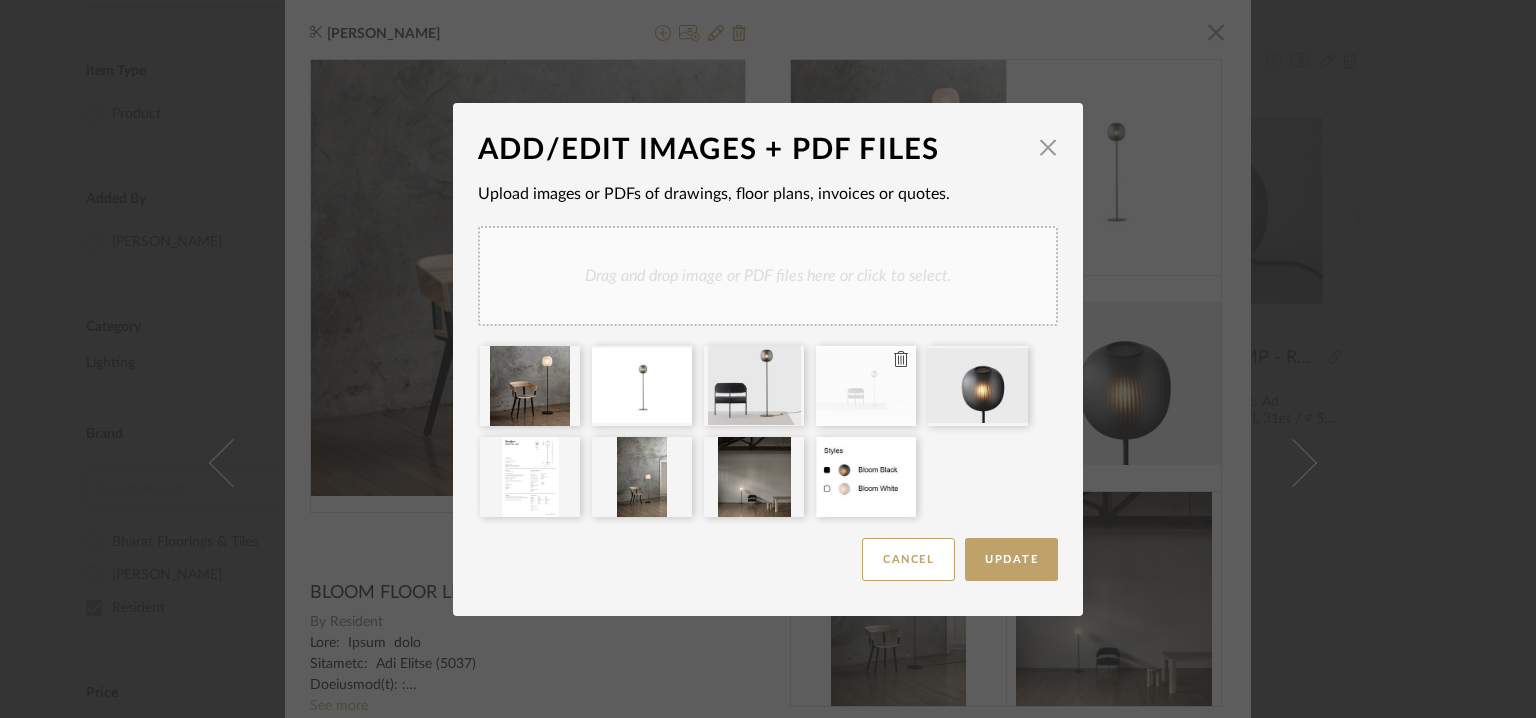 click at bounding box center [866, 386] 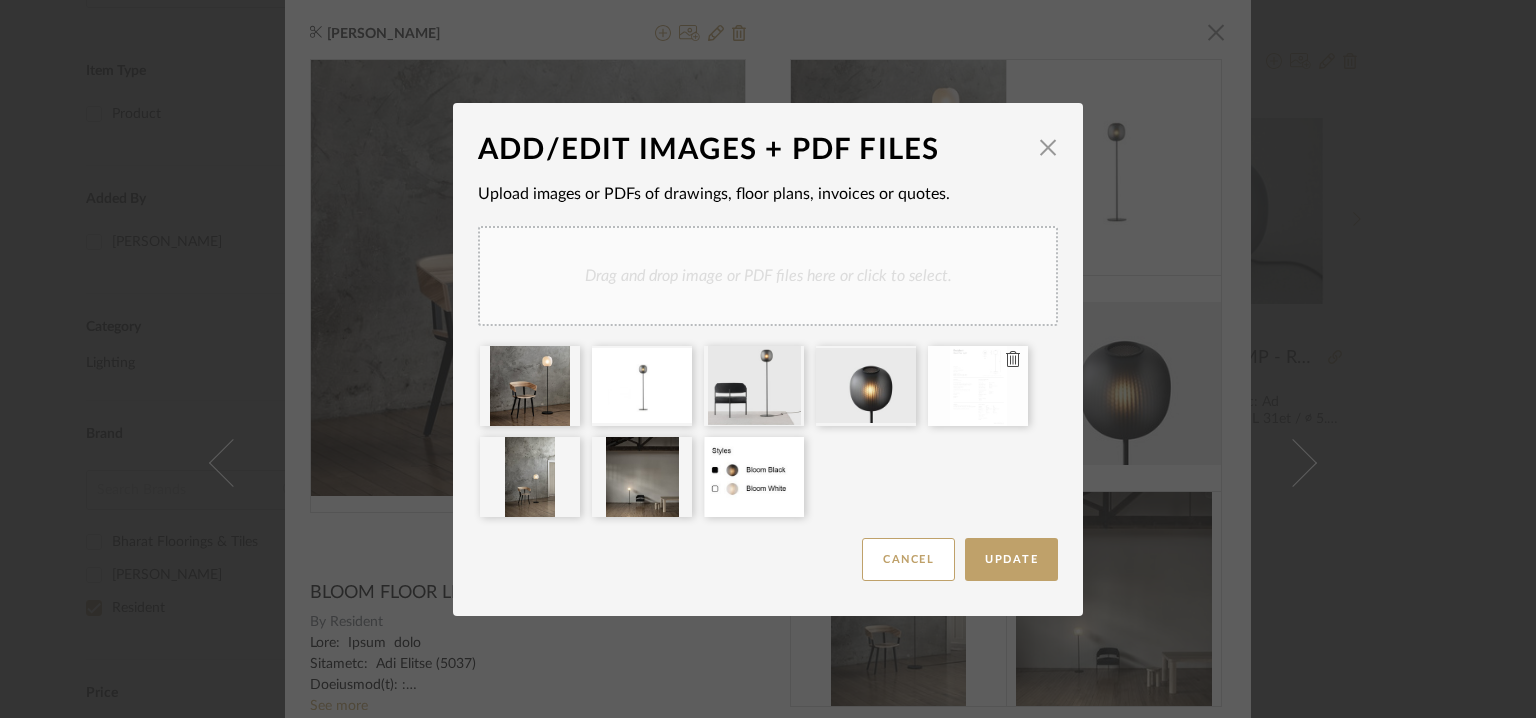 type 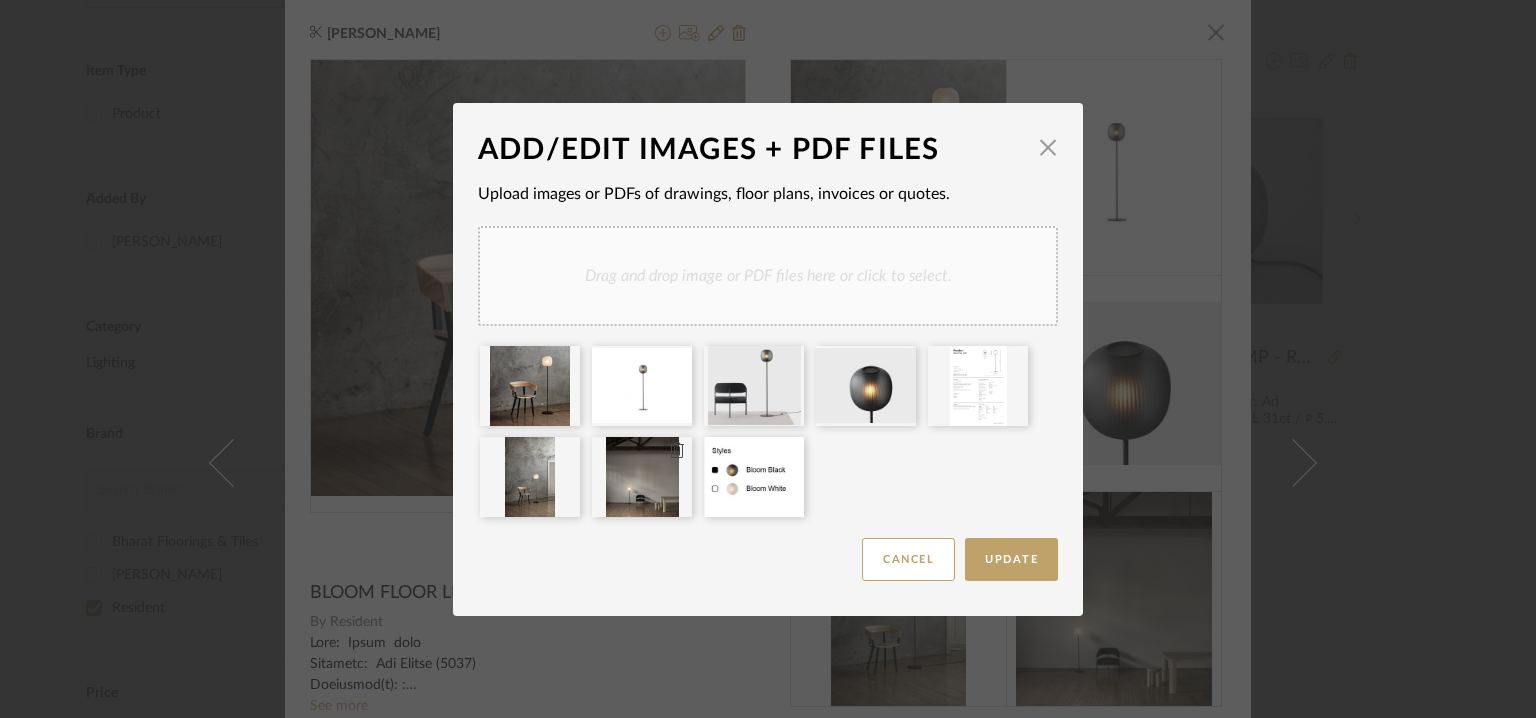 type 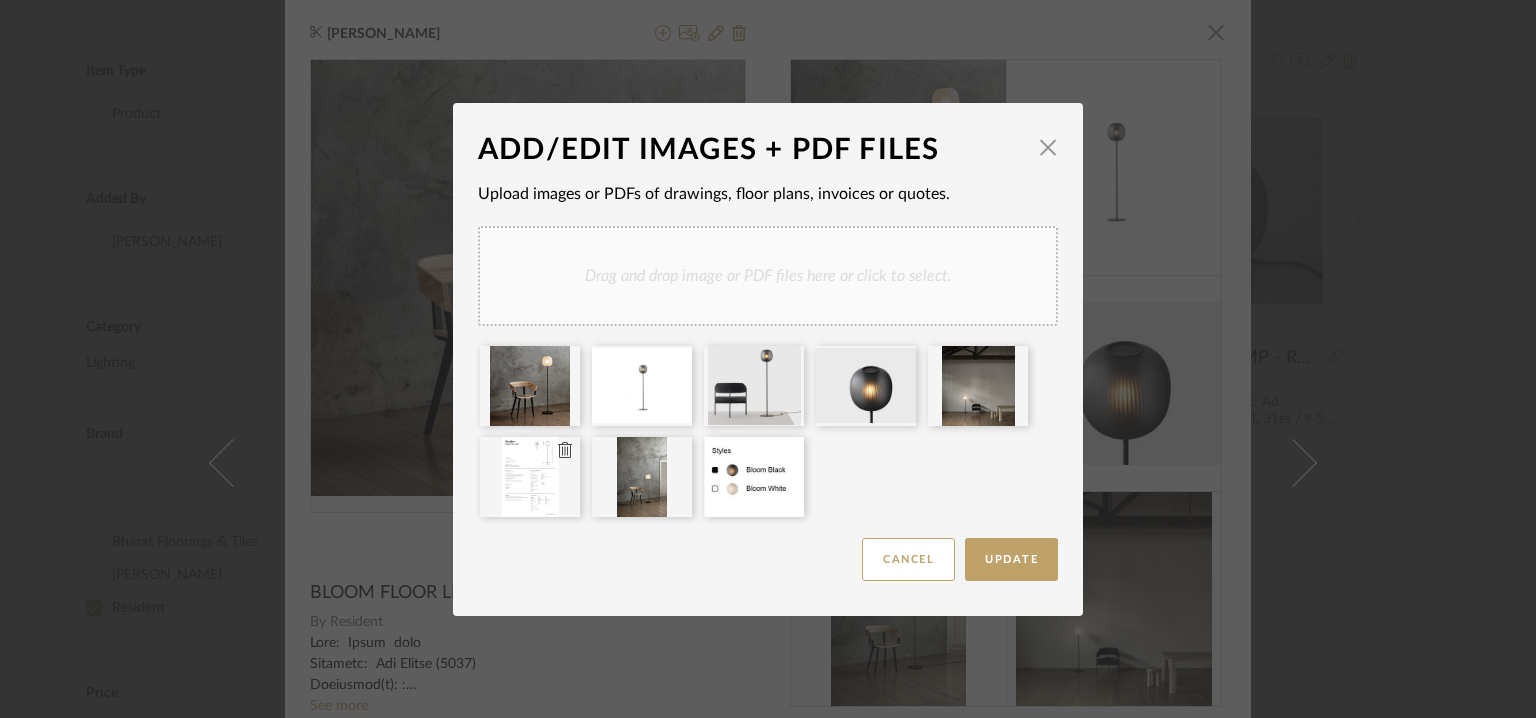 type 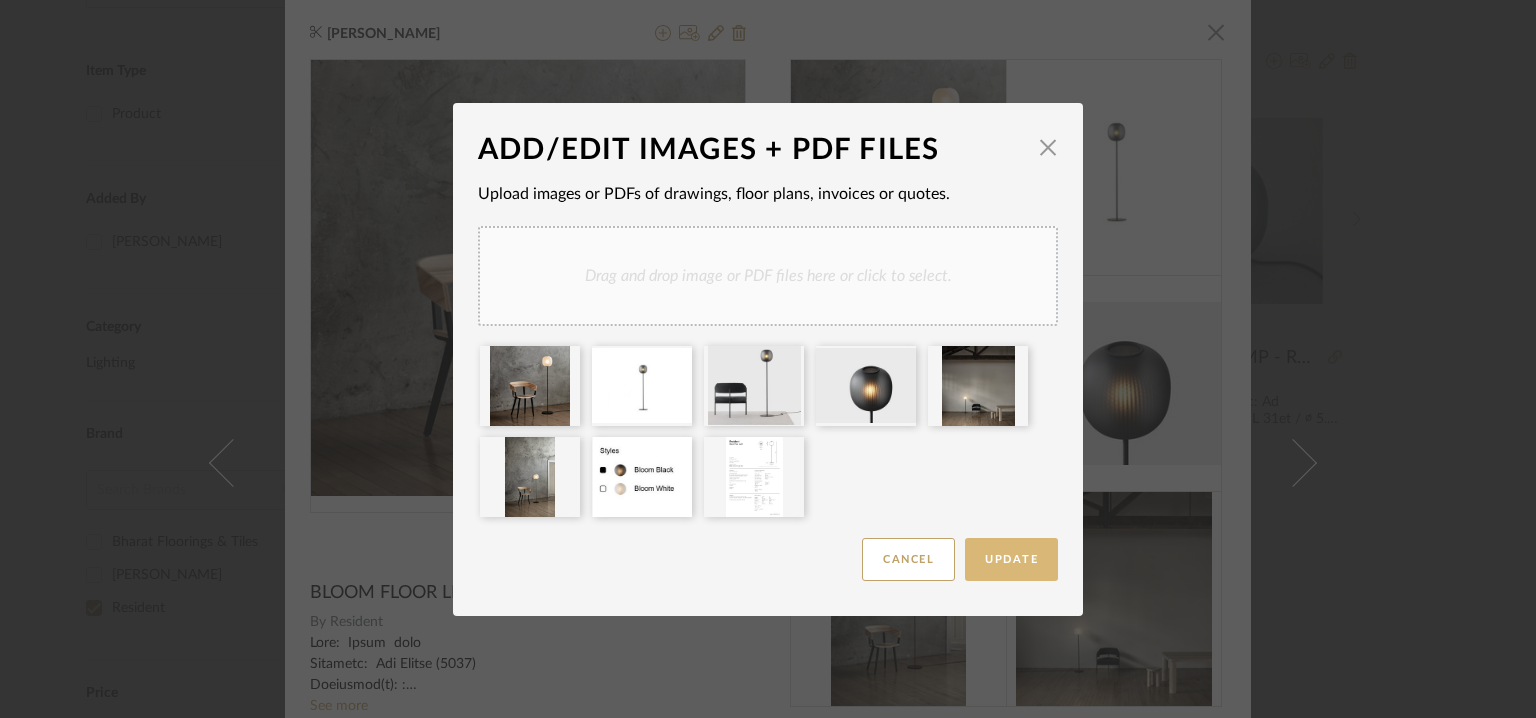 click on "Update" at bounding box center [1011, 559] 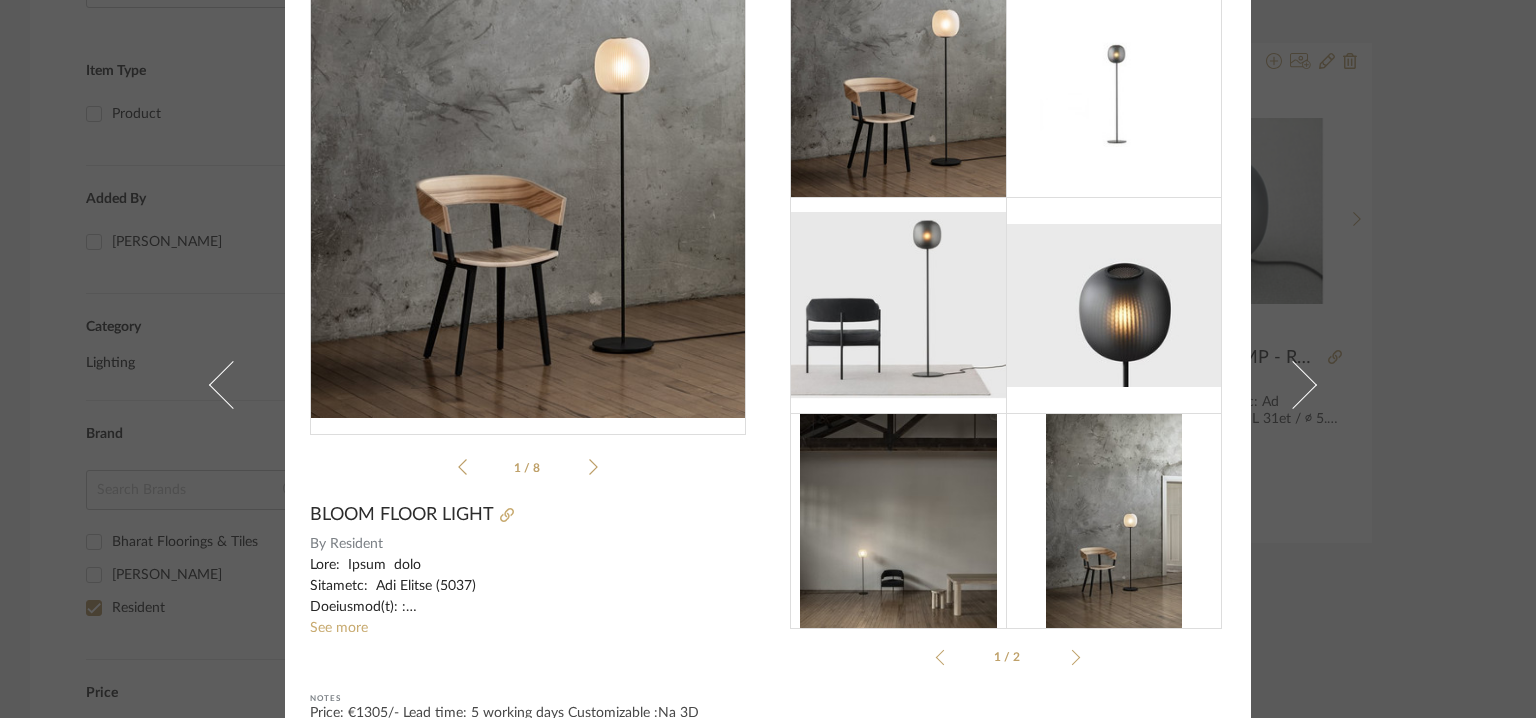 scroll, scrollTop: 0, scrollLeft: 0, axis: both 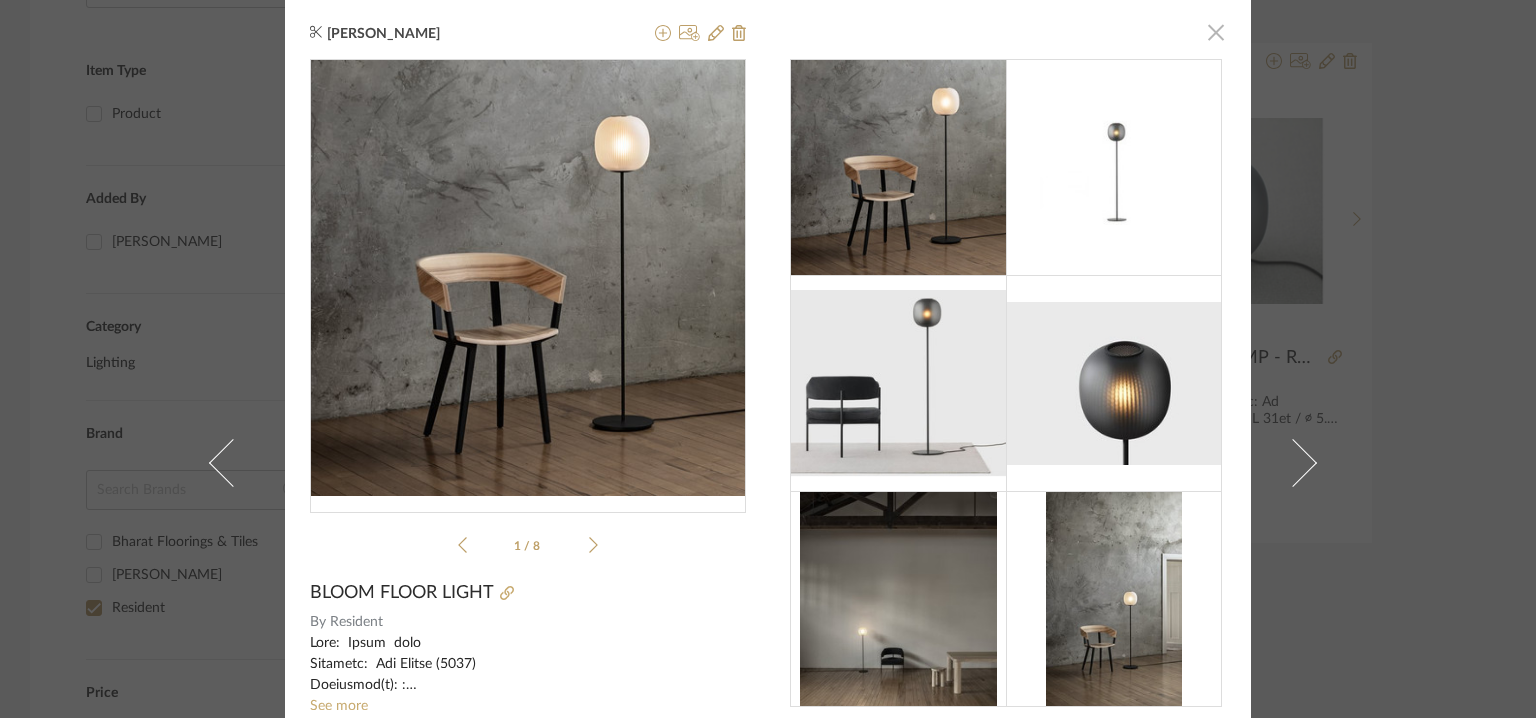 click 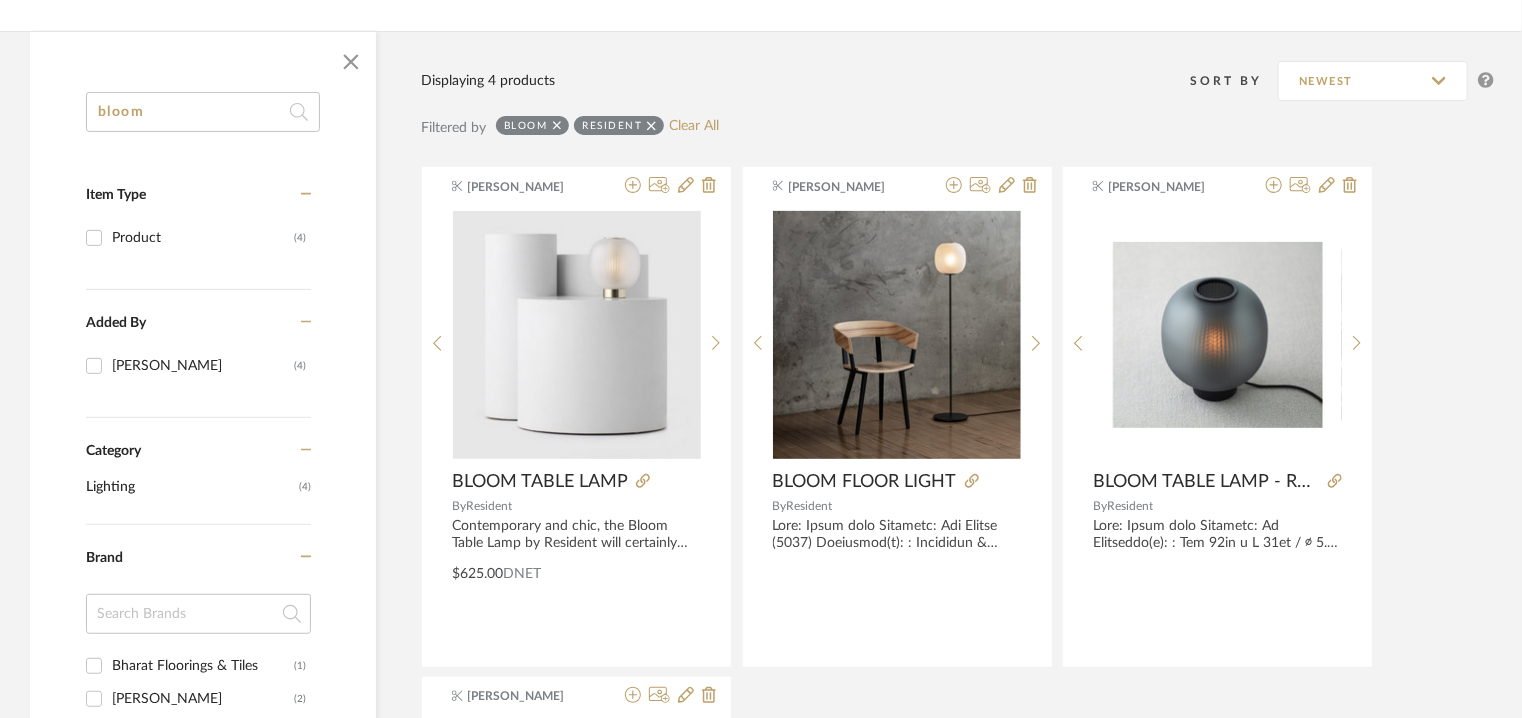scroll, scrollTop: 0, scrollLeft: 0, axis: both 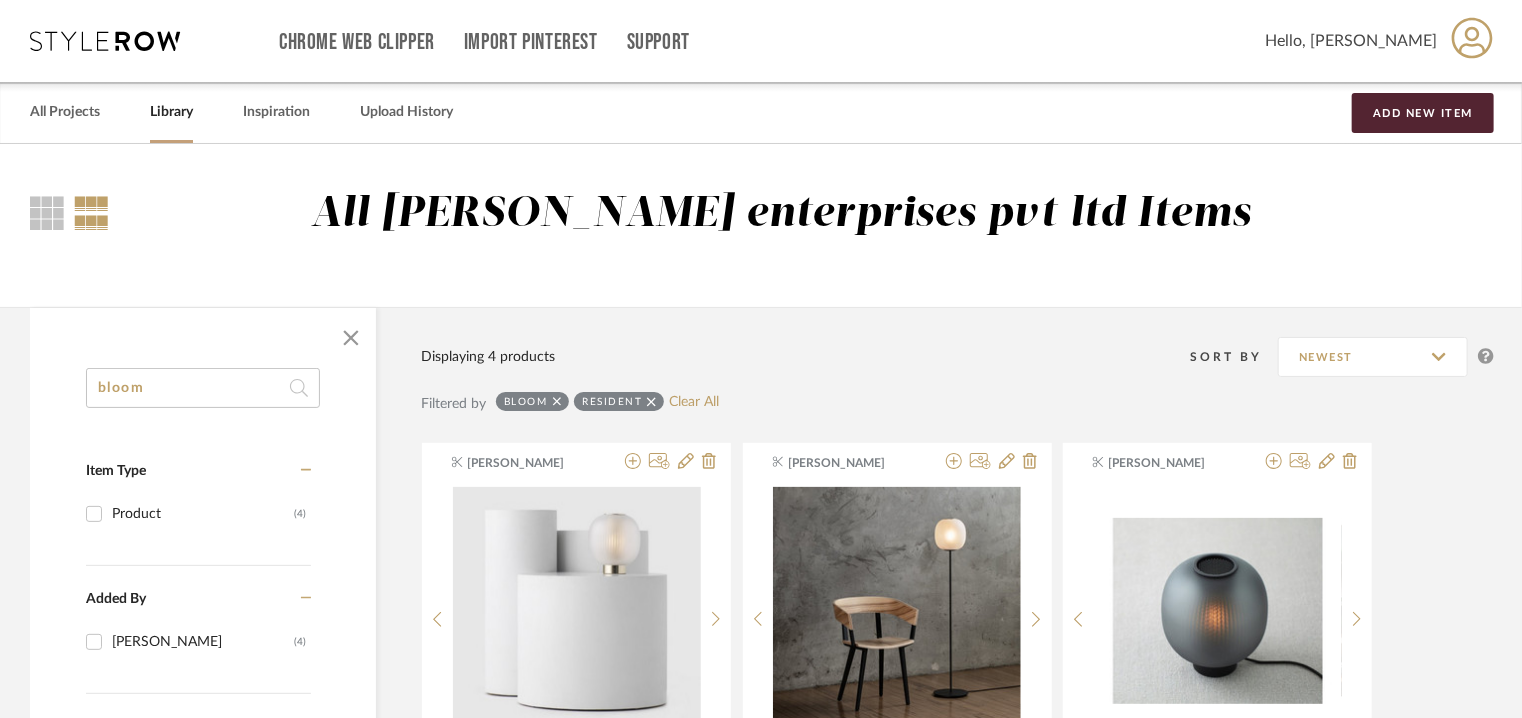 drag, startPoint x: 159, startPoint y: 386, endPoint x: 0, endPoint y: 382, distance: 159.05031 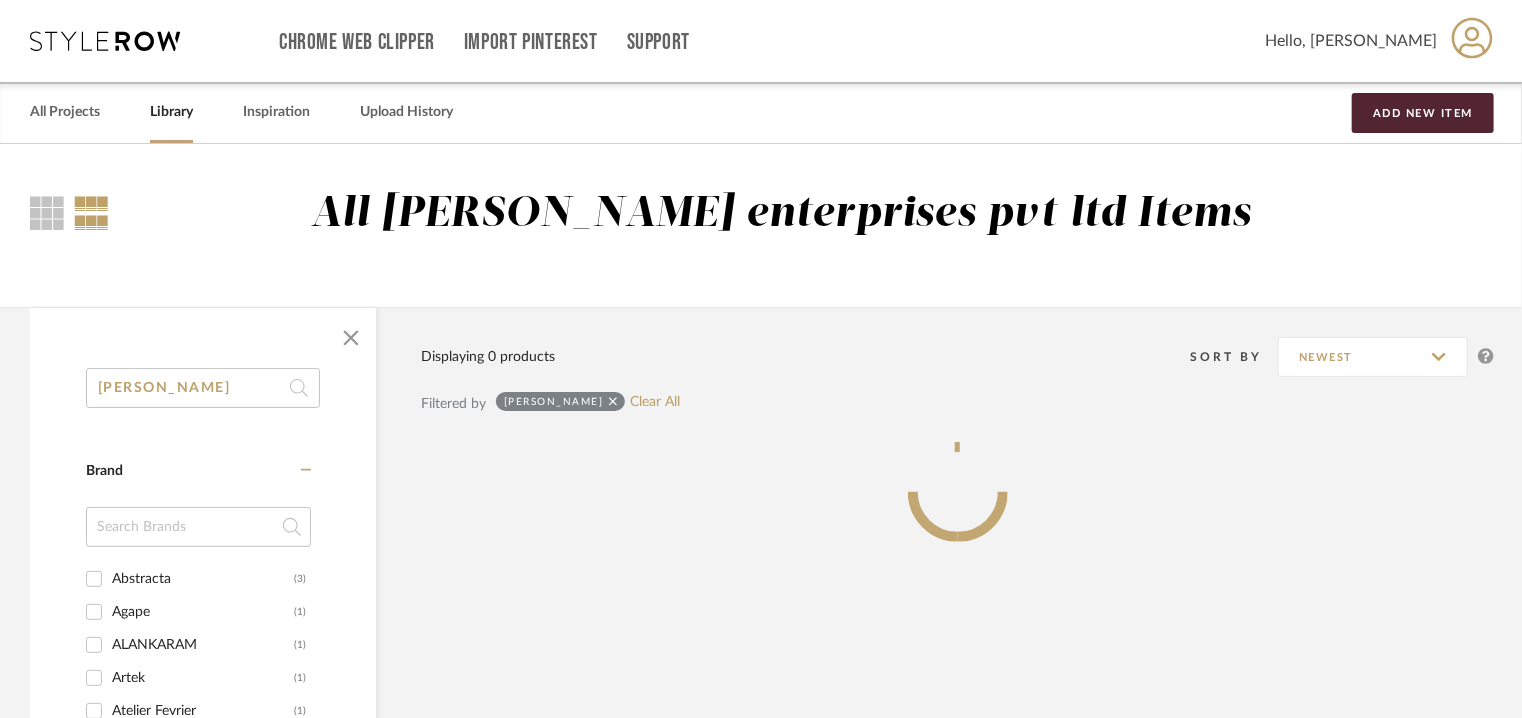 type on "aida" 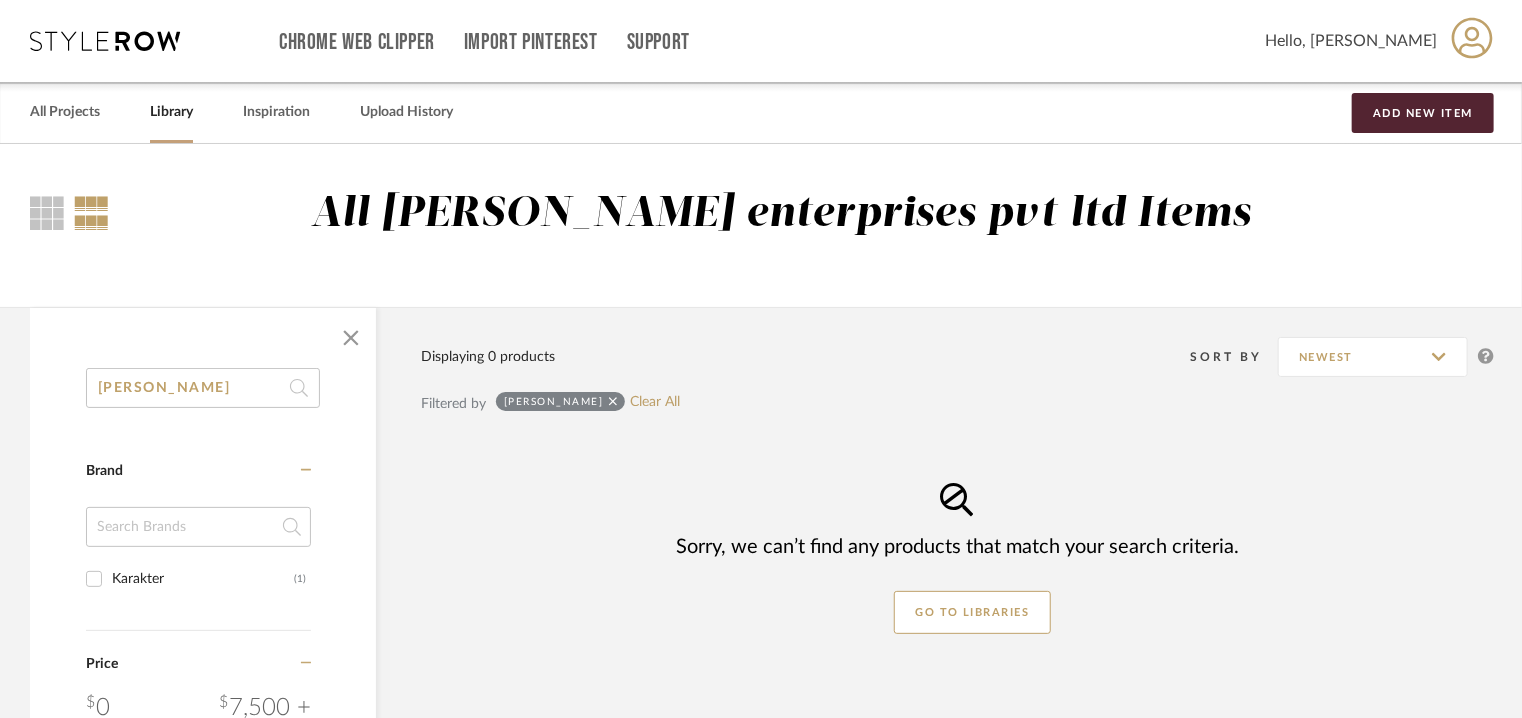 click on "Karakter  (1)" at bounding box center [94, 579] 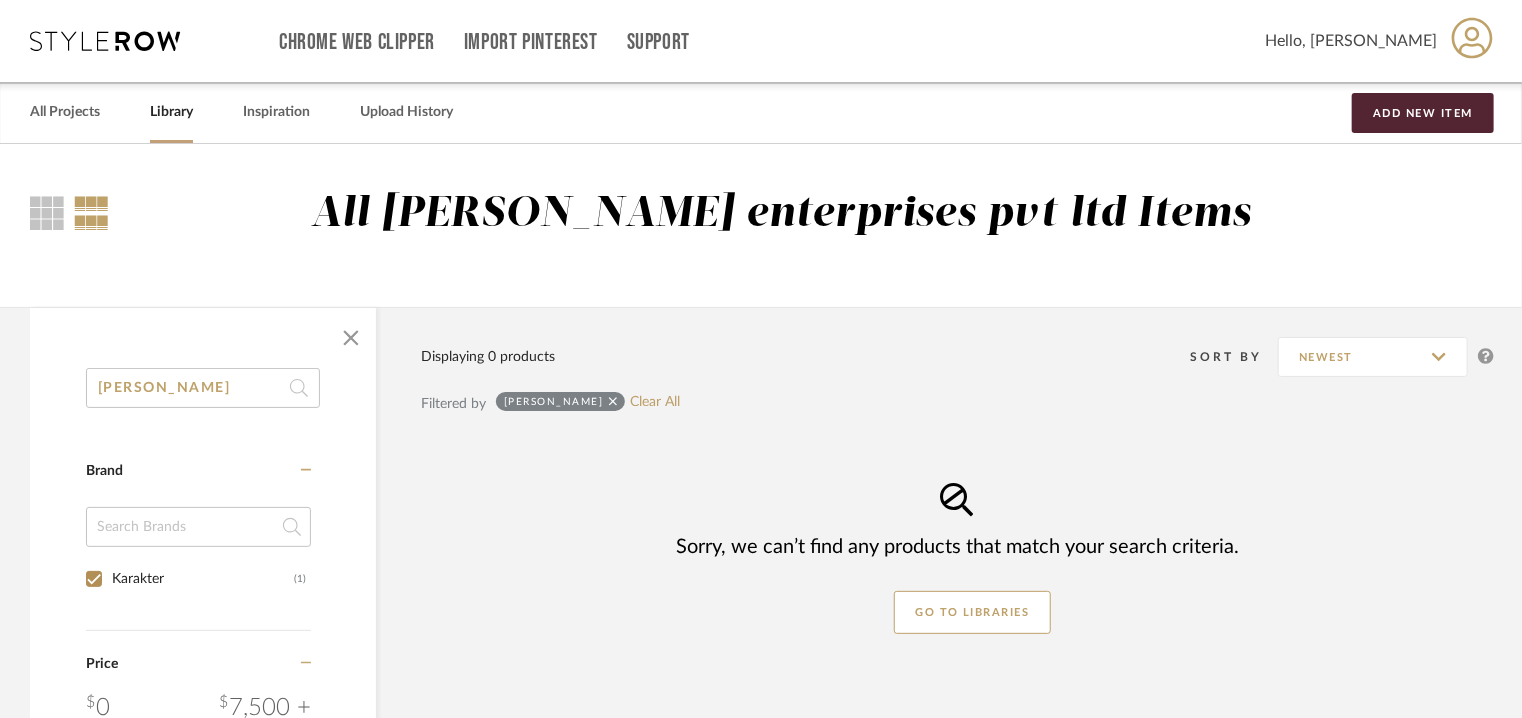 checkbox on "true" 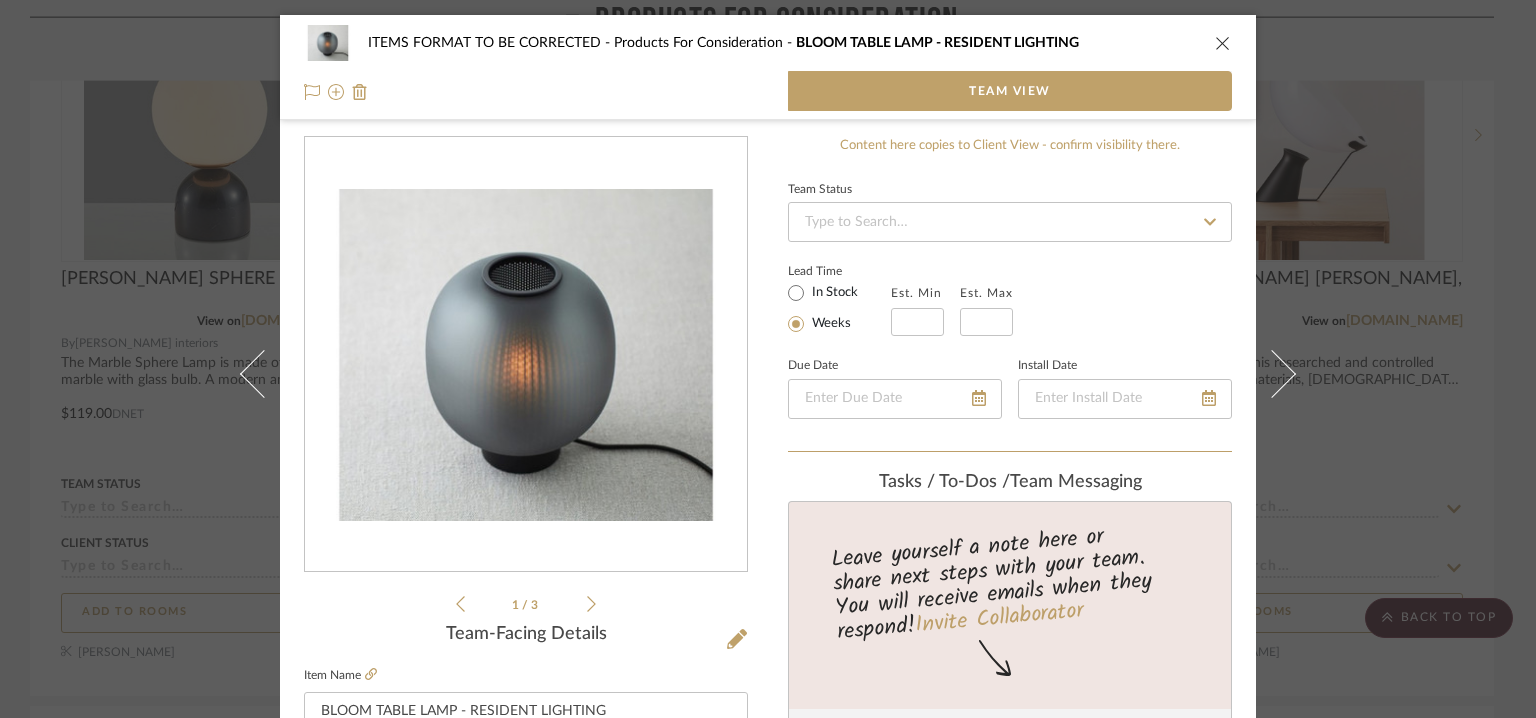 scroll, scrollTop: 0, scrollLeft: 0, axis: both 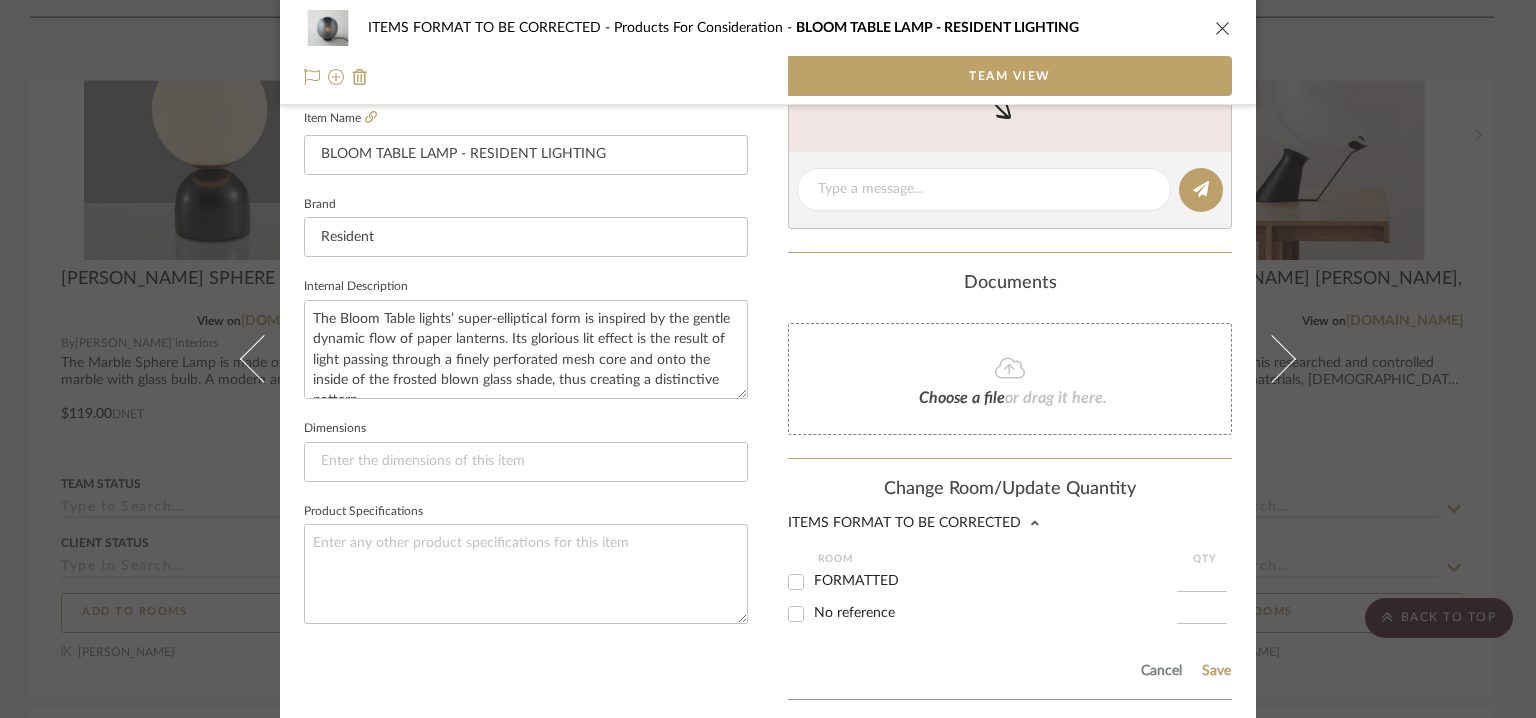 click on "FORMATTED" at bounding box center [796, 582] 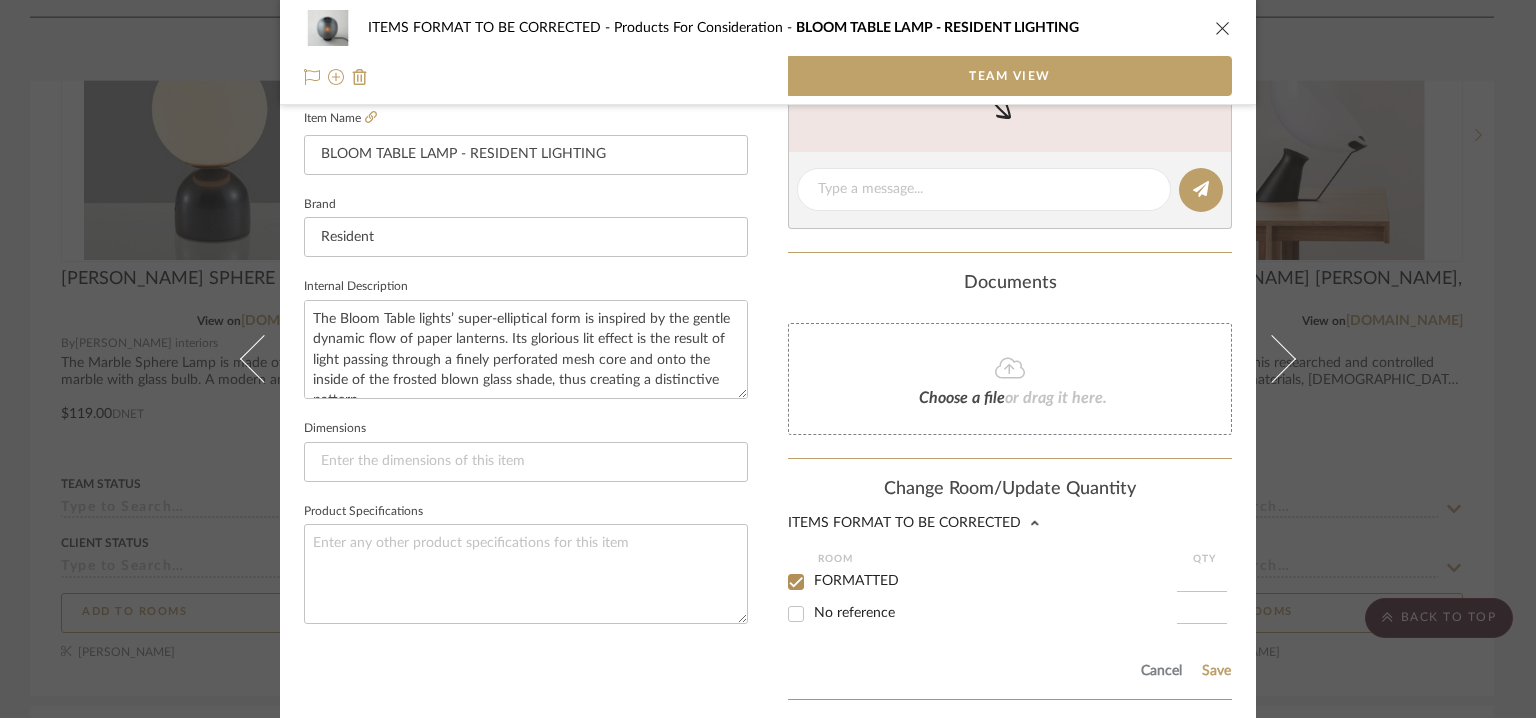 checkbox on "true" 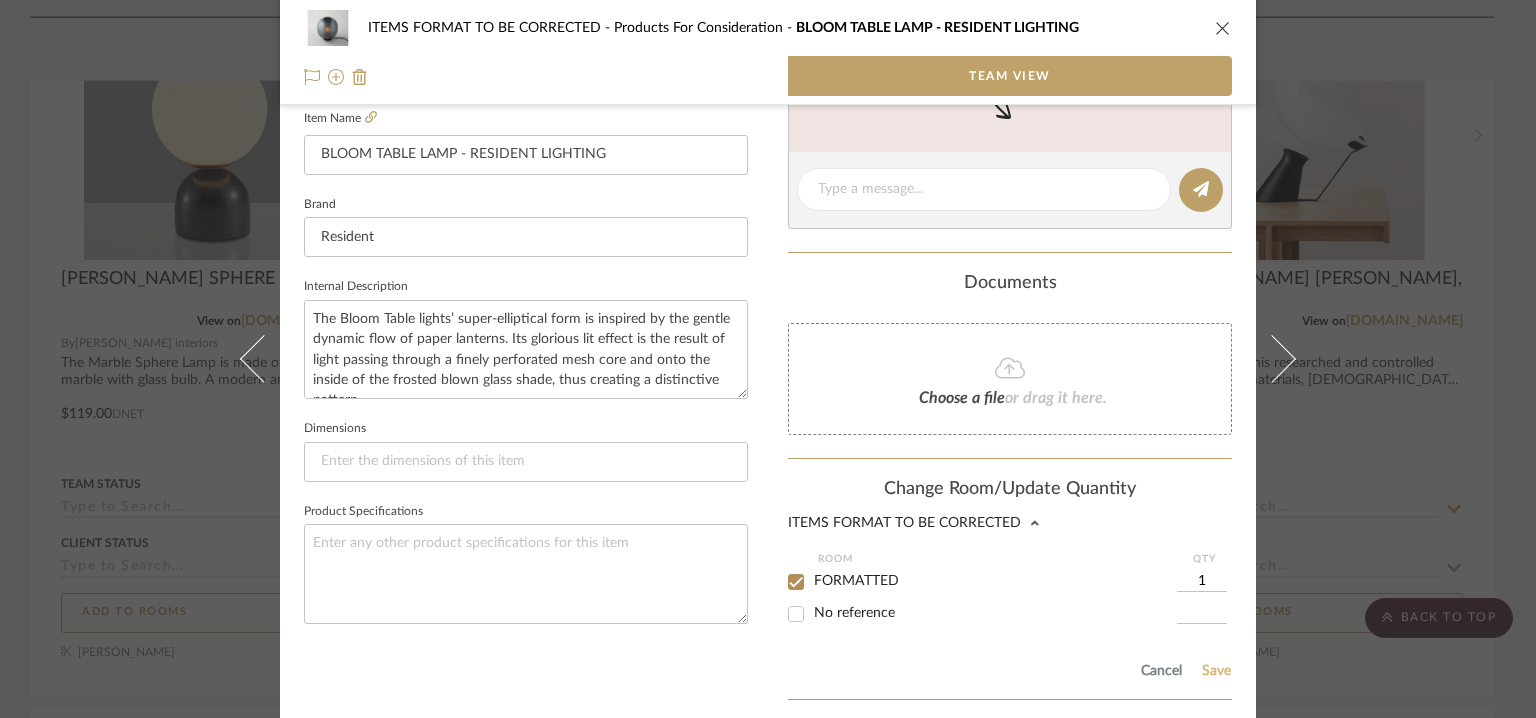 click on "Save" 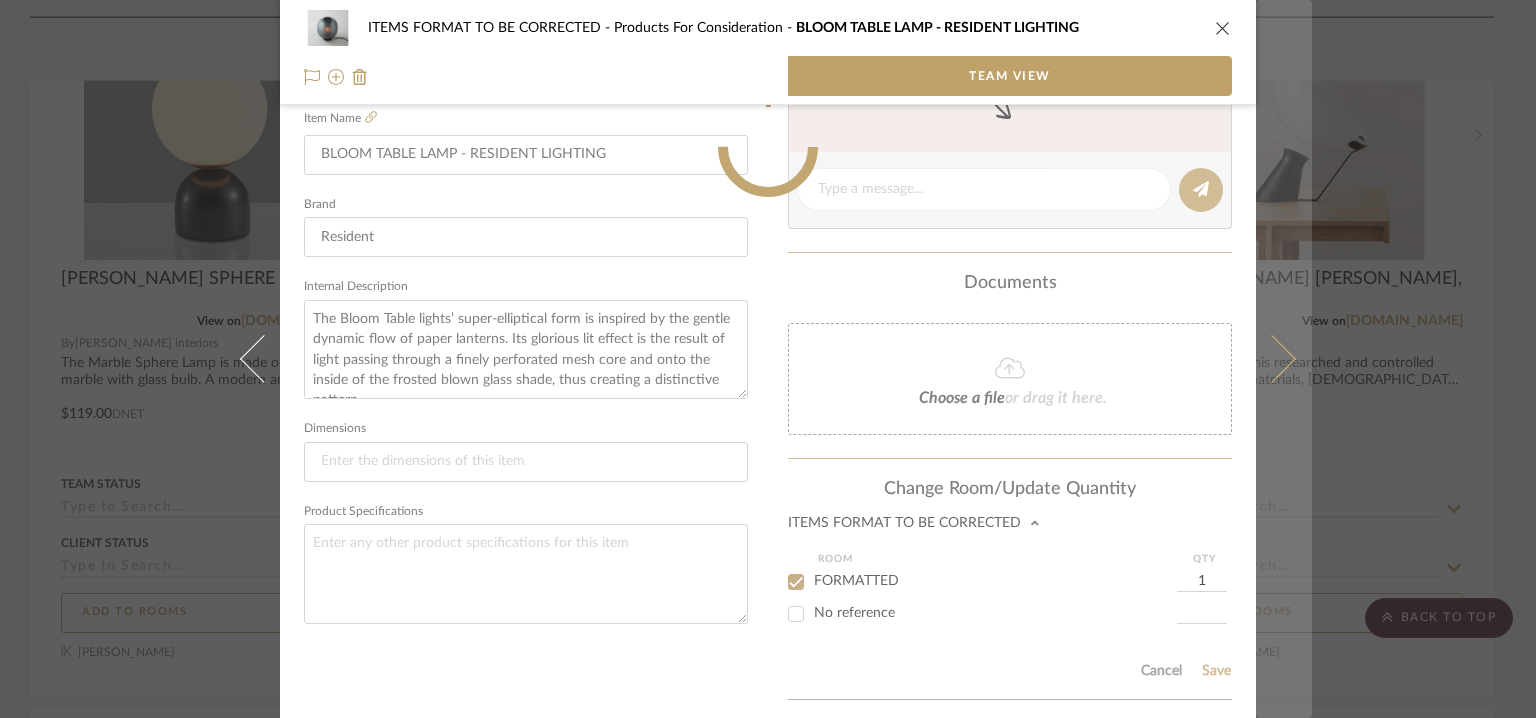 type 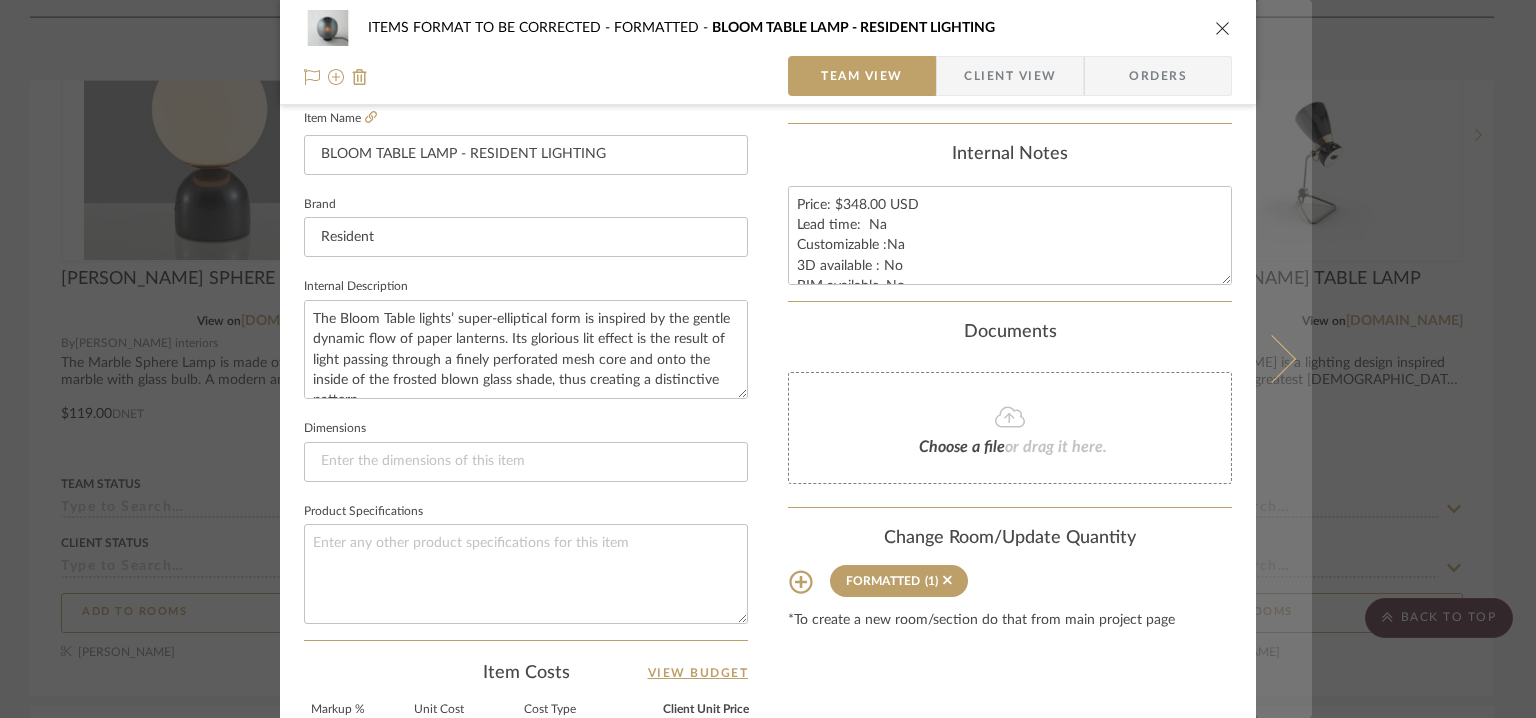 type 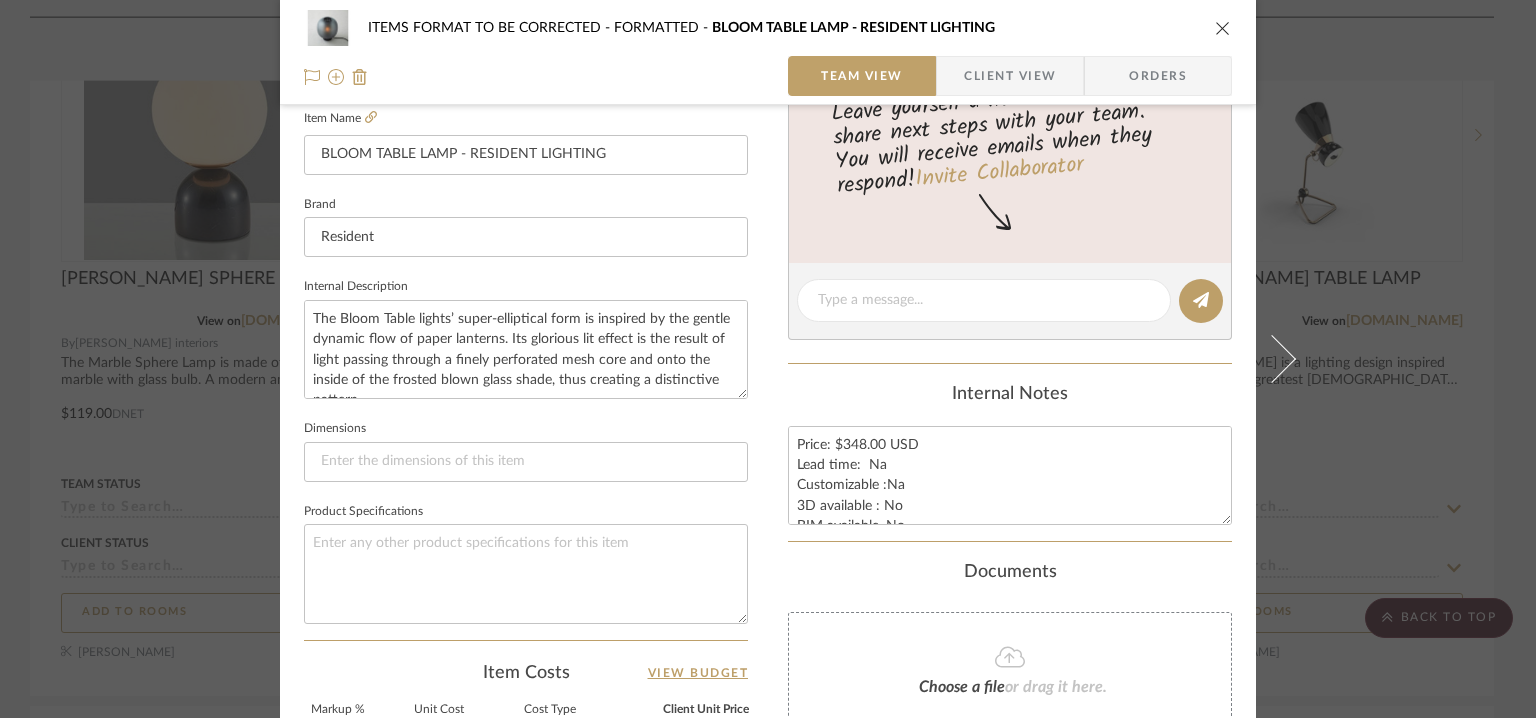click at bounding box center (1223, 28) 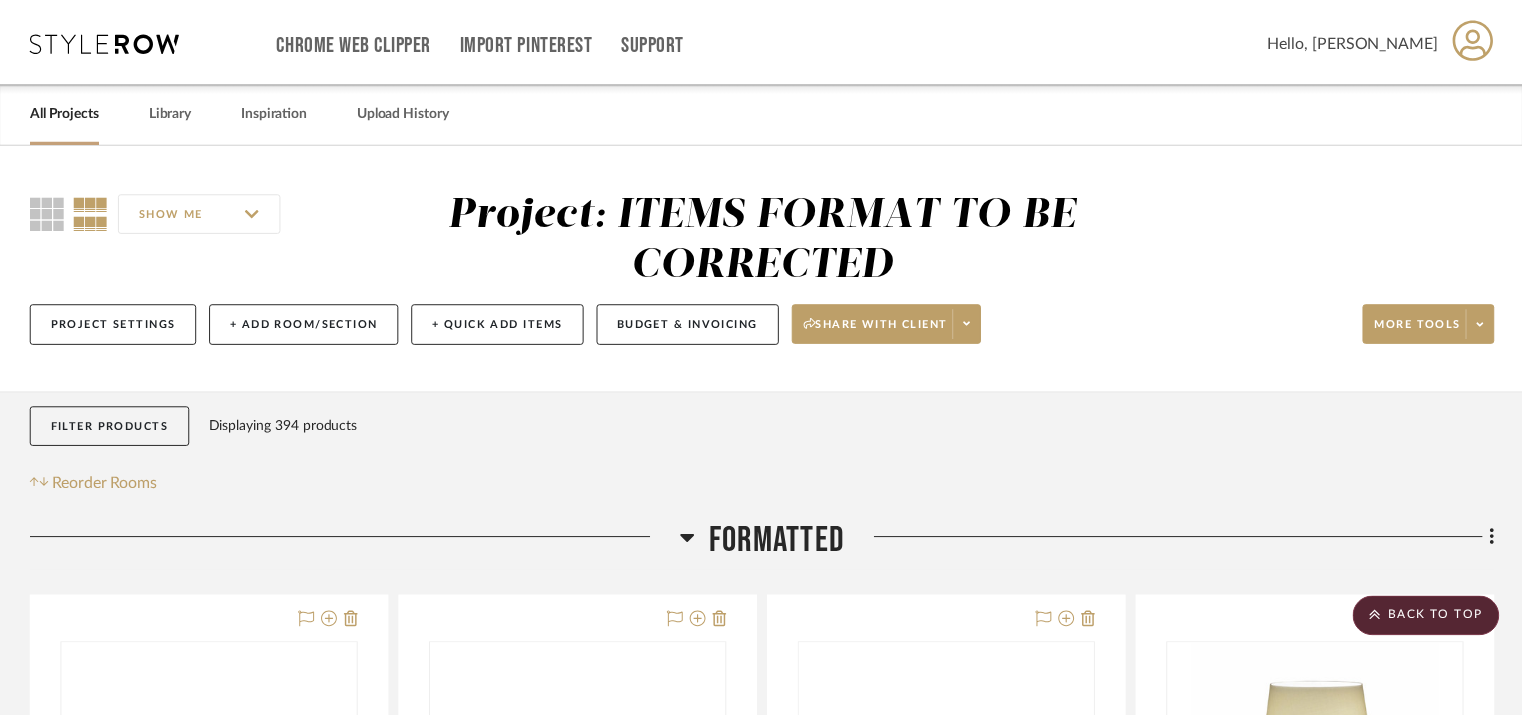 scroll, scrollTop: 1800, scrollLeft: 0, axis: vertical 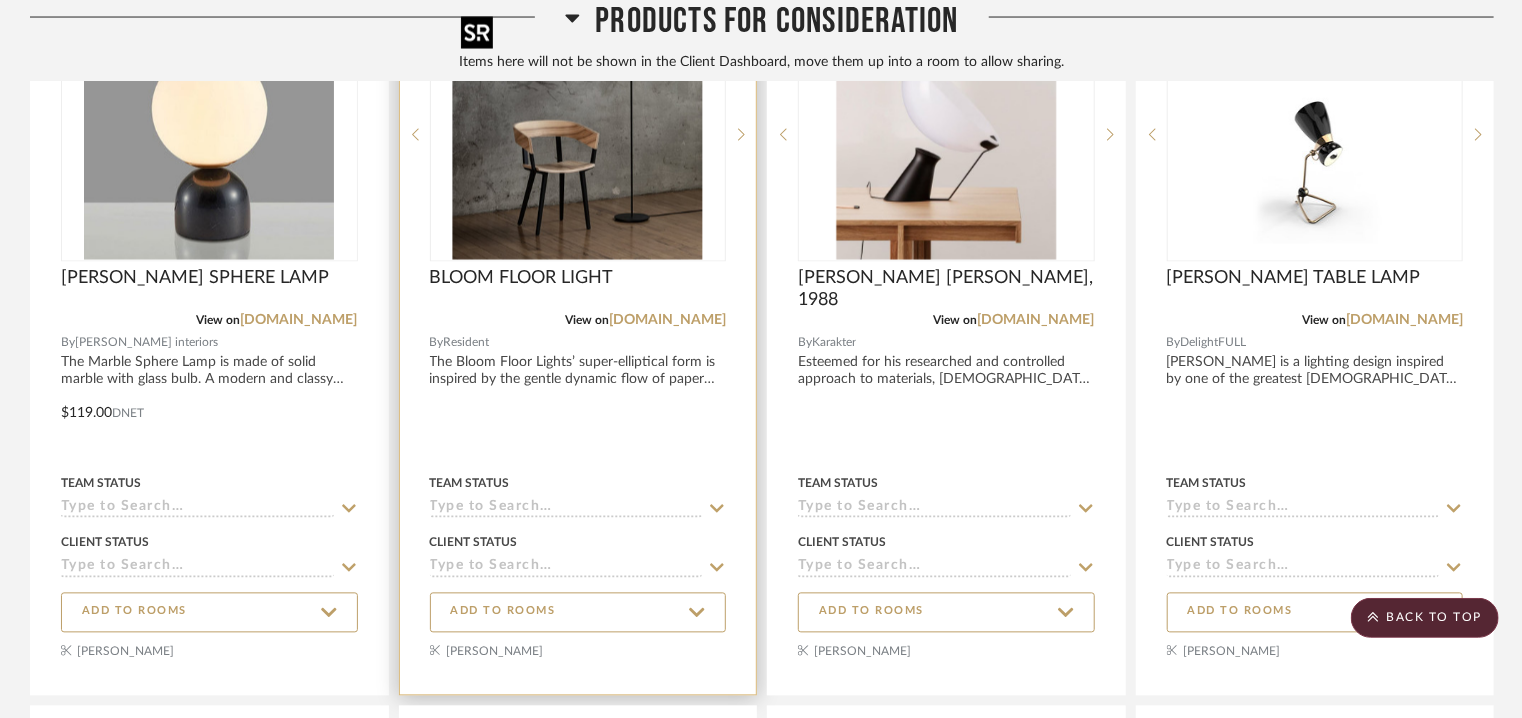 click at bounding box center (578, 135) 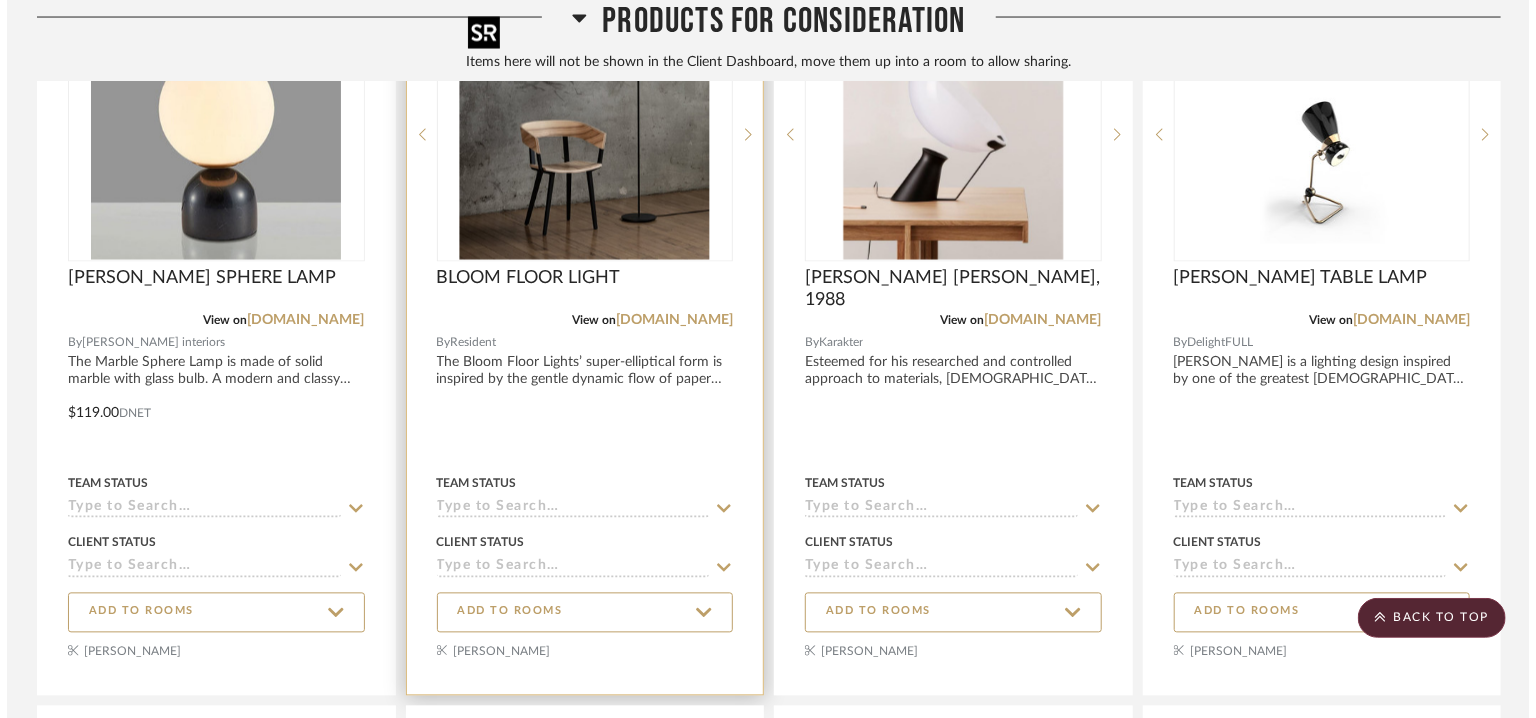 scroll, scrollTop: 0, scrollLeft: 0, axis: both 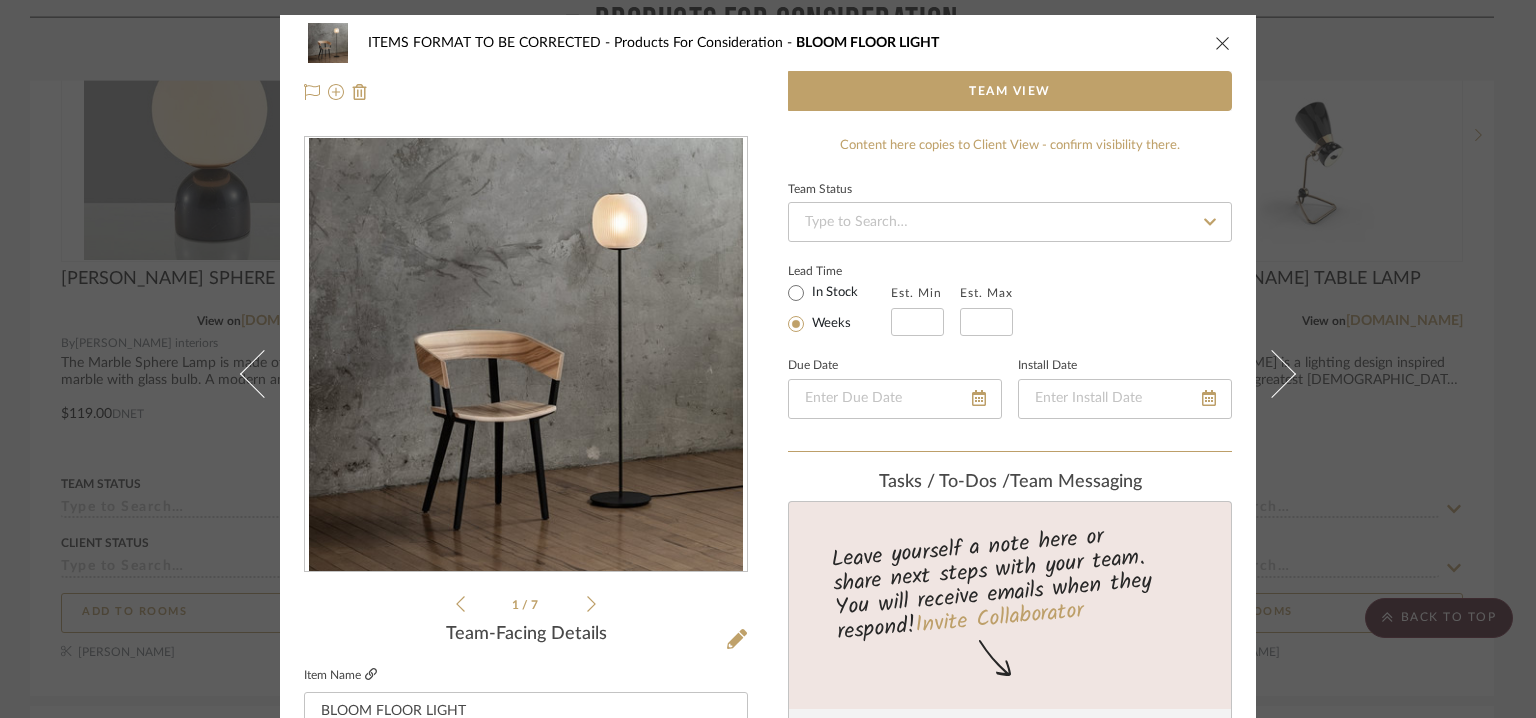 click 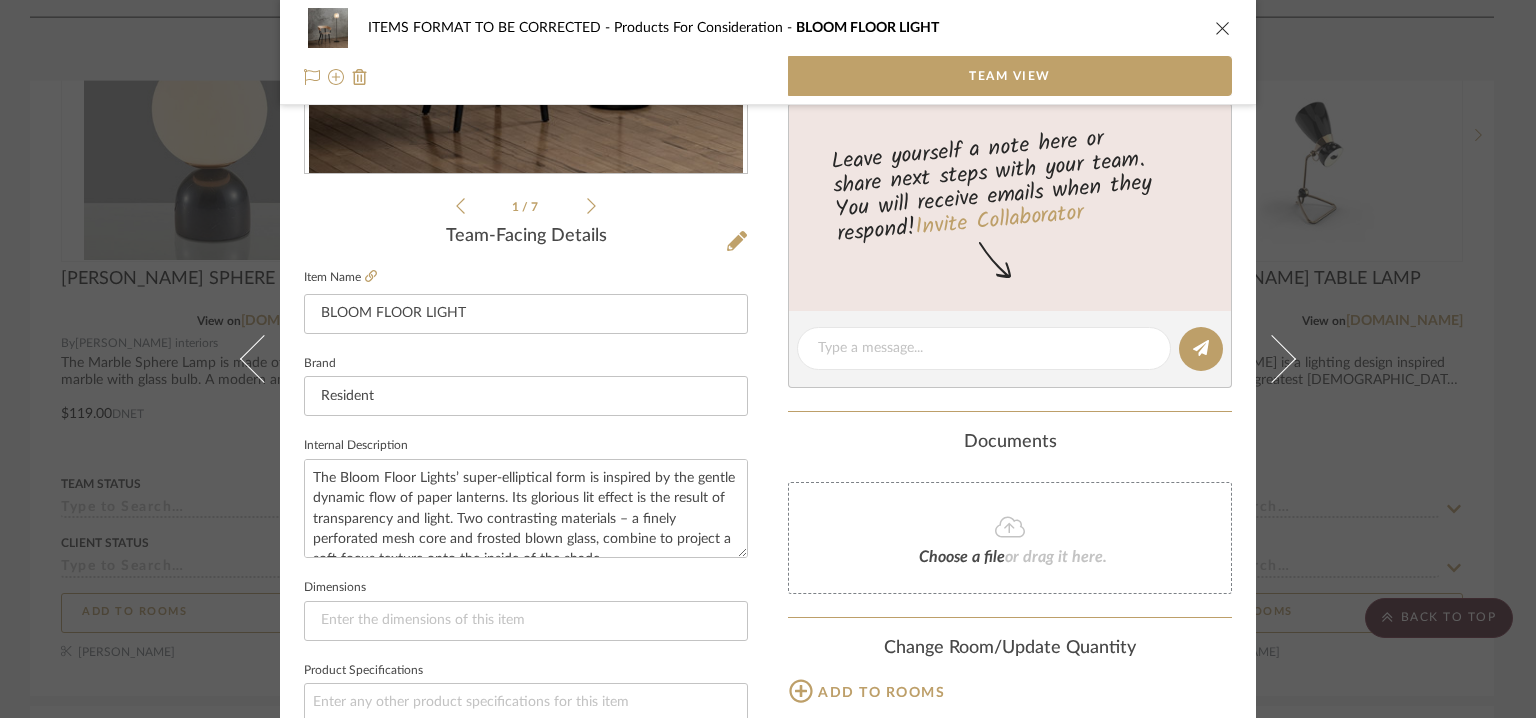 scroll, scrollTop: 400, scrollLeft: 0, axis: vertical 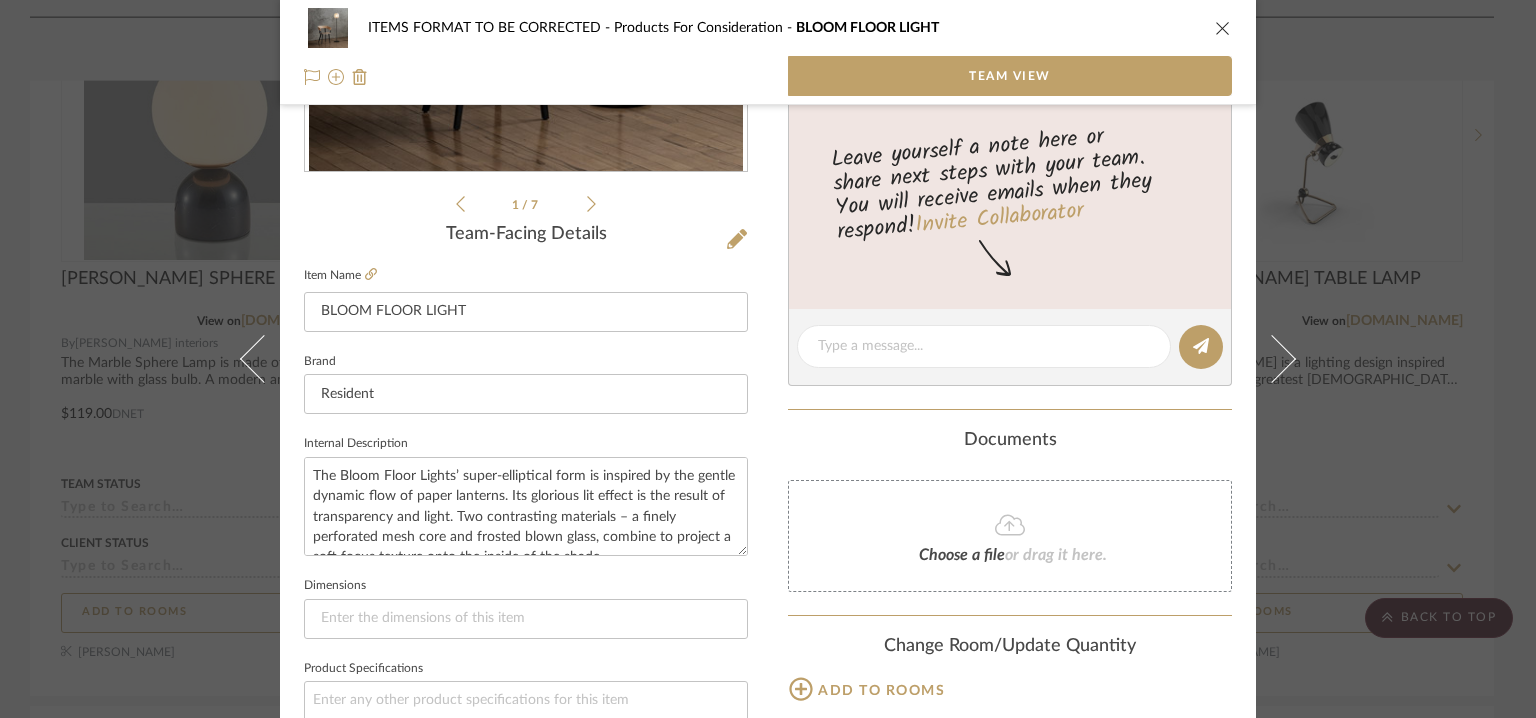 click 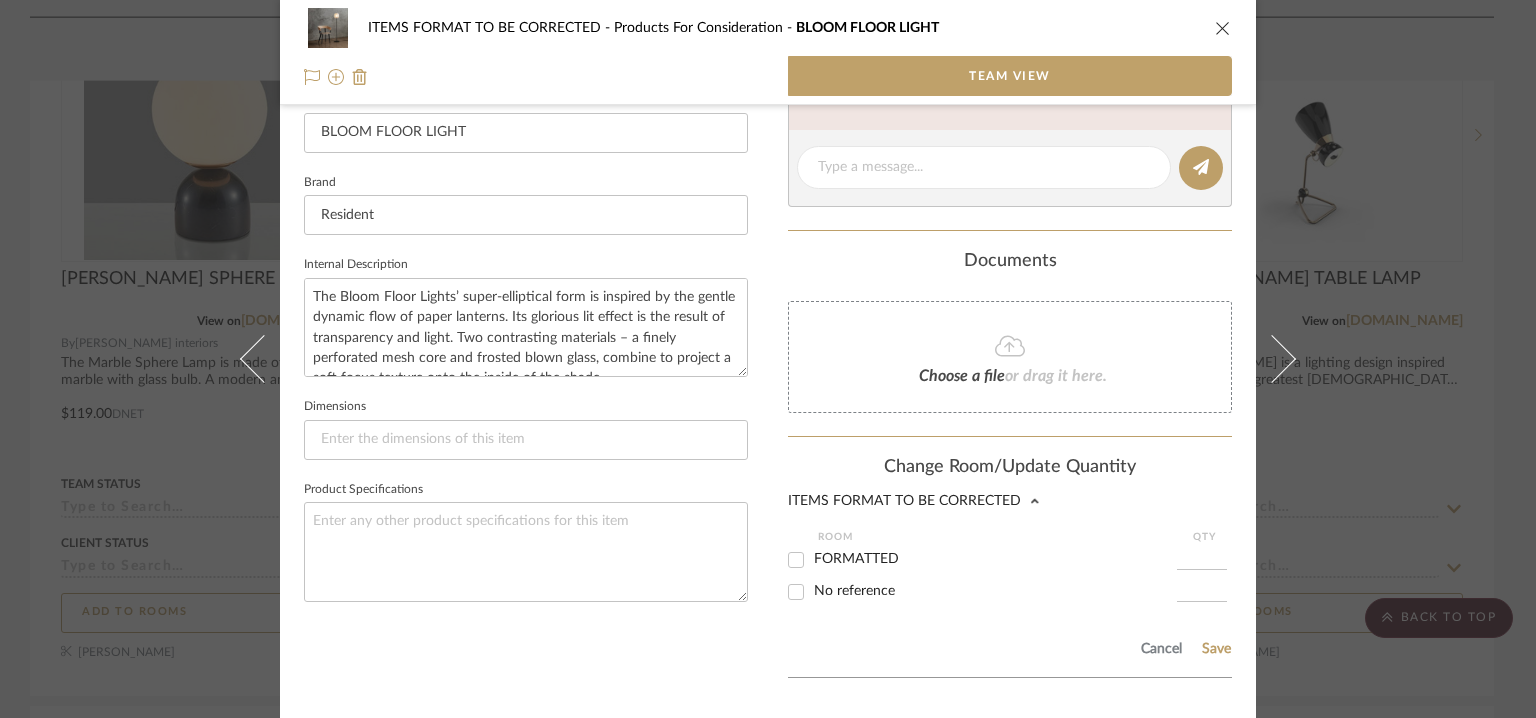 scroll, scrollTop: 674, scrollLeft: 0, axis: vertical 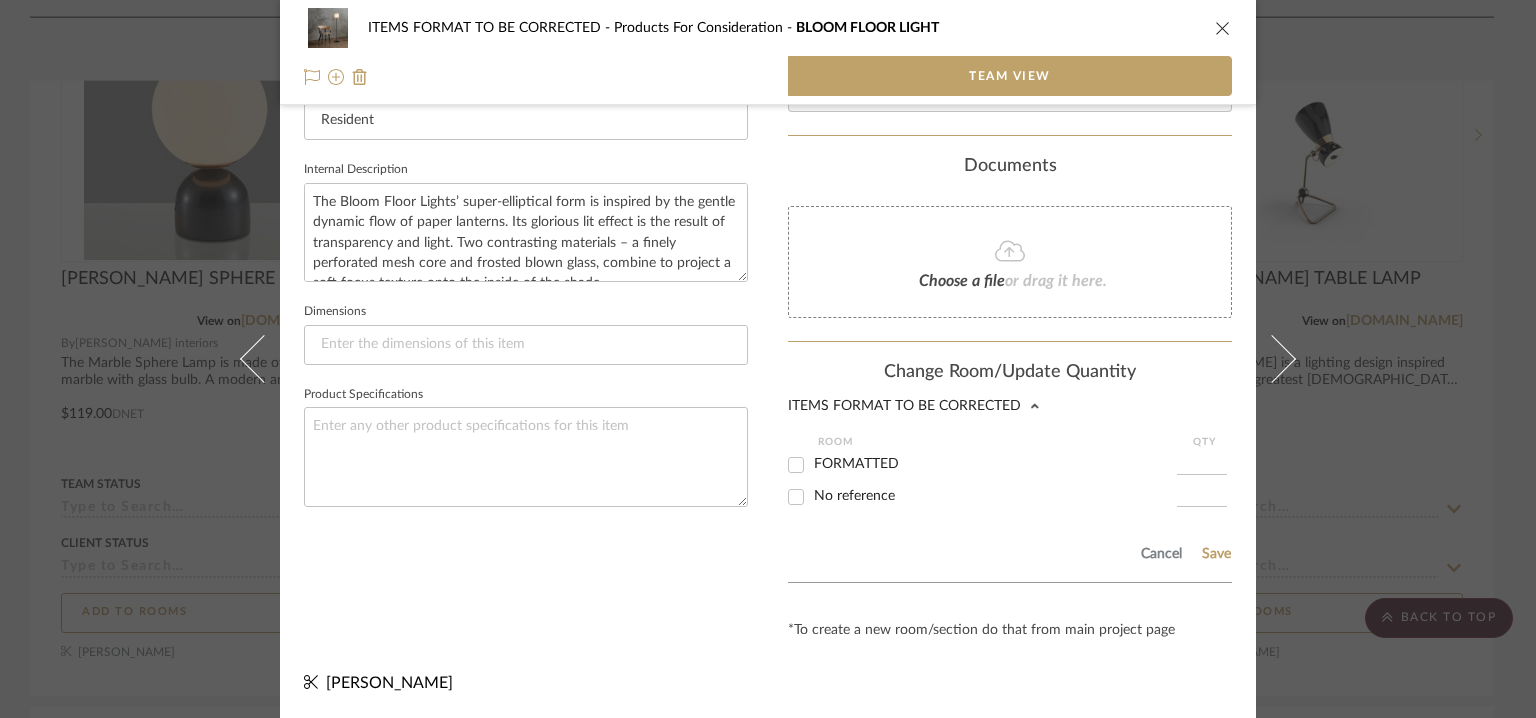 click on "FORMATTED" at bounding box center (796, 465) 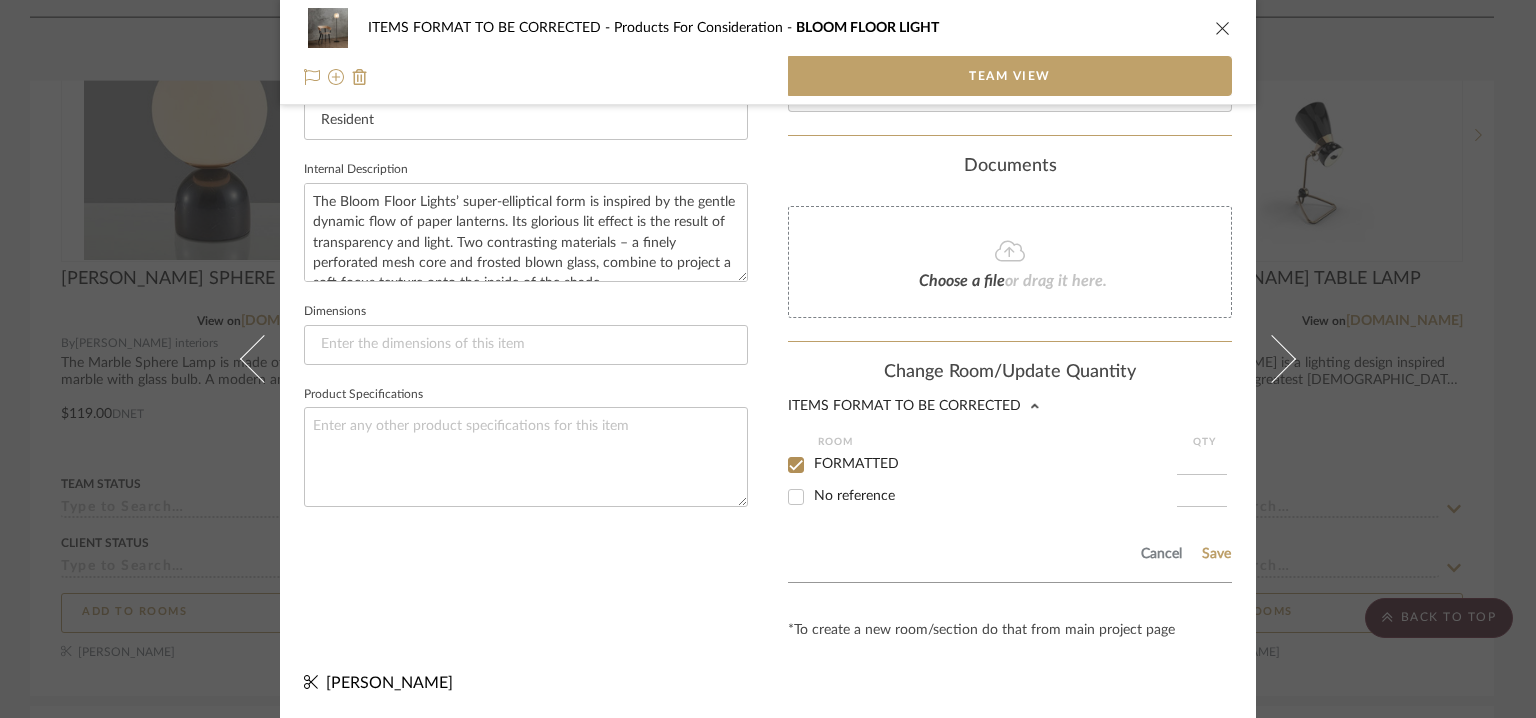 checkbox on "true" 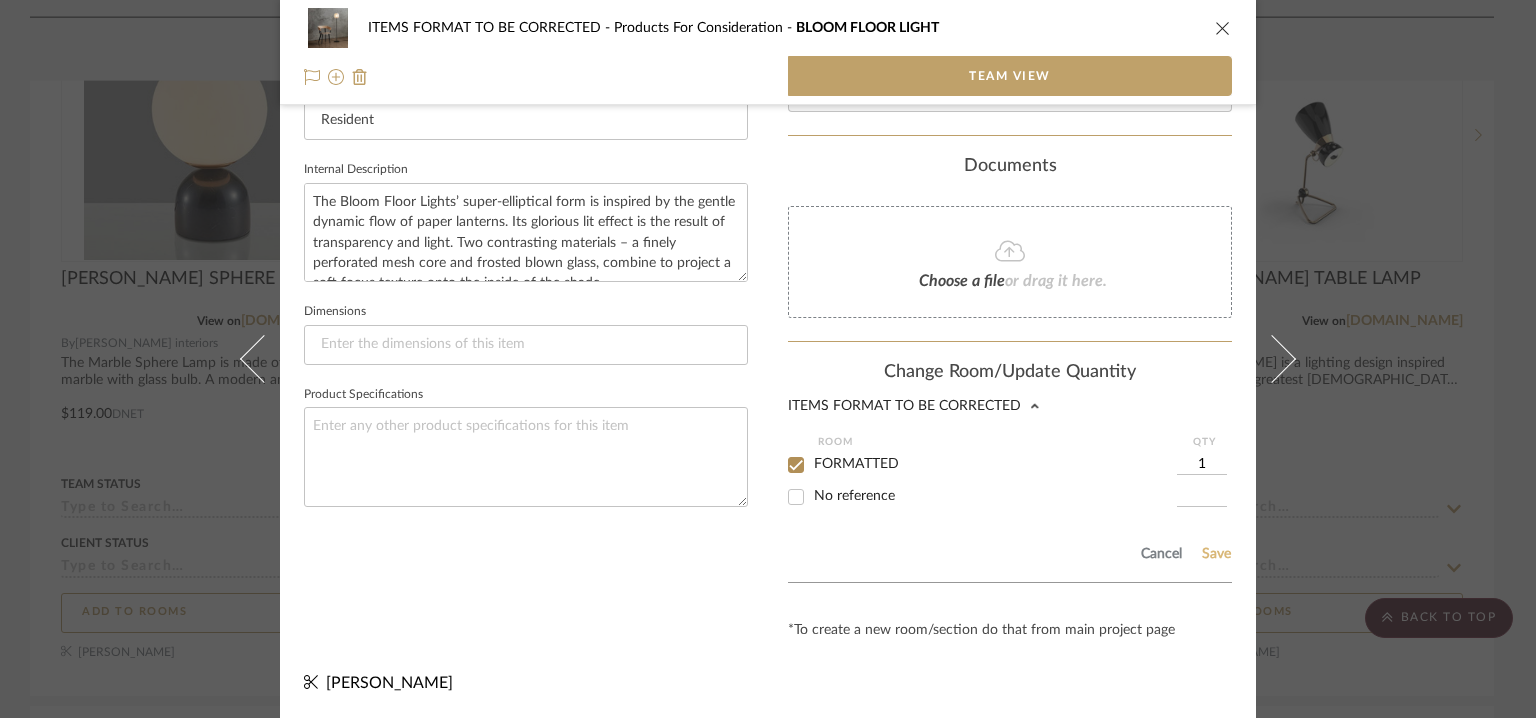 click on "Save" 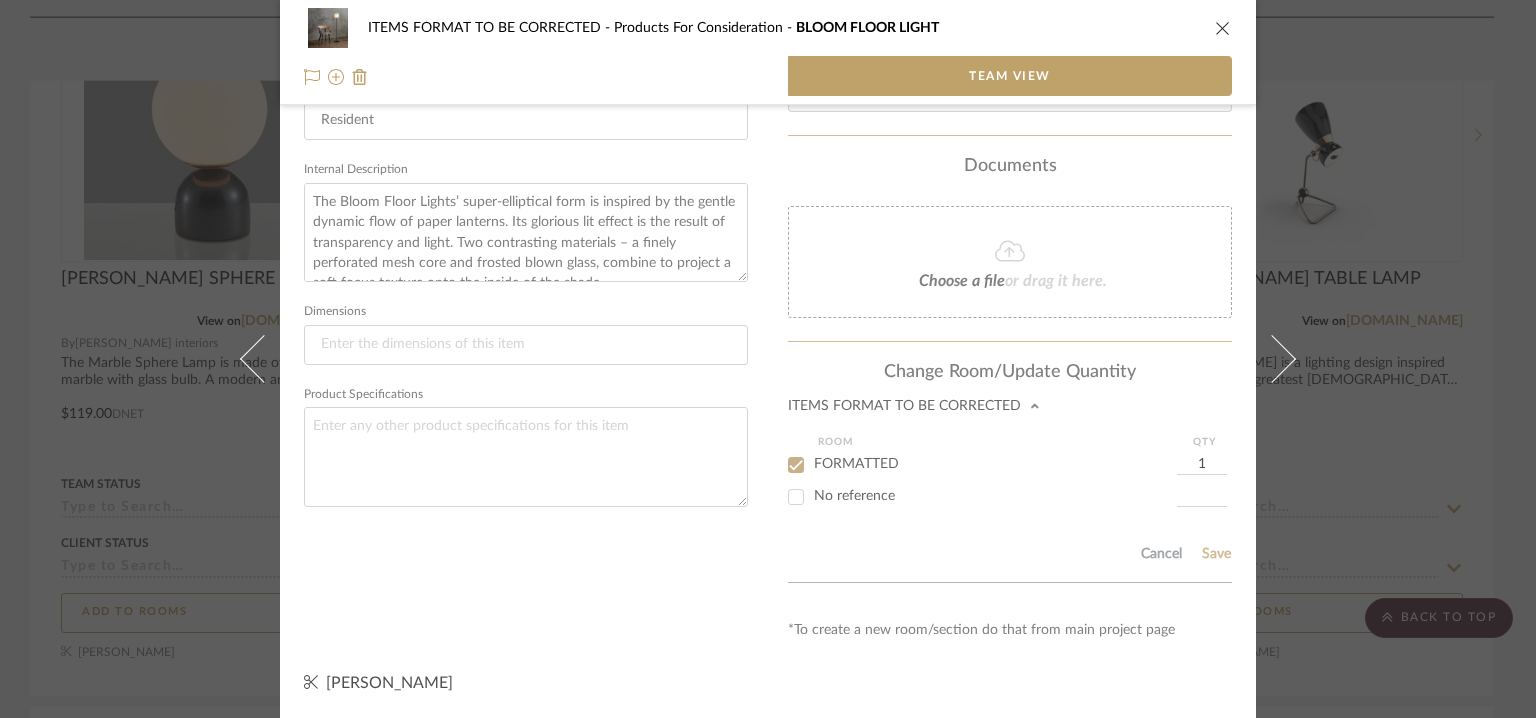 type 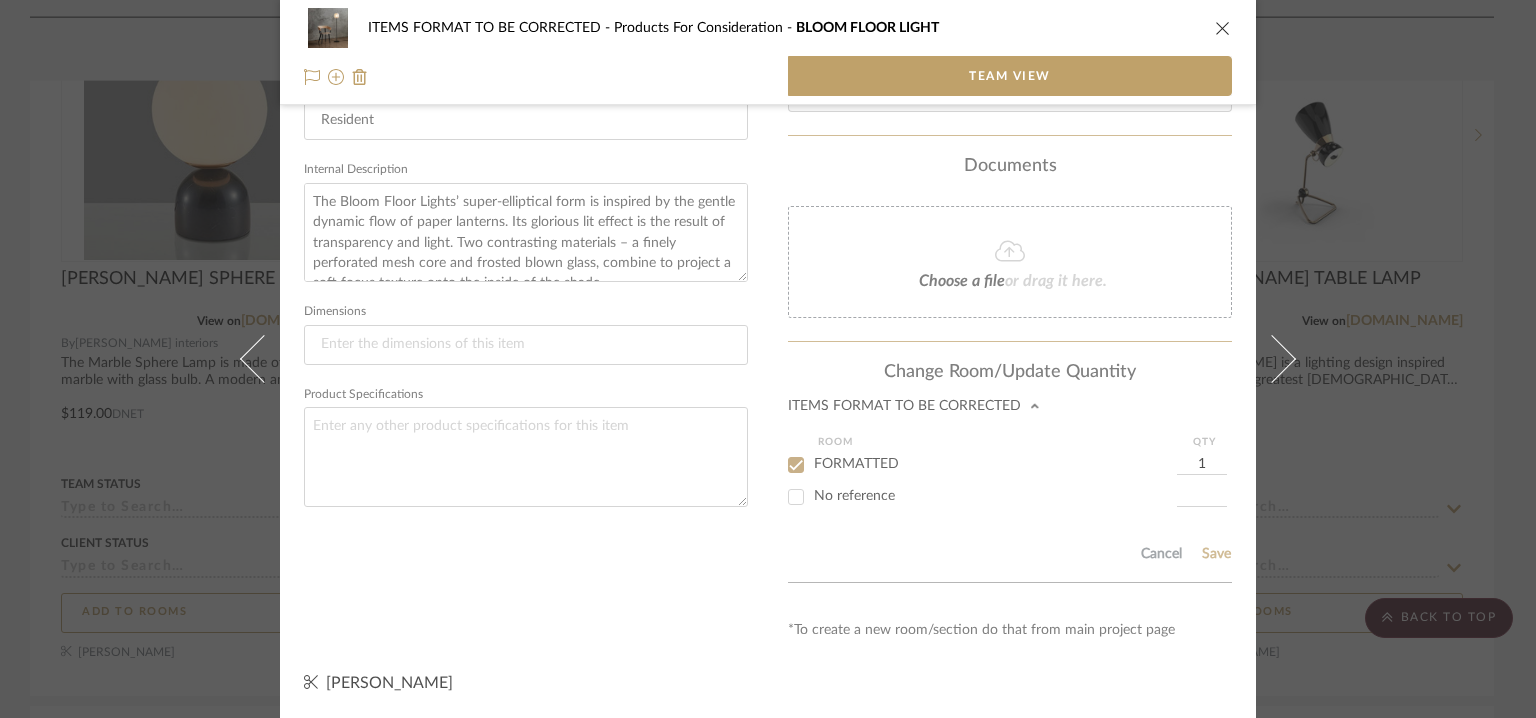 type 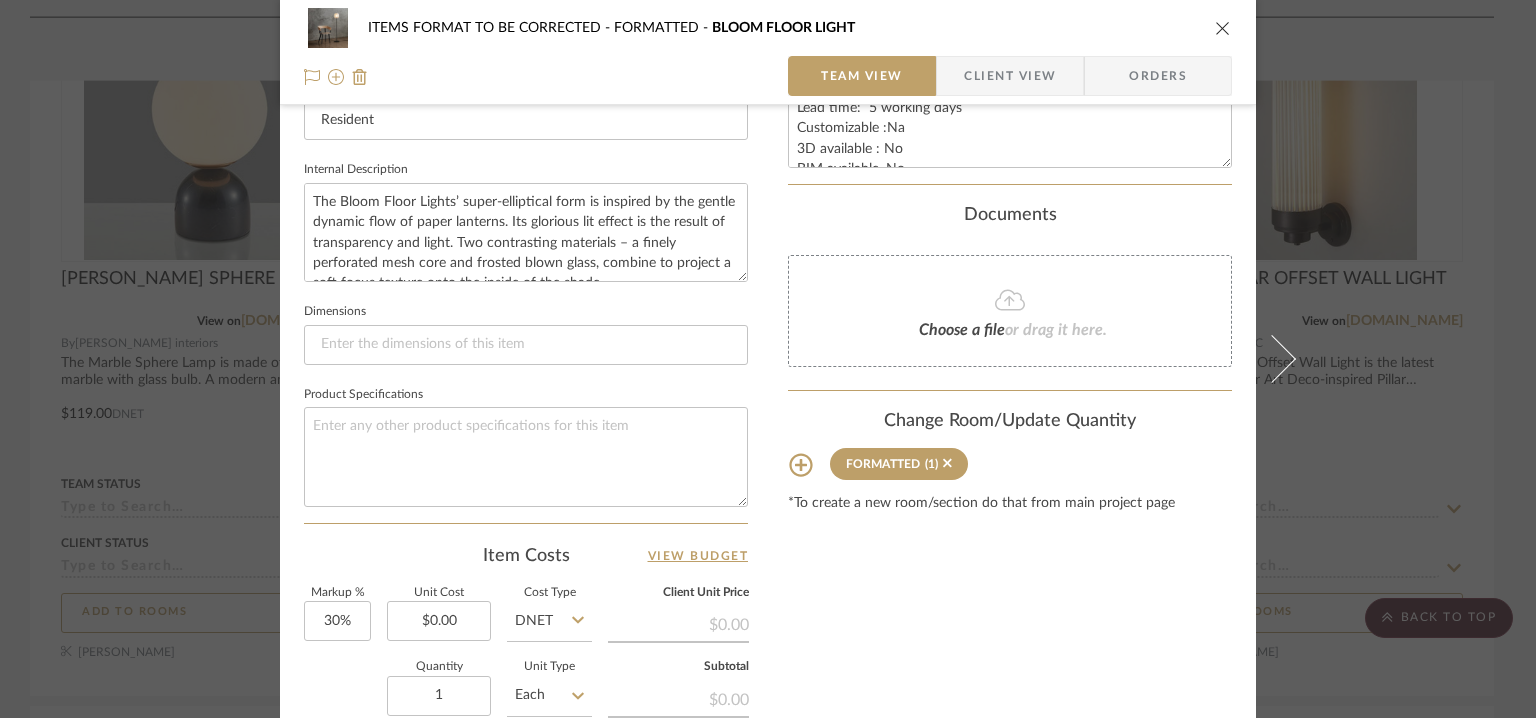 type 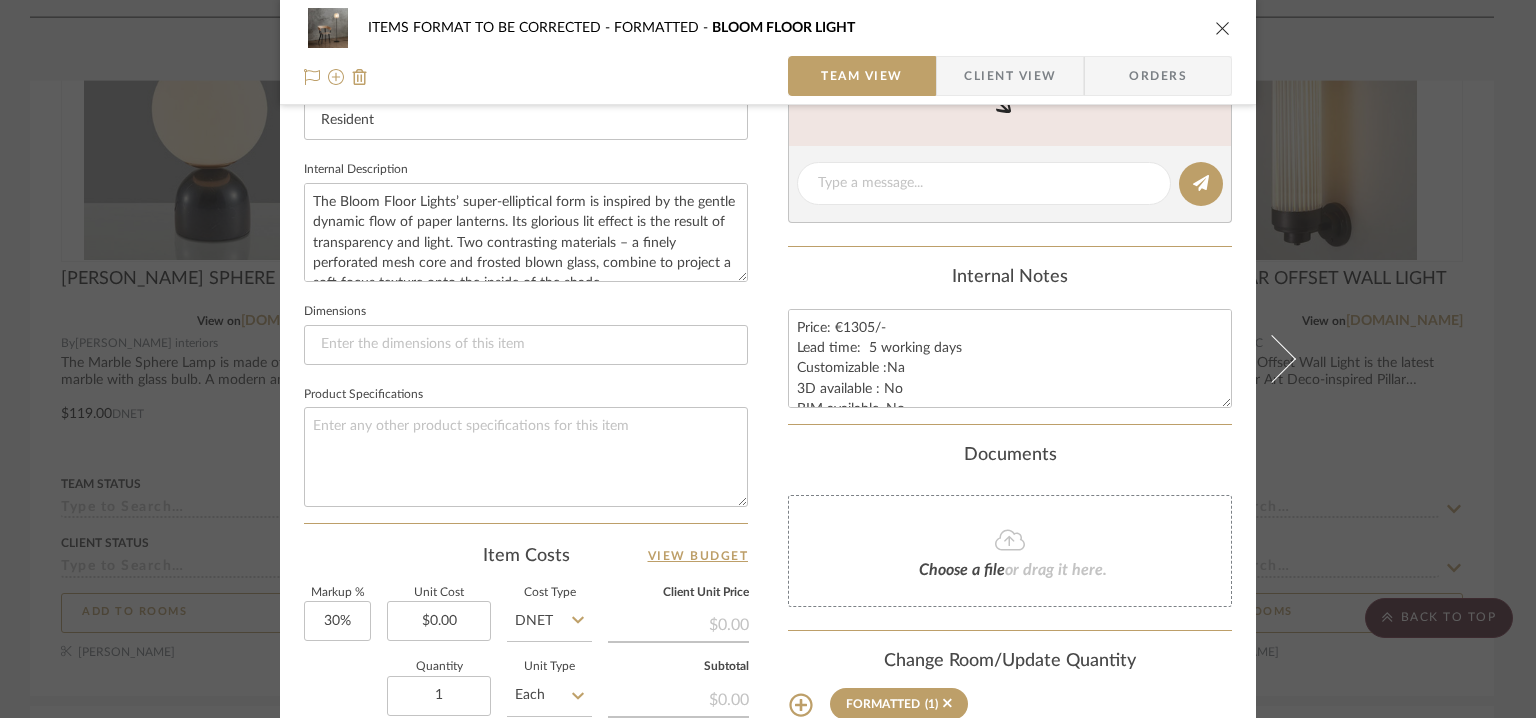 click at bounding box center (1223, 28) 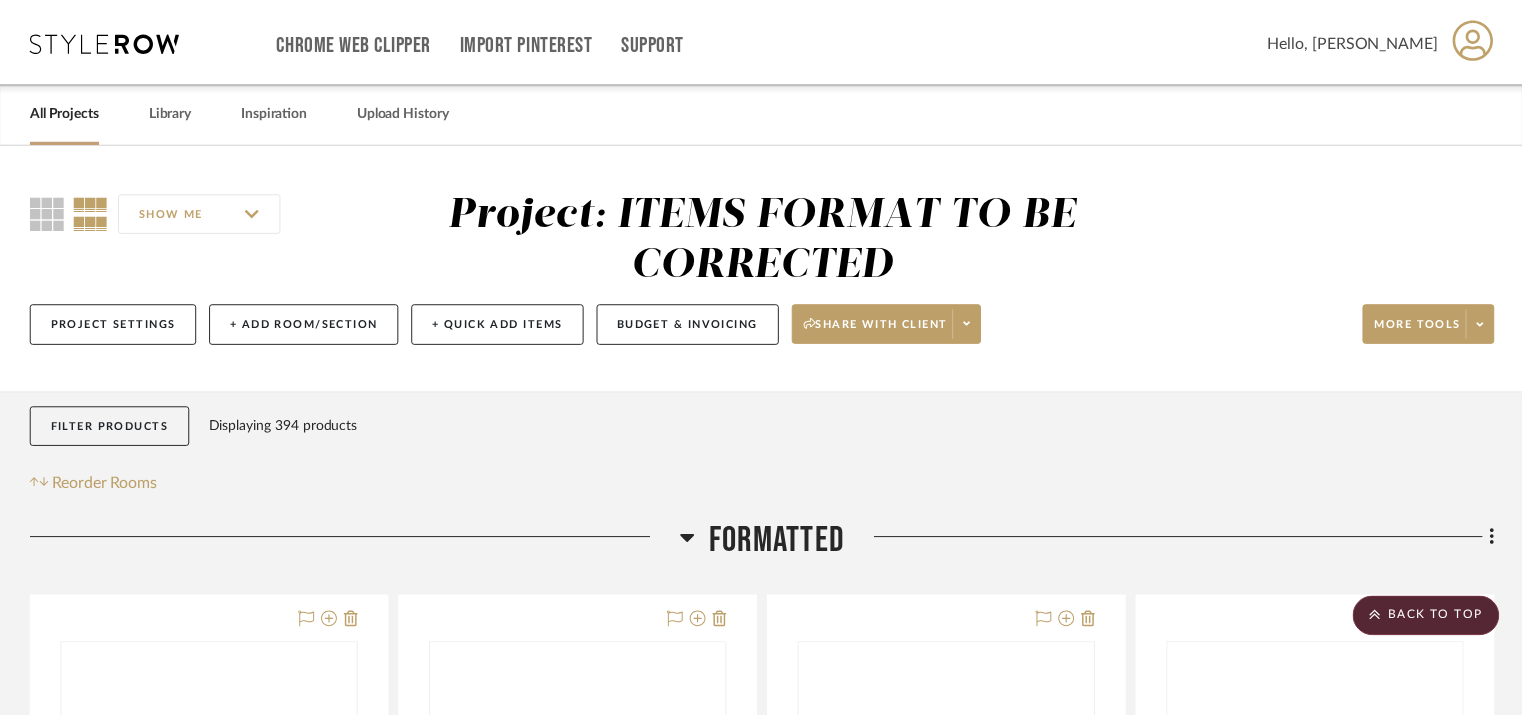 scroll, scrollTop: 1800, scrollLeft: 0, axis: vertical 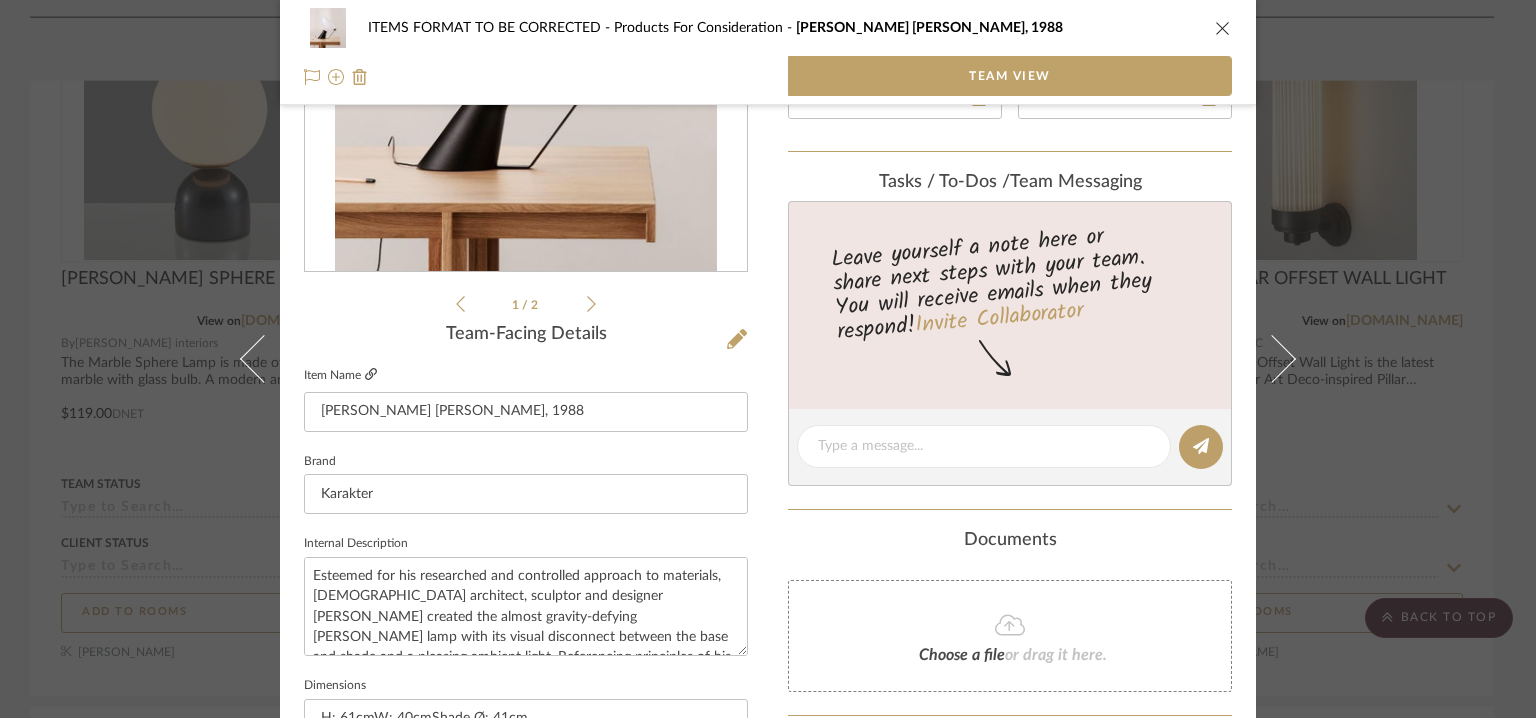 click 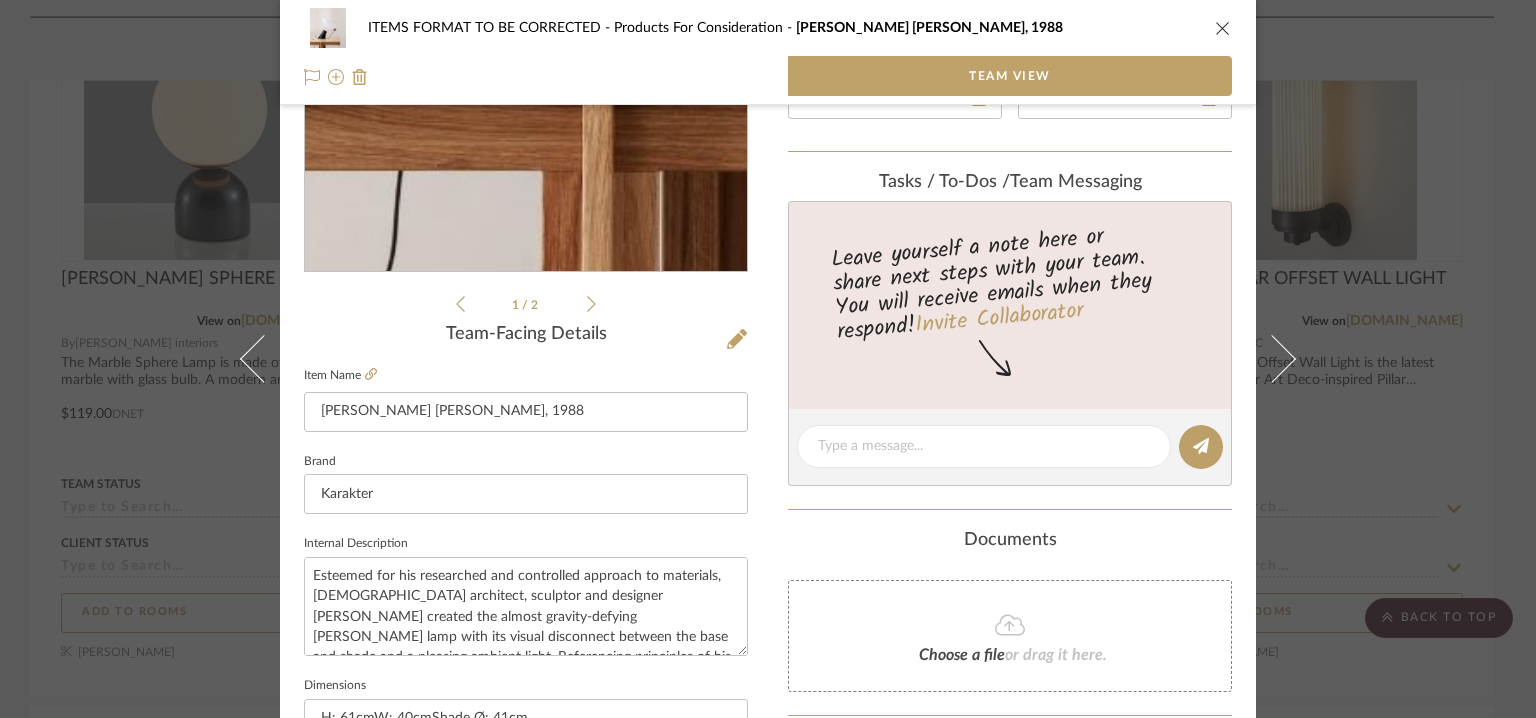 click at bounding box center (526, 55) 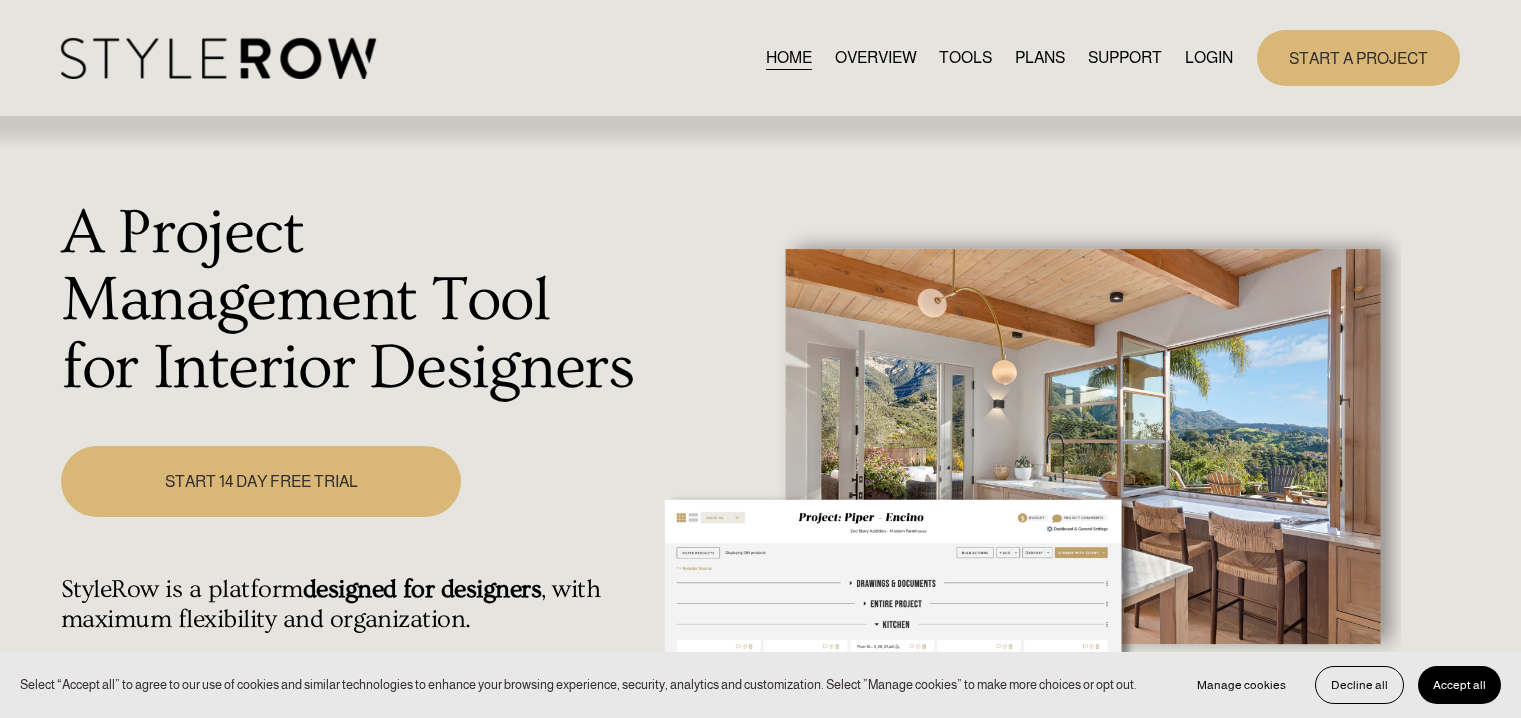 scroll, scrollTop: 0, scrollLeft: 0, axis: both 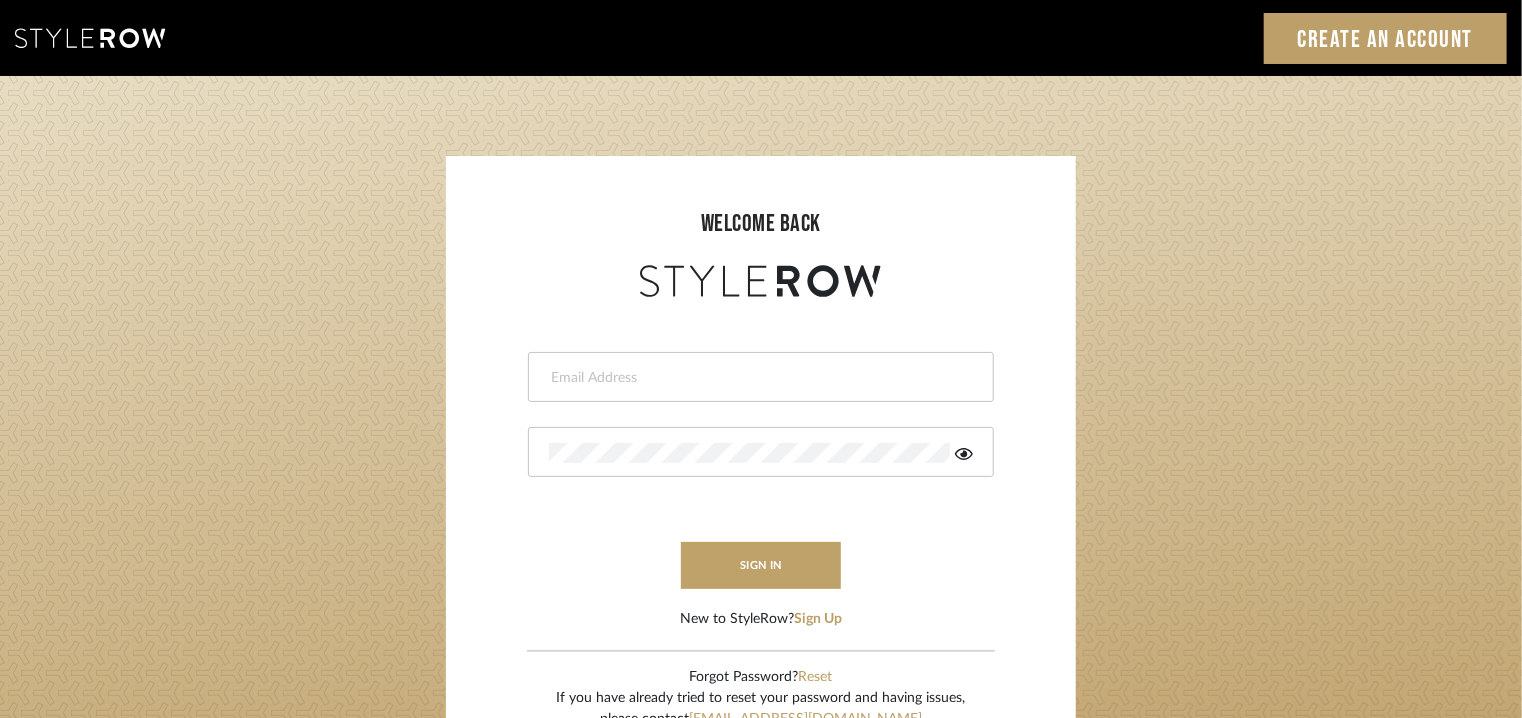 type on "tehseen@mancini-design.com" 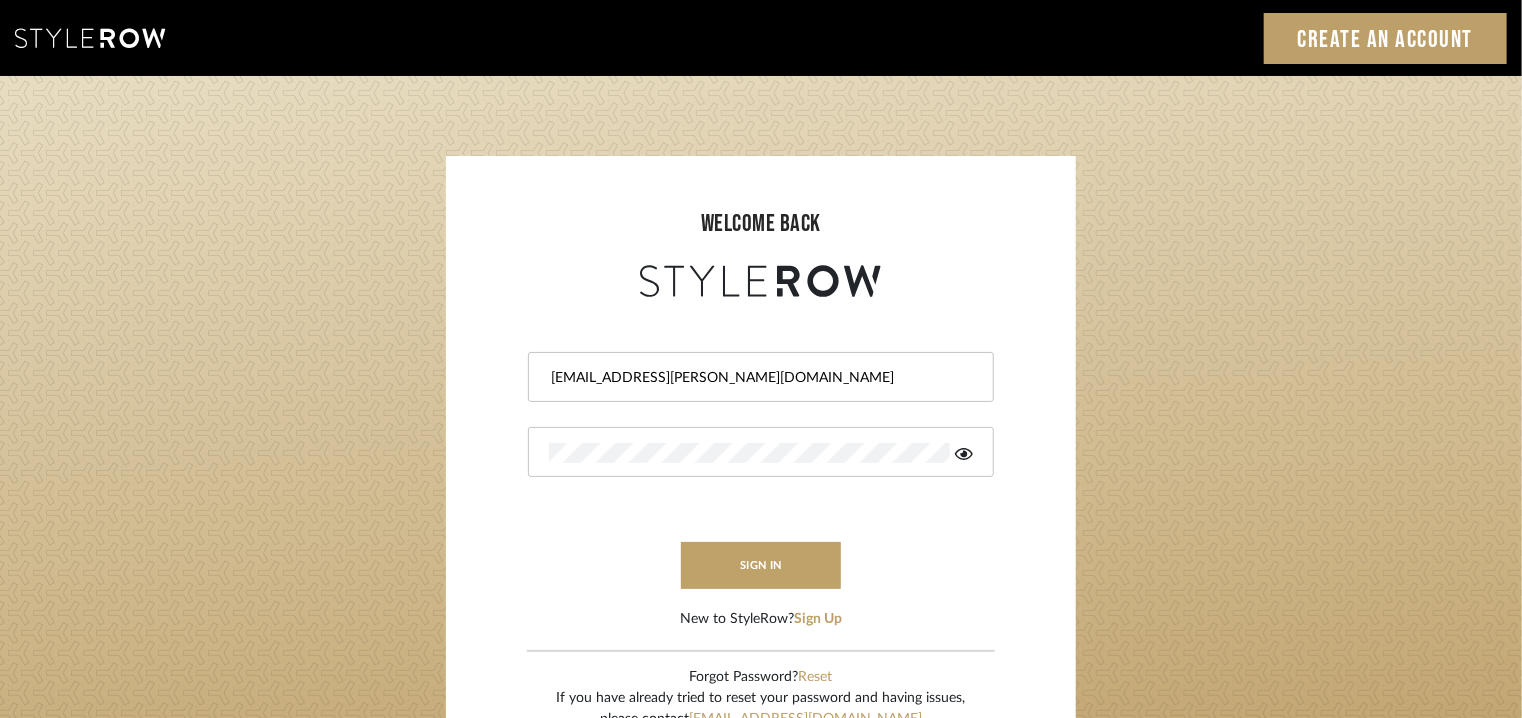 click at bounding box center (761, 452) 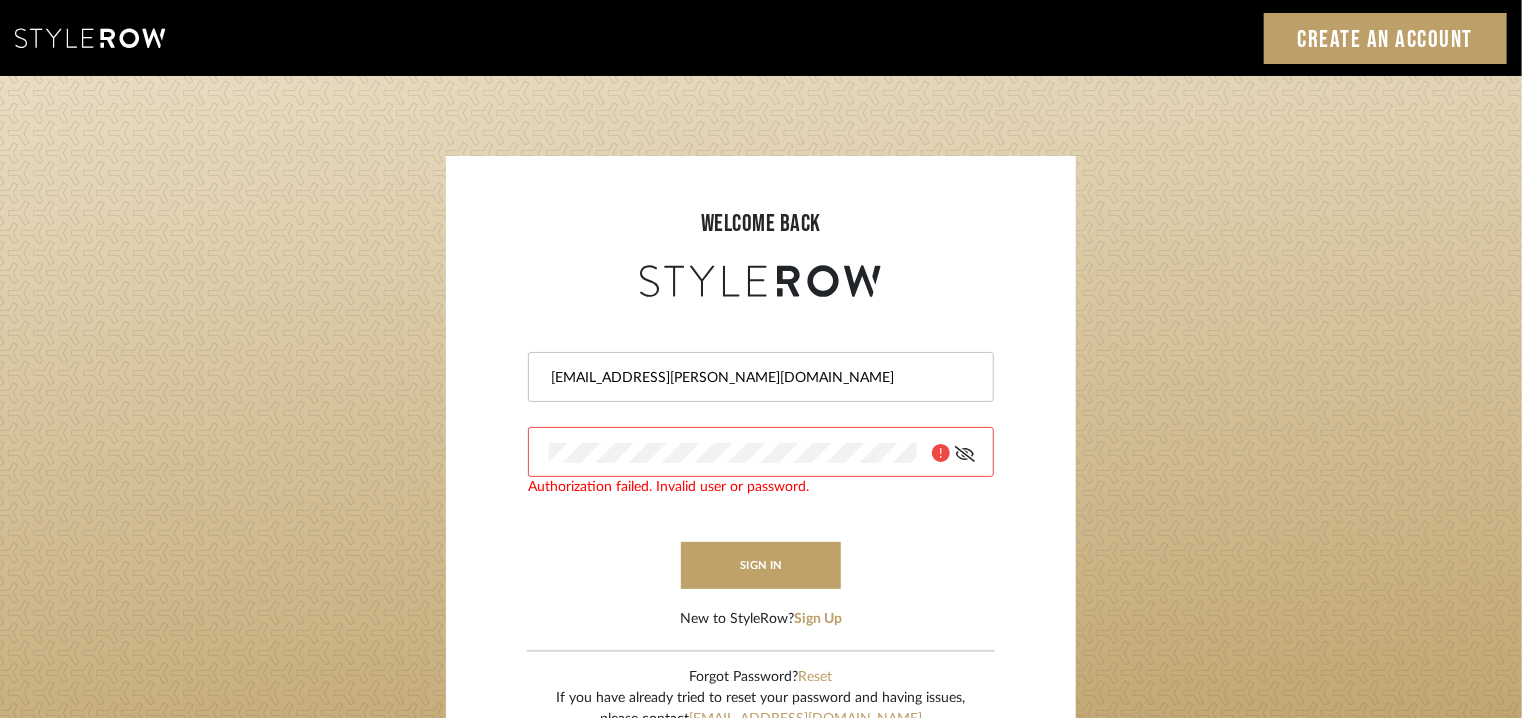 click on "Authorization failed. Invalid user or password." at bounding box center (761, 452) 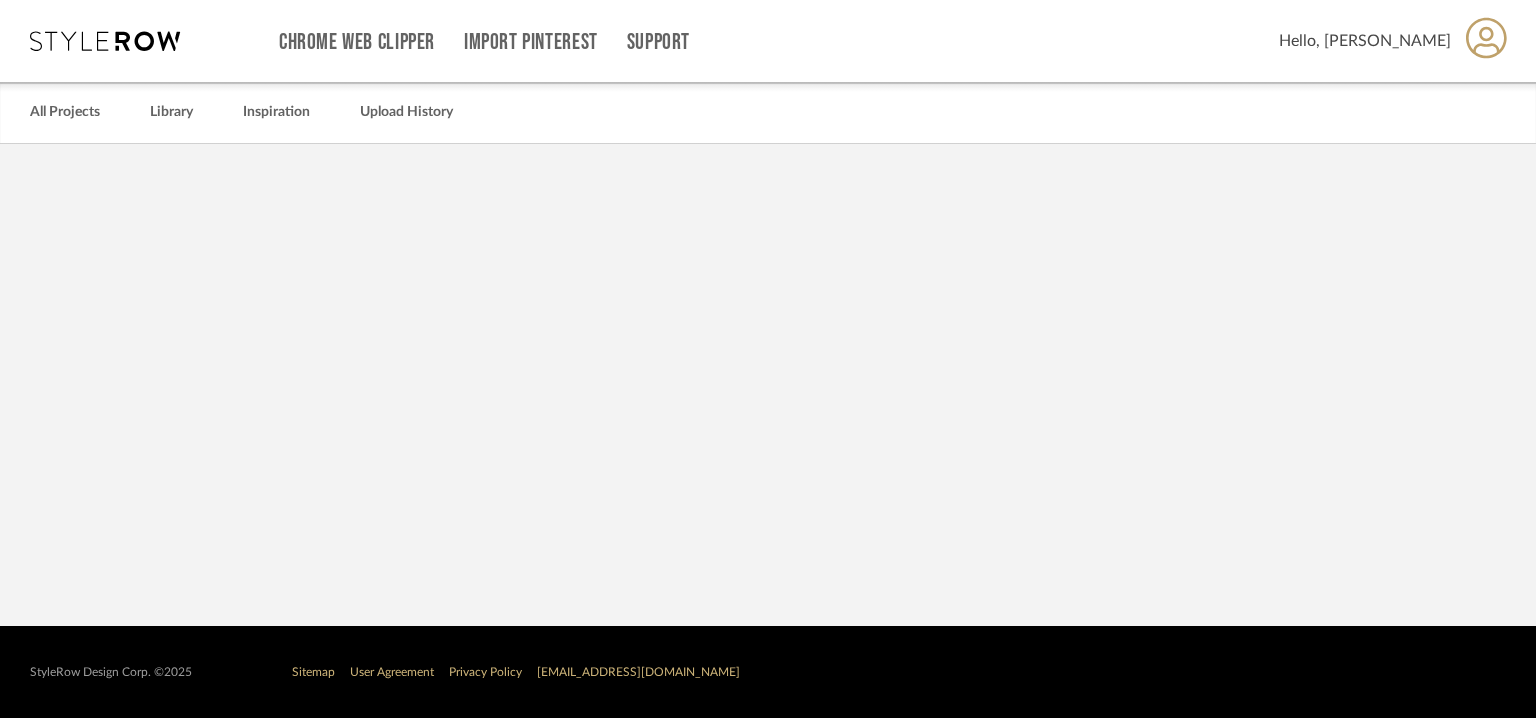 scroll, scrollTop: 0, scrollLeft: 0, axis: both 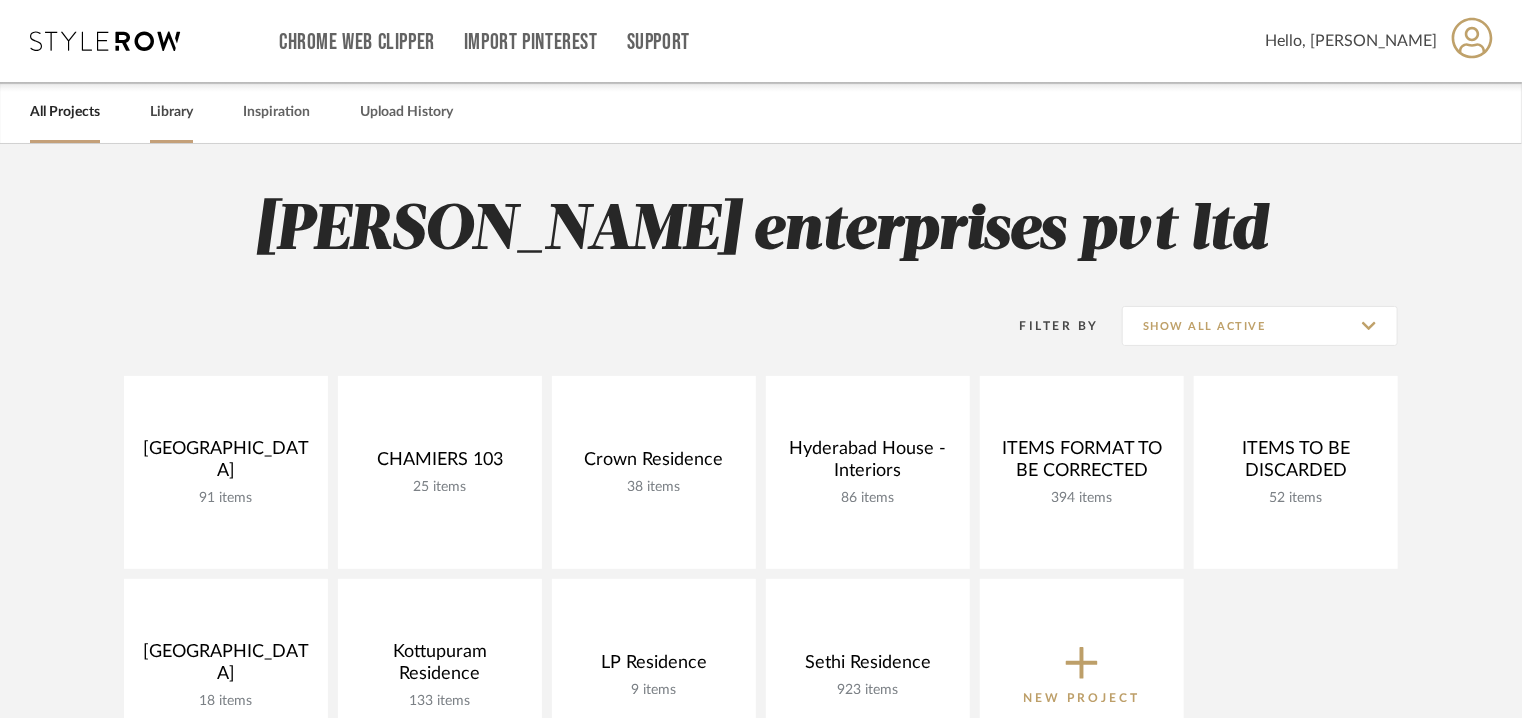 click on "Library" at bounding box center [171, 112] 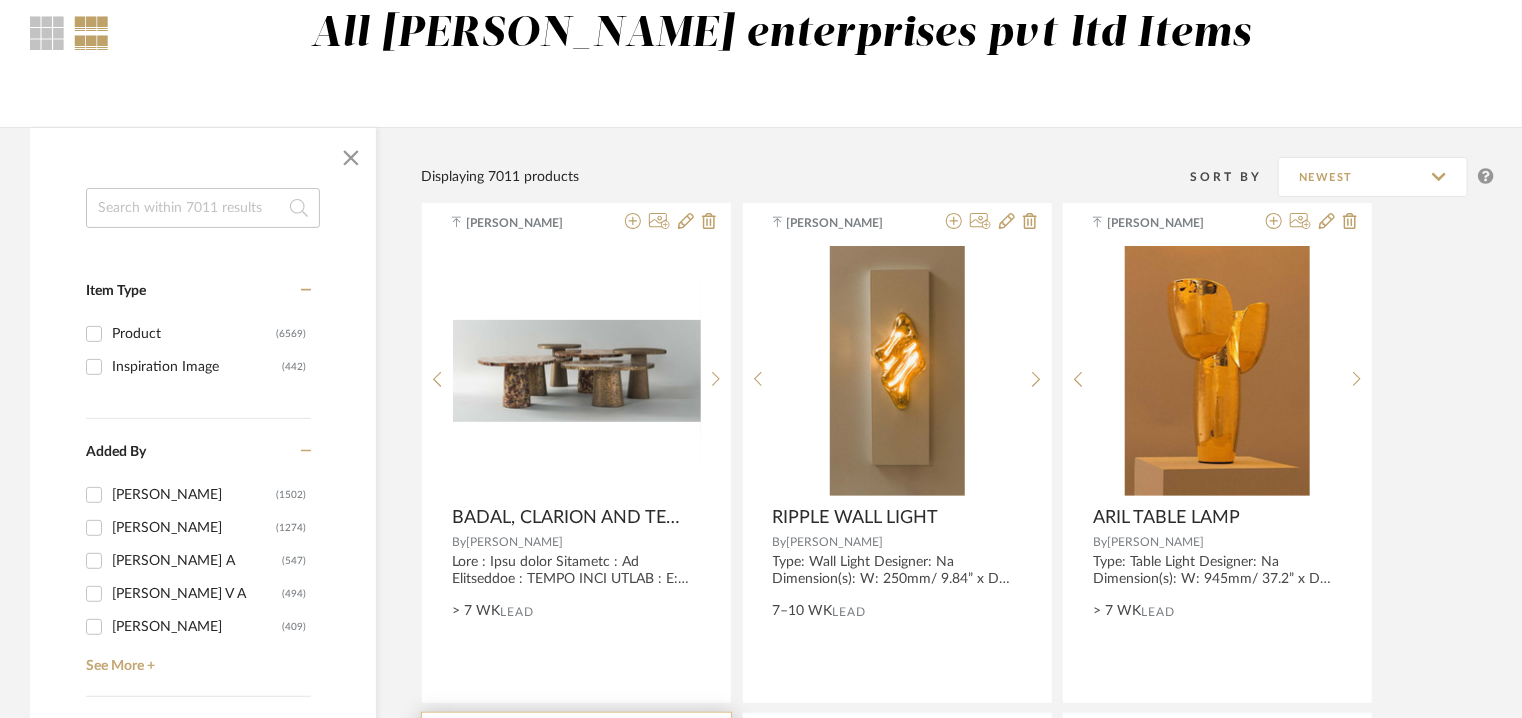 scroll, scrollTop: 0, scrollLeft: 0, axis: both 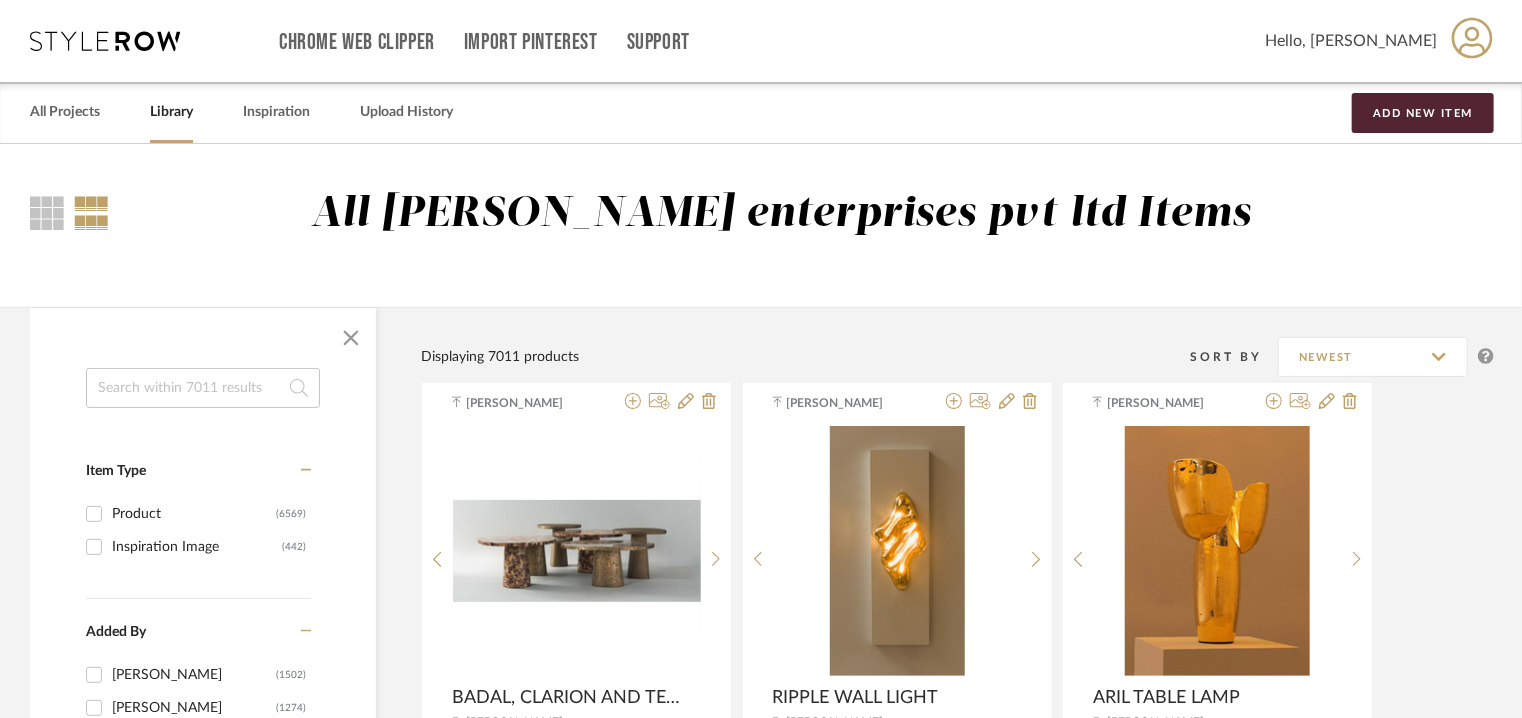 click 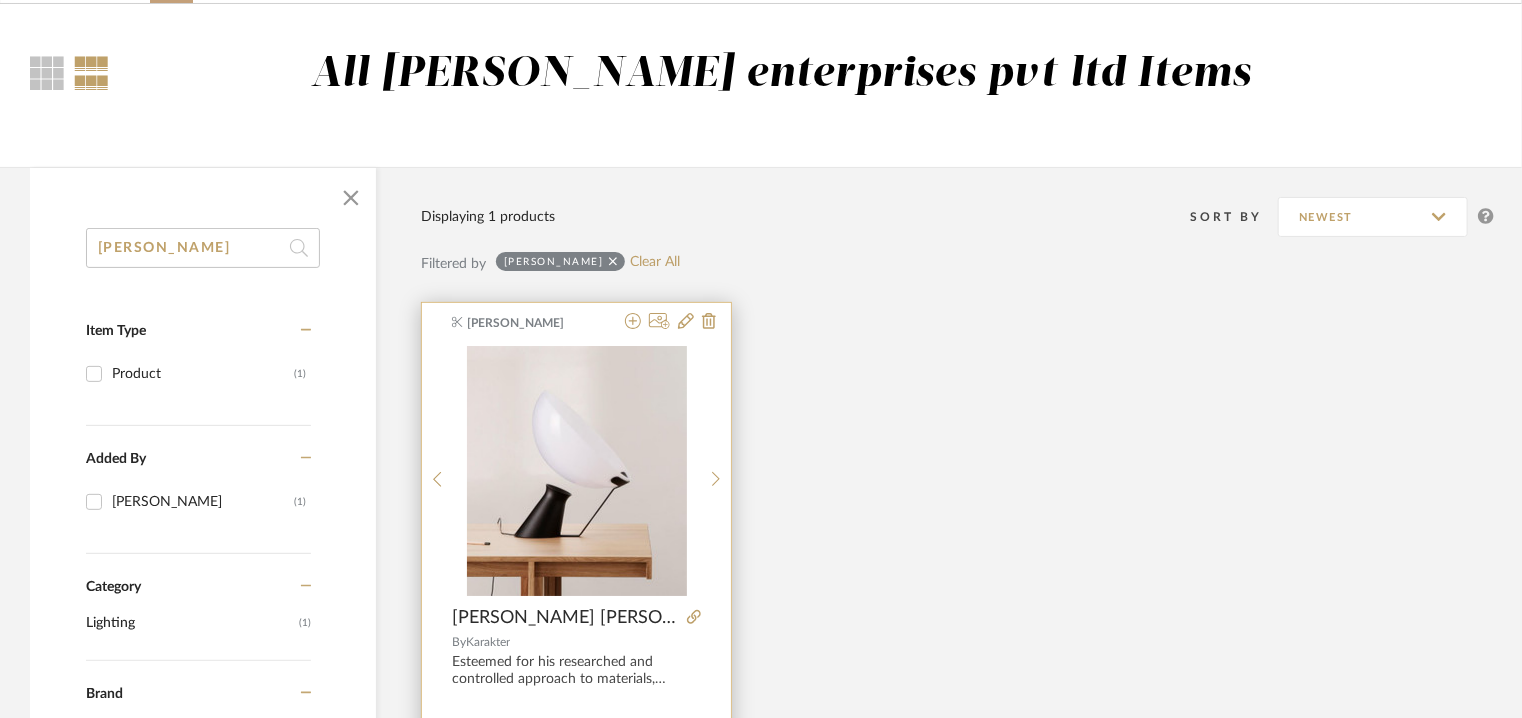 scroll, scrollTop: 300, scrollLeft: 0, axis: vertical 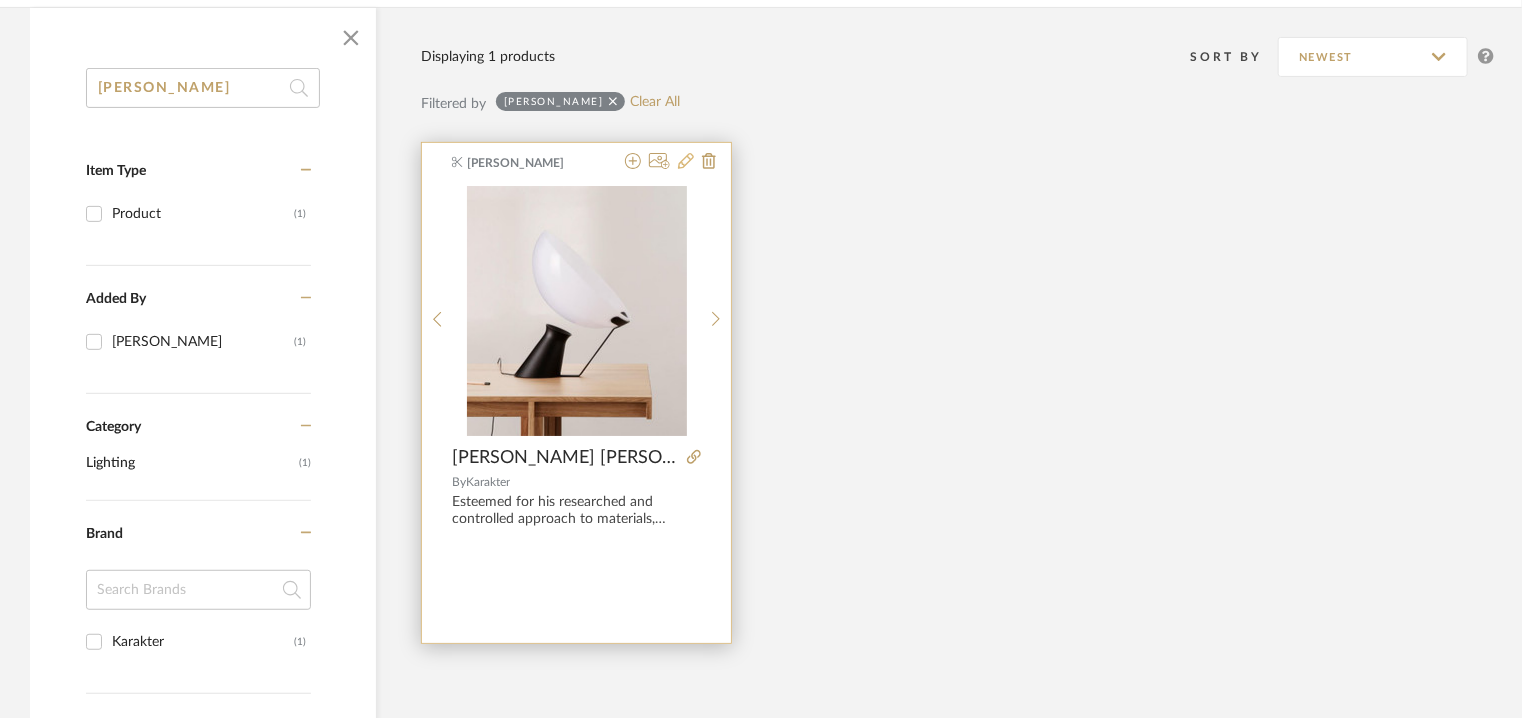type on "[PERSON_NAME]" 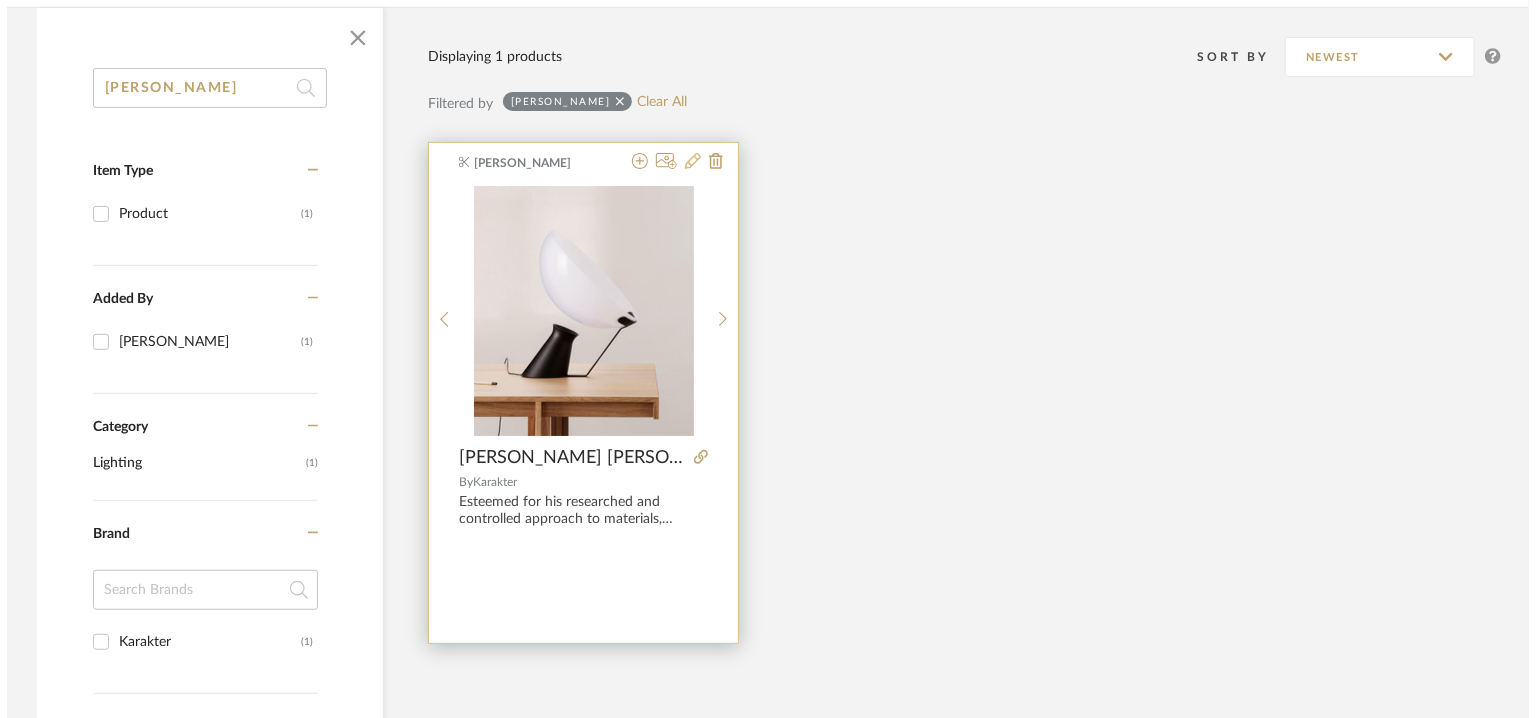 scroll, scrollTop: 0, scrollLeft: 0, axis: both 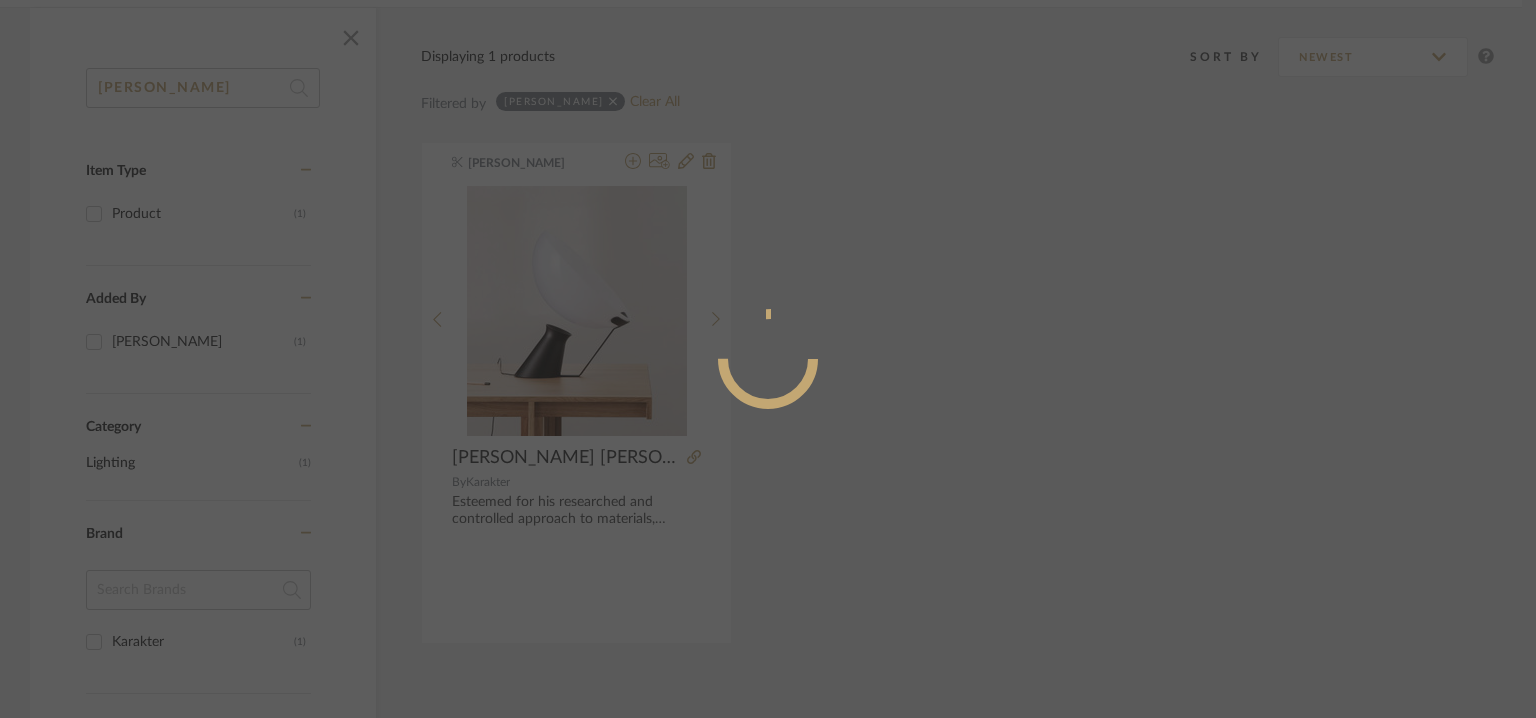 radio on "true" 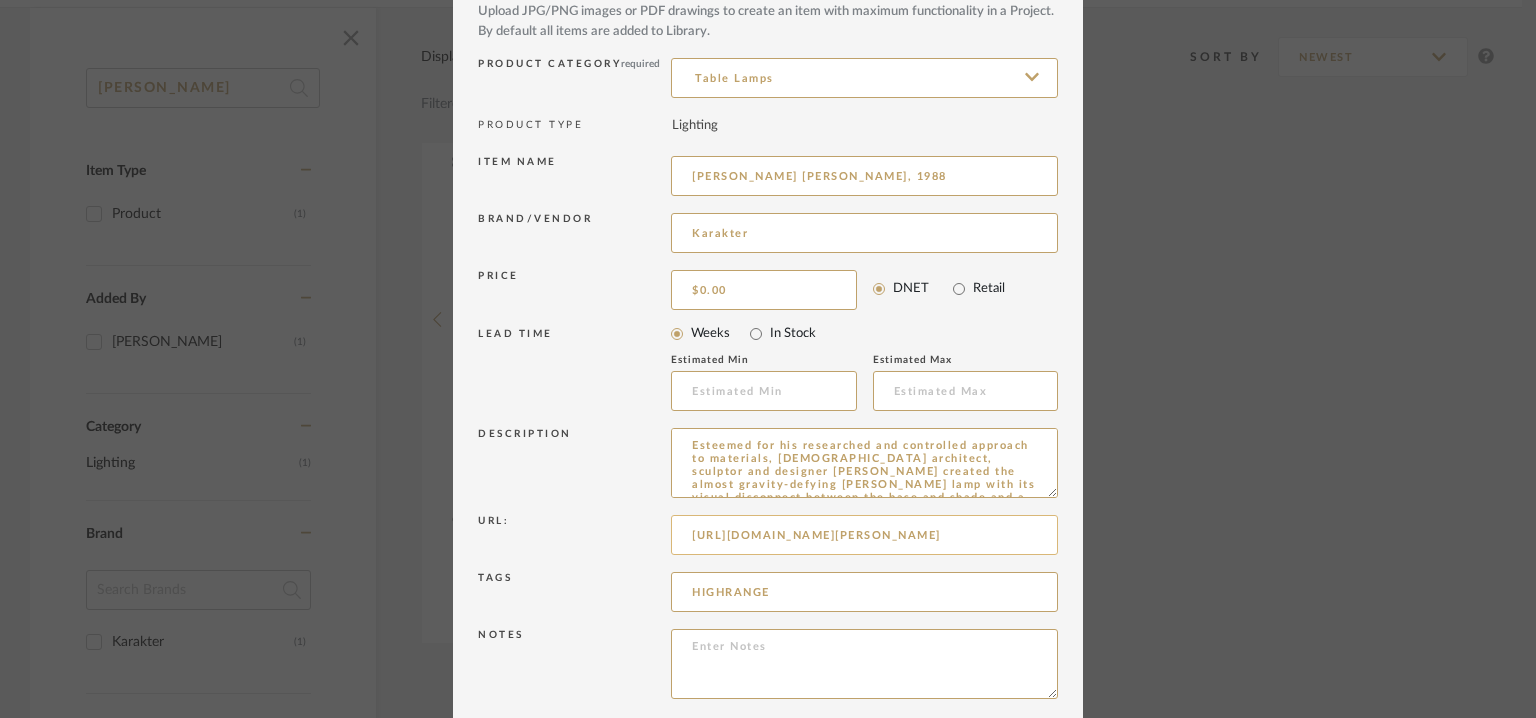 scroll, scrollTop: 192, scrollLeft: 0, axis: vertical 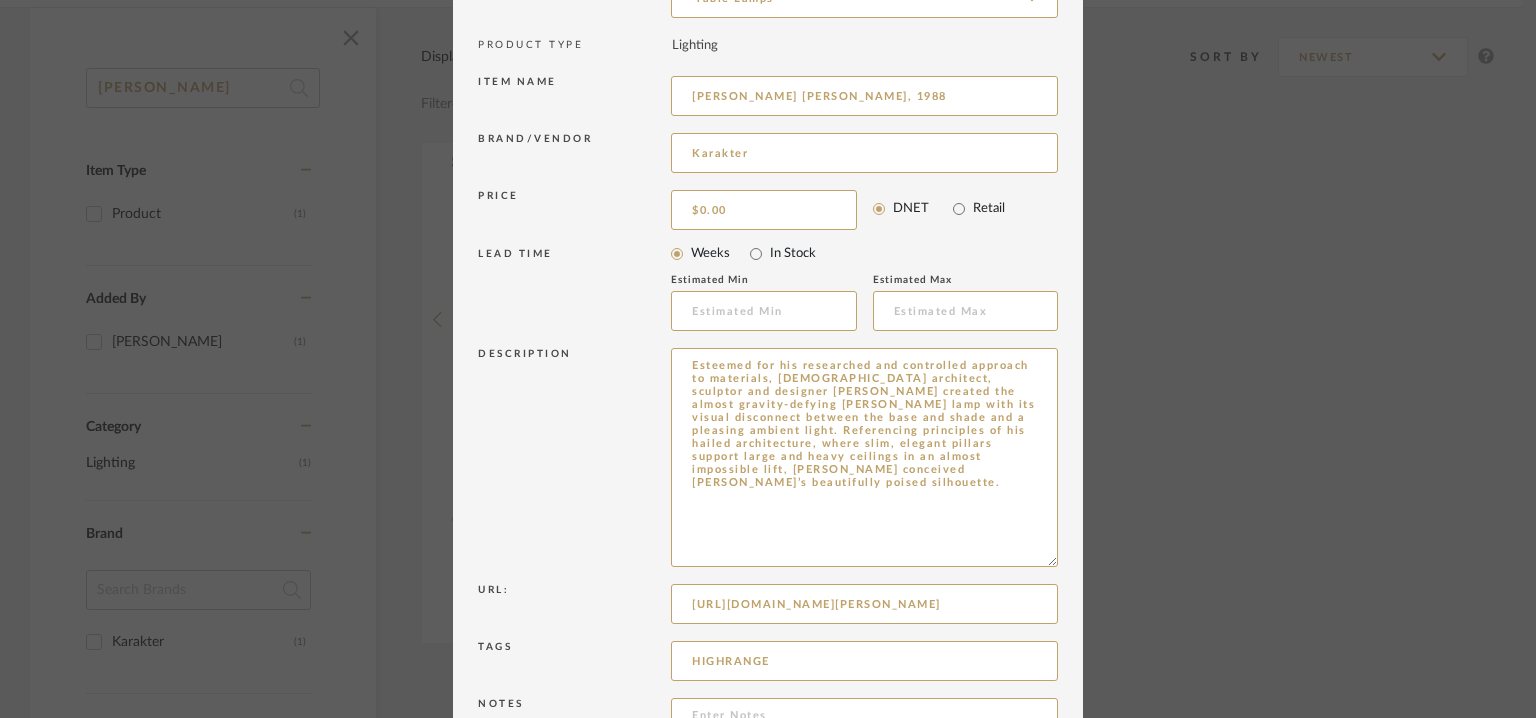 drag, startPoint x: 1044, startPoint y: 412, endPoint x: 1088, endPoint y: 709, distance: 300.24158 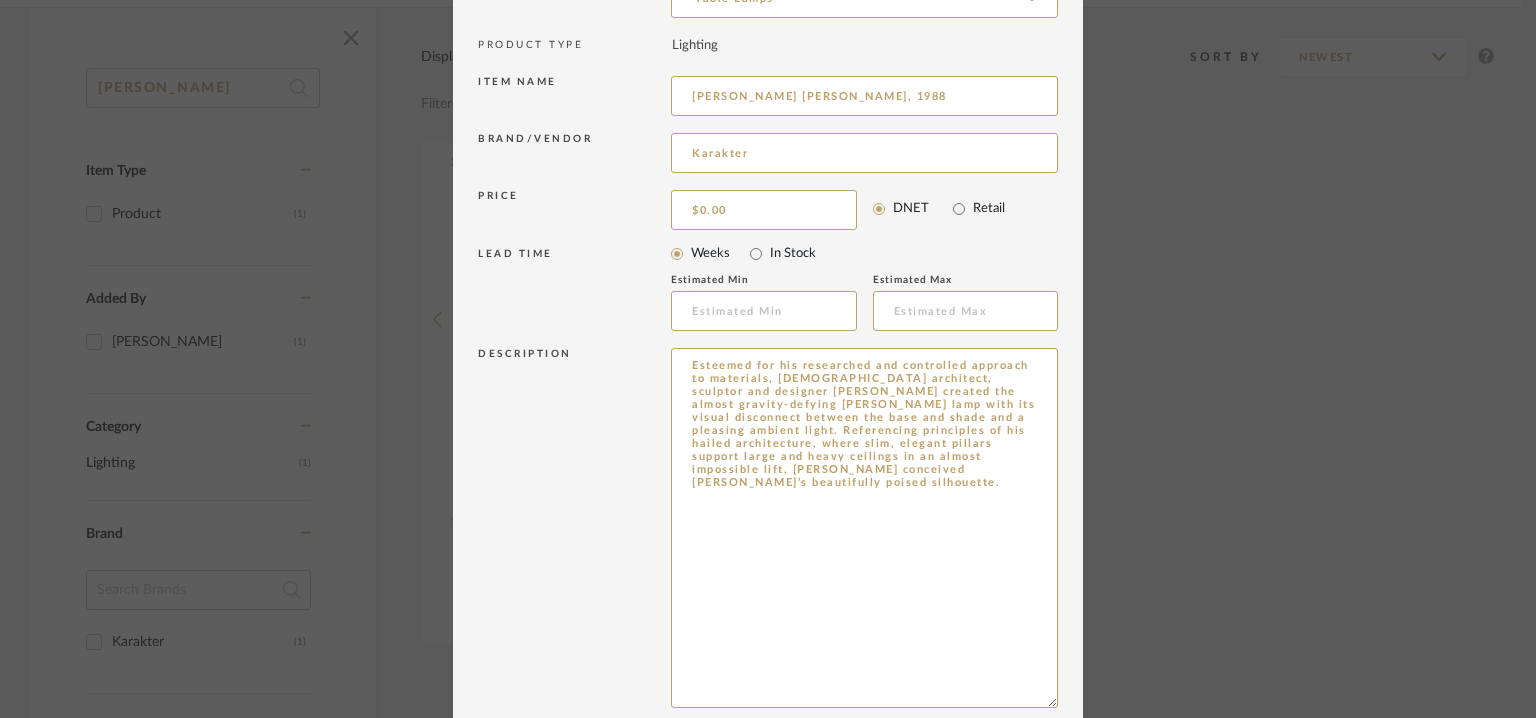 drag, startPoint x: 963, startPoint y: 509, endPoint x: 497, endPoint y: 190, distance: 564.72736 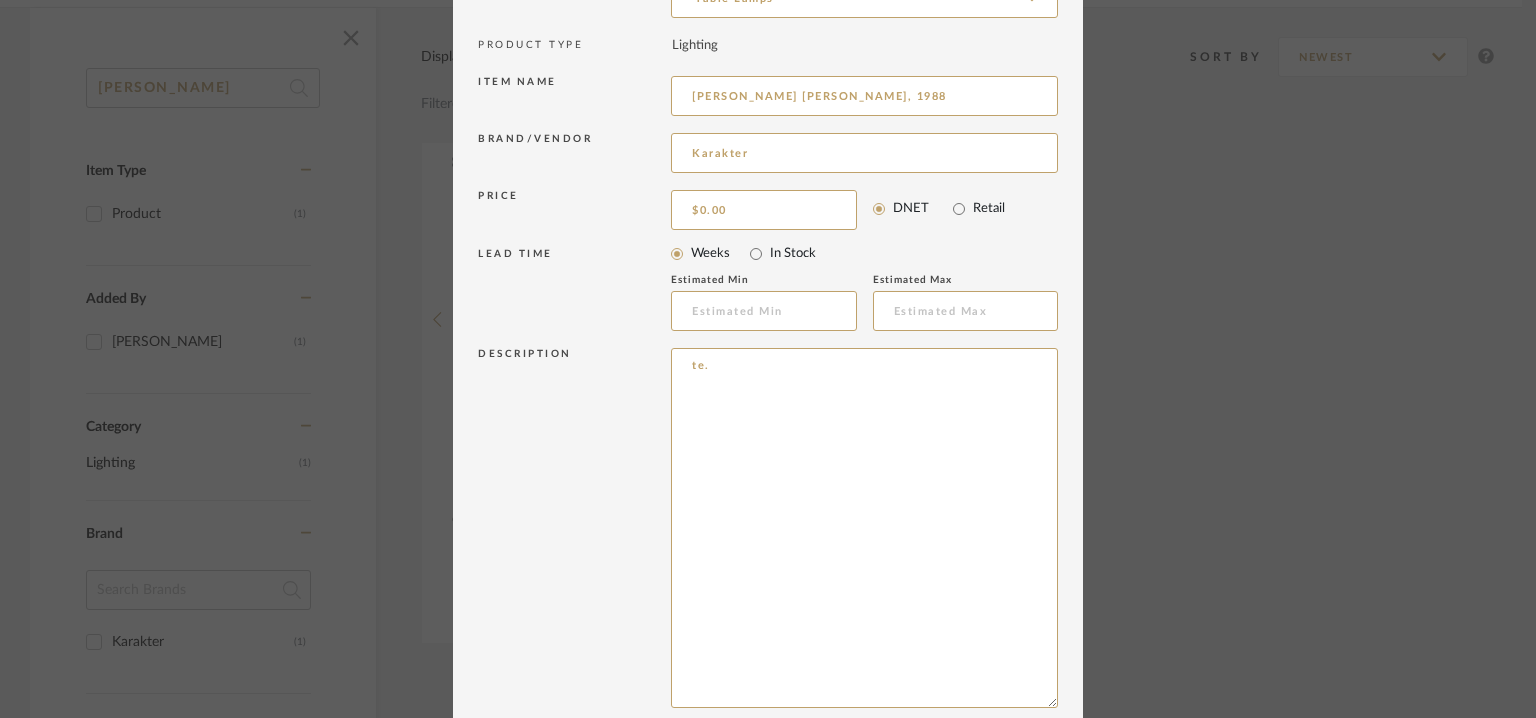 drag, startPoint x: 587, startPoint y: 354, endPoint x: 516, endPoint y: 309, distance: 84.0595 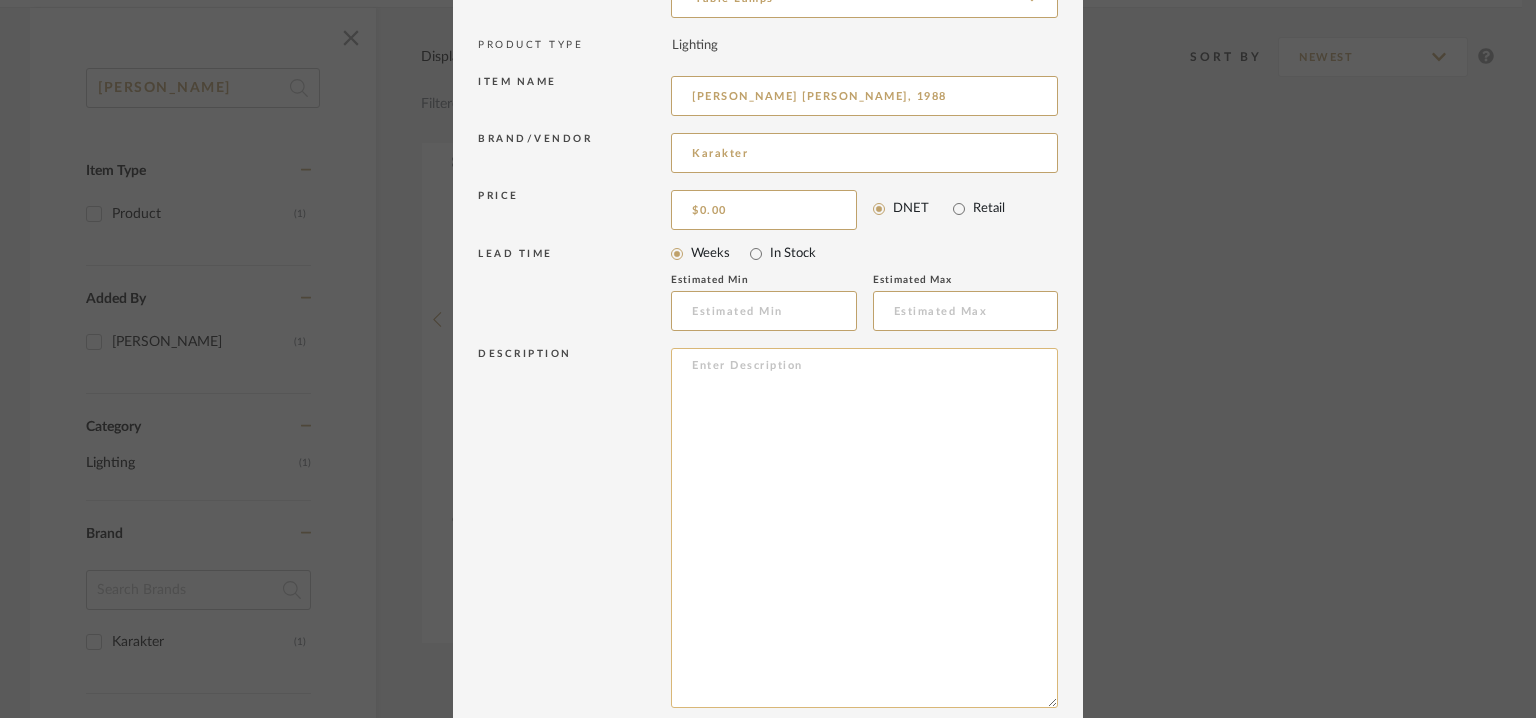 paste on "Type:  Table  lamp
Designer:  Angelo Mangiarotti
Dimension(s): Height 61 x Dia 41 x Width  40cm
Materials & Finish : Acryluc/Aluminium/Steel/ Black Powder Coating
Weight : 3.3kg
Light Source  : 1x6.1W LED 2700K CRI>90 757lm (integrated)
Voltage  : 110V
CONNECTION TYPE: Plug-In
DIFFUSER : Opalescent Acrylic
Cord length :  250cm. Black.
Installation requirements, if any: (such as mounting options, electrical wiring, or compatibility with existing infrastructure) : Na
Lighting controls: (compatibility with lighting control systems, such as dimmers, timers,)  : Dimmer on Cord.
Product description: Esteemed for his researched and controlled approach to materials, Italian architect, sculptor and designer Angelo Mangiarotti created the almost gravity-defying Aida lamp with its visual disconnect between the base and shade and a pleasing ambient light. Referencing principles of his hailed architecture, where slim, elegant pillars support large and heavy ceilings in an almost impossible lift, Mangiarotti conceiv..." 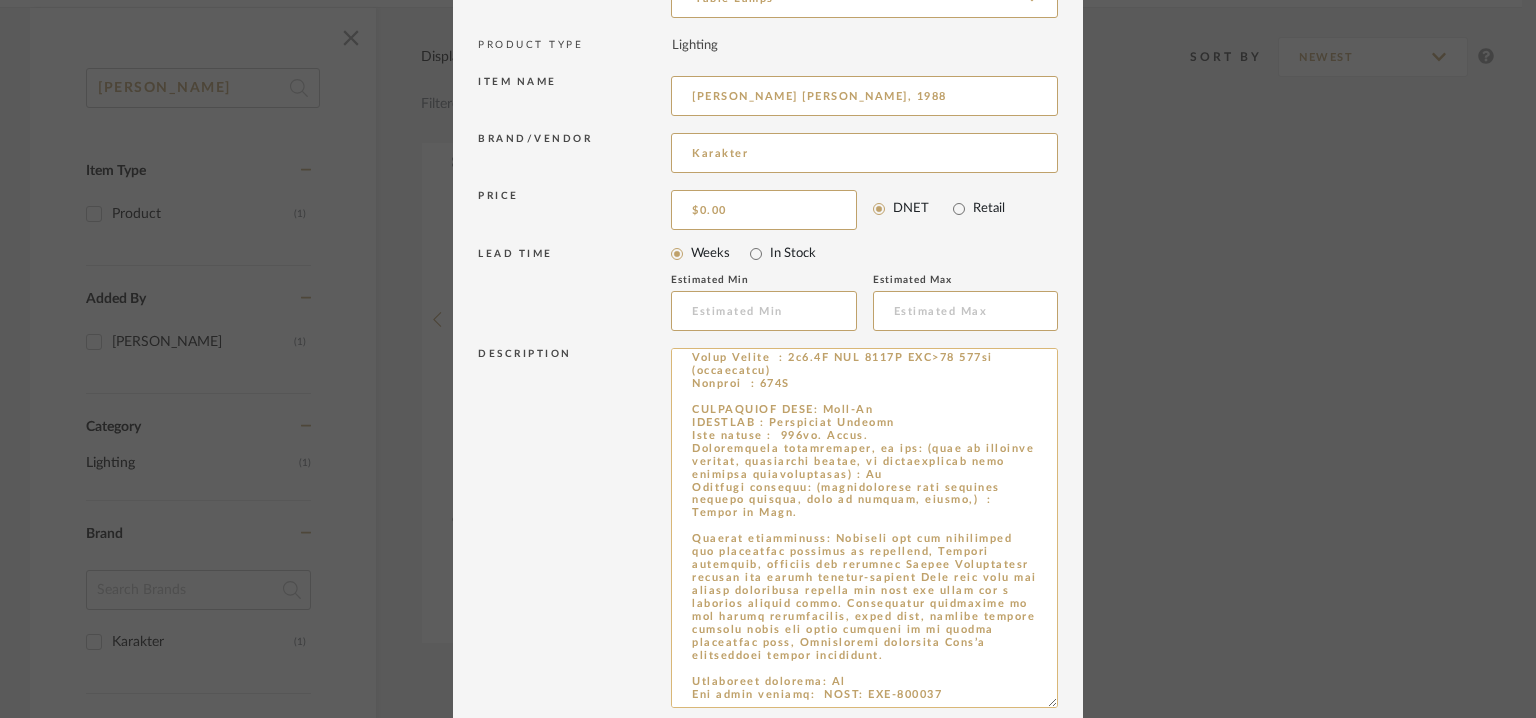 scroll, scrollTop: 98, scrollLeft: 0, axis: vertical 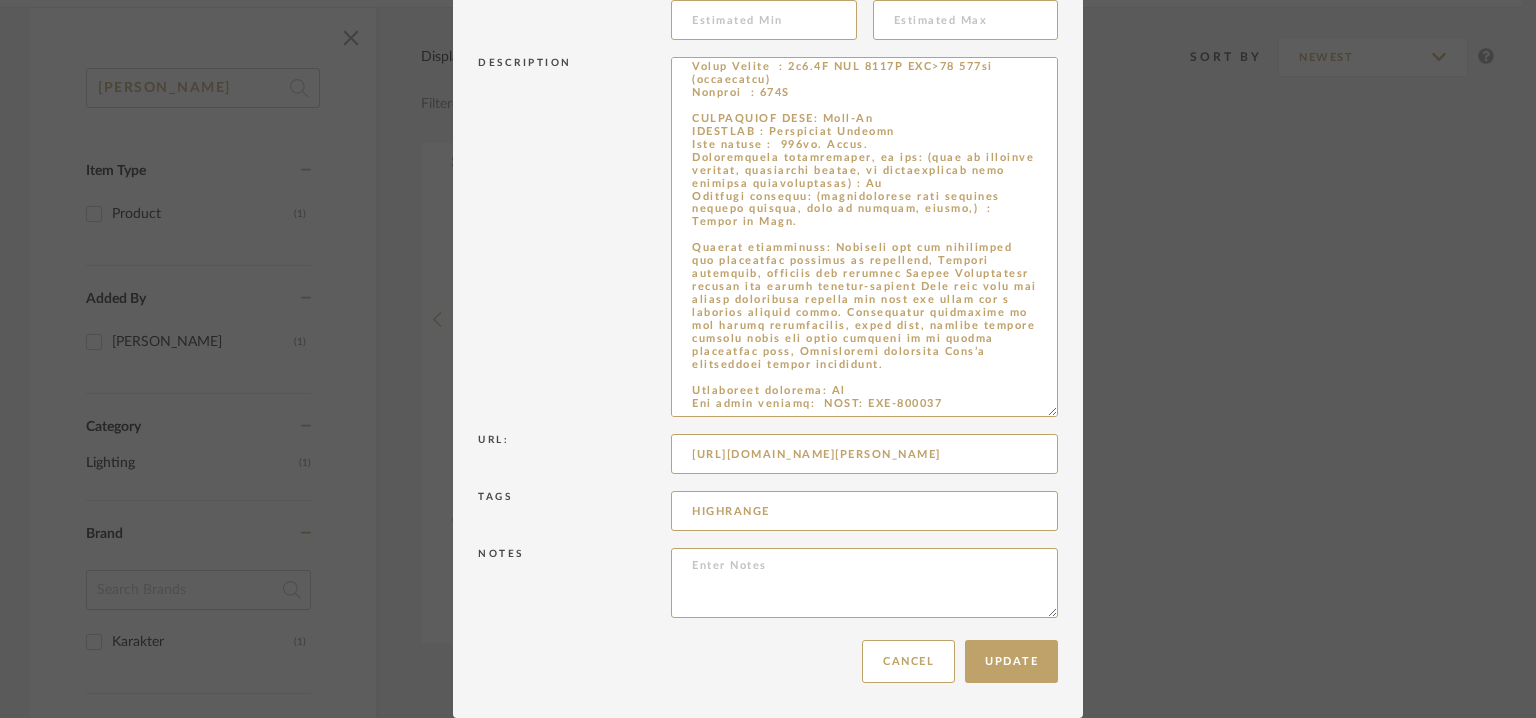 type on "Type:  Table  lamp
Designer:  Angelo Mangiarotti
Dimension(s): Height 61 x Dia 41 x Width  40cm
Materials & Finish : Acryluc/Aluminium/Steel/ Black Powder Coating
Weight : 3.3kg
Light Source  : 1x6.1W LED 2700K CRI>90 757lm (integrated)
Voltage  : 110V
CONNECTION TYPE: Plug-In
DIFFUSER : Opalescent Acrylic
Cord length :  250cm. Black.
Installation requirements, if any: (such as mounting options, electrical wiring, or compatibility with existing infrastructure) : Na
Lighting controls: (compatibility with lighting control systems, such as dimmers, timers,)  : Dimmer on Cord.
Product description: Esteemed for his researched and controlled approach to materials, Italian architect, sculptor and designer Angelo Mangiarotti created the almost gravity-defying Aida lamp with its visual disconnect between the base and shade and a pleasing ambient light. Referencing principles of his hailed architecture, where slim, elegant pillars support large and heavy ceilings in an almost impossible lift, Mangiarotti conceiv..." 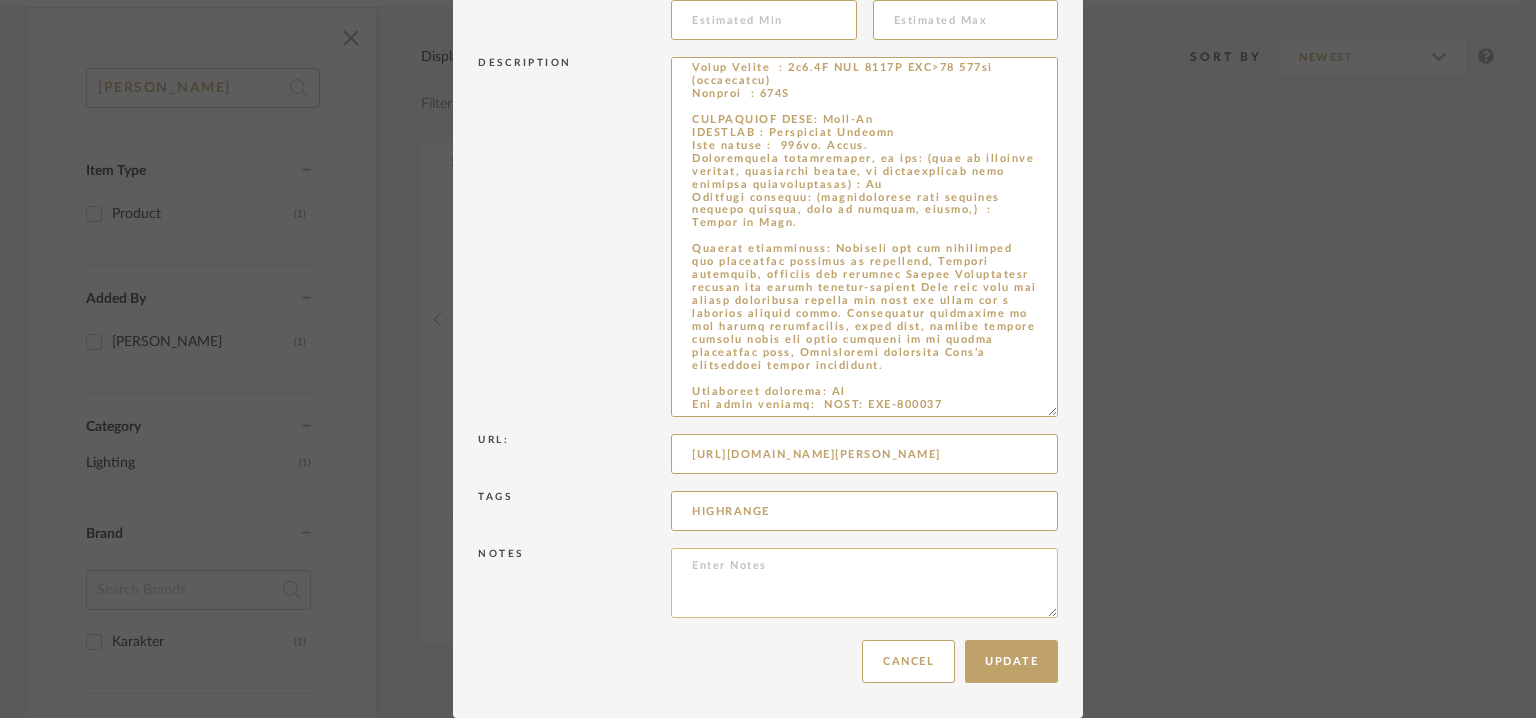 click at bounding box center [864, 583] 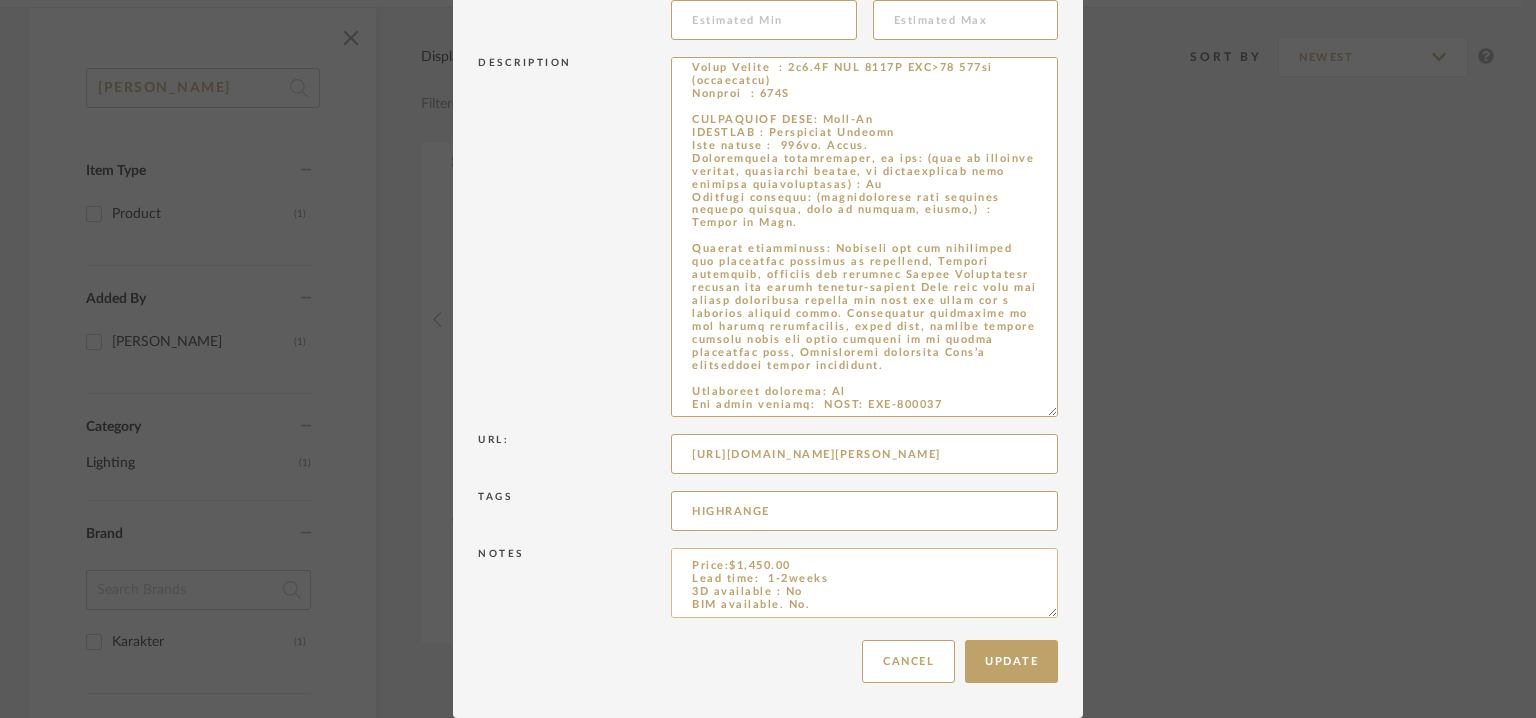 scroll, scrollTop: 124, scrollLeft: 0, axis: vertical 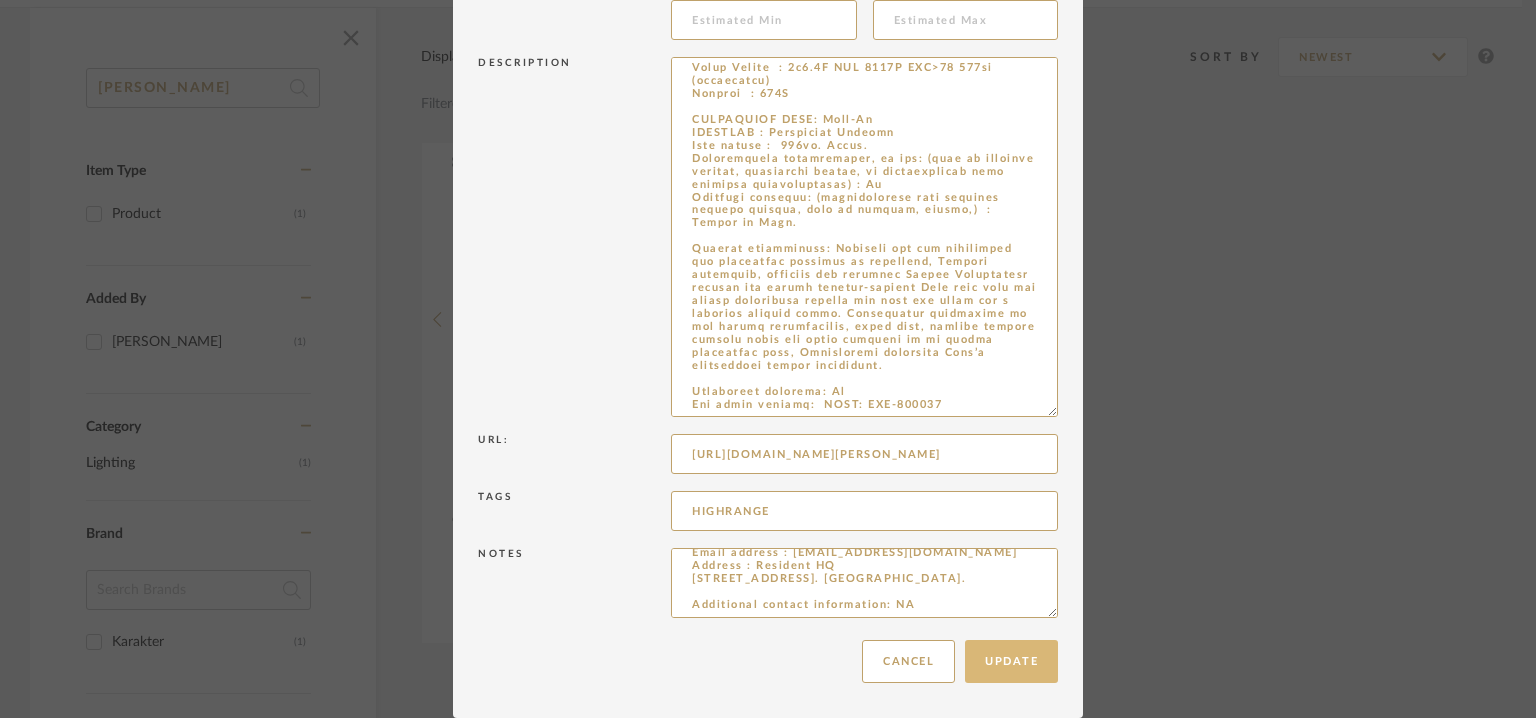 type on "Price:$1,450.00
Lead time:  1-2weeks
3D available : No
BIM available. No.
Point of Contact  : To be eastablished.
Contact number :  [PHONE_NUMBER]
Email address : [EMAIL_ADDRESS][DOMAIN_NAME]
Address : Resident HQ
[STREET_ADDRESS]. [GEOGRAPHIC_DATA].
Additional contact information: NA" 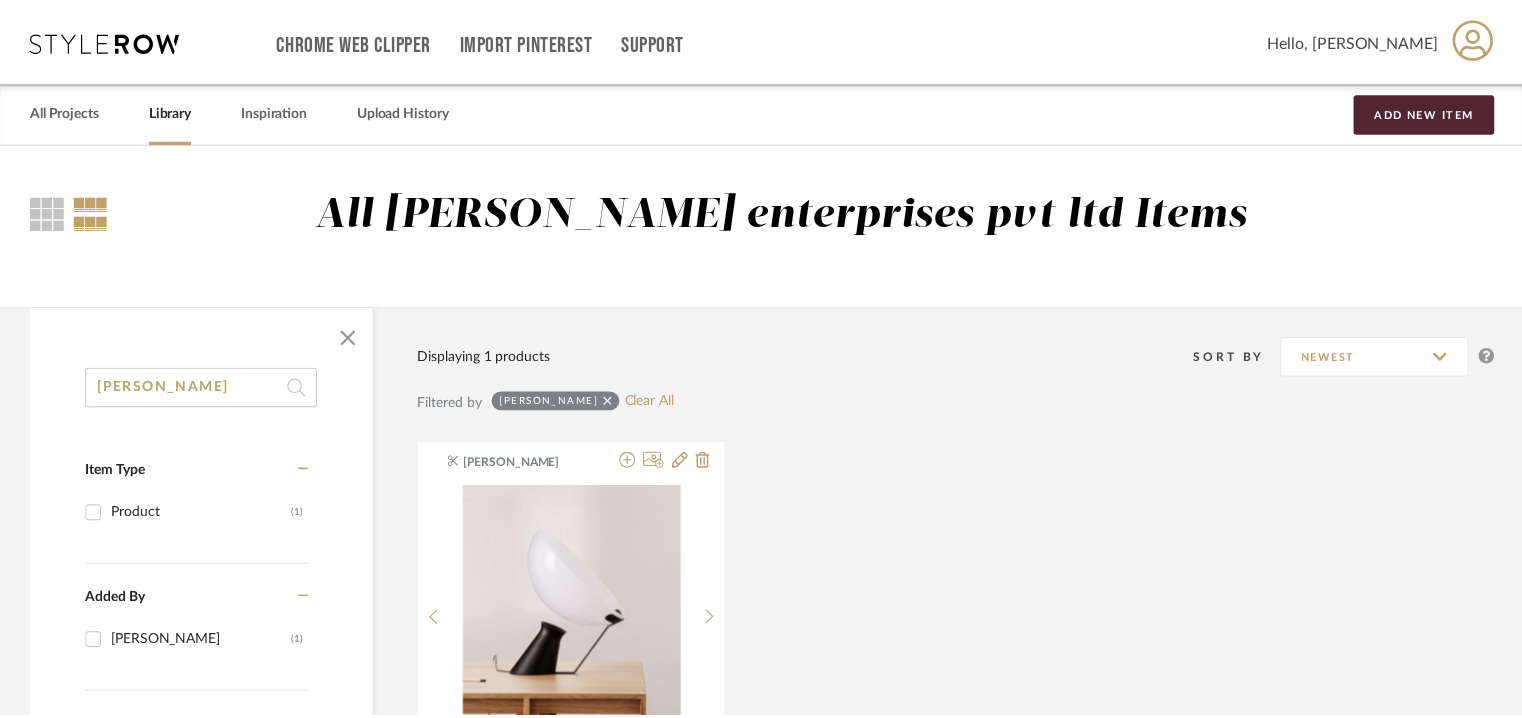 scroll, scrollTop: 300, scrollLeft: 0, axis: vertical 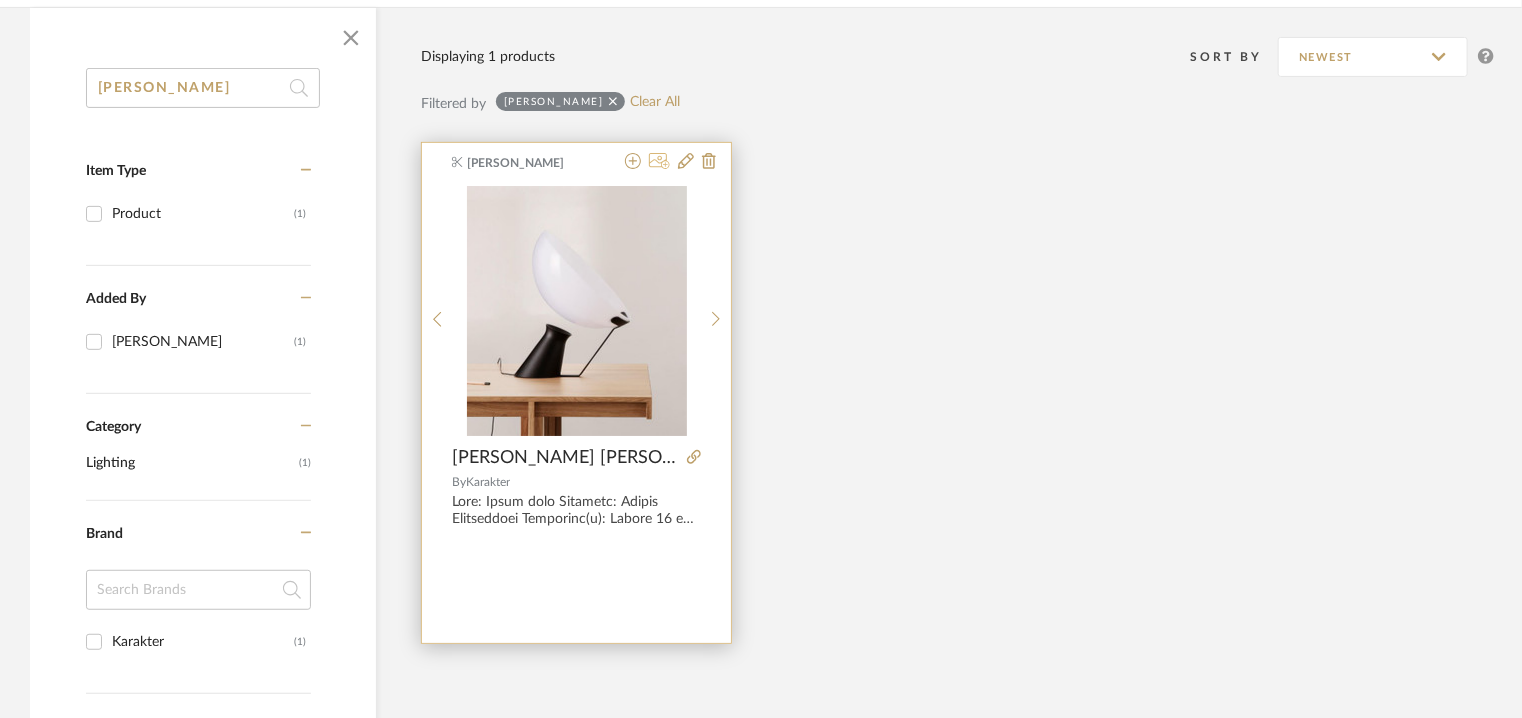 click 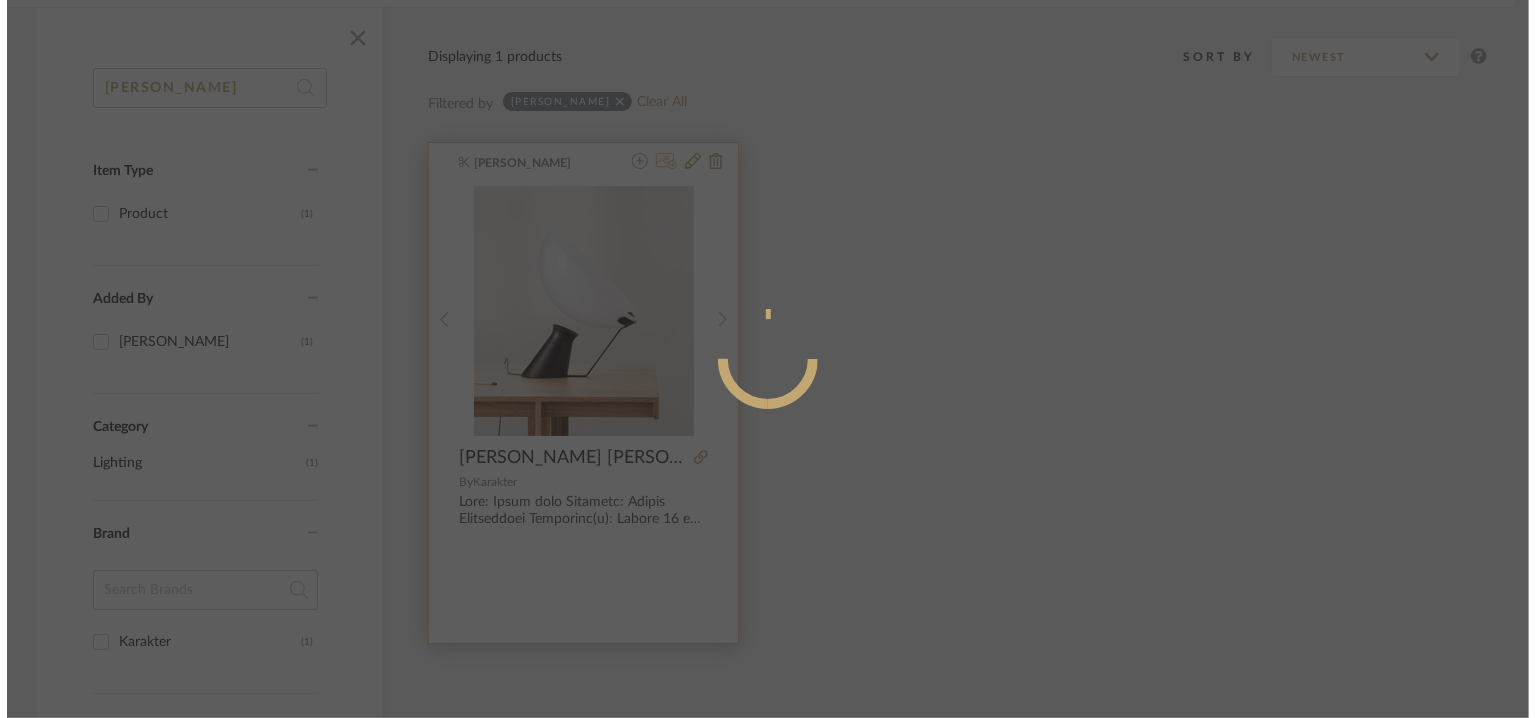 scroll, scrollTop: 0, scrollLeft: 0, axis: both 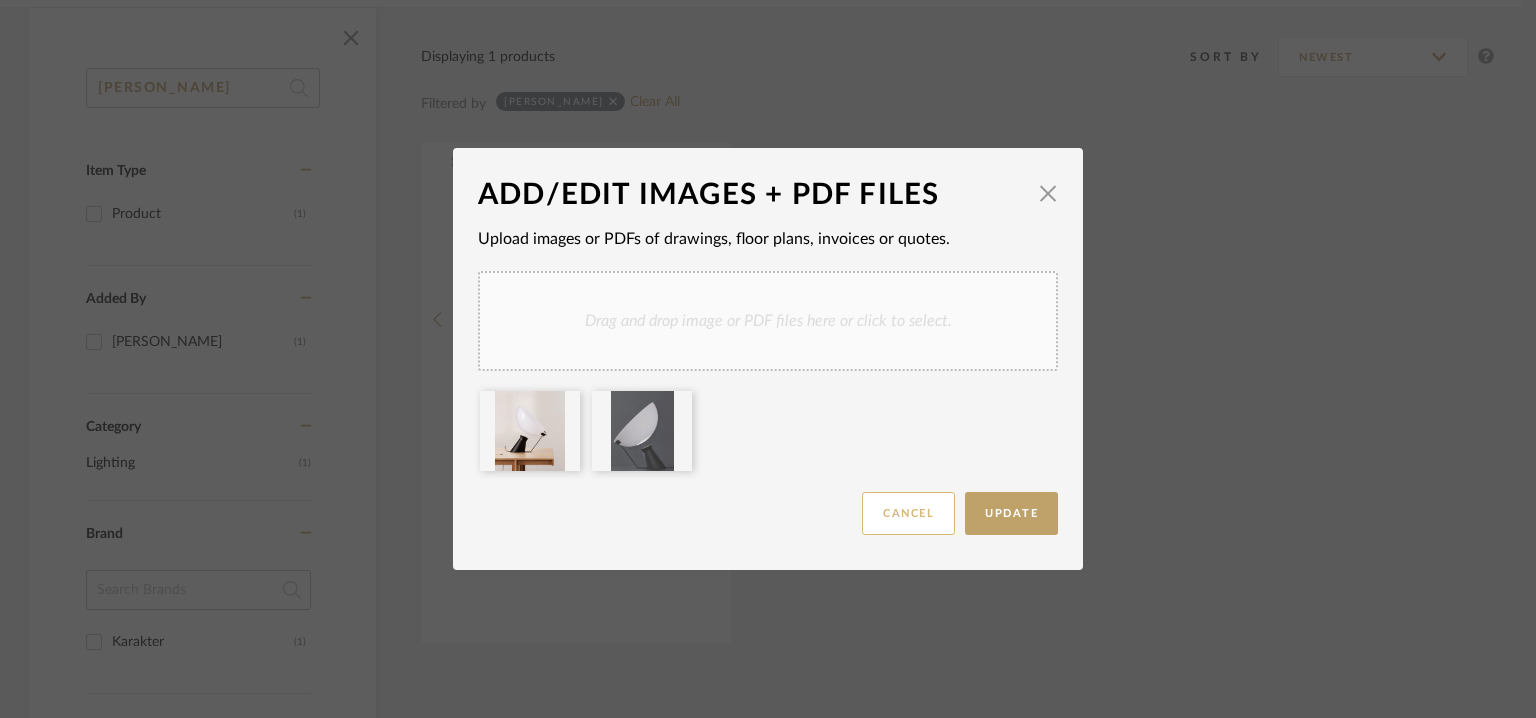 click on "Cancel" at bounding box center [908, 513] 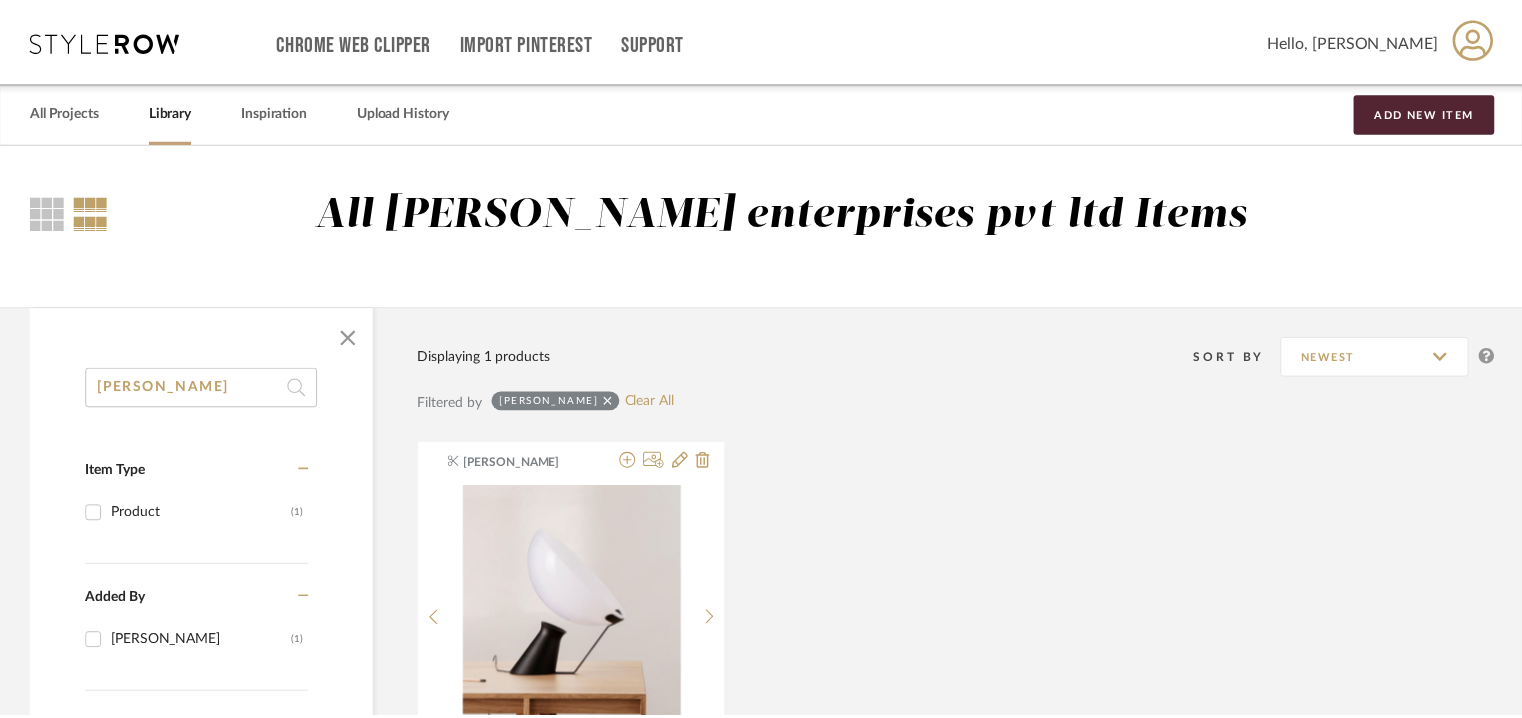 scroll, scrollTop: 300, scrollLeft: 0, axis: vertical 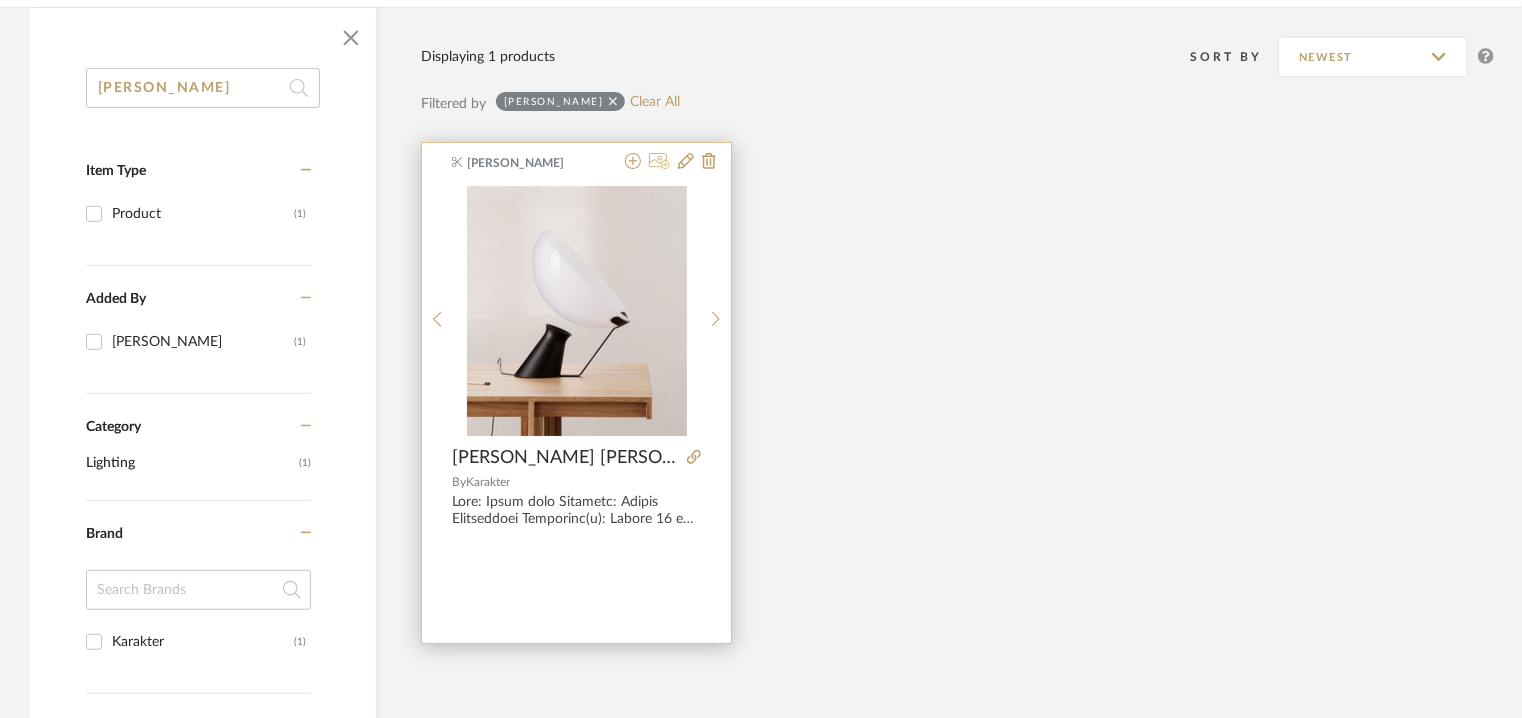 click at bounding box center [659, 162] 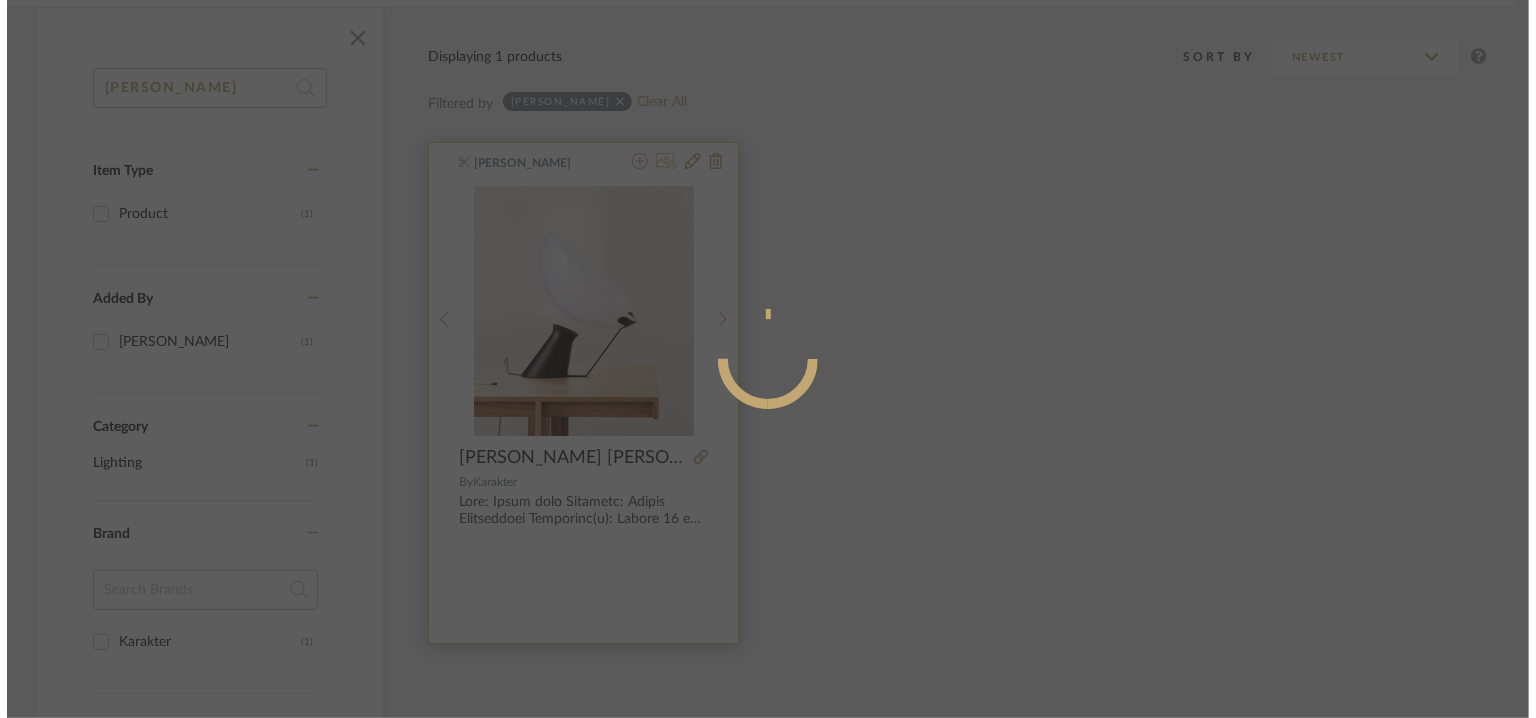 scroll, scrollTop: 0, scrollLeft: 0, axis: both 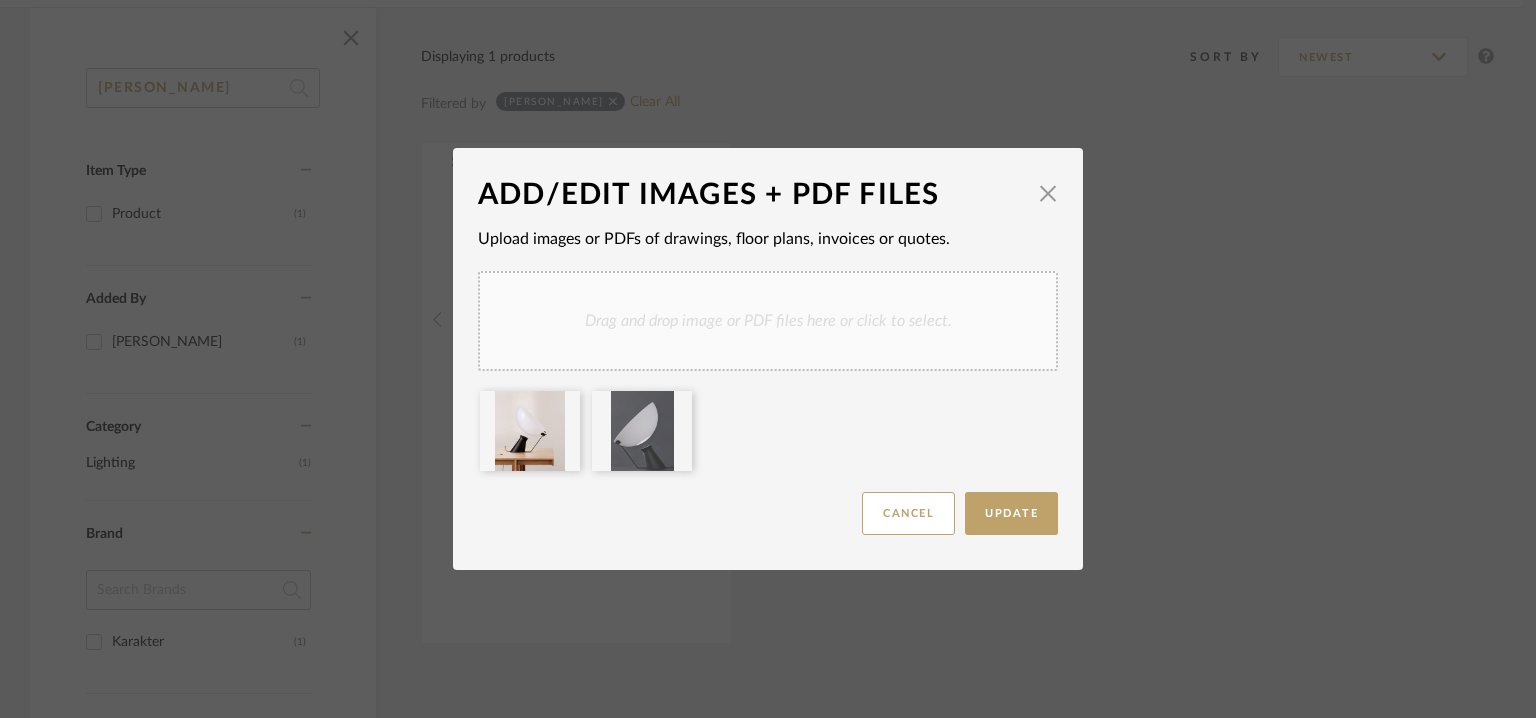 click on "Drag and drop image or PDF files here or click to select." at bounding box center (768, 321) 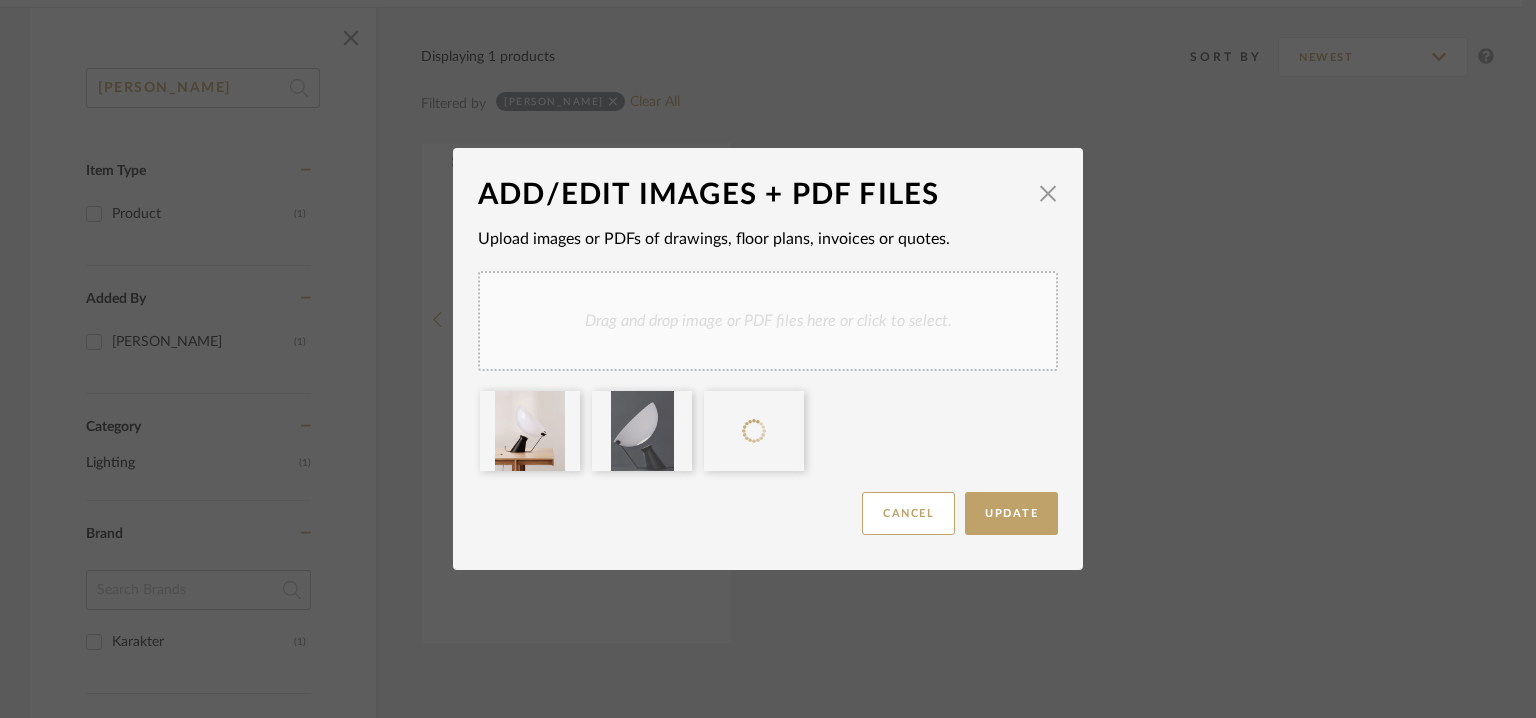 click on "Drag and drop image or PDF files here or click to select." at bounding box center (768, 321) 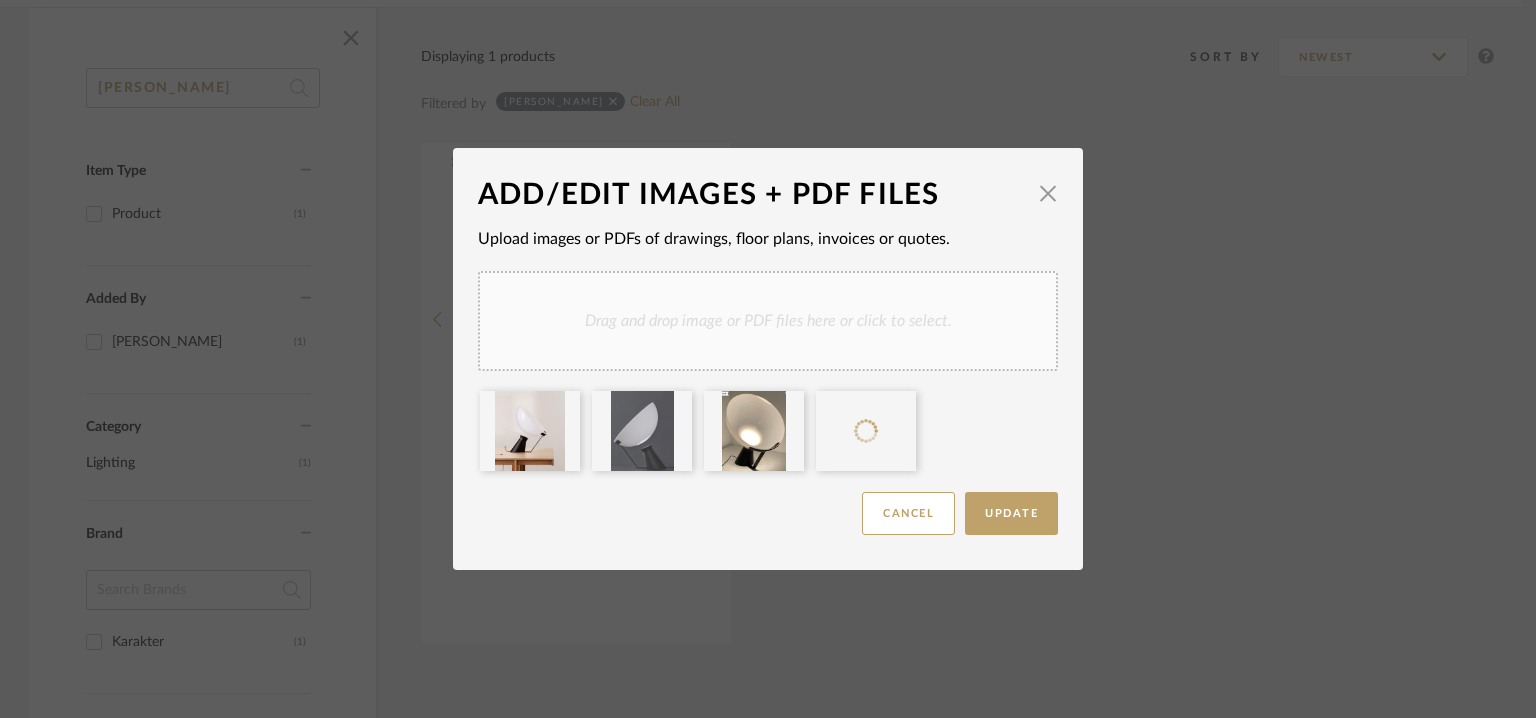 click on "Drag and drop image or PDF files here or click to select." at bounding box center (768, 321) 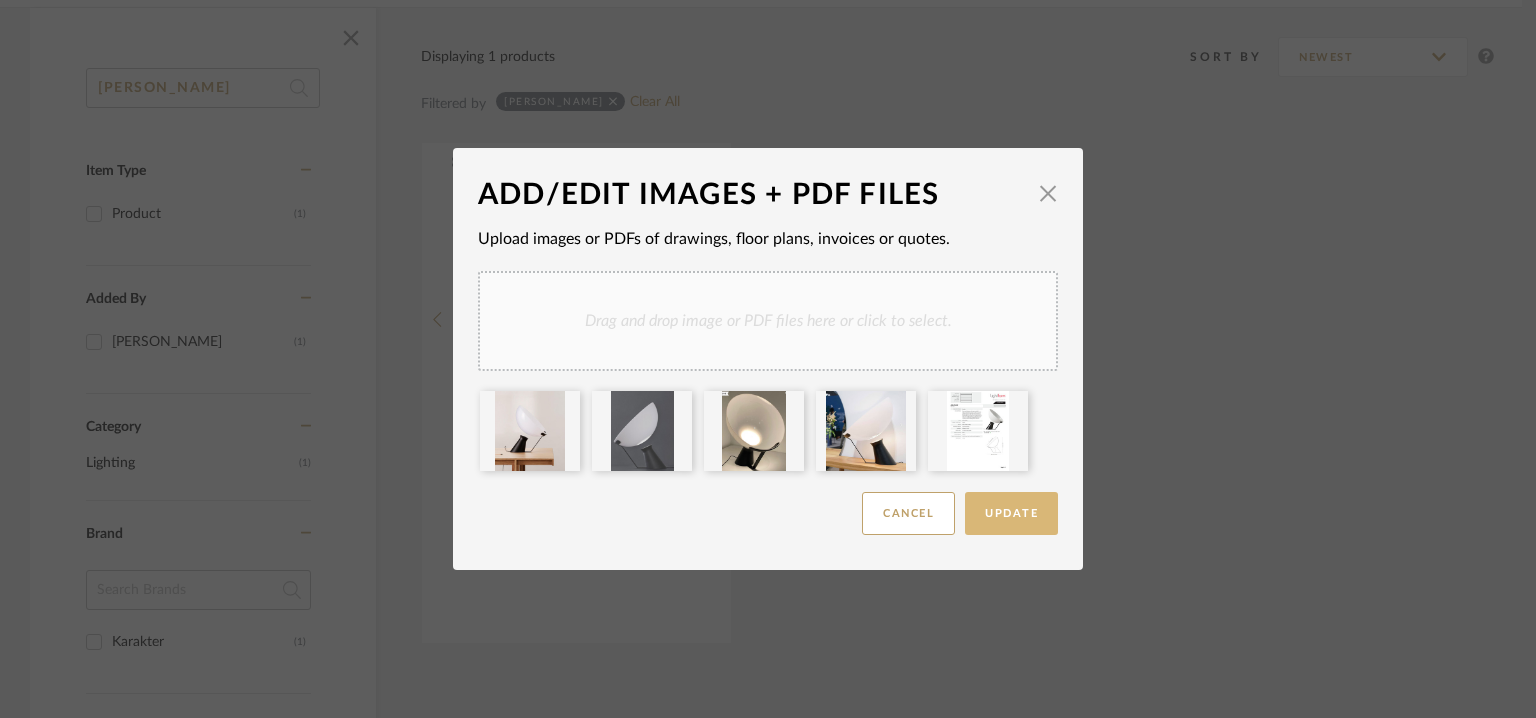 click on "Update" at bounding box center [1011, 513] 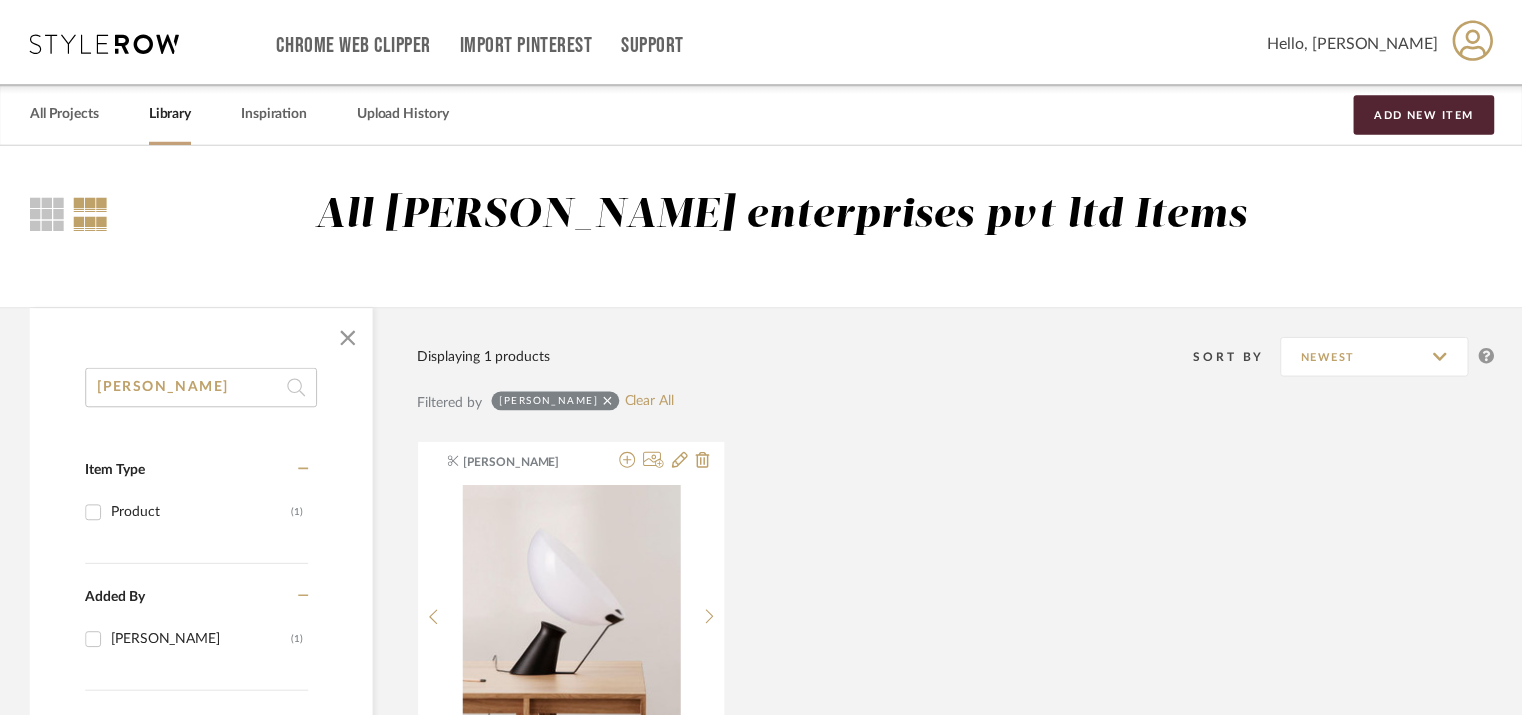 scroll, scrollTop: 300, scrollLeft: 0, axis: vertical 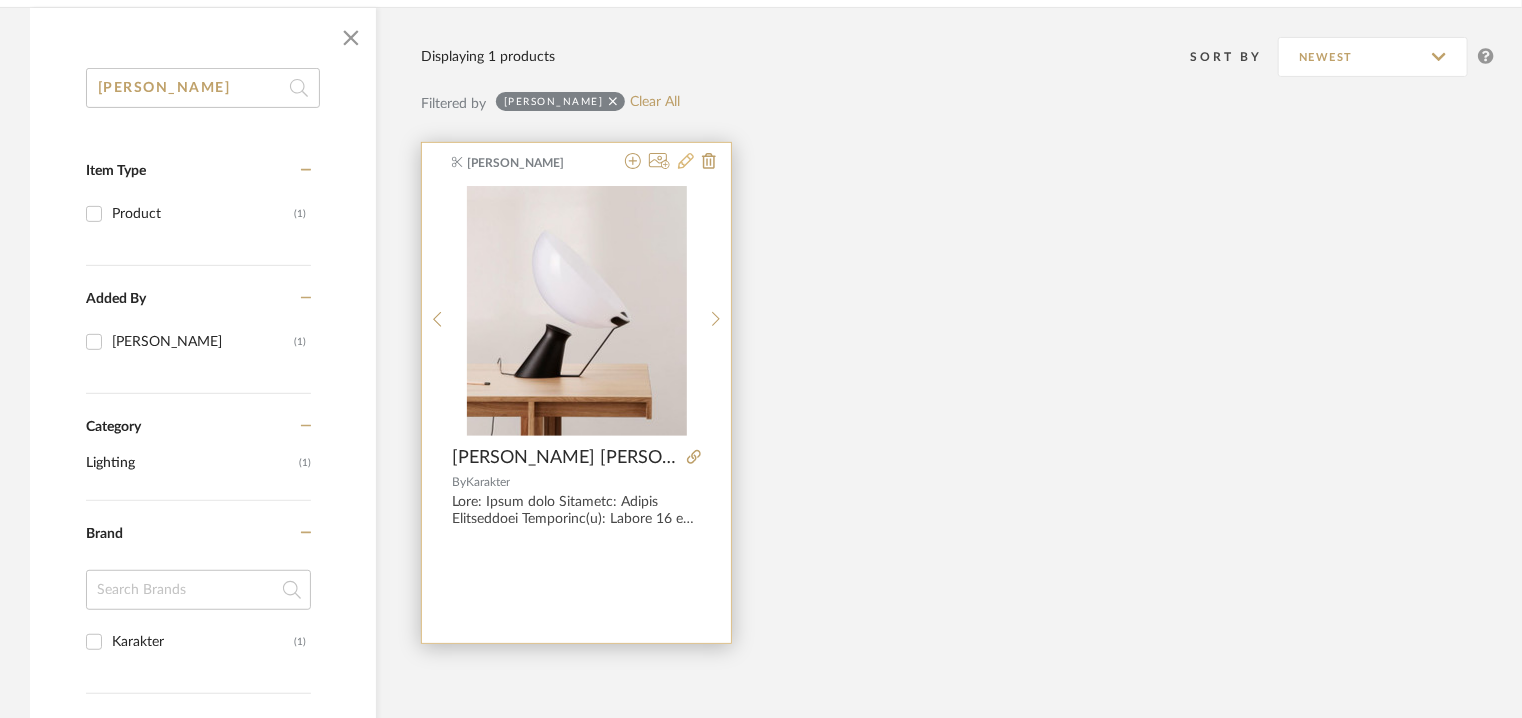 click 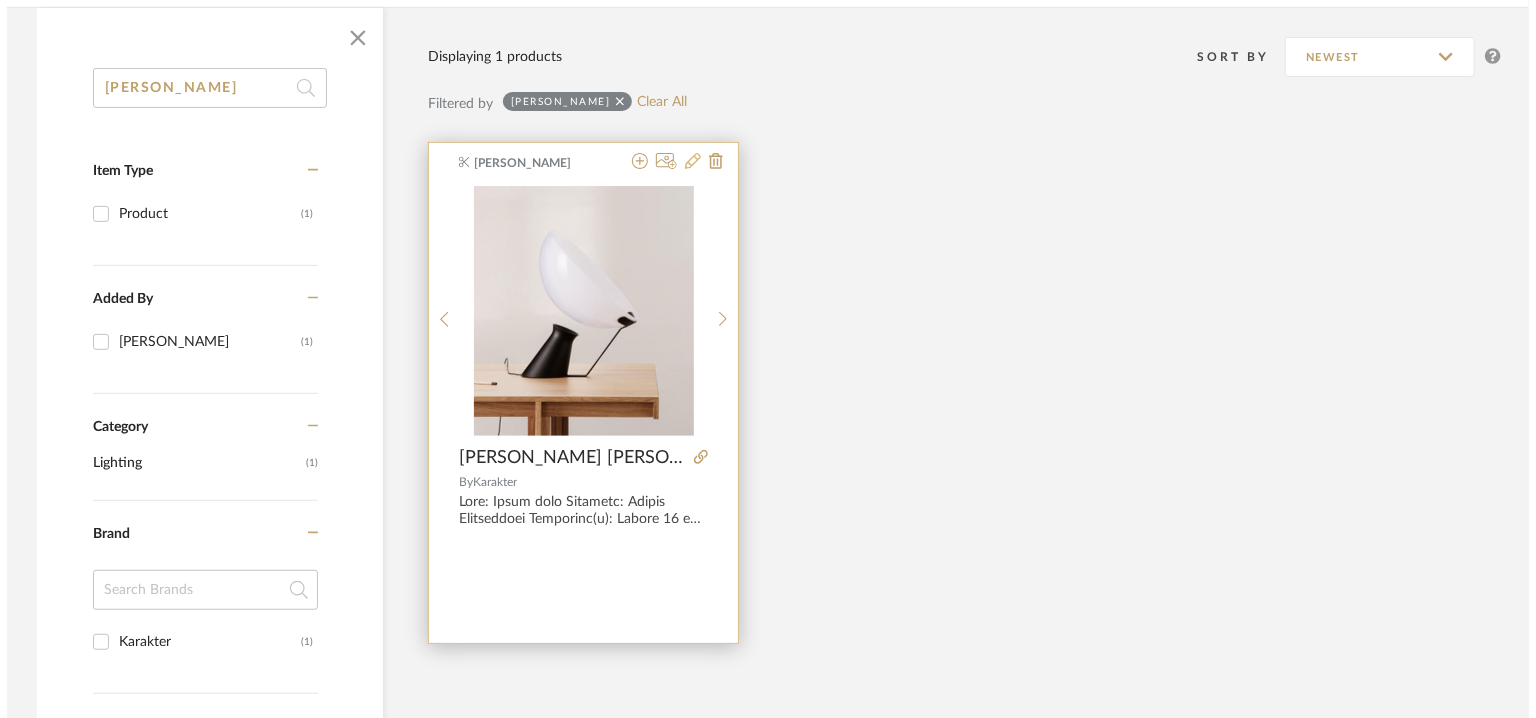 scroll, scrollTop: 0, scrollLeft: 0, axis: both 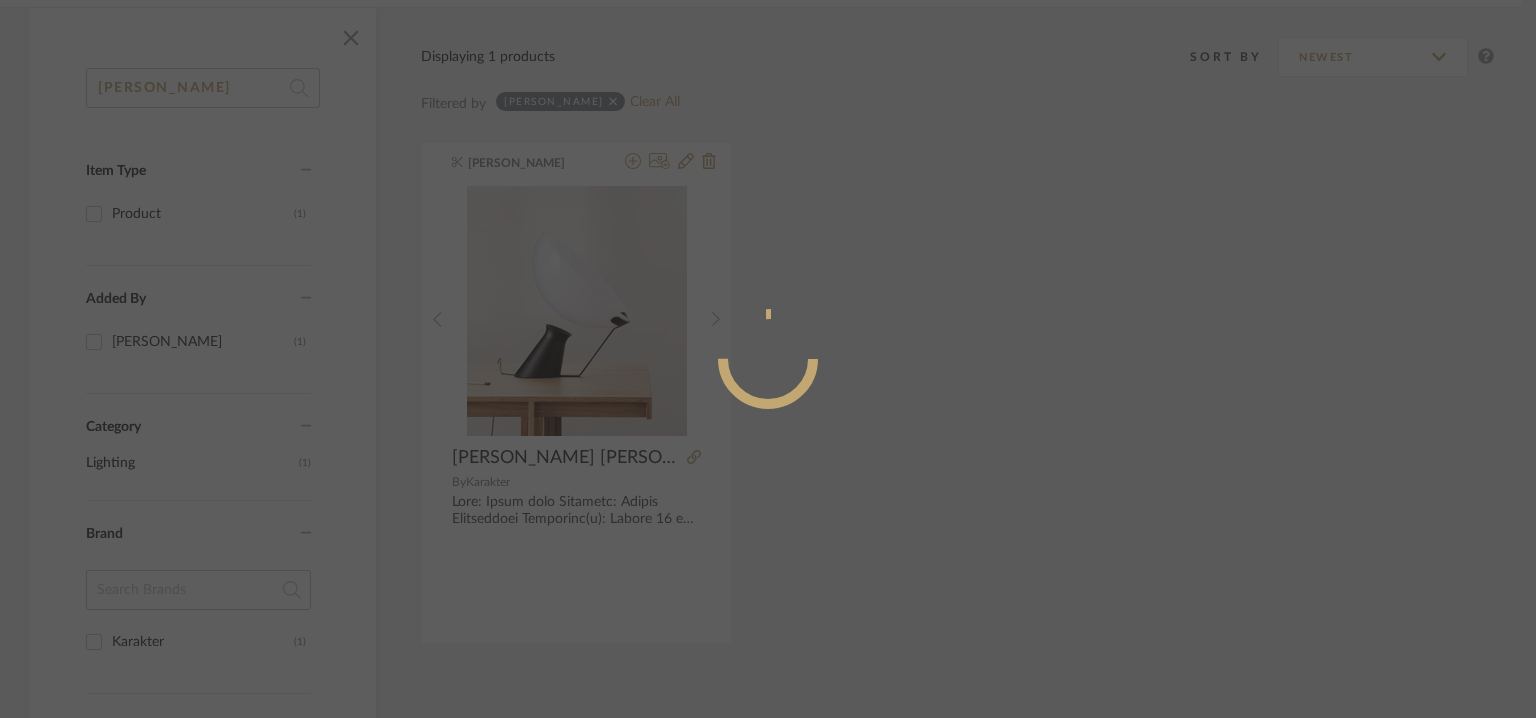 radio on "true" 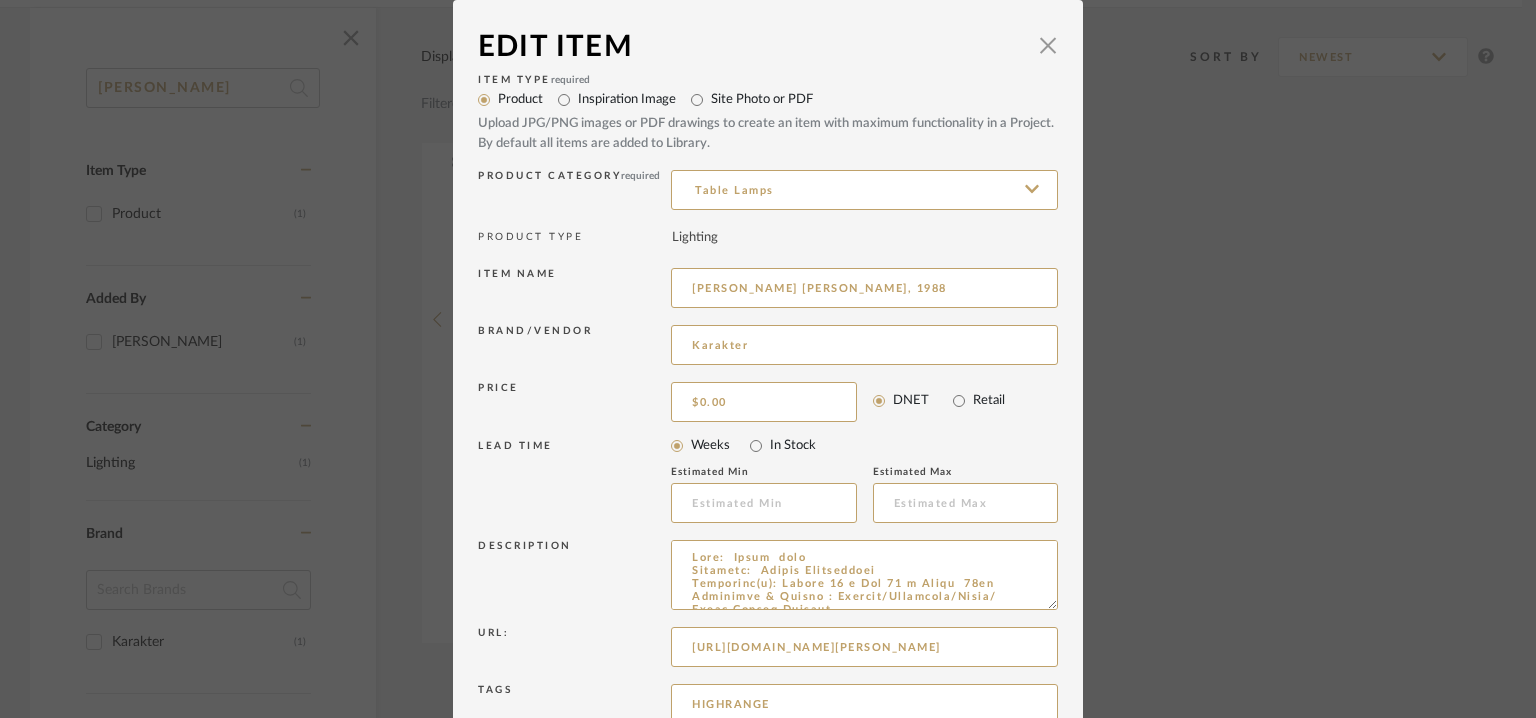 scroll, scrollTop: 192, scrollLeft: 0, axis: vertical 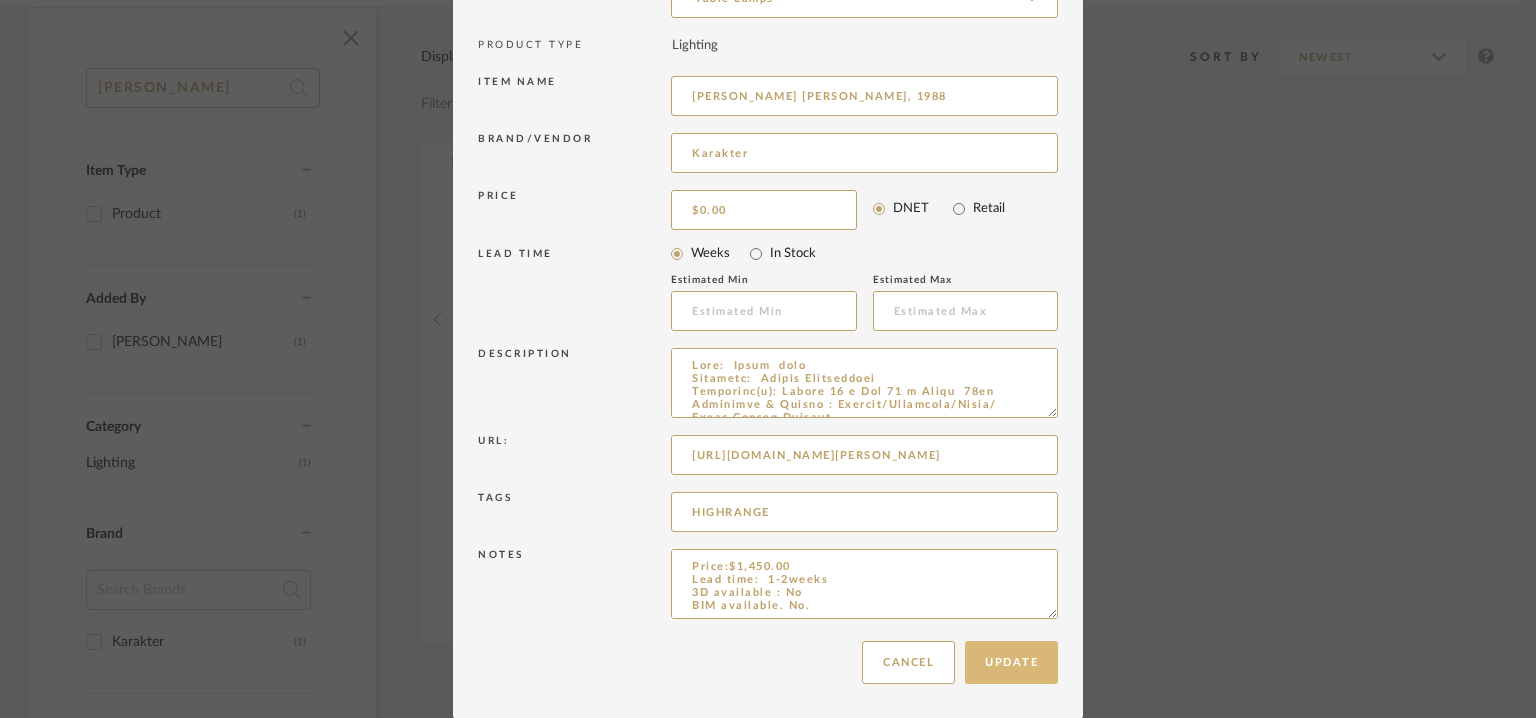 click on "Update" at bounding box center (1011, 662) 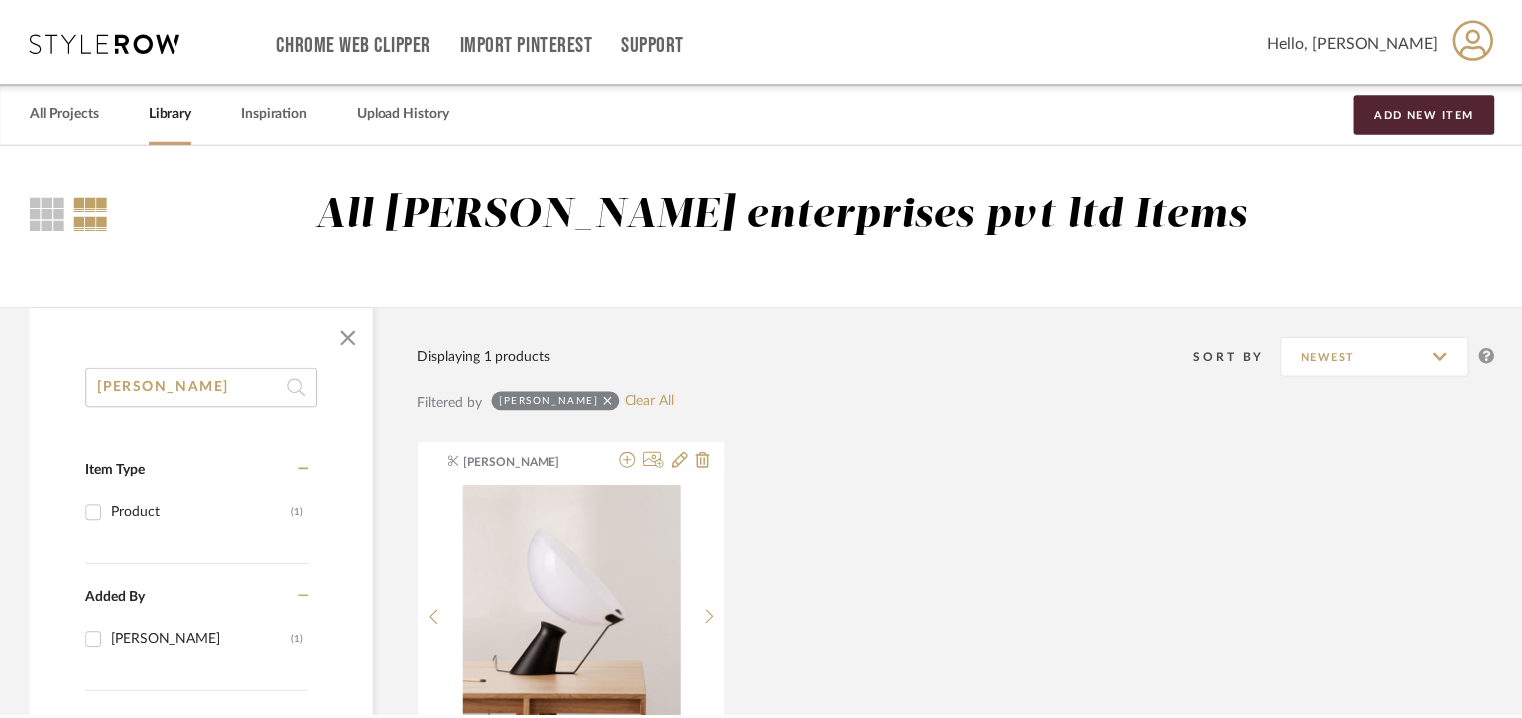 scroll, scrollTop: 300, scrollLeft: 0, axis: vertical 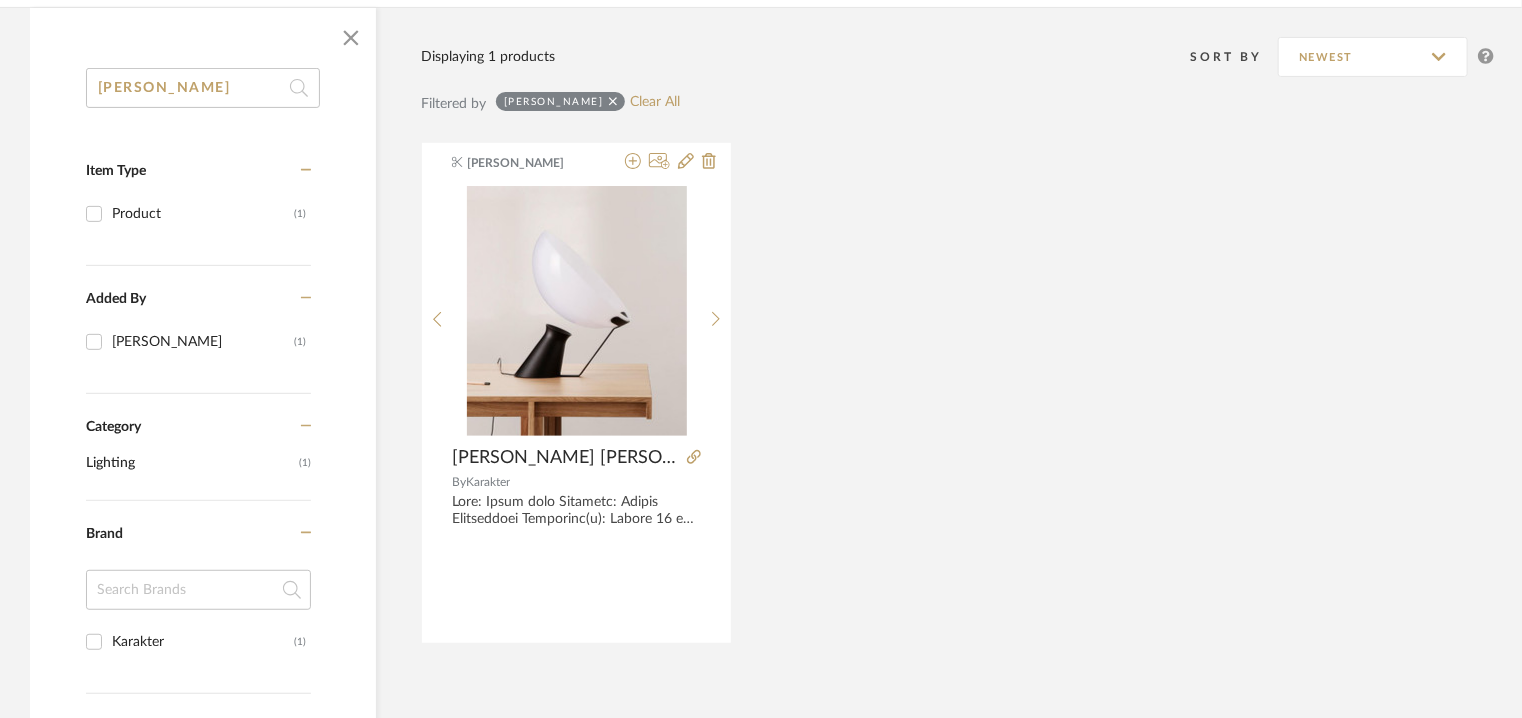 drag, startPoint x: 188, startPoint y: 77, endPoint x: 0, endPoint y: 68, distance: 188.2153 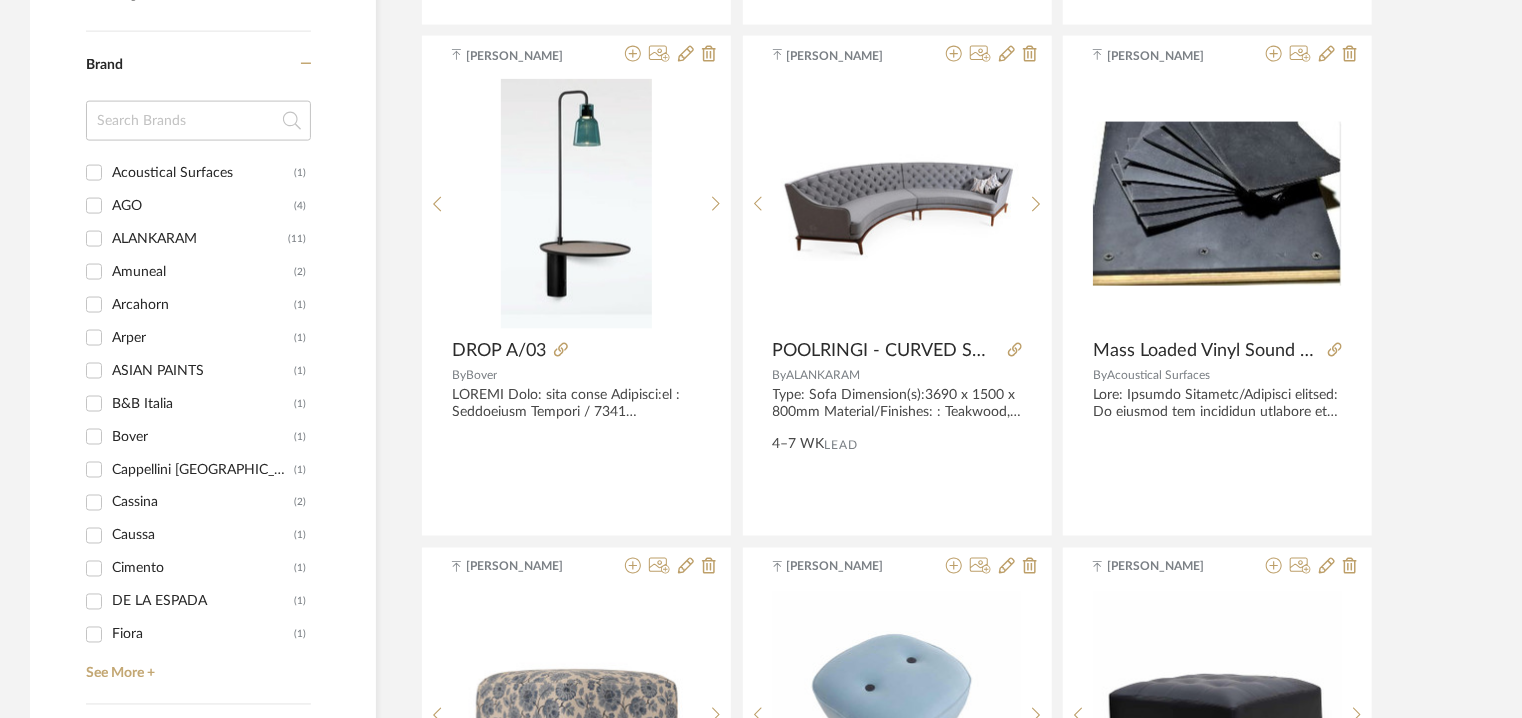scroll, scrollTop: 1500, scrollLeft: 0, axis: vertical 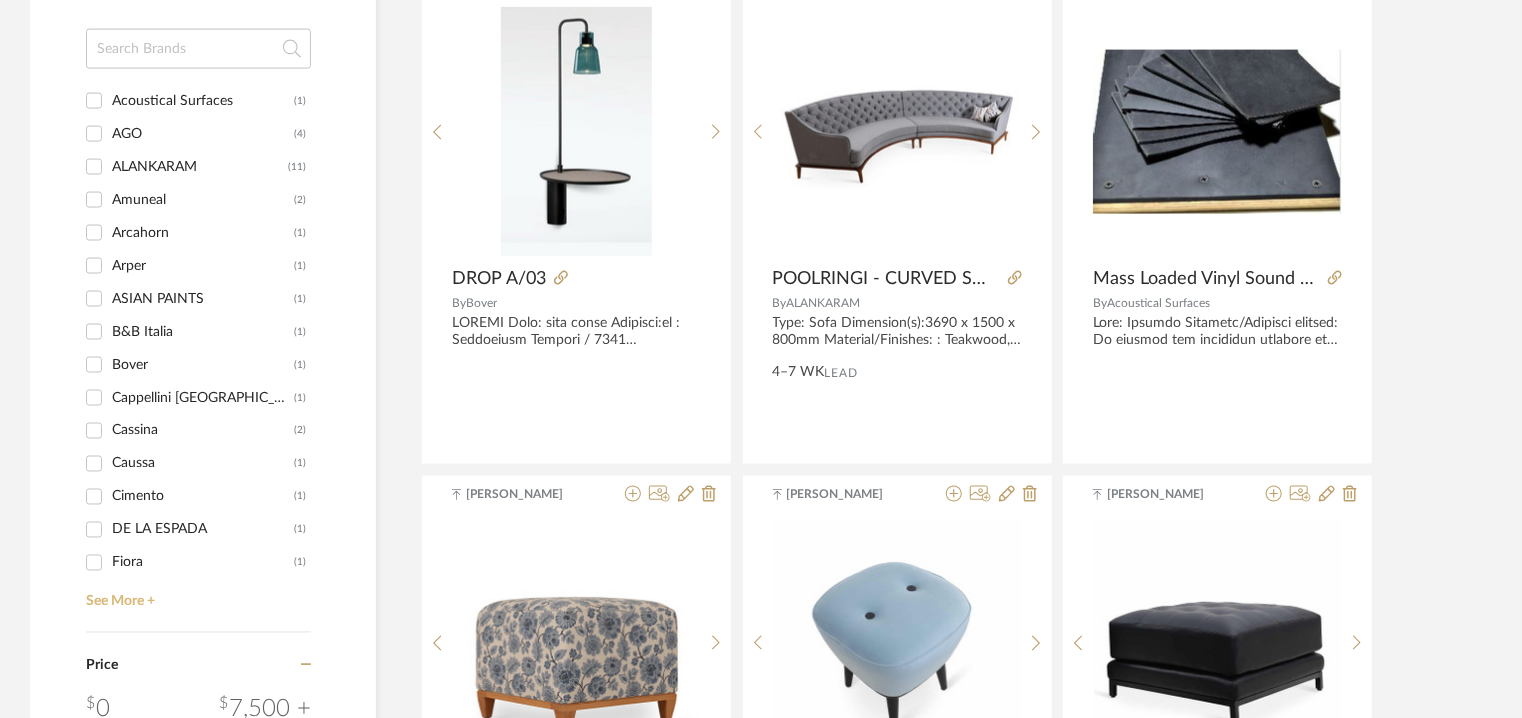 type on "resident" 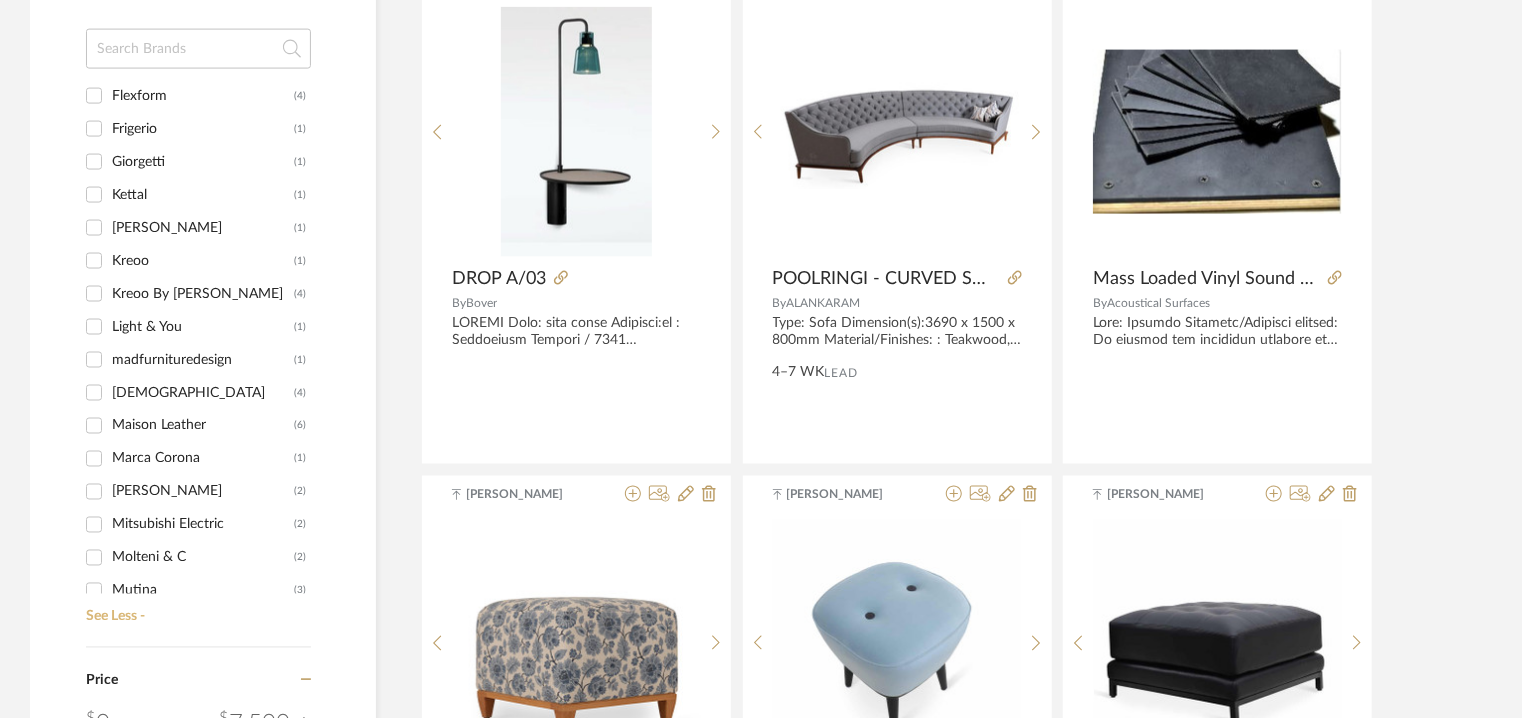 scroll, scrollTop: 1008, scrollLeft: 0, axis: vertical 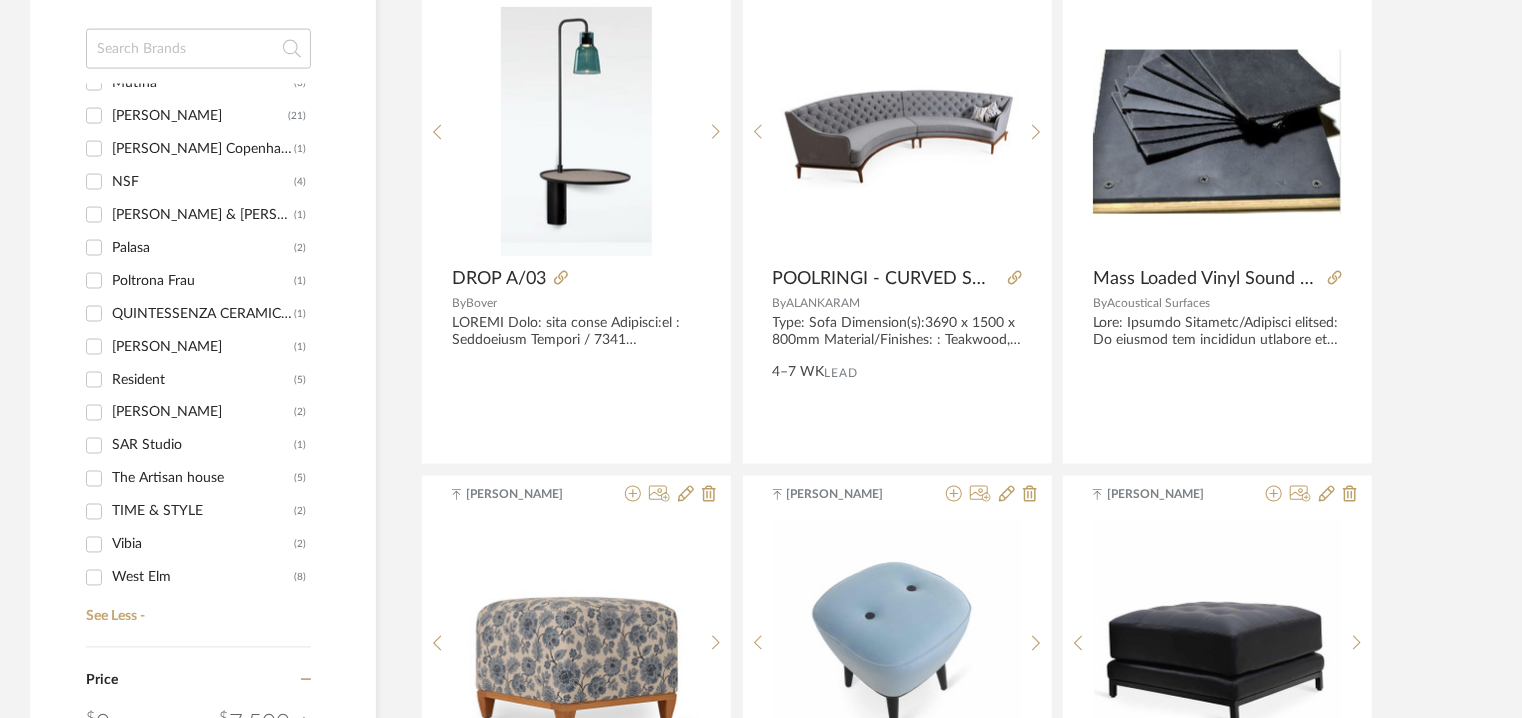 click on "Resident" at bounding box center (203, 380) 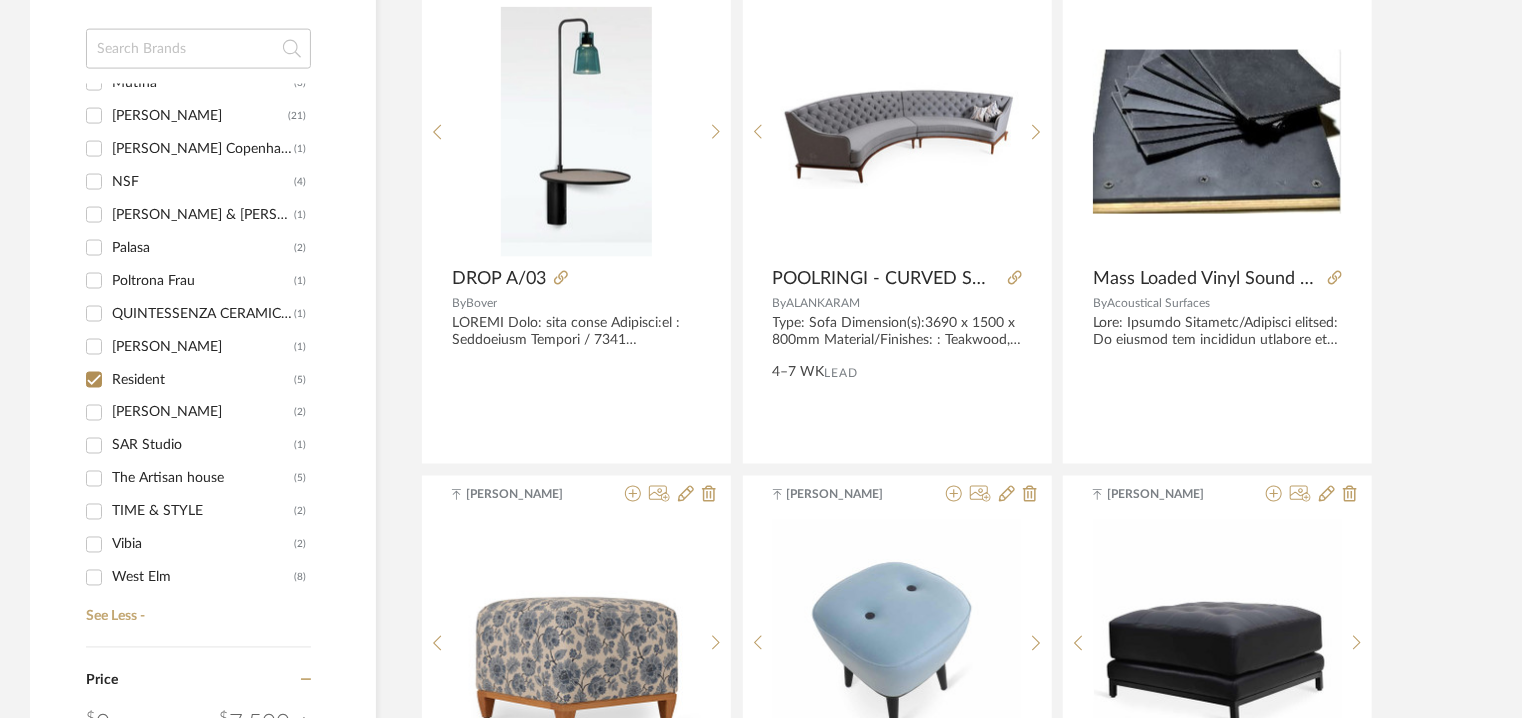 checkbox on "true" 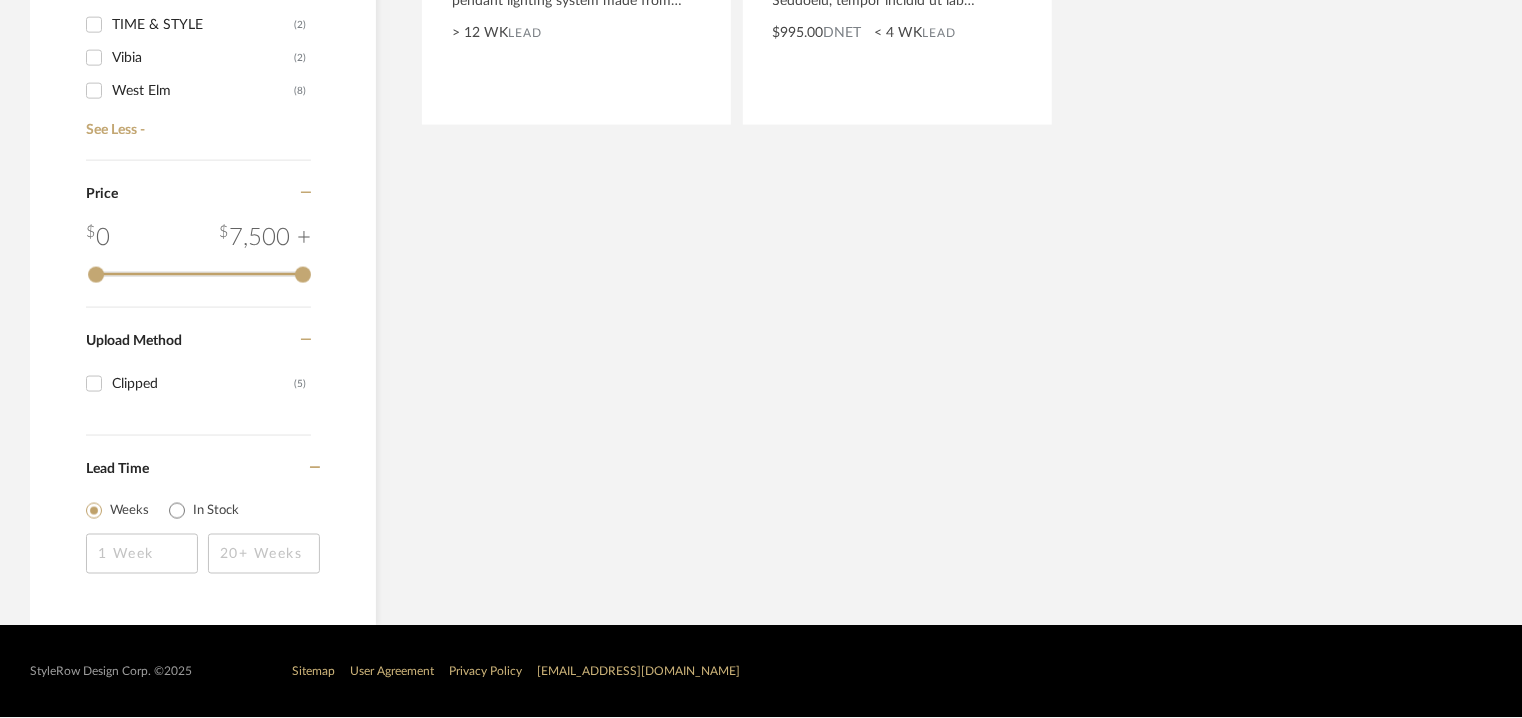 scroll, scrollTop: 841, scrollLeft: 0, axis: vertical 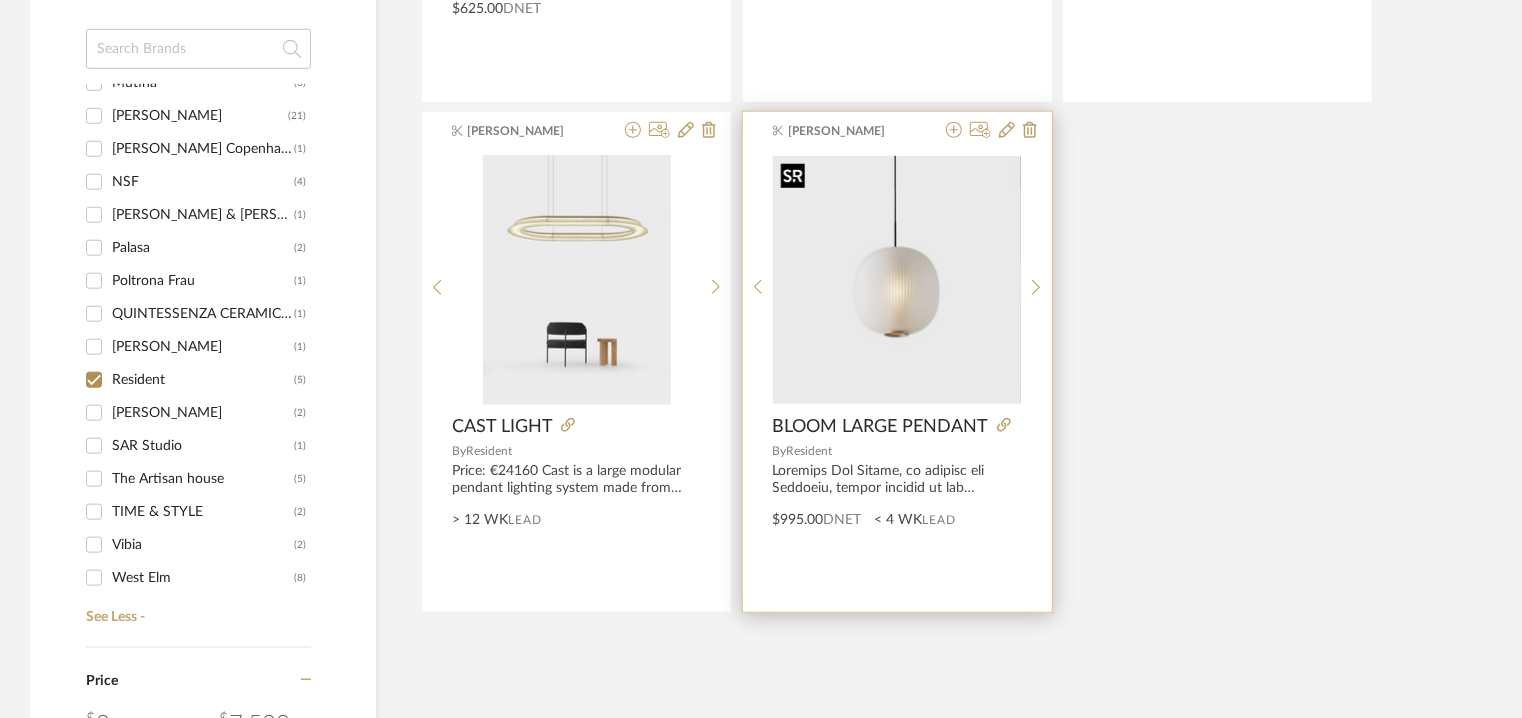 click at bounding box center [897, 280] 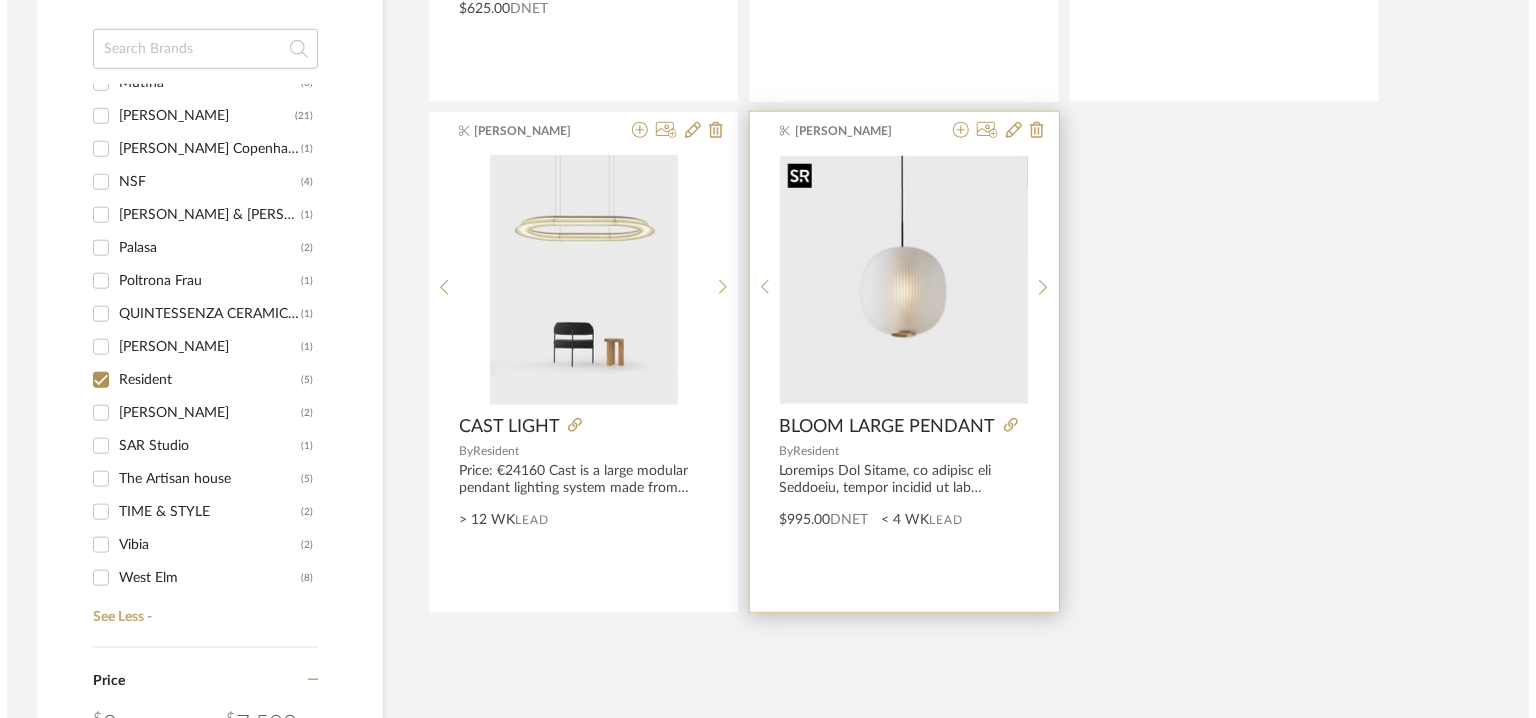 scroll, scrollTop: 0, scrollLeft: 0, axis: both 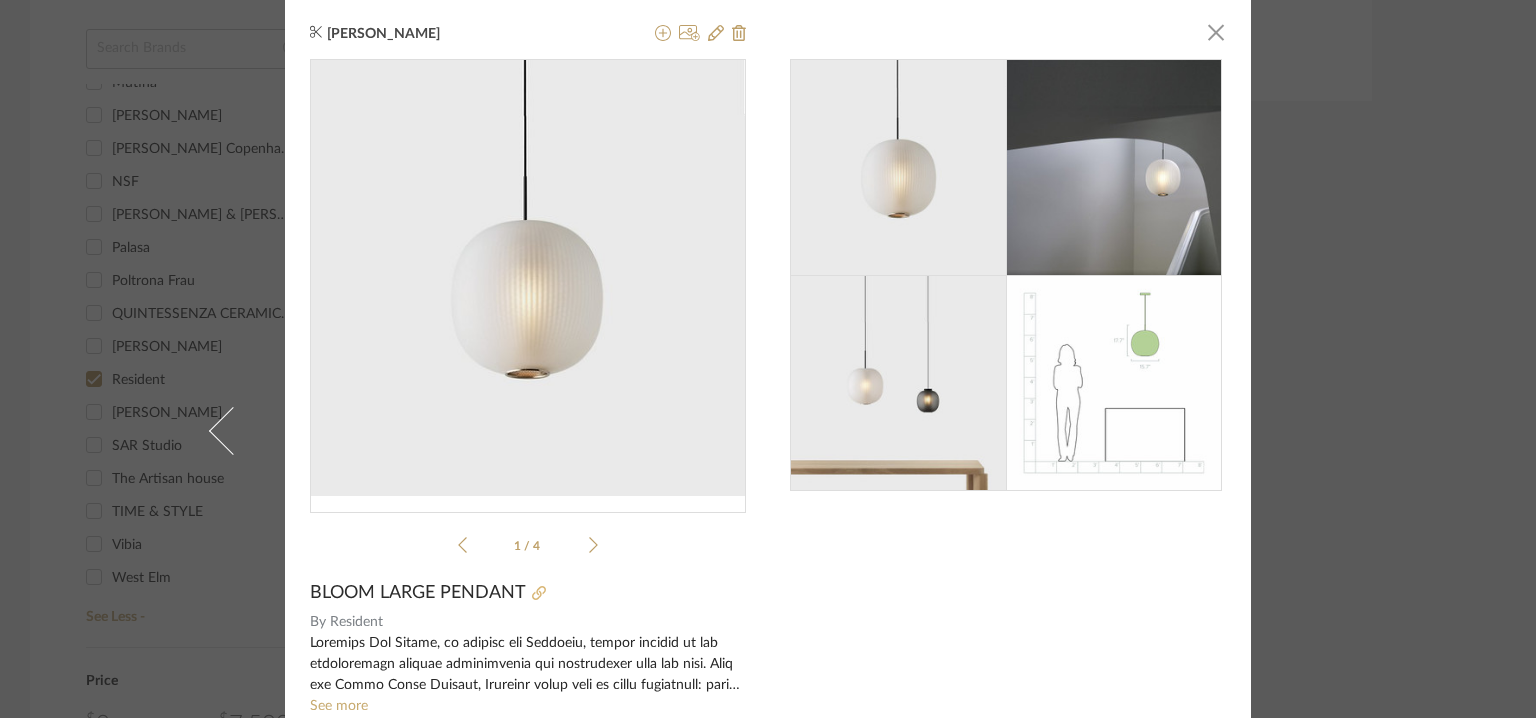 click 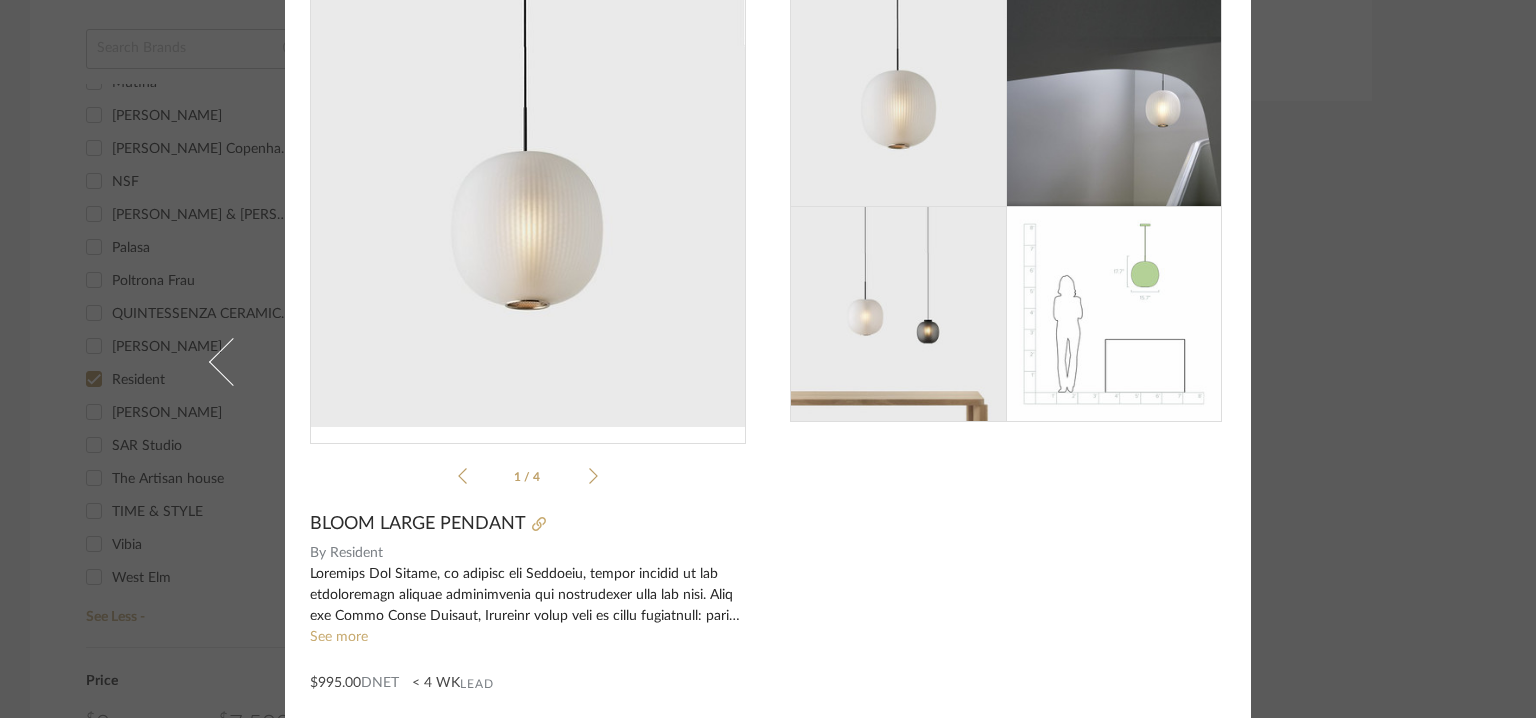 scroll, scrollTop: 143, scrollLeft: 0, axis: vertical 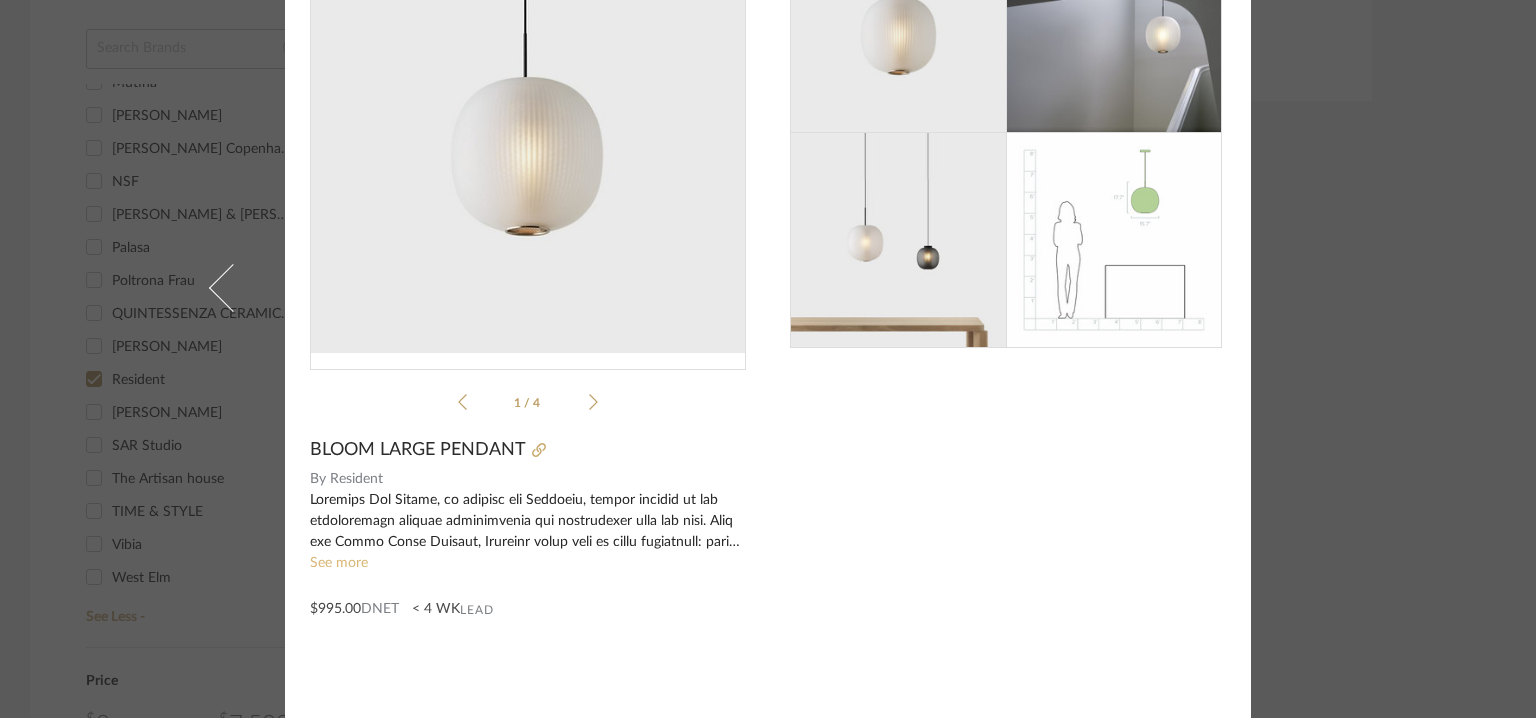 click on "See more" 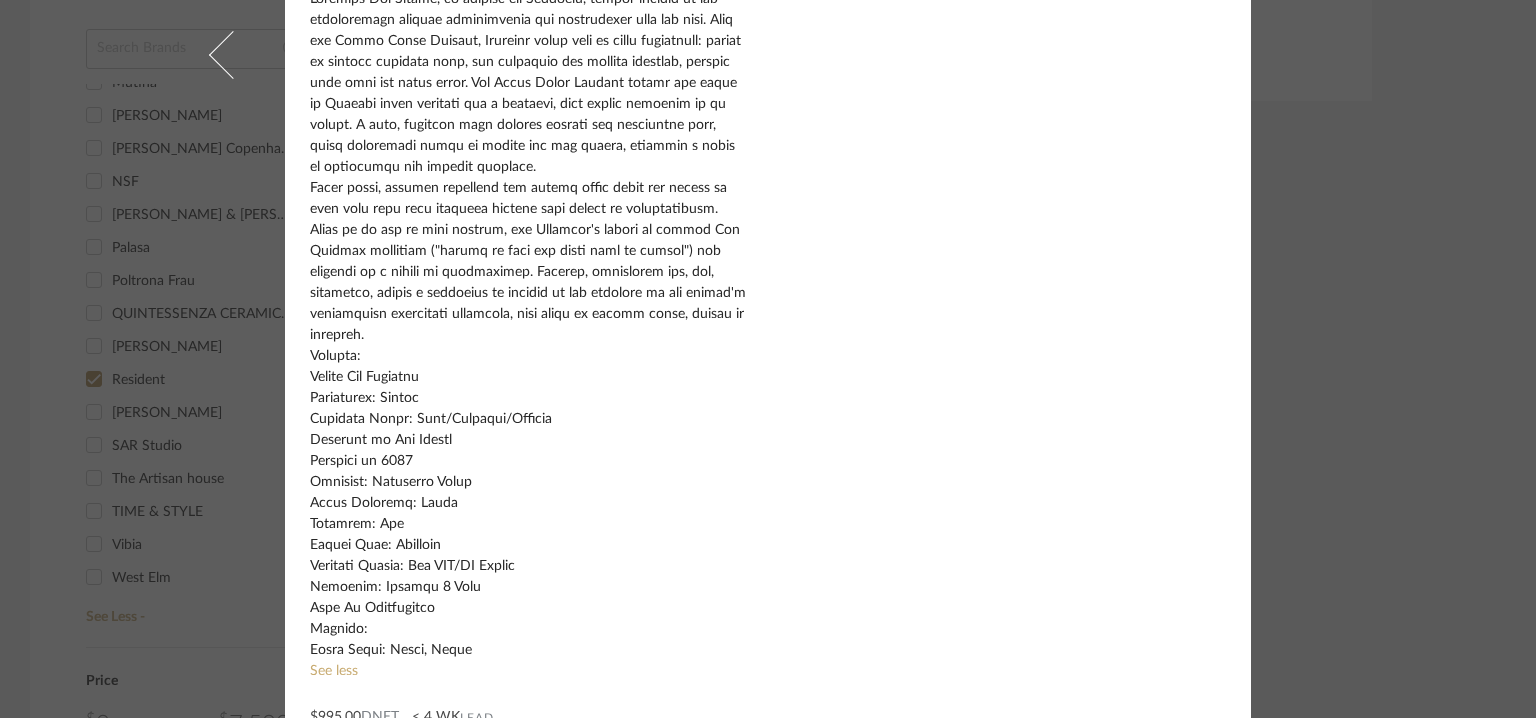 scroll, scrollTop: 678, scrollLeft: 0, axis: vertical 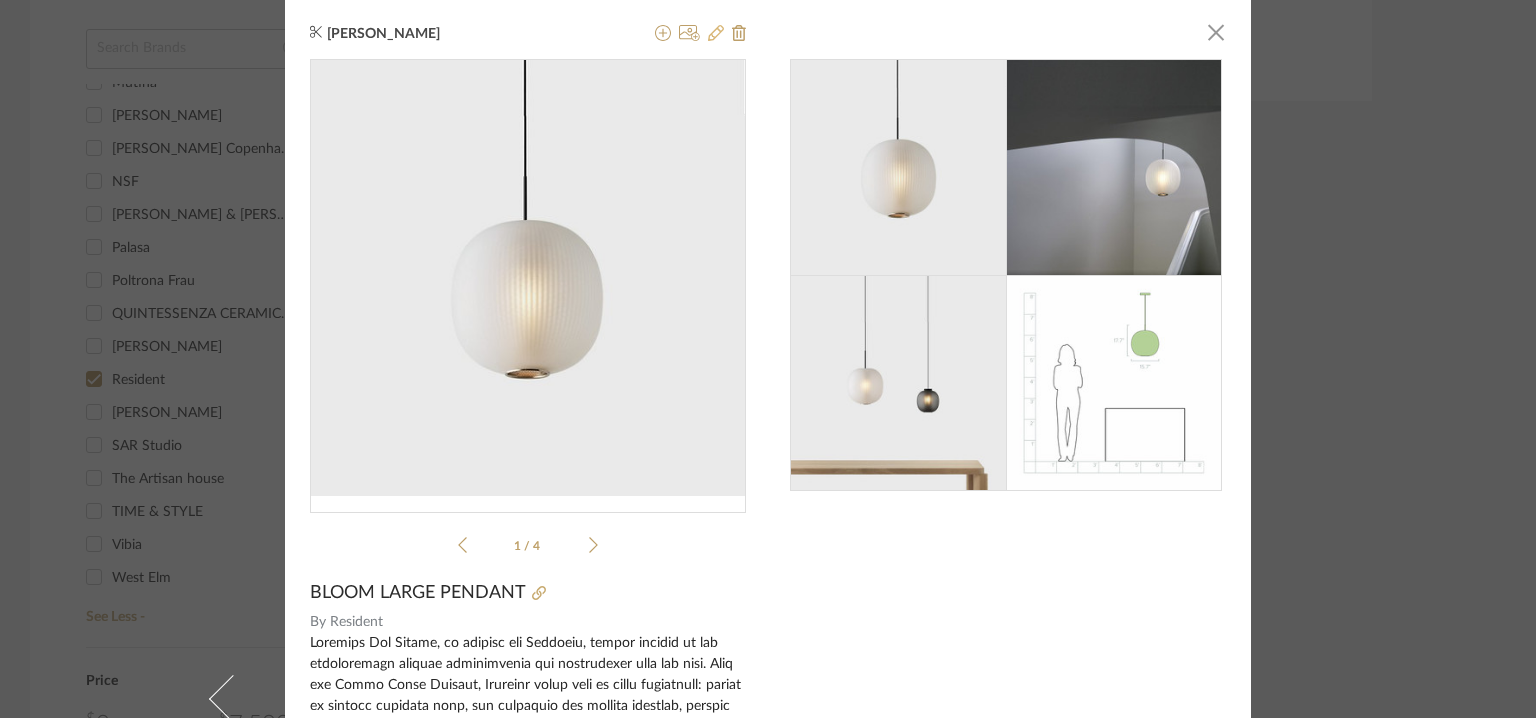 click 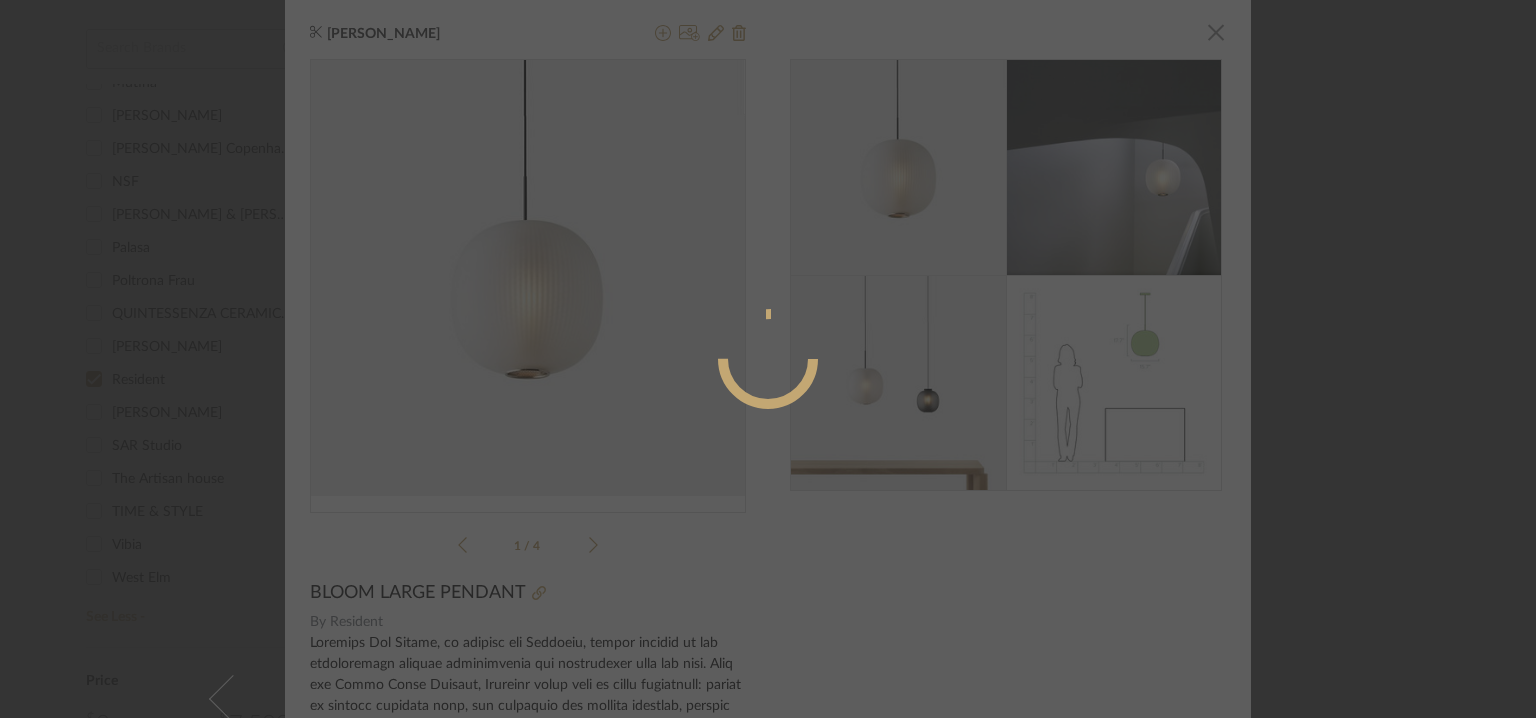 radio on "true" 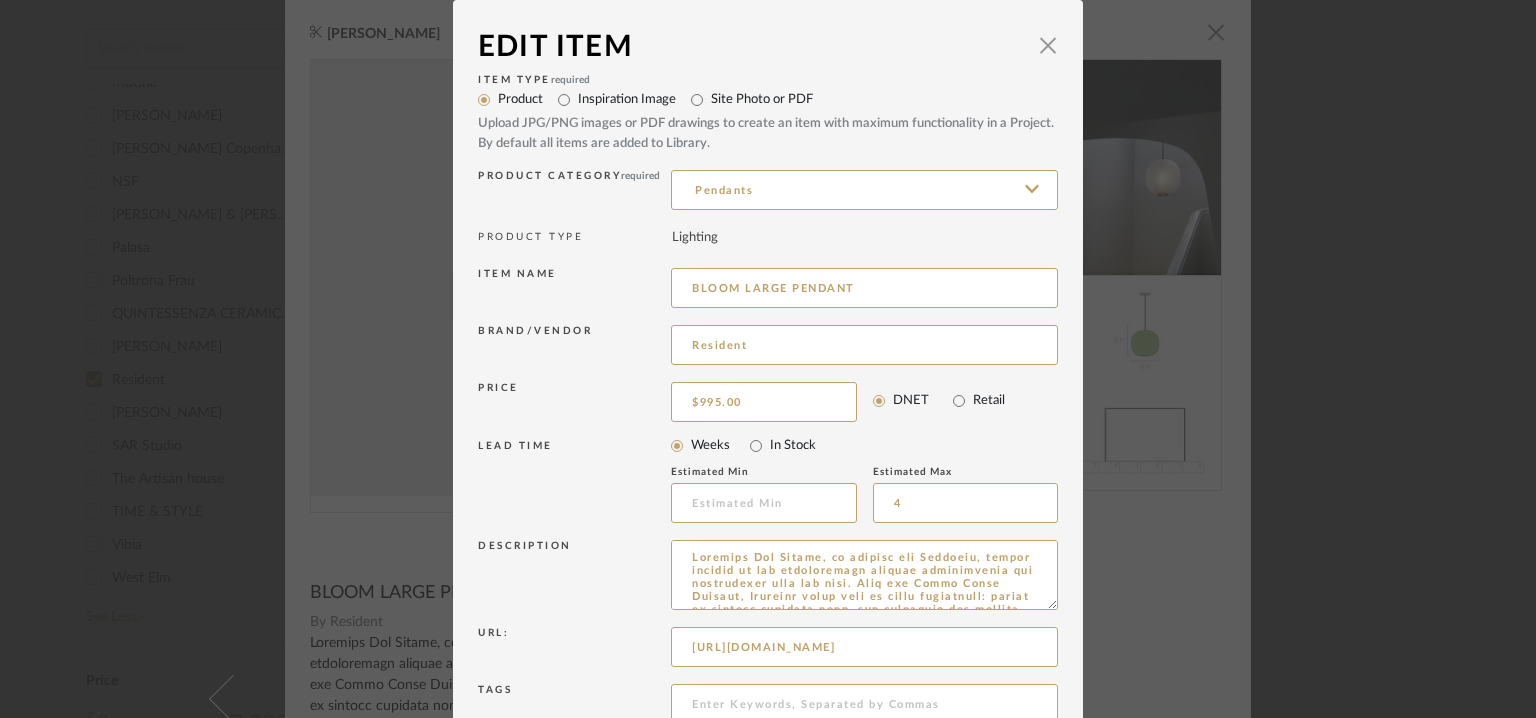 scroll, scrollTop: 192, scrollLeft: 0, axis: vertical 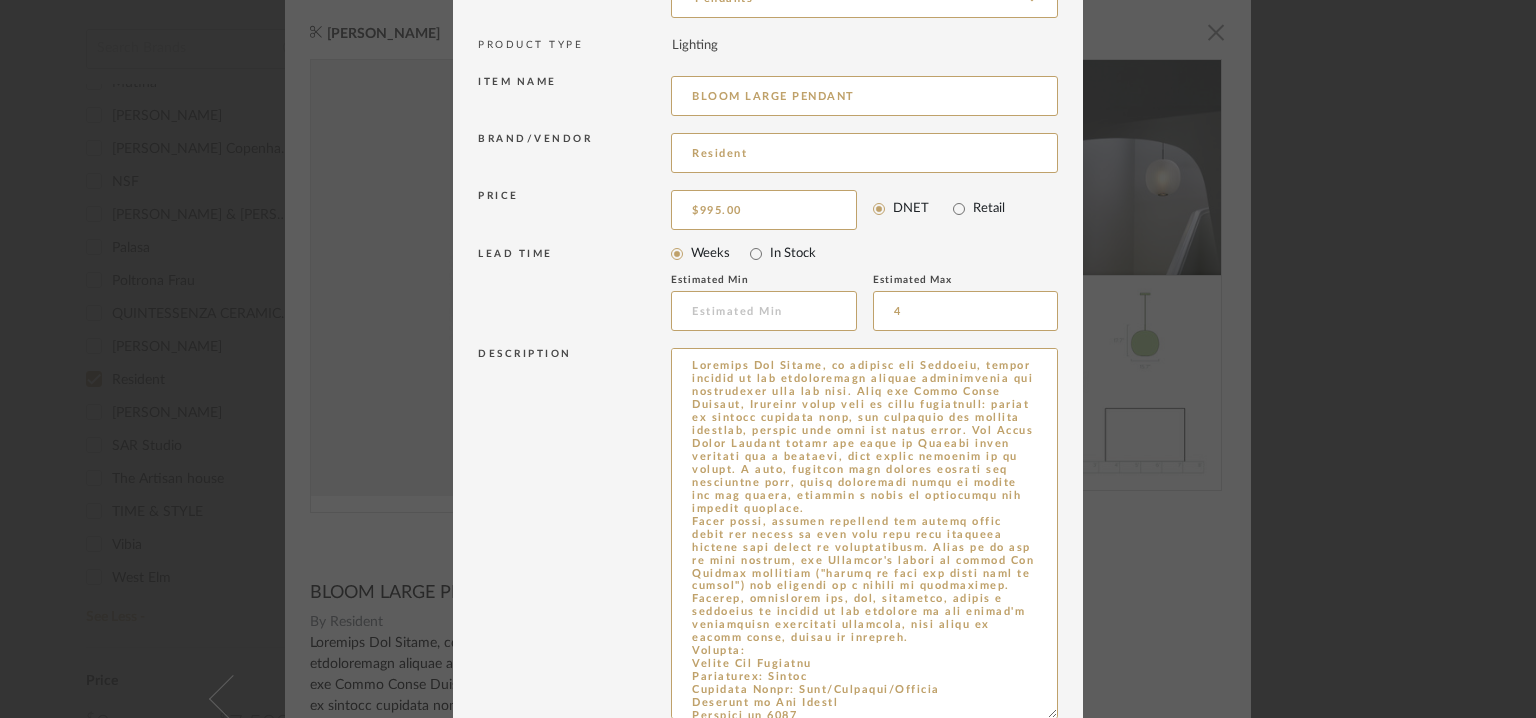 drag, startPoint x: 1044, startPoint y: 410, endPoint x: 1112, endPoint y: 776, distance: 372.26334 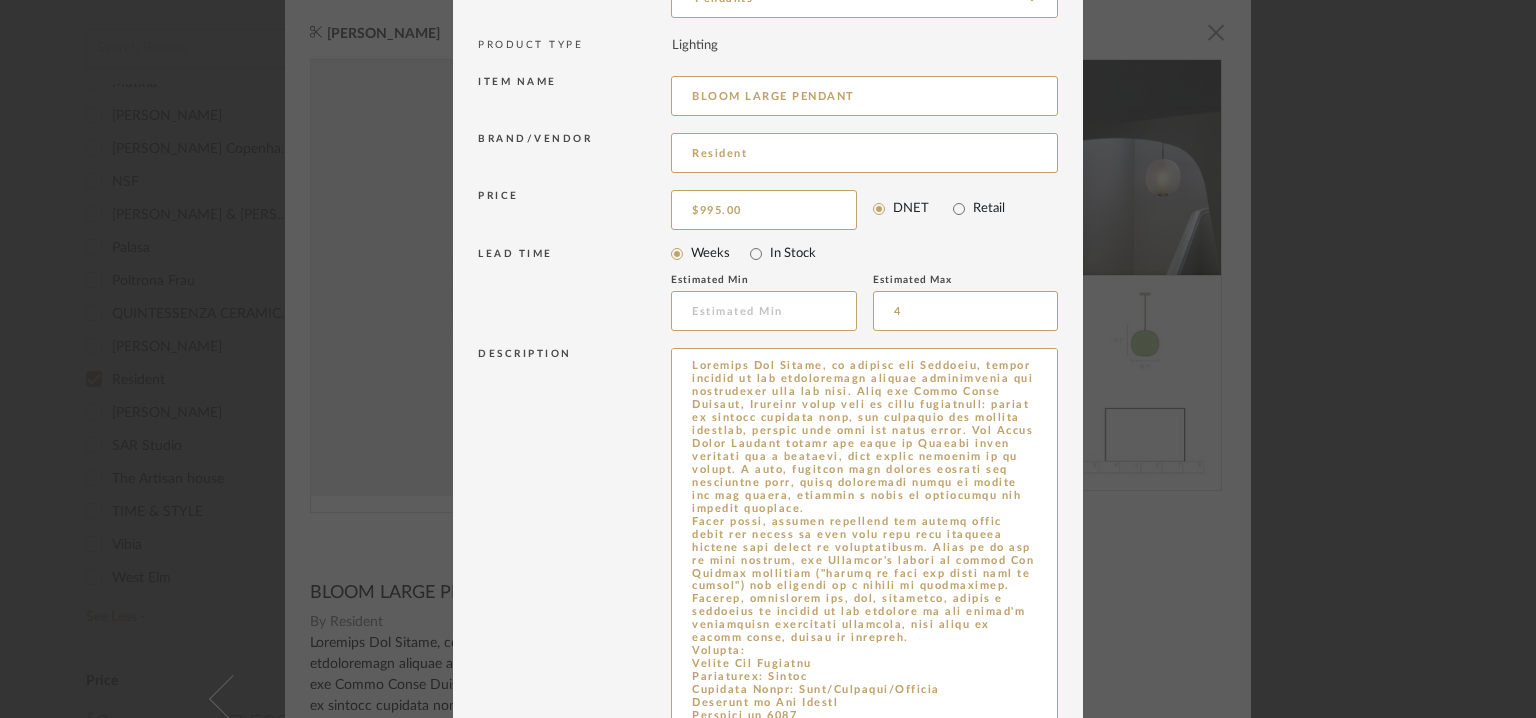 scroll, scrollTop: 539, scrollLeft: 0, axis: vertical 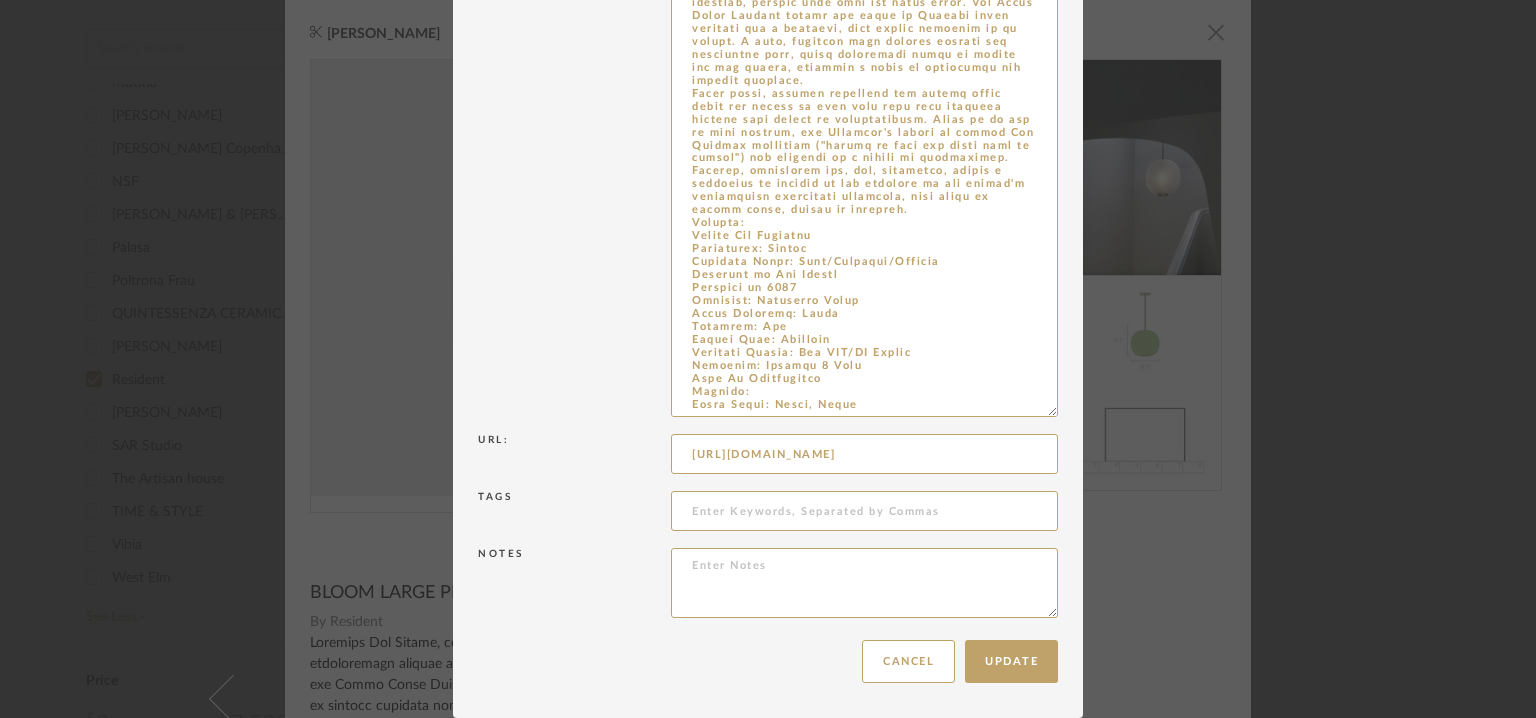 drag, startPoint x: 681, startPoint y: 356, endPoint x: 1061, endPoint y: 776, distance: 566.3921 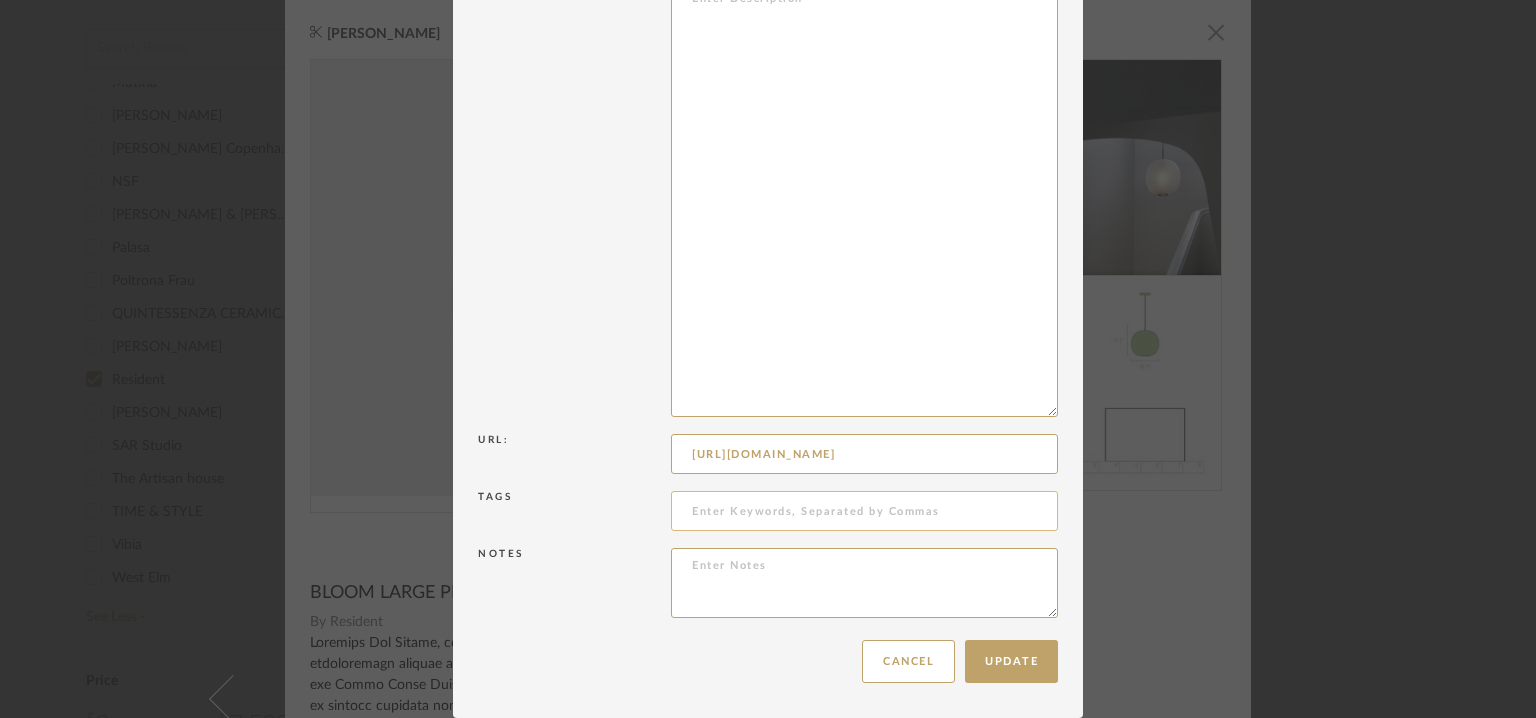 scroll, scrollTop: 0, scrollLeft: 0, axis: both 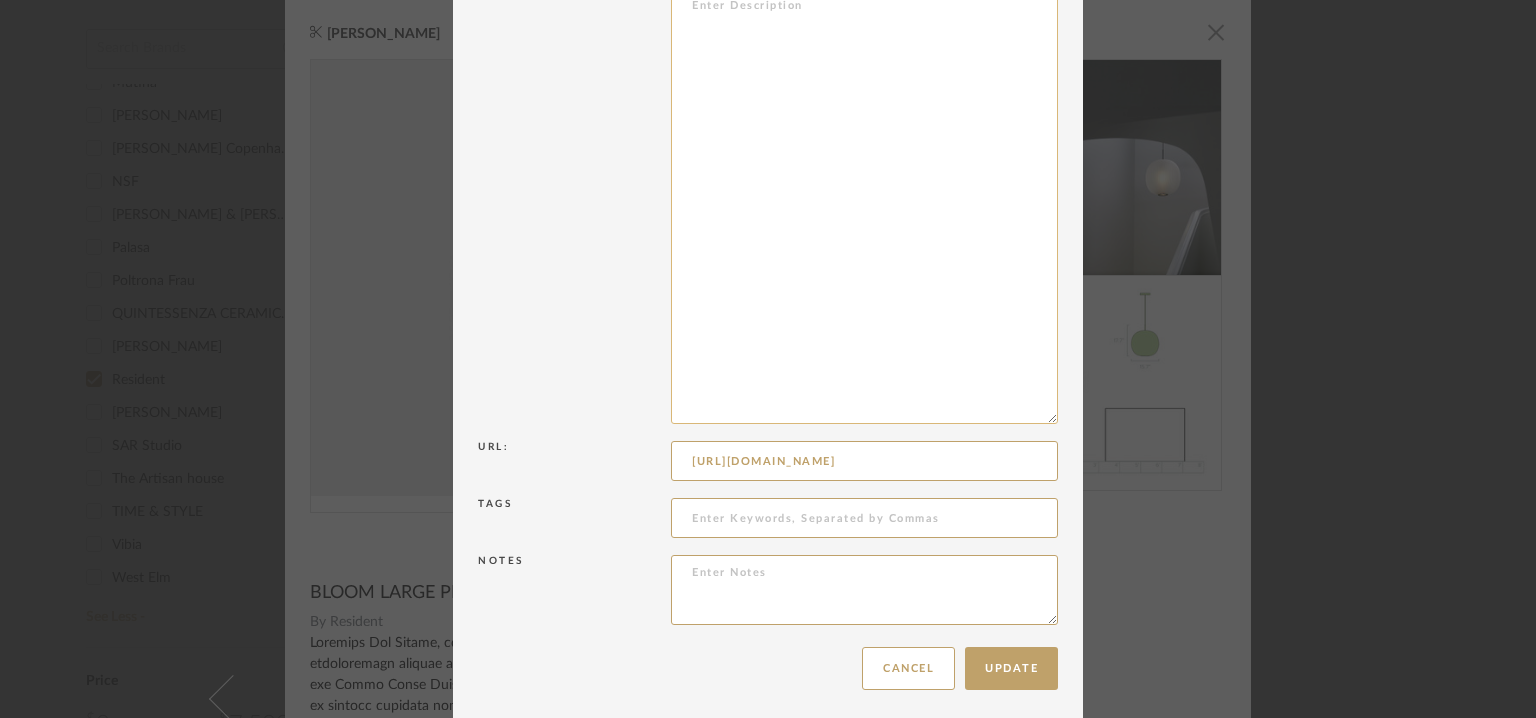click at bounding box center [864, 206] 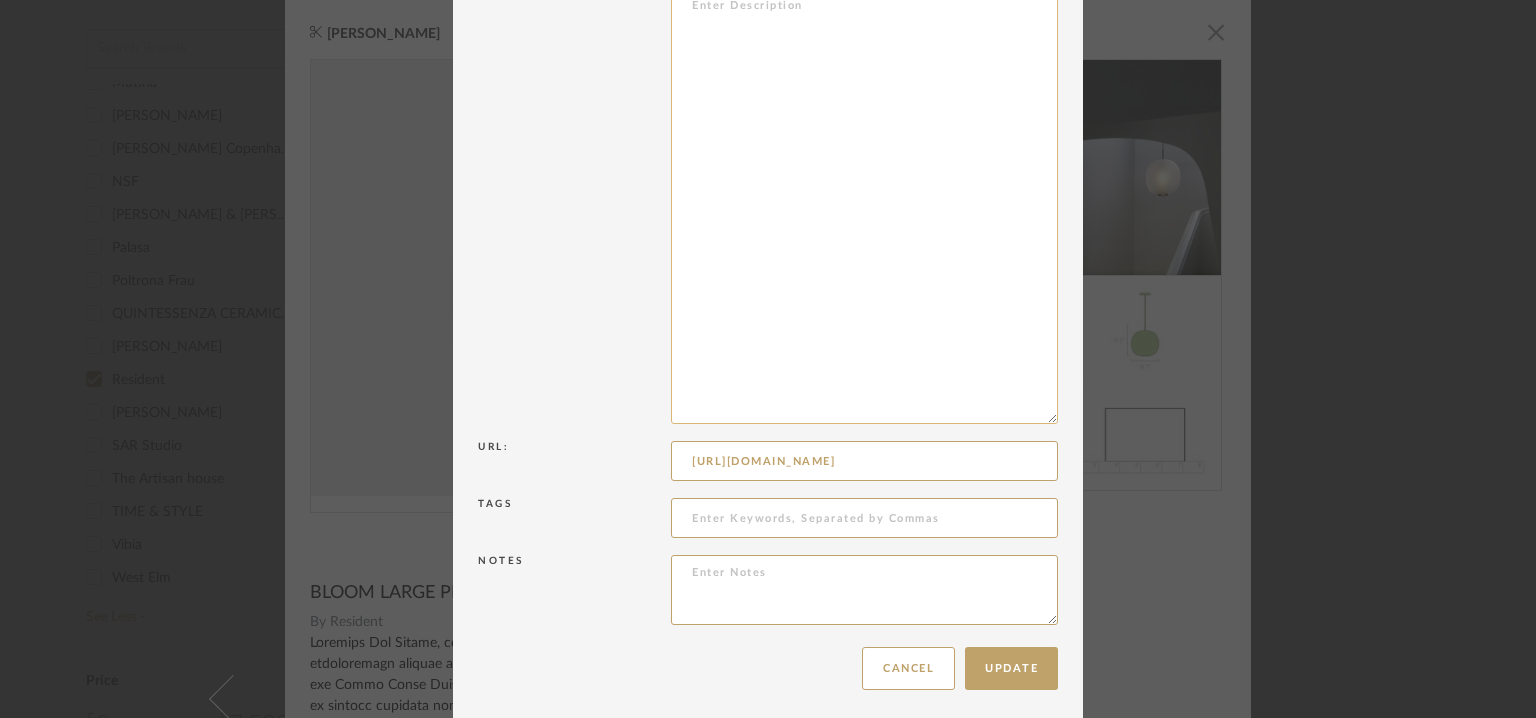 paste on "Type:  Pendant   lamp
Designer: Tim Rundle (2019)
Dimension(s): Fixture: Height 17.7", Diameter 15.7"
Maximum Hanging: Length Adjustable From 23.76", Adjustable To 118"
Materials & Finish : Stainless steel, Glass
Weight : 3.3kg
Light Source  : LED,/ 2700K
Voltage  : 120V
Bilb Type : 9W A19 E26.
DIFFUSER : Opalescent Acrylic
Cord length :  250cm. Black.
Installation requirements, if any: (such as mounting options, electrical wiring, or compatibility with existing infrastructure) : Na
Lighting controls: (compatibility with lighting control systems, such as dimmers, timers,)  : yes
Product description: Na
Additional features: Na
Any other details: Na" 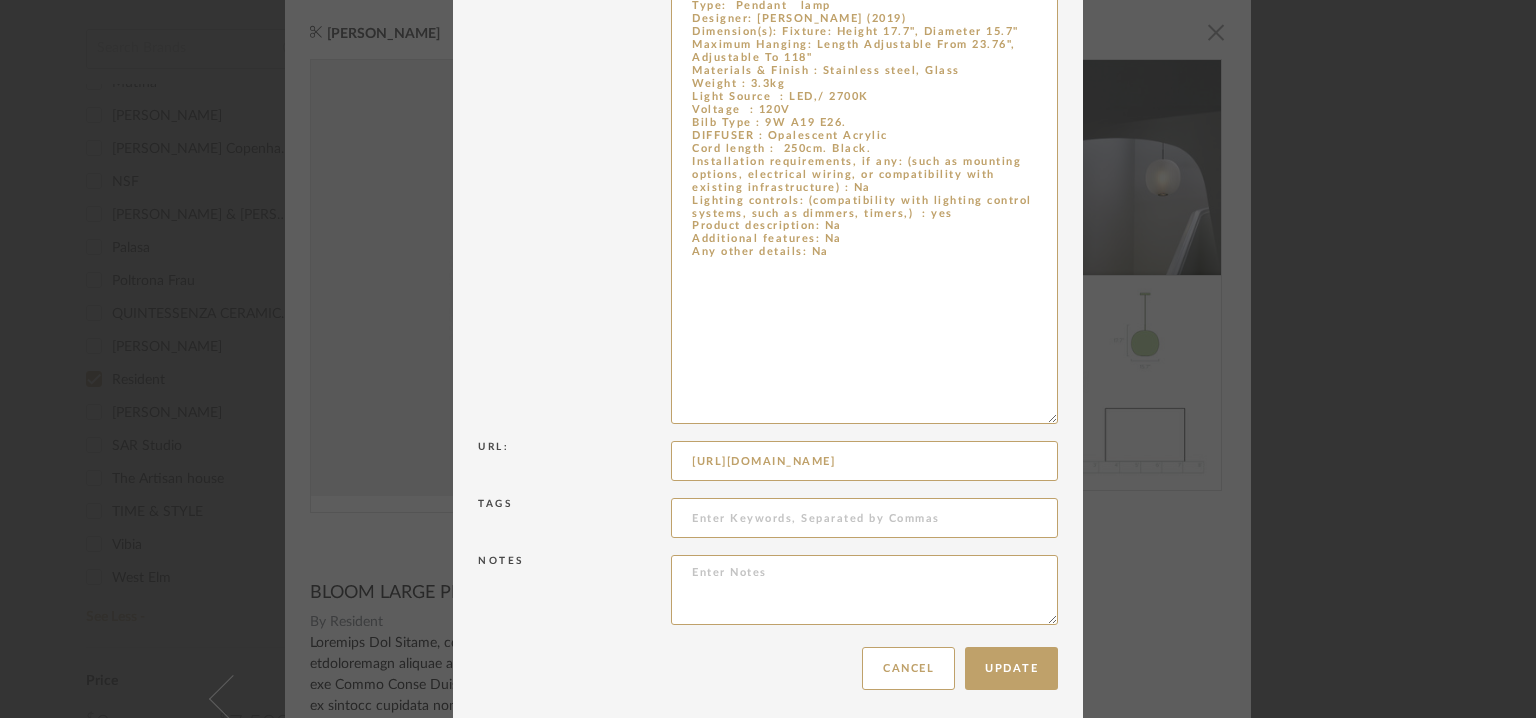 type on "Type:  Pendant   lamp
Designer: Tim Rundle (2019)
Dimension(s): Fixture: Height 17.7", Diameter 15.7"
Maximum Hanging: Length Adjustable From 23.76", Adjustable To 118"
Materials & Finish : Stainless steel, Glass
Weight : 3.3kg
Light Source  : LED,/ 2700K
Voltage  : 120V
Bilb Type : 9W A19 E26.
DIFFUSER : Opalescent Acrylic
Cord length :  250cm. Black.
Installation requirements, if any: (such as mounting options, electrical wiring, or compatibility with existing infrastructure) : Na
Lighting controls: (compatibility with lighting control systems, such as dimmers, timers,)  : yes
Product description: Na
Additional features: Na
Any other details: Na" 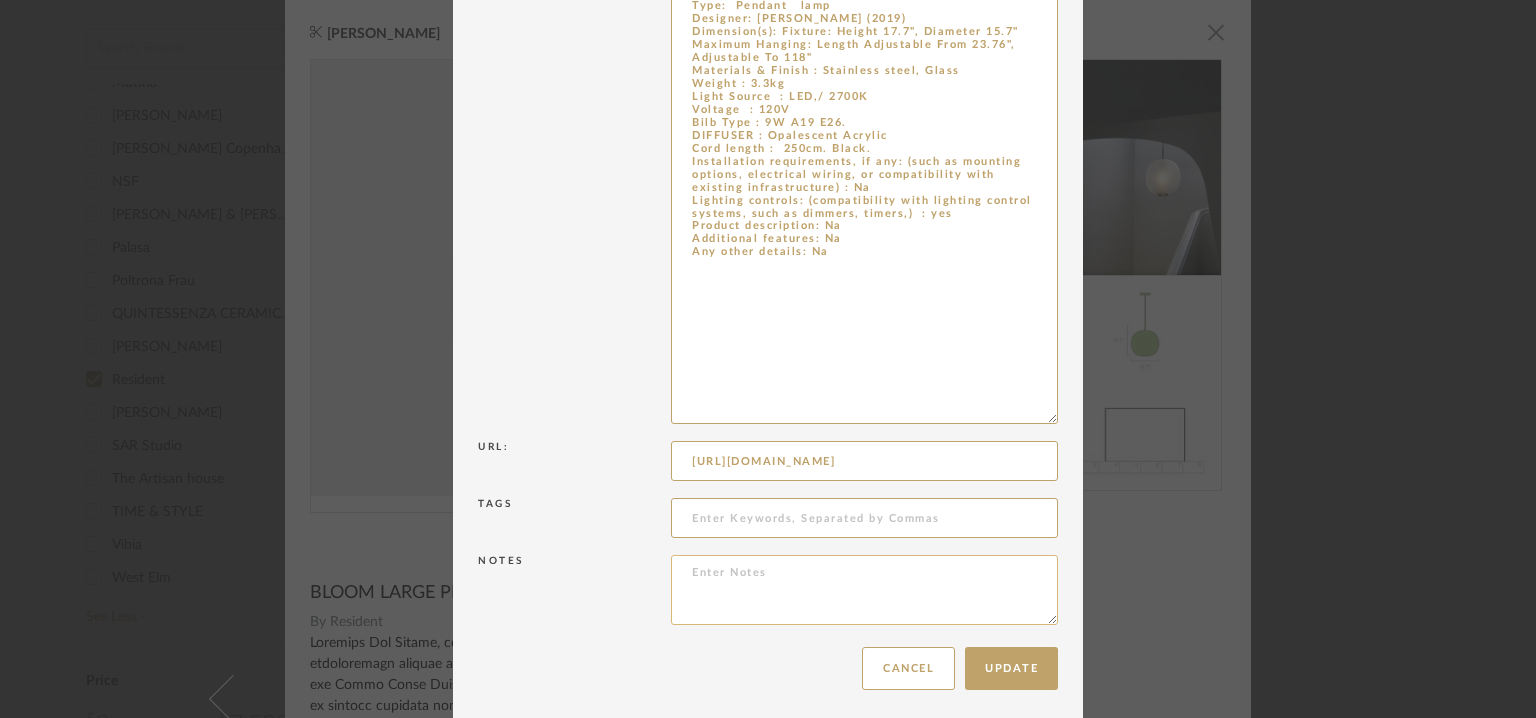 click at bounding box center (864, 590) 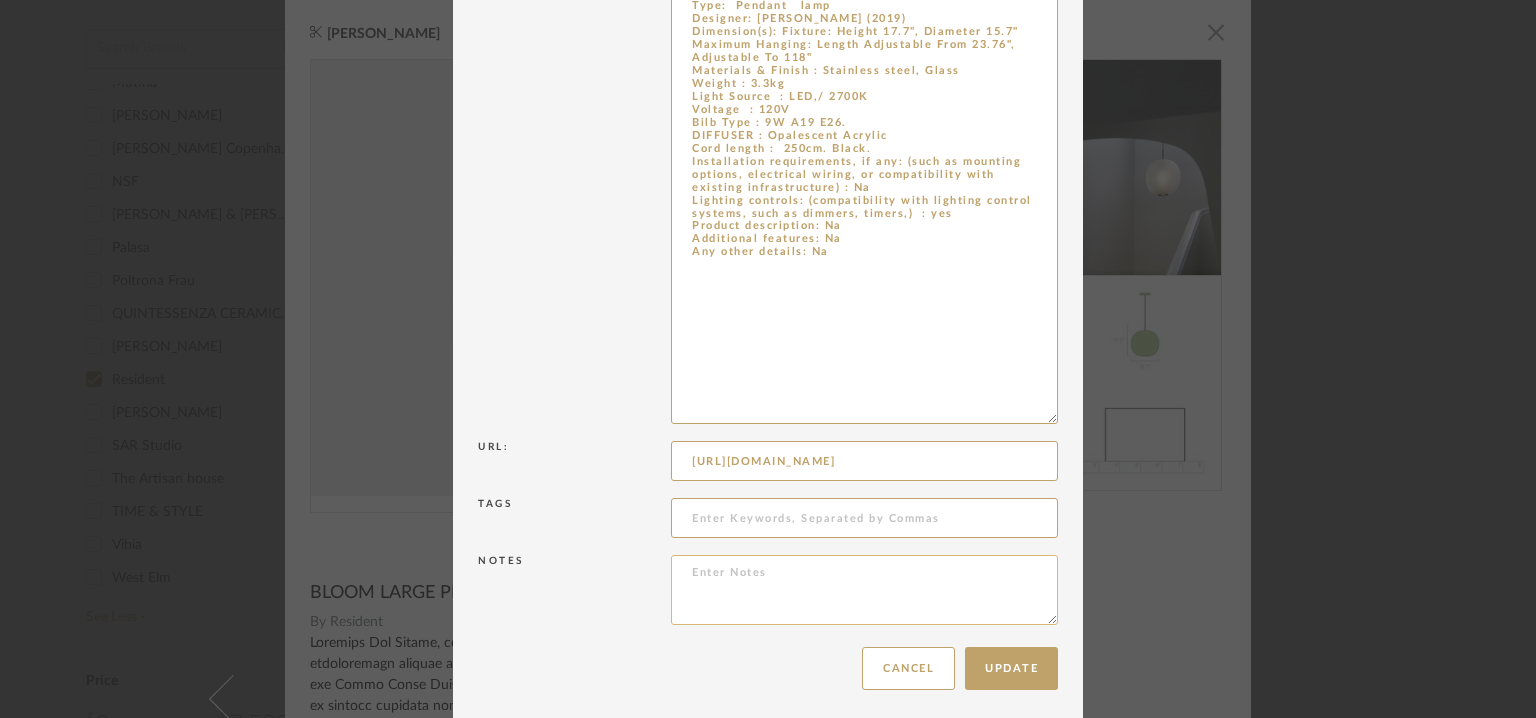 paste on "Price: $1,044.75
Lead time:  2-3weeks
3D available : No
BIM available. No.
Point of Contact  : To be eastablished.
Contact number :  [PHONE_NUMBER]
Email address : [EMAIL_ADDRESS][DOMAIN_NAME]
Address : Resident HQ
[STREET_ADDRESS]. [GEOGRAPHIC_DATA].
Additional contact information: NA" 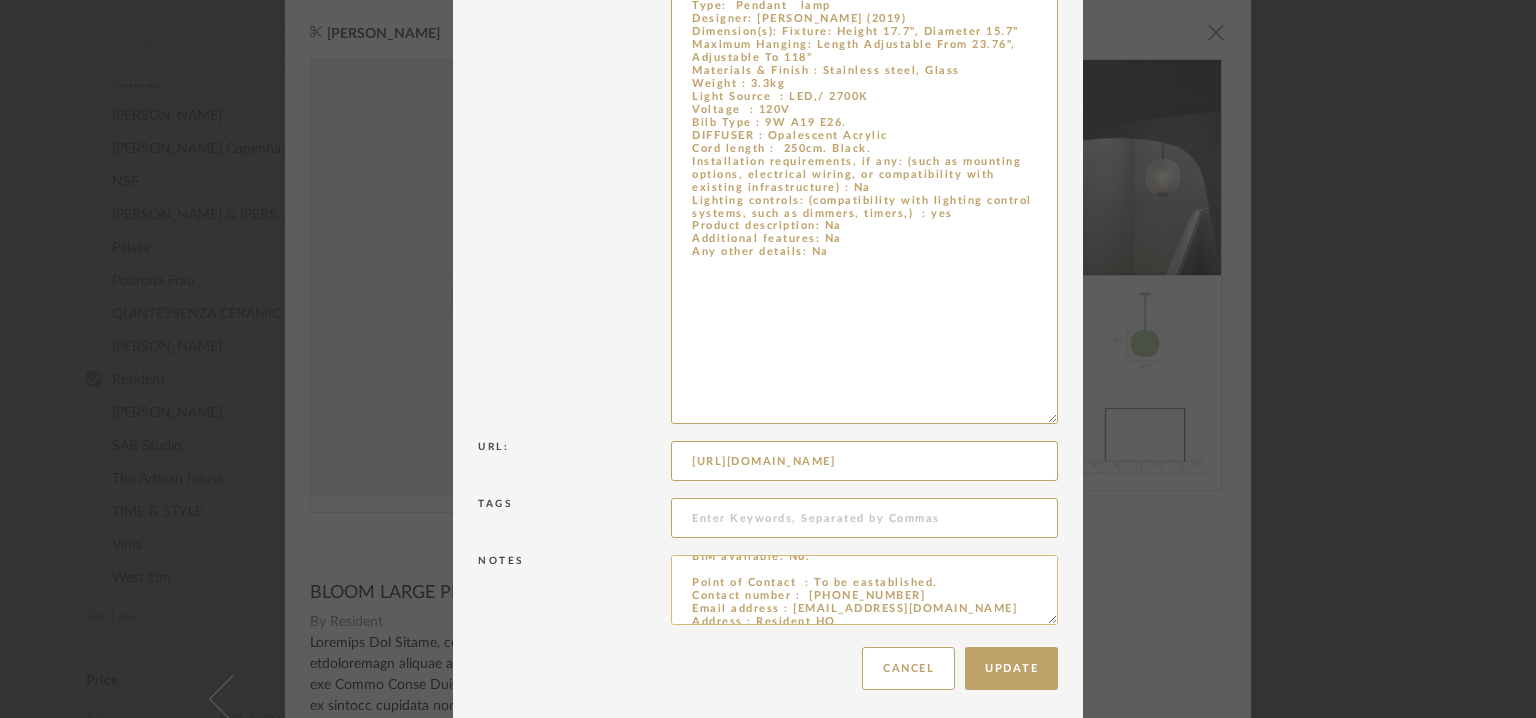 scroll, scrollTop: 100, scrollLeft: 0, axis: vertical 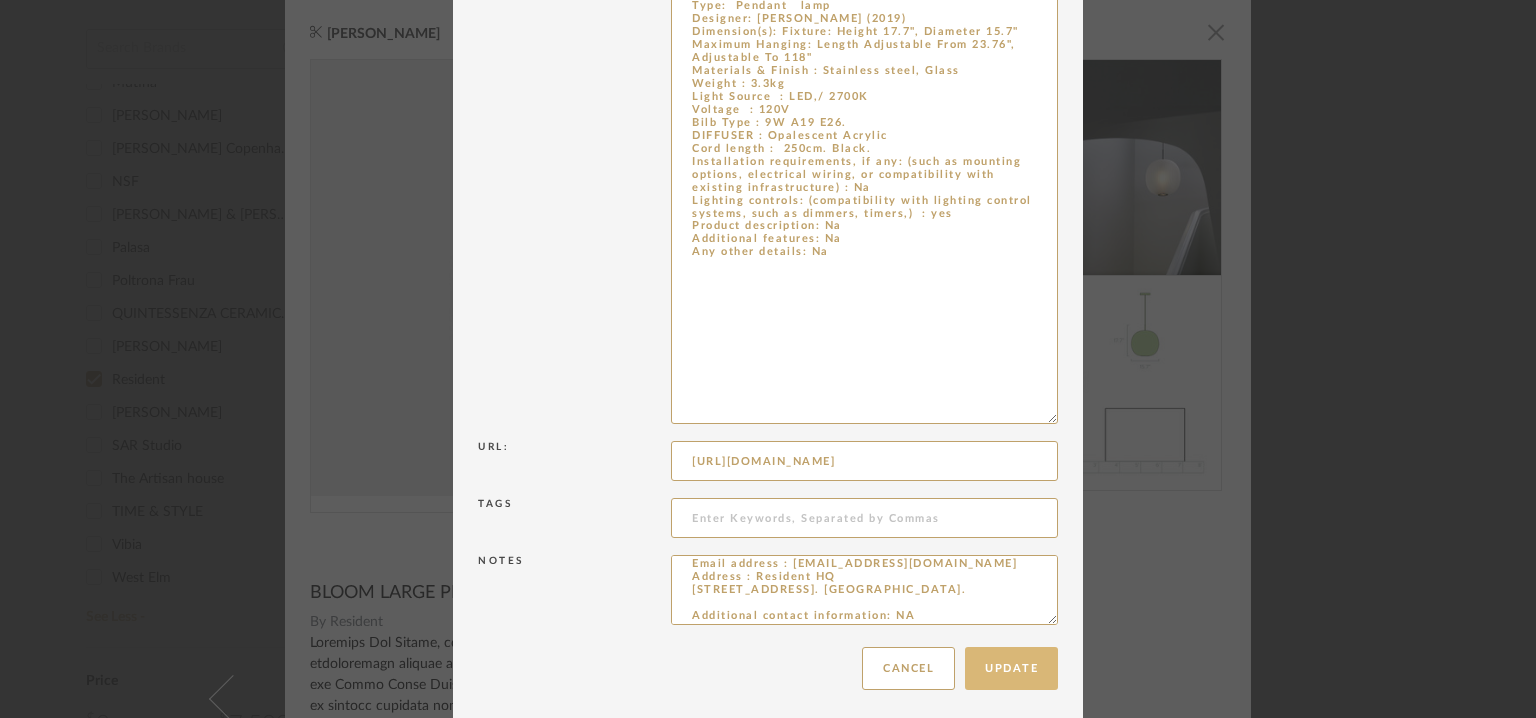 type on "Price: $1,044.75
Lead time:  2-3weeks
3D available : No
BIM available. No.
Point of Contact  : To be eastablished.
Contact number :  [PHONE_NUMBER]
Email address : [EMAIL_ADDRESS][DOMAIN_NAME]
Address : Resident HQ
[STREET_ADDRESS]. [GEOGRAPHIC_DATA].
Additional contact information: NA" 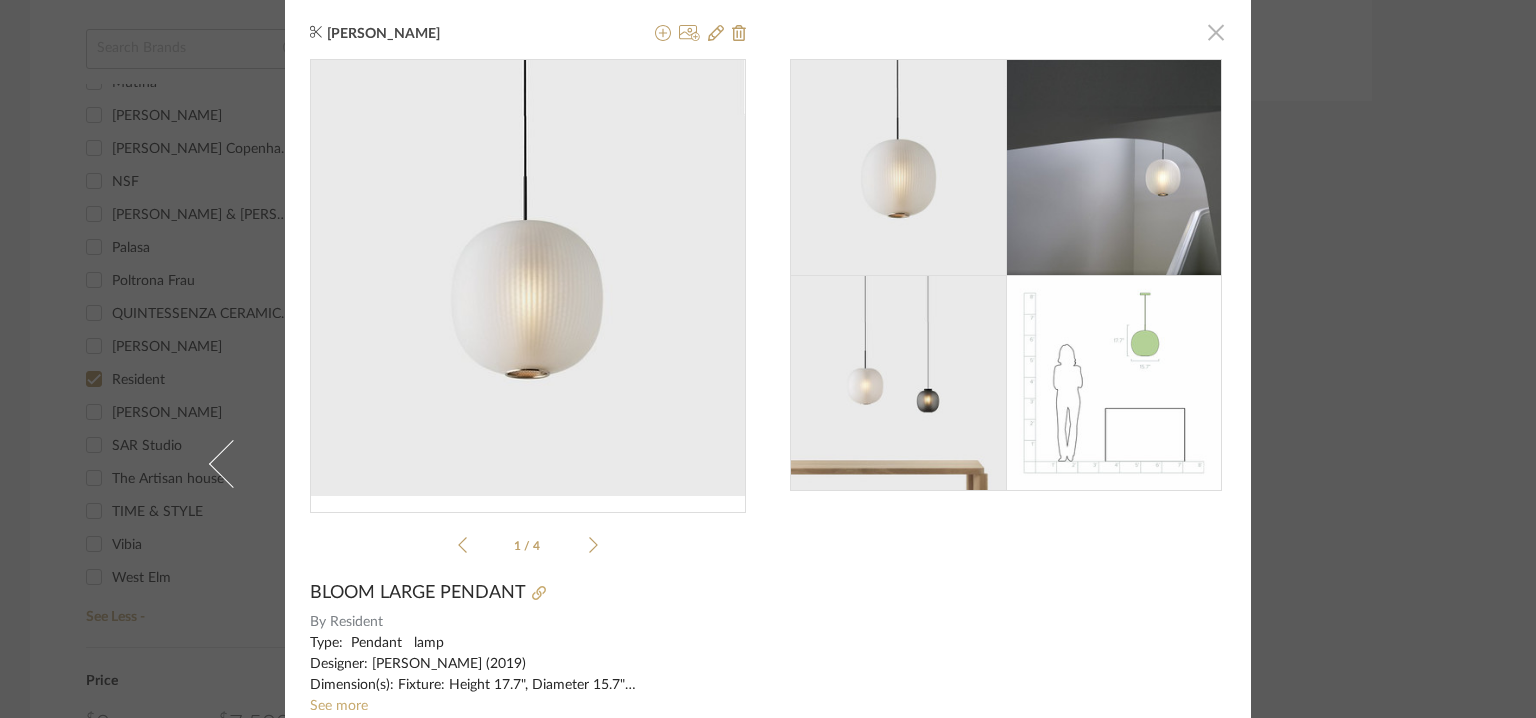 click 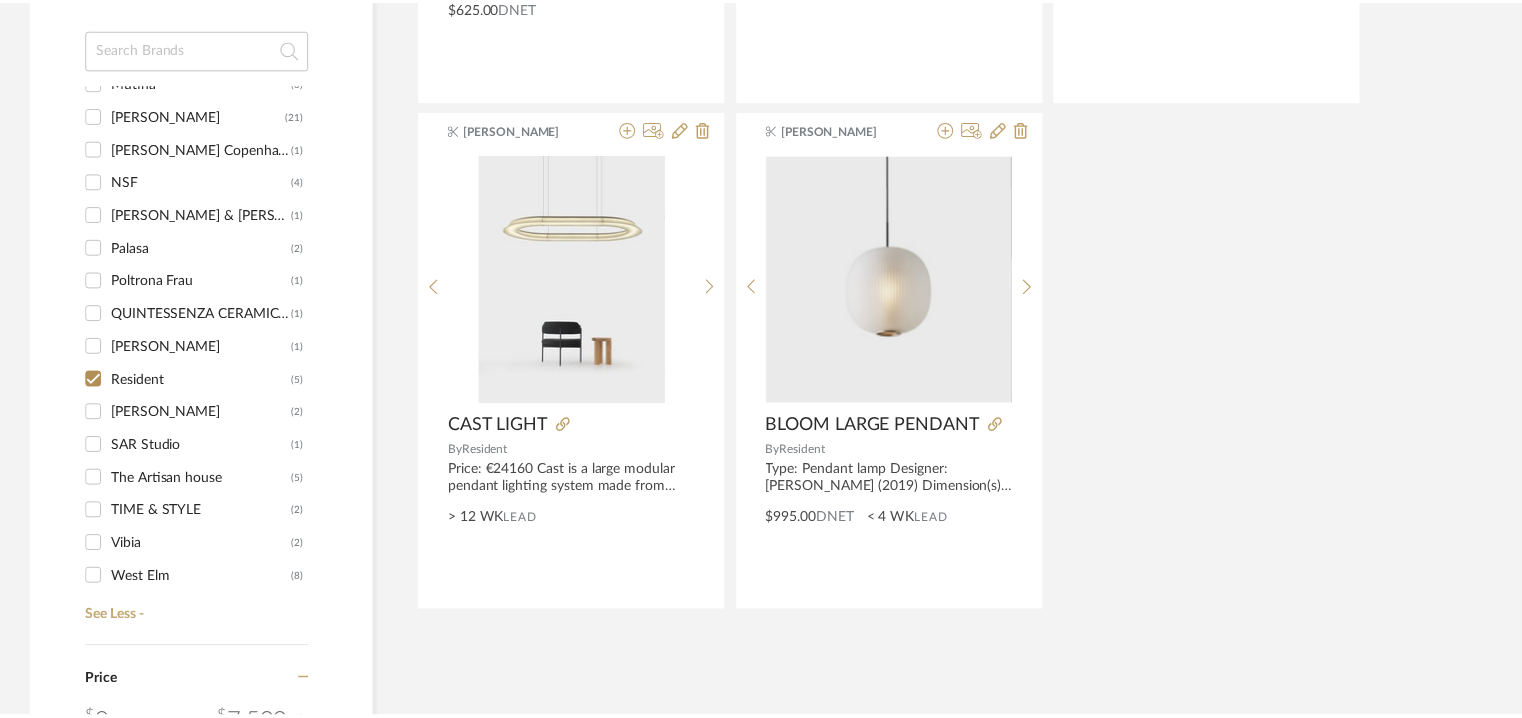 scroll, scrollTop: 841, scrollLeft: 0, axis: vertical 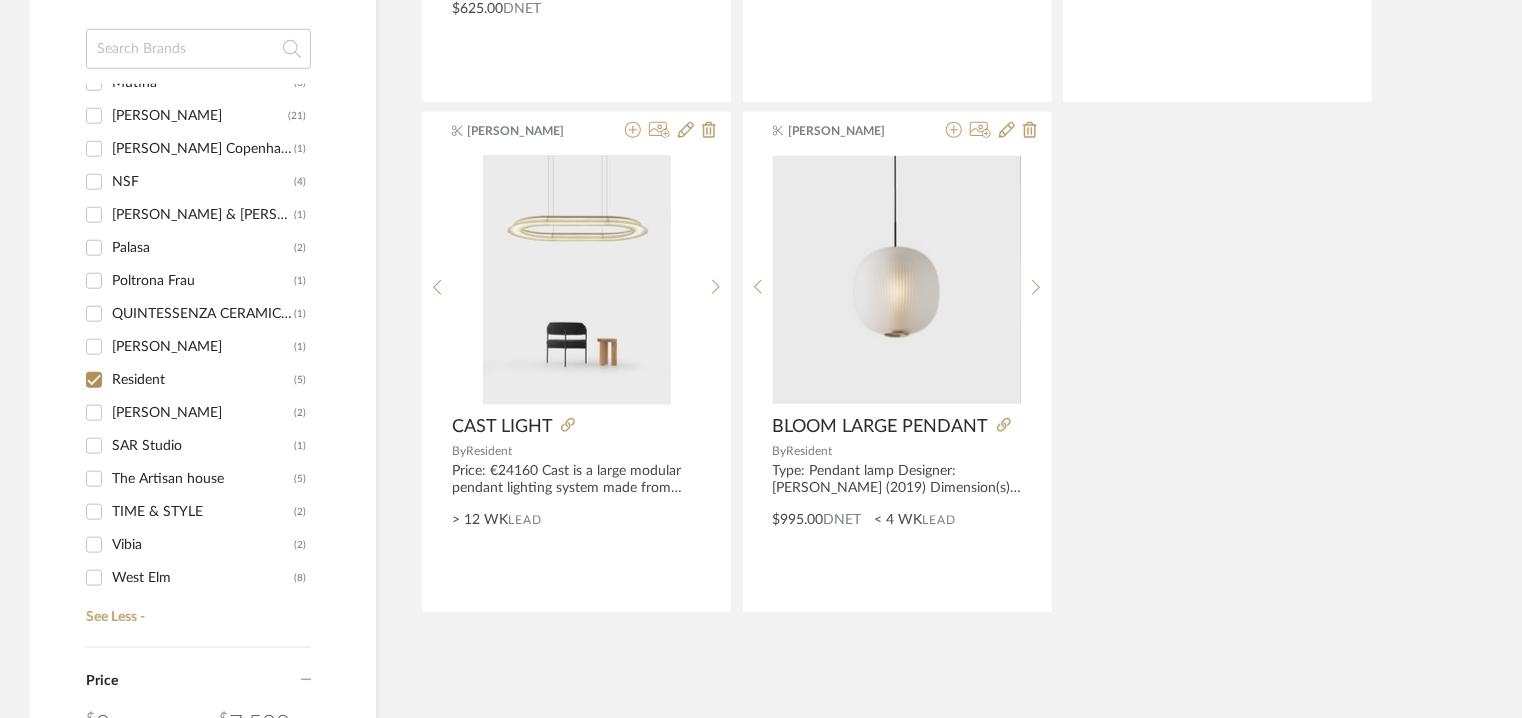 click 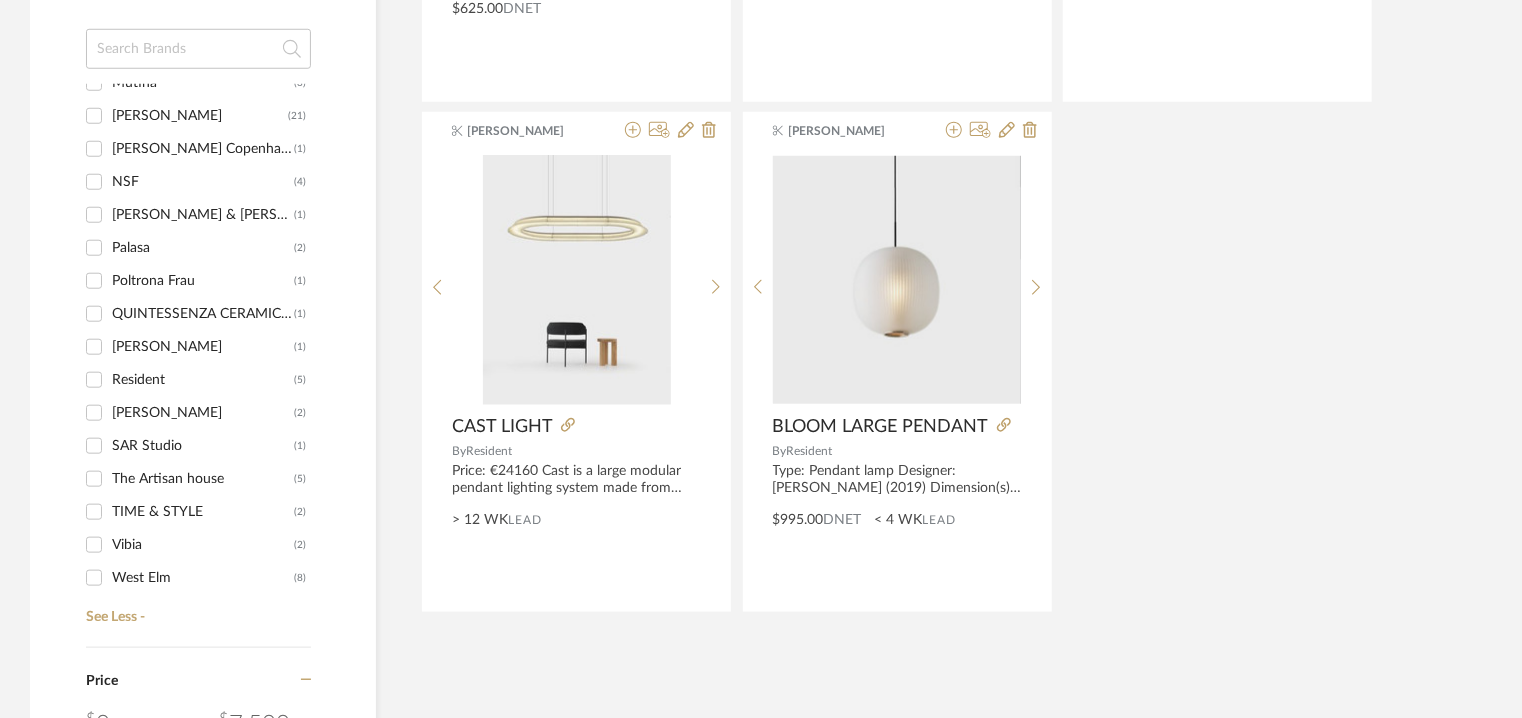 checkbox on "false" 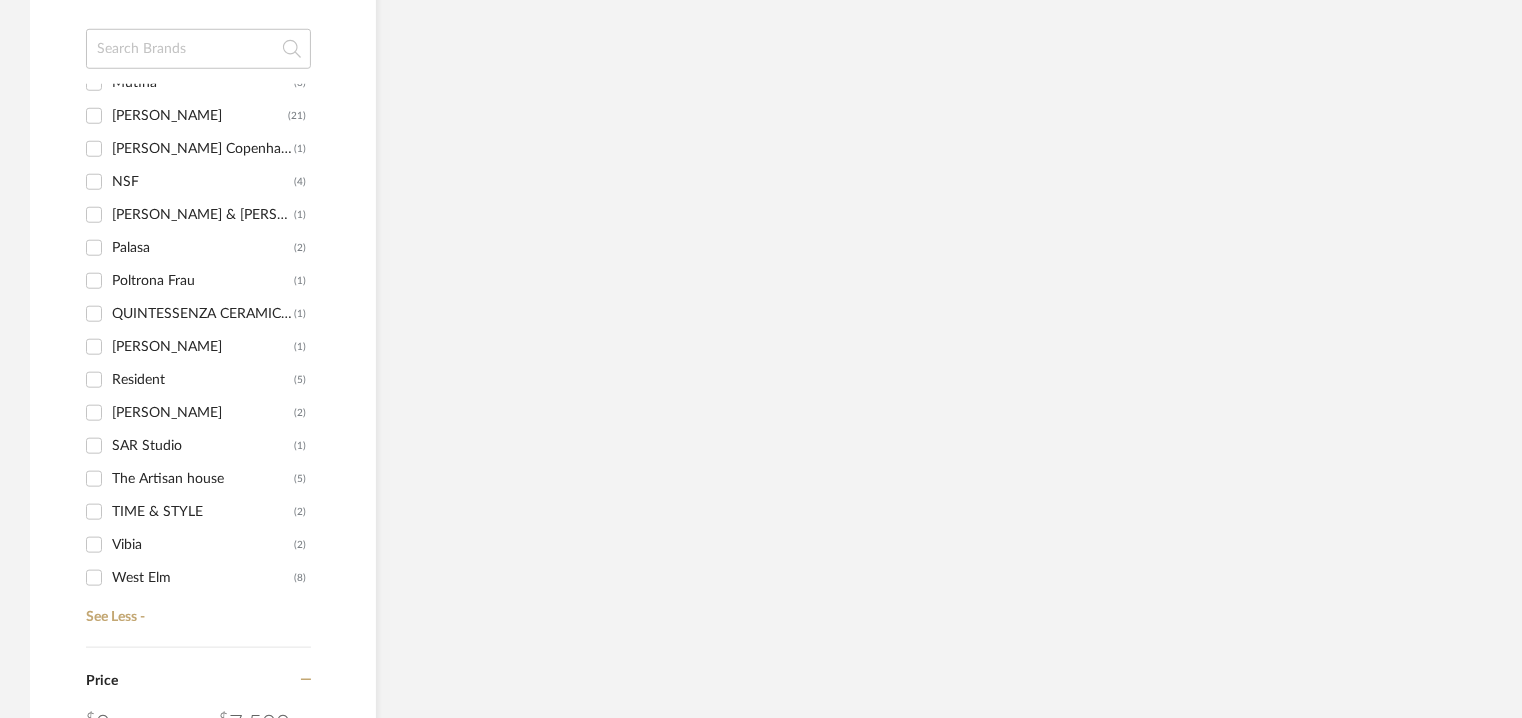 click 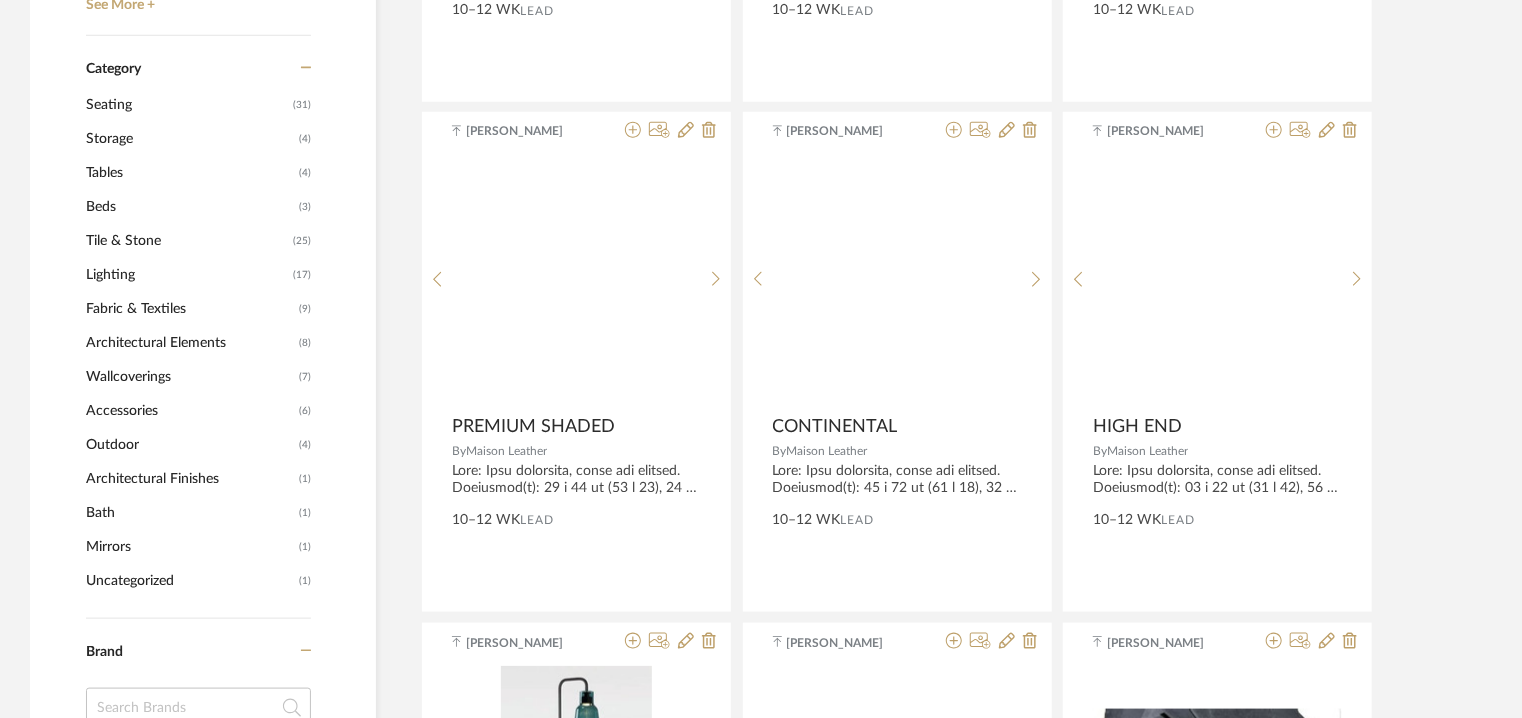 scroll, scrollTop: 1500, scrollLeft: 0, axis: vertical 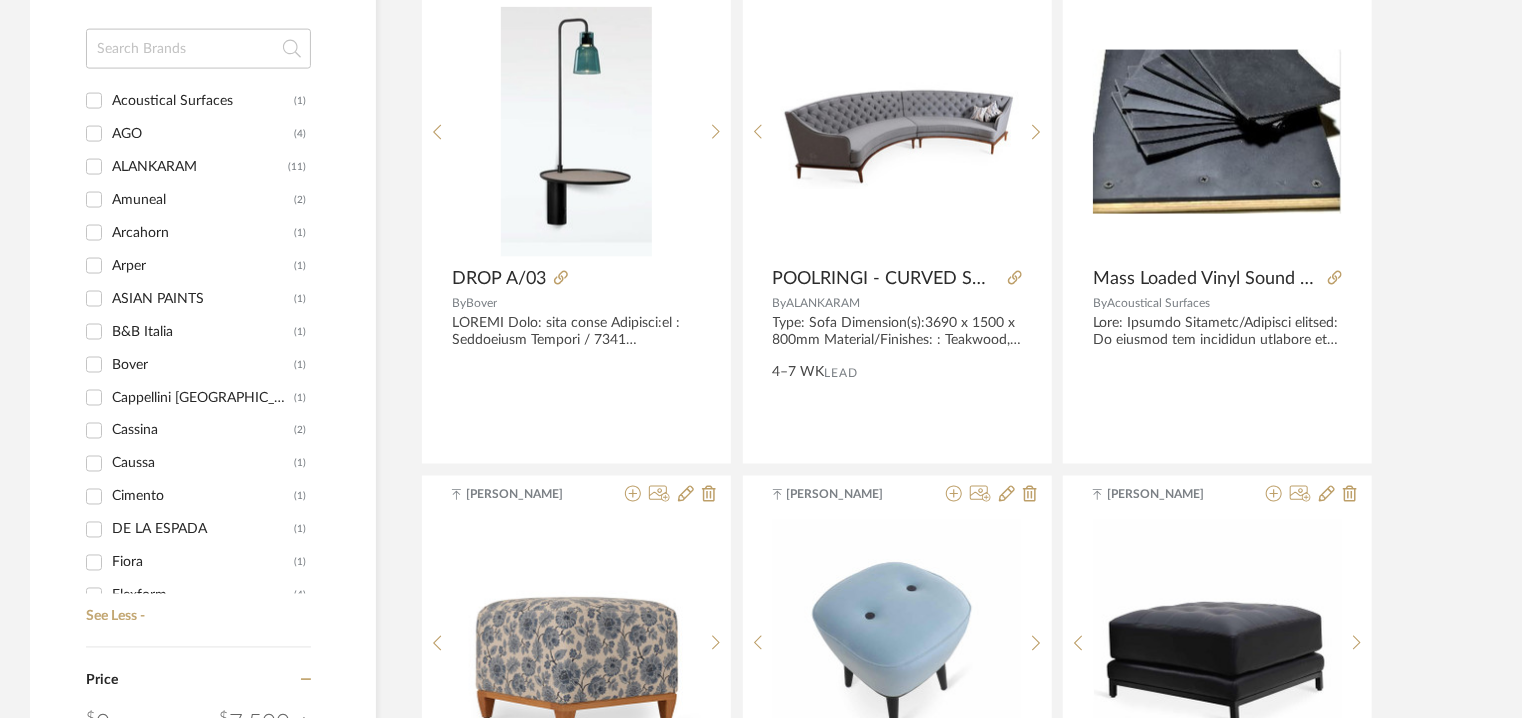 click 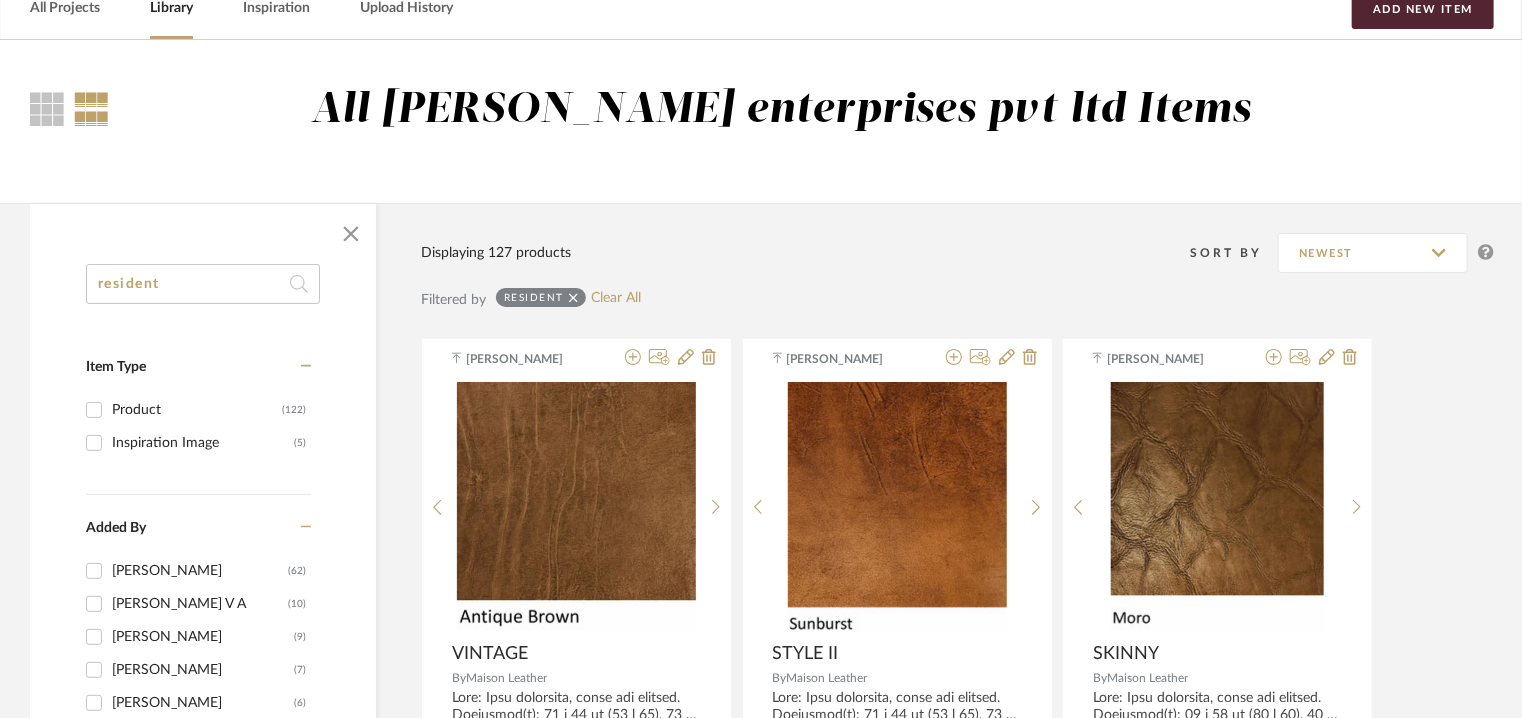 scroll, scrollTop: 100, scrollLeft: 0, axis: vertical 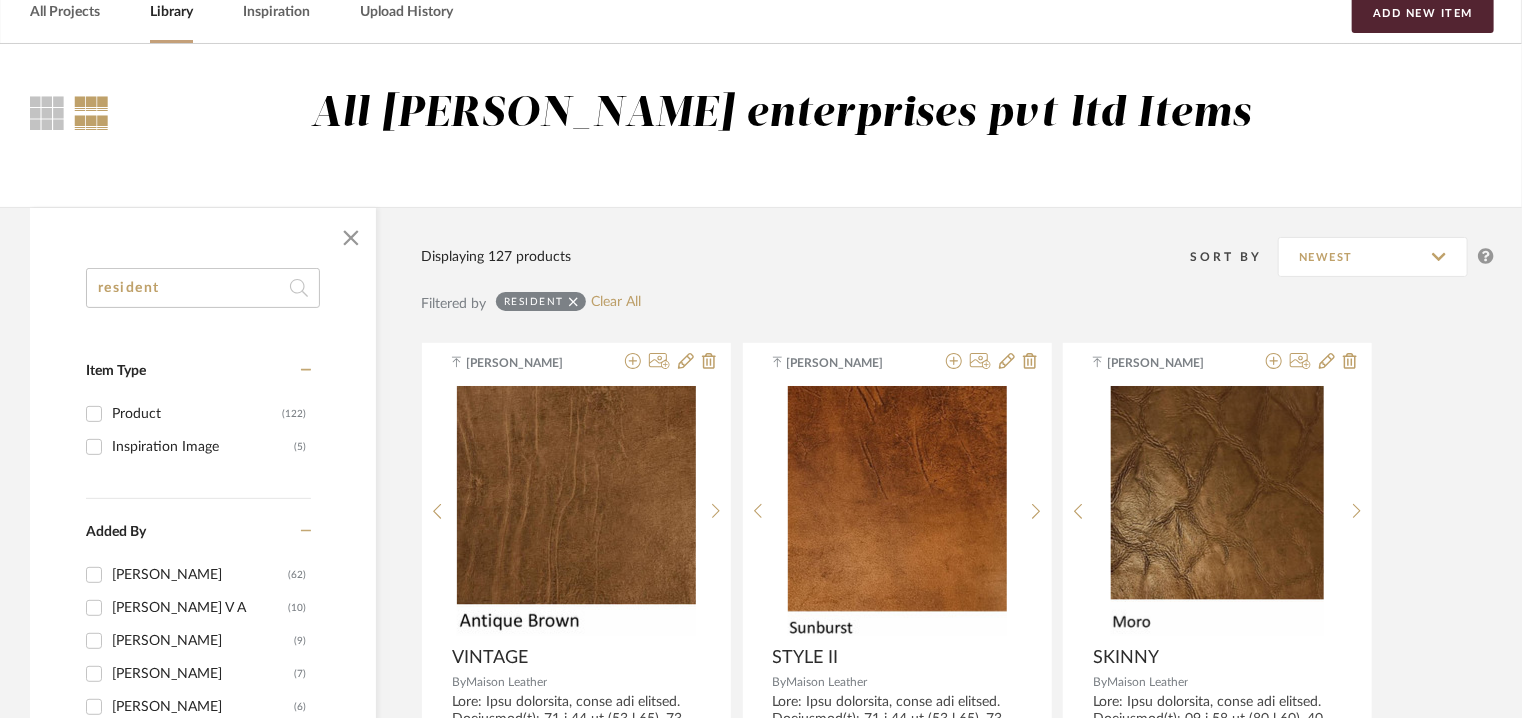 drag, startPoint x: 191, startPoint y: 292, endPoint x: 0, endPoint y: 293, distance: 191.00262 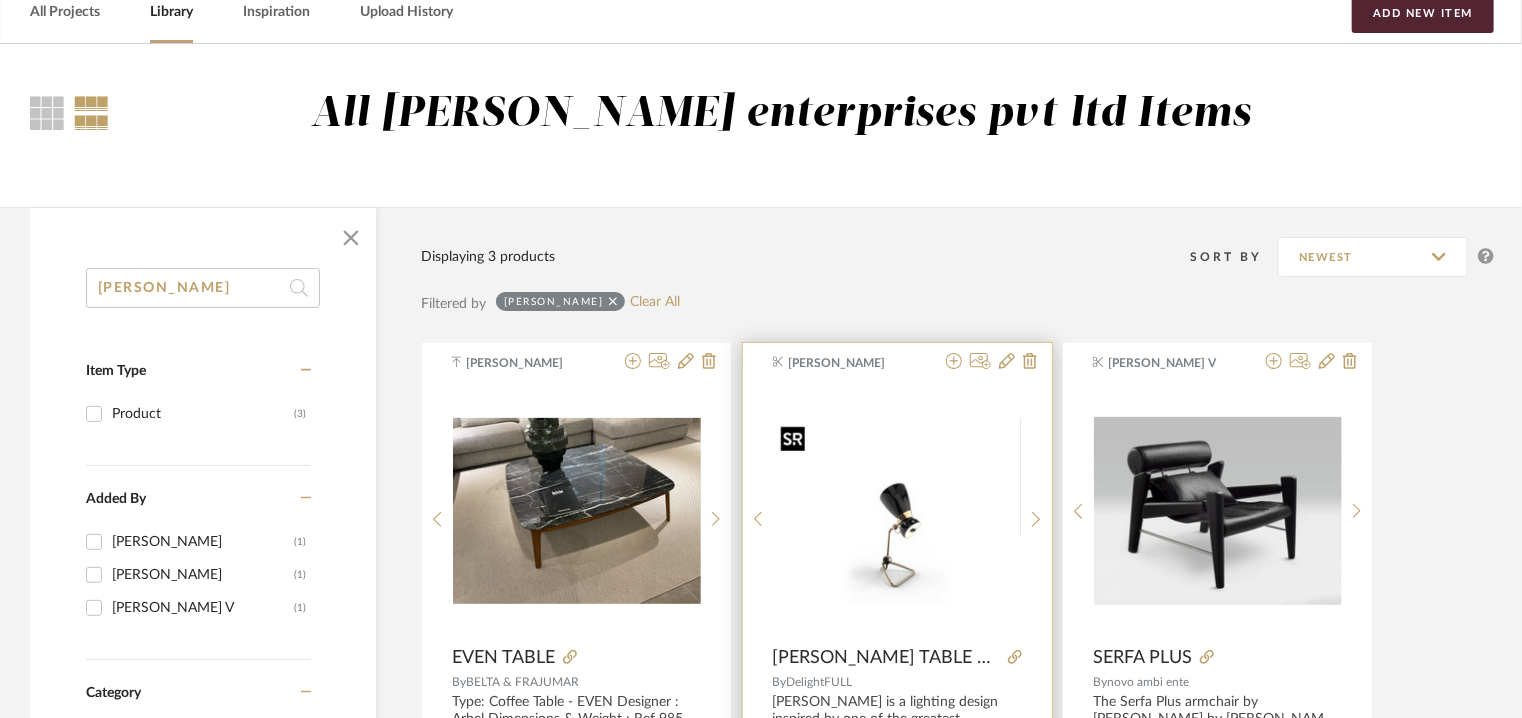 type on "amy" 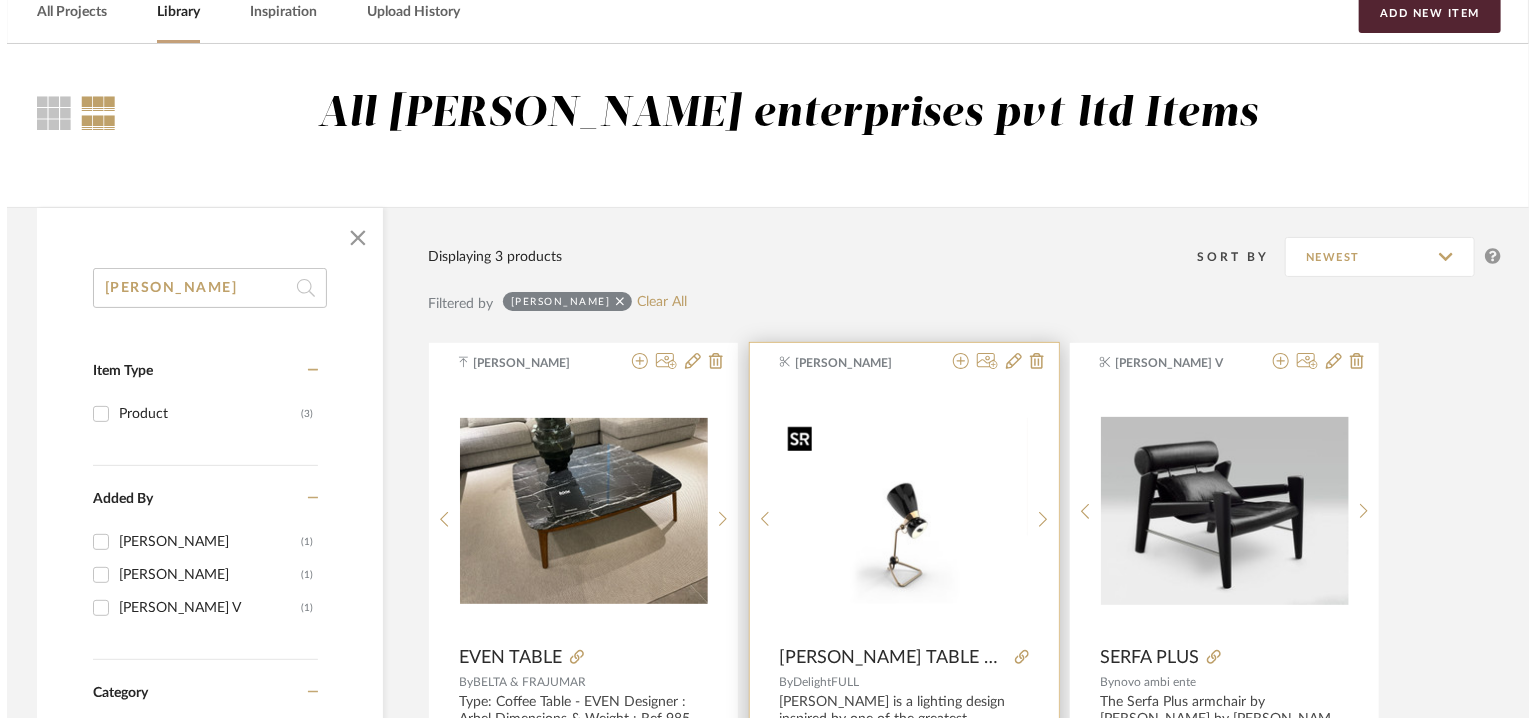 scroll, scrollTop: 0, scrollLeft: 0, axis: both 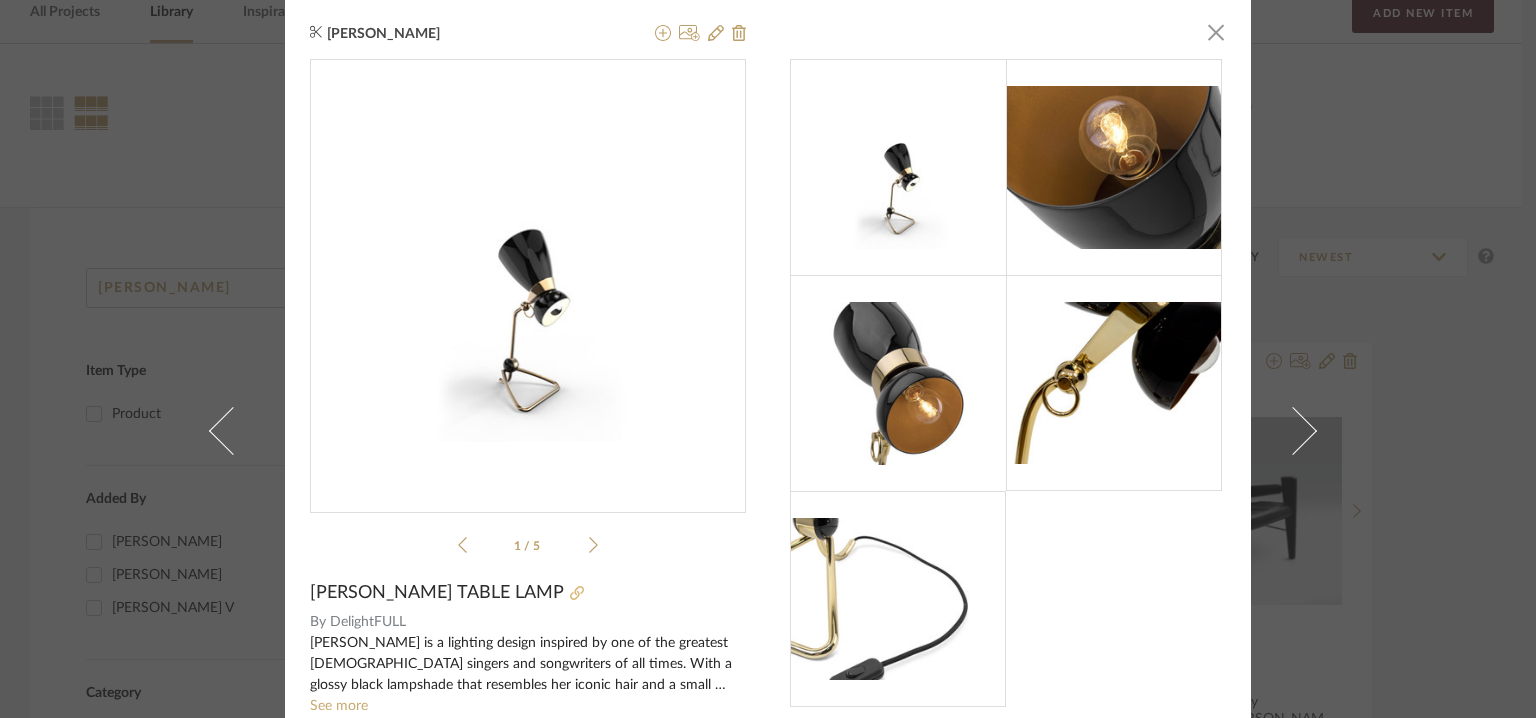click 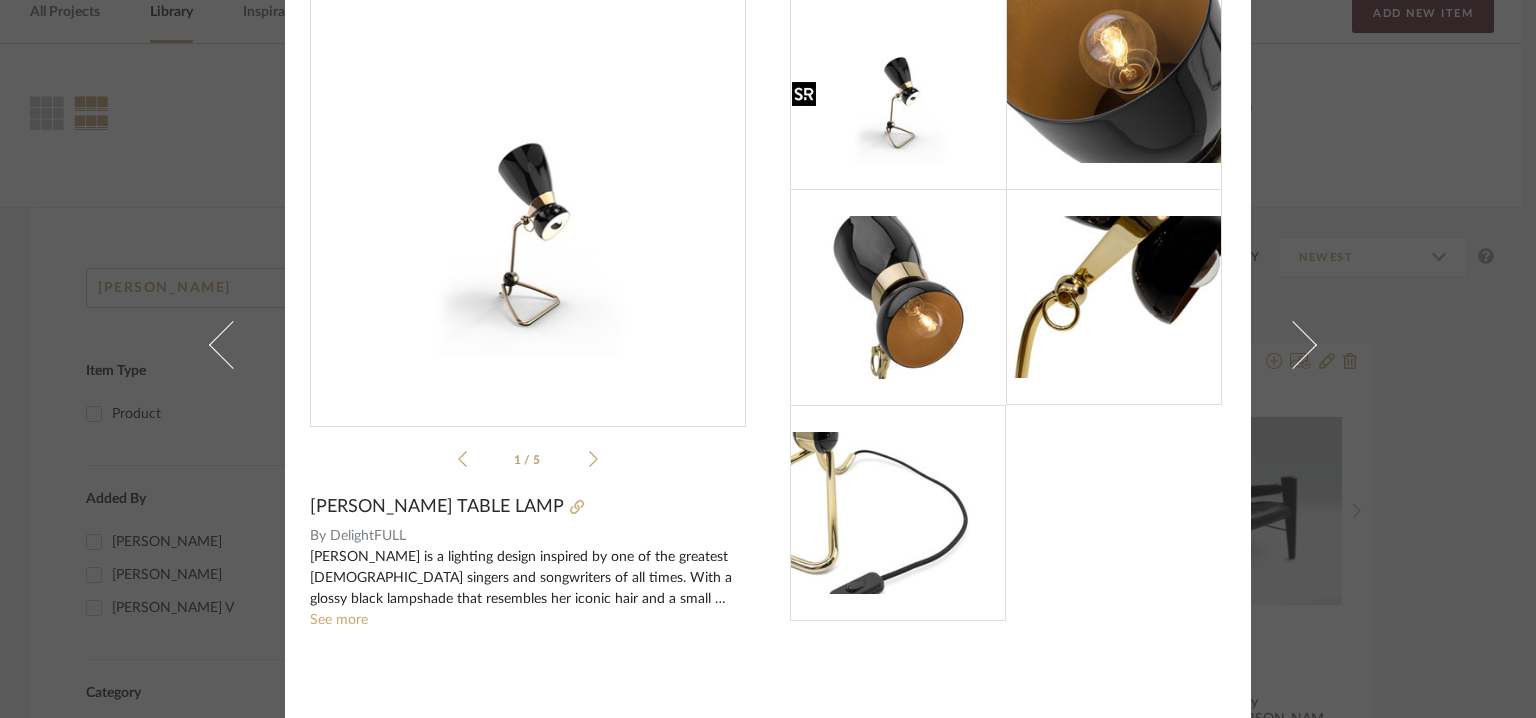 scroll, scrollTop: 0, scrollLeft: 0, axis: both 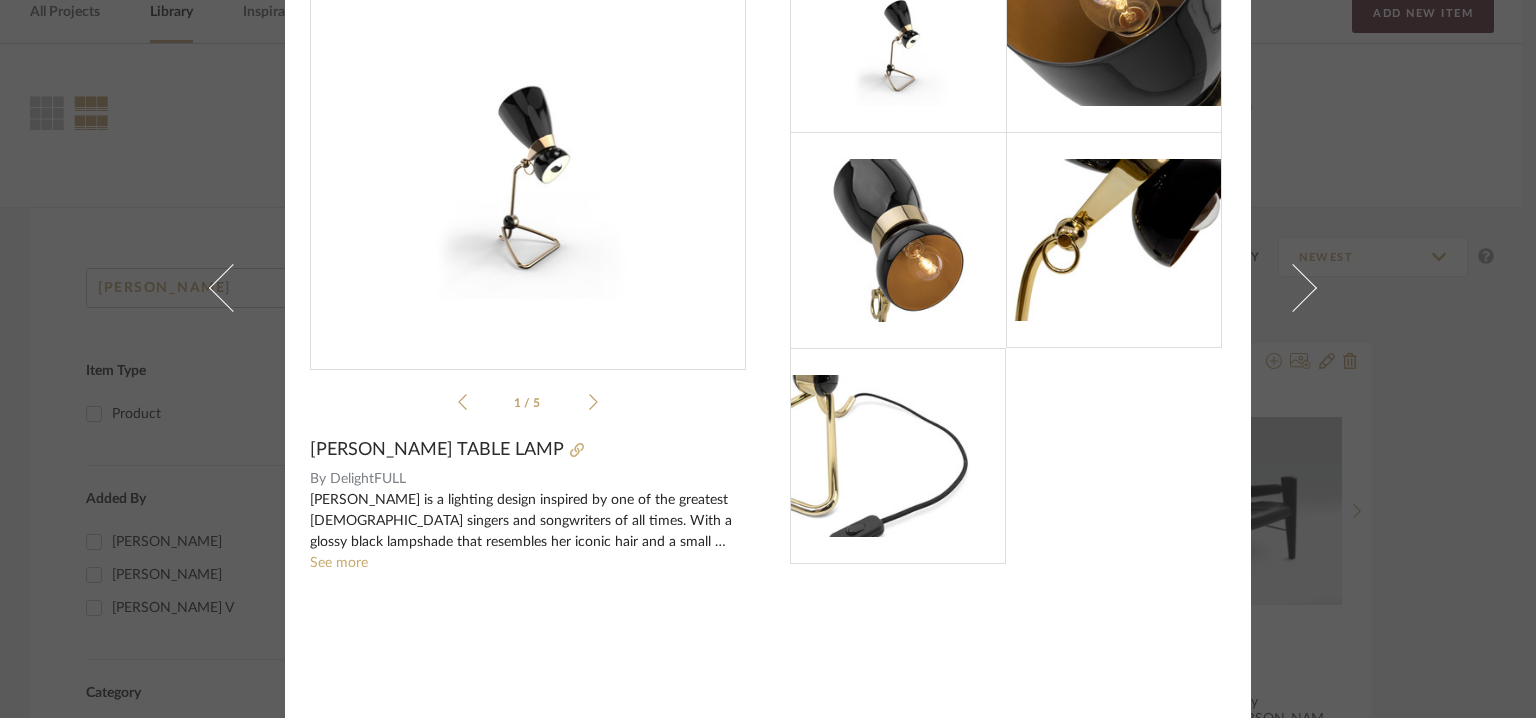 click at bounding box center [899, 24] 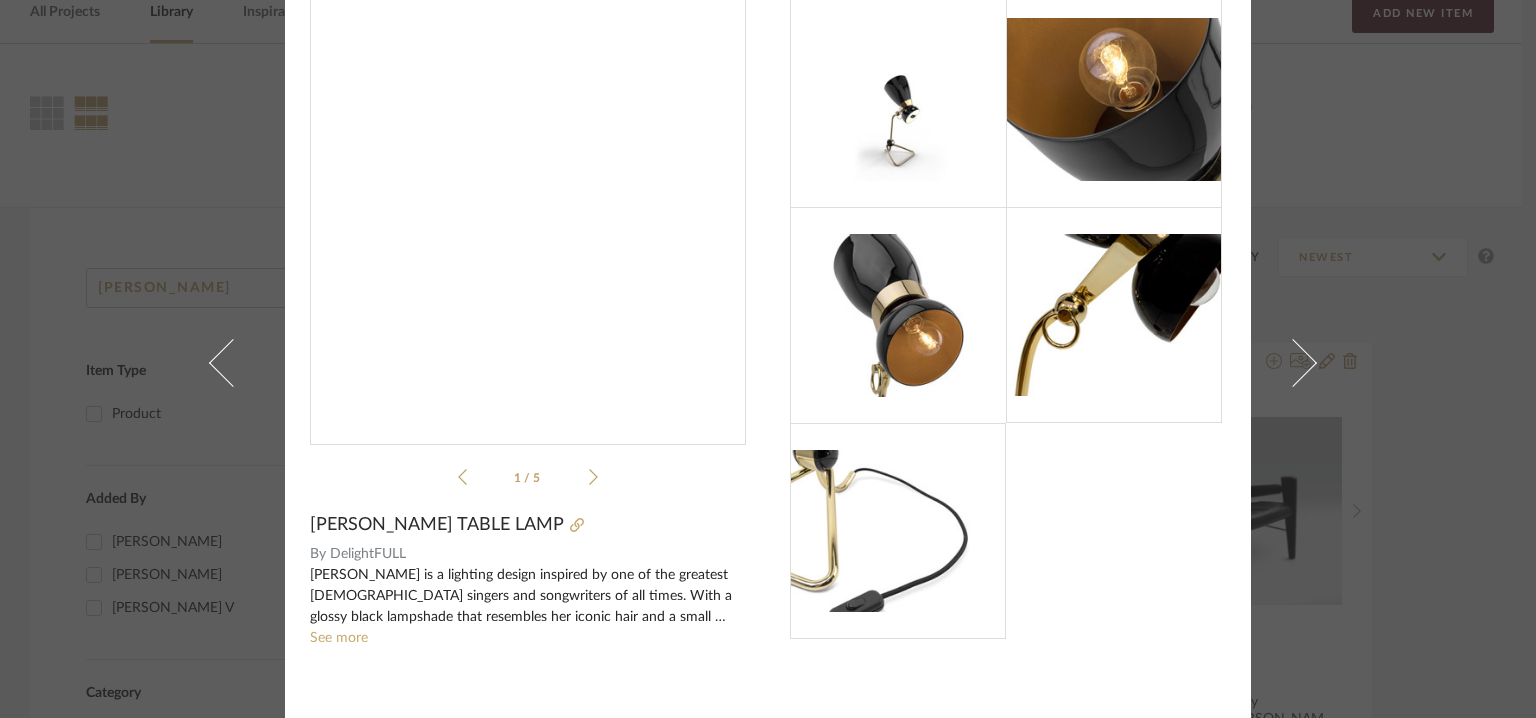 scroll, scrollTop: 0, scrollLeft: 0, axis: both 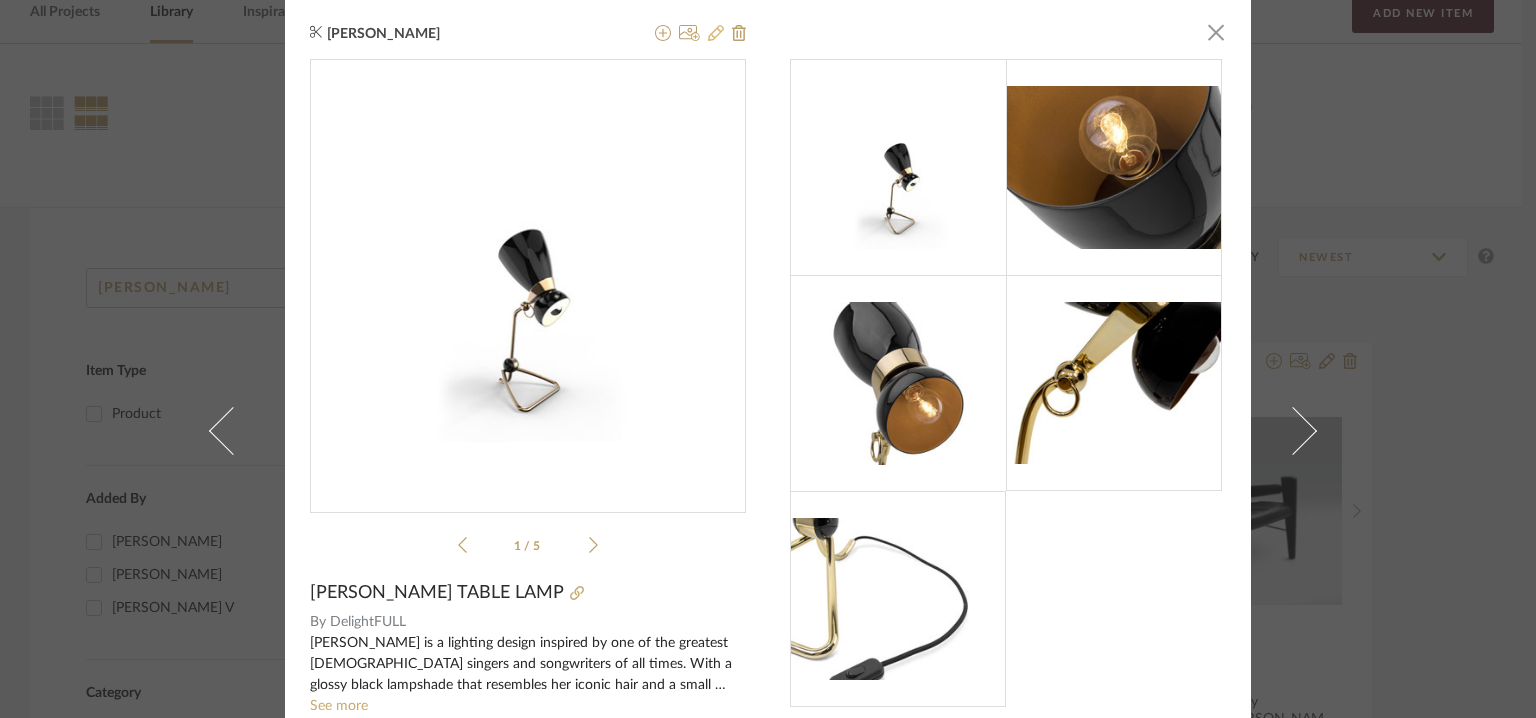click 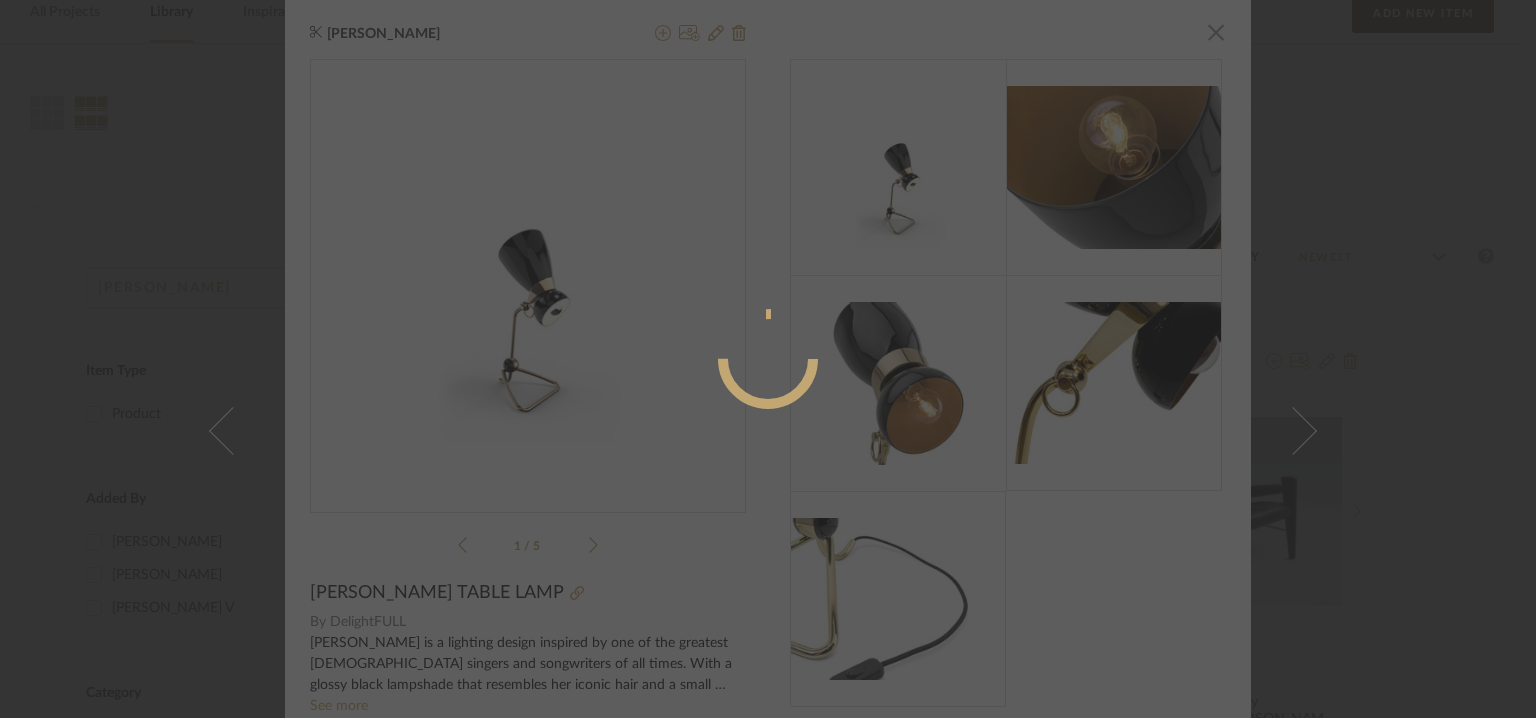 radio on "true" 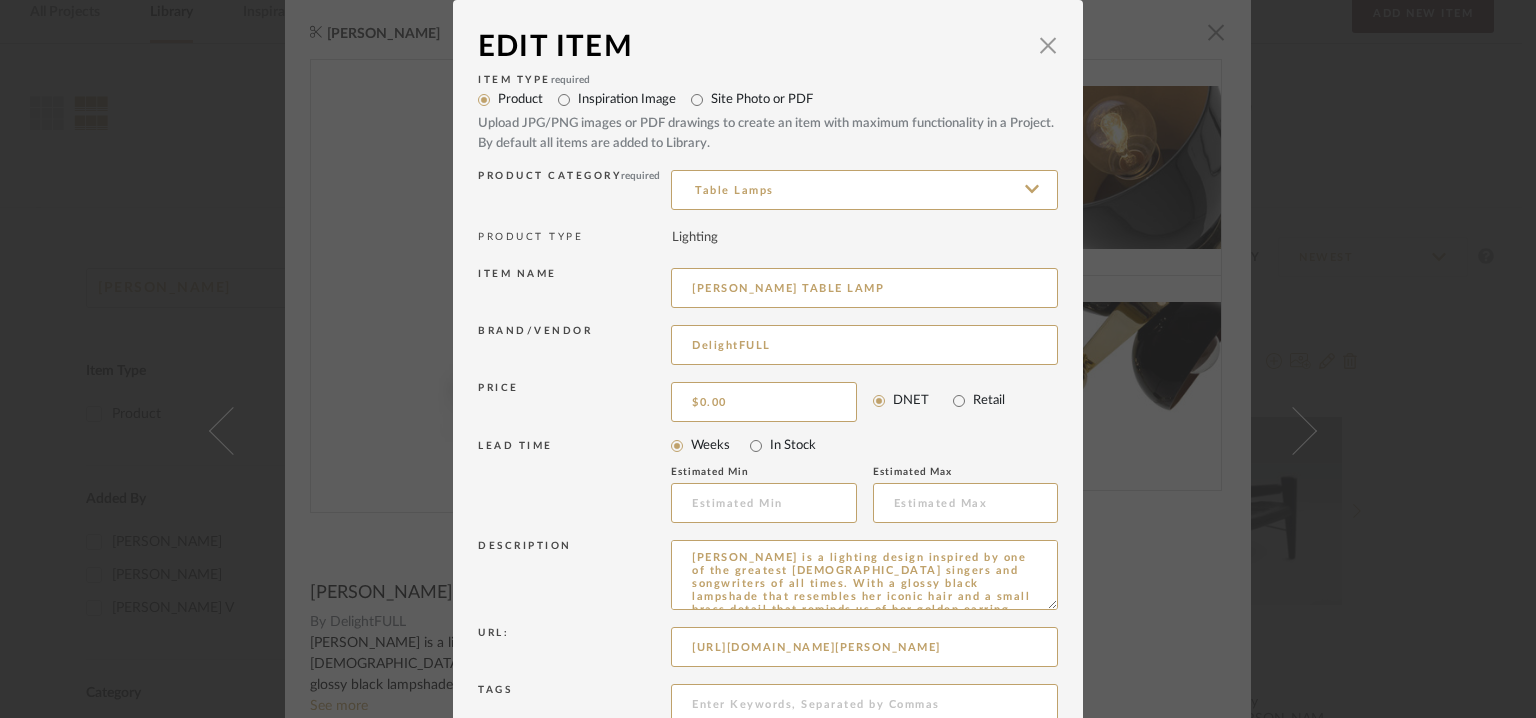 scroll, scrollTop: 192, scrollLeft: 0, axis: vertical 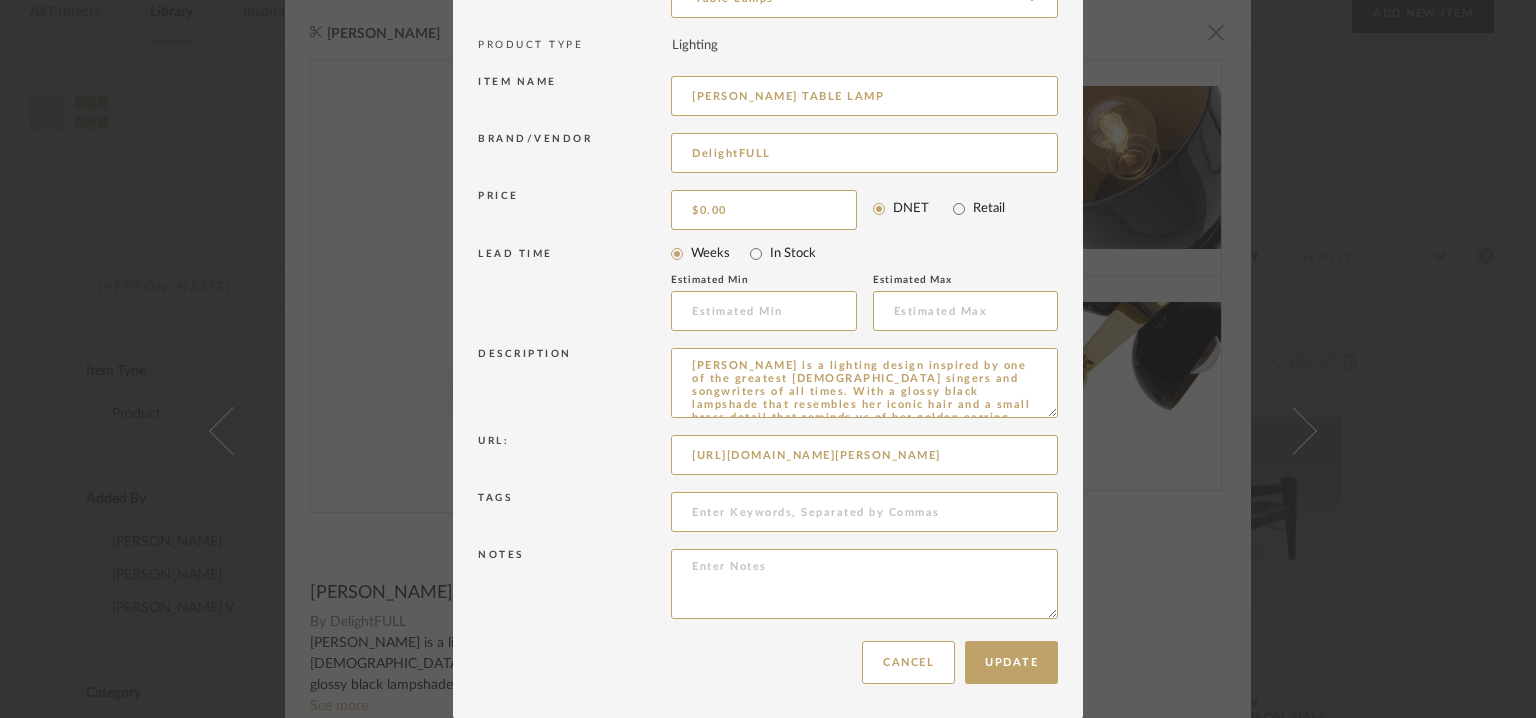 drag, startPoint x: 1045, startPoint y: 410, endPoint x: 1095, endPoint y: 694, distance: 288.36783 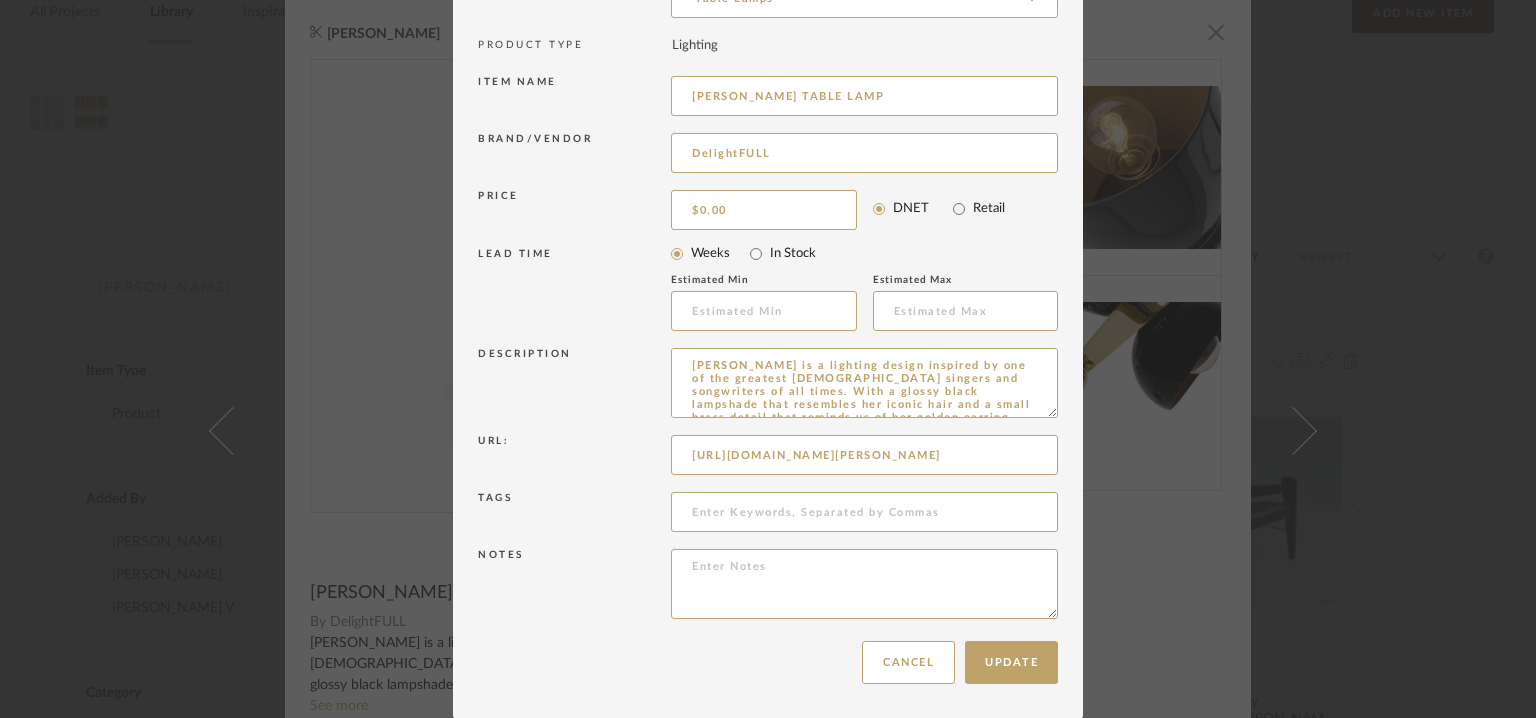 click on "Edit Item ×  Item Type  required Product Inspiration Image   Site Photo or PDF   Upload JPG/PNG images or PDF drawings to create an item with maximum functionality in a Project. By default all items are added to Library.   Product Category  required Table Lamps  PRODUCT TYPE  Lighting  Item name  AMY TABLE LAMP  Brand/Vendor  DelightFULL  Price  $0.00 DNET  Retail   LEAD TIME  Weeks In Stock  Estimated Min   Estimated Max   Description  Amy Table Lamp is a lighting design inspired by one of the greatest British singers and songwriters of all times. With a glossy black lampshade that resembles her iconic hair and a small brass detail that reminds us of her golden earring, DelightFULL was able to create an unforgettable reading light perfect for any music aficionado. 100% handmade in Portugal, with a gold-plated finish and a glossy black coat applied to the body, this small brass lamp is perfect for a vintage bedroom, or a retro home office.  Url:  https://covetlighting.com/products/amy-table-lamp/  Tags" at bounding box center (768, 359) 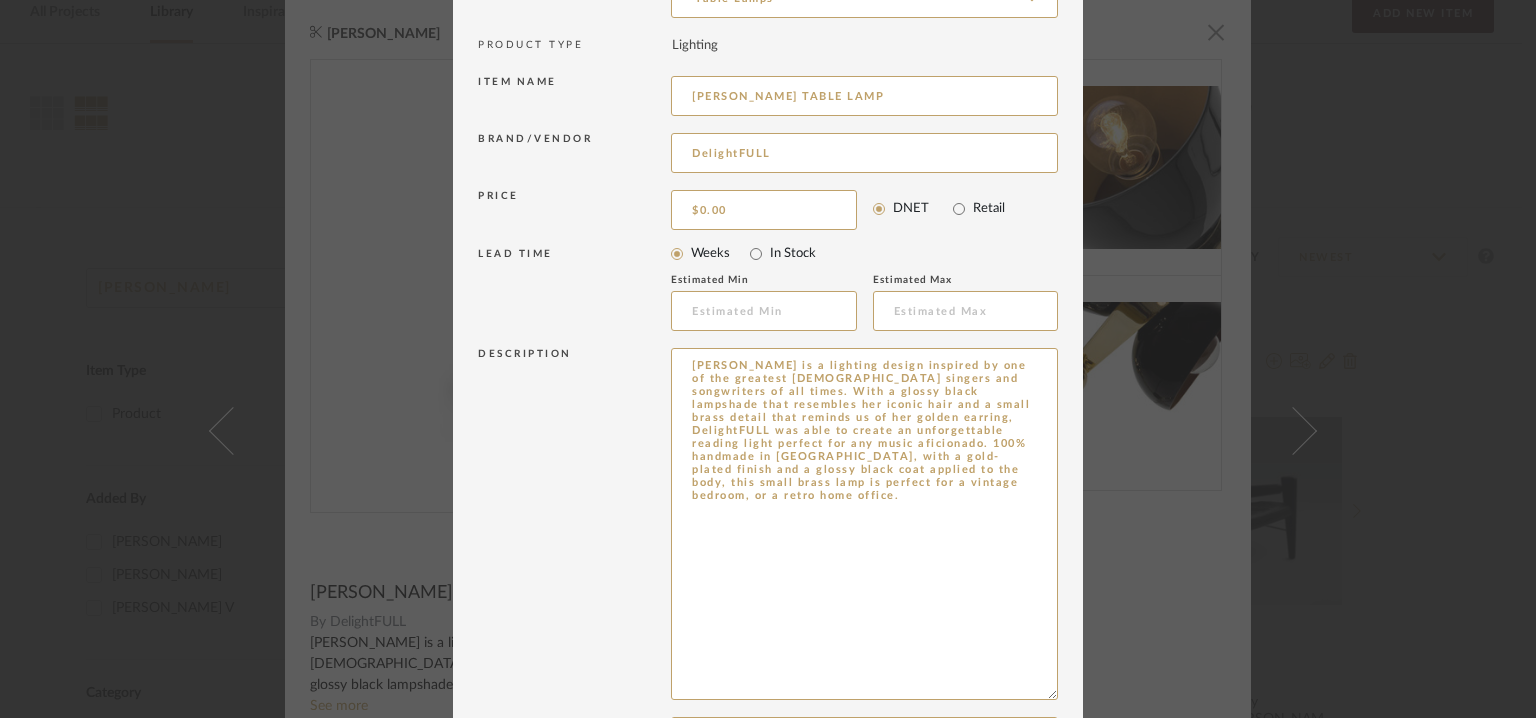 drag, startPoint x: 920, startPoint y: 534, endPoint x: 636, endPoint y: 363, distance: 331.50717 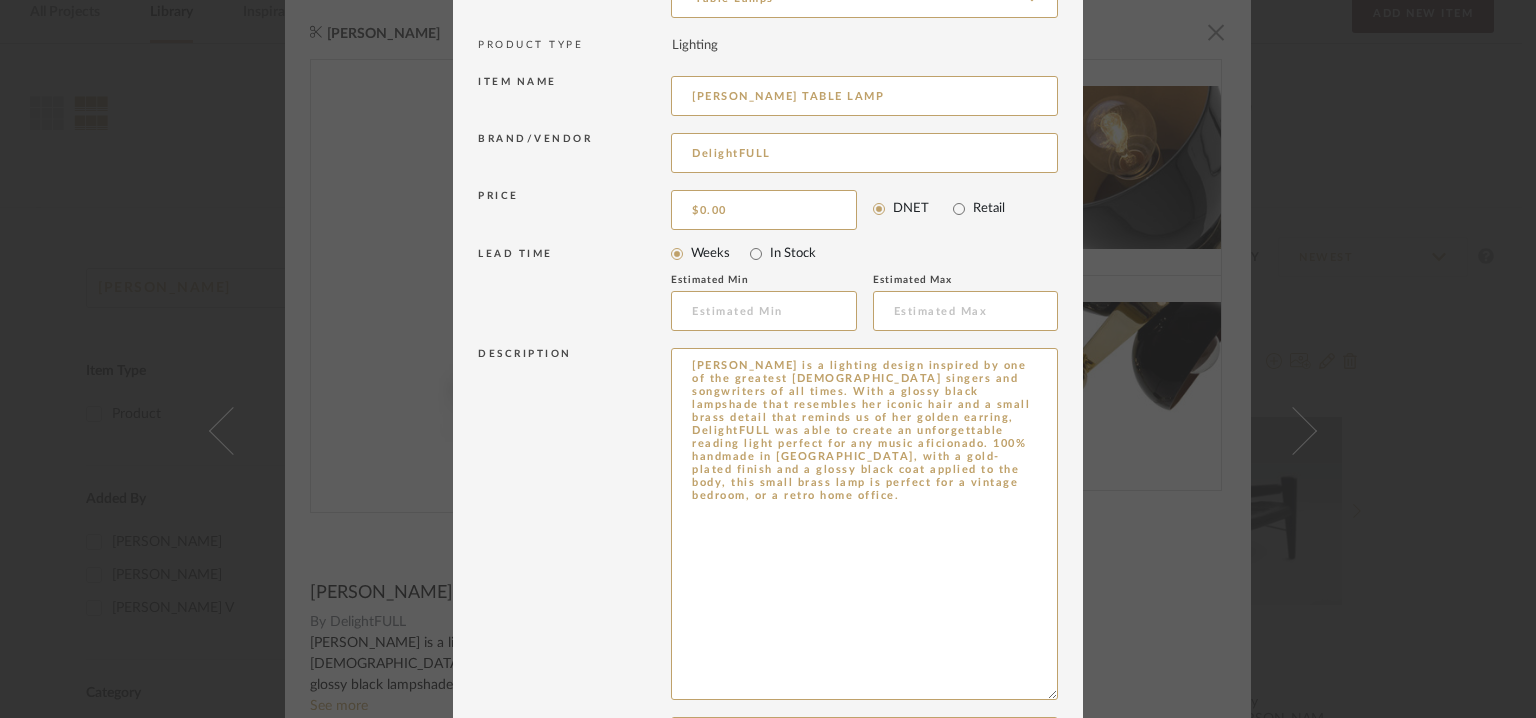 click on "Description  Amy Table Lamp is a lighting design inspired by one of the greatest British singers and songwriters of all times. With a glossy black lampshade that resembles her iconic hair and a small brass detail that reminds us of her golden earring, DelightFULL was able to create an unforgettable reading light perfect for any music aficionado. 100% handmade in Portugal, with a gold-plated finish and a glossy black coat applied to the body, this small brass lamp is perfect for a vintage bedroom, or a retro home office." at bounding box center (768, 527) 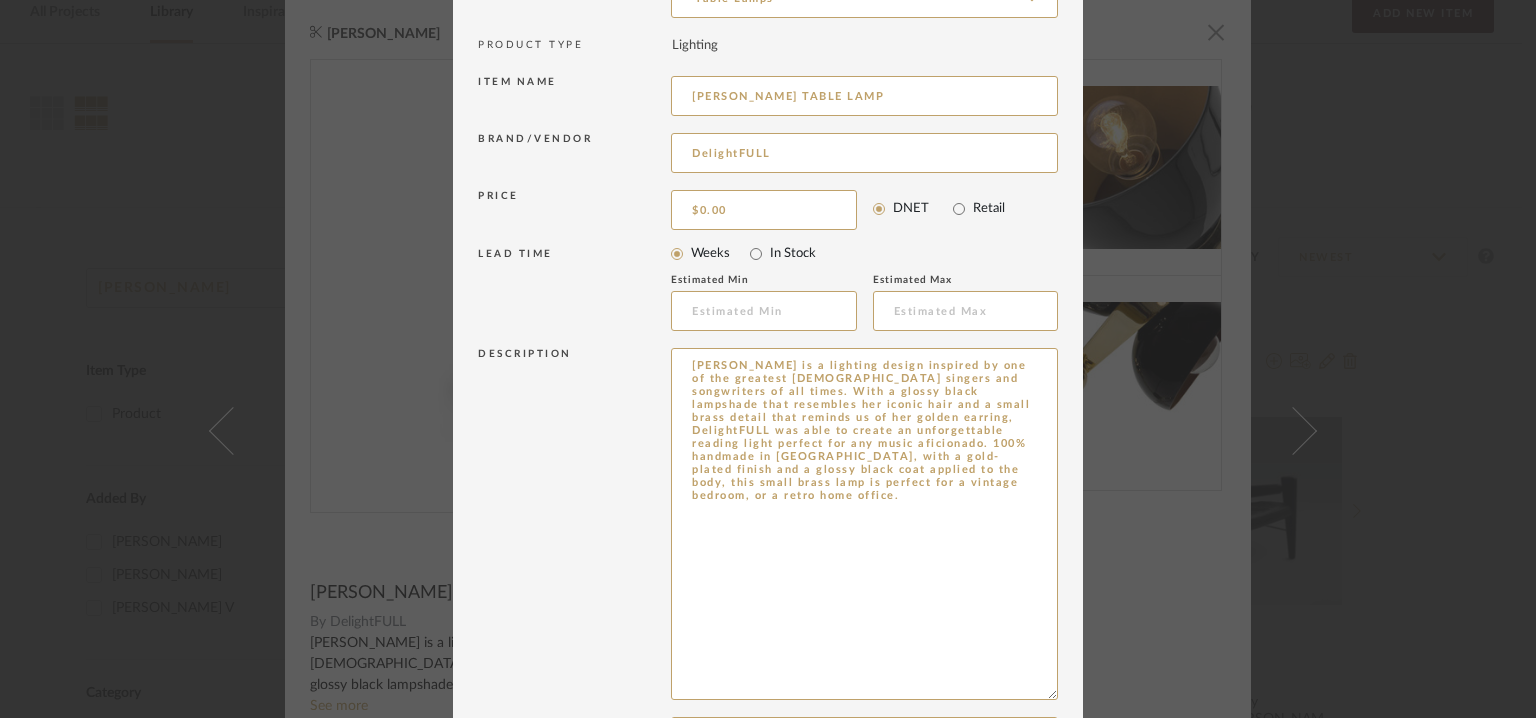 paste on "Type:  Table  lamp
Designer: Na
Dimension(s): height: 55 x length 30cm
Materials & Finish : Aluminum, Brass.
Weight : 2,5 kg | 5.5 lbs
Light Source  : bulbs: 2 x E14 (included) (E12 for USA not included) max 40W per bulb
Voltage  : Na
Cord length :  Na
Installation requirements, if any: (such as mounting options, electrical wiring, or compatibility with existing infrastructure) : Na
Lighting controls: (compatibility with lighting control systems, such as dimmers, timers,)  :  No
Product description: Amy Table Lamp is a lighting design inspired by one of the greatest British singers and songwriters of all times. With a glossy black lampshade that resembles her iconic hair and a small brass detail that reminds us of her golden earring, DelightFULL was able to create an unforgettable reading light perfect for any music aficionado. 100% handmade in Portugal, with a gold-plated finish and a glossy black coat applied to the body, this small brass lamp is perfect for a vintage bedroom, or a retro home office.
Add..." 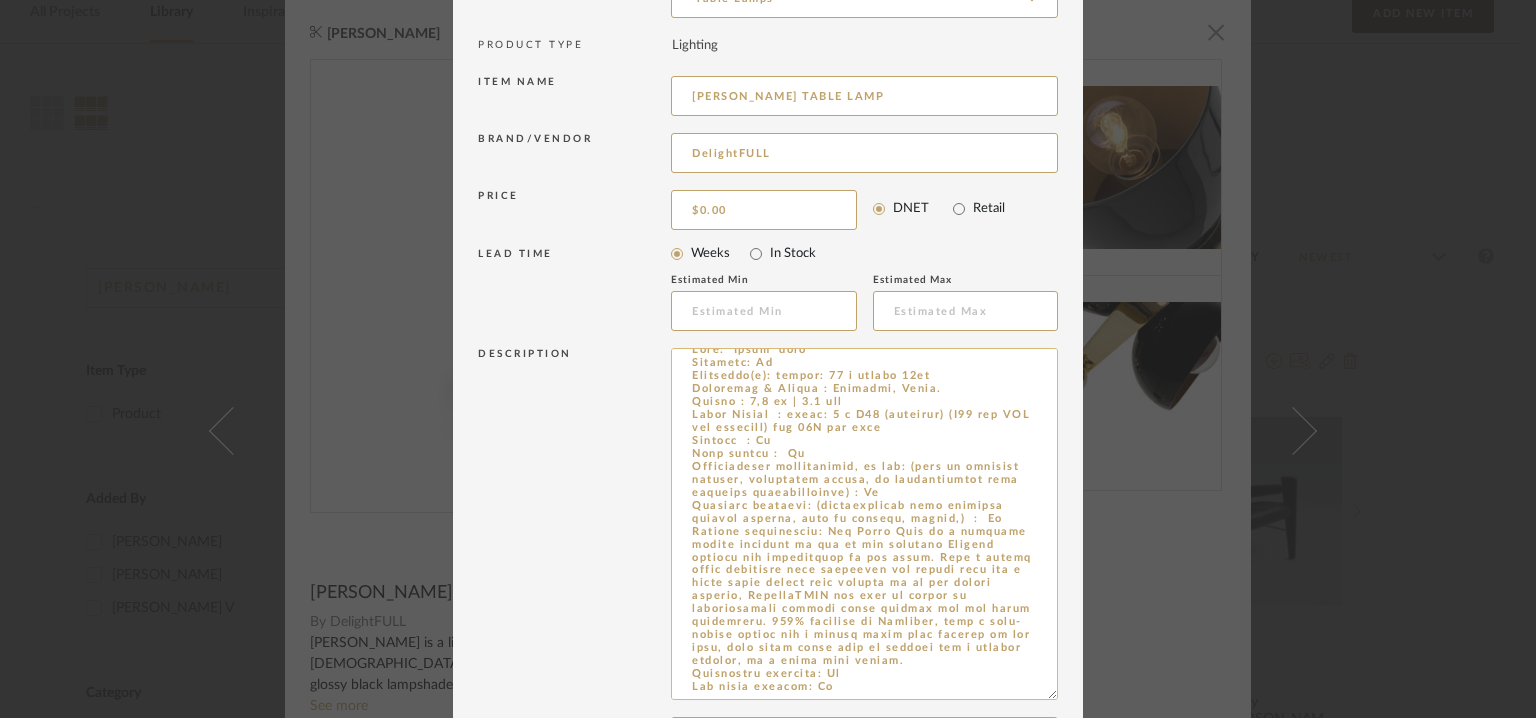 scroll, scrollTop: 28, scrollLeft: 0, axis: vertical 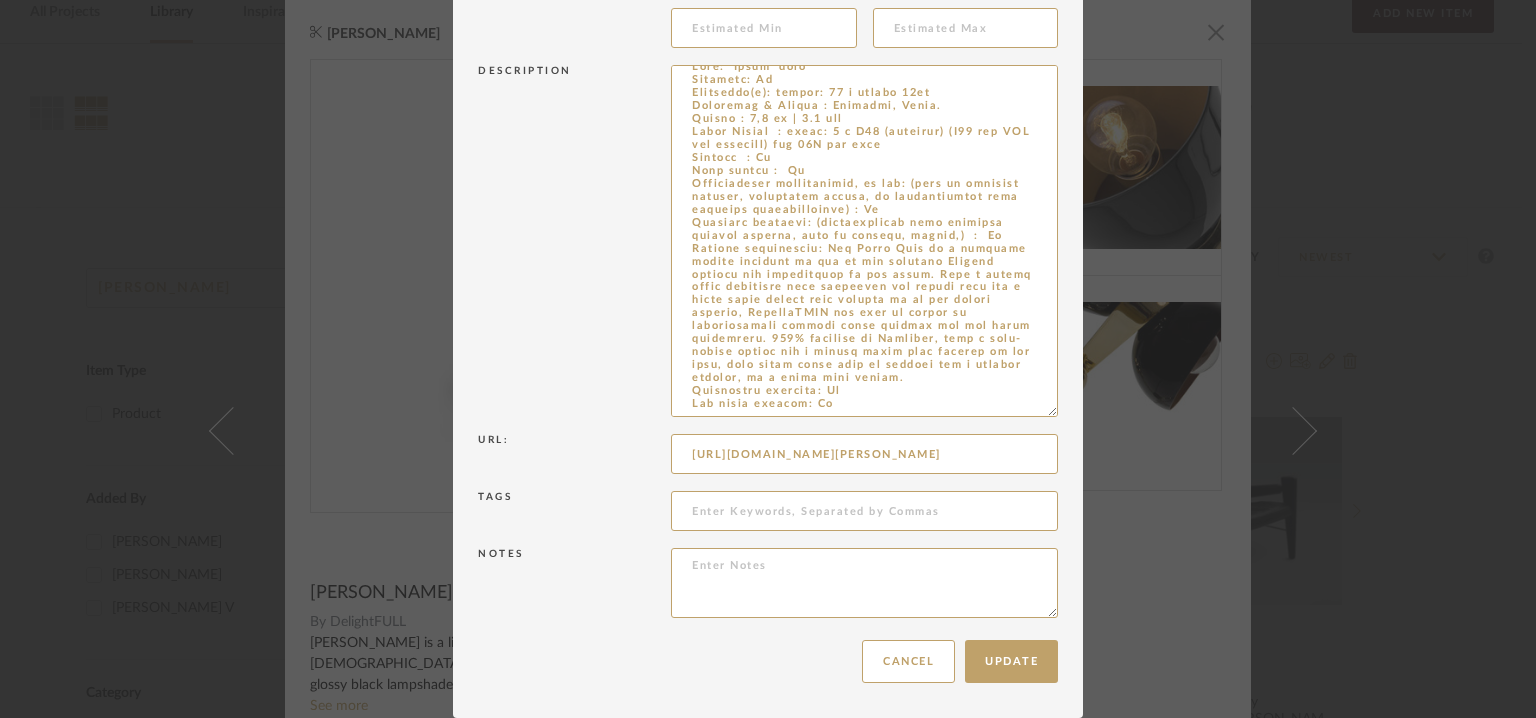 type on "Type:  Table  lamp
Designer: Na
Dimension(s): height: 55 x length 30cm
Materials & Finish : Aluminum, Brass.
Weight : 2,5 kg | 5.5 lbs
Light Source  : bulbs: 2 x E14 (included) (E12 for USA not included) max 40W per bulb
Voltage  : Na
Cord length :  Na
Installation requirements, if any: (such as mounting options, electrical wiring, or compatibility with existing infrastructure) : Na
Lighting controls: (compatibility with lighting control systems, such as dimmers, timers,)  :  No
Product description: Amy Table Lamp is a lighting design inspired by one of the greatest British singers and songwriters of all times. With a glossy black lampshade that resembles her iconic hair and a small brass detail that reminds us of her golden earring, DelightFULL was able to create an unforgettable reading light perfect for any music aficionado. 100% handmade in Portugal, with a gold-plated finish and a glossy black coat applied to the body, this small brass lamp is perfect for a vintage bedroom, or a retro home office.
Add..." 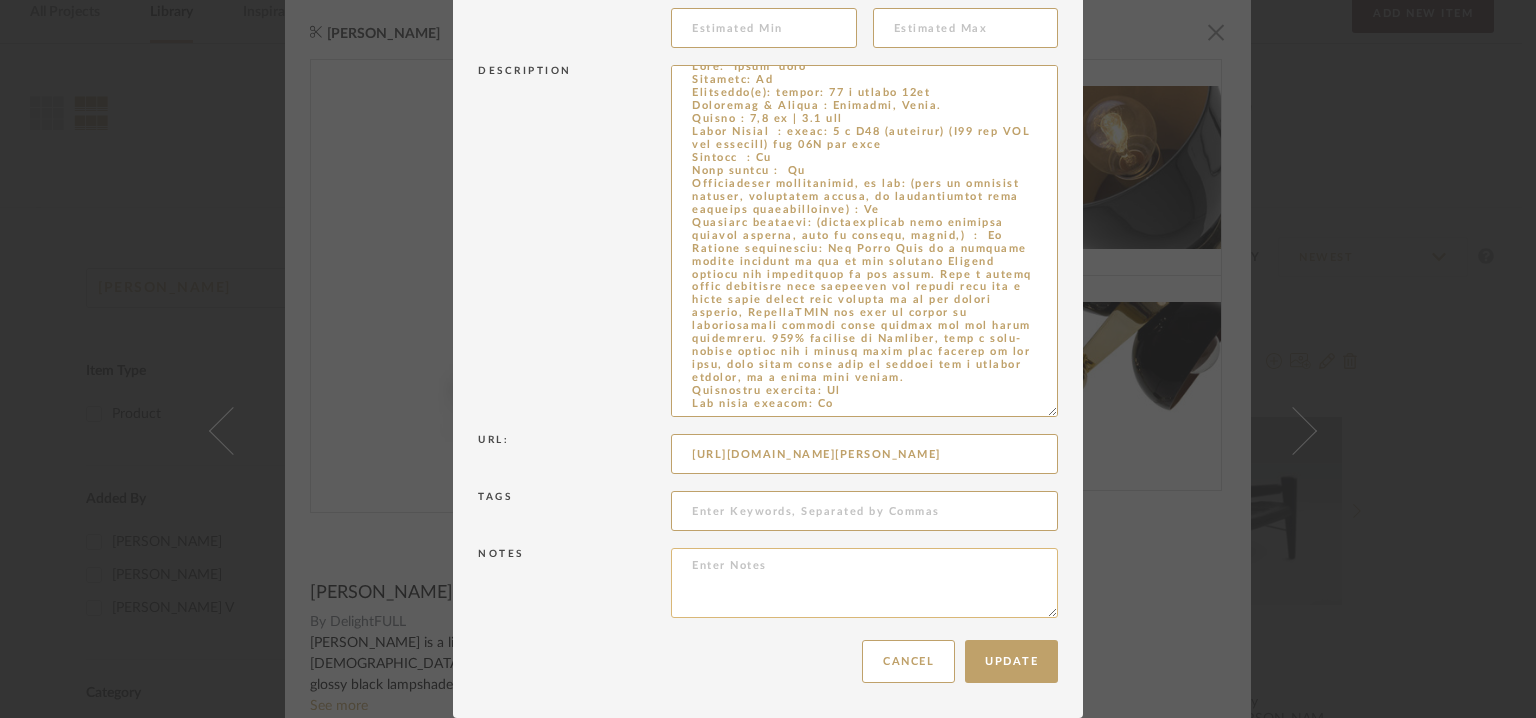 click at bounding box center [864, 583] 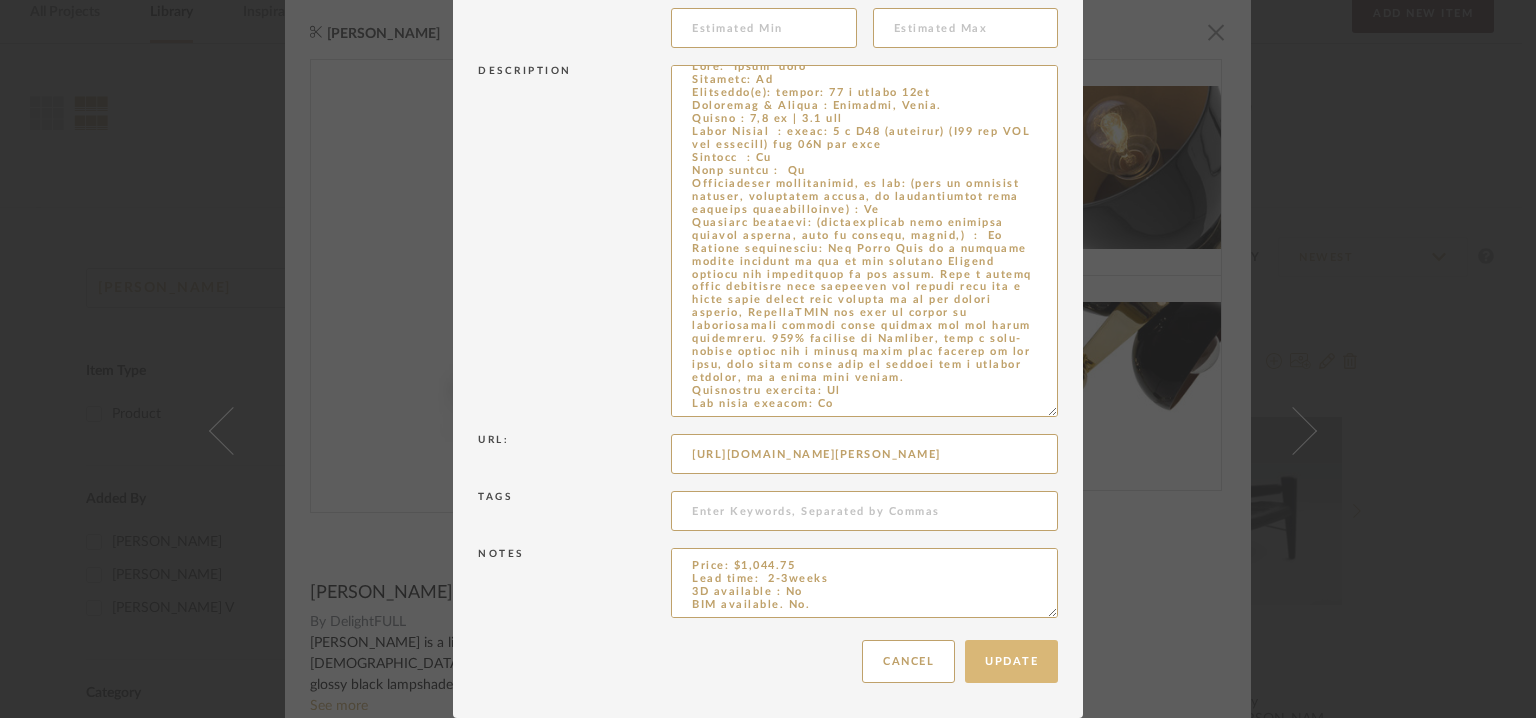 type on "Price: $1,044.75
Lead time:  2-3weeks
3D available : No
BIM available. No.
Point of Contact  : To be eastablished.
Contact number :  [PHONE_NUMBER]
Email address : [EMAIL_ADDRESS][DOMAIN_NAME]
Address : Resident HQ
[STREET_ADDRESS]. [GEOGRAPHIC_DATA].
Additional contact information: NA" 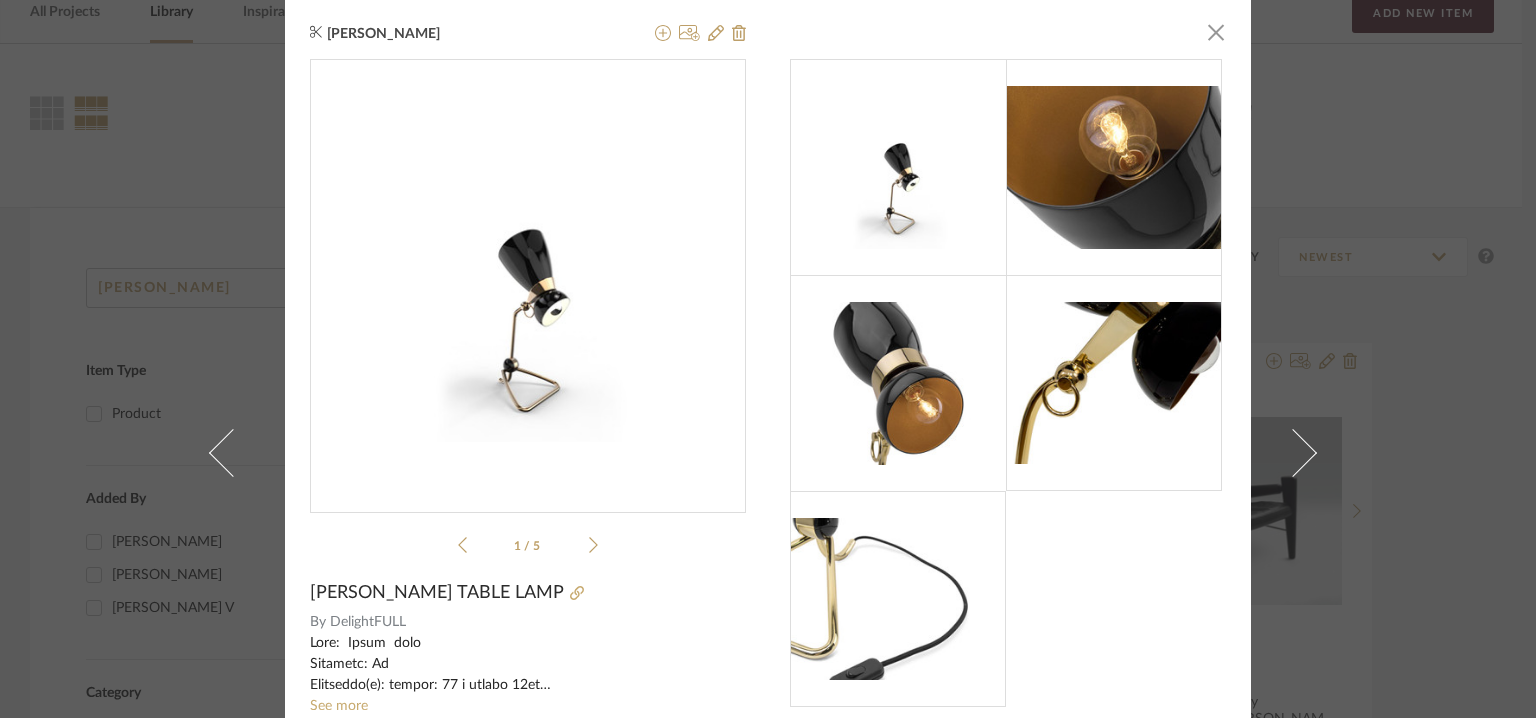 click 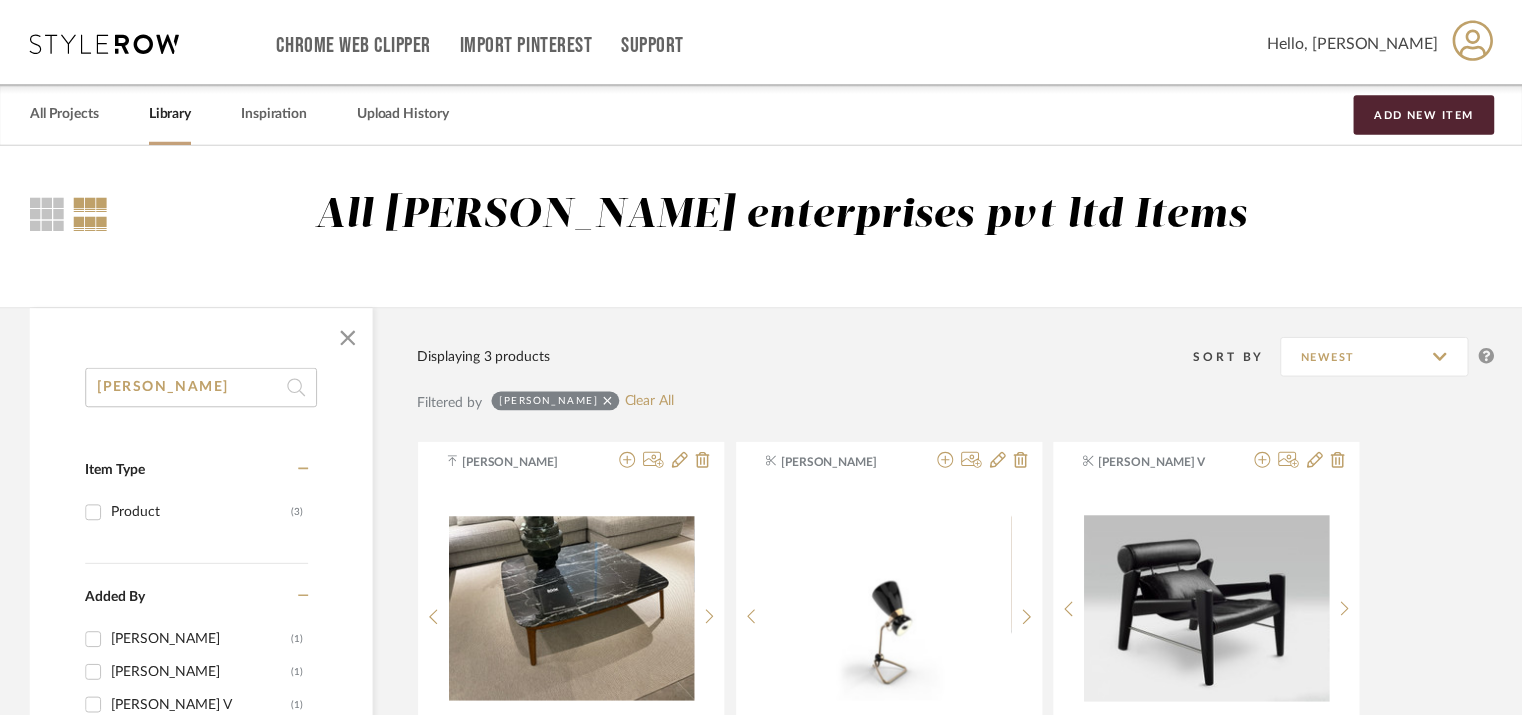scroll, scrollTop: 100, scrollLeft: 0, axis: vertical 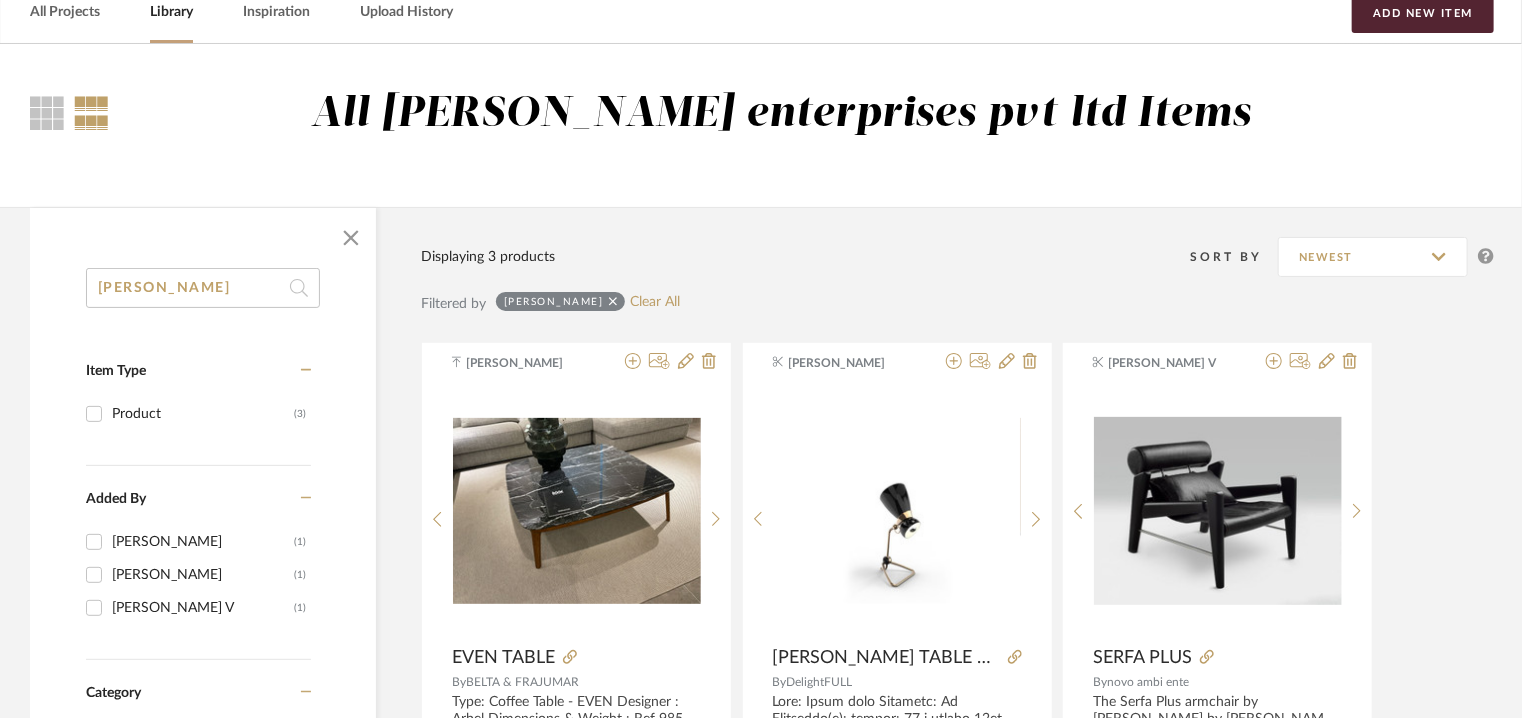 drag, startPoint x: 131, startPoint y: 297, endPoint x: 0, endPoint y: 293, distance: 131.06105 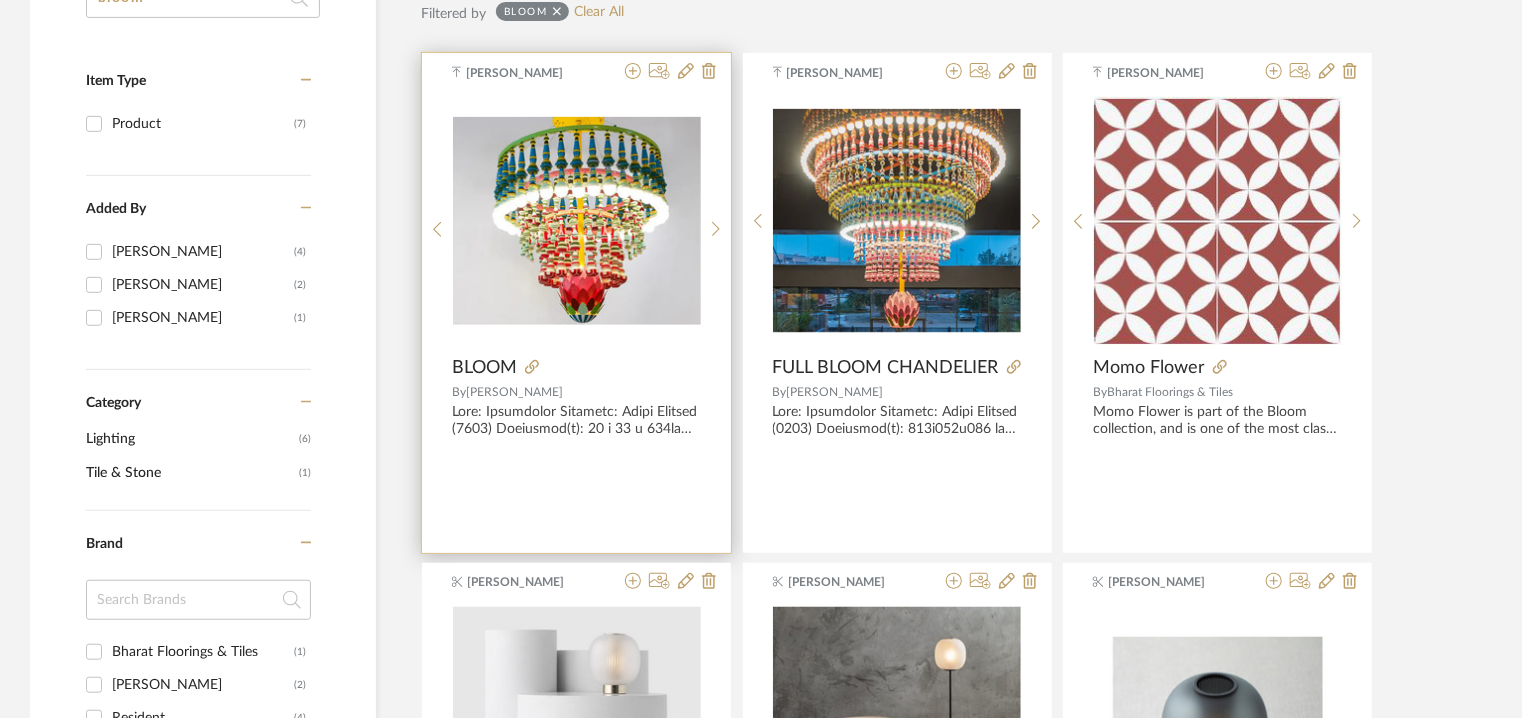scroll, scrollTop: 700, scrollLeft: 0, axis: vertical 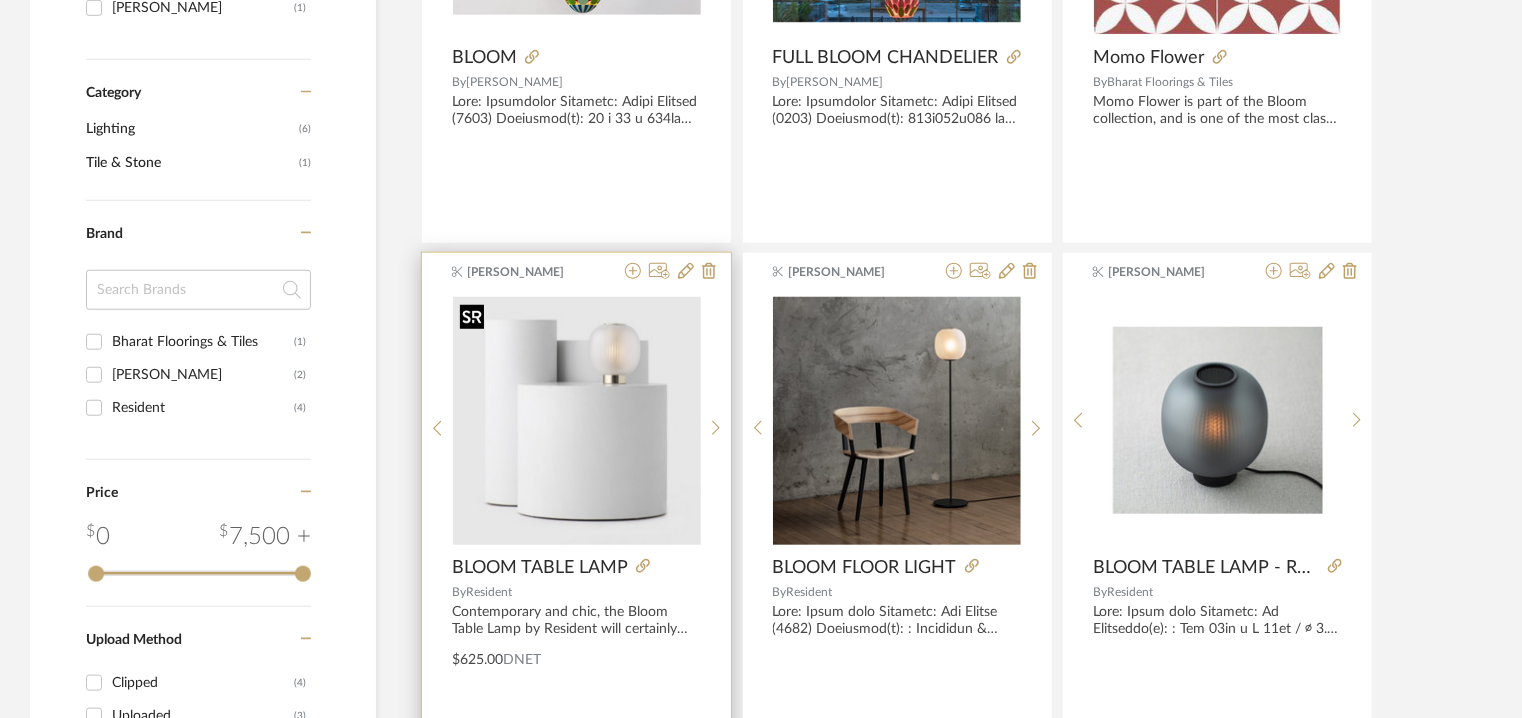 type on "bloom" 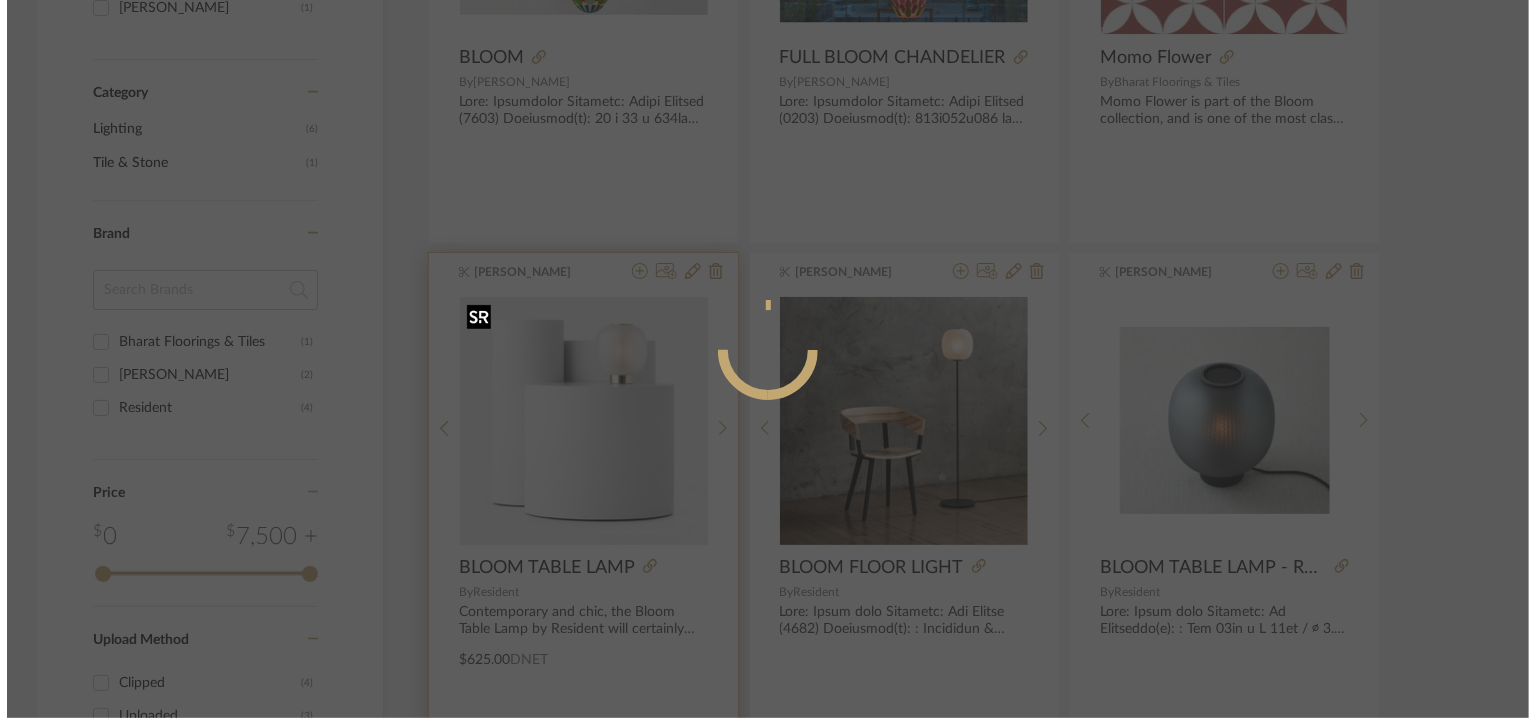 scroll, scrollTop: 0, scrollLeft: 0, axis: both 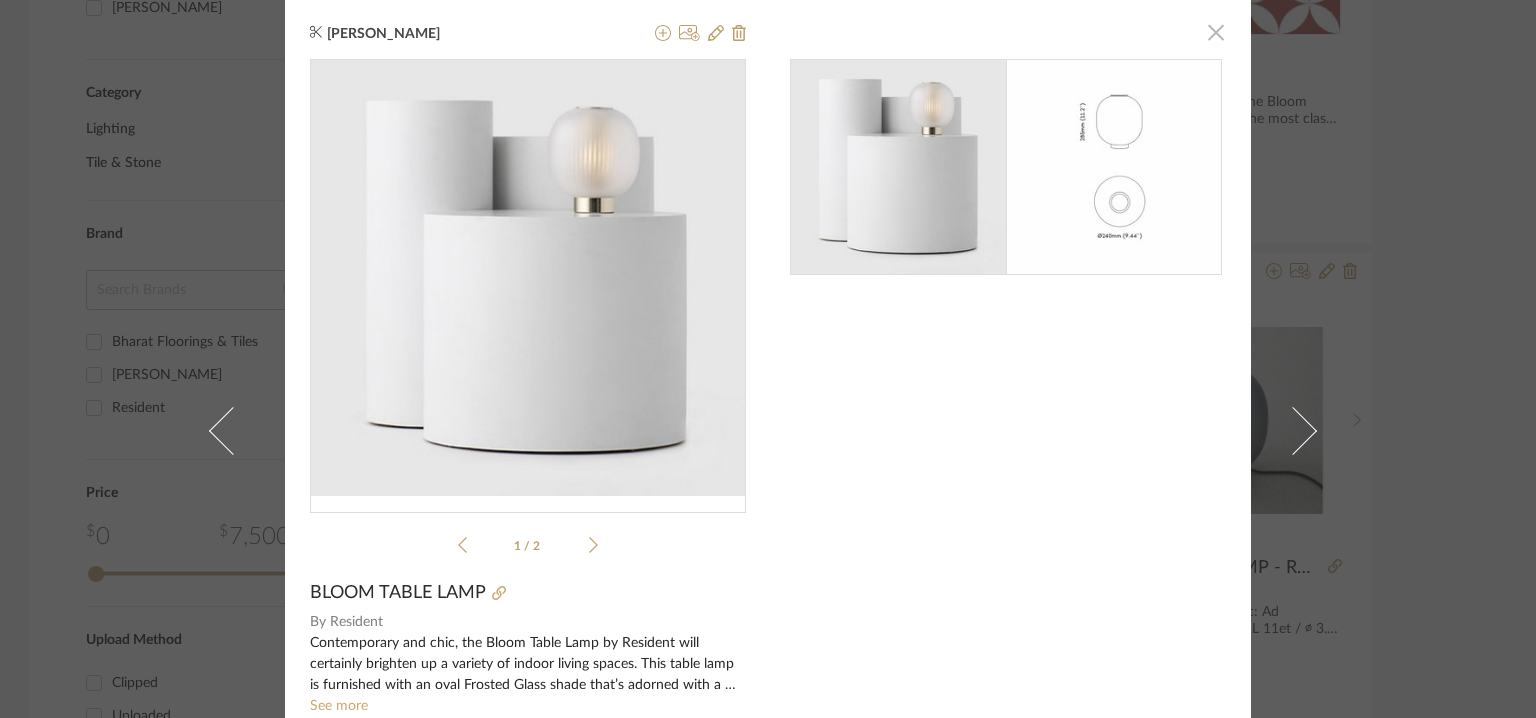 click 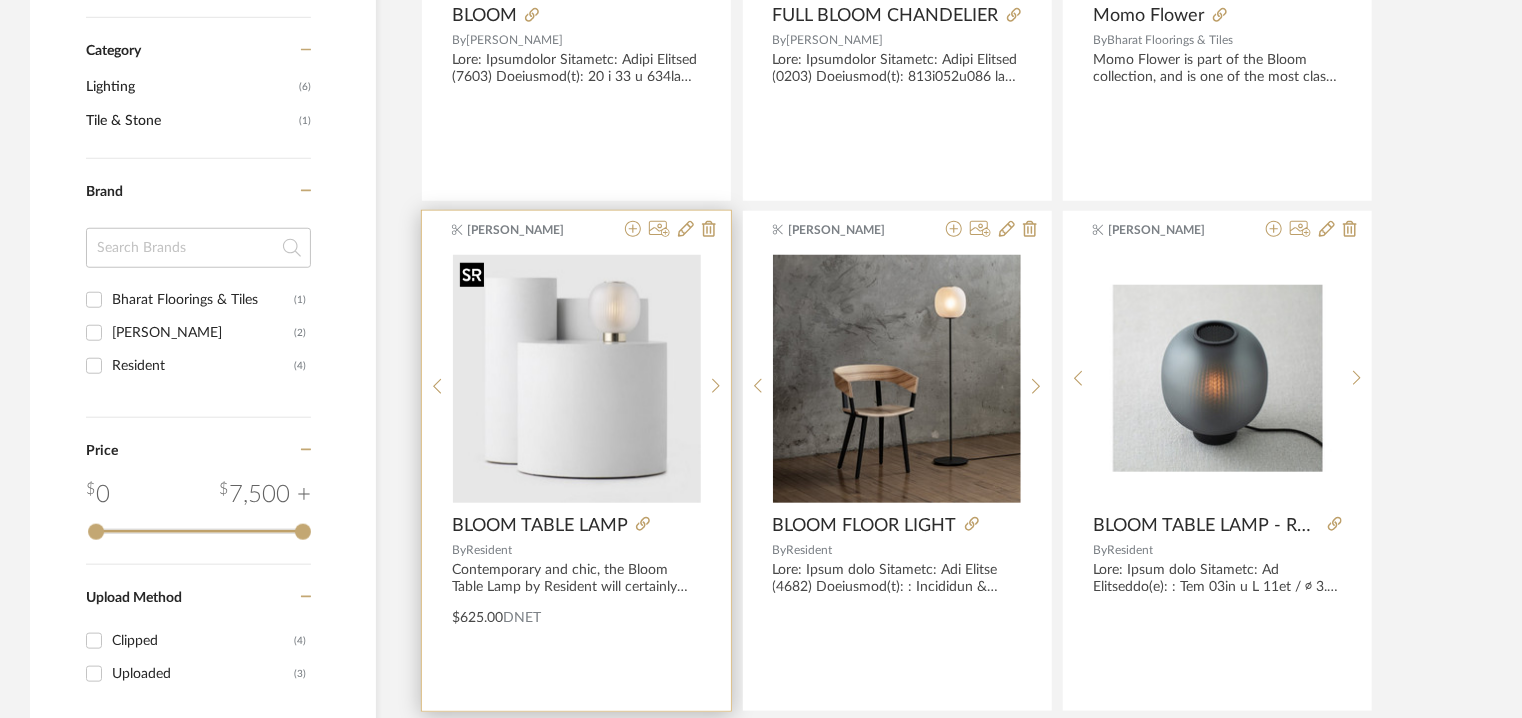 scroll, scrollTop: 800, scrollLeft: 0, axis: vertical 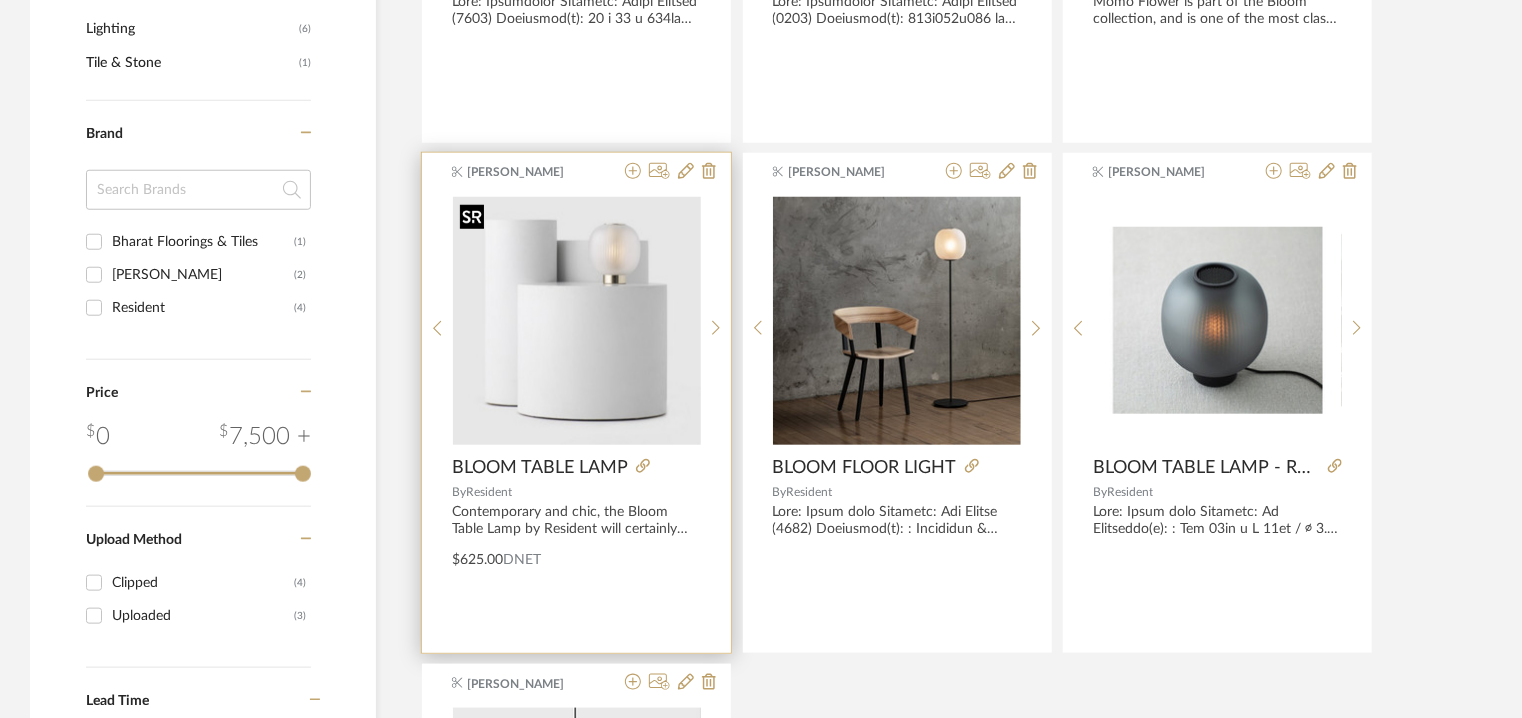 click at bounding box center (577, 321) 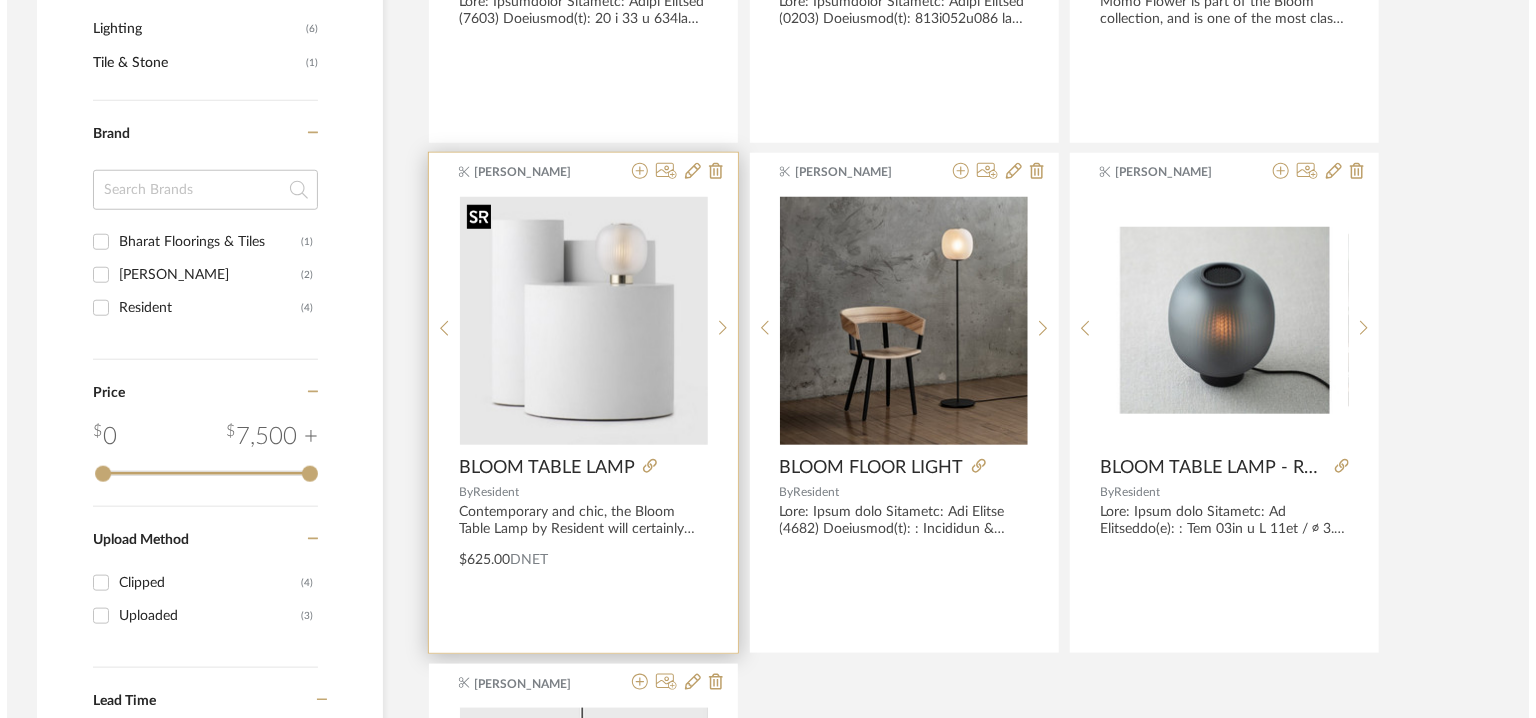scroll, scrollTop: 0, scrollLeft: 0, axis: both 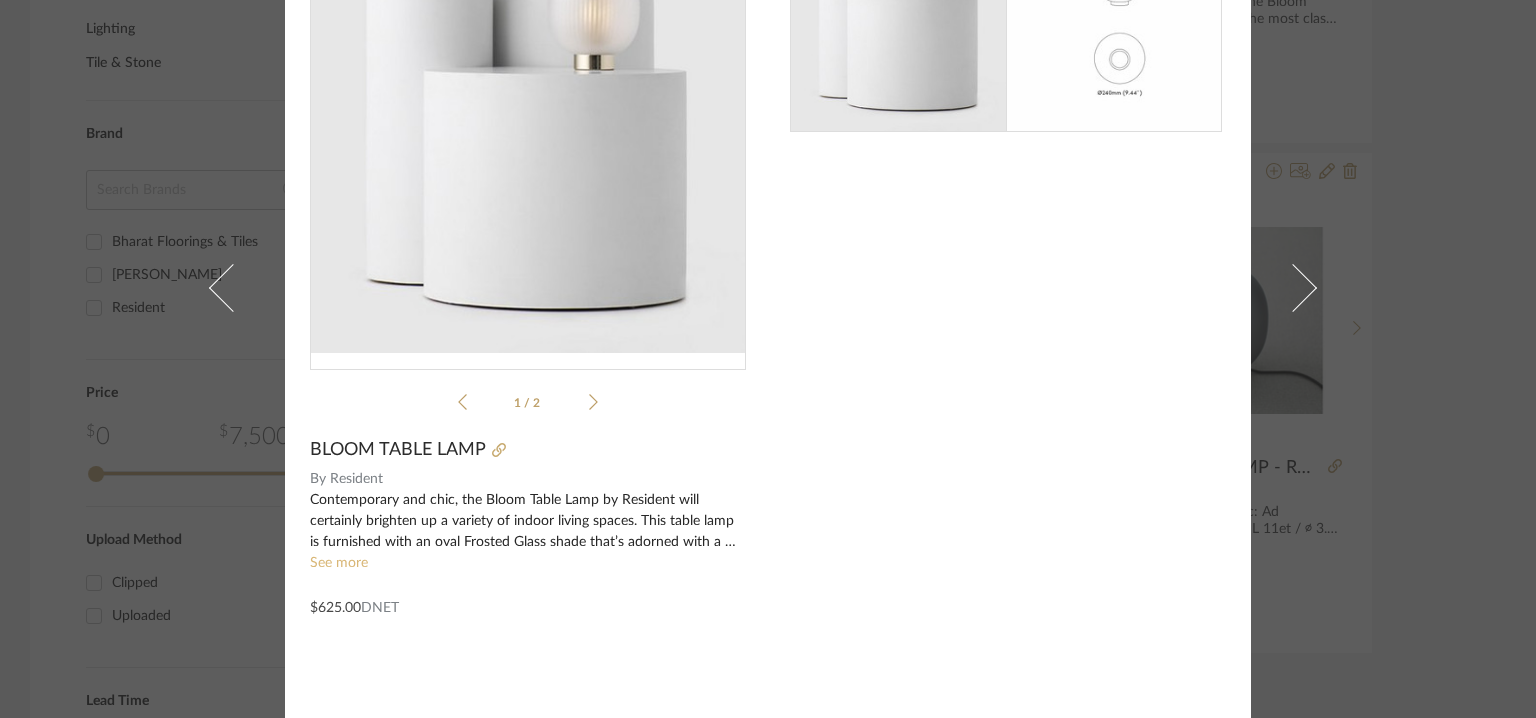 click on "See more" 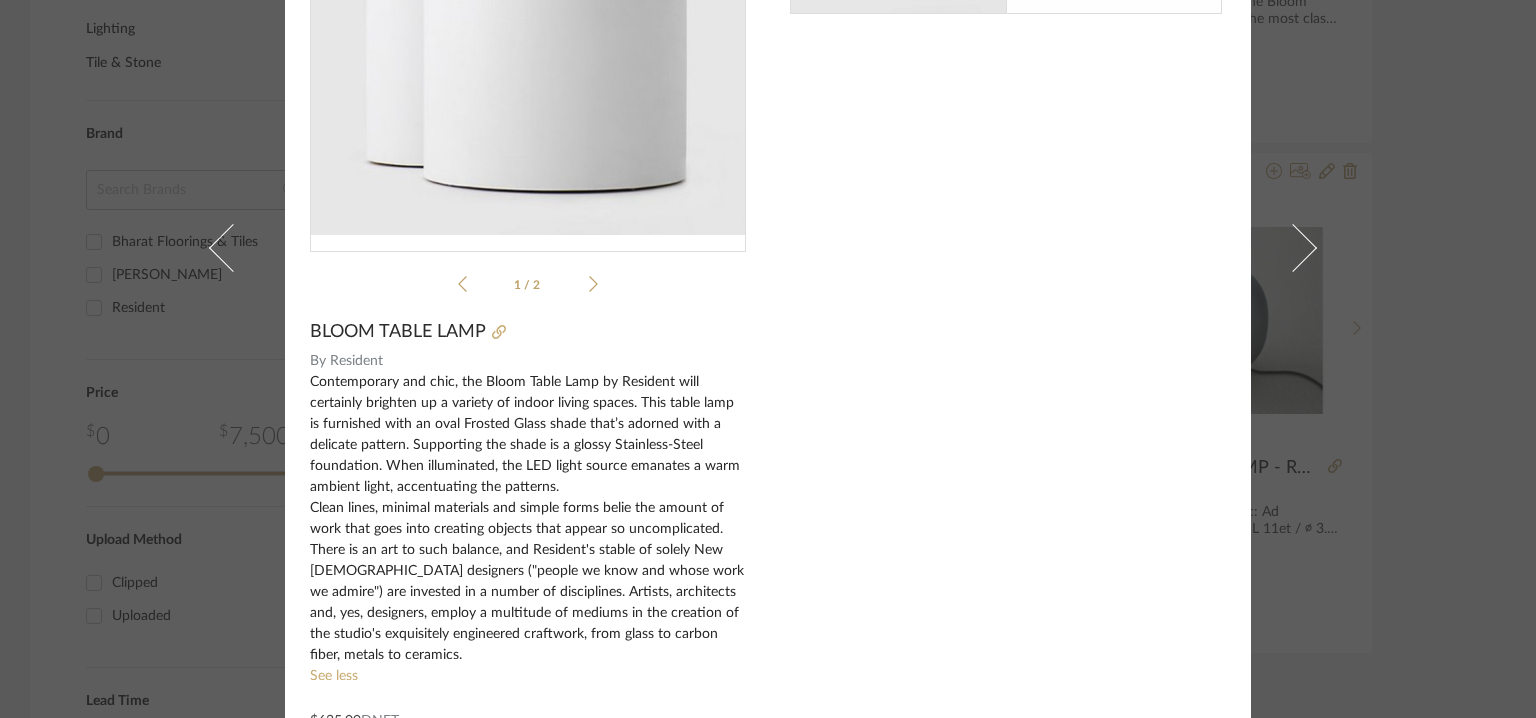 scroll, scrollTop: 298, scrollLeft: 0, axis: vertical 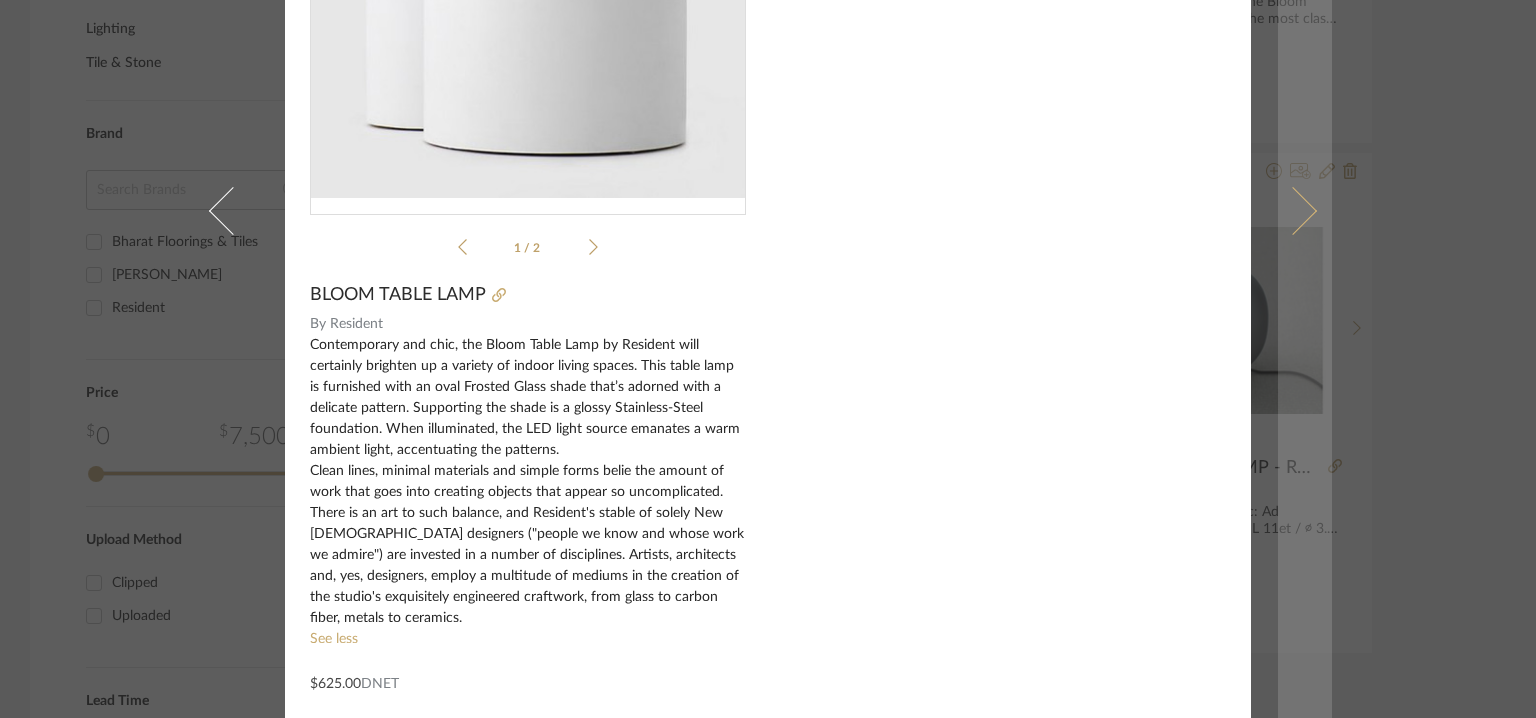 click at bounding box center [1293, 210] 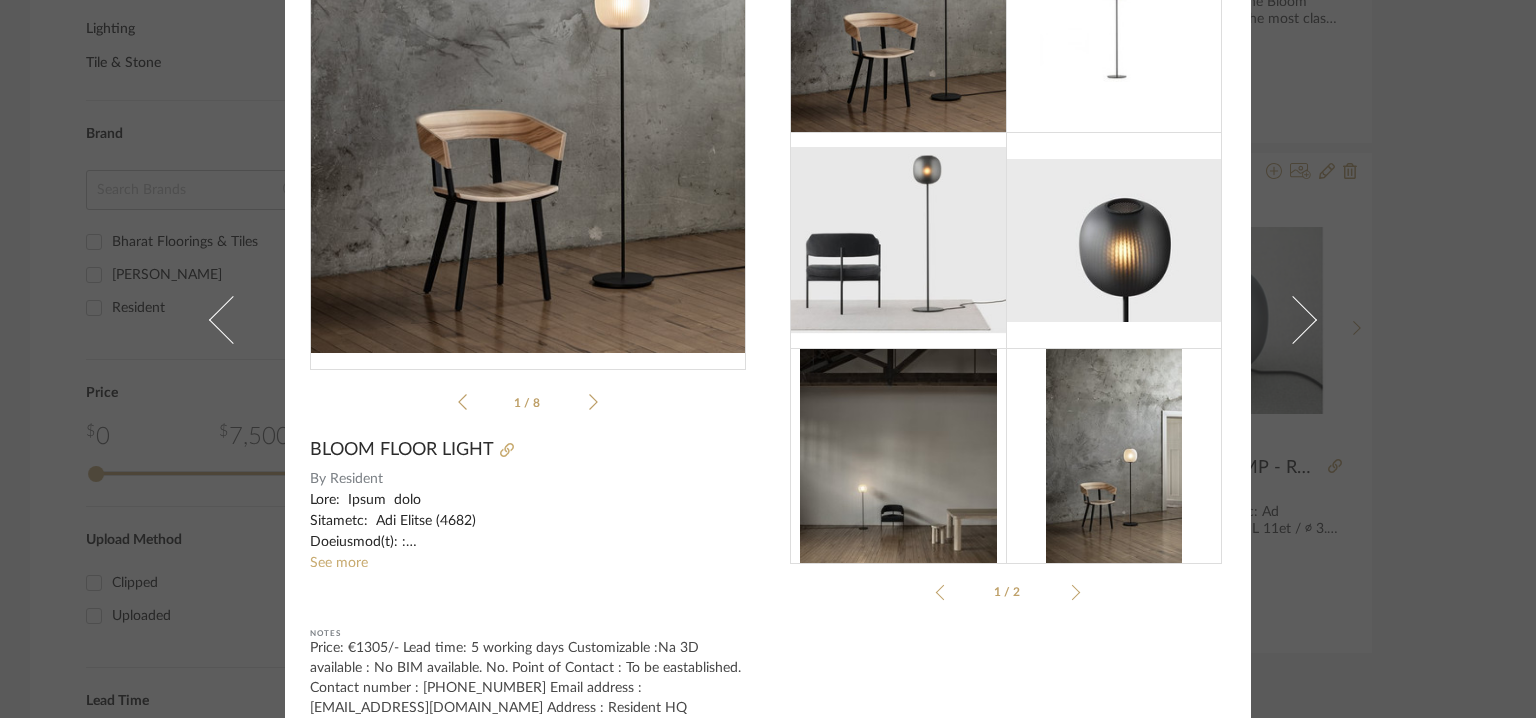 scroll, scrollTop: 188, scrollLeft: 0, axis: vertical 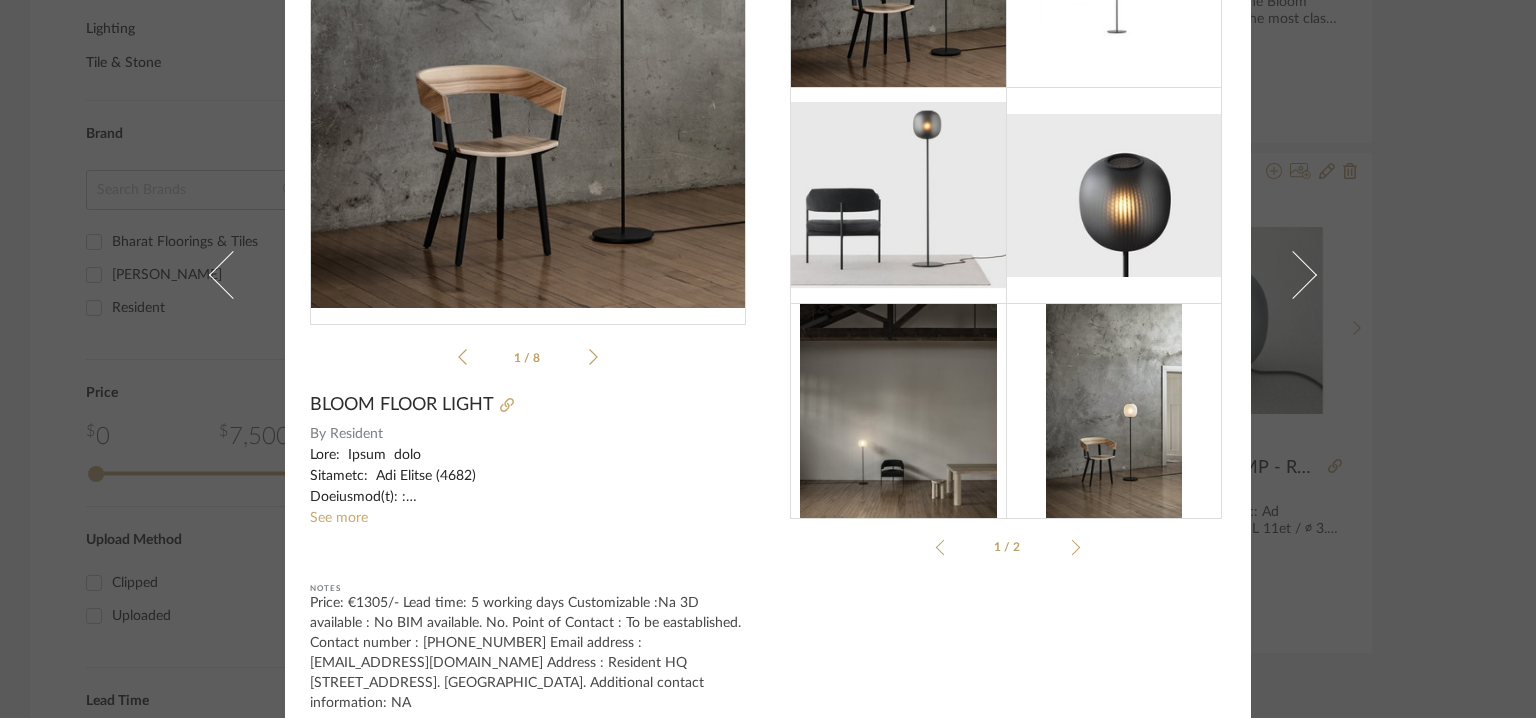 drag, startPoint x: 603, startPoint y: 682, endPoint x: 476, endPoint y: 624, distance: 139.61734 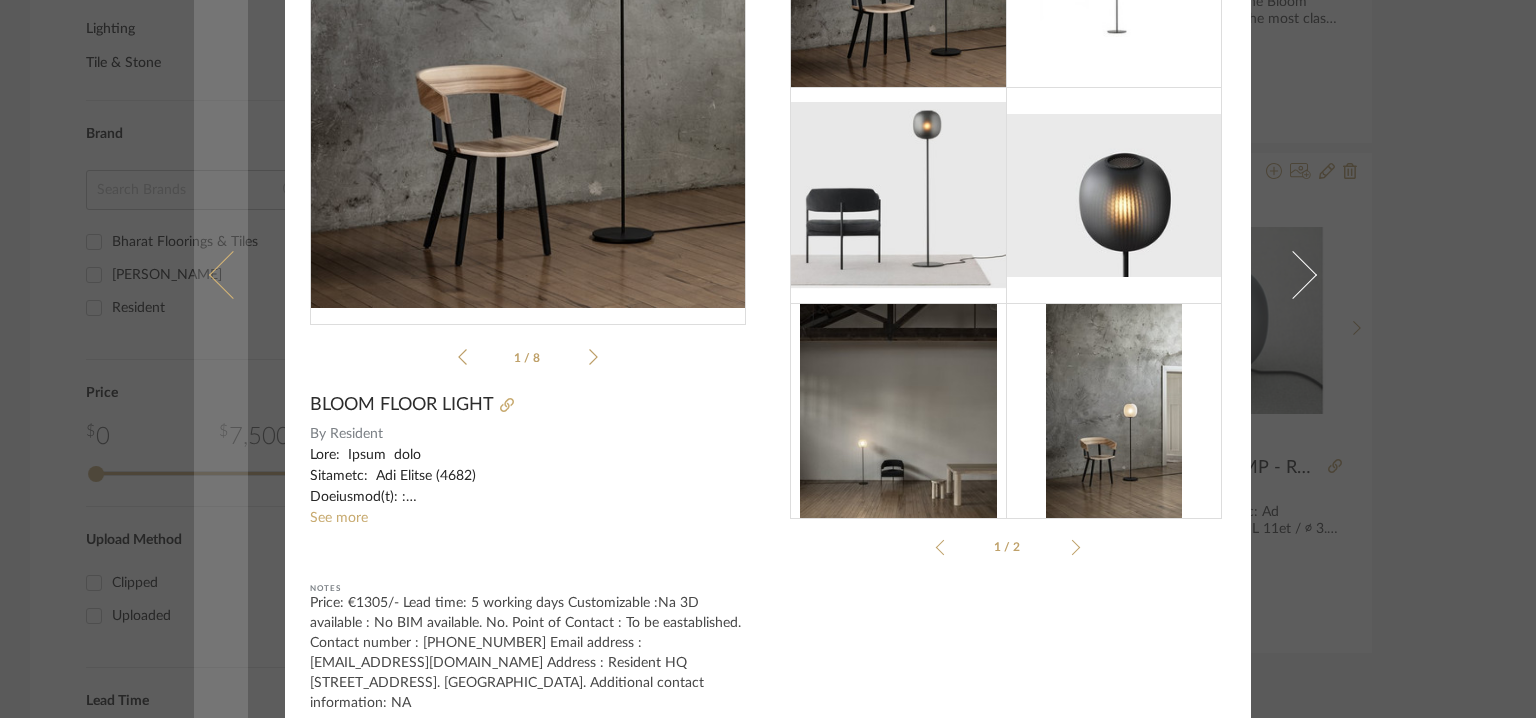click at bounding box center (233, 275) 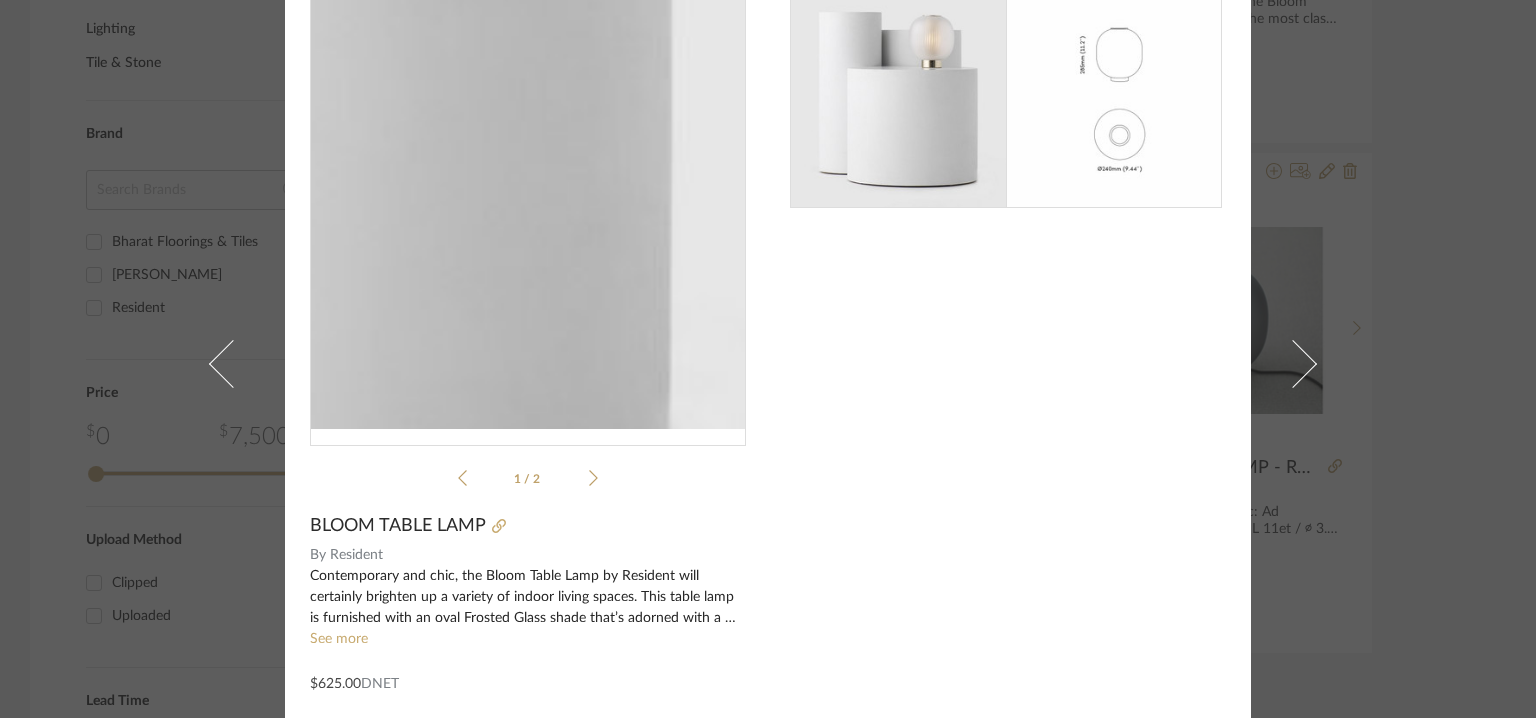 scroll, scrollTop: 0, scrollLeft: 0, axis: both 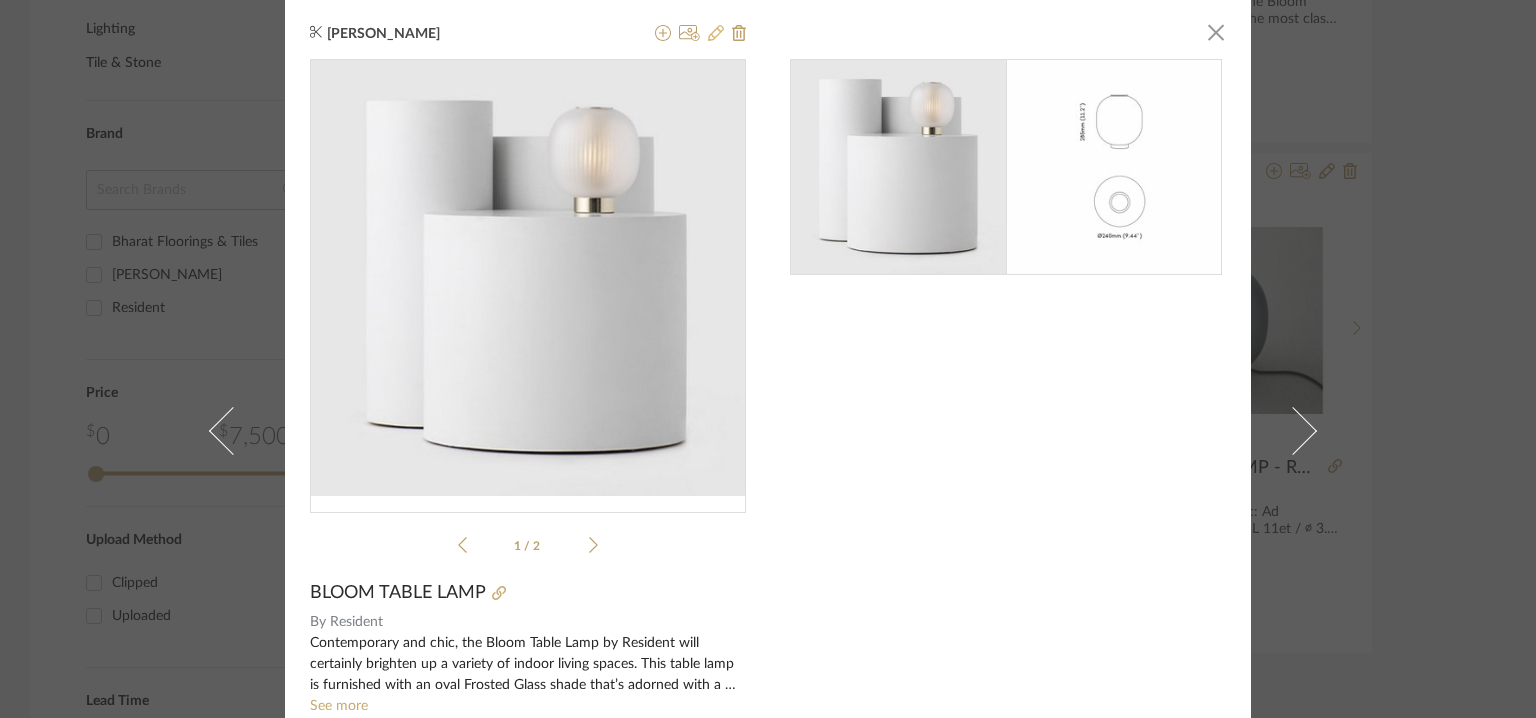 click 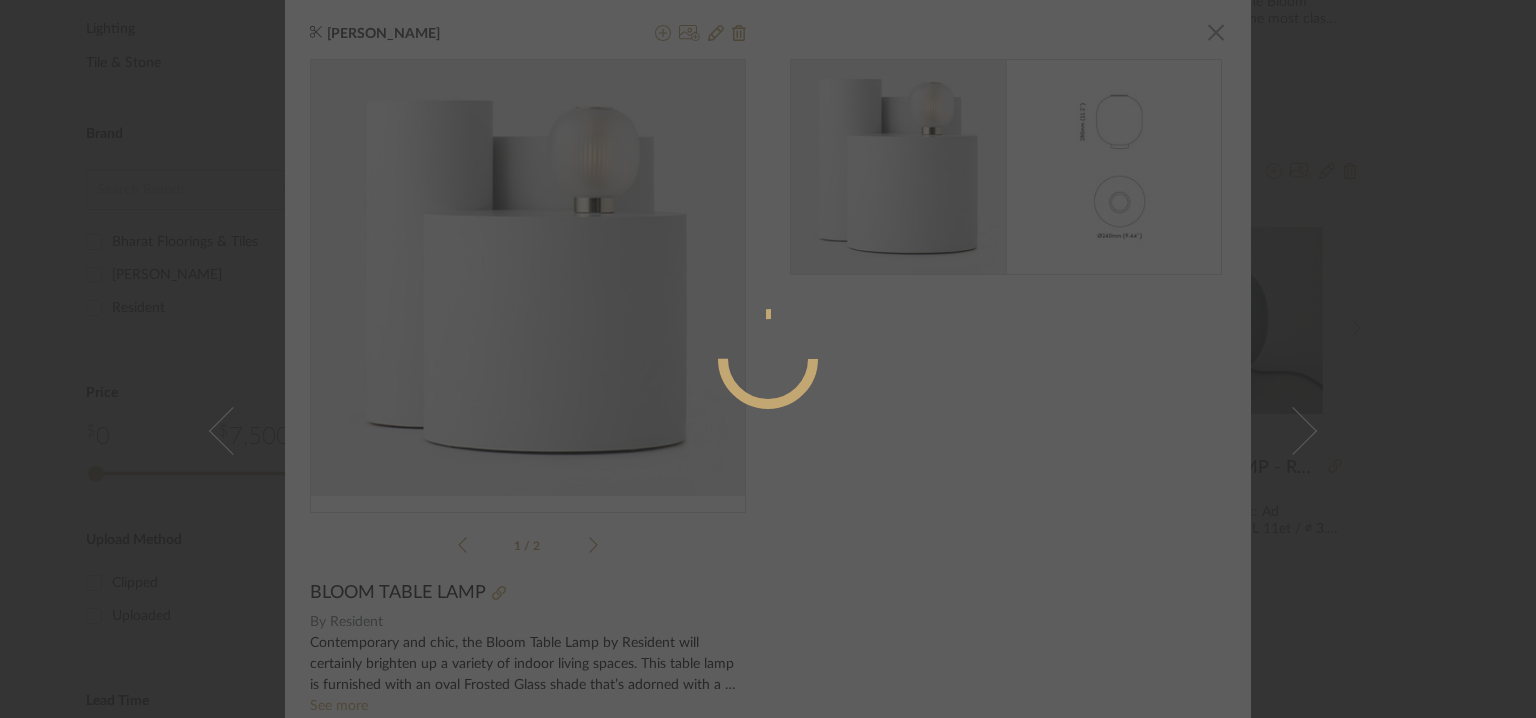 radio on "true" 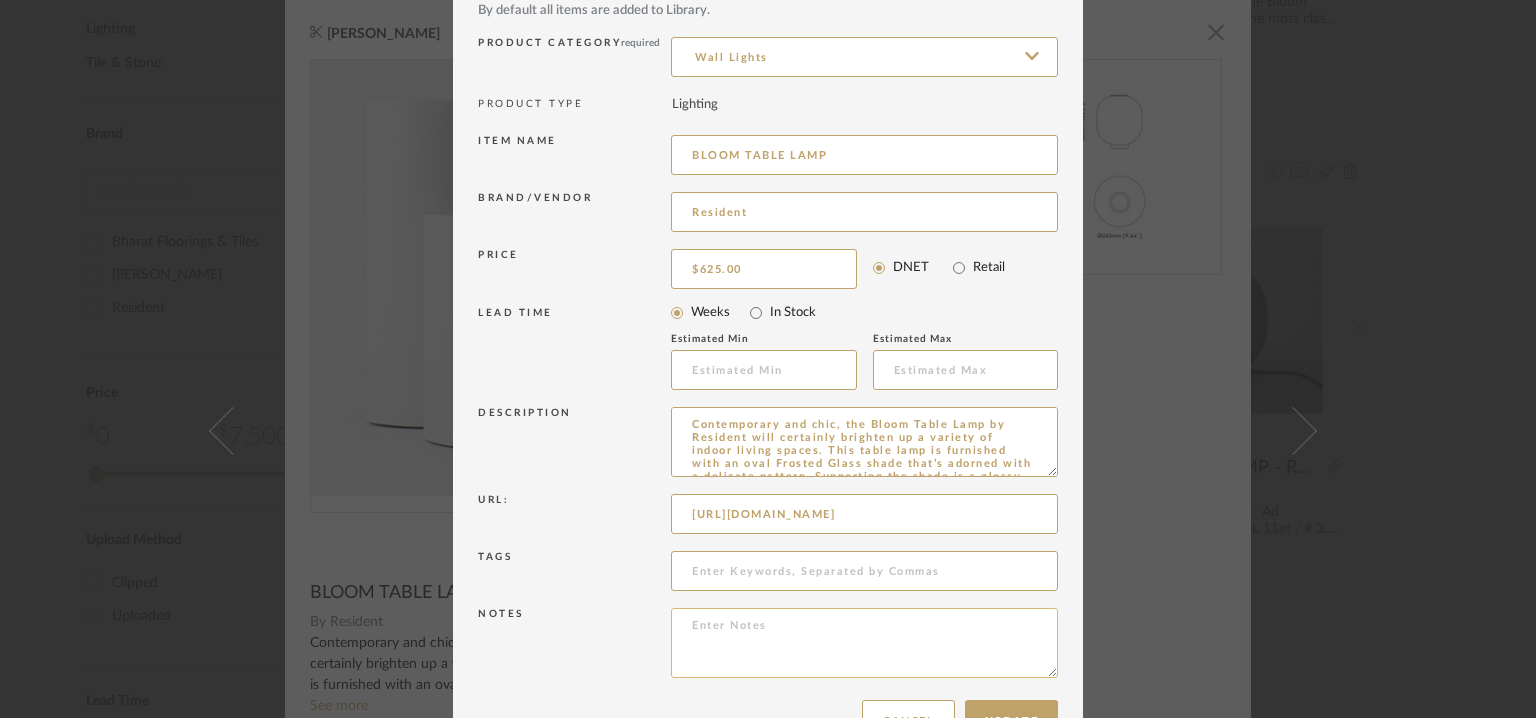 scroll, scrollTop: 192, scrollLeft: 0, axis: vertical 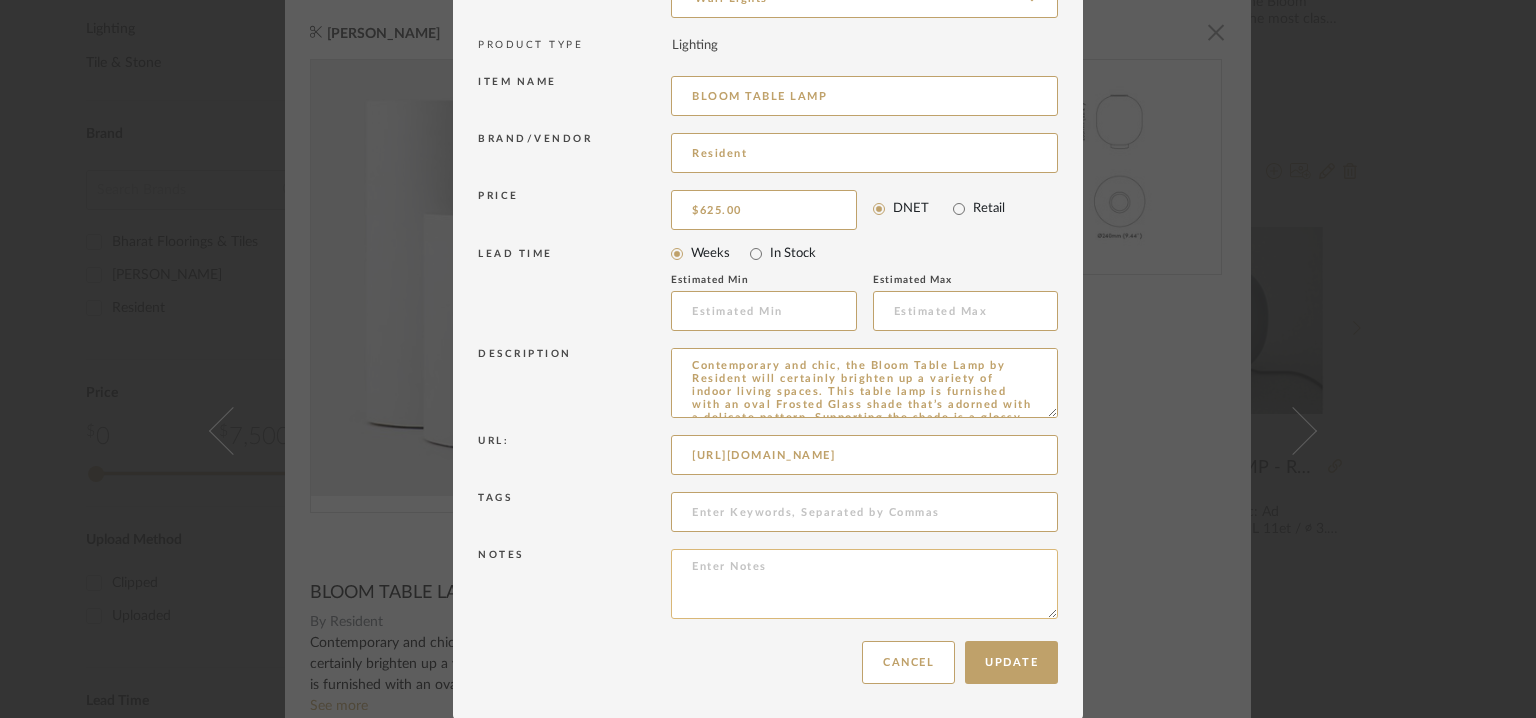 paste on "No. Point of Contact : To be eastablished. Contact number : +64 9 601 9241 Email address : info@resident.co.nz Address : Resident HQ 9C Exmouth Street, Eden Terrace Auckland. New Zealand. Additional contact information: NA" 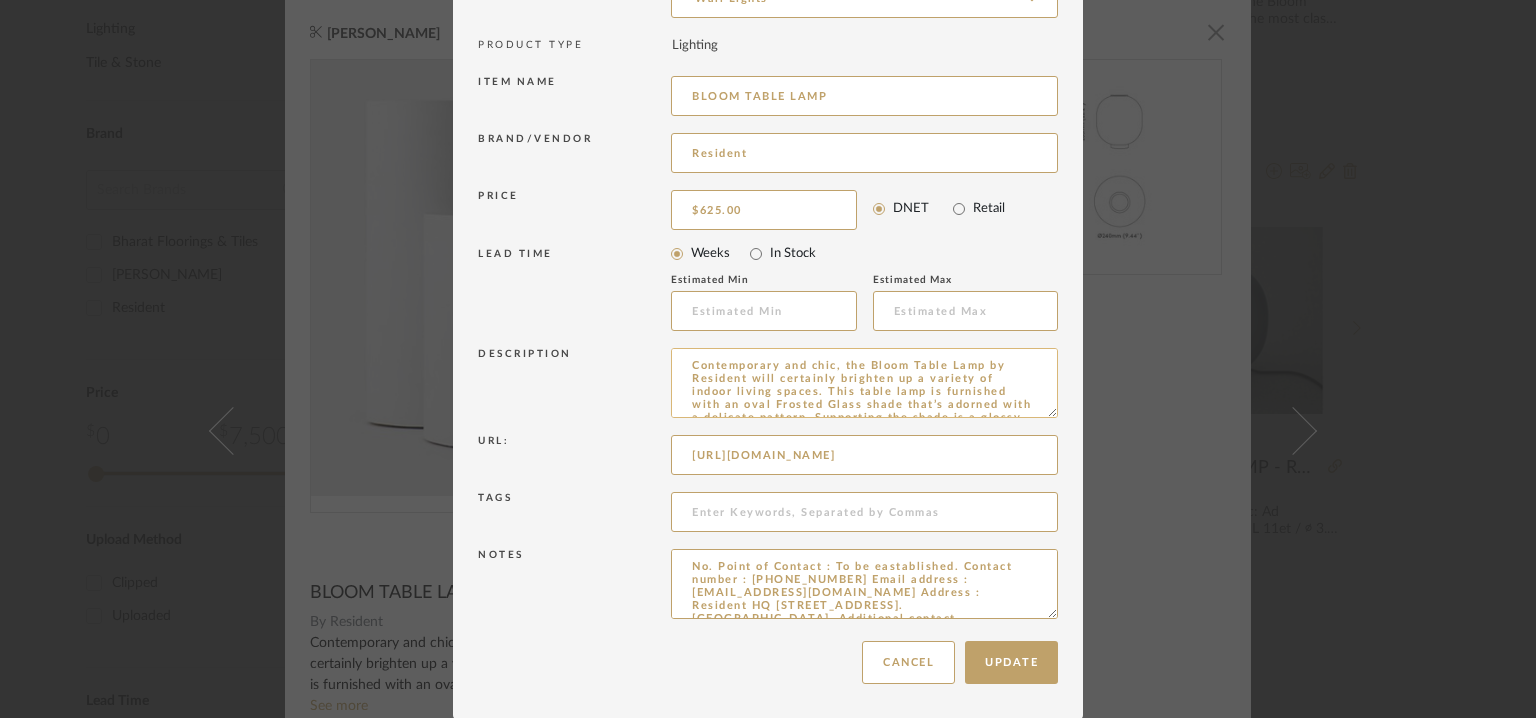 scroll, scrollTop: 6, scrollLeft: 0, axis: vertical 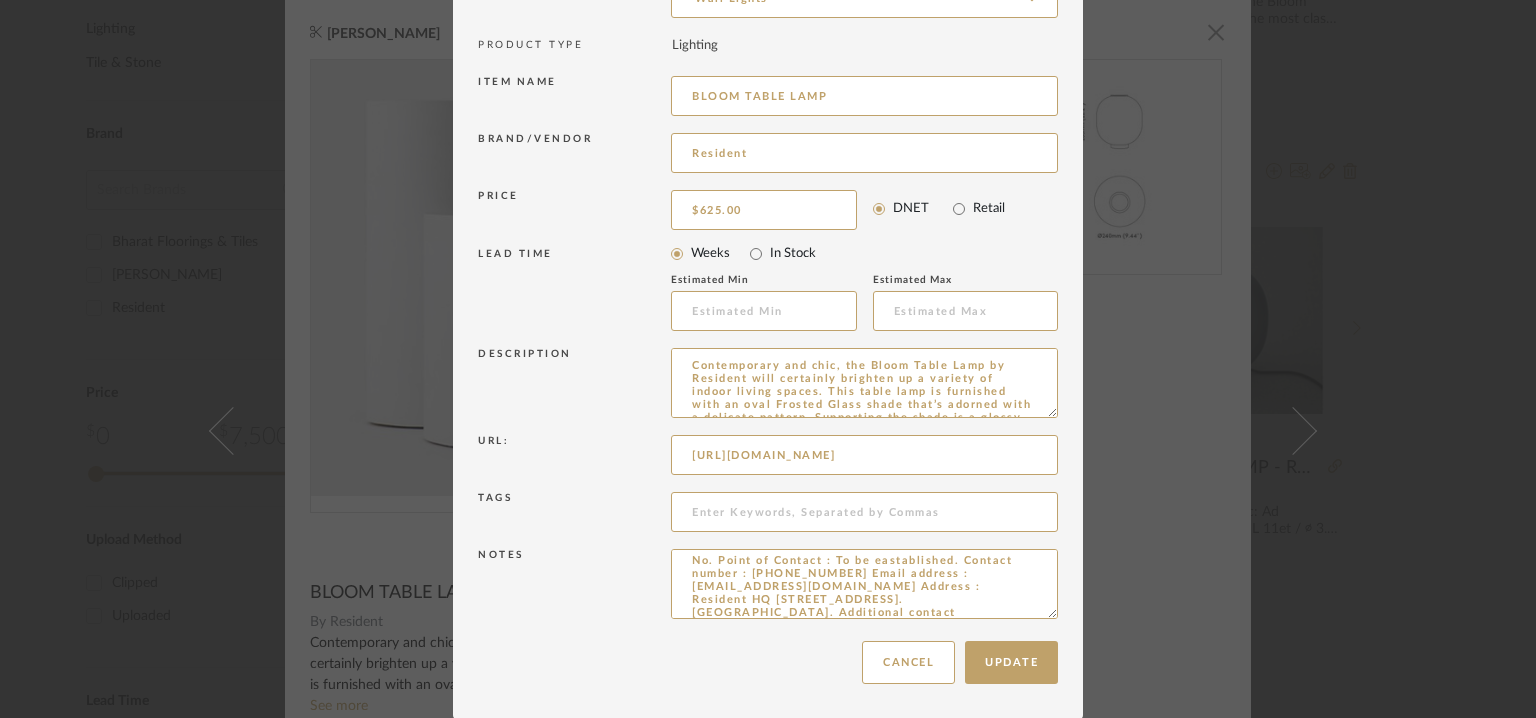 drag, startPoint x: 1041, startPoint y: 609, endPoint x: 1072, endPoint y: 662, distance: 61.400326 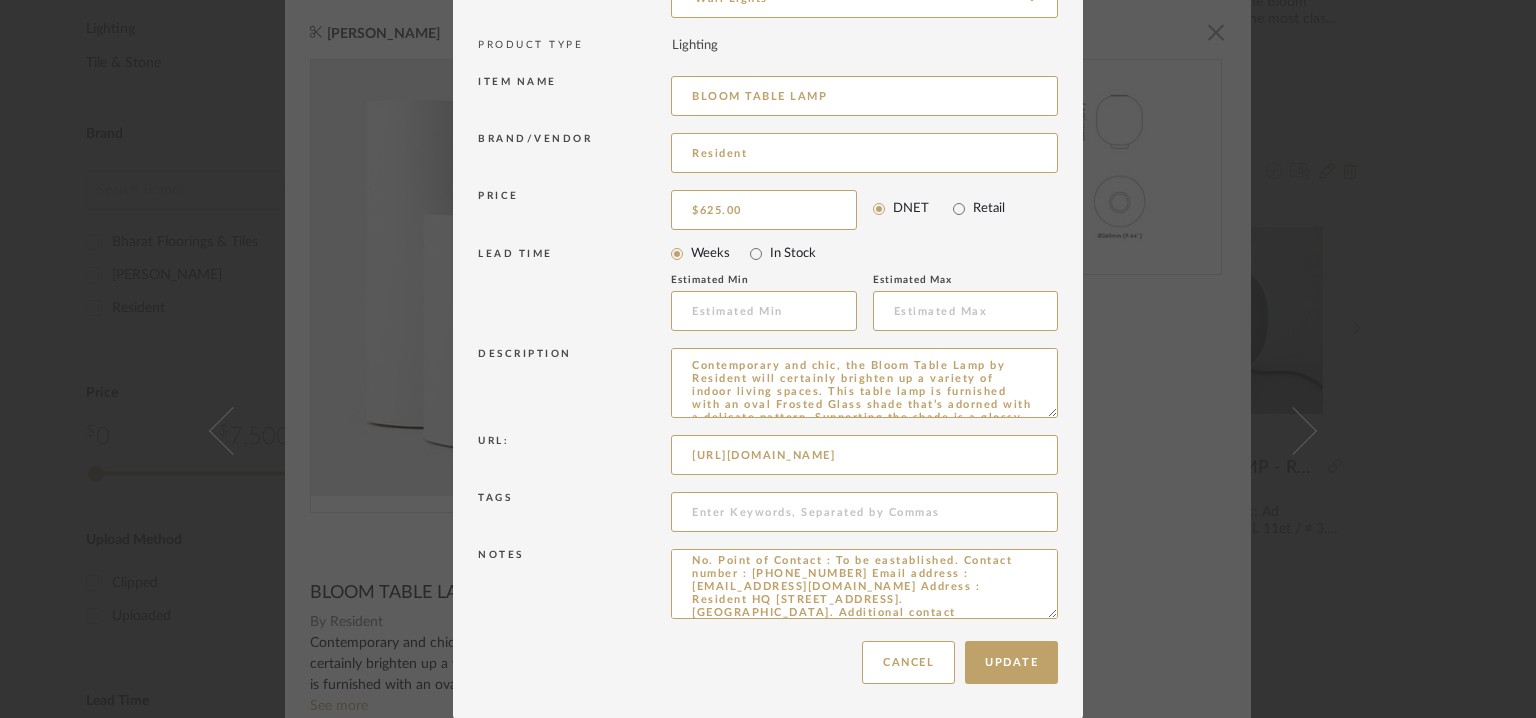 click on "Edit Item ×  Item Type  required Product Inspiration Image   Site Photo or PDF   Upload JPG/PNG images or PDF drawings to create an item with maximum functionality in a Project. By default all items are added to Library.   Product Category  required Wall Lights  PRODUCT TYPE  Lighting  Item name  BLOOM TABLE LAMP  Brand/Vendor  Resident  Price  $625.00 DNET  Retail   LEAD TIME  Weeks In Stock  Estimated Min   Estimated Max   Description   Url:  https://www.lumens.com/bloom-table-lamp-by-resident-RESP205061.html  Tags   Notes  No. Point of Contact : To be eastablished. Contact number : +64 9 601 9241 Email address : info@resident.co.nz Address : Resident HQ 9C Exmouth Street, Eden Terrace Auckland. New Zealand. Additional contact information: NA  Update  Cancel" at bounding box center (768, 263) 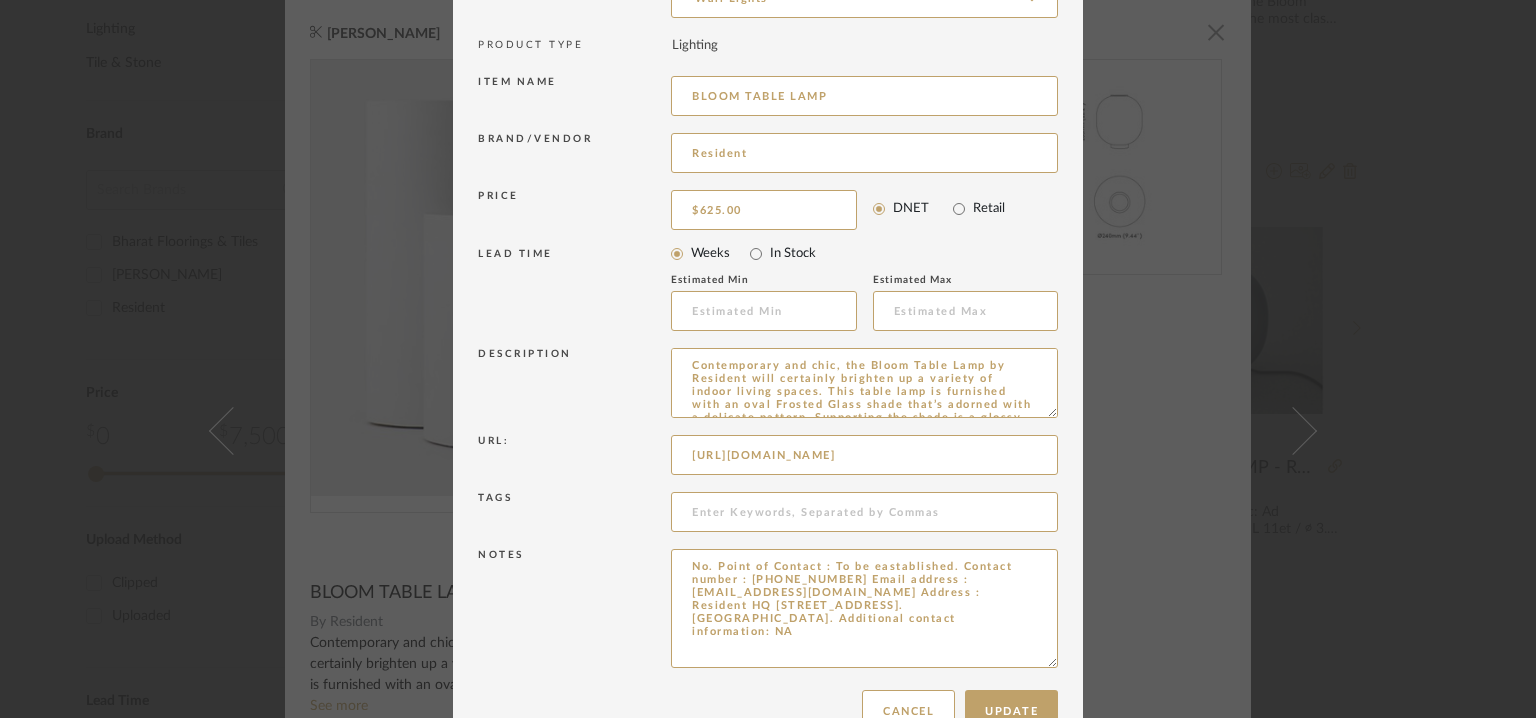type on "No. Point of Contact : To be eastablished. Contact number : +64 9 601 9241 Email address : info@resident.co.nz Address : Resident HQ 9C Exmouth Street, Eden Terrace Auckland. New Zealand. Additional contact information: NA" 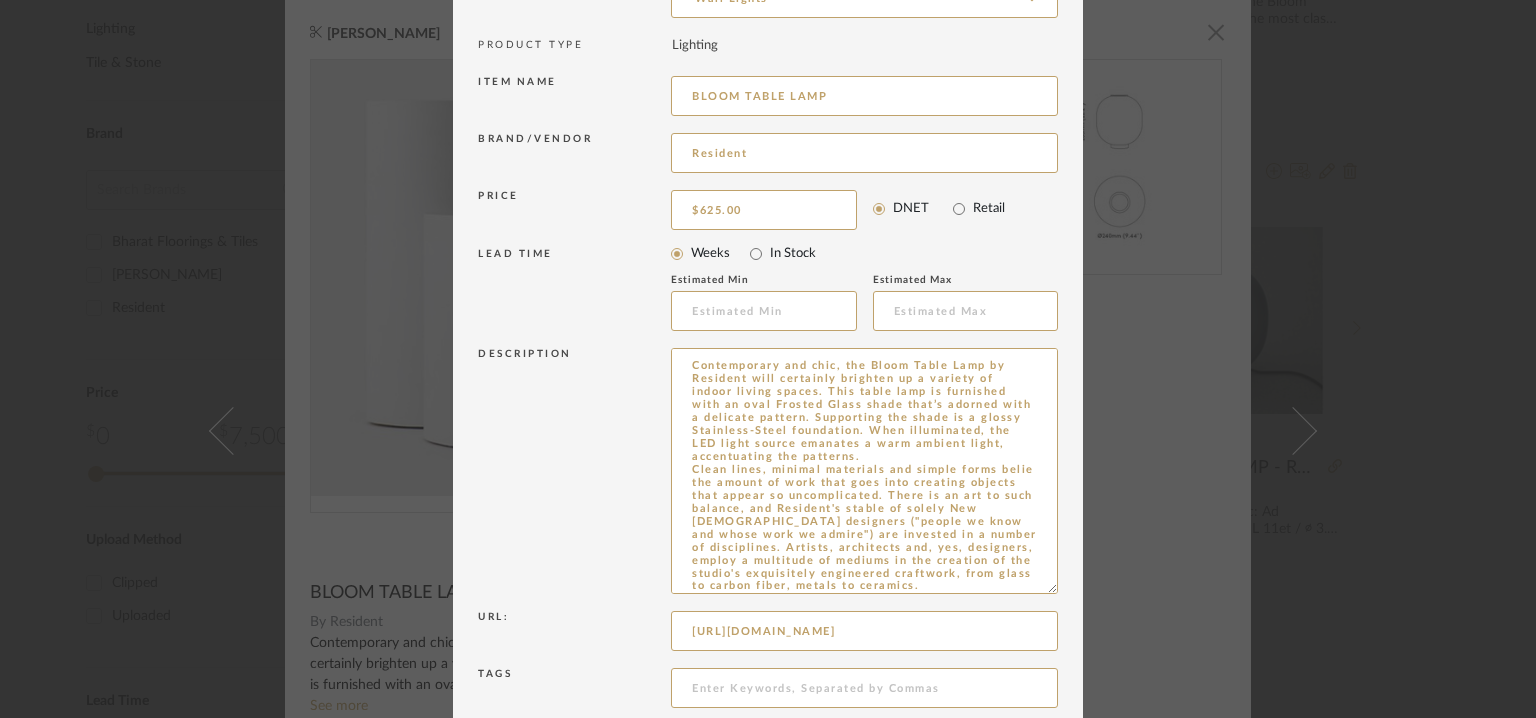 drag, startPoint x: 1048, startPoint y: 409, endPoint x: 1152, endPoint y: 661, distance: 272.61694 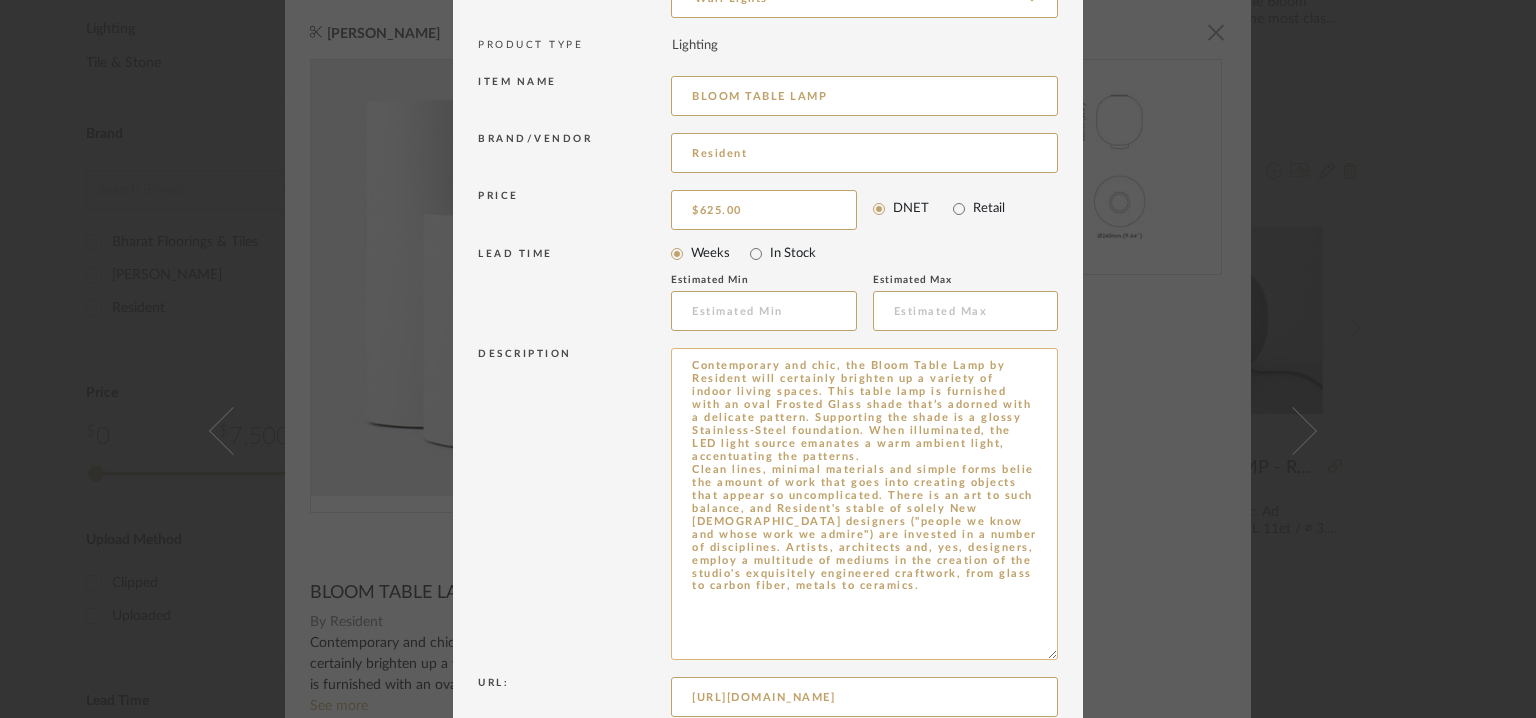 drag, startPoint x: 949, startPoint y: 596, endPoint x: 673, endPoint y: 363, distance: 361.1994 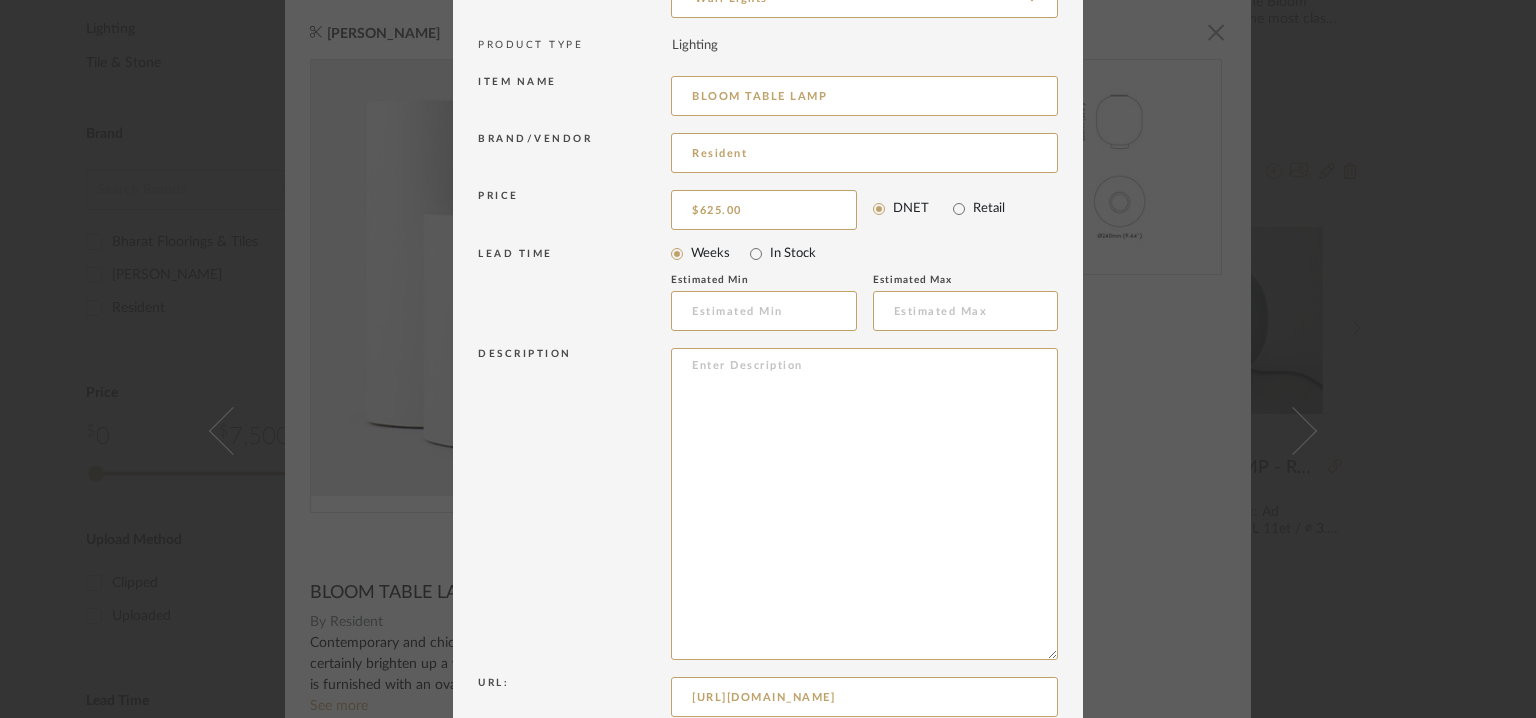 type 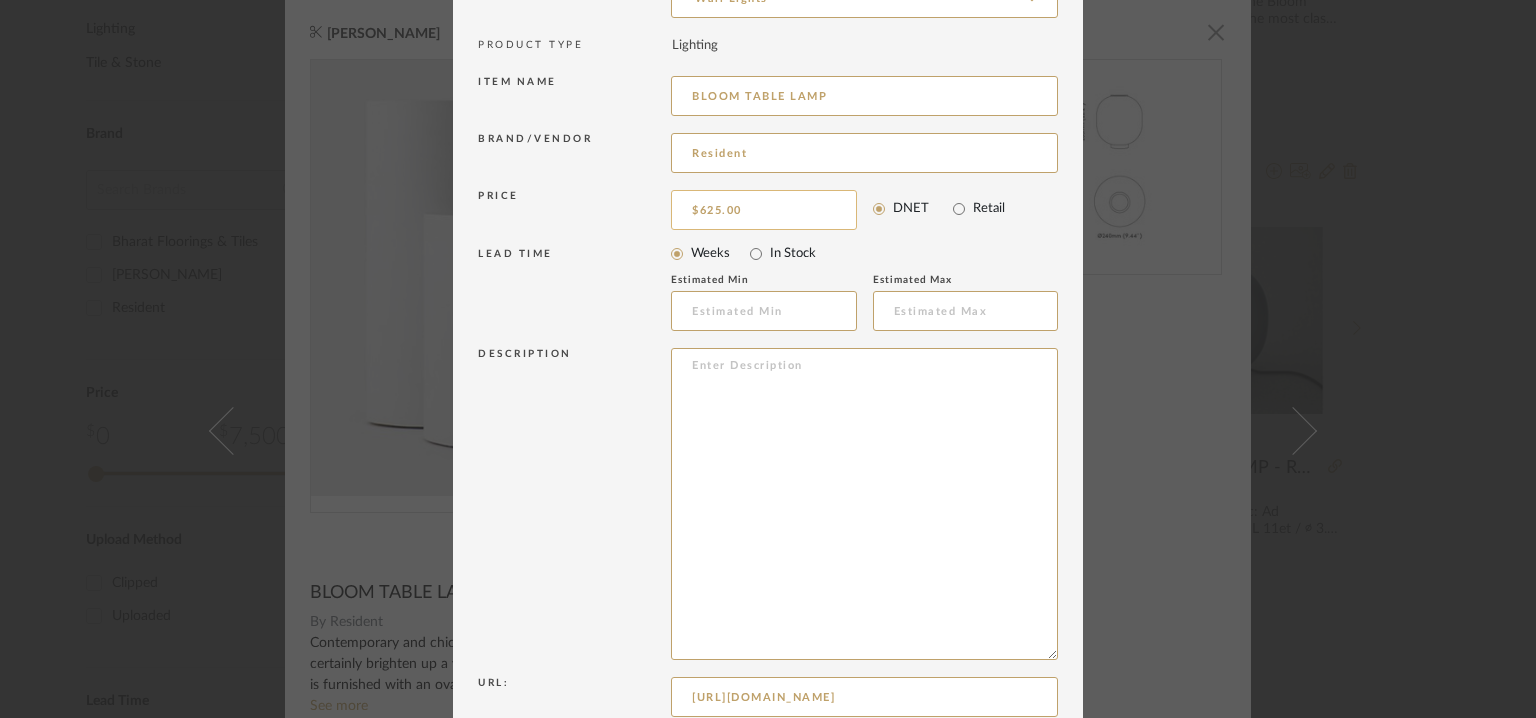 type on "625.00" 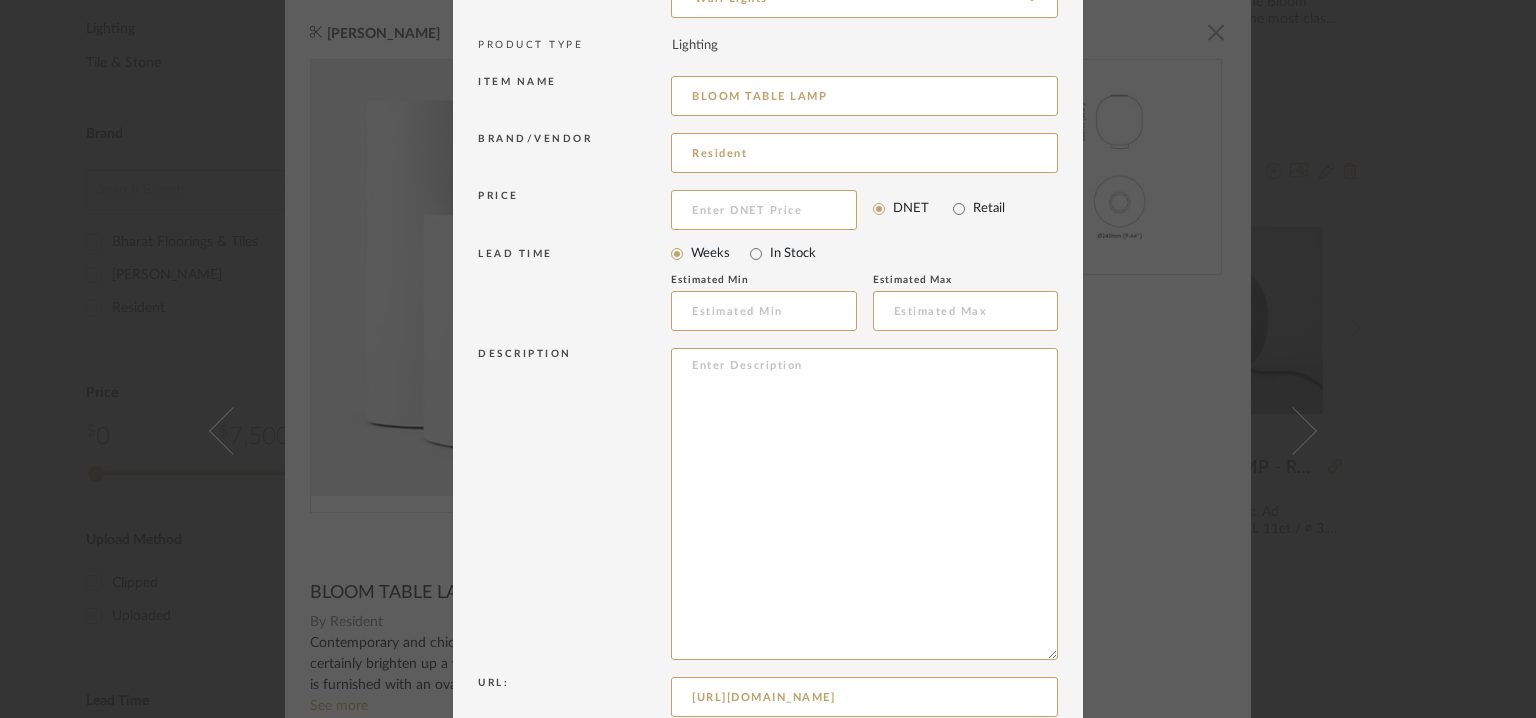 type 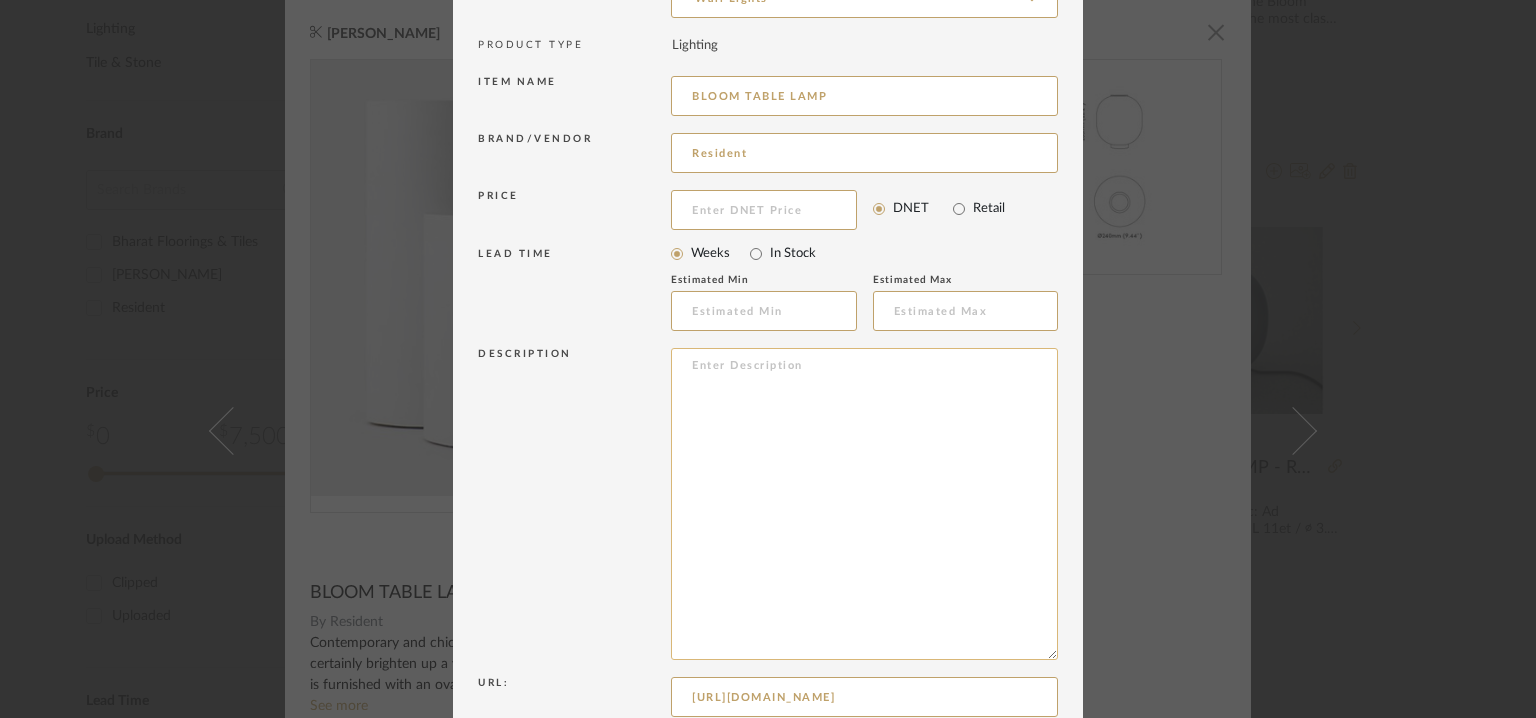 paste on "Type:  Table  lamp
Designer:  Tim Rundle (2018)
Dimension(s): Fixture: Height 11.2", Diameter 9.44"
Materials & Finish :Stainless steel and Glass. Finely perforated mesh core.
Base Finish: Black Chrome, Nickel Plated
Shade material : Frosted glass
Weight : 2,5 kg | 5.5 lbs
Light Source  : bulbs: 2 x E14 (included) (E12 for USA not included) max 40W per bulb
Voltage  : Na
Cord length :  Na
Installation requirements, if any: (such as mounting options, electrical wiring, or compatibility with existing infrastructure) : Na
Lighting controls: (compatibility with lighting control systems, such as dimmers, timers,)  :  Dimmable
Product description: Contemporary and chic, the Bloom Table Lamp by Resident will certainly brighten up a variety of indoor living spaces. This table lamp is furnished with an oval Frosted Glass shade that’s adorned with a delicate pattern. Supporting the shade is a glossy Stainless-Steel foundation. When illuminated, the LED light source emanates a warm ambient light, accentuating the pat..." 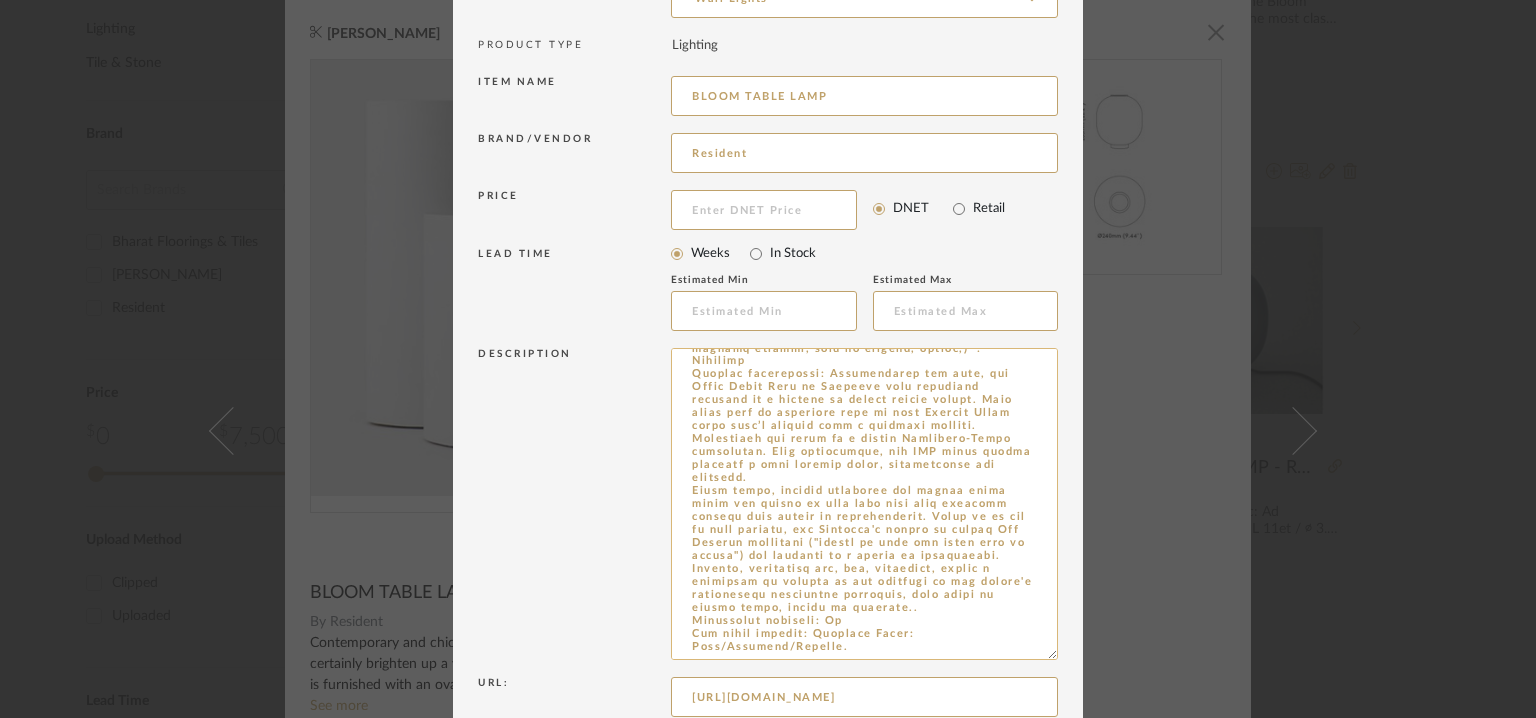 scroll, scrollTop: 237, scrollLeft: 0, axis: vertical 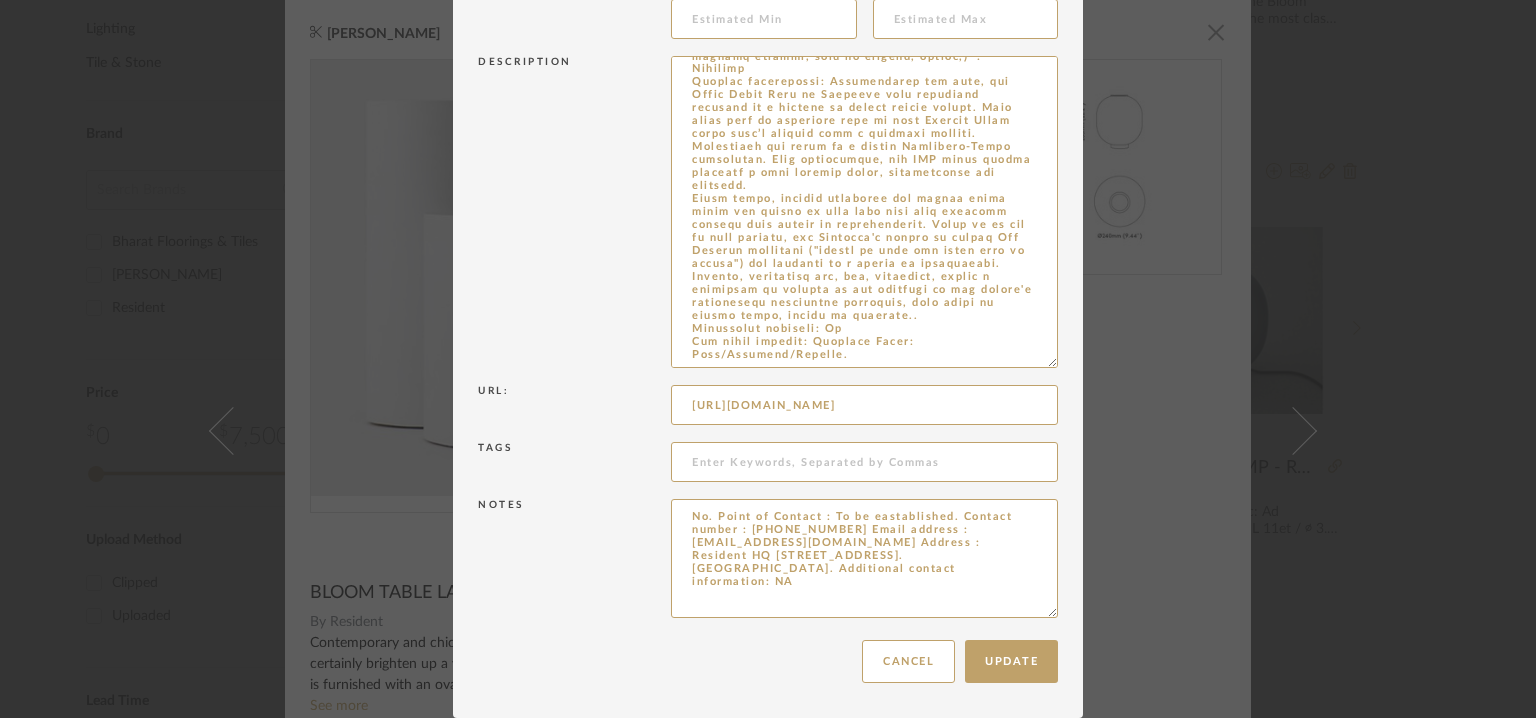 type on "Type:  Table  lamp
Designer:  Tim Rundle (2018)
Dimension(s): Fixture: Height 11.2", Diameter 9.44"
Materials & Finish :Stainless steel and Glass. Finely perforated mesh core.
Base Finish: Black Chrome, Nickel Plated
Shade material : Frosted glass
Weight : 2,5 kg | 5.5 lbs
Light Source  : bulbs: 2 x E14 (included) (E12 for USA not included) max 40W per bulb
Voltage  : Na
Cord length :  Na
Installation requirements, if any: (such as mounting options, electrical wiring, or compatibility with existing infrastructure) : Na
Lighting controls: (compatibility with lighting control systems, such as dimmers, timers,)  :  Dimmable
Product description: Contemporary and chic, the Bloom Table Lamp by Resident will certainly brighten up a variety of indoor living spaces. This table lamp is furnished with an oval Frosted Glass shade that’s adorned with a delicate pattern. Supporting the shade is a glossy Stainless-Steel foundation. When illuminated, the LED light source emanates a warm ambient light, accentuating the pat..." 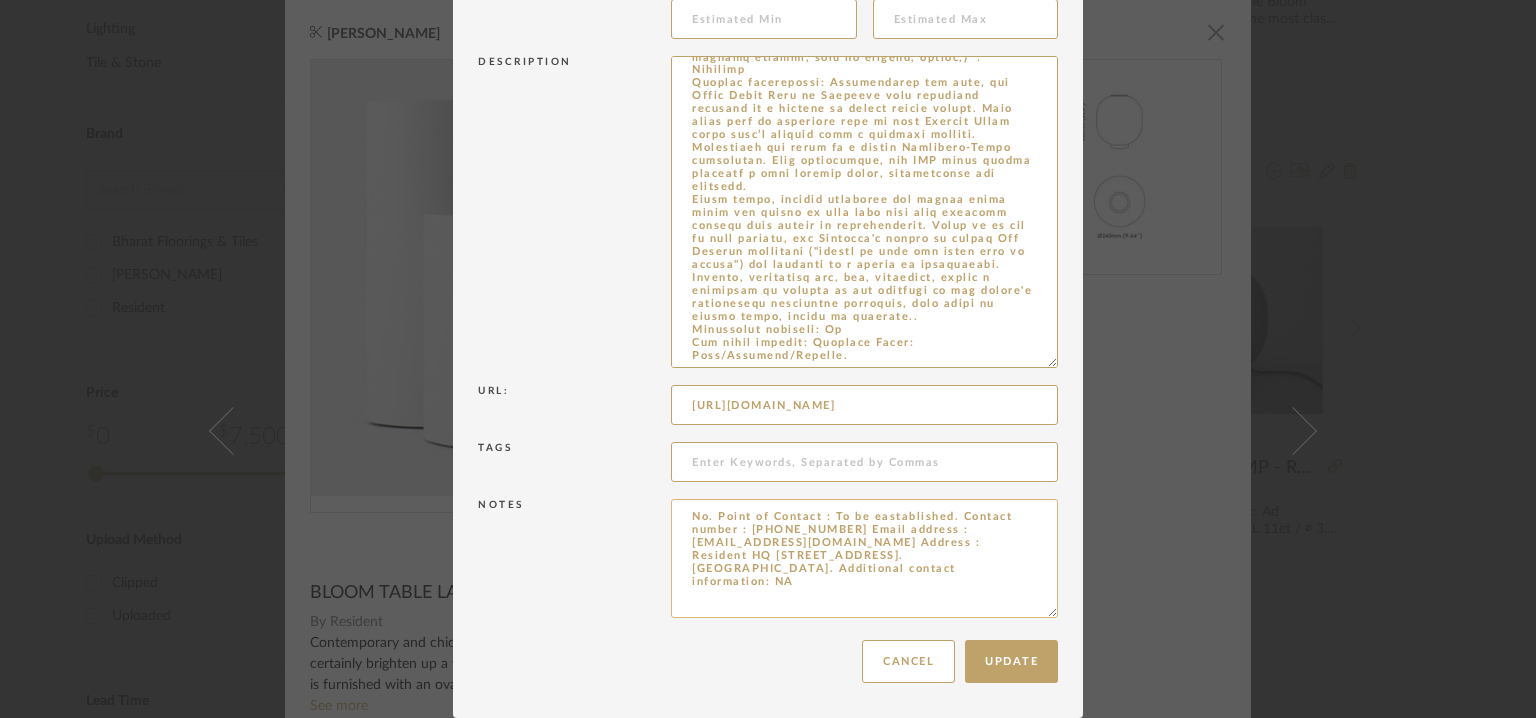 click on "No. Point of Contact : To be eastablished. Contact number : +64 9 601 9241 Email address : info@resident.co.nz Address : Resident HQ 9C Exmouth Street, Eden Terrace Auckland. New Zealand. Additional contact information: NA" at bounding box center [864, 558] 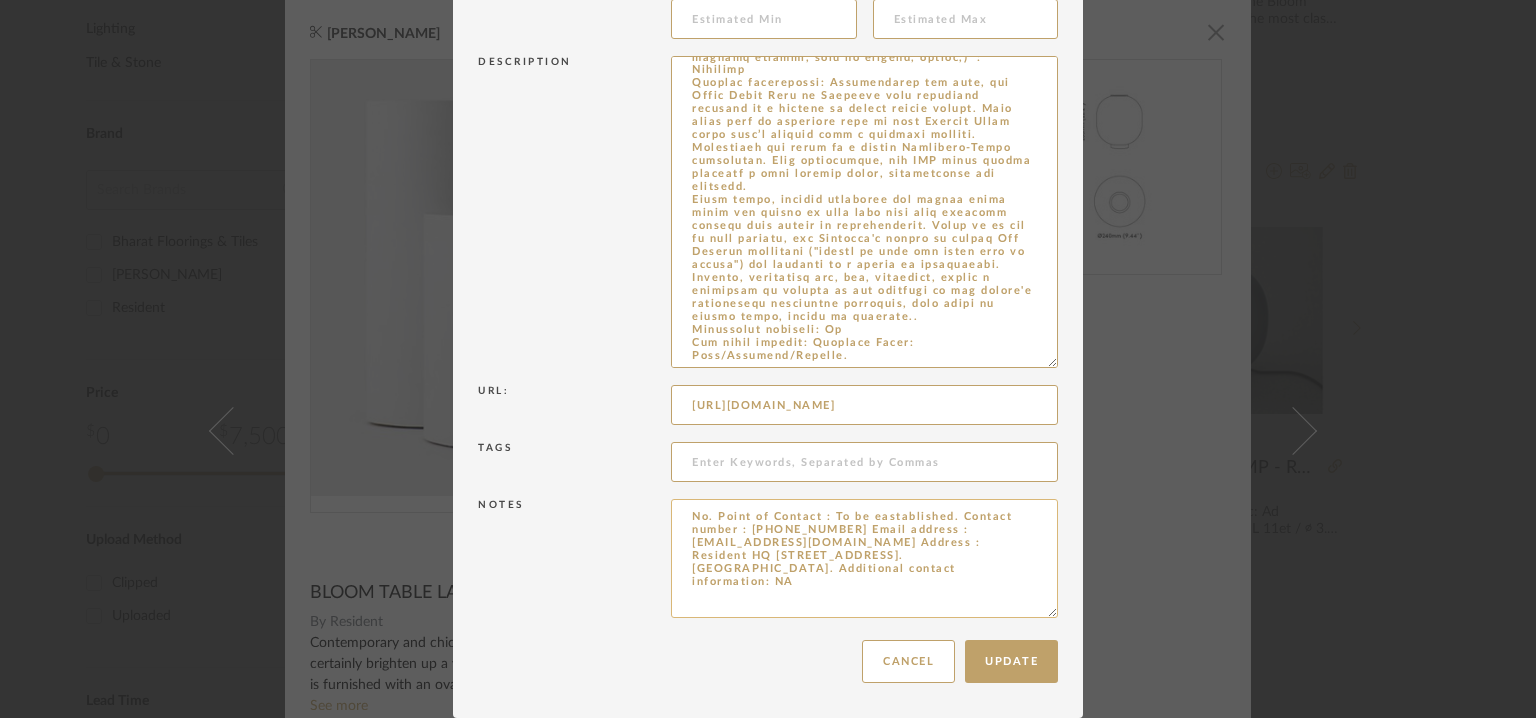 paste on "Price: $656.25
Lead time:  2-3weeks
3D available : No
BIM available. No" 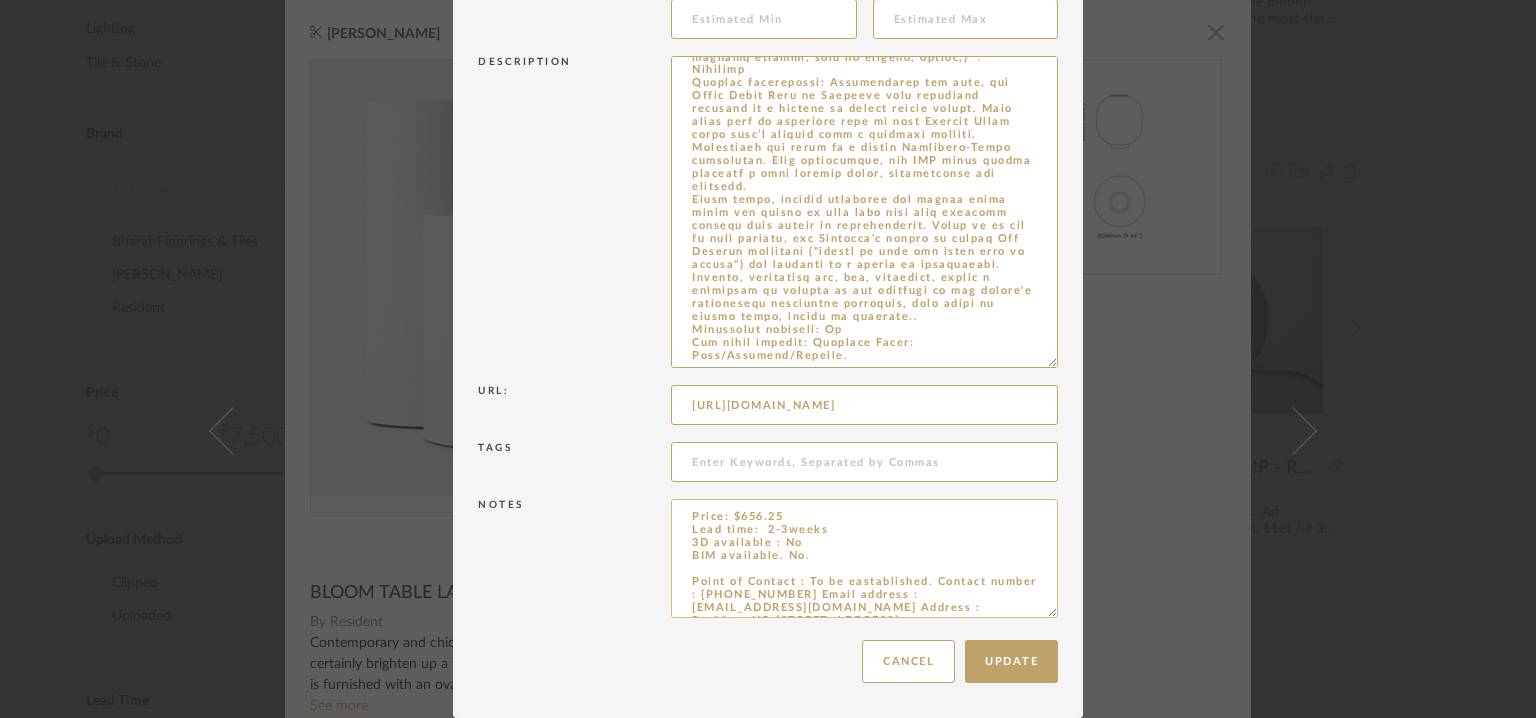 click on "Price: $656.25
Lead time:  2-3weeks
3D available : No
BIM available. No.
Point of Contact : To be eastablished. Contact number : +64 9 601 9241 Email address : info@resident.co.nz Address : Resident HQ 9C Exmouth Street, Eden Terrace Auckland. New Zealand. Additional contact information: NA" at bounding box center [864, 558] 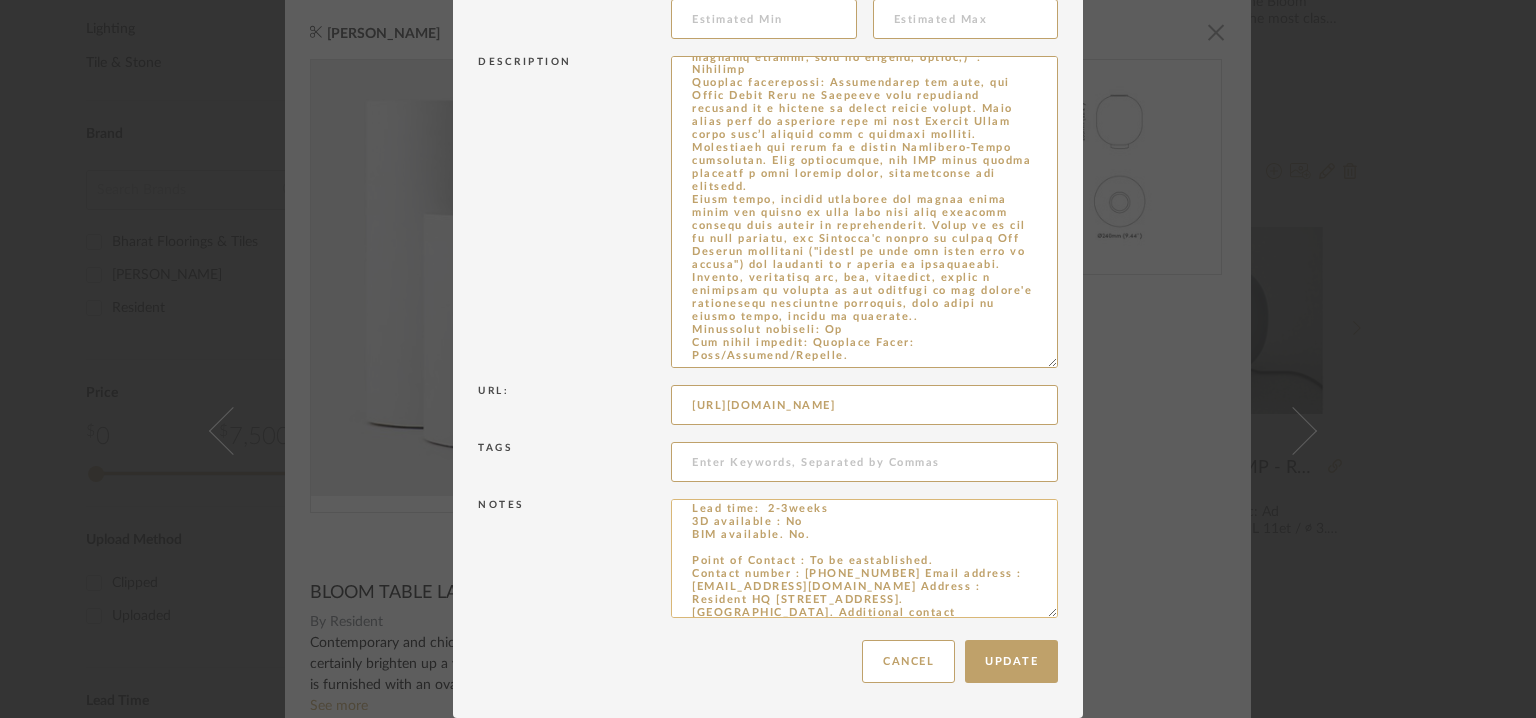 scroll, scrollTop: 28, scrollLeft: 0, axis: vertical 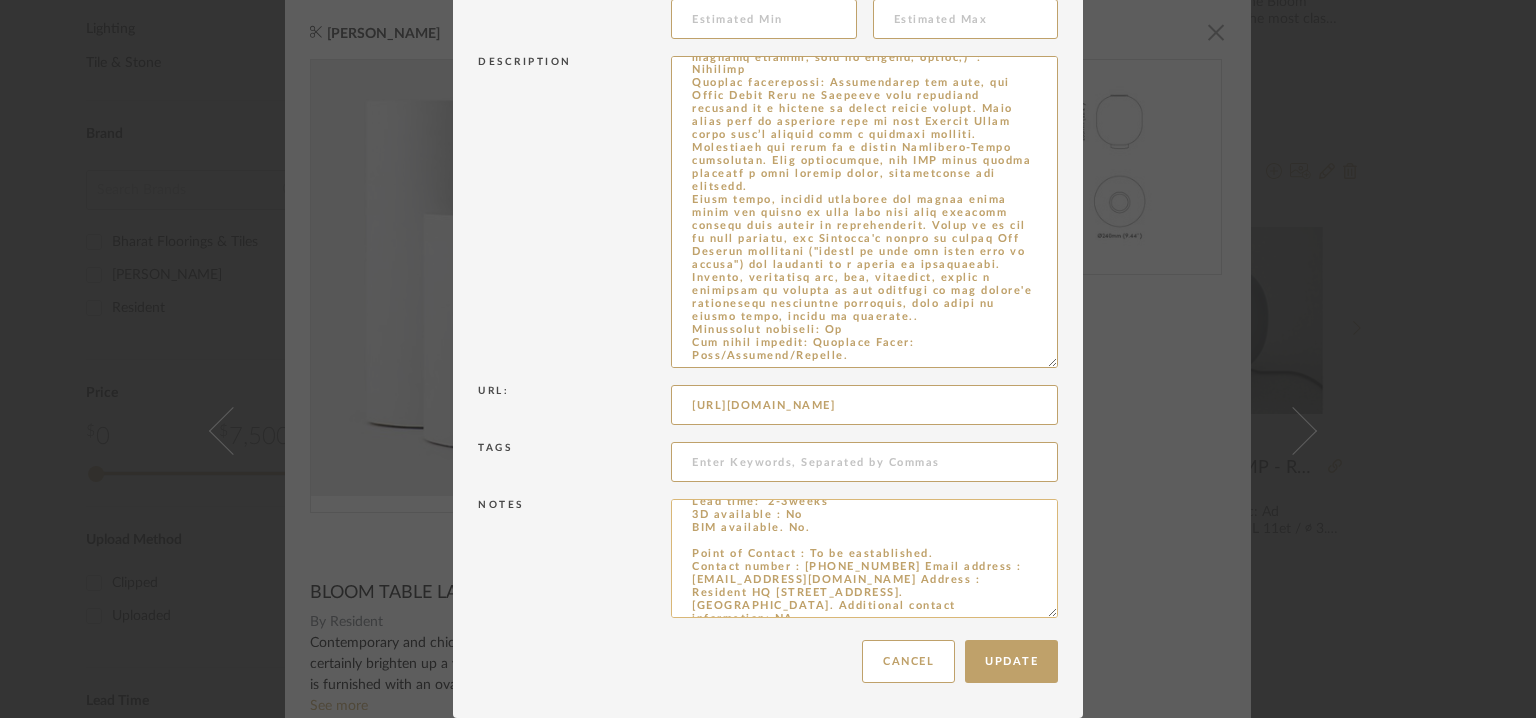 click on "Price: $656.25
Lead time:  2-3weeks
3D available : No
BIM available. No.
Point of Contact : To be eastablished.
Contact number : +64 9 601 9241 Email address : info@resident.co.nz Address : Resident HQ 9C Exmouth Street, Eden Terrace Auckland. New Zealand. Additional contact information: NA" at bounding box center [864, 558] 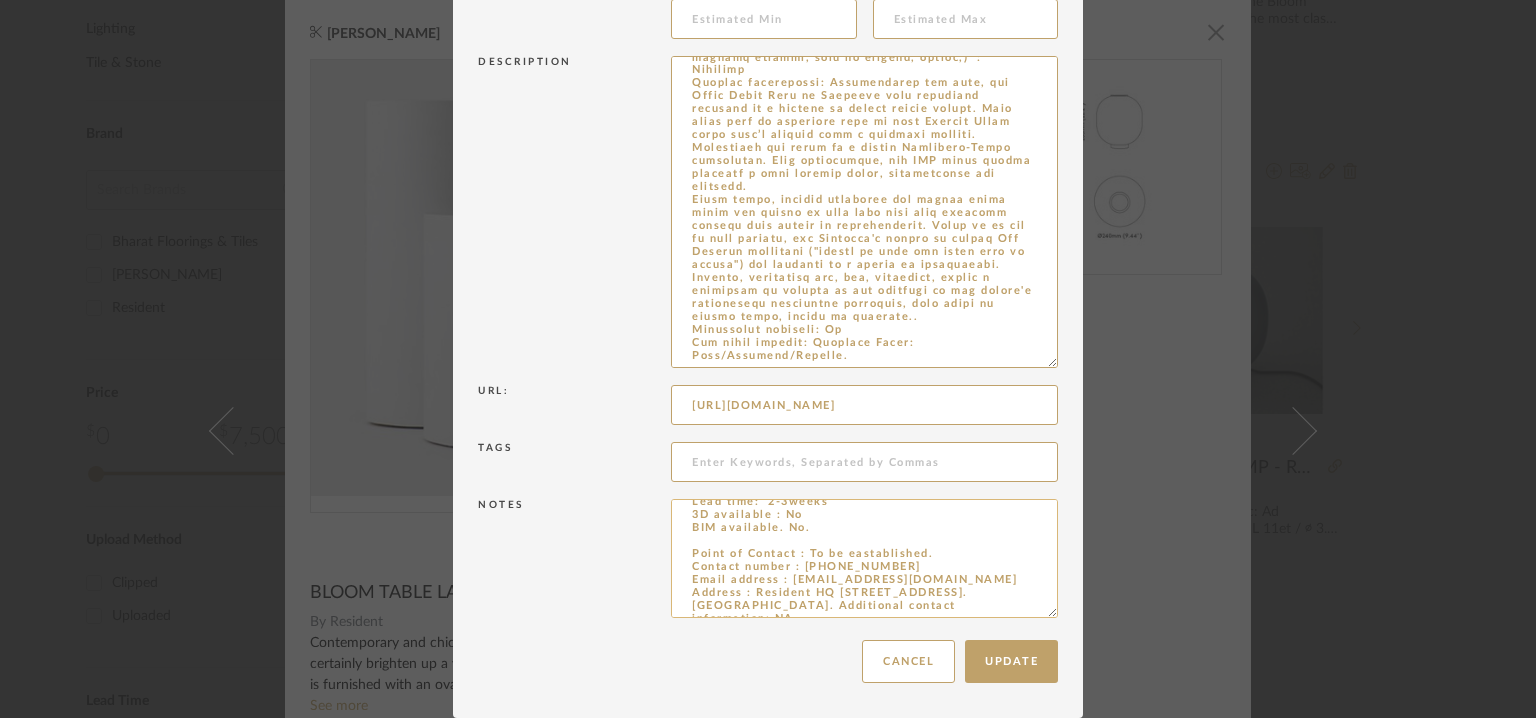 click on "Price: $656.25
Lead time:  2-3weeks
3D available : No
BIM available. No.
Point of Contact : To be eastablished.
Contact number : +64 9 601 9241
Email address : info@resident.co.nz Address : Resident HQ 9C Exmouth Street, Eden Terrace Auckland. New Zealand. Additional contact information: NA" at bounding box center [864, 558] 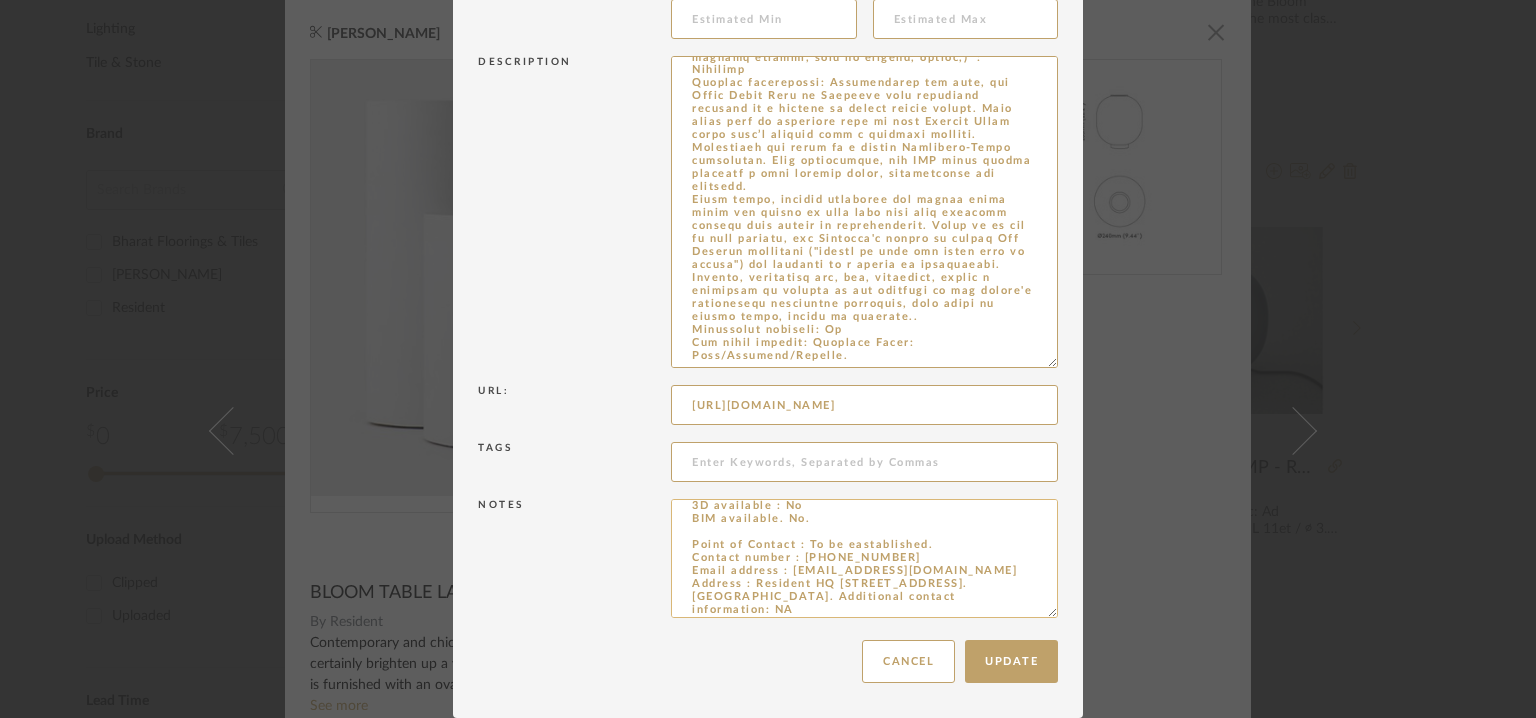 scroll, scrollTop: 40, scrollLeft: 0, axis: vertical 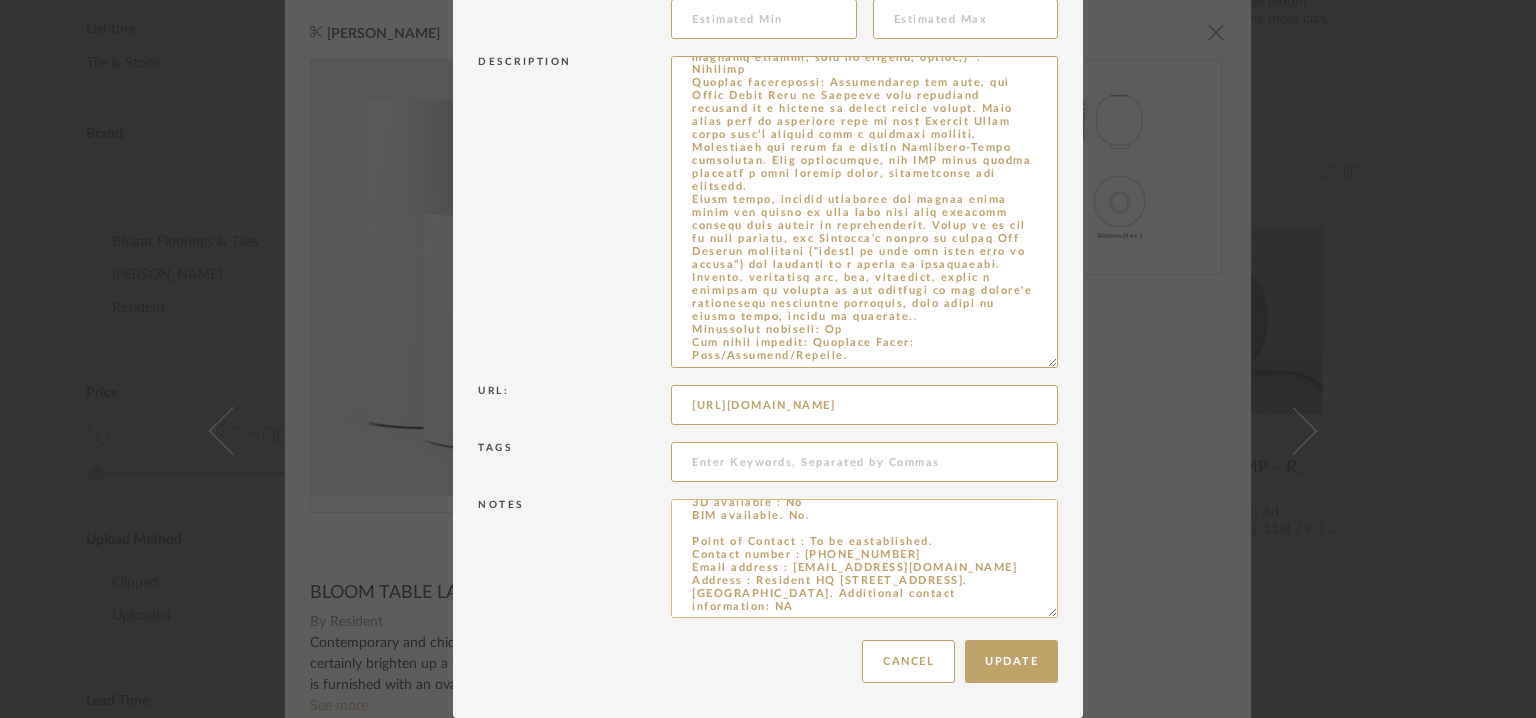 click on "Price: $656.25
Lead time:  2-3weeks
3D available : No
BIM available. No.
Point of Contact : To be eastablished.
Contact number : +64 9 601 9241
Email address : info@resident.co.nz
Address : Resident HQ 9C Exmouth Street, Eden Terrace Auckland. New Zealand. Additional contact information: NA" at bounding box center [864, 558] 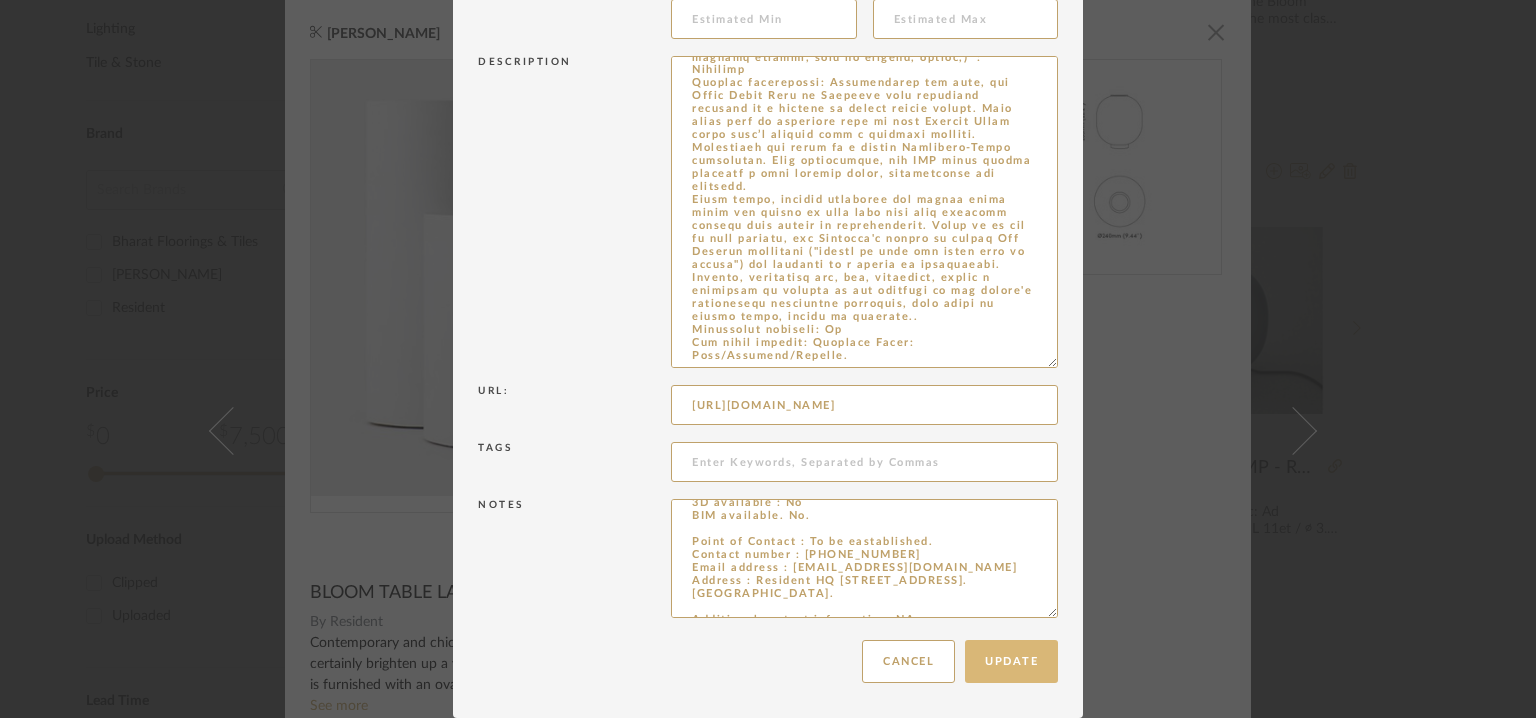 scroll, scrollTop: 48, scrollLeft: 0, axis: vertical 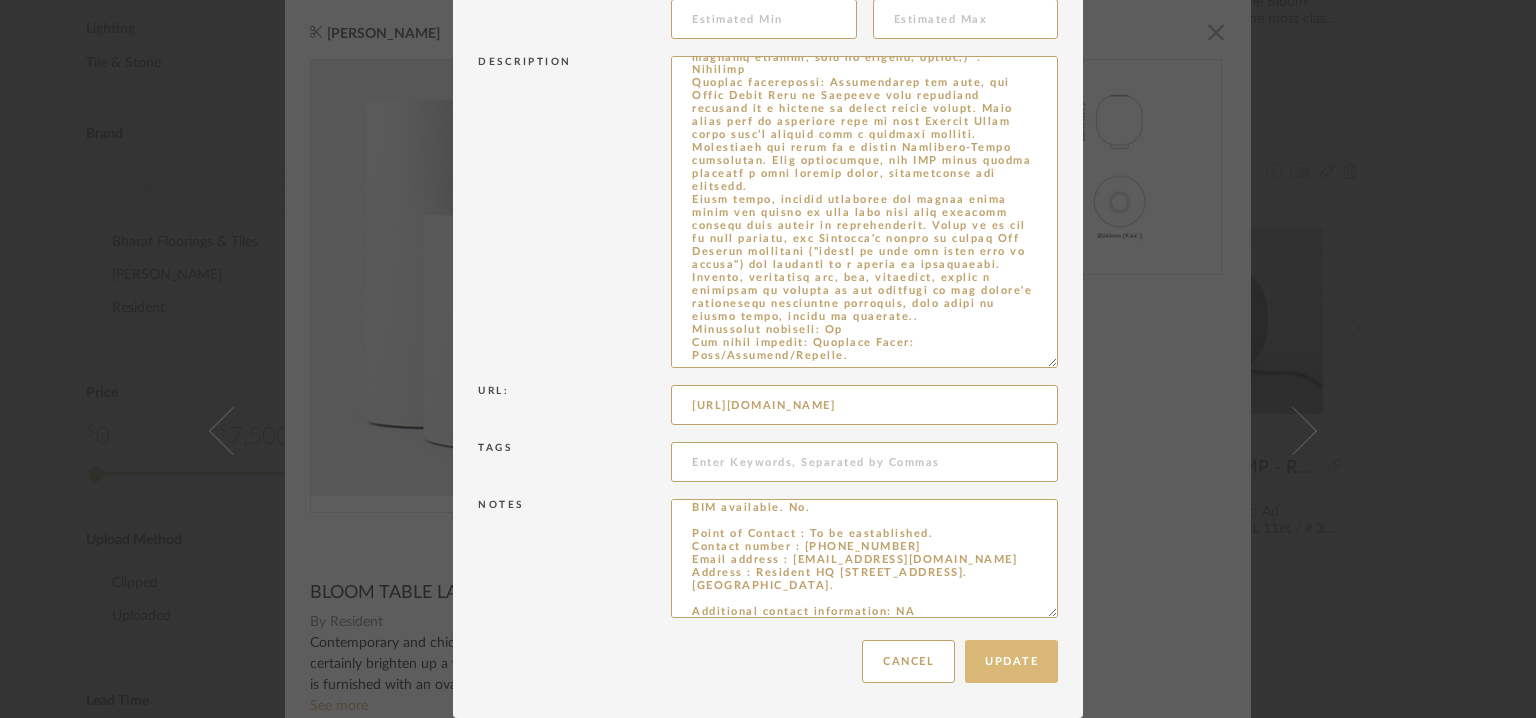type on "Price: $656.25
Lead time:  2-3weeks
3D available : No
BIM available. No.
Point of Contact : To be eastablished.
Contact number : +64 9 601 9241
Email address : info@resident.co.nz
Address : Resident HQ 9C Exmouth Street, Eden Terrace Auckland. New Zealand.
Additional contact information: NA" 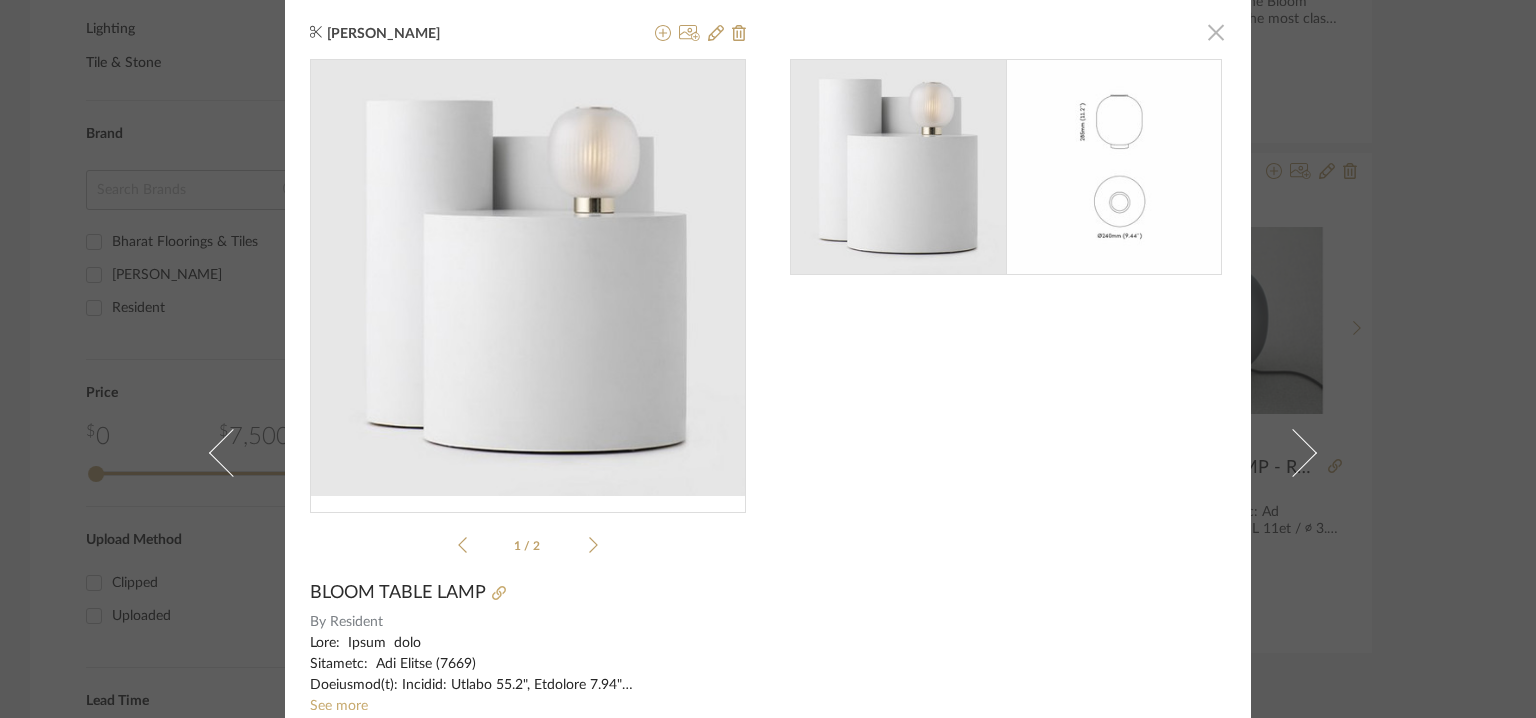 click 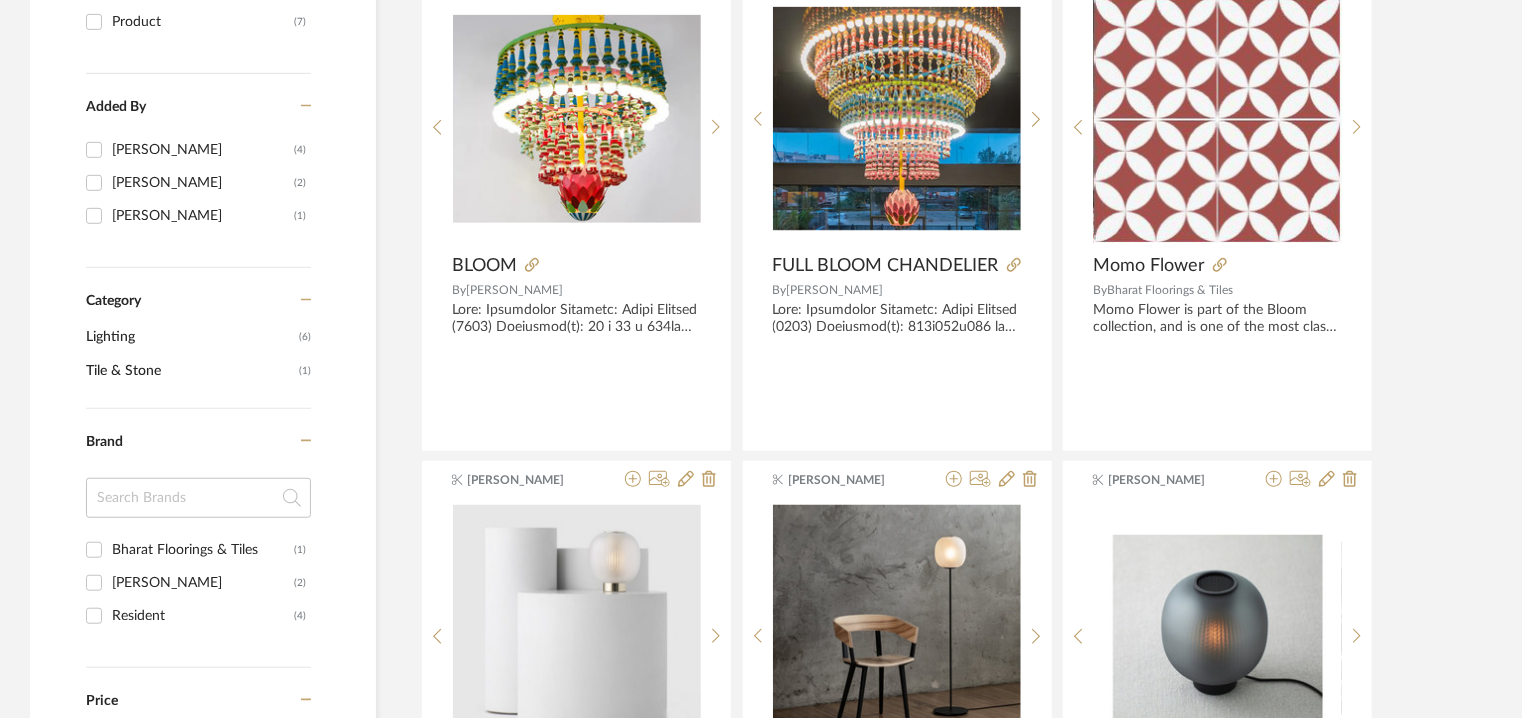 scroll, scrollTop: 600, scrollLeft: 0, axis: vertical 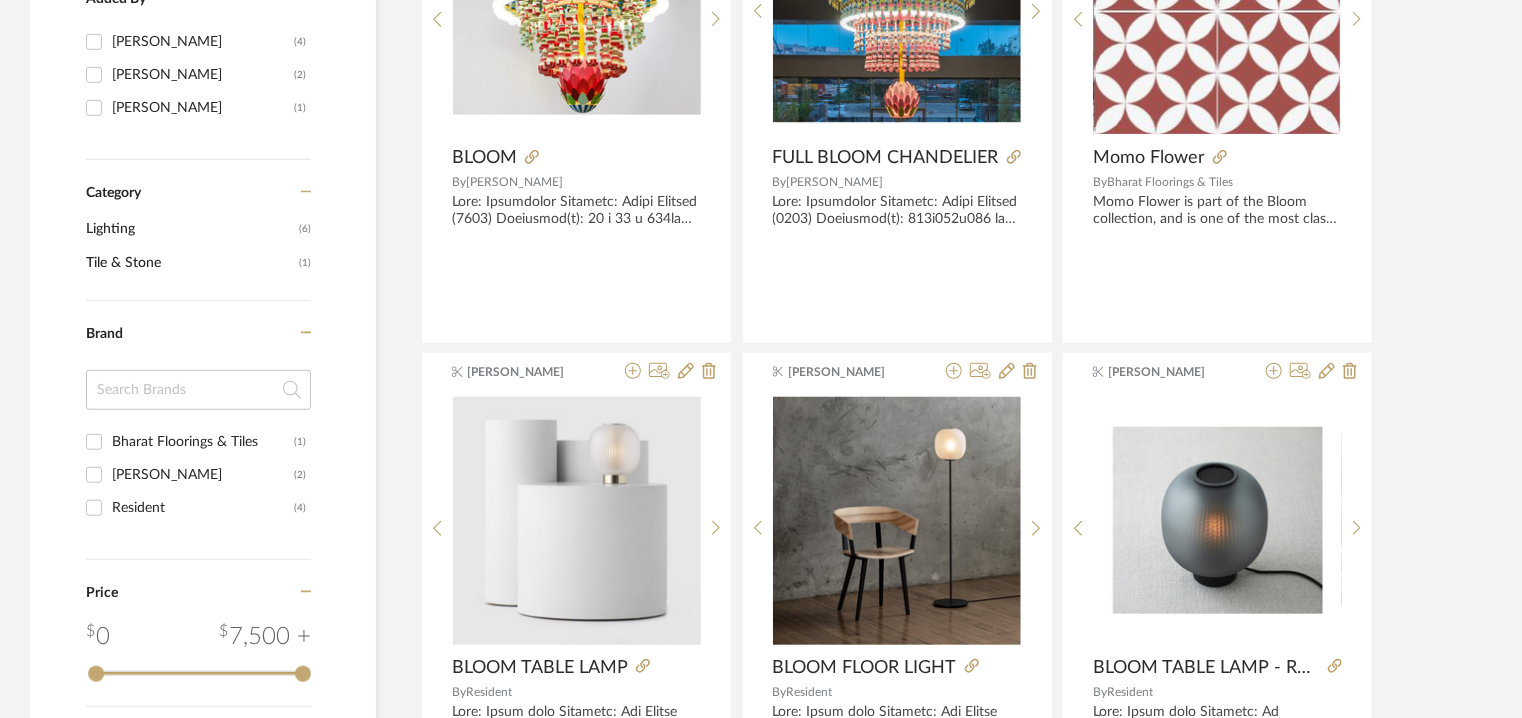 click on "Resident  (4)" at bounding box center (94, 508) 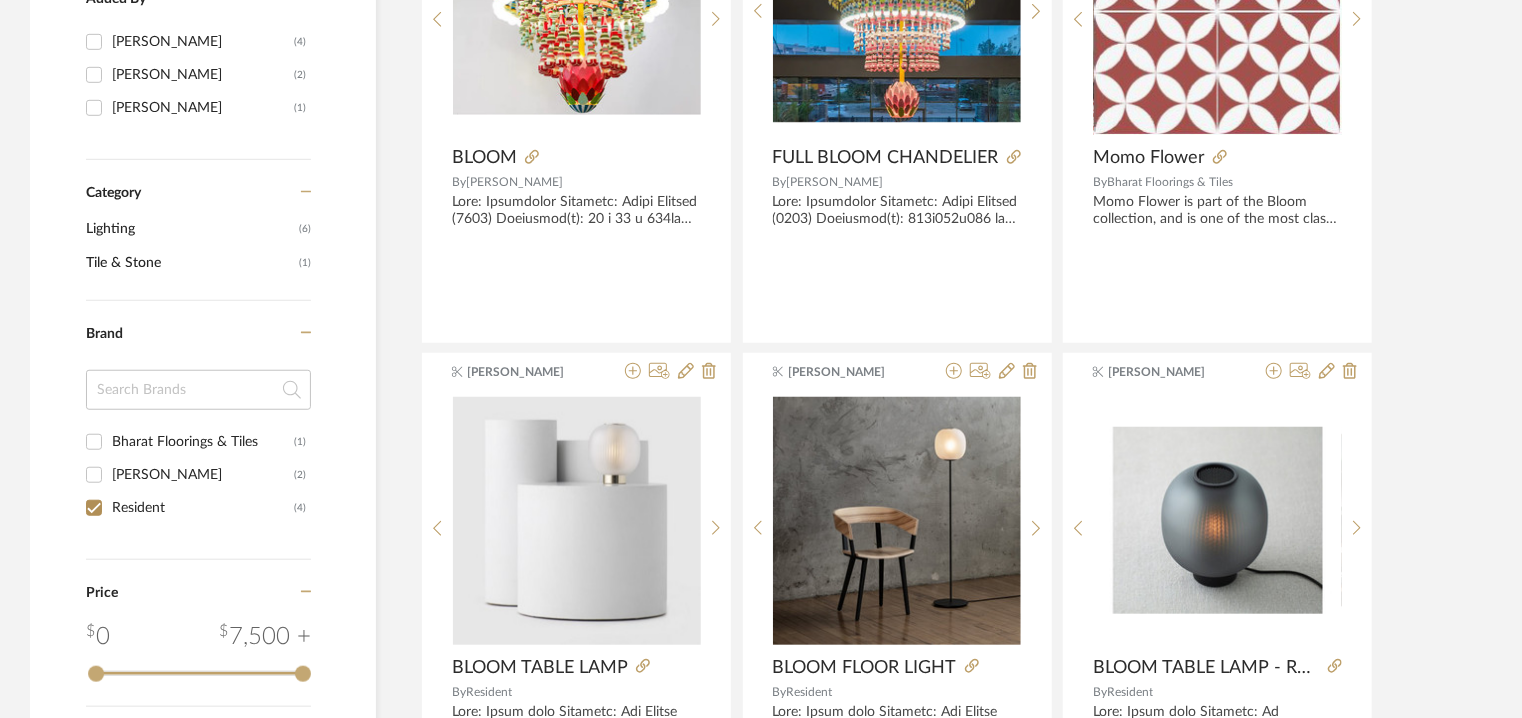 checkbox on "true" 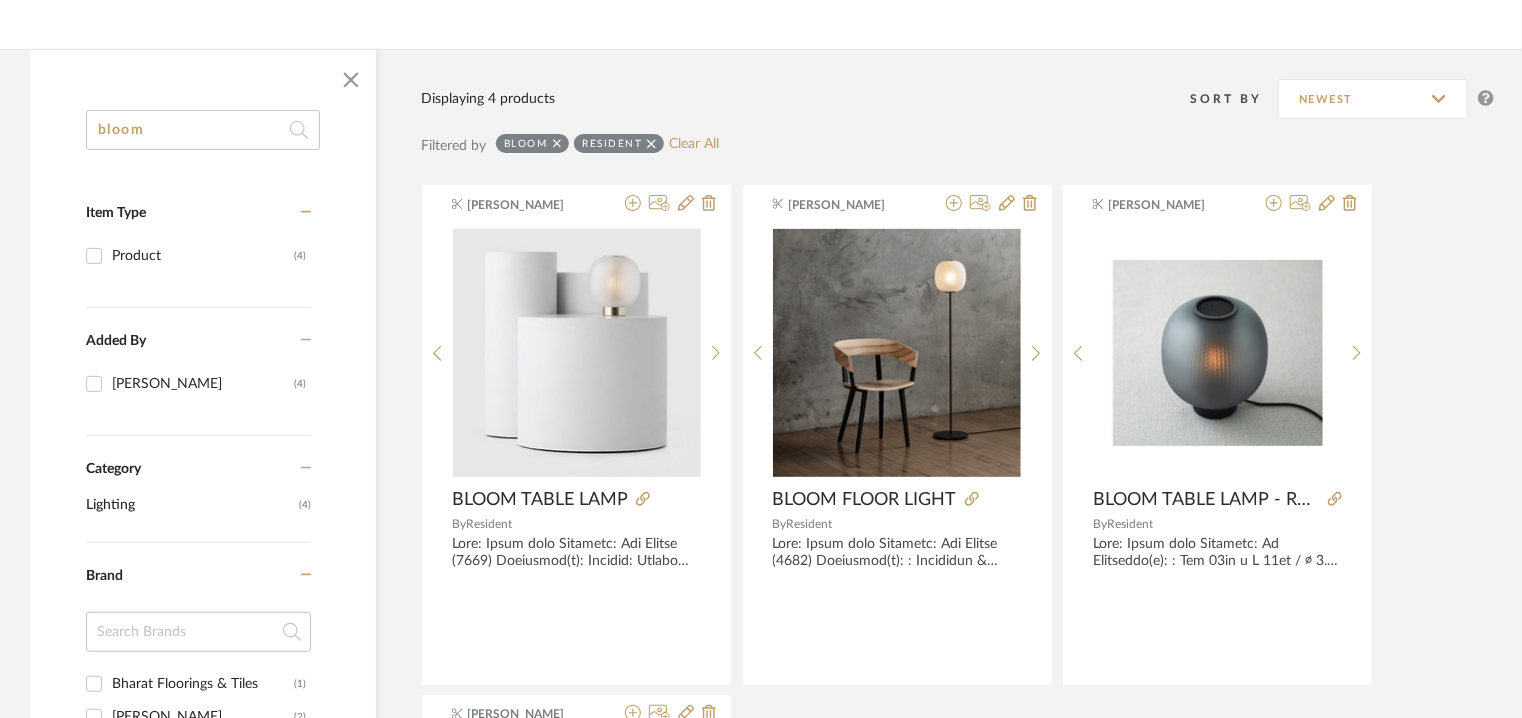 scroll, scrollTop: 0, scrollLeft: 0, axis: both 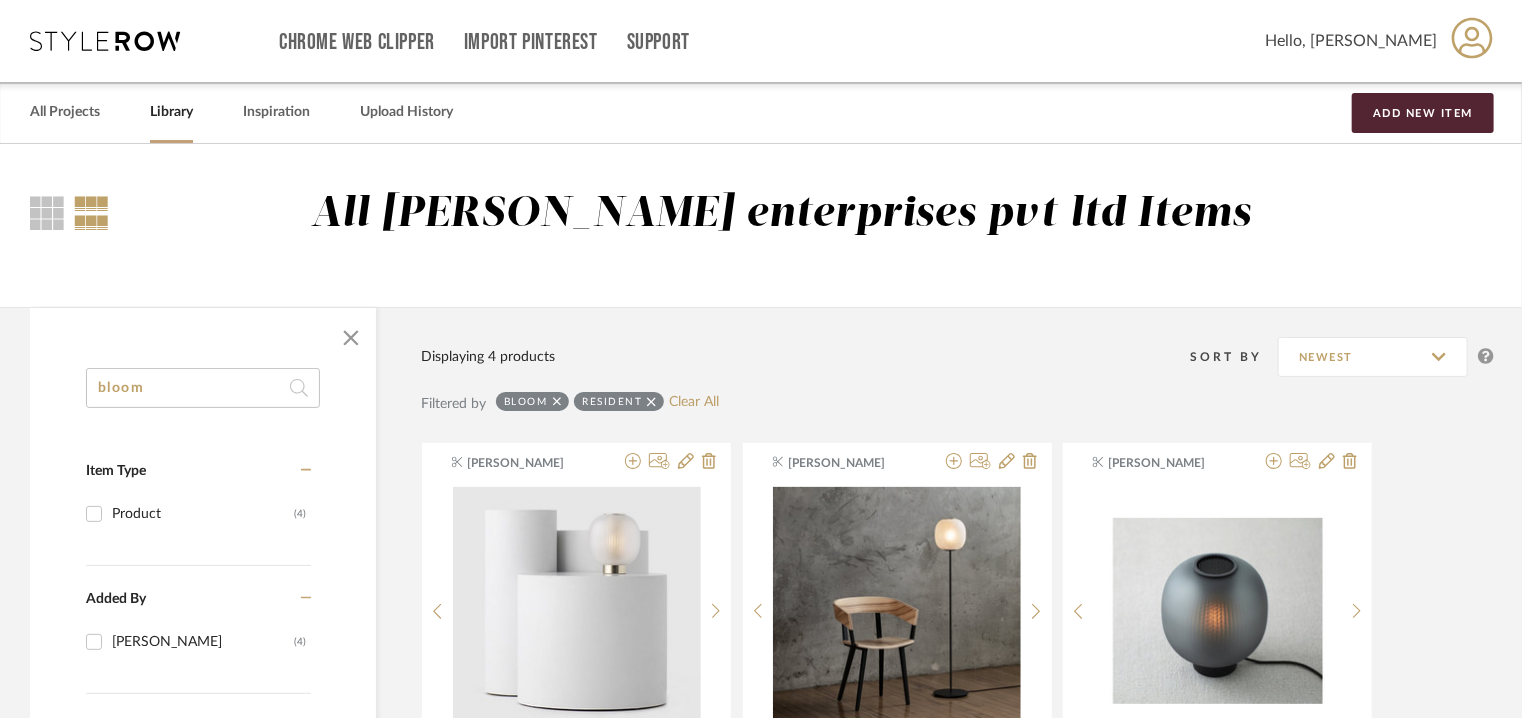 drag, startPoint x: 177, startPoint y: 386, endPoint x: 16, endPoint y: 370, distance: 161.79308 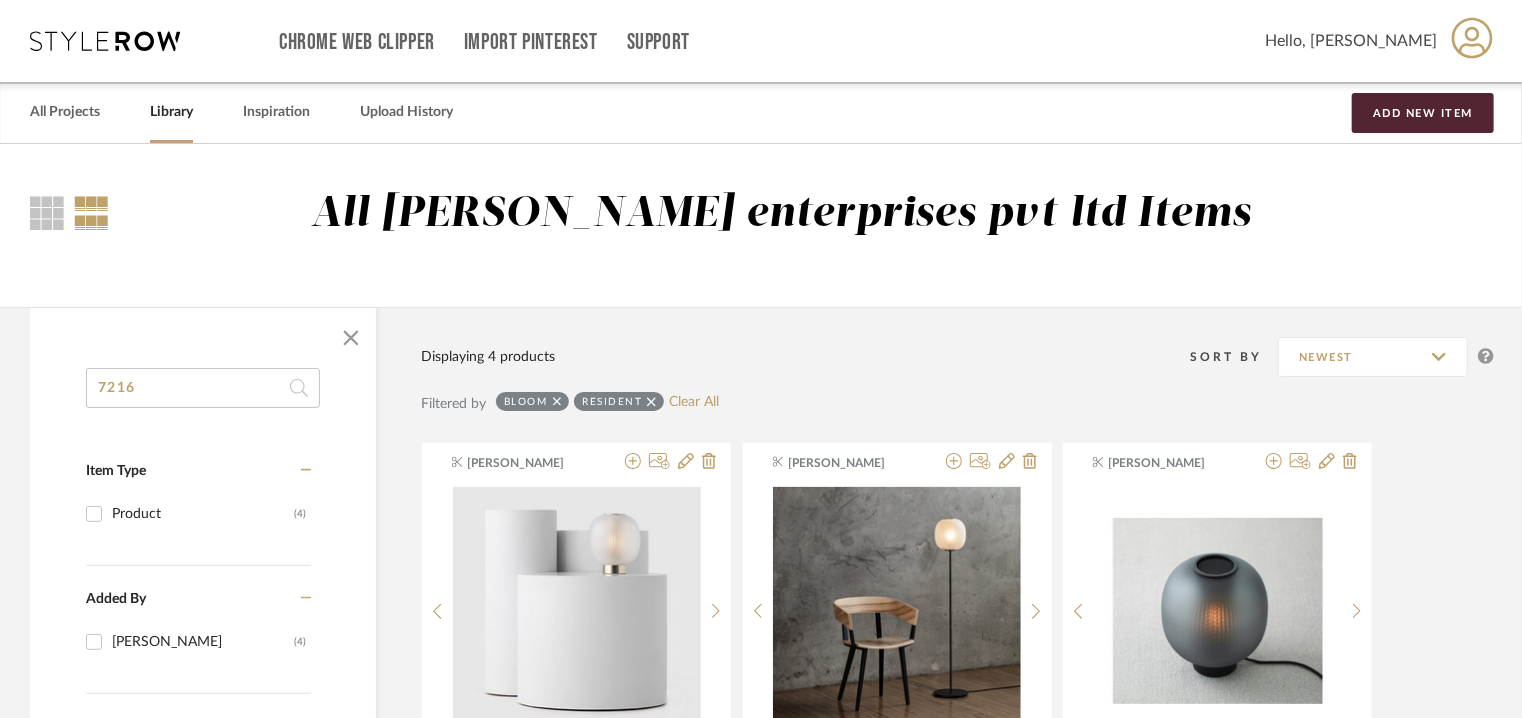 type on "7216" 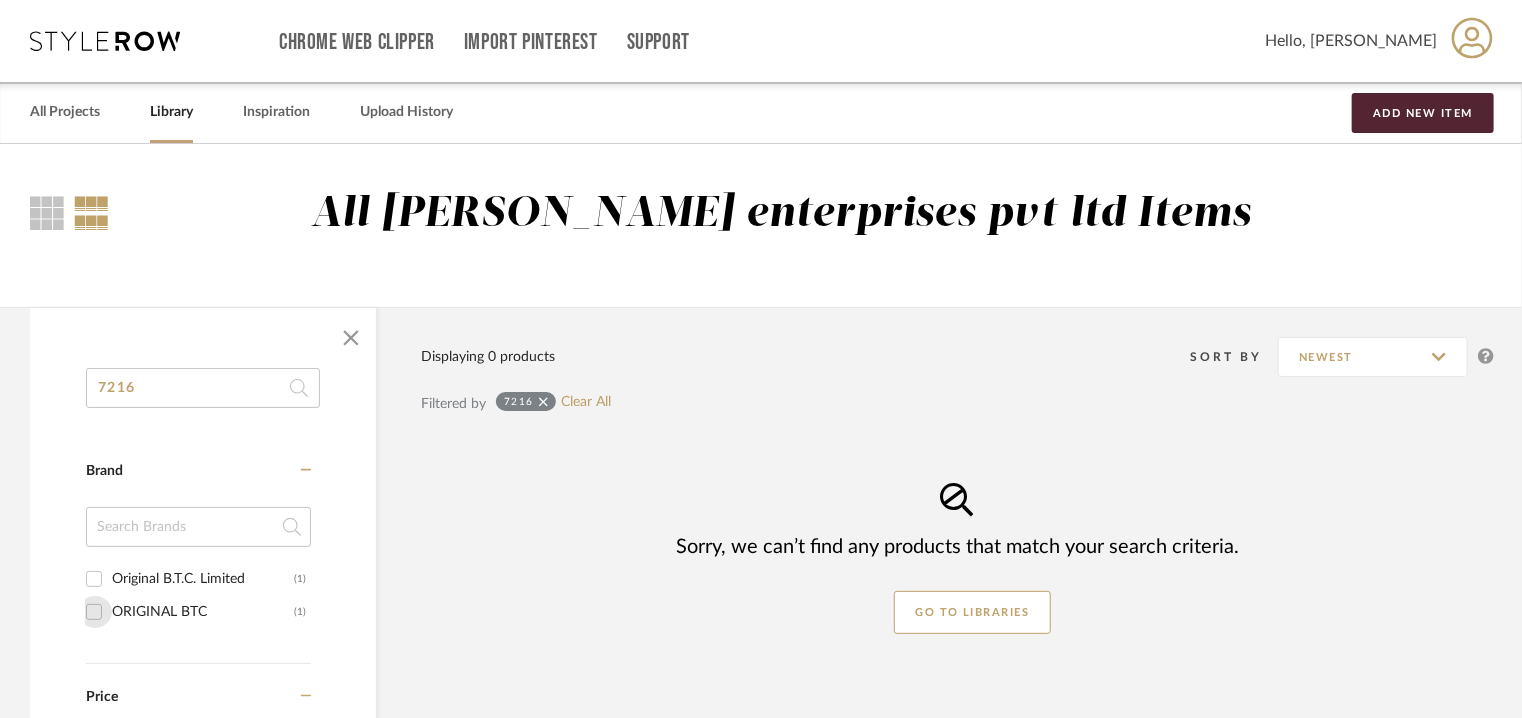 click on "ORIGINAL BTC  (1)" at bounding box center [94, 612] 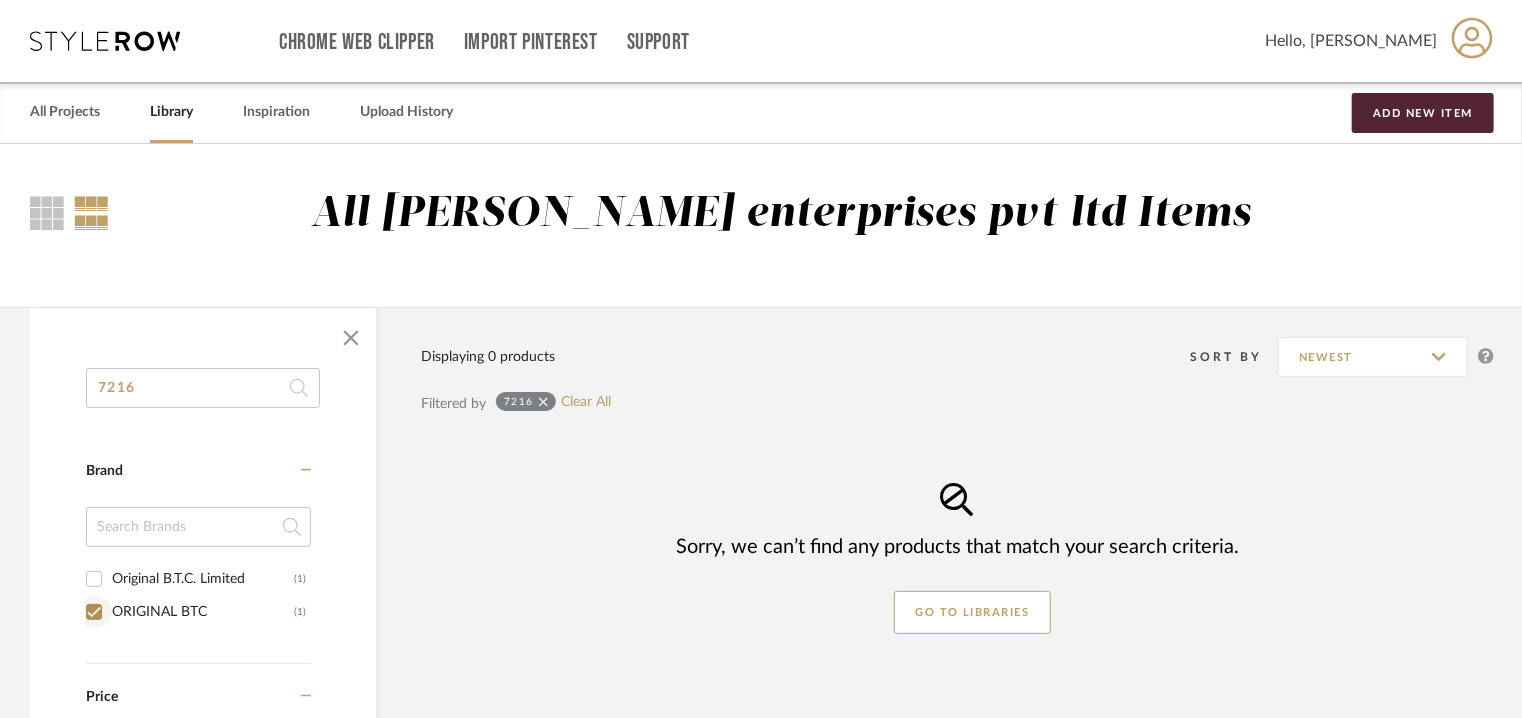 checkbox on "true" 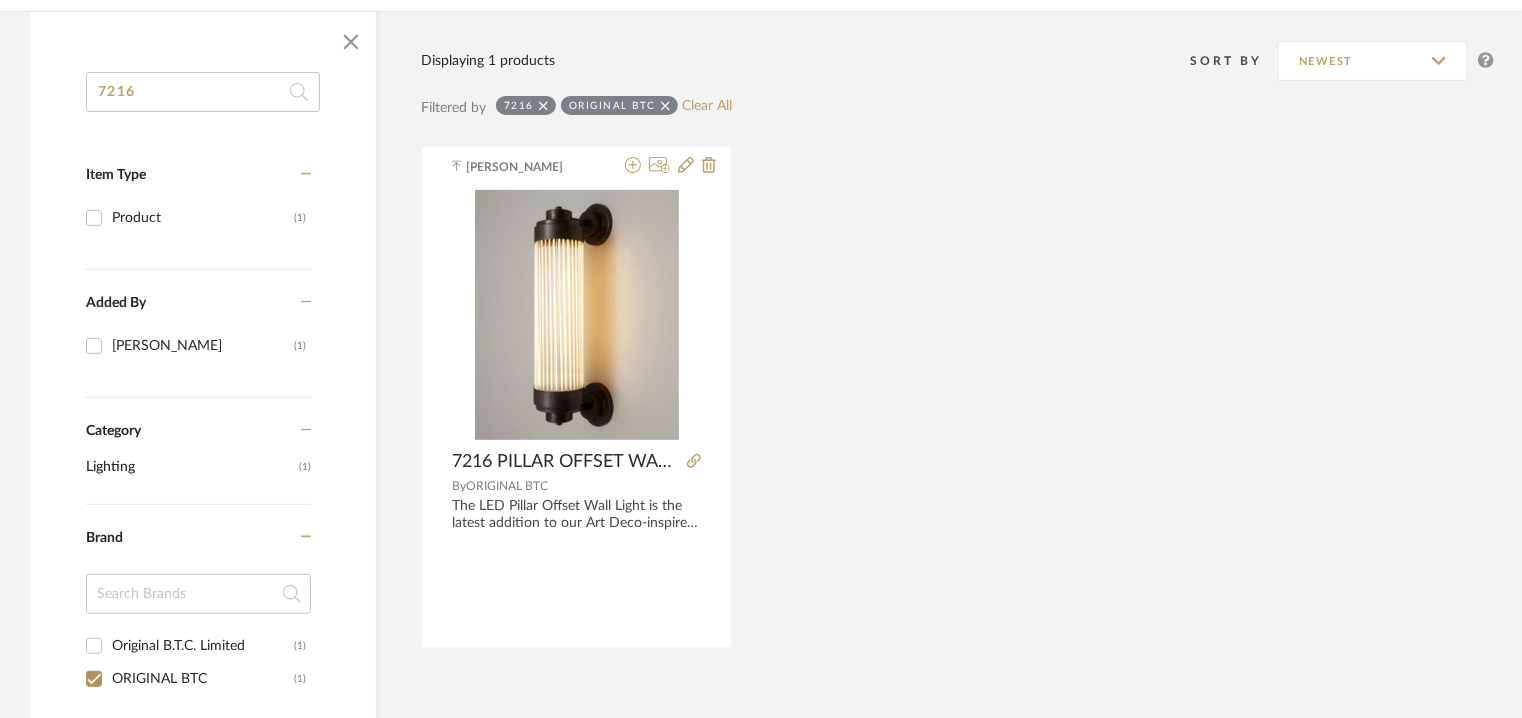 scroll, scrollTop: 300, scrollLeft: 0, axis: vertical 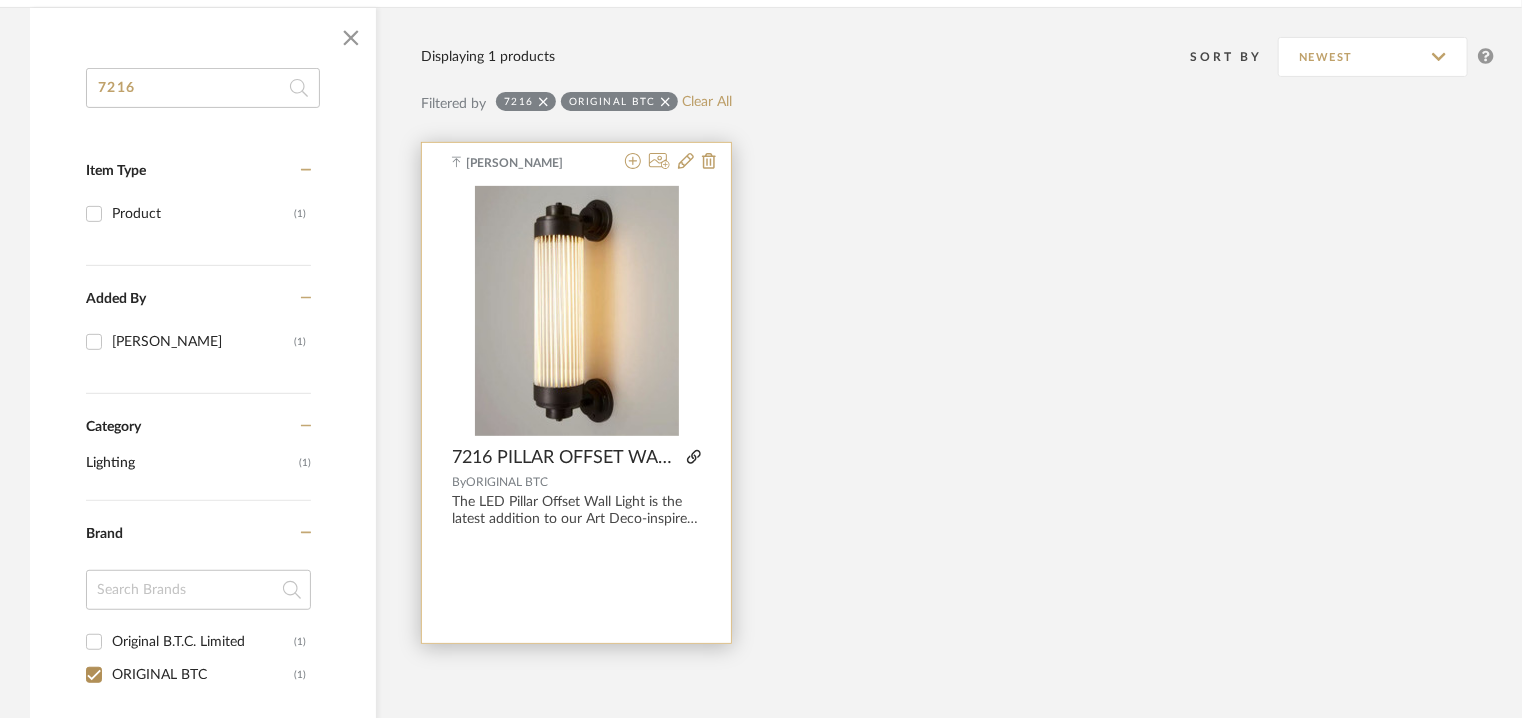 click 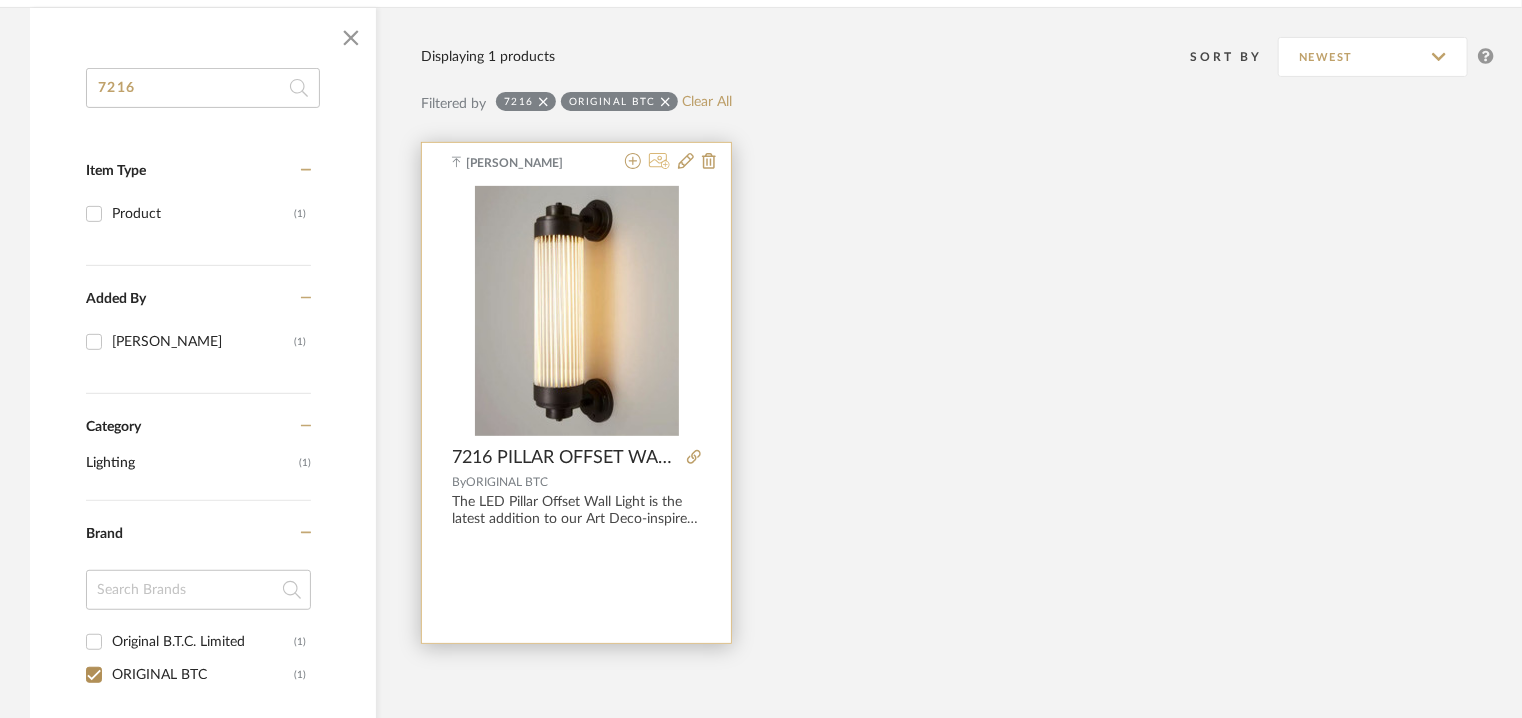click 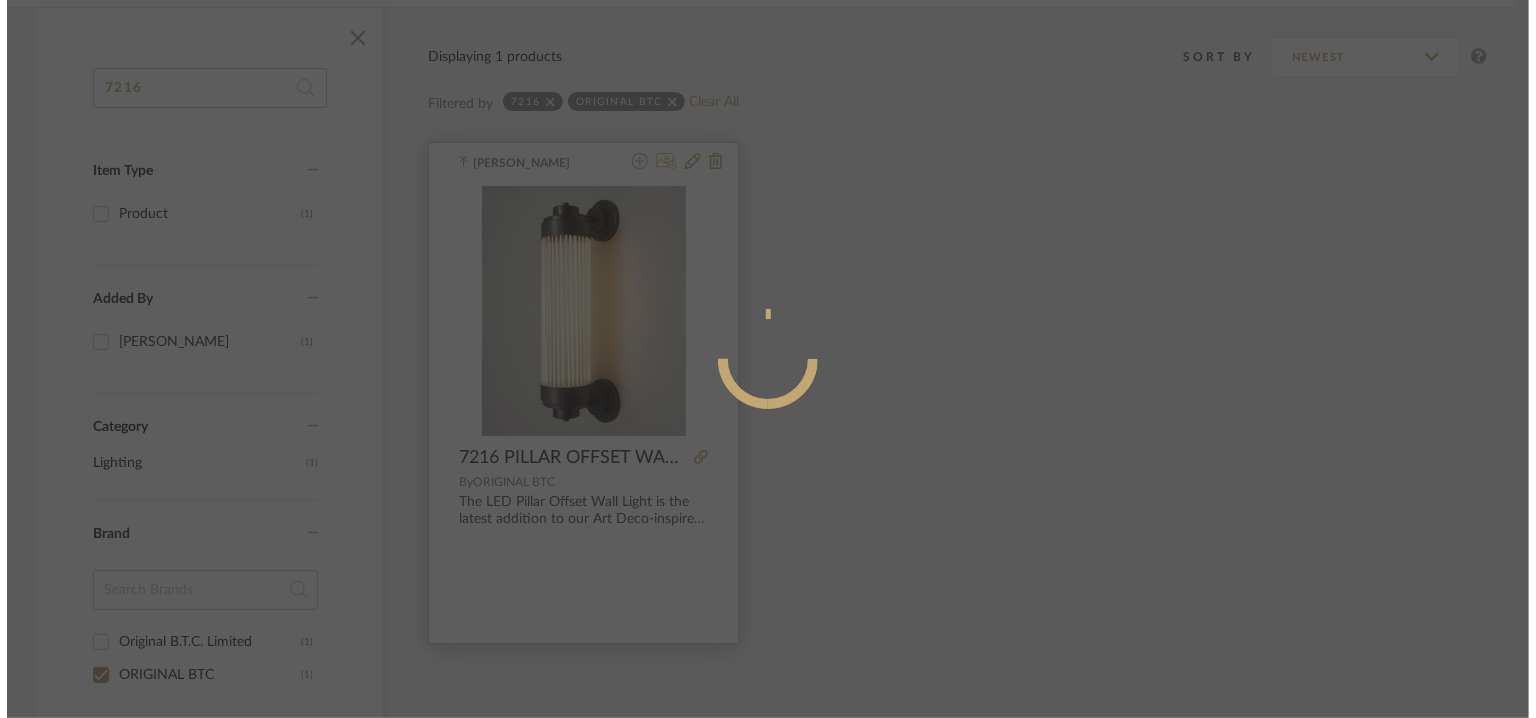 scroll, scrollTop: 0, scrollLeft: 0, axis: both 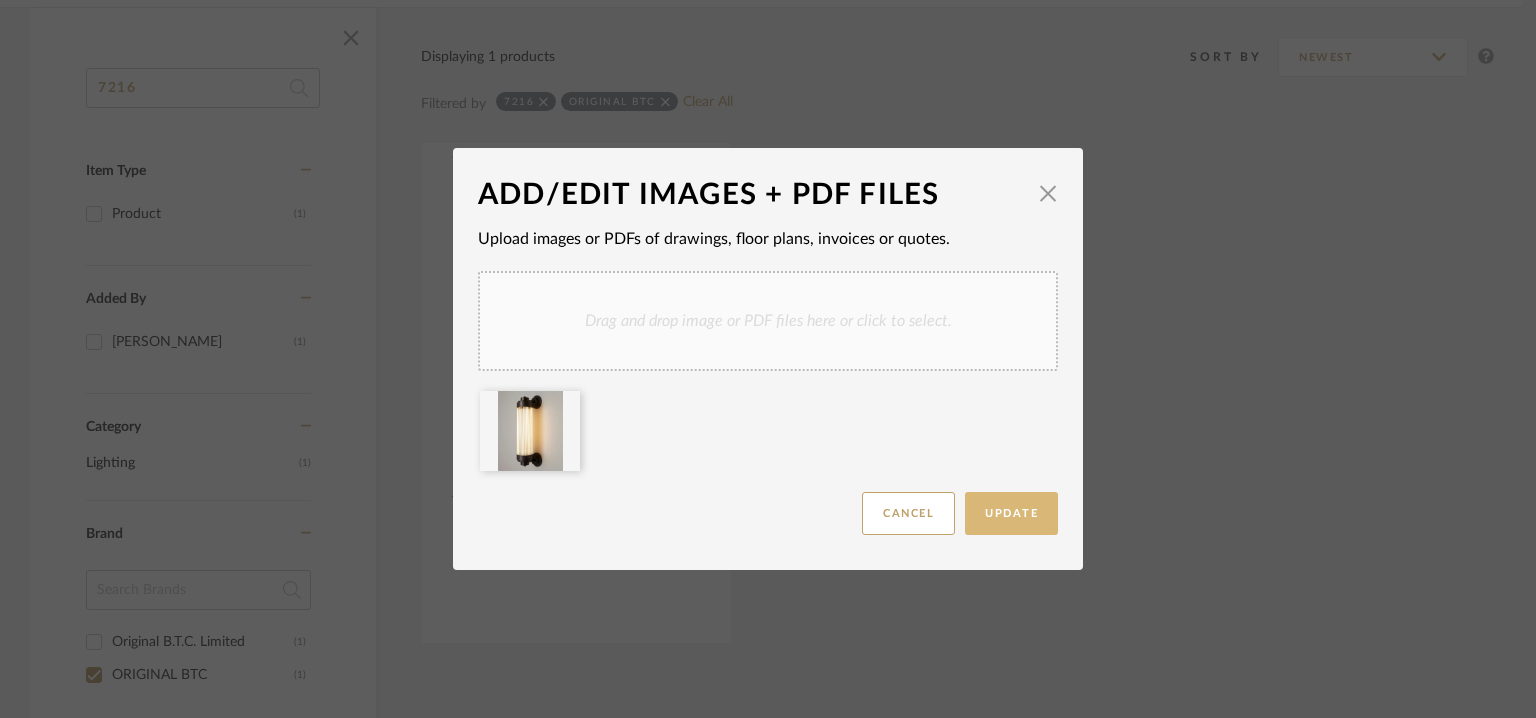 click on "Update" at bounding box center (1011, 513) 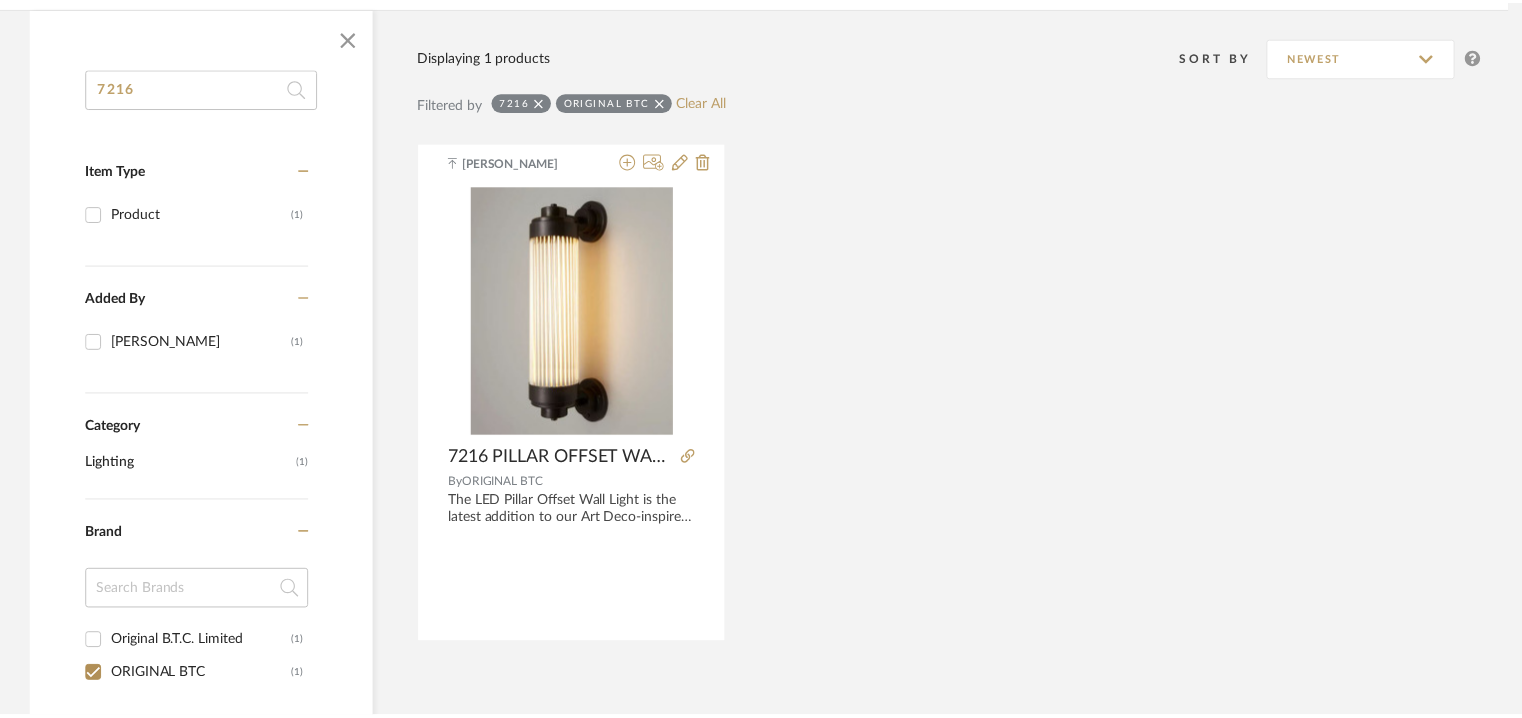 scroll, scrollTop: 300, scrollLeft: 0, axis: vertical 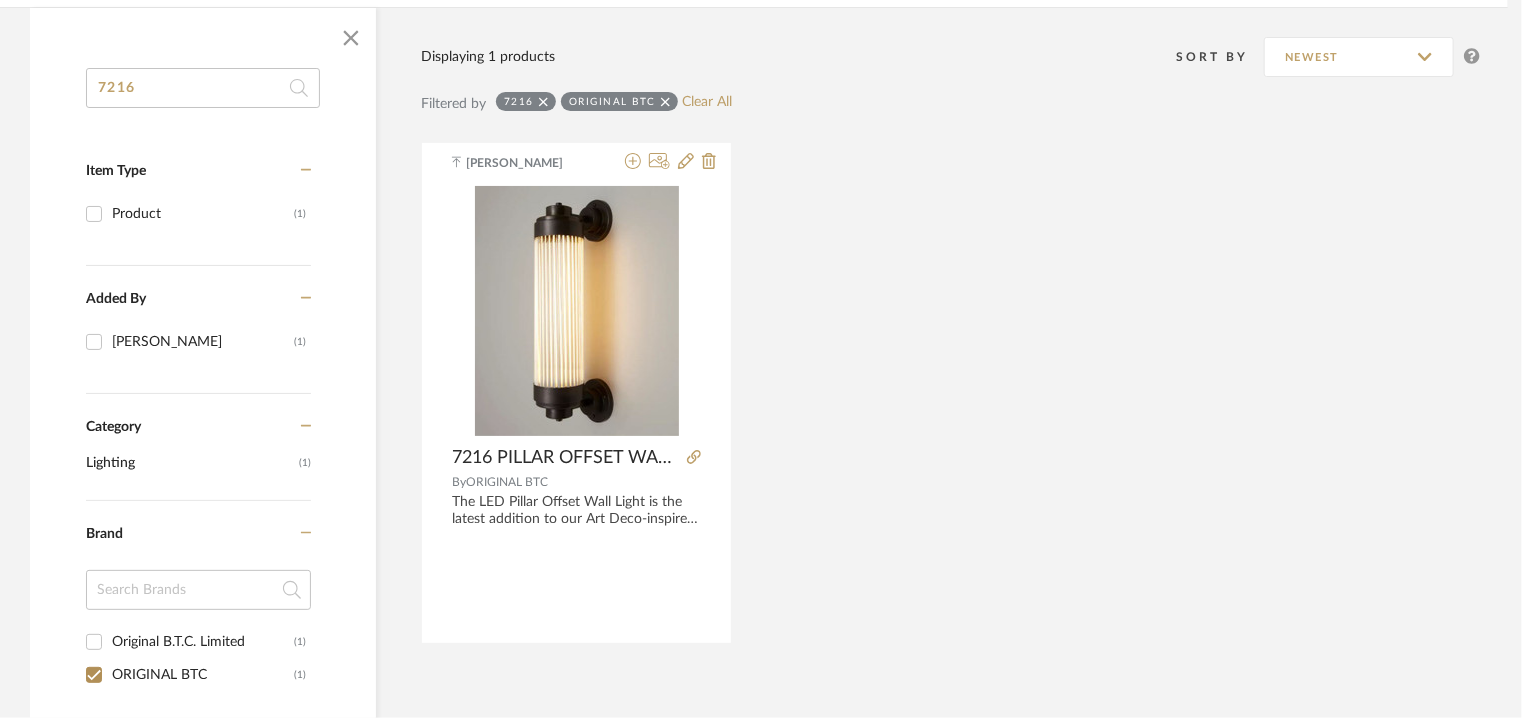 click on "Ganesh K 7216 PILLAR OFFSET WALL LIGHT LED By   ORIGINAL BTC  The LED Pillar Offset Wall Light is the latest addition to our Art Deco-inspired Pillar collection. IP44 rated, it offers sophisticated wall lighting for internal spaces, including bathrooms. Available in weathered brass, polished brass, and chrome plated finishes. Dimmable driver included to be installed remotely (behind fitting)." 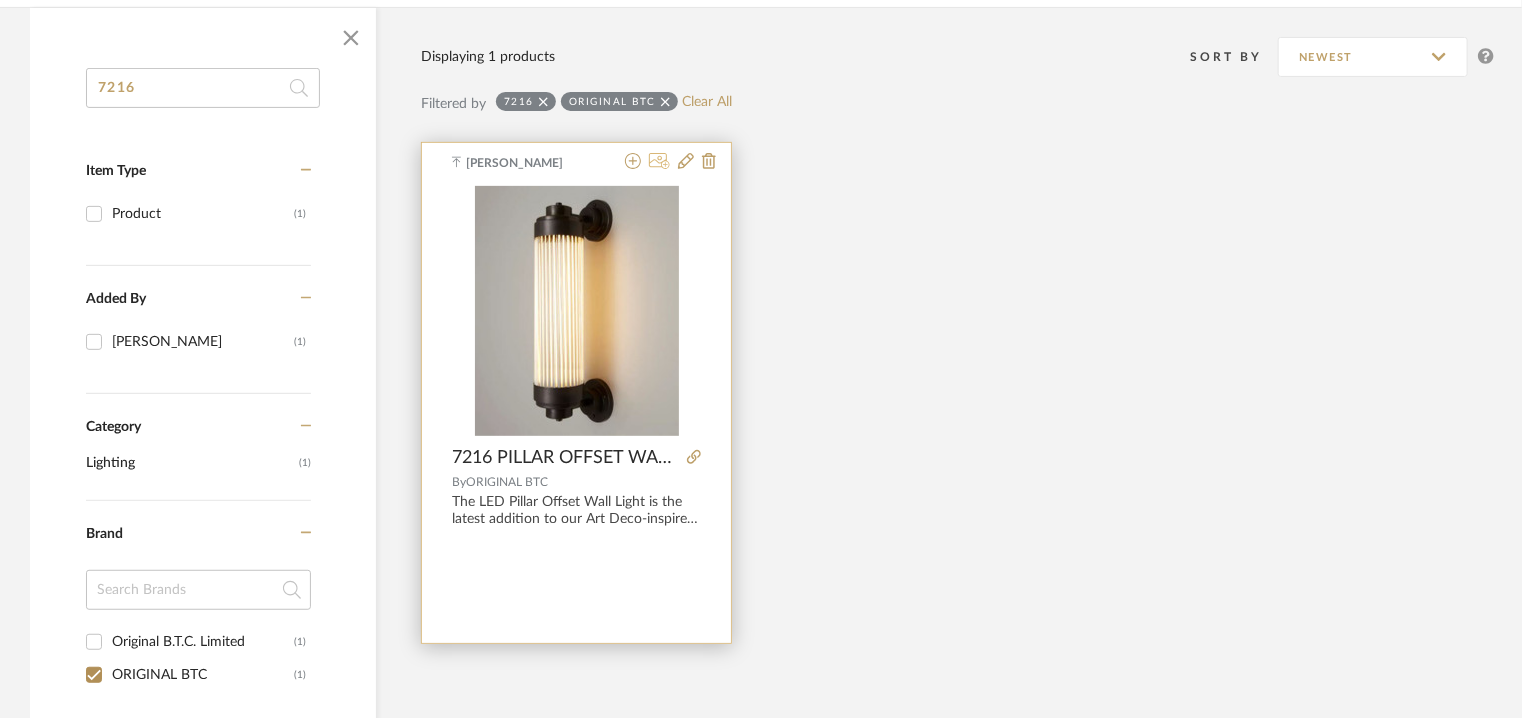 click 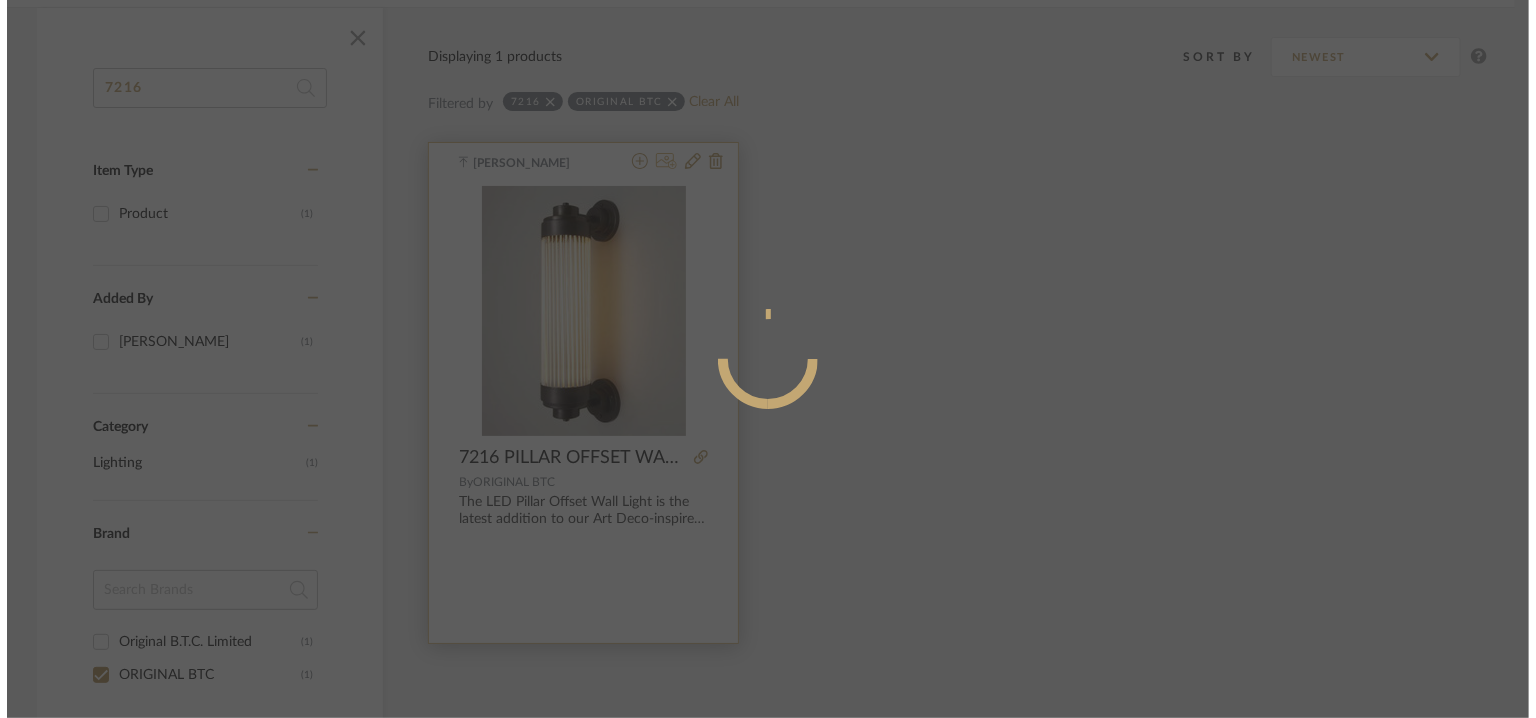 scroll, scrollTop: 0, scrollLeft: 0, axis: both 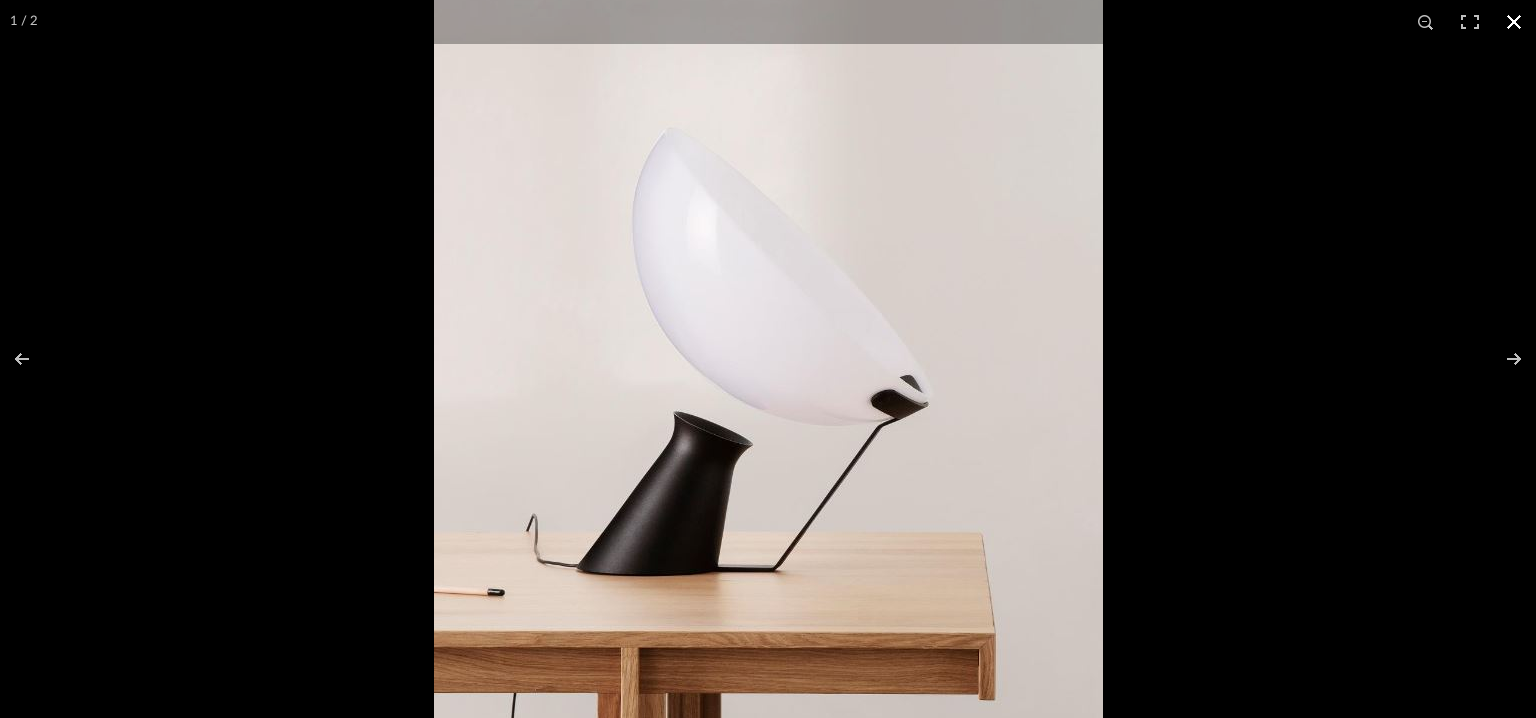 click at bounding box center [1514, 22] 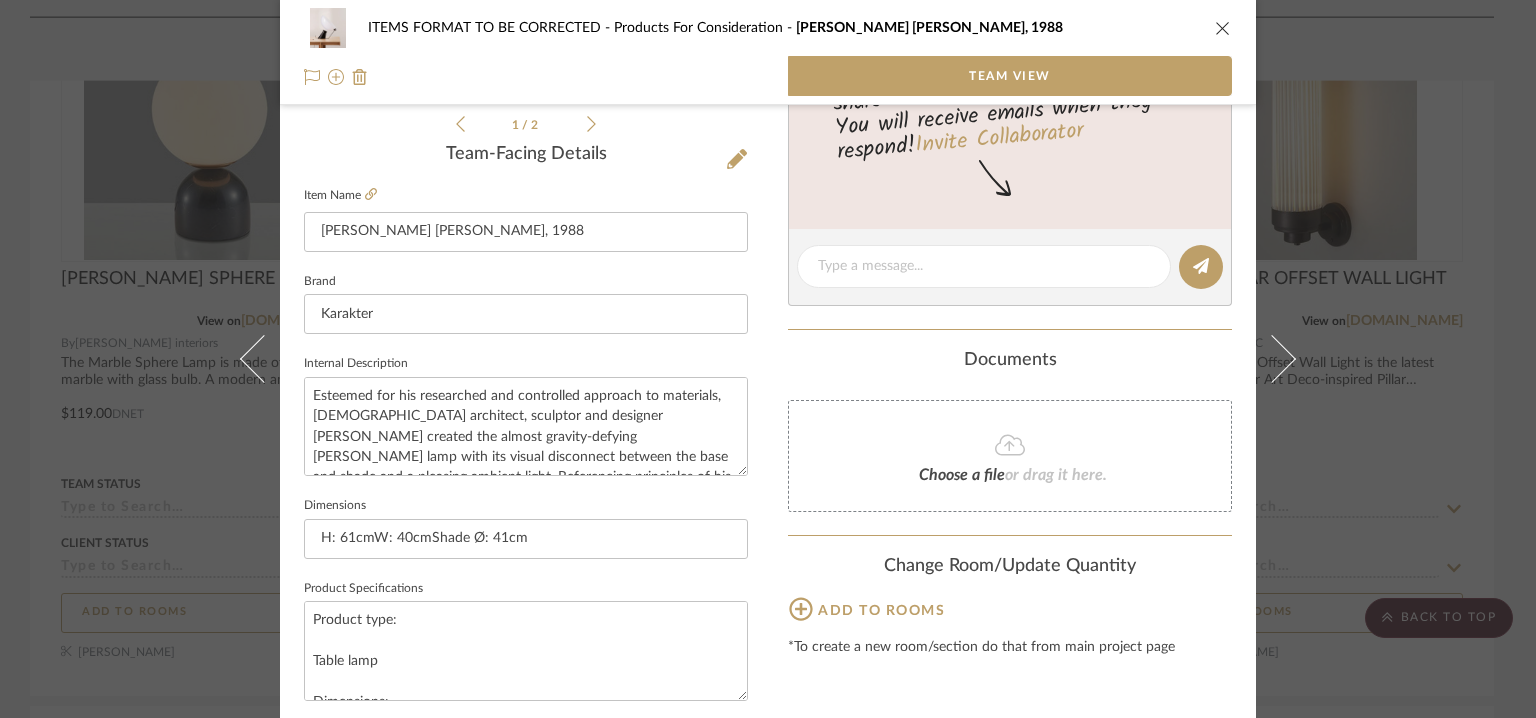 scroll, scrollTop: 557, scrollLeft: 0, axis: vertical 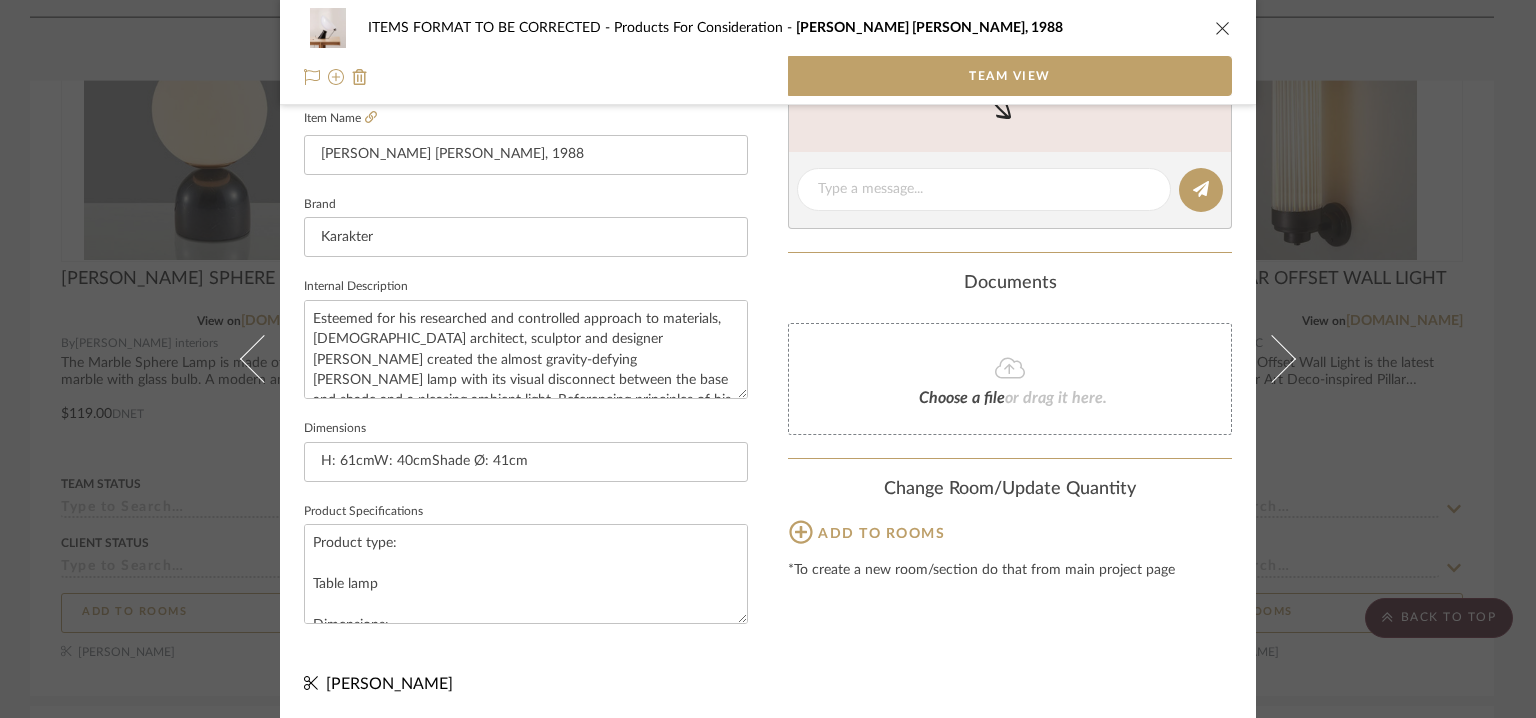 click 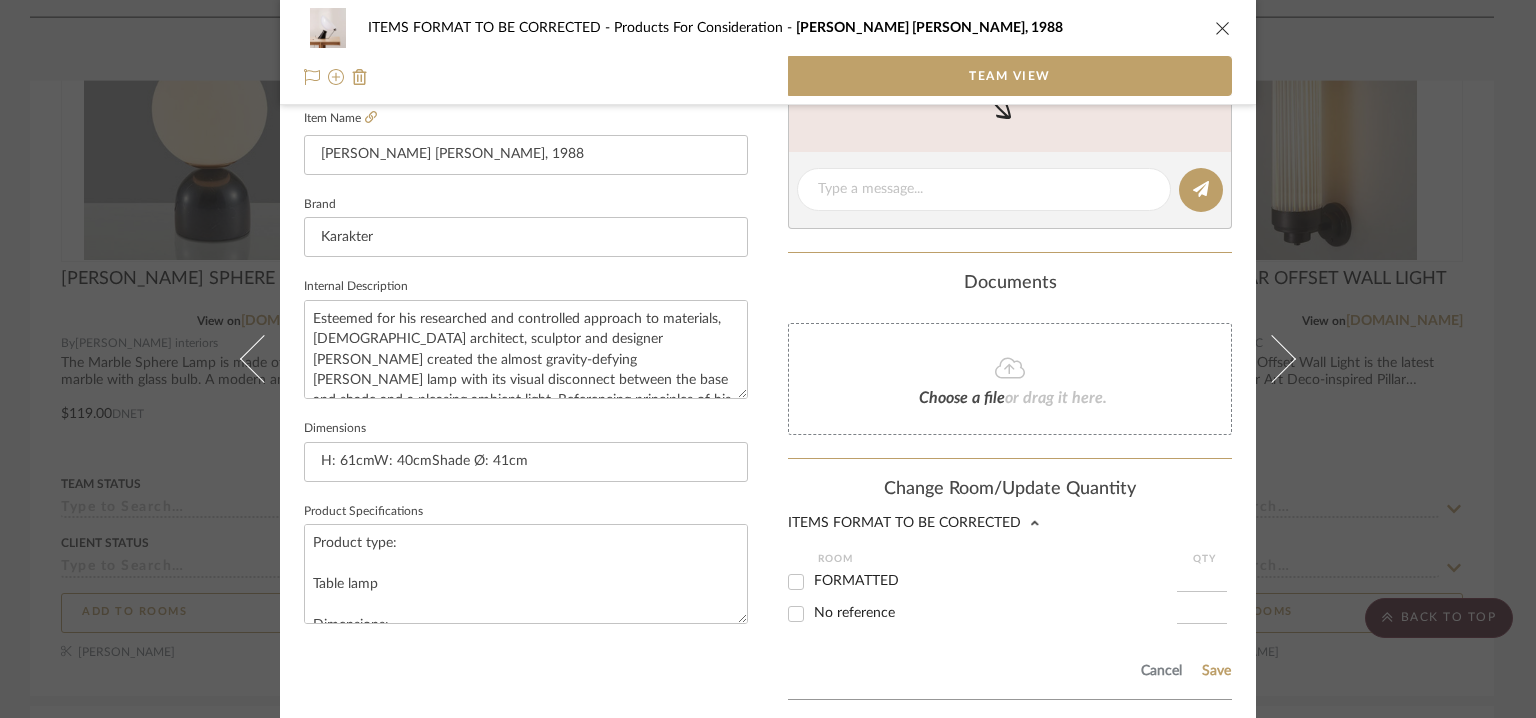 click on "FORMATTED" at bounding box center [856, 581] 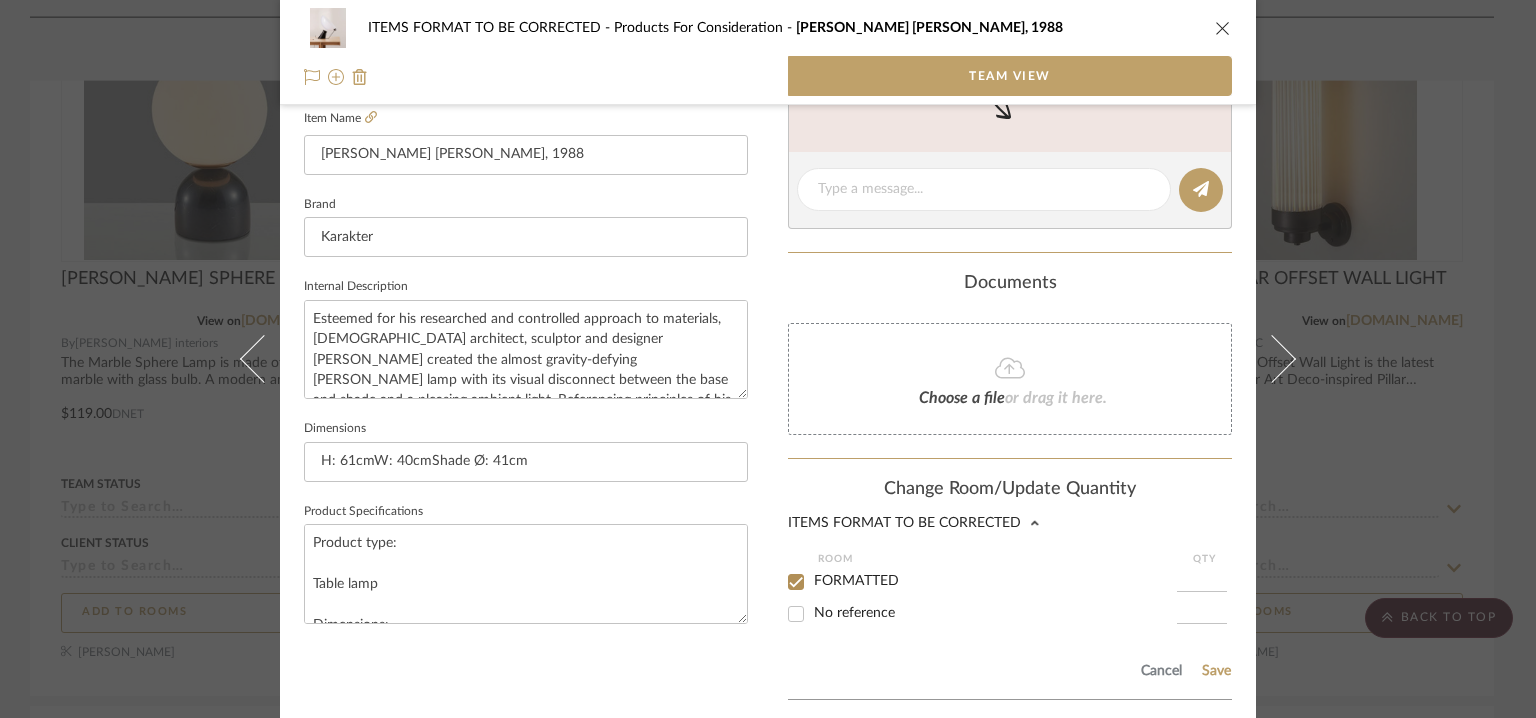 checkbox on "true" 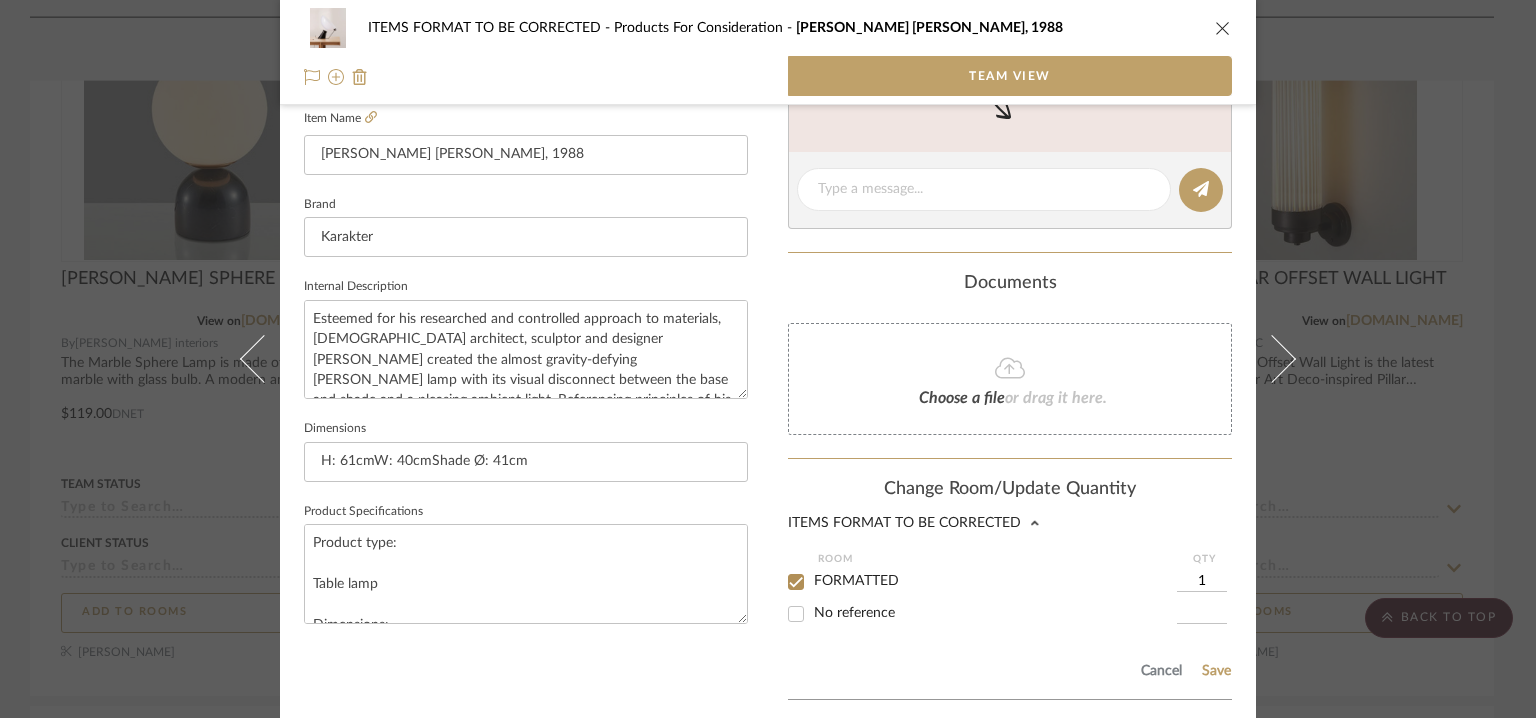 scroll, scrollTop: 674, scrollLeft: 0, axis: vertical 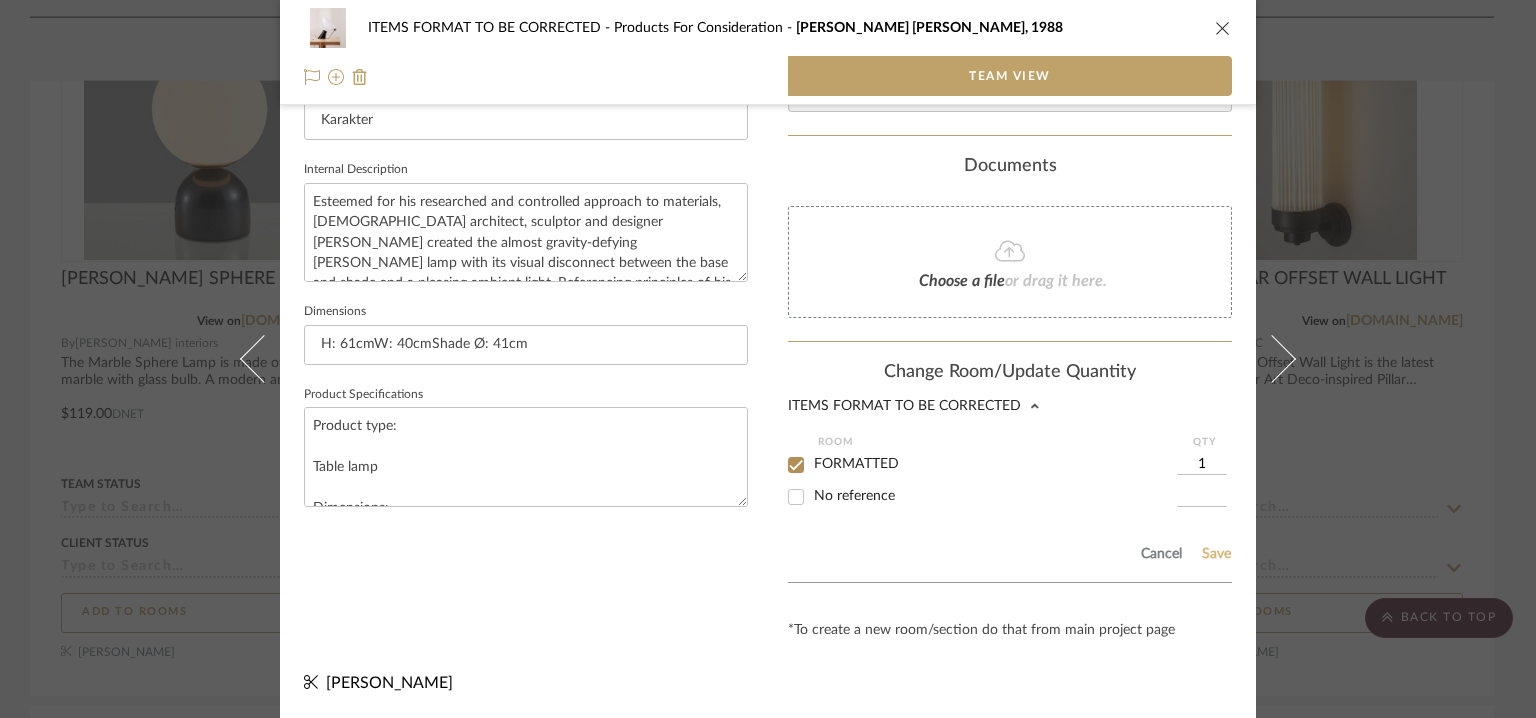 click on "Save" 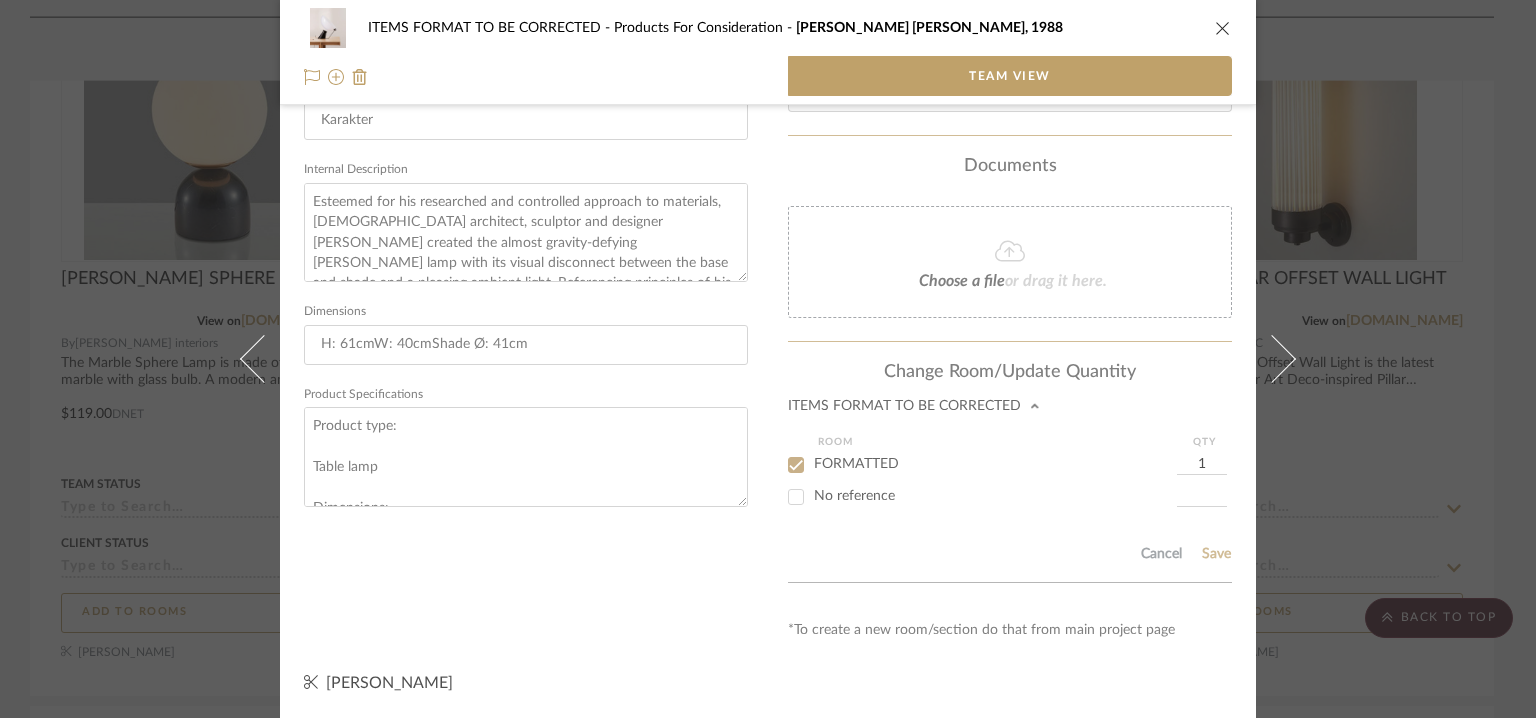 type 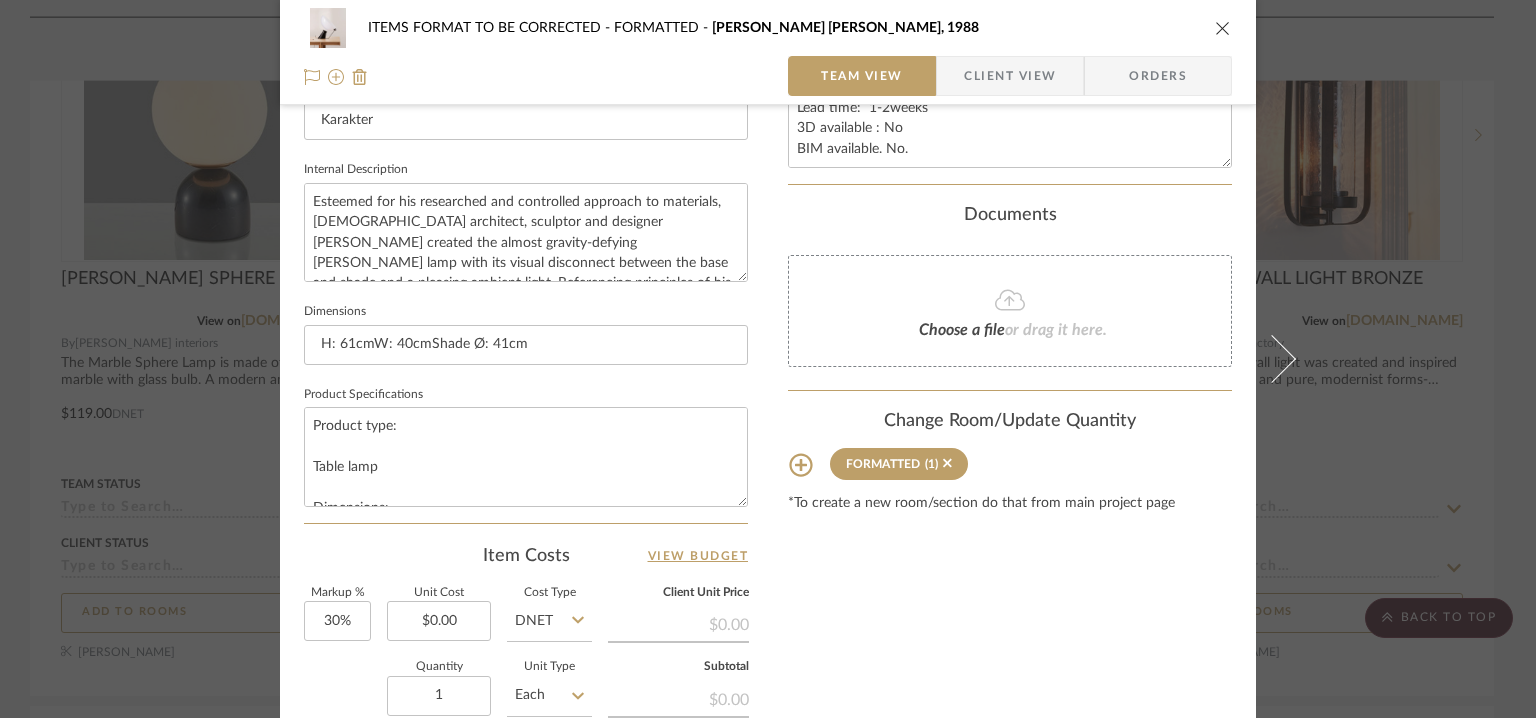 type 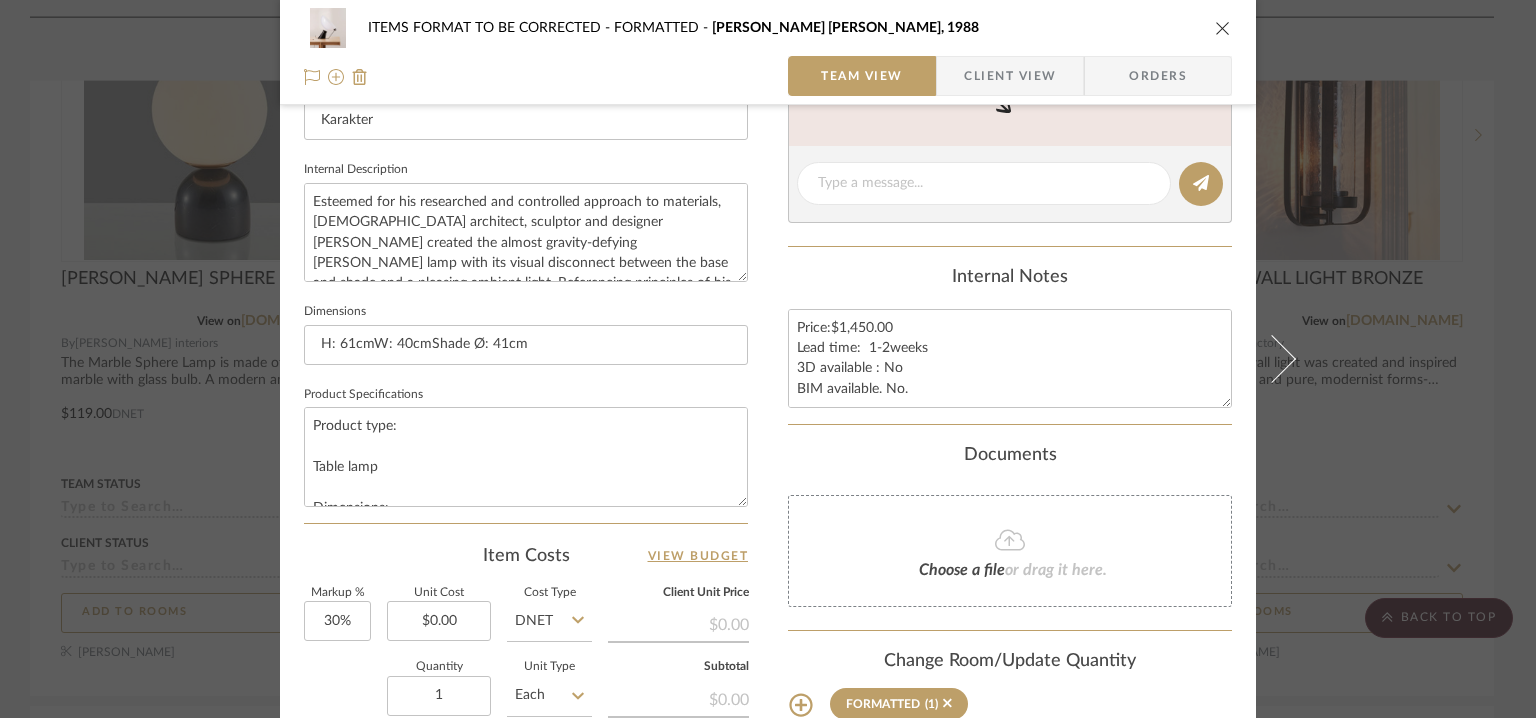 click at bounding box center (1223, 28) 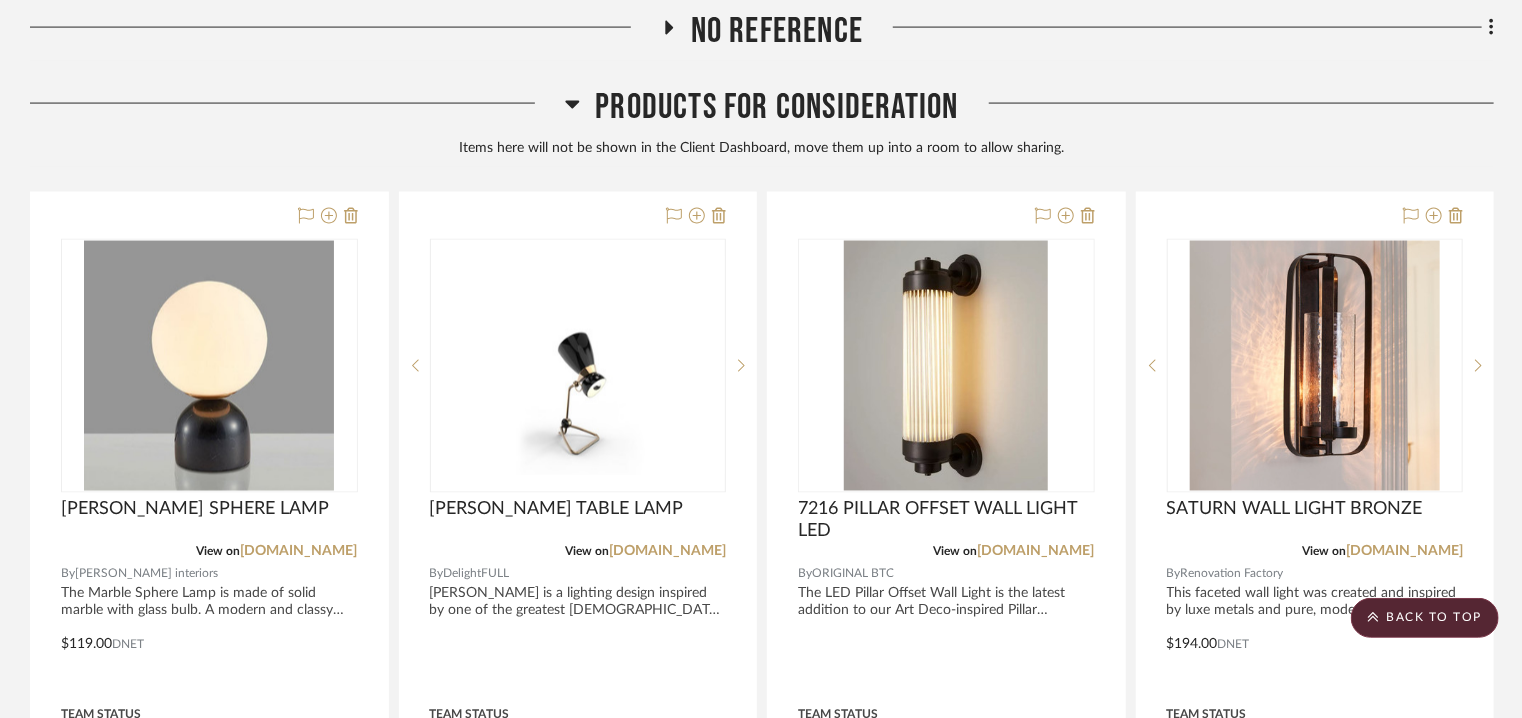 scroll, scrollTop: 1600, scrollLeft: 0, axis: vertical 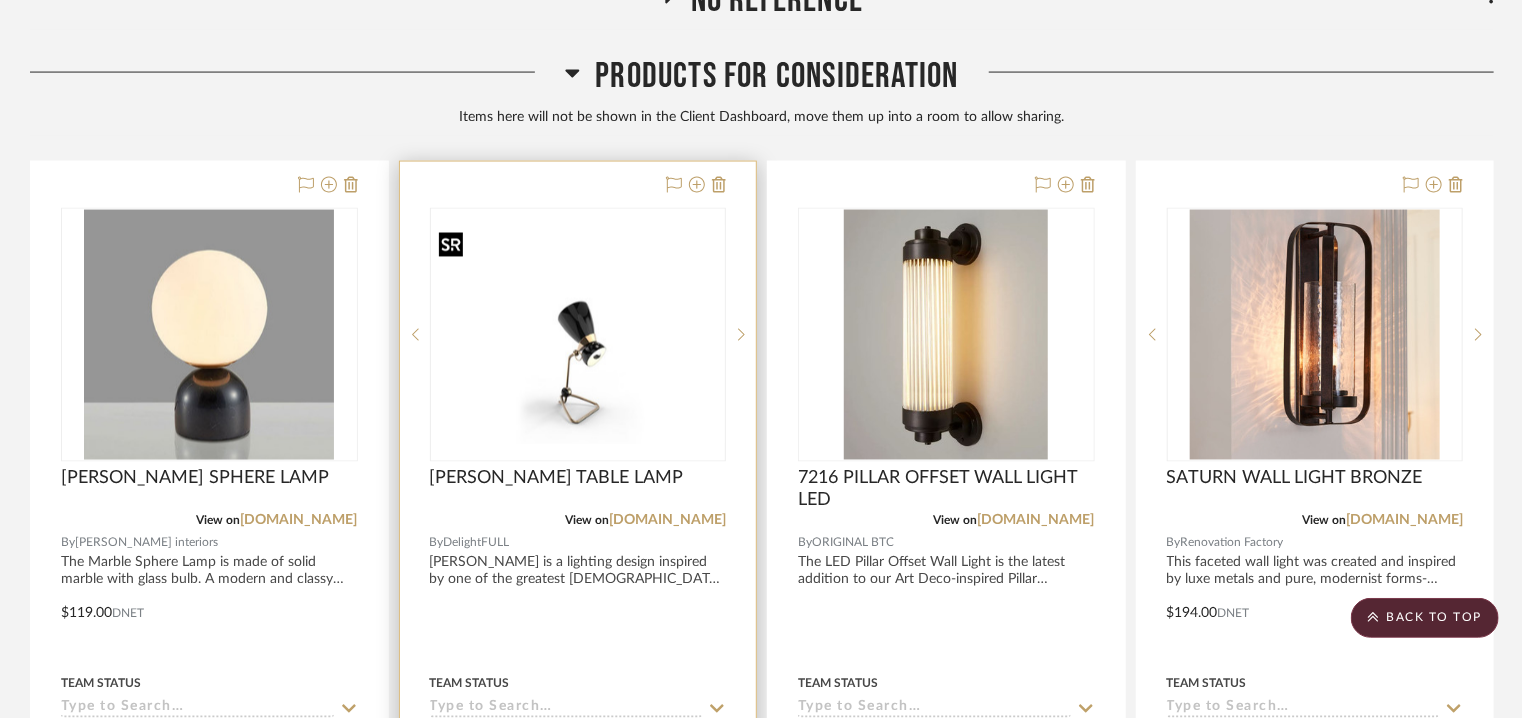 click at bounding box center (578, 335) 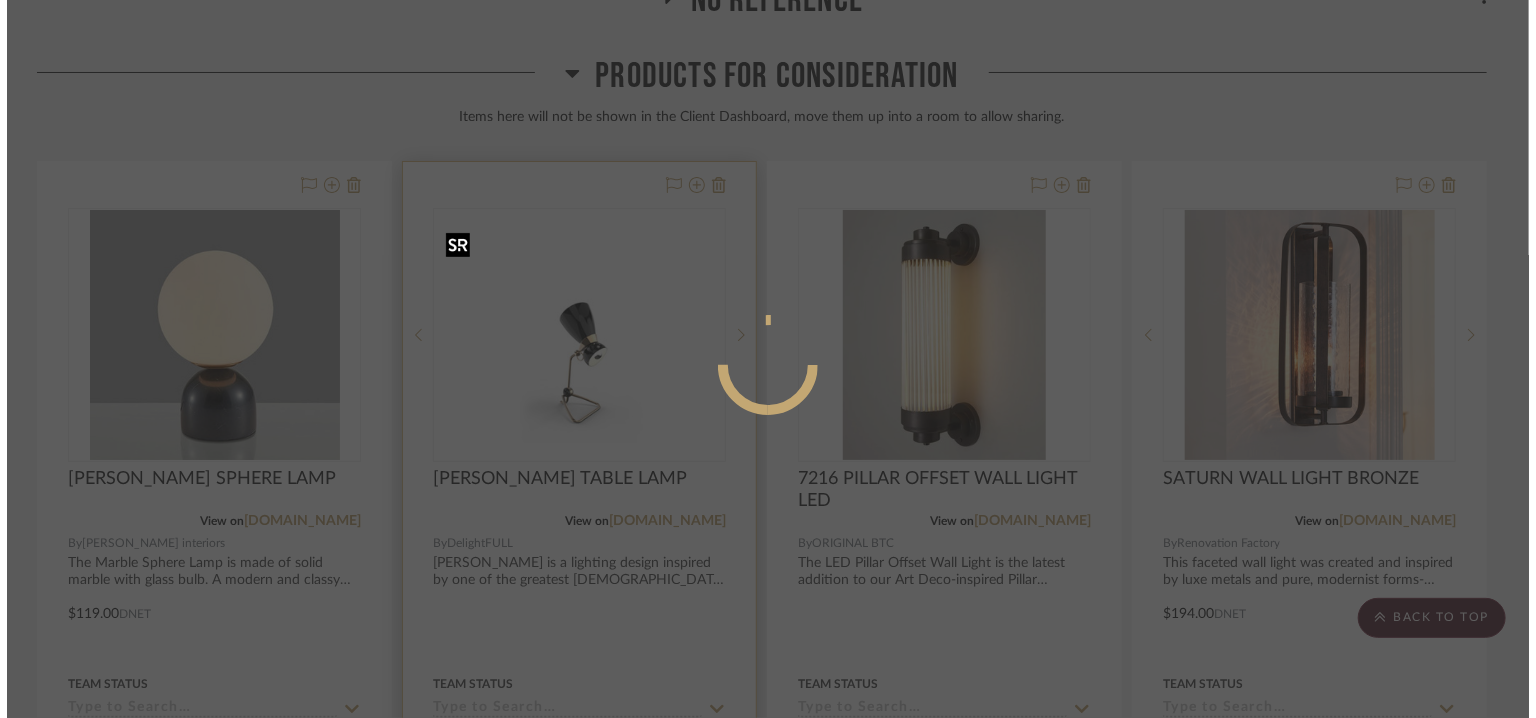 scroll, scrollTop: 0, scrollLeft: 0, axis: both 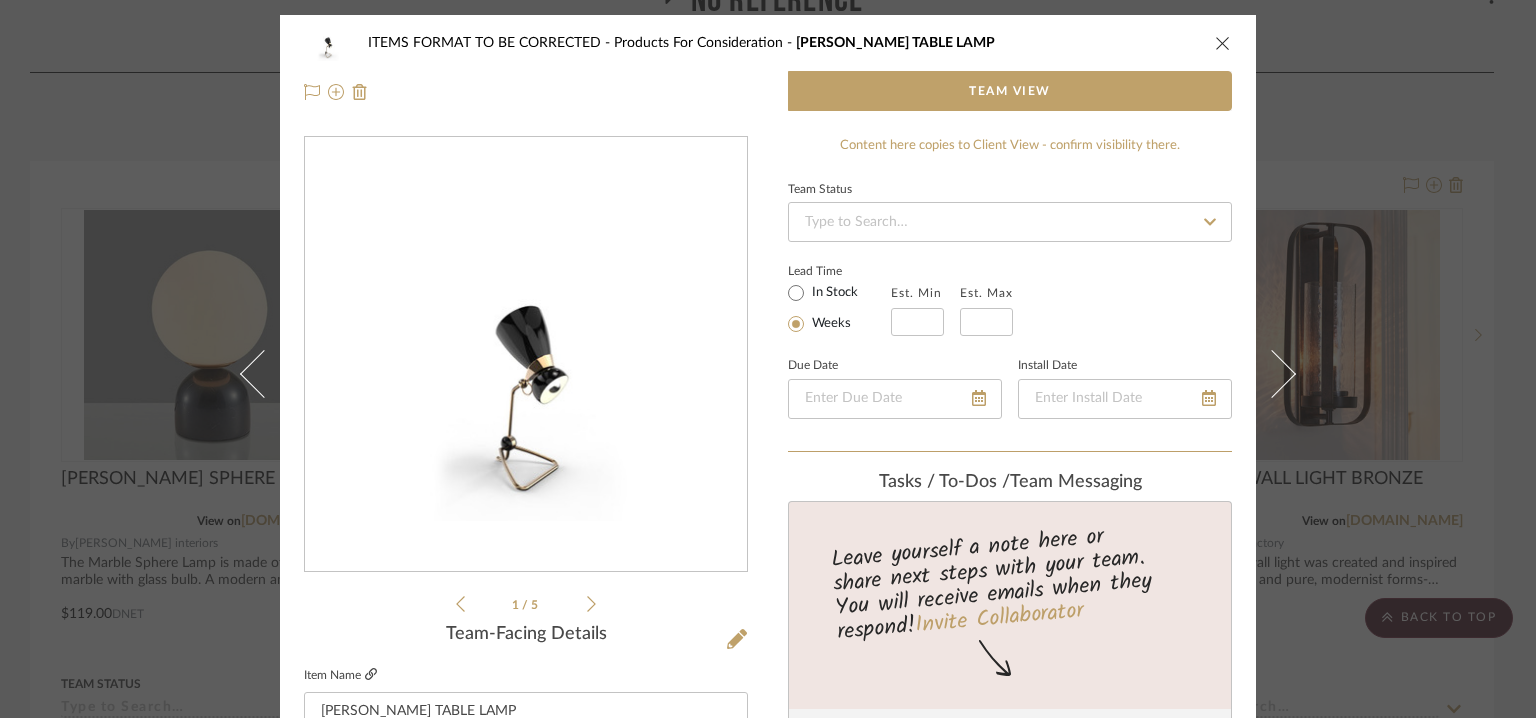 click 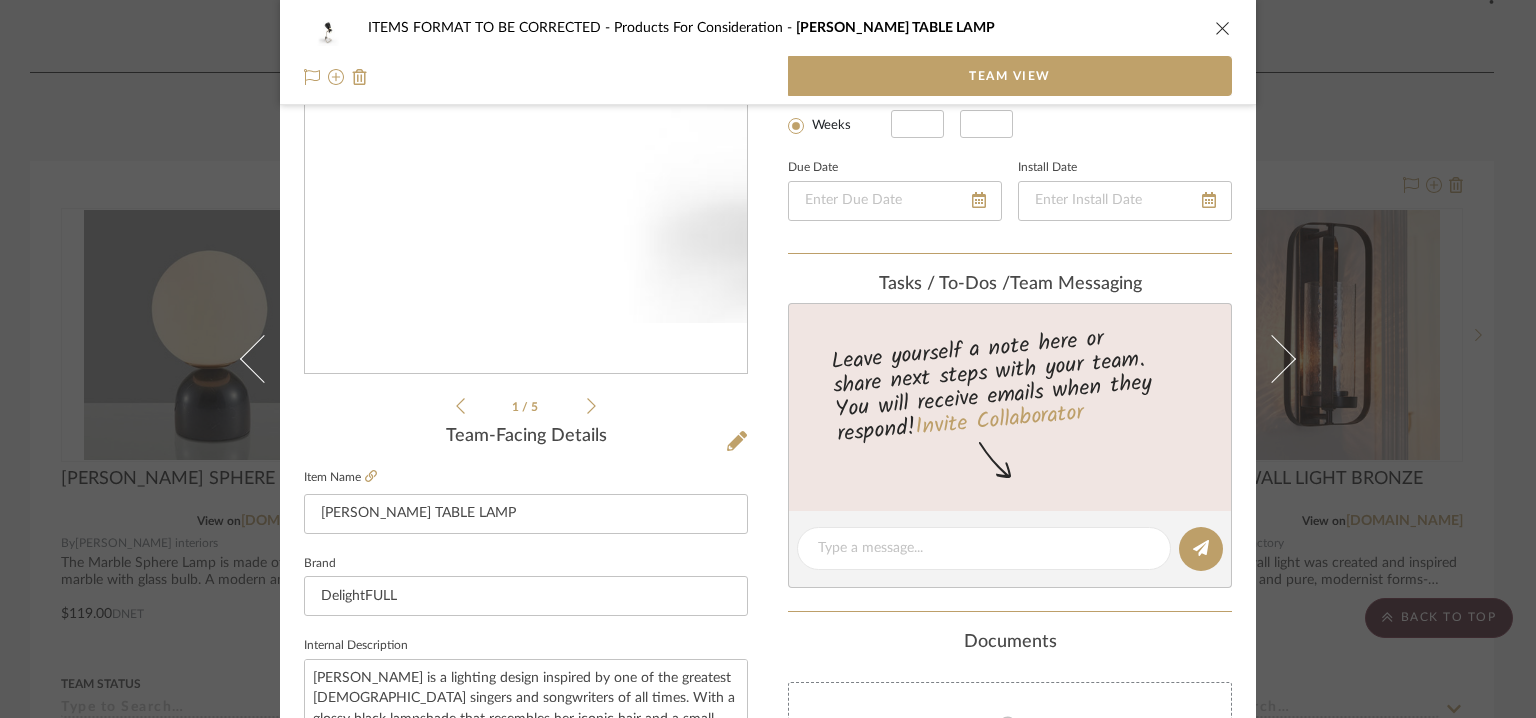 scroll, scrollTop: 200, scrollLeft: 0, axis: vertical 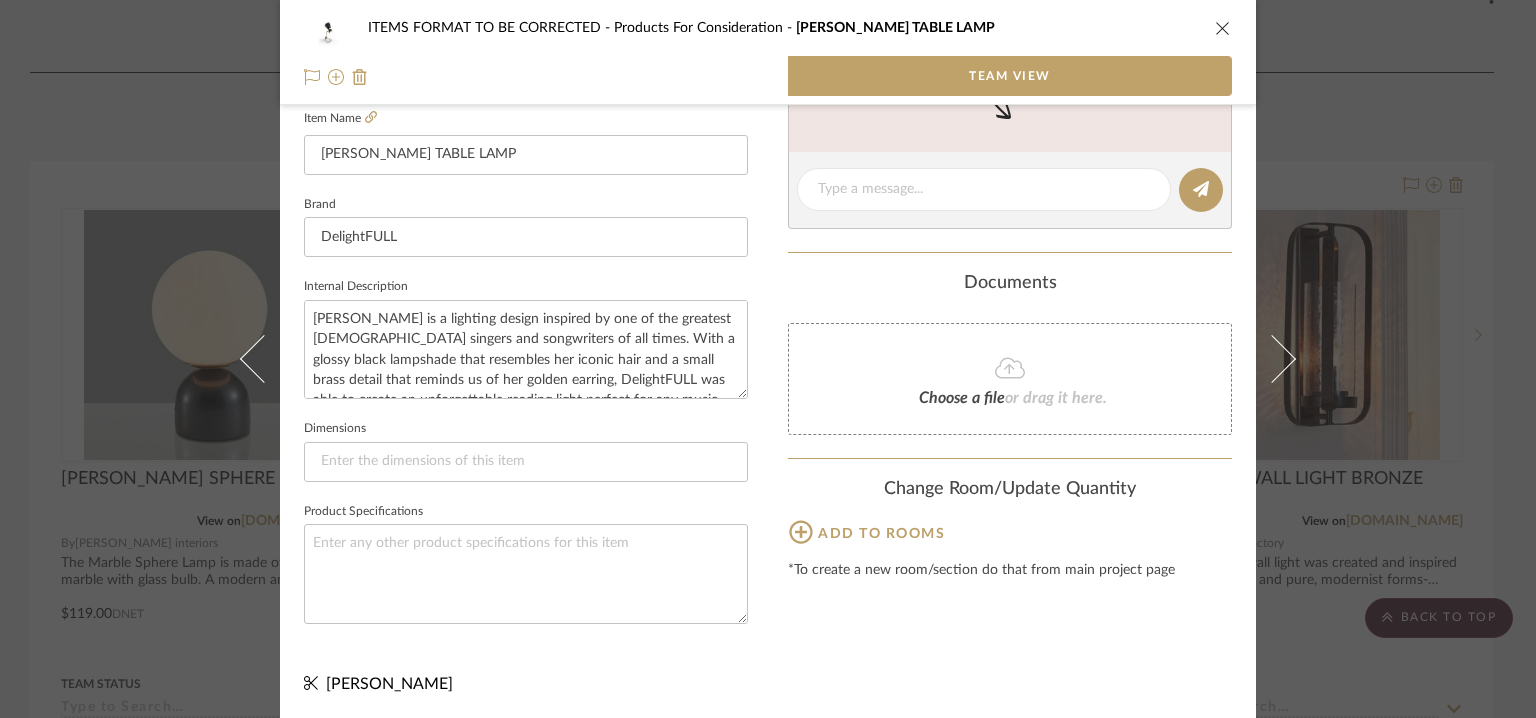 click 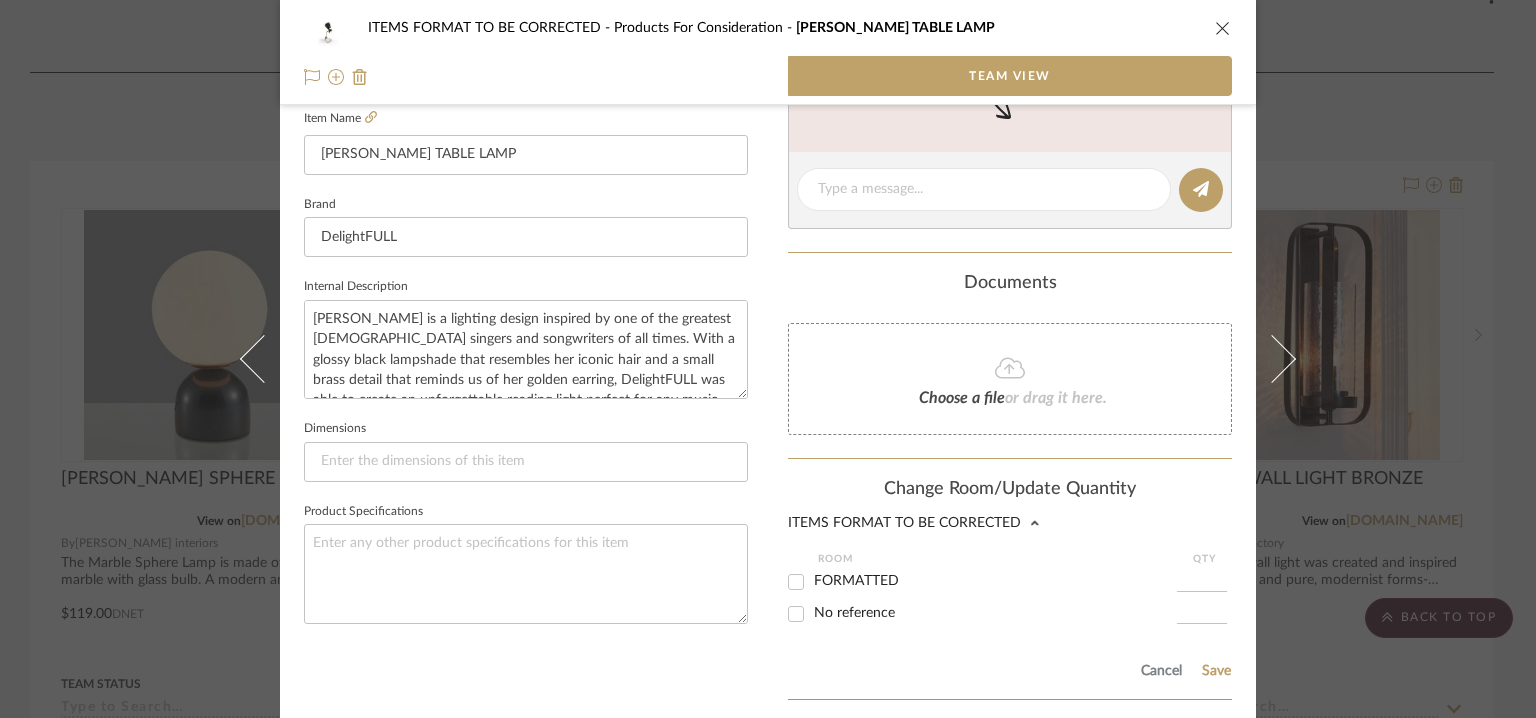 click on "FORMATTED" at bounding box center (796, 582) 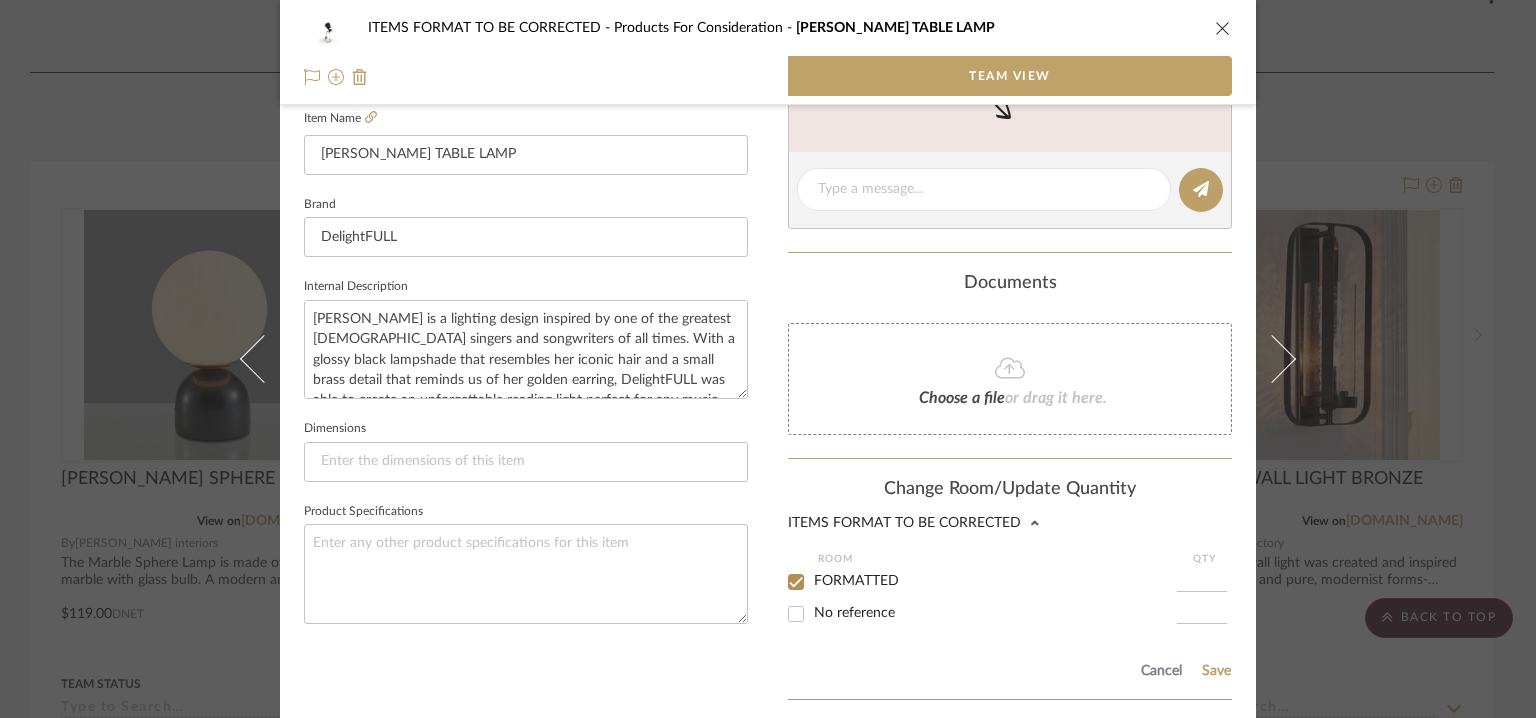 checkbox on "true" 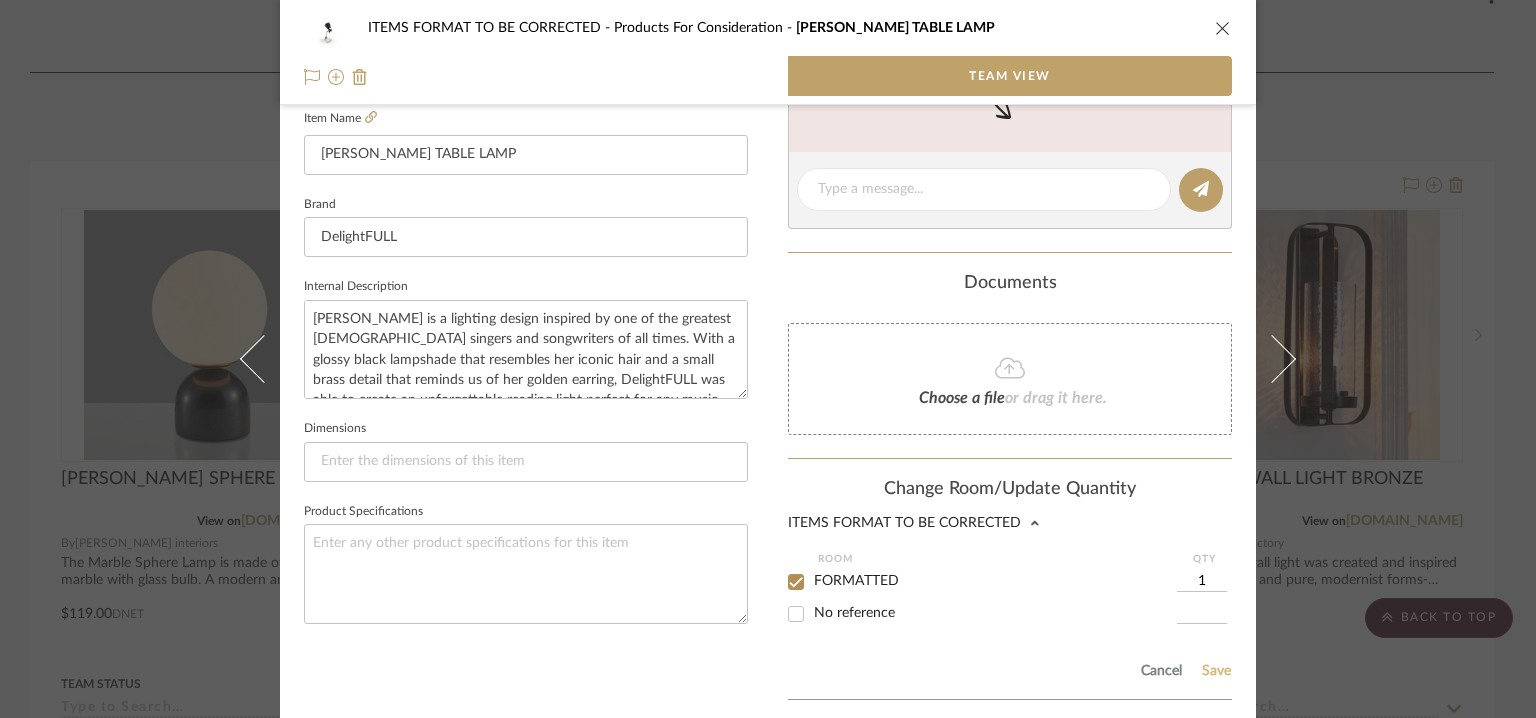click on "Save" 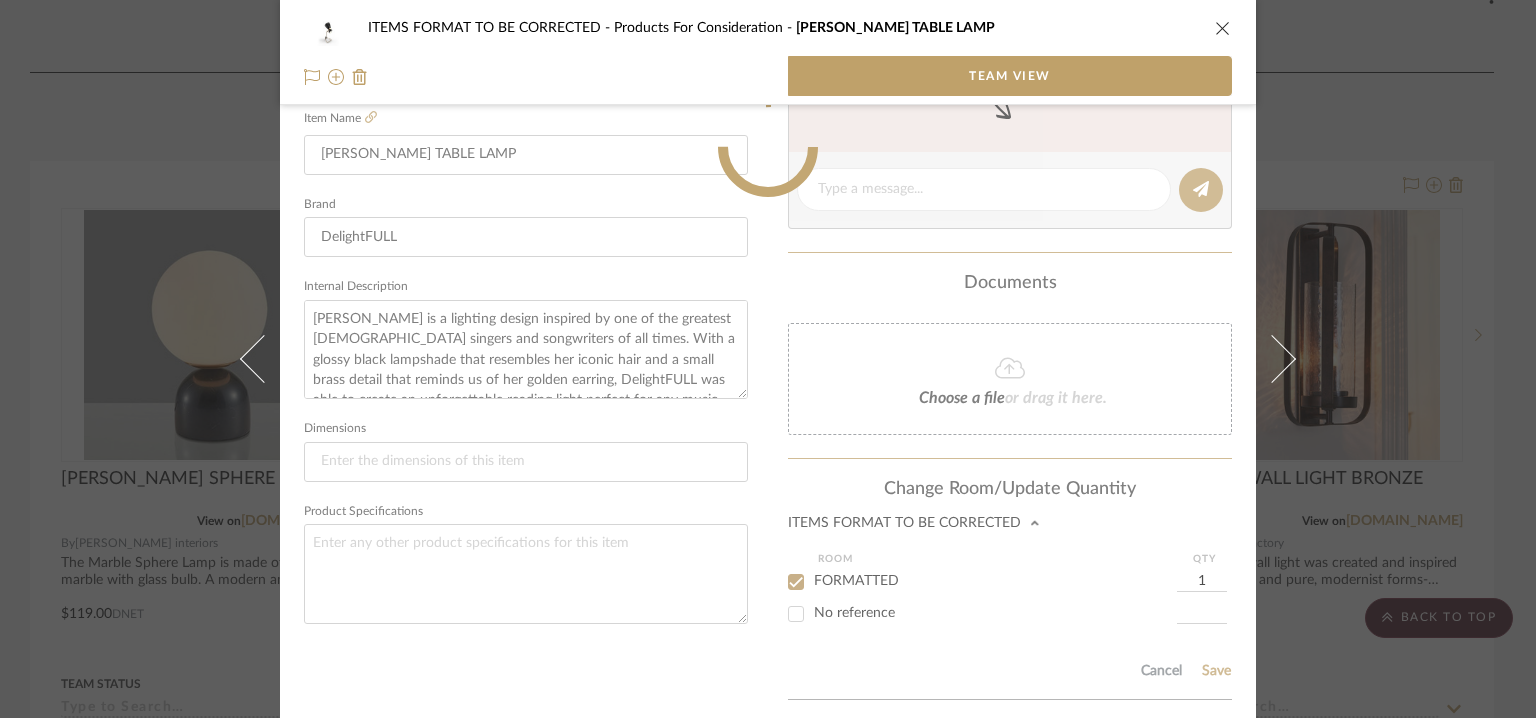 type 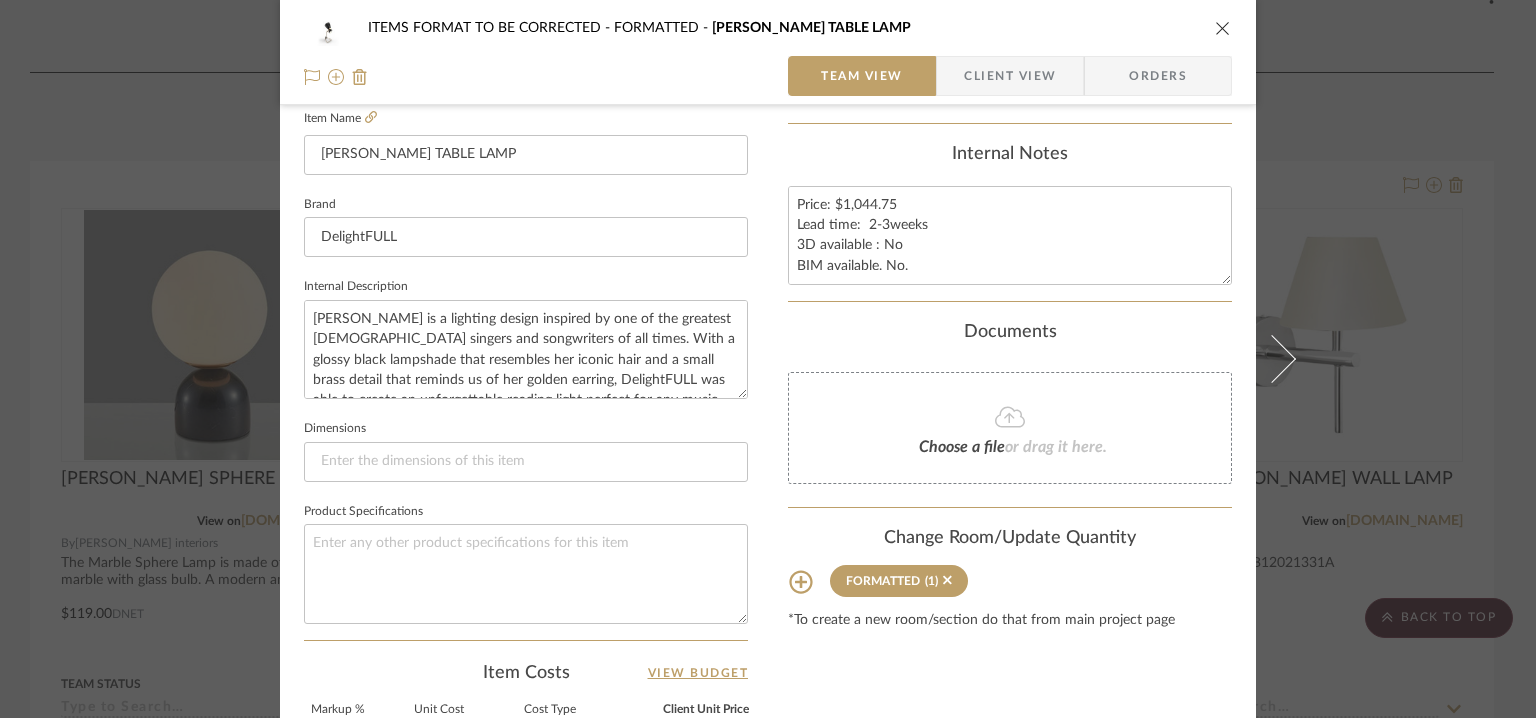type 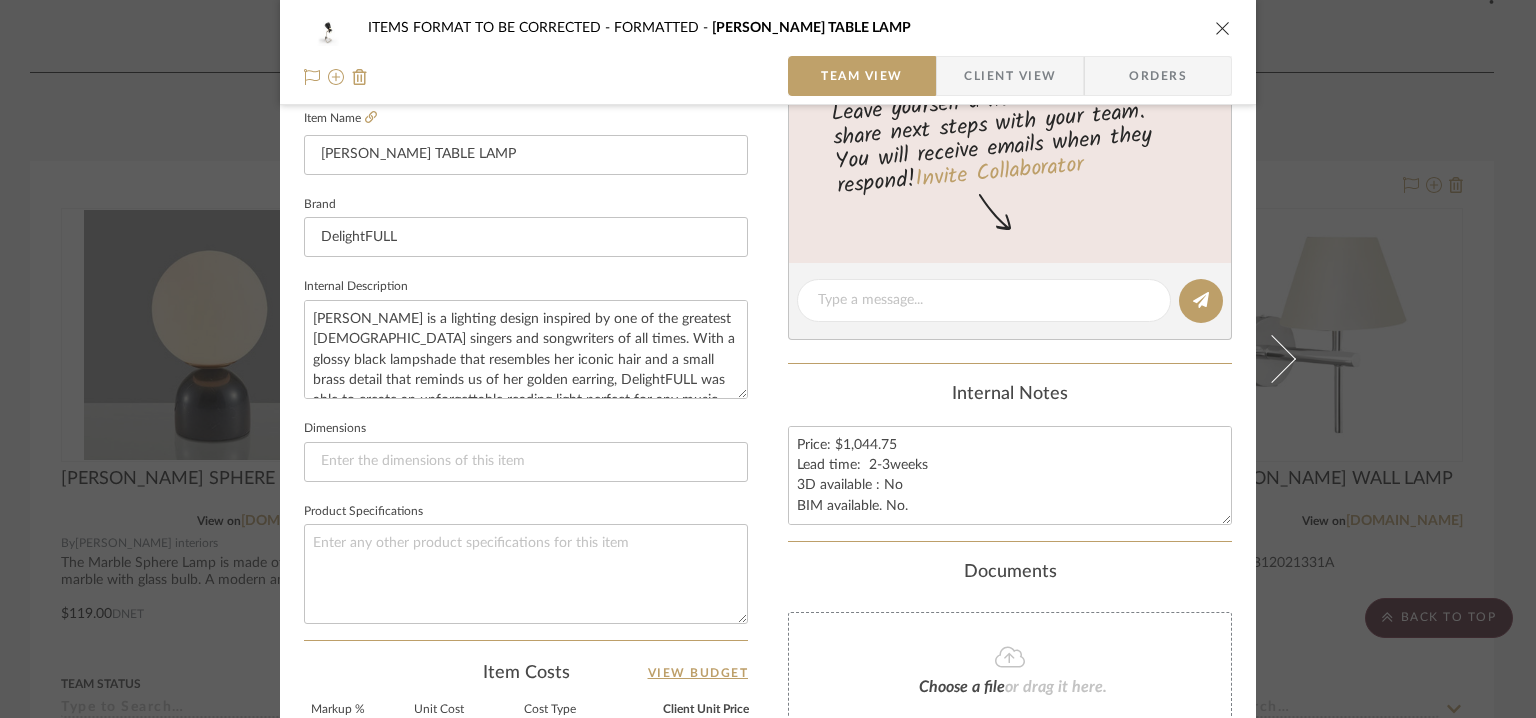 click at bounding box center [1223, 28] 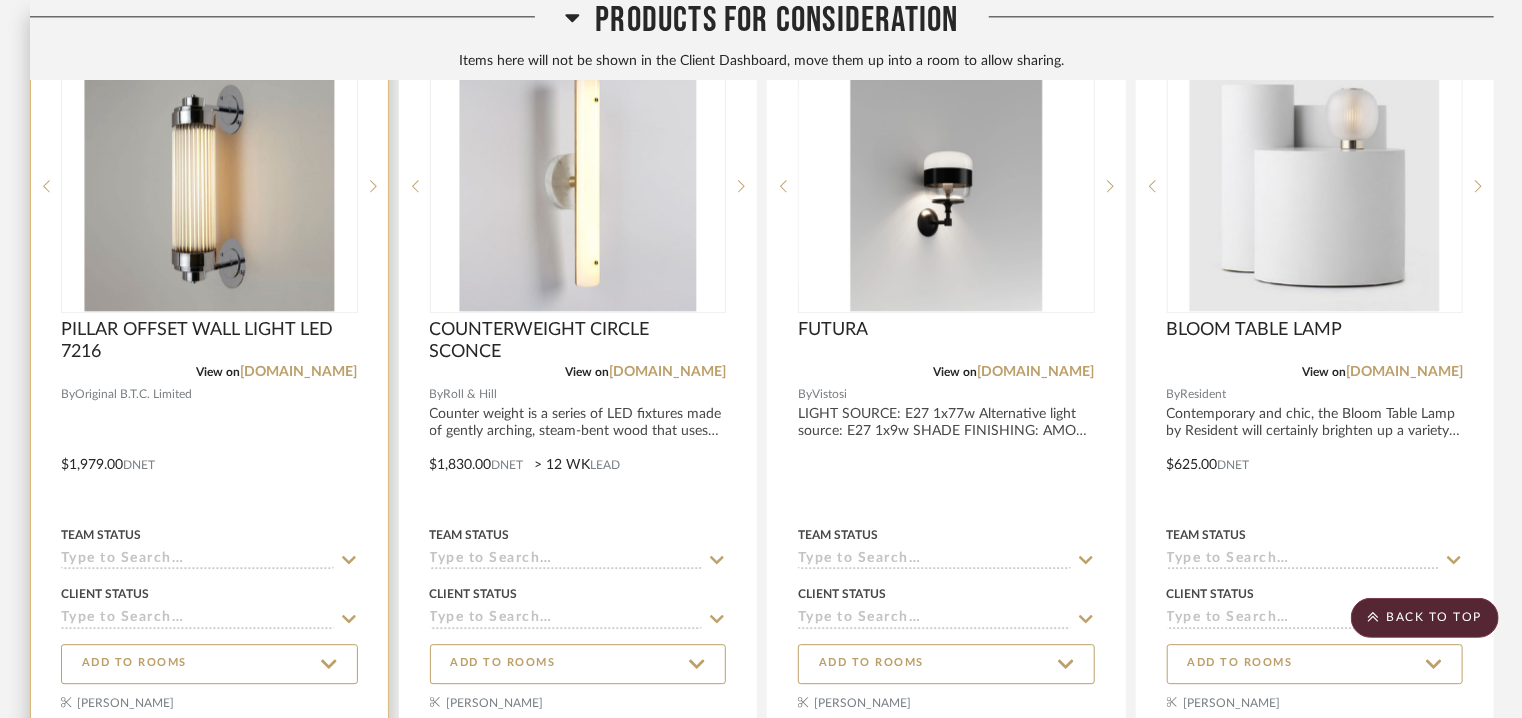 scroll, scrollTop: 2600, scrollLeft: 0, axis: vertical 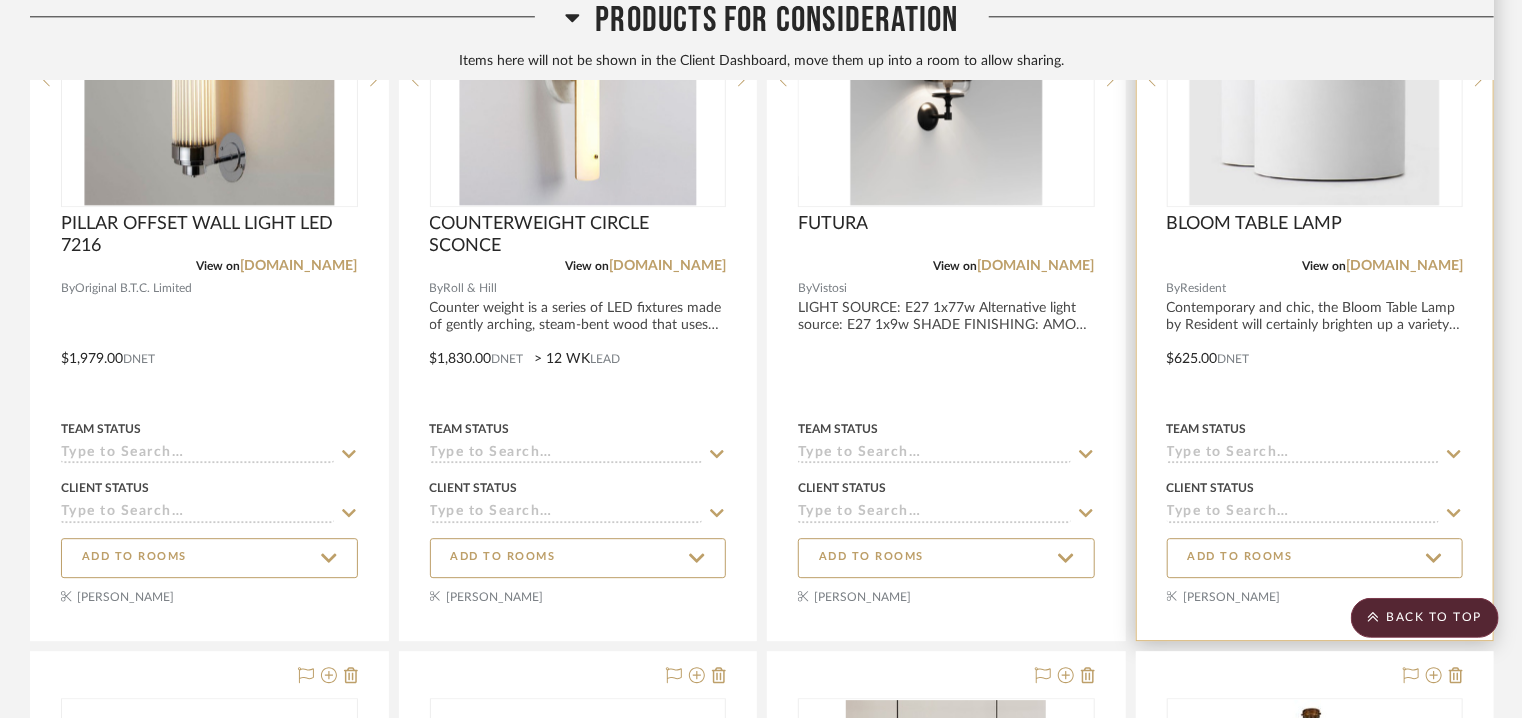 click at bounding box center [1315, 80] 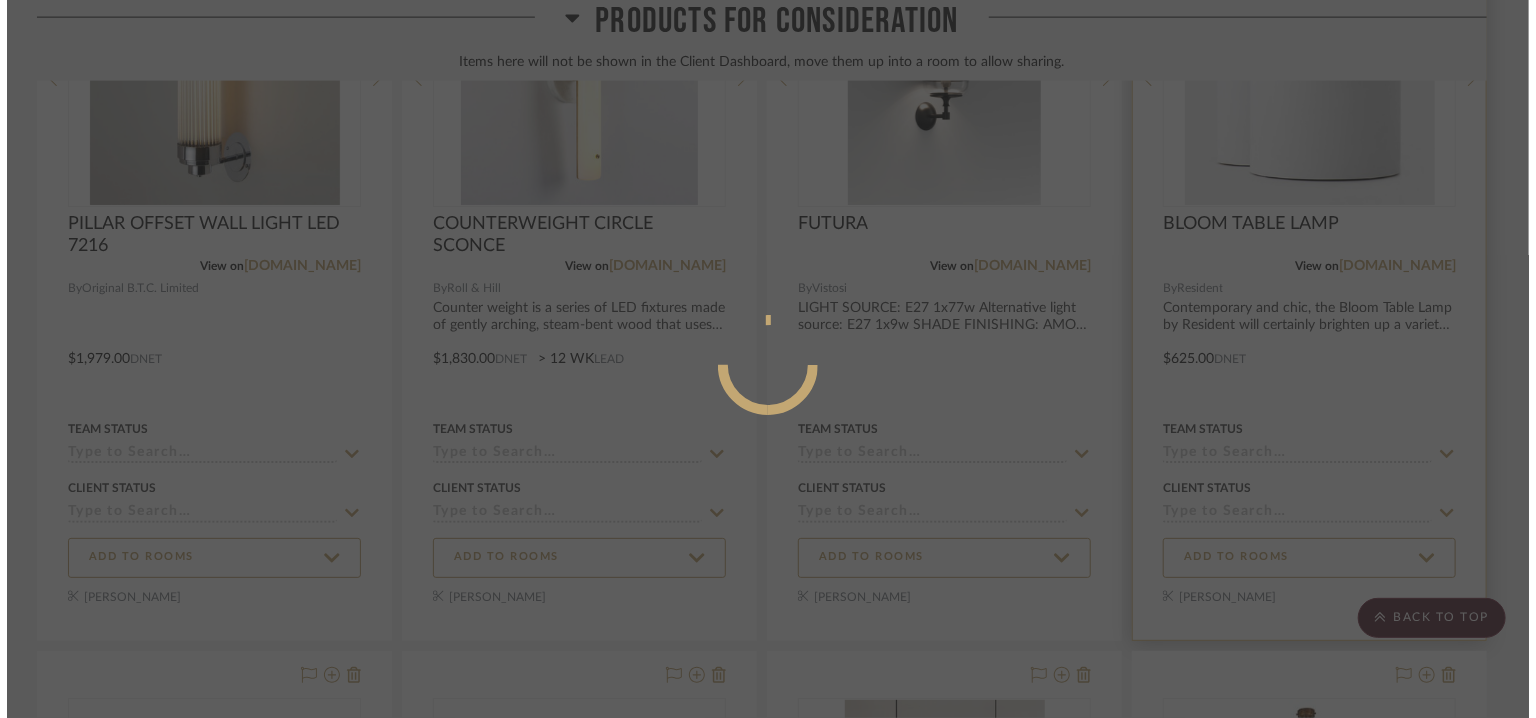 scroll, scrollTop: 0, scrollLeft: 0, axis: both 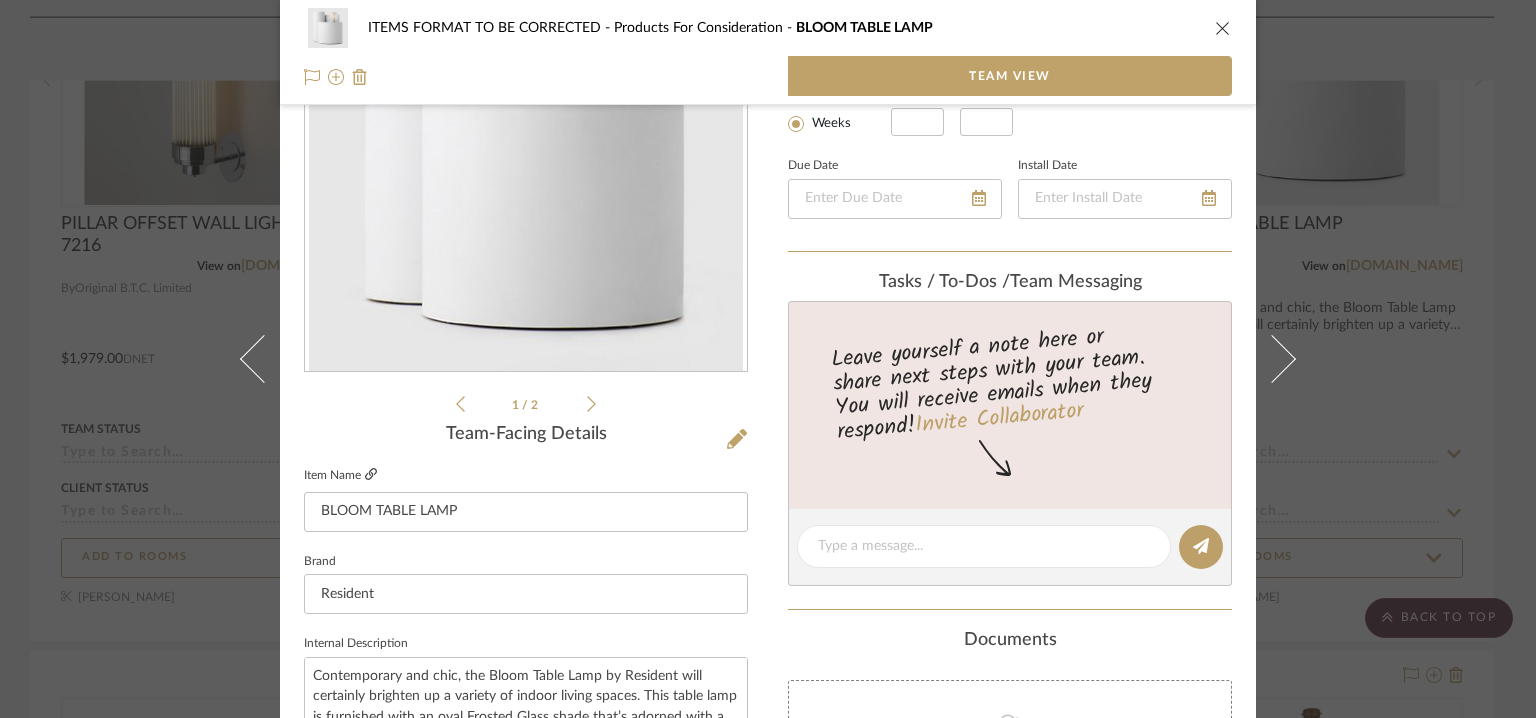 click 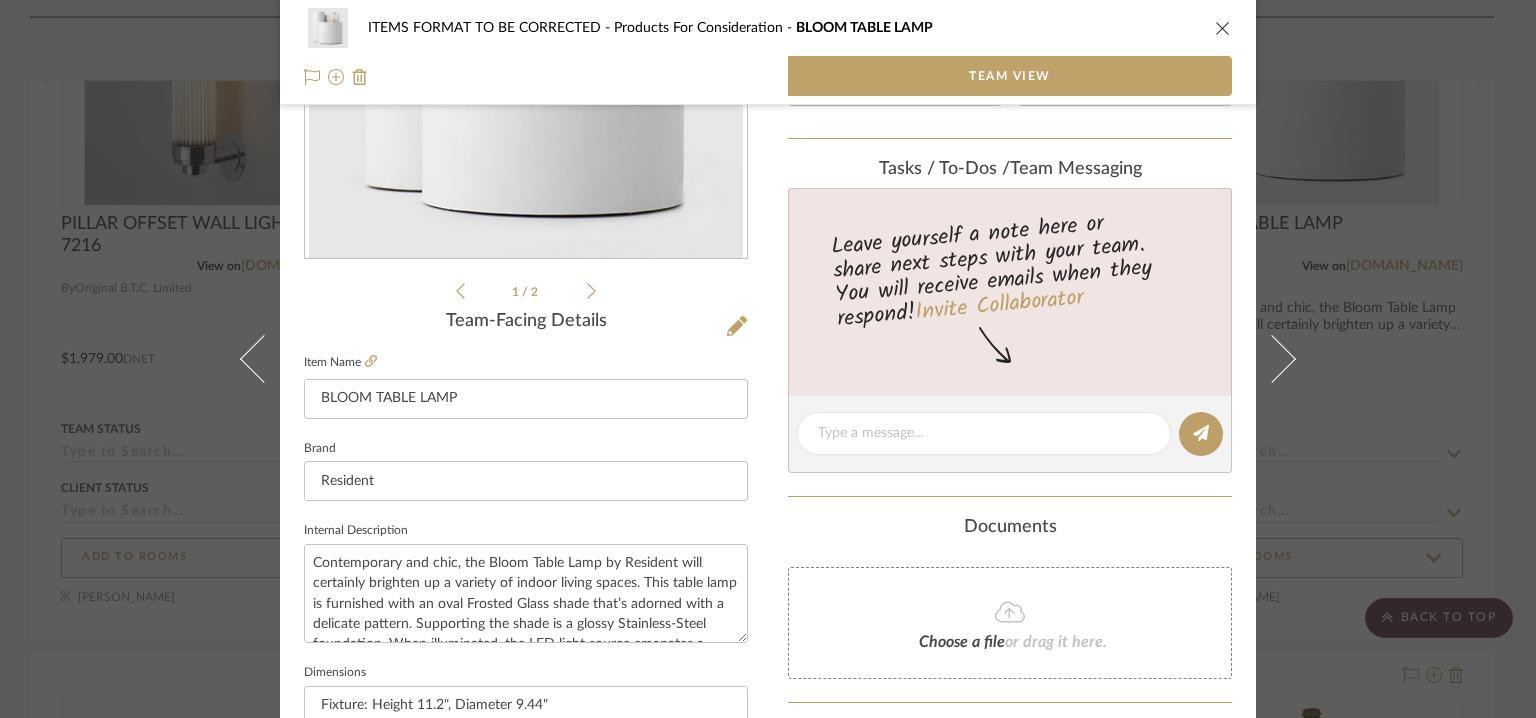 scroll, scrollTop: 500, scrollLeft: 0, axis: vertical 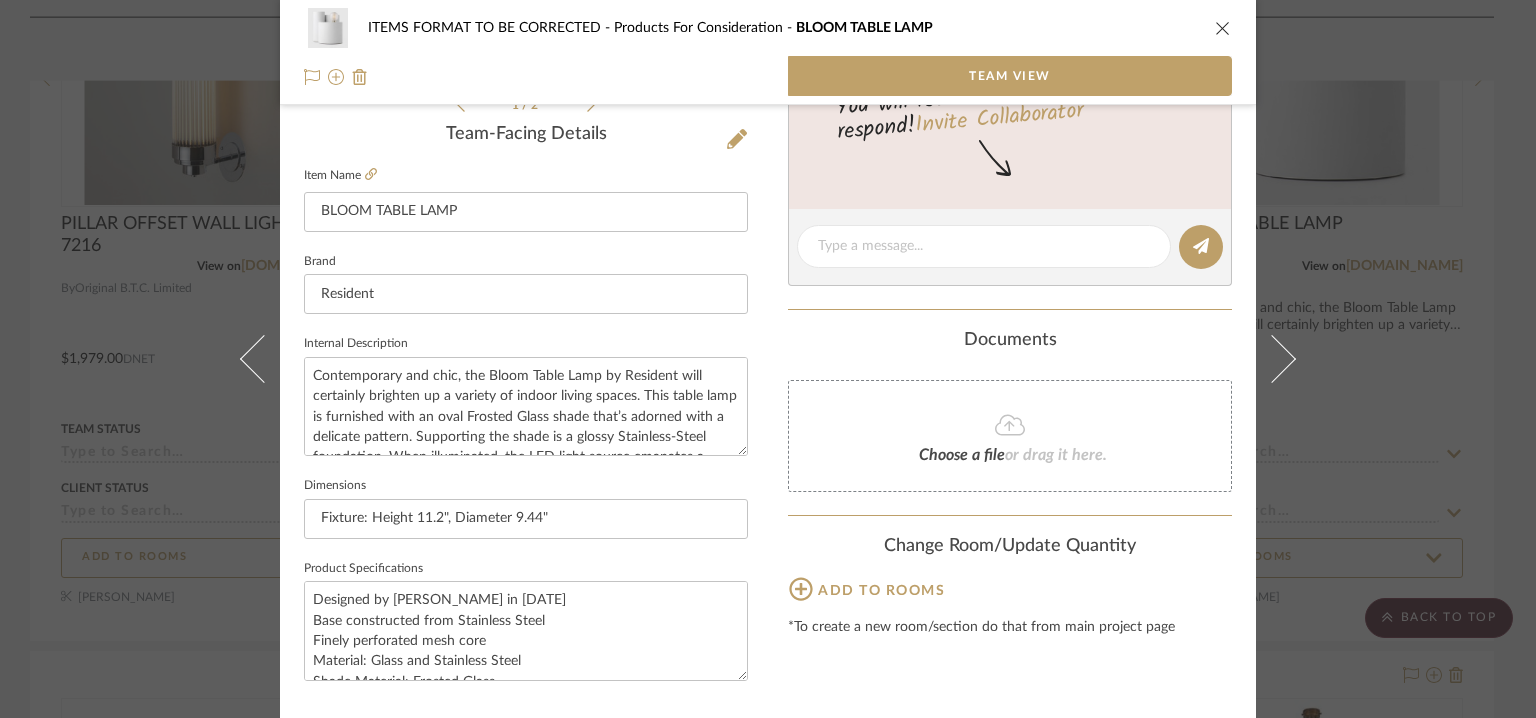 click 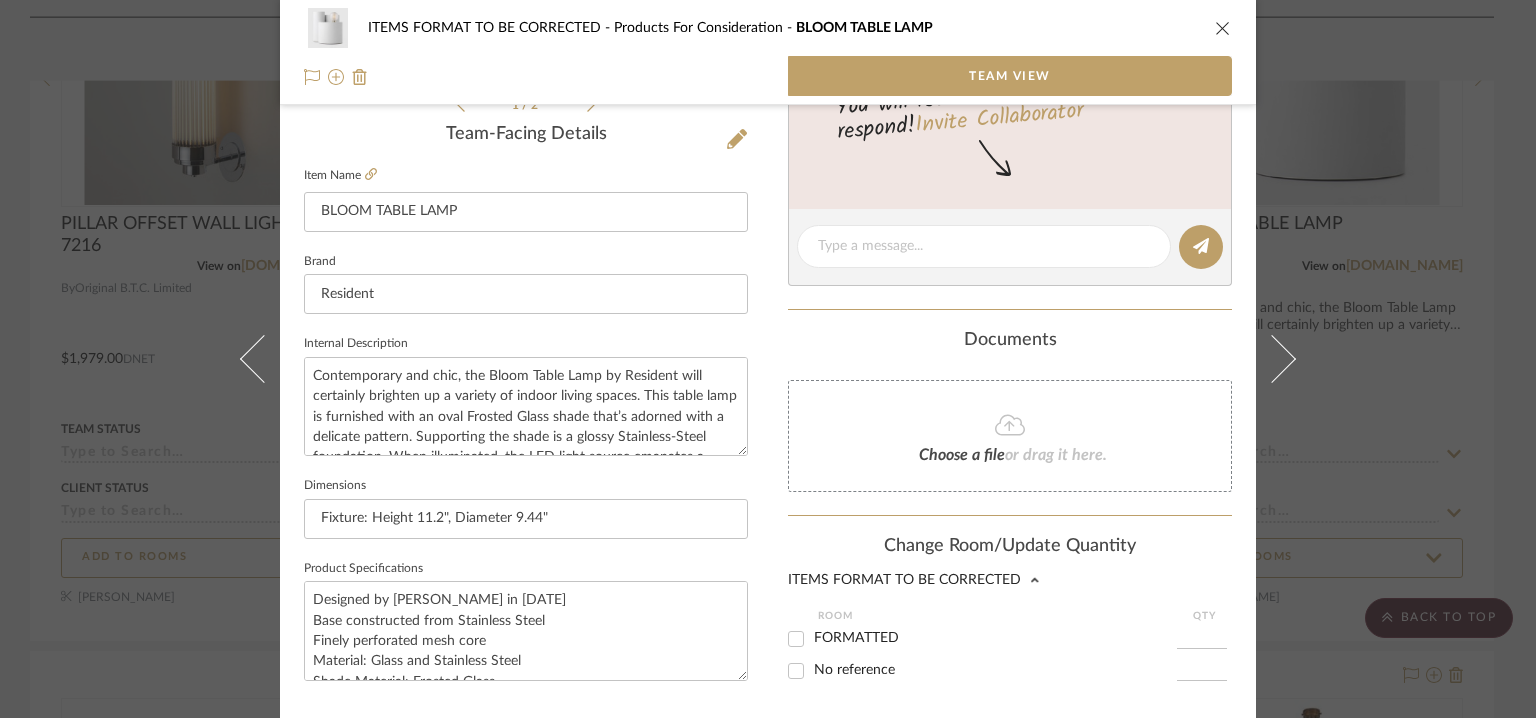 click on "FORMATTED" at bounding box center (856, 638) 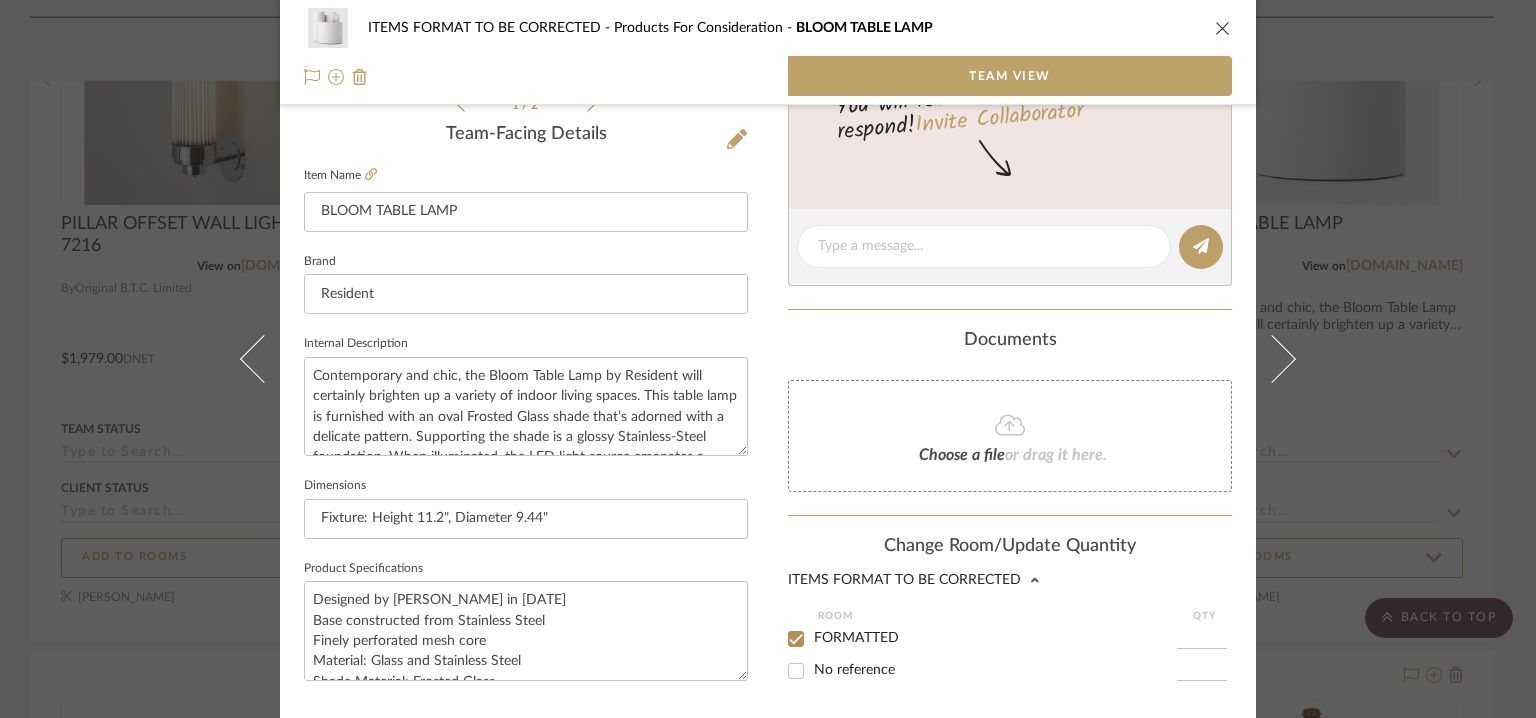 checkbox on "true" 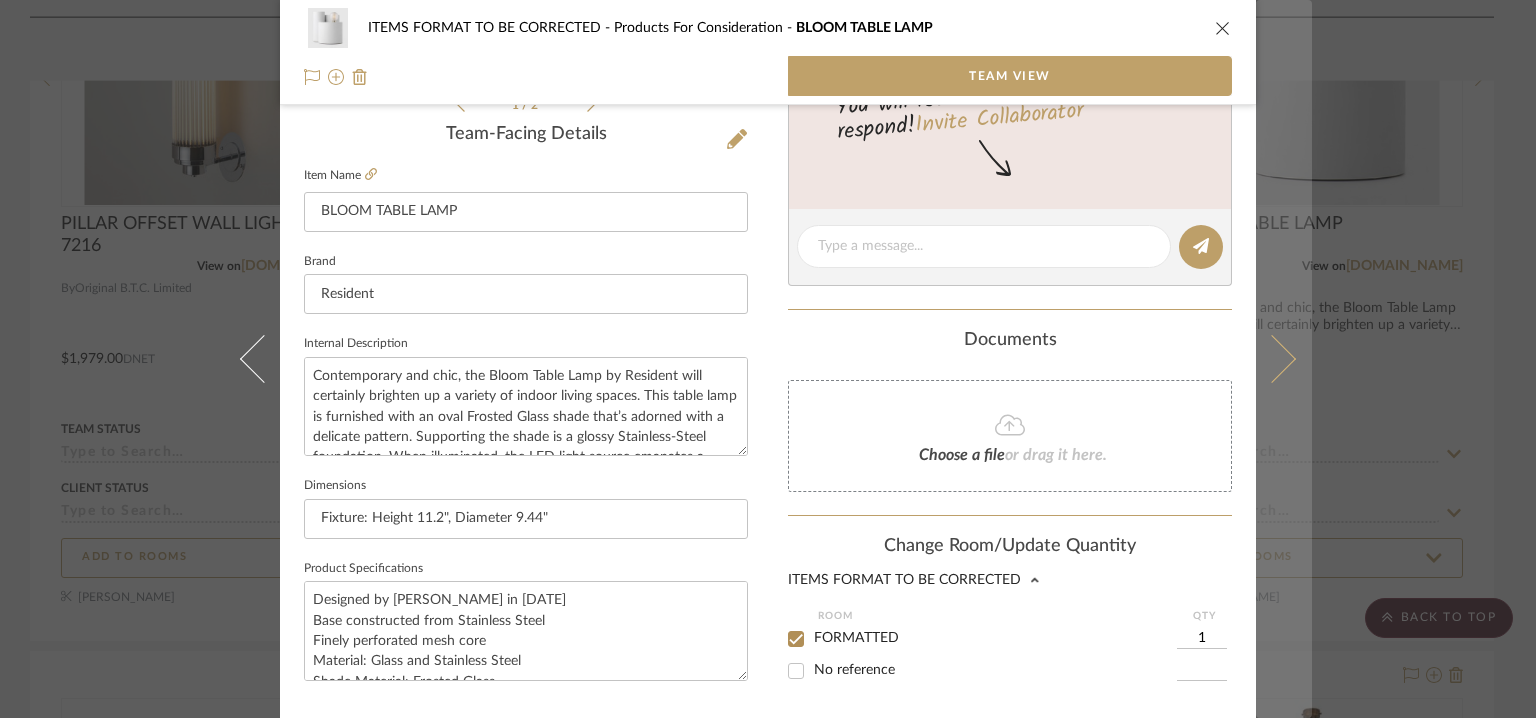 scroll, scrollTop: 674, scrollLeft: 0, axis: vertical 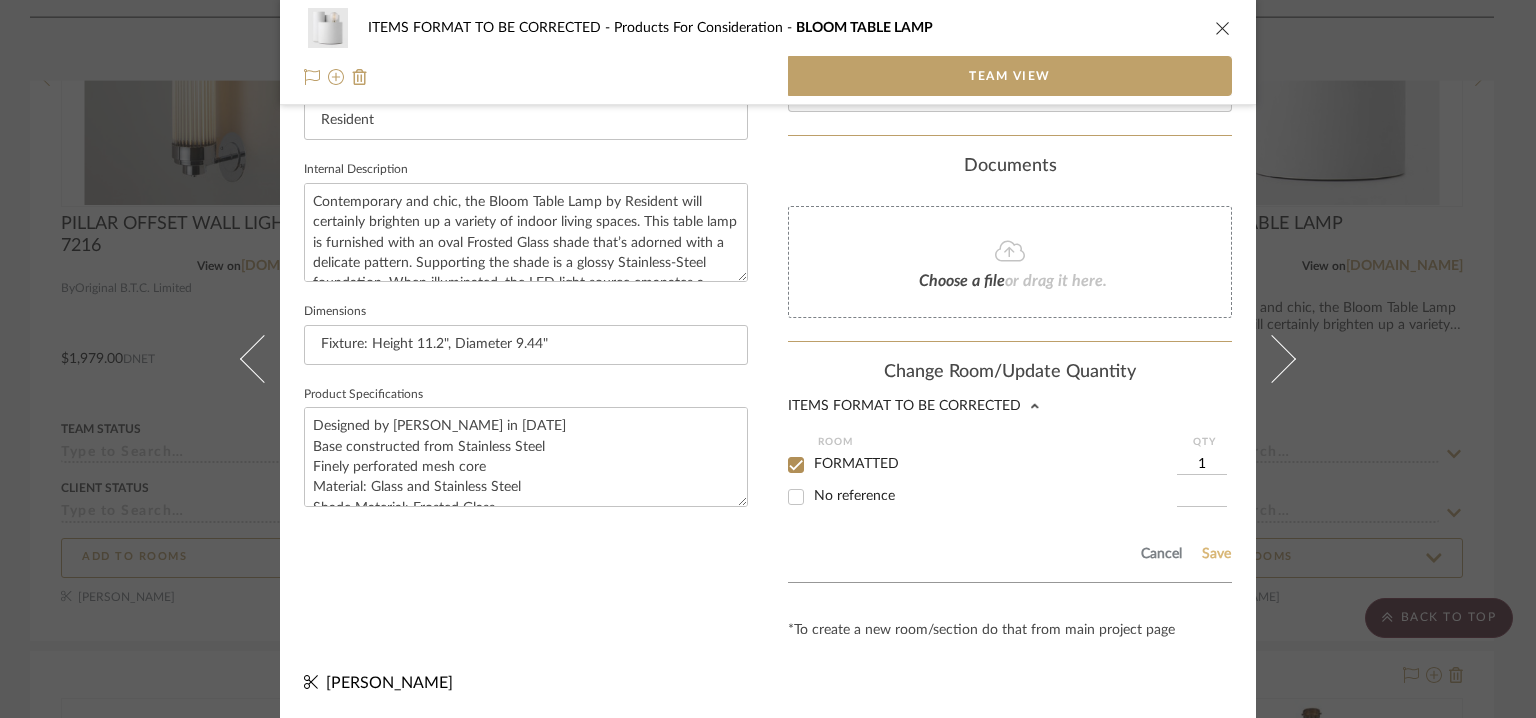 click on "Save" 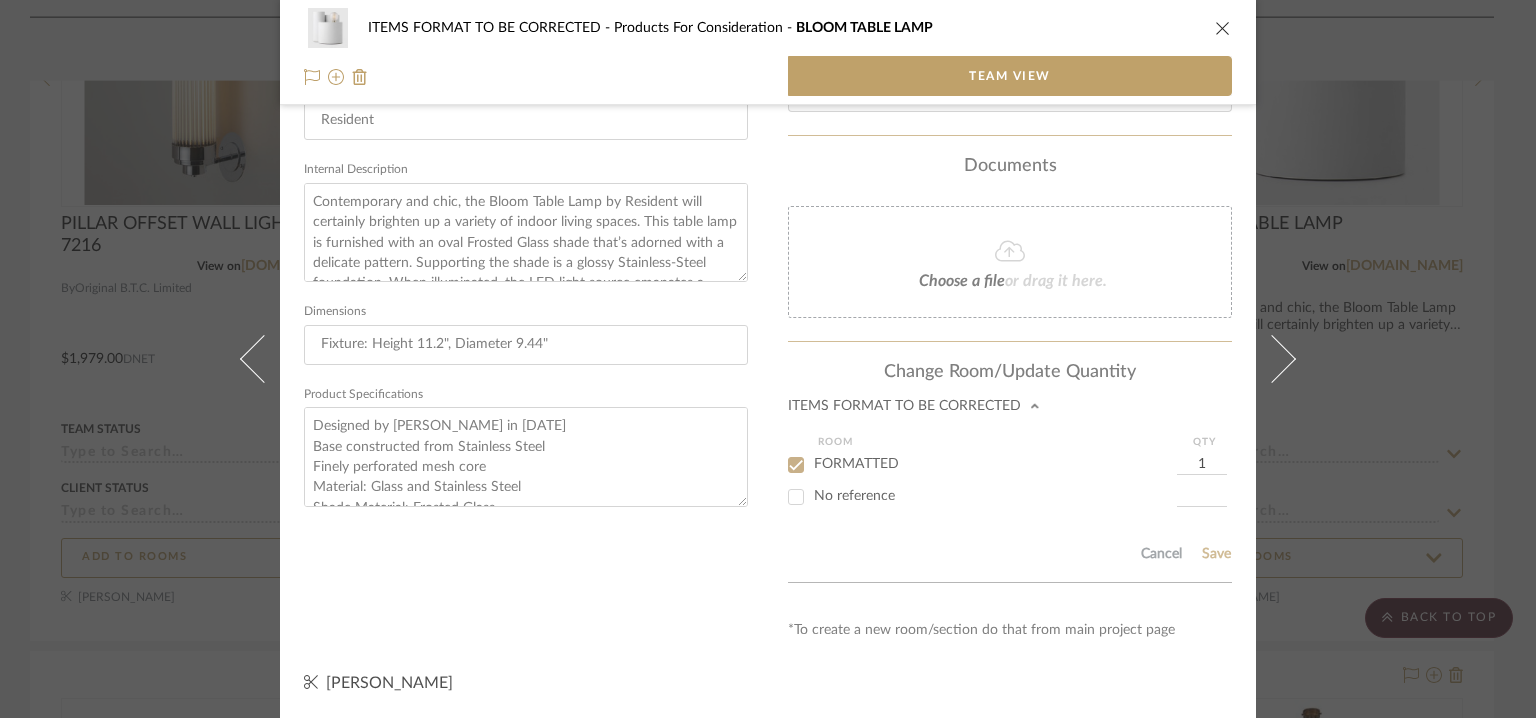 type 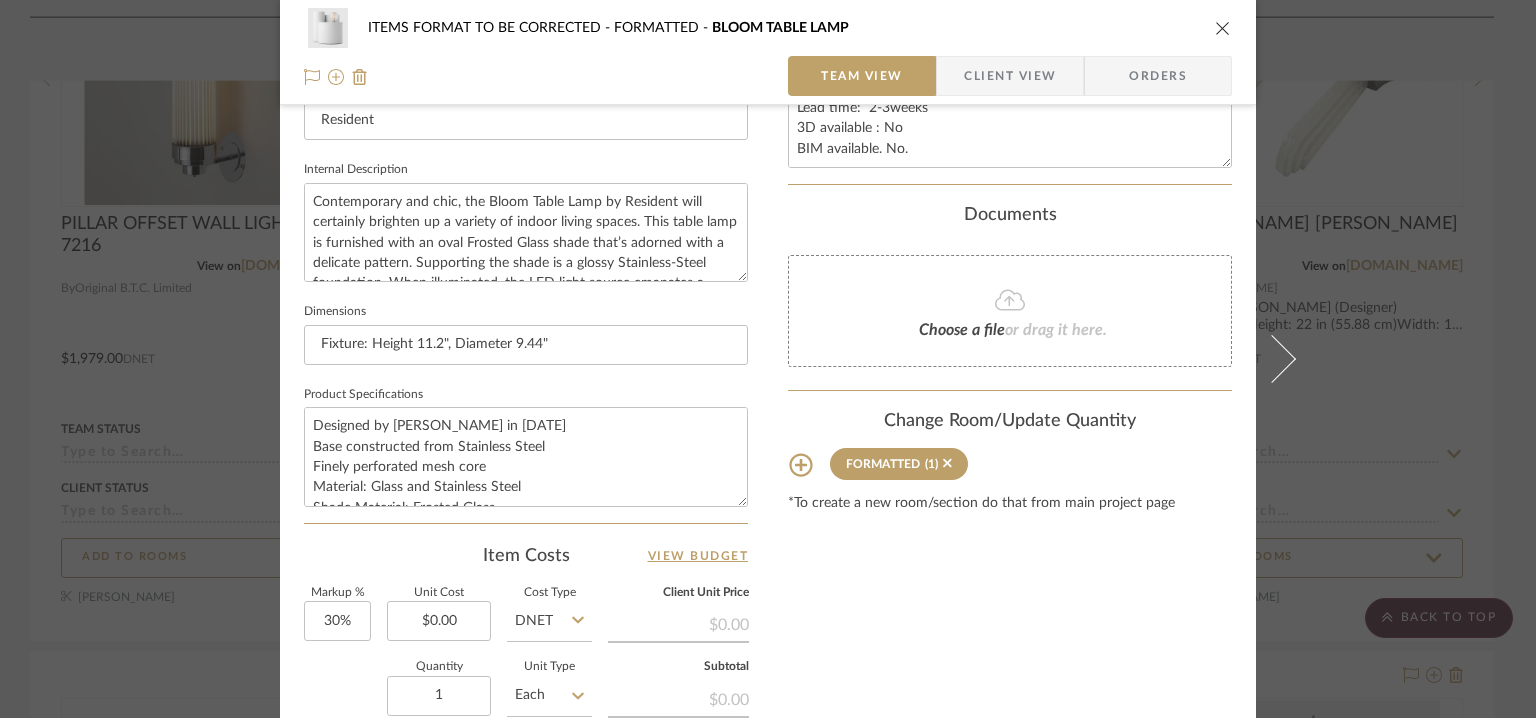 type 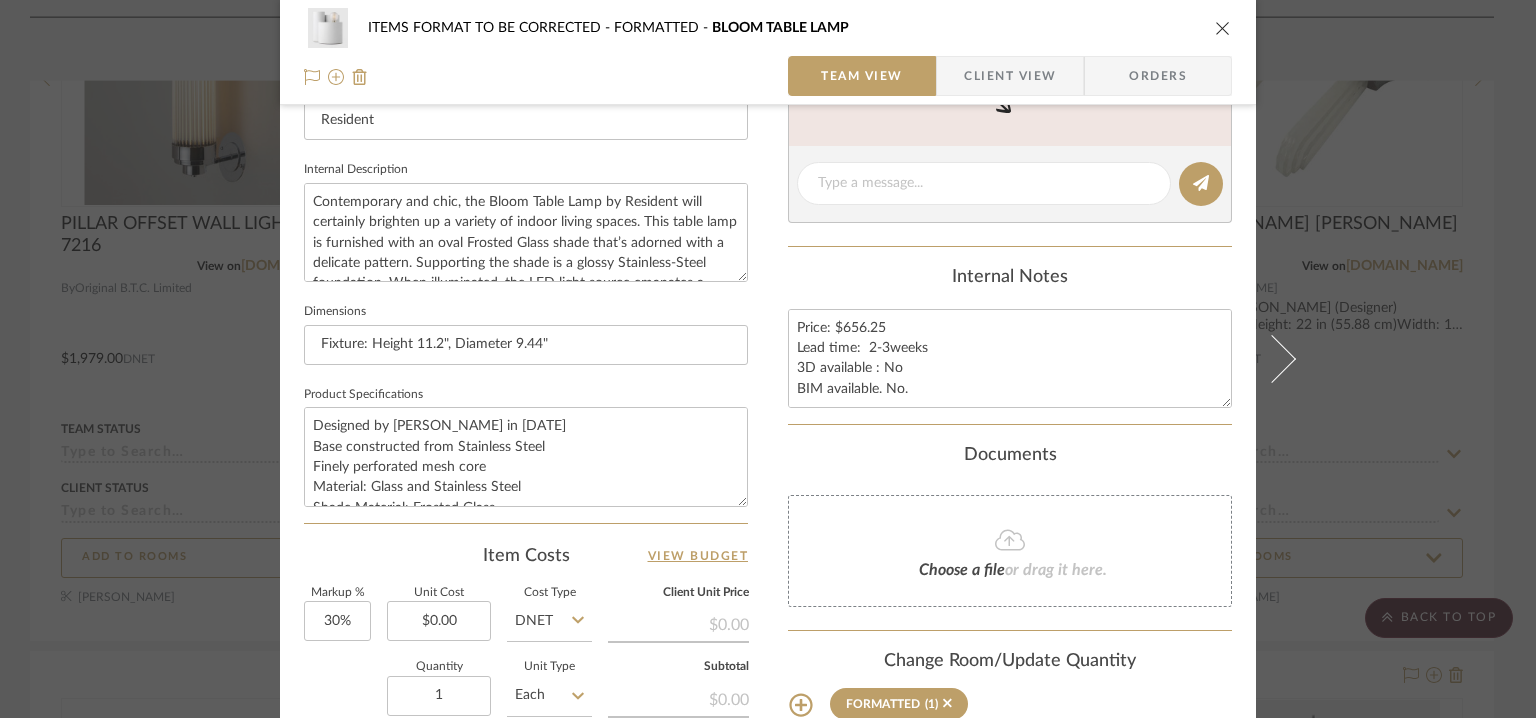 click at bounding box center [1223, 28] 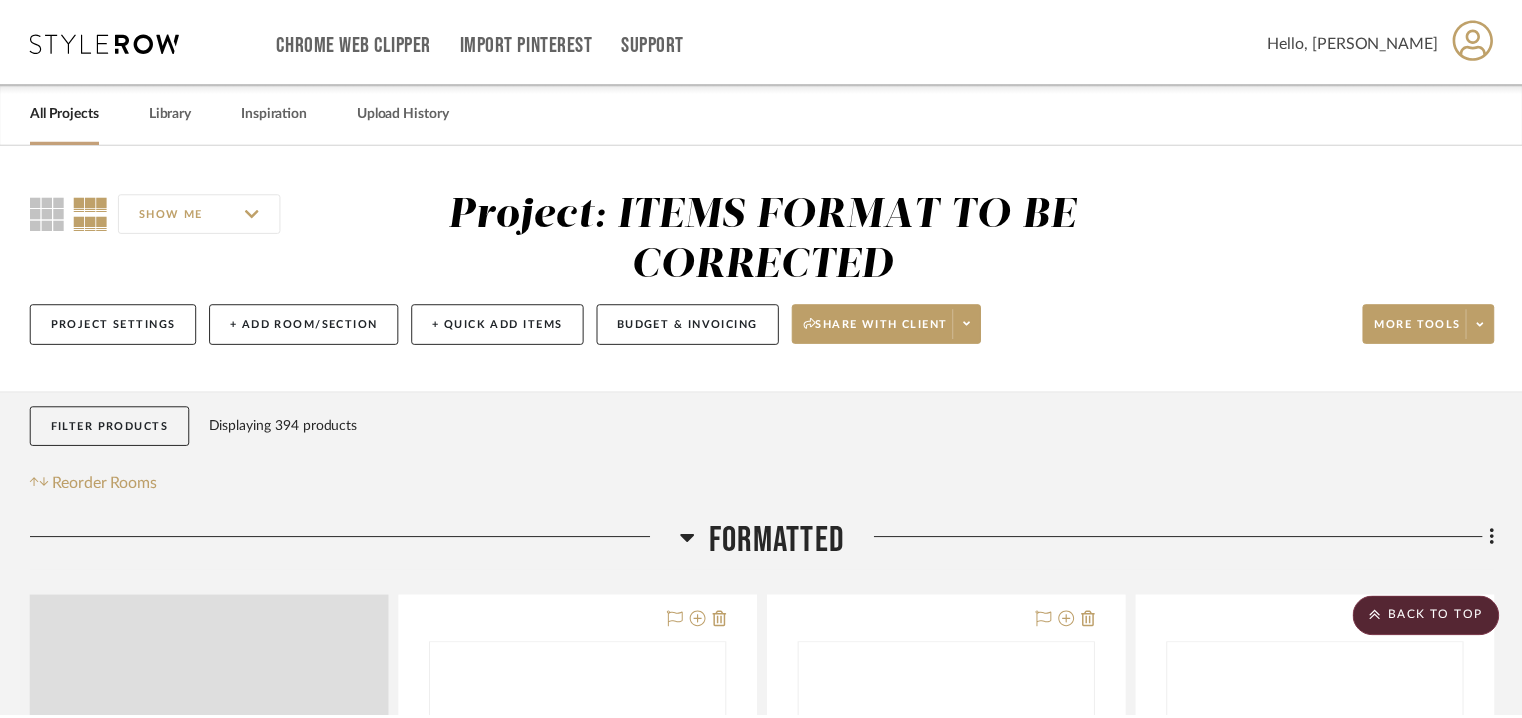 scroll, scrollTop: 2600, scrollLeft: 0, axis: vertical 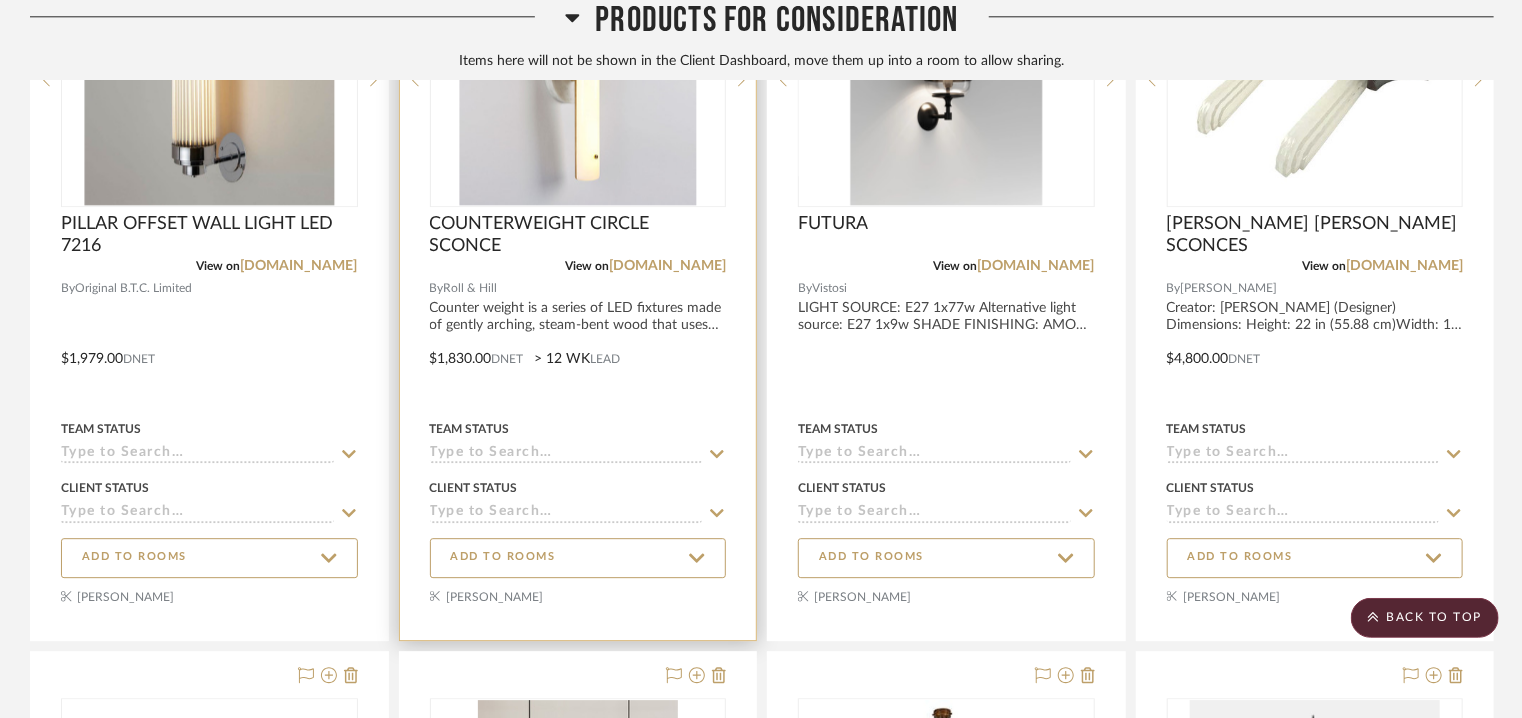 click at bounding box center (577, 80) 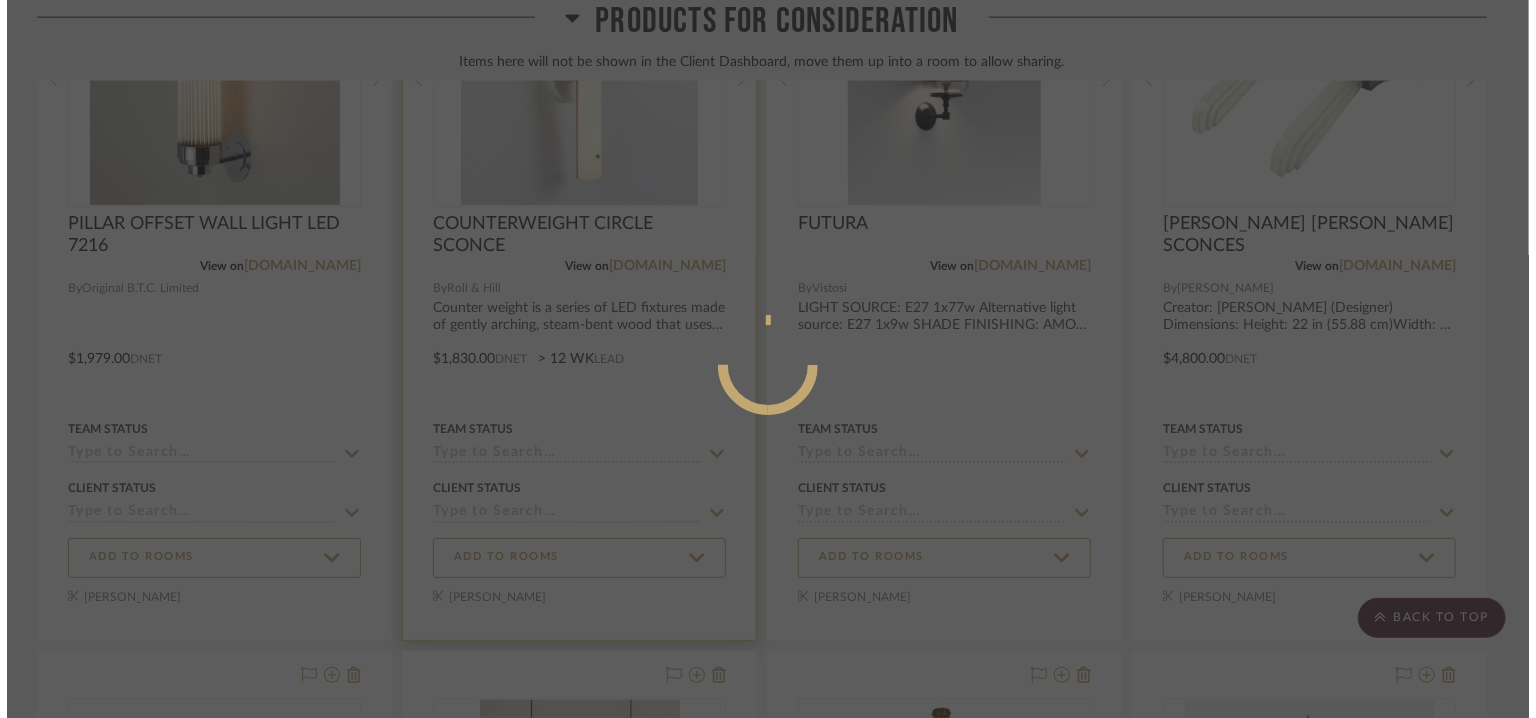 scroll, scrollTop: 0, scrollLeft: 0, axis: both 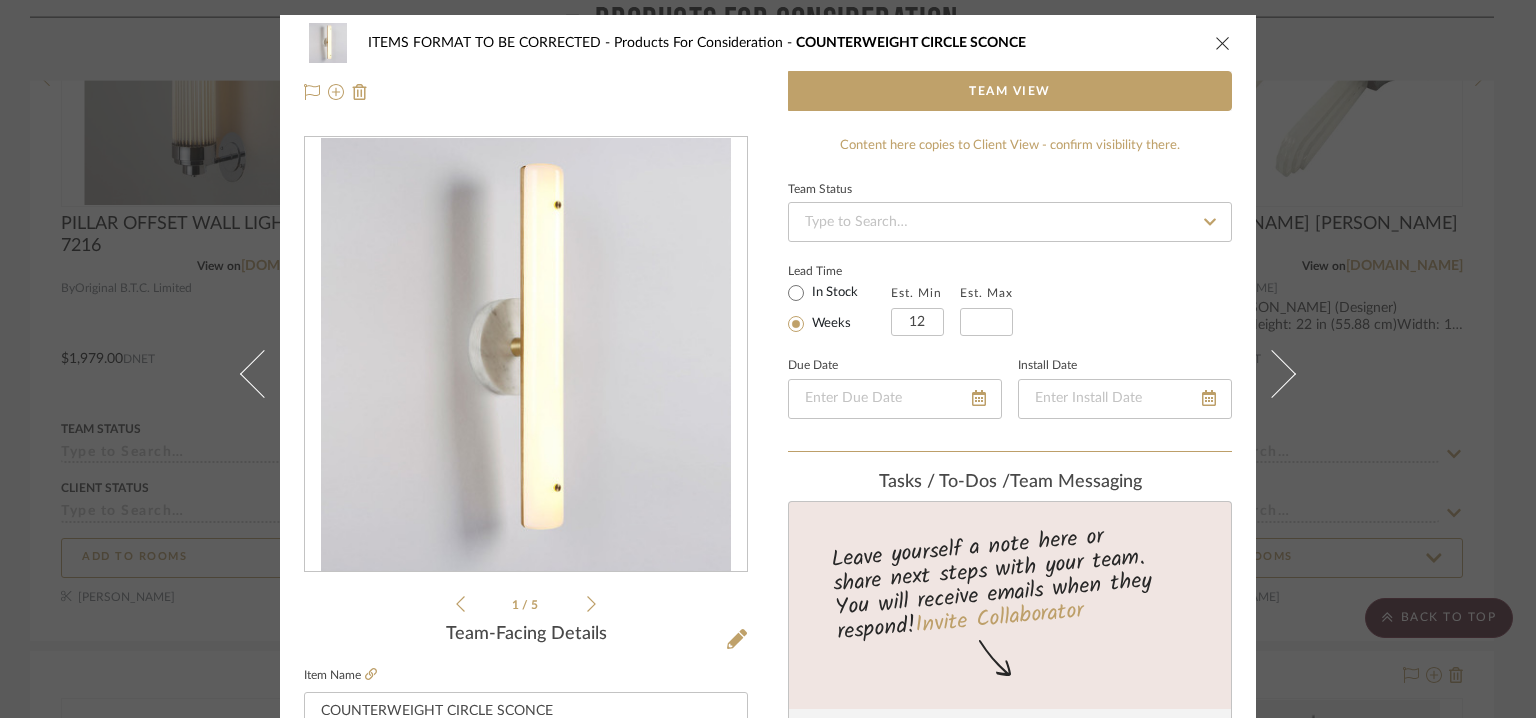 click at bounding box center [1223, 43] 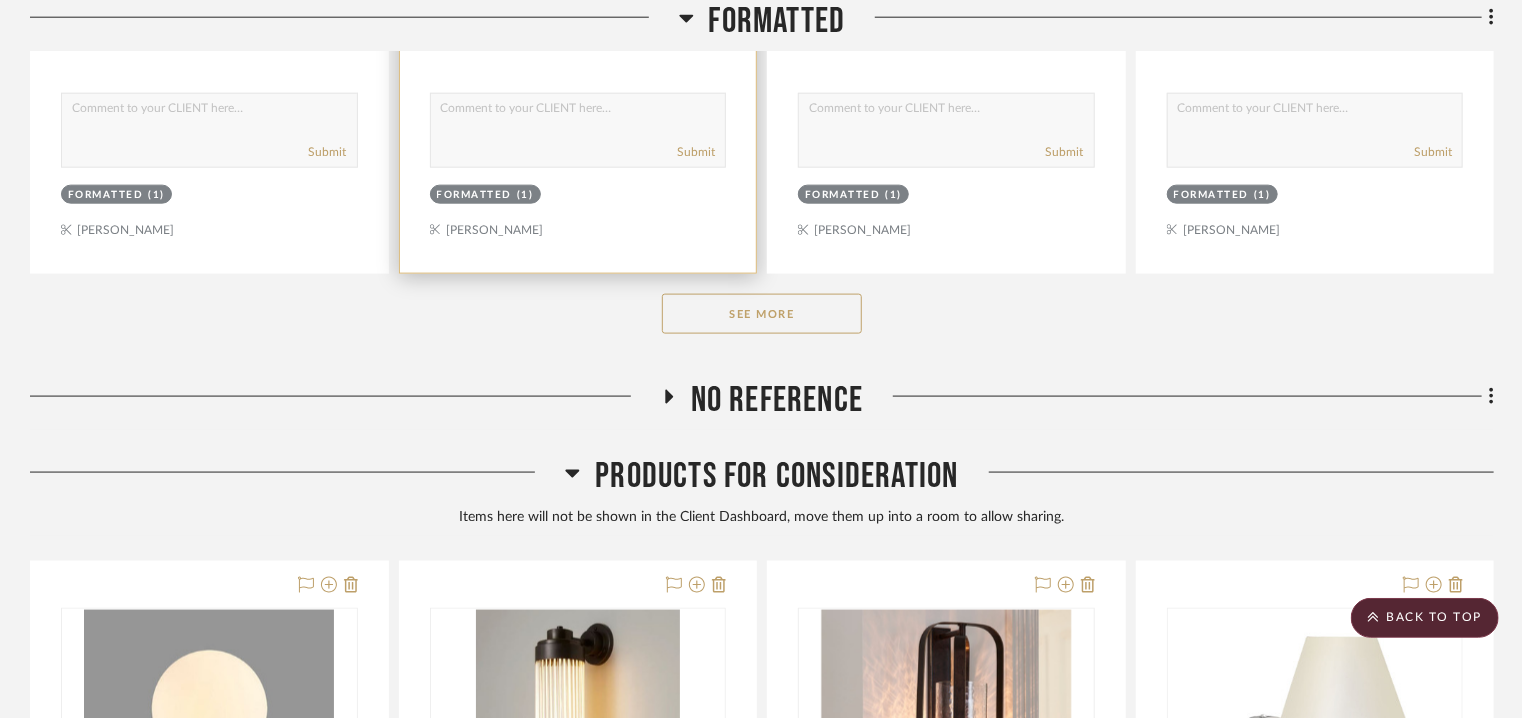scroll, scrollTop: 1700, scrollLeft: 0, axis: vertical 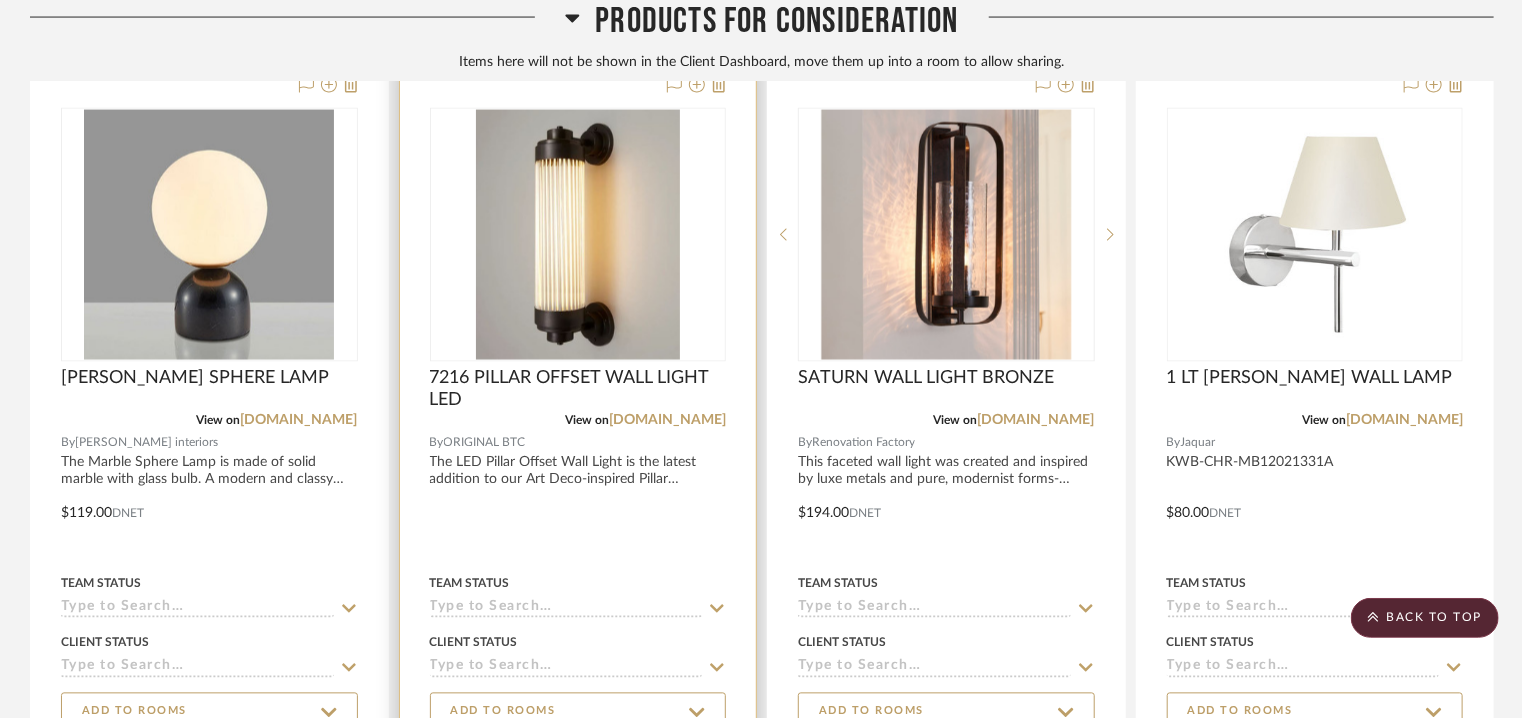 click at bounding box center (578, 428) 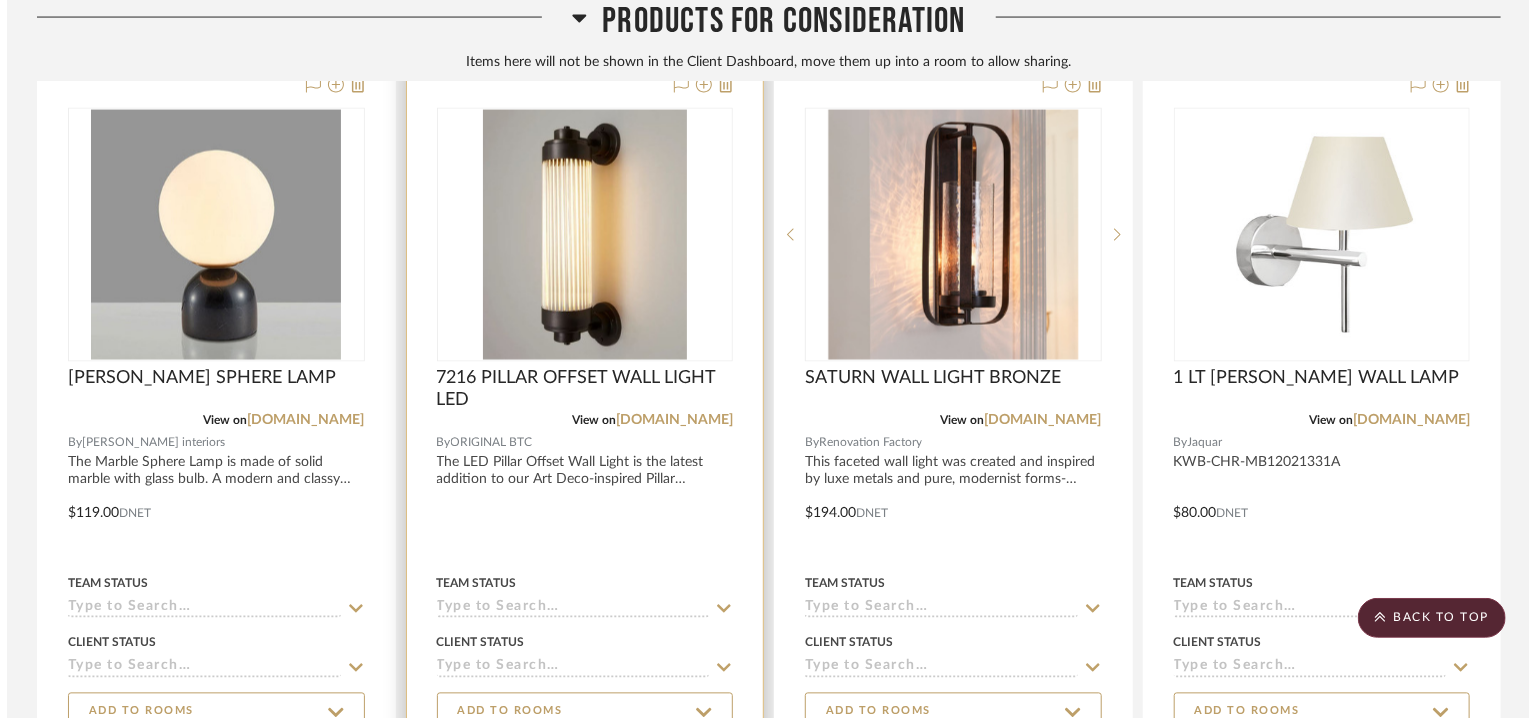 scroll, scrollTop: 0, scrollLeft: 0, axis: both 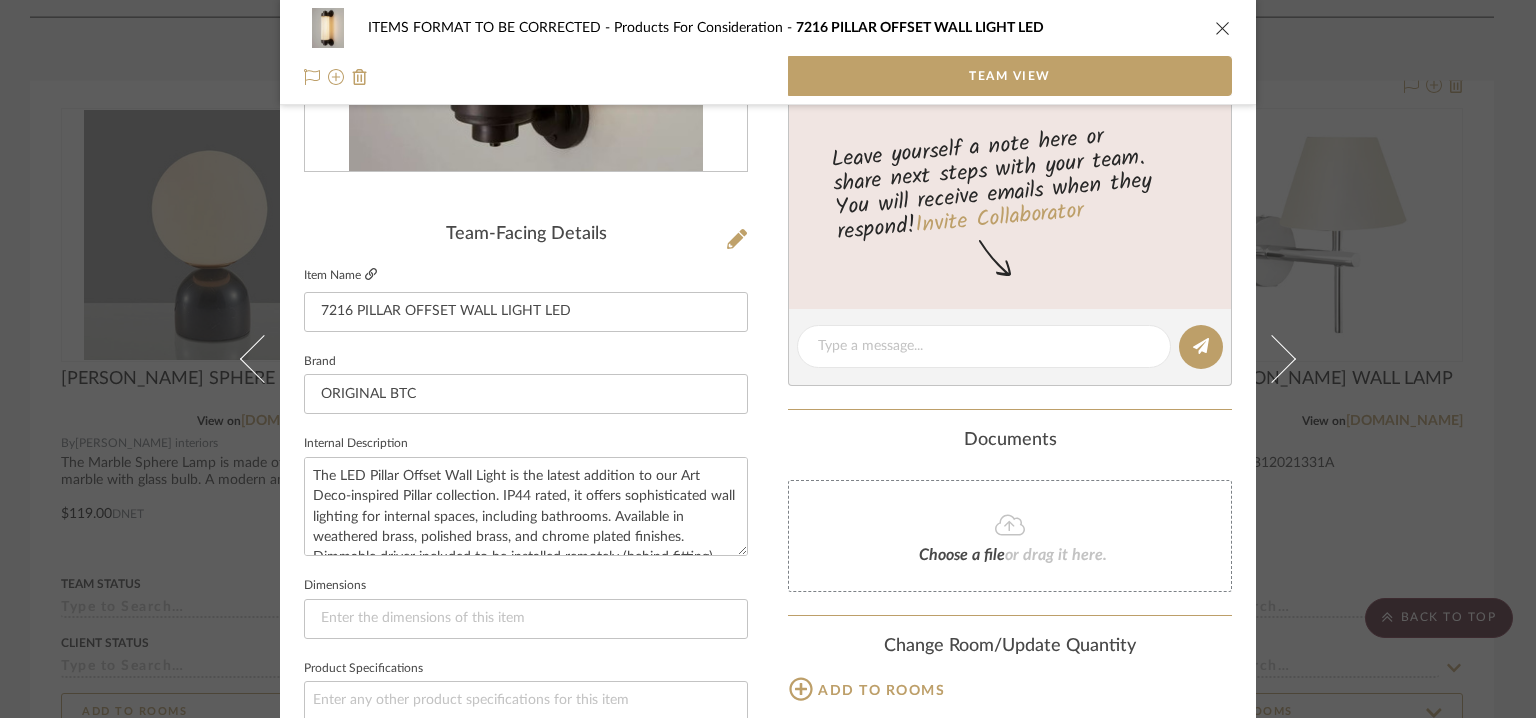 click 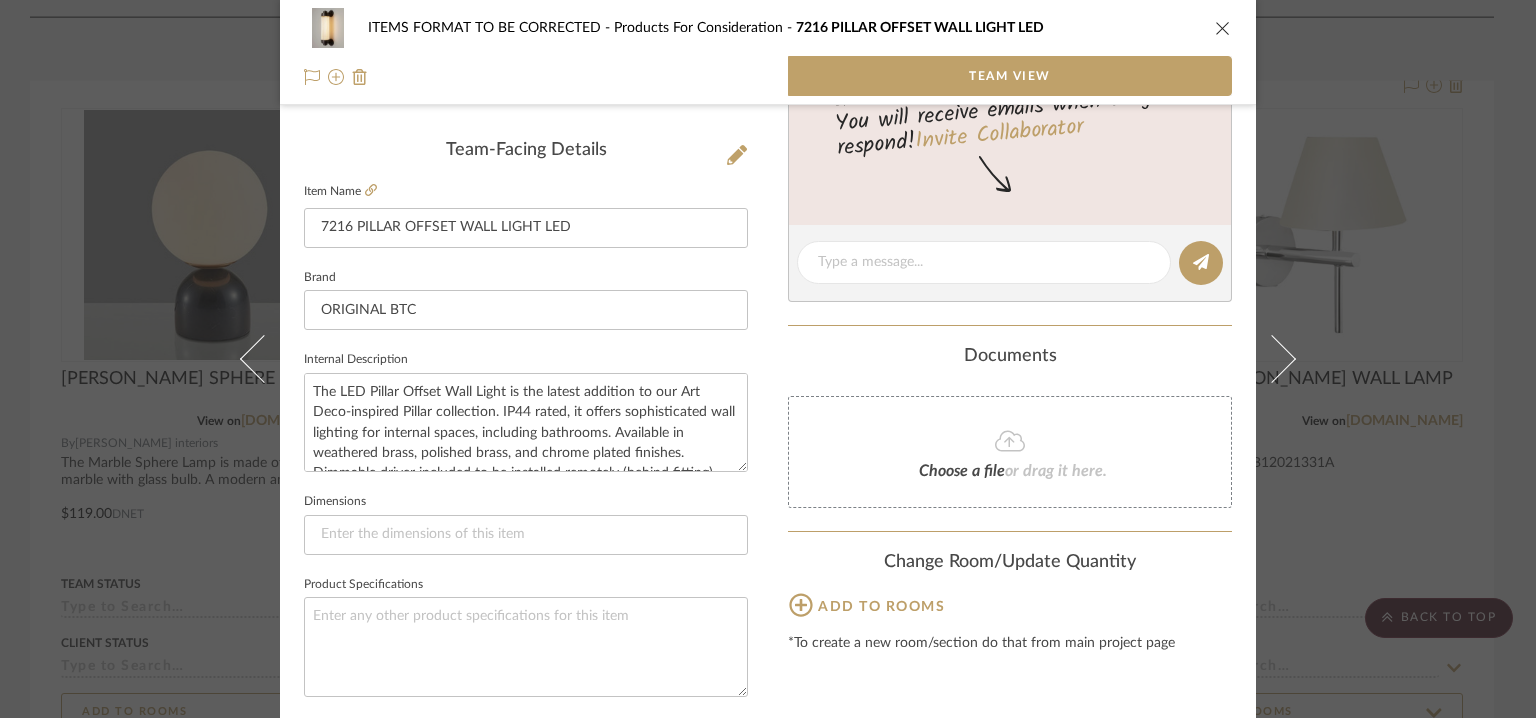 scroll, scrollTop: 557, scrollLeft: 0, axis: vertical 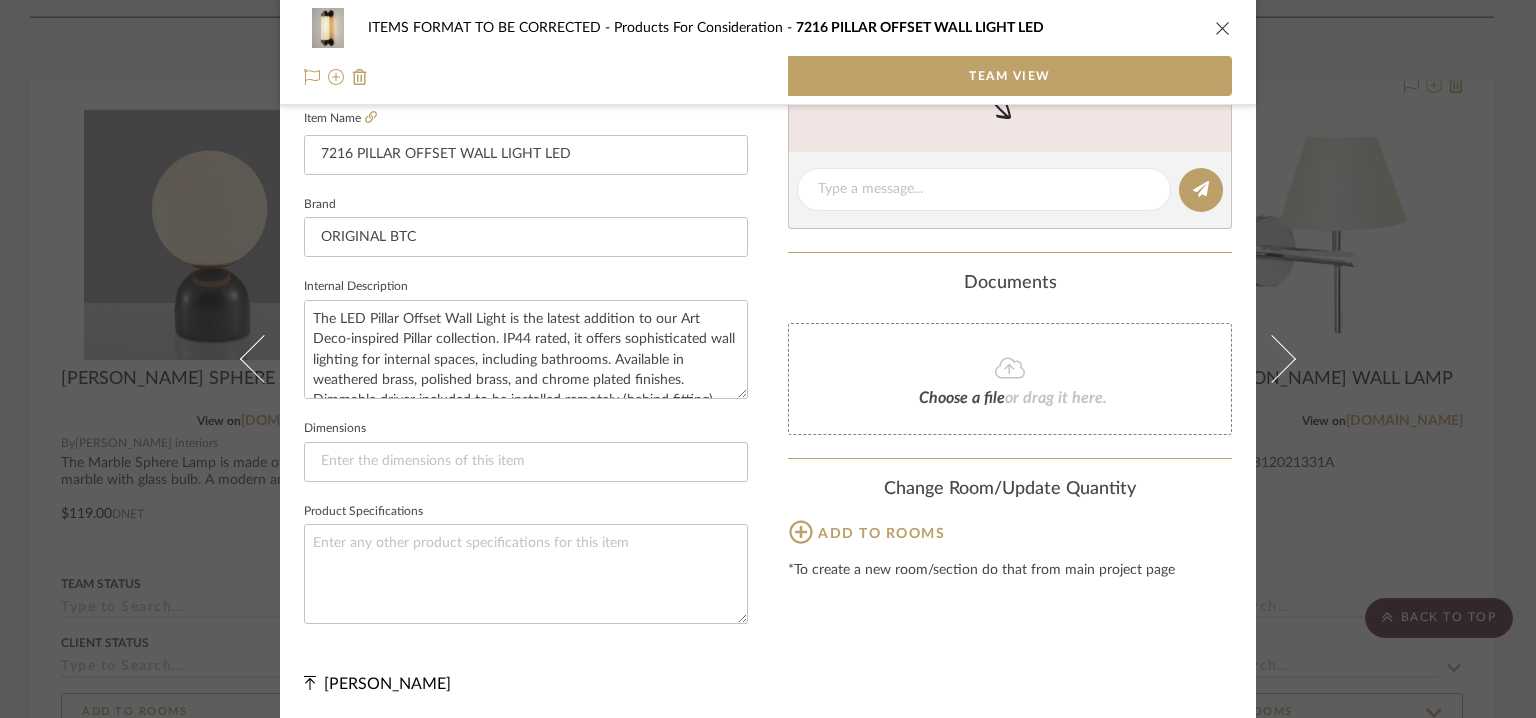 click 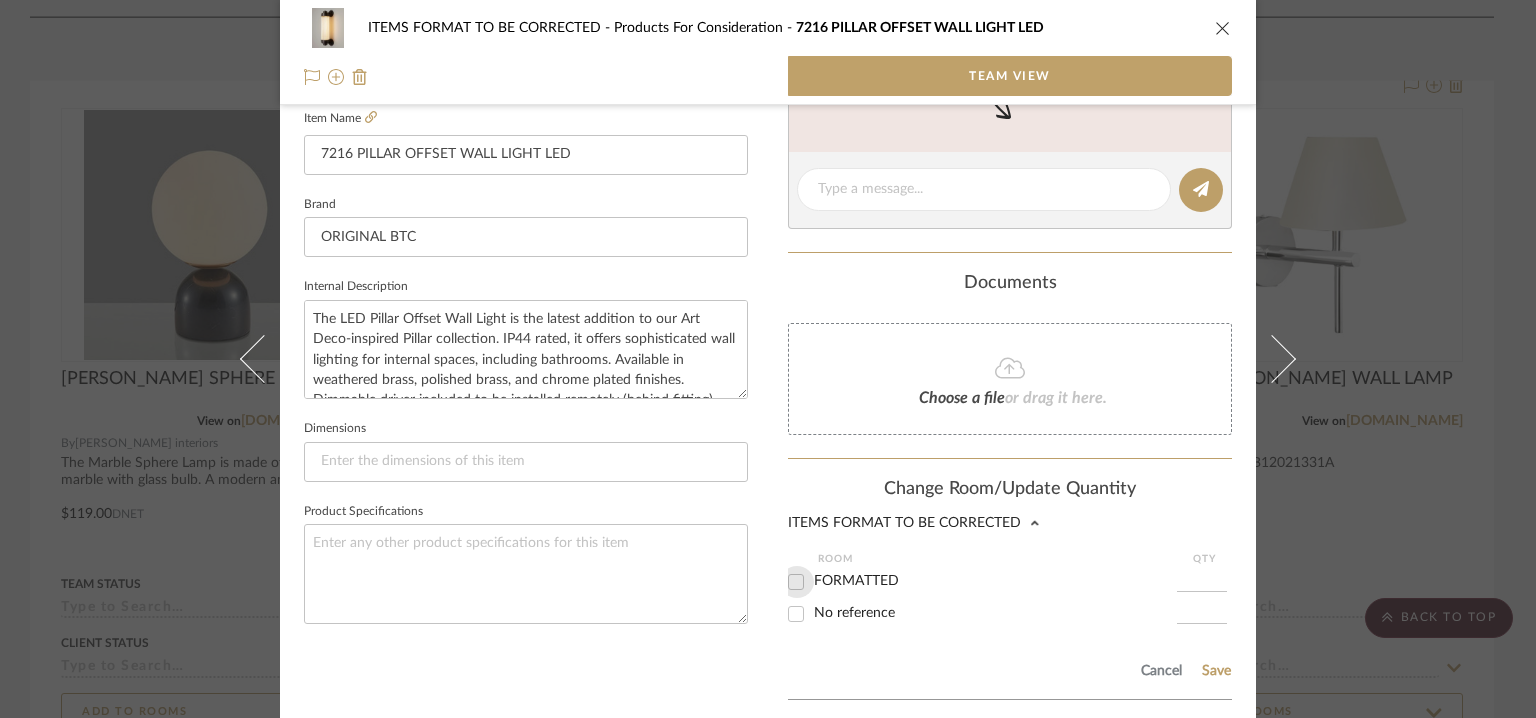 click on "FORMATTED" at bounding box center [796, 582] 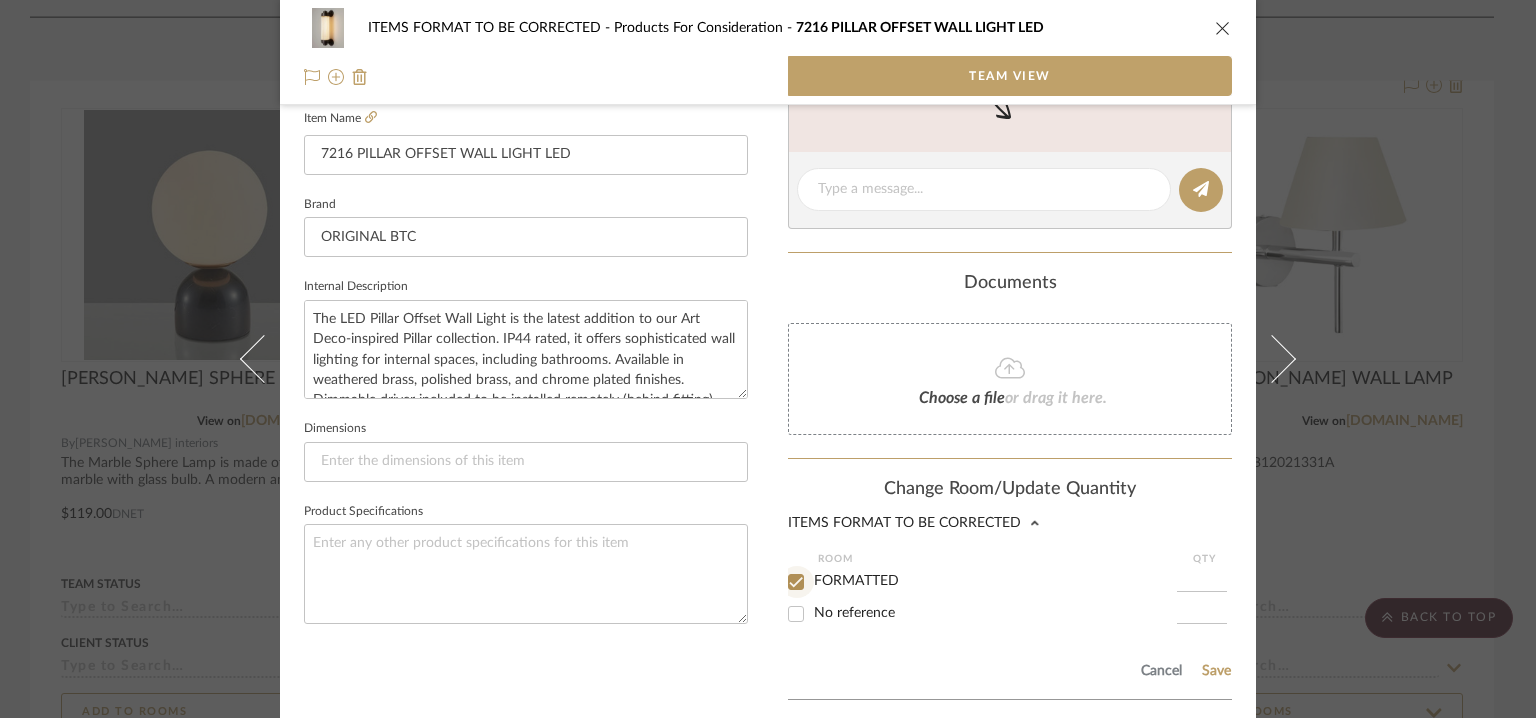 checkbox on "true" 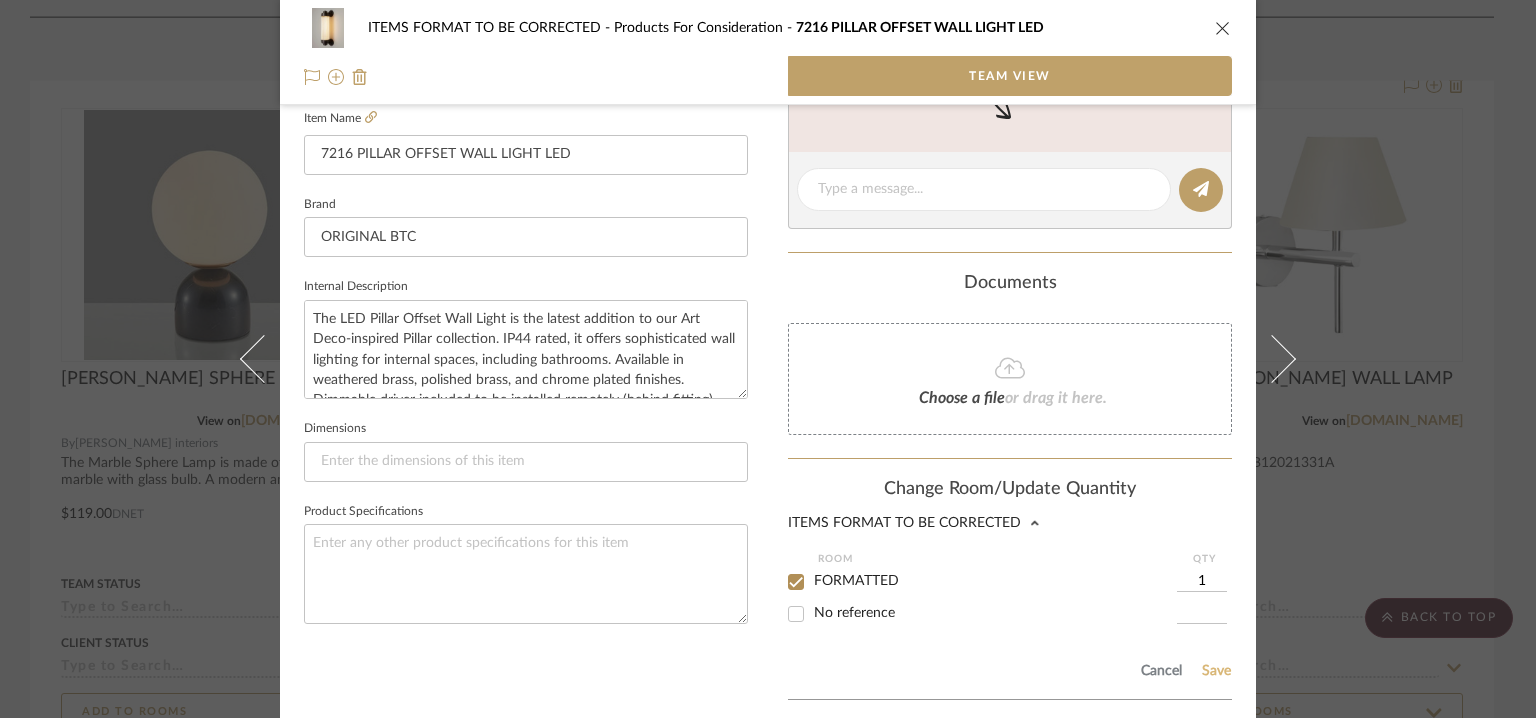 click on "Save" 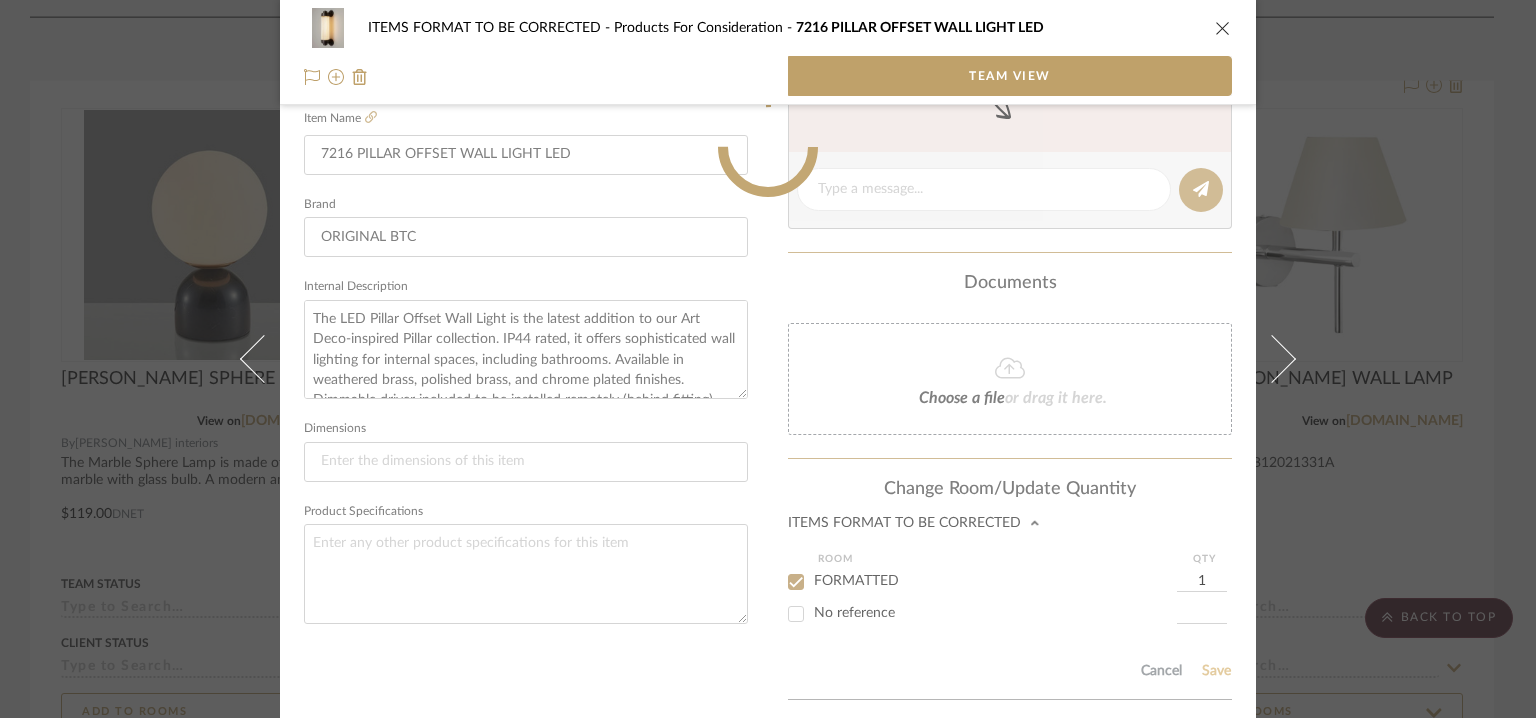 type 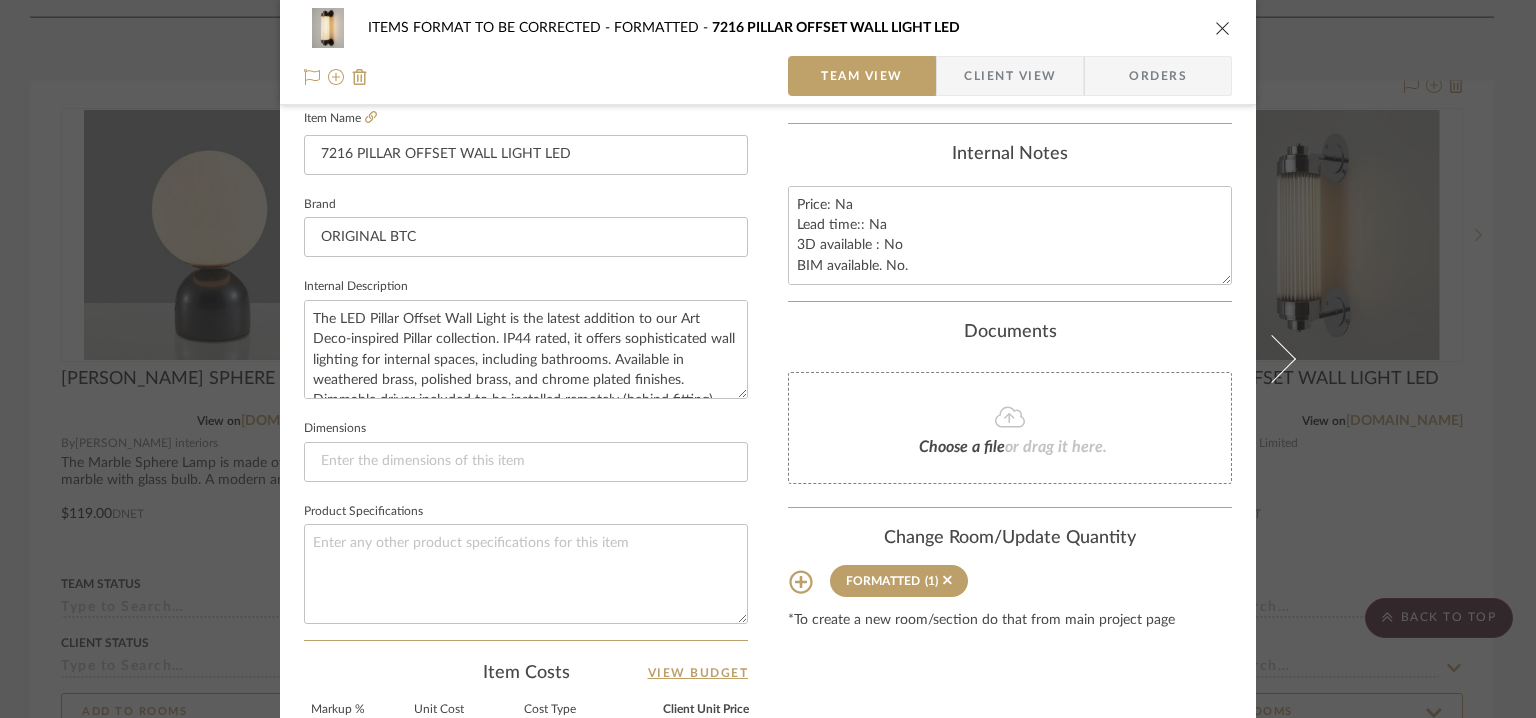 type 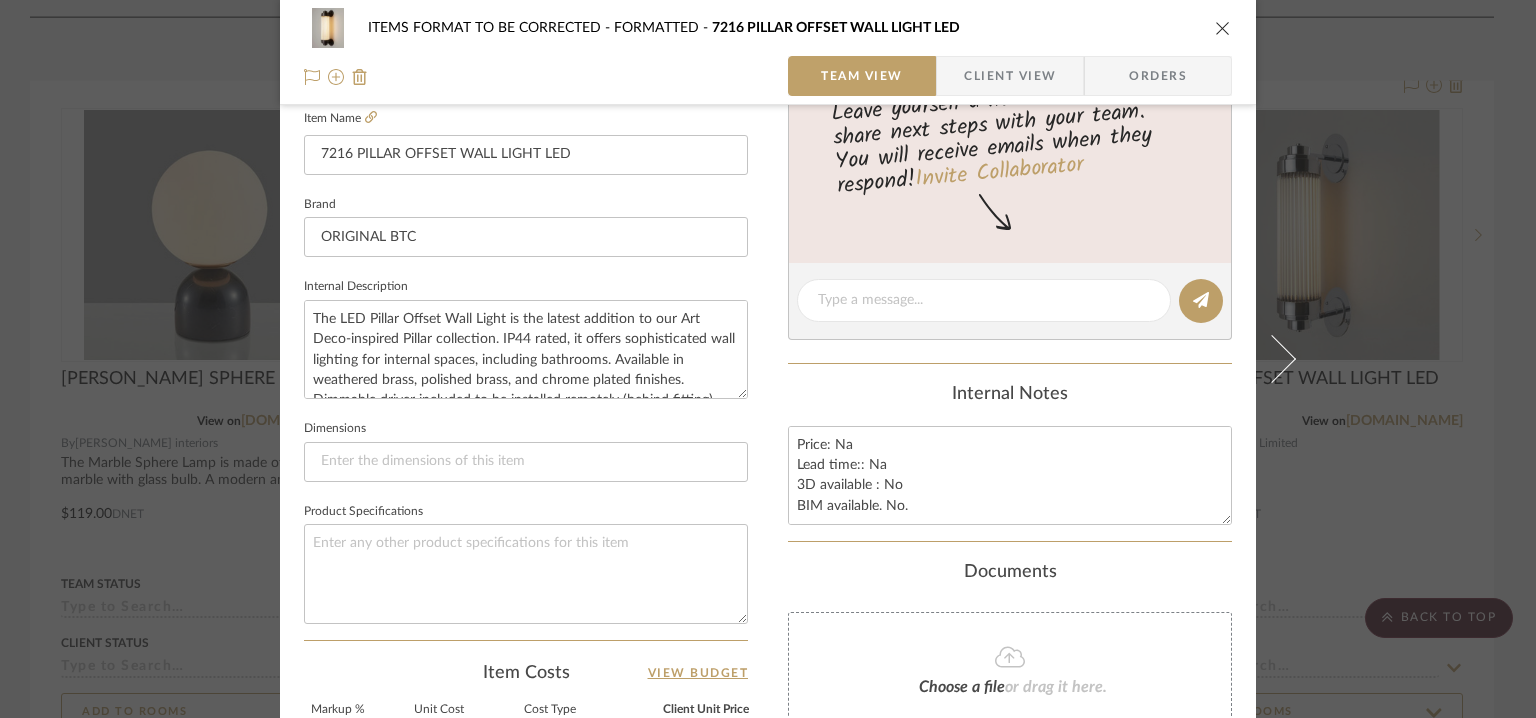 click at bounding box center [1223, 28] 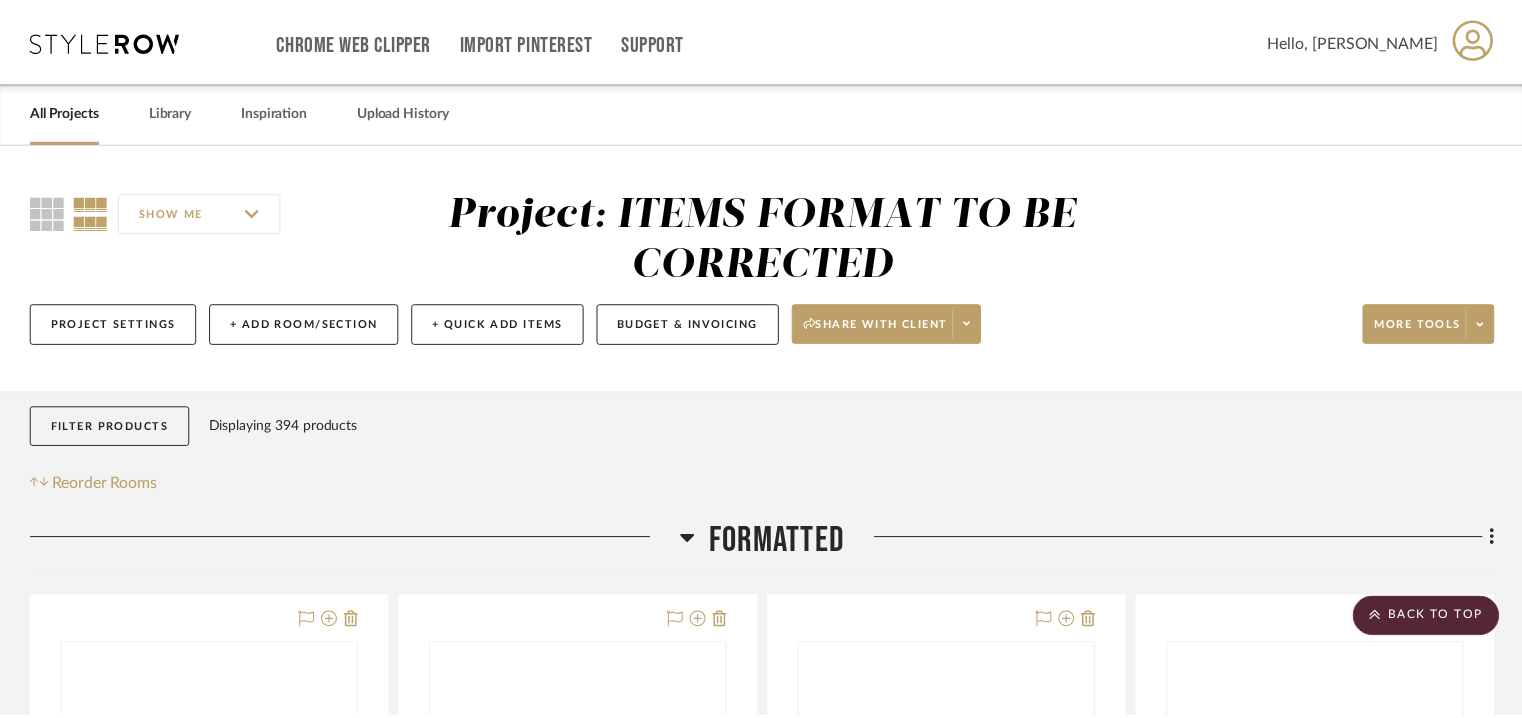 scroll, scrollTop: 1700, scrollLeft: 0, axis: vertical 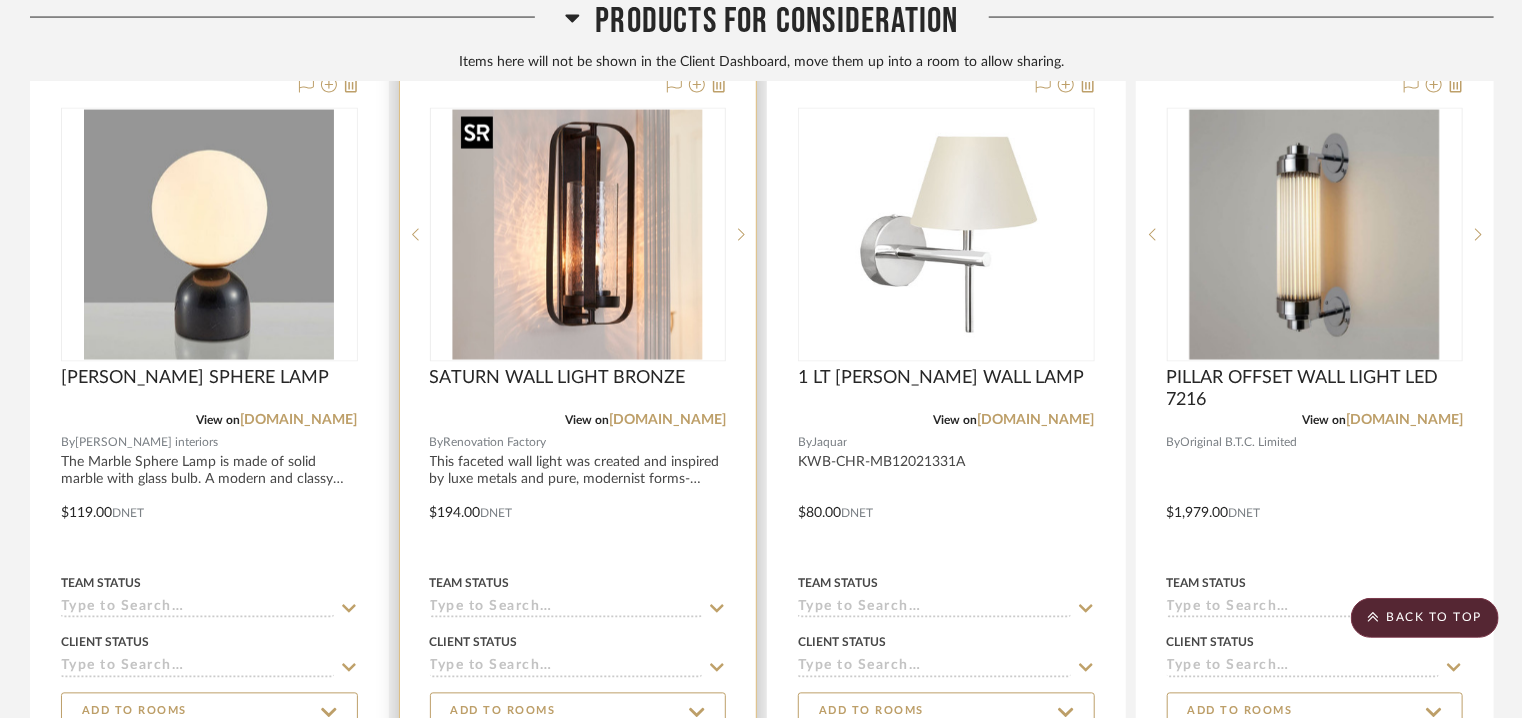 click at bounding box center [578, 235] 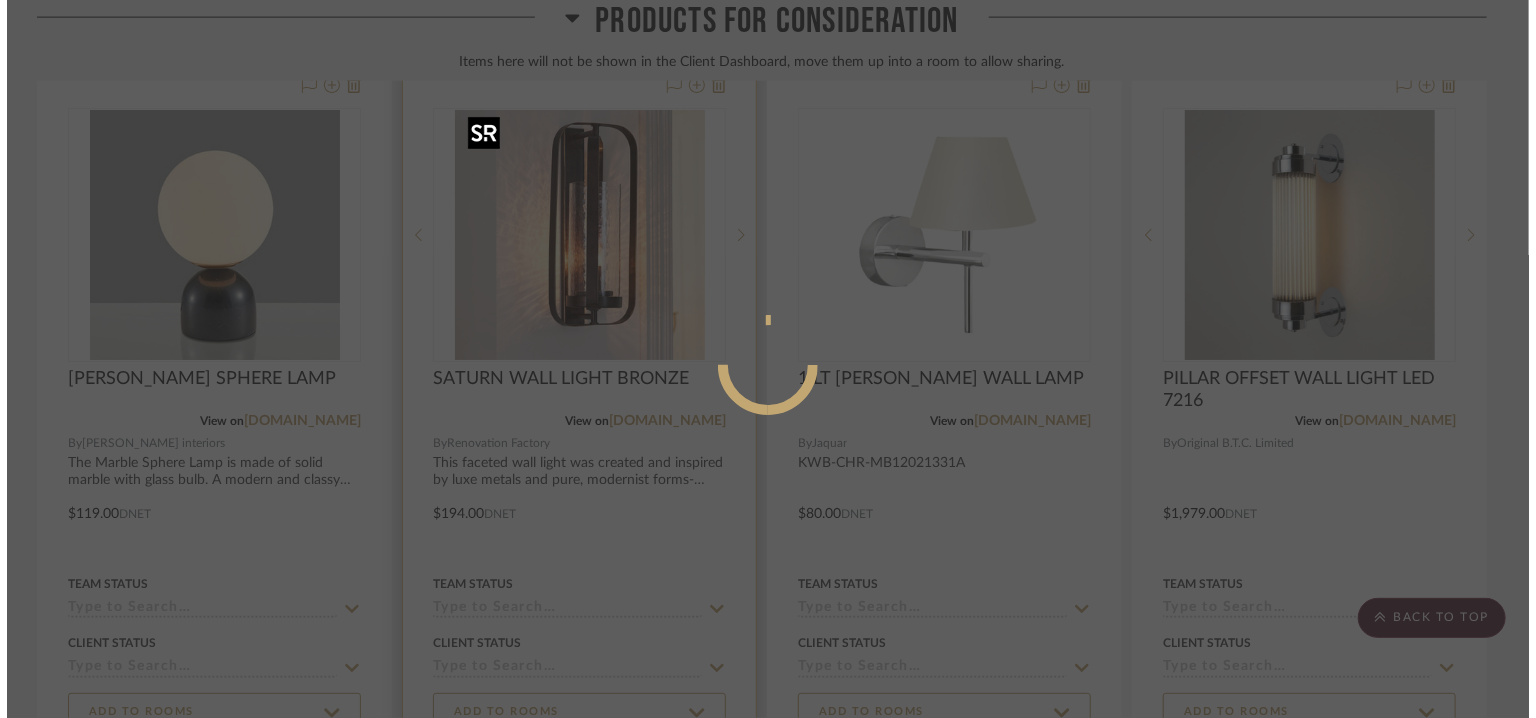 scroll, scrollTop: 0, scrollLeft: 0, axis: both 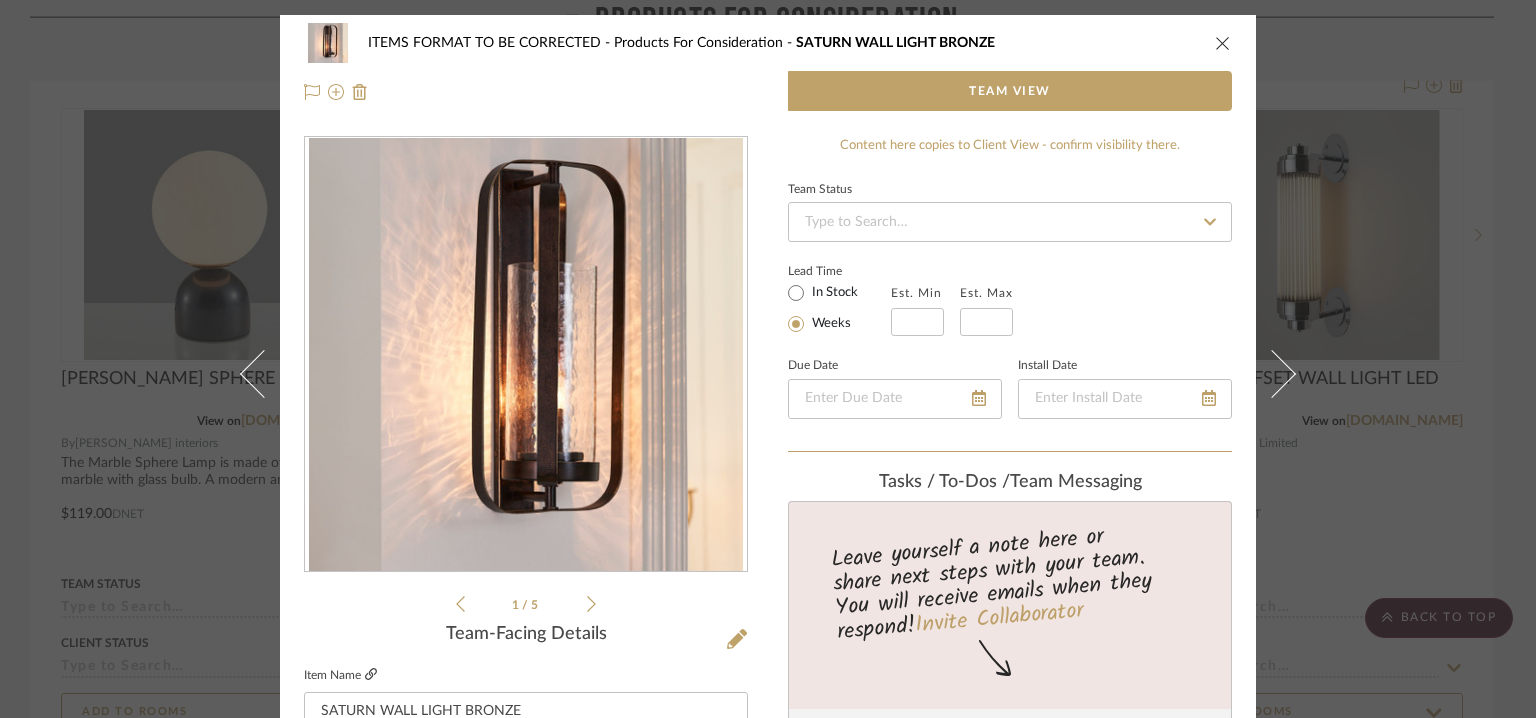 click 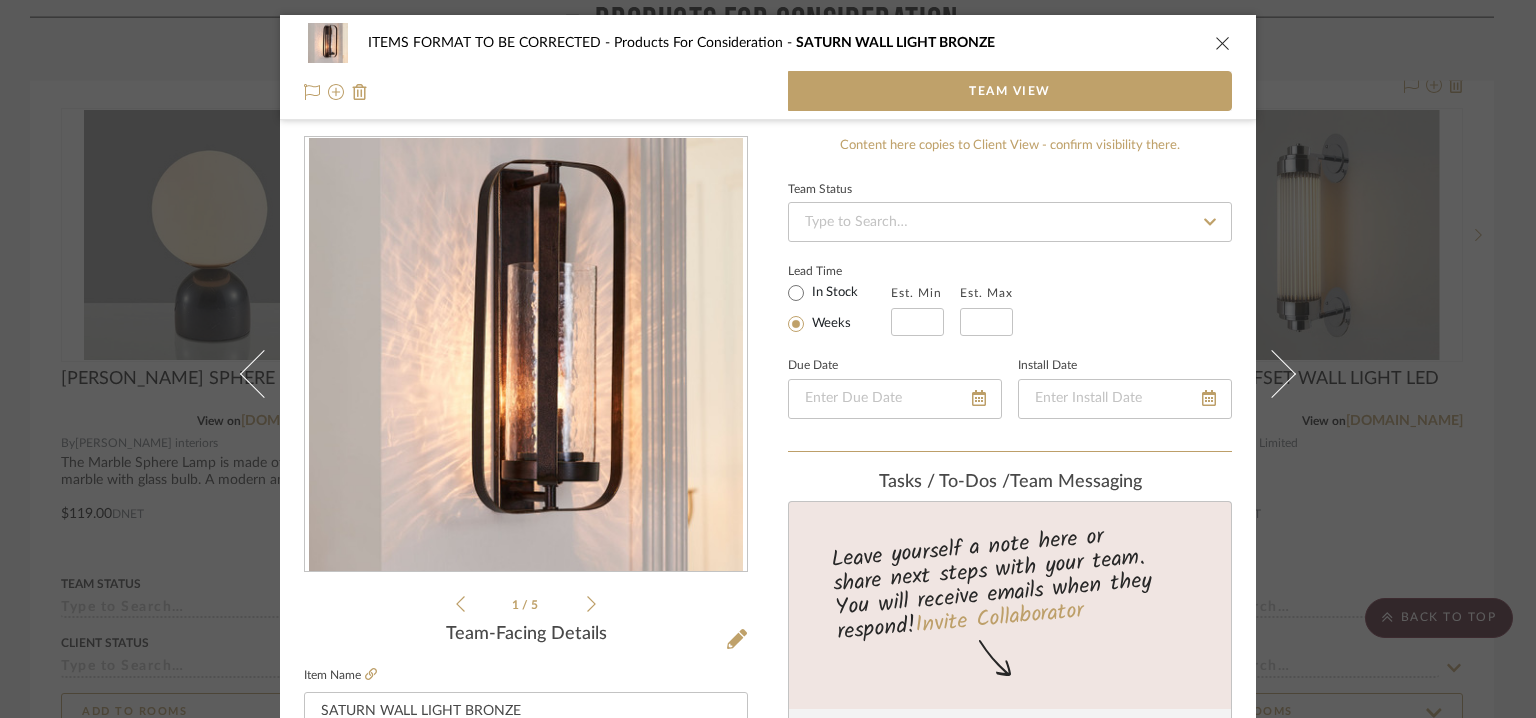 scroll, scrollTop: 200, scrollLeft: 0, axis: vertical 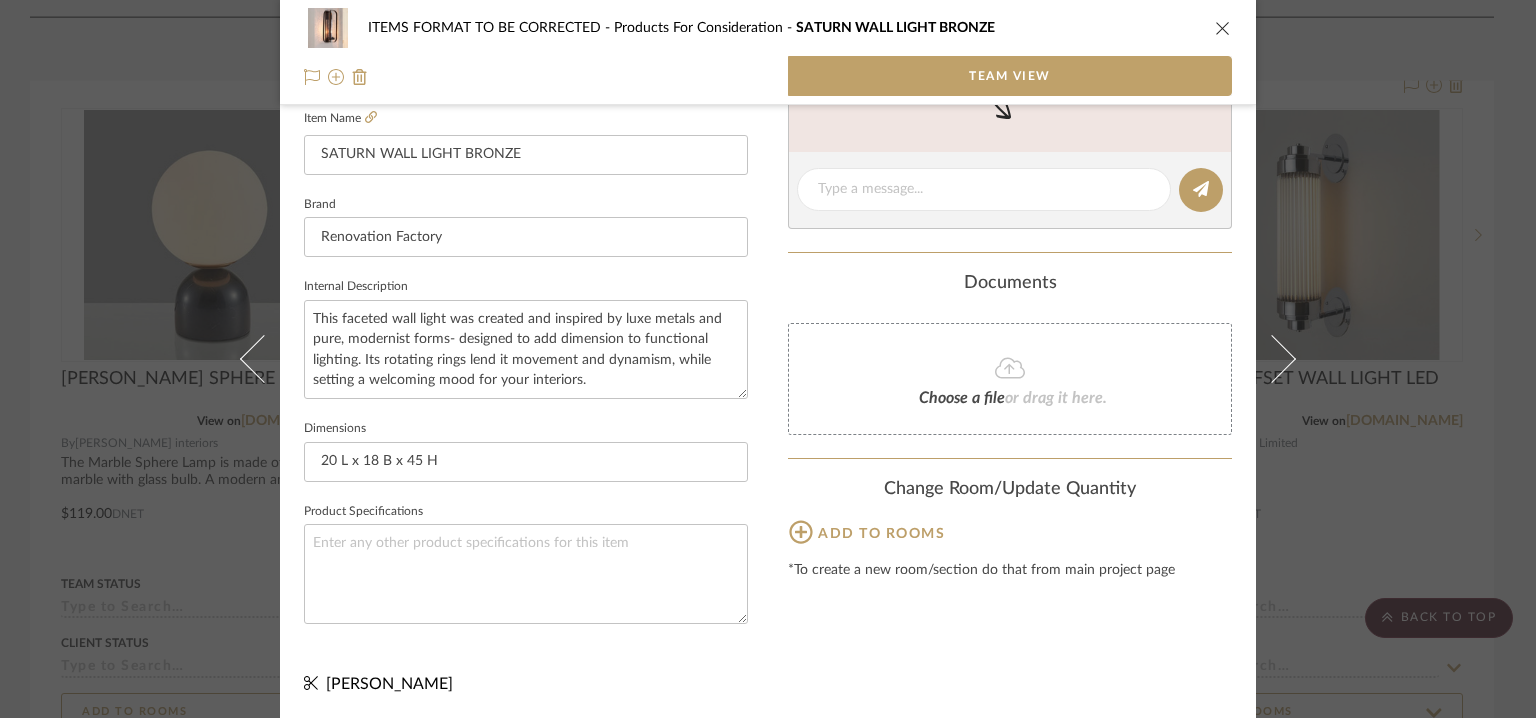 click 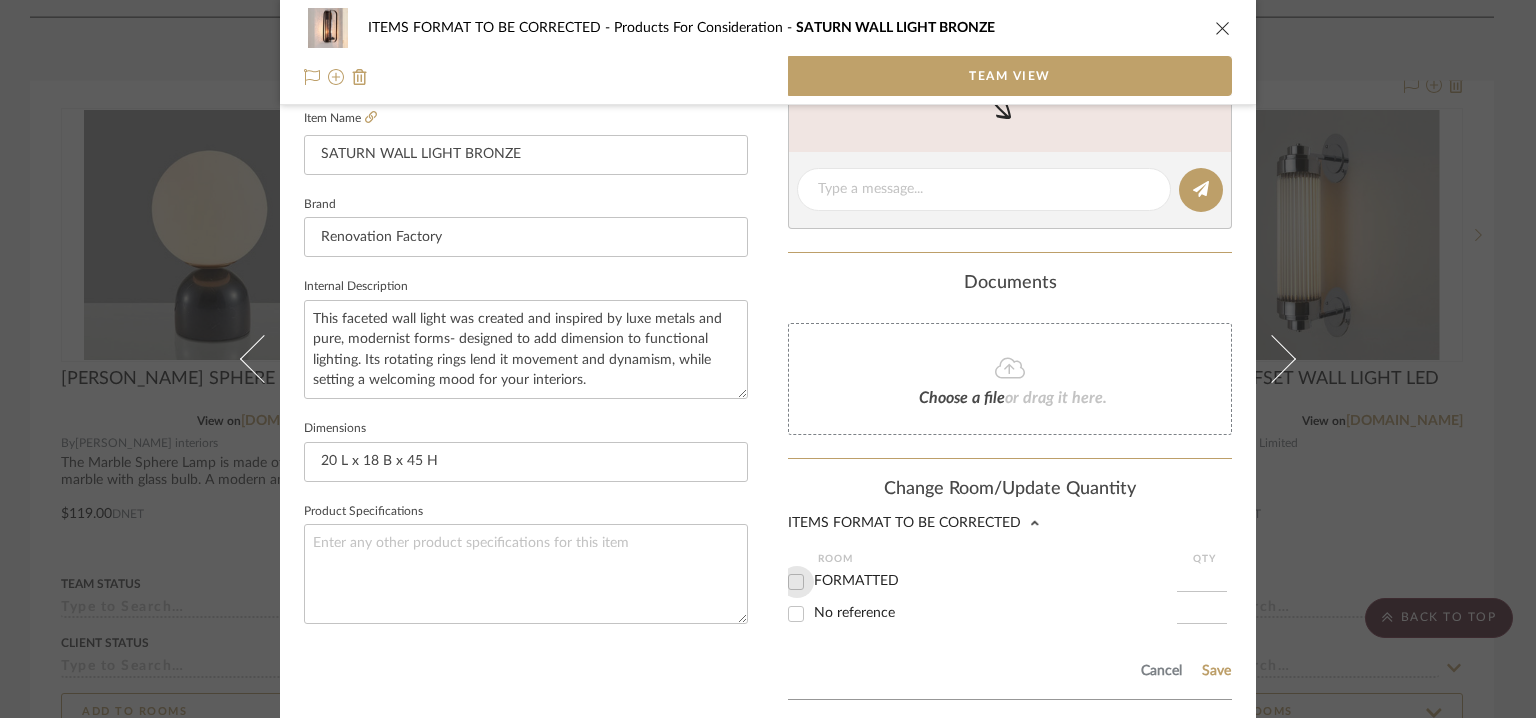 click on "FORMATTED" at bounding box center [796, 582] 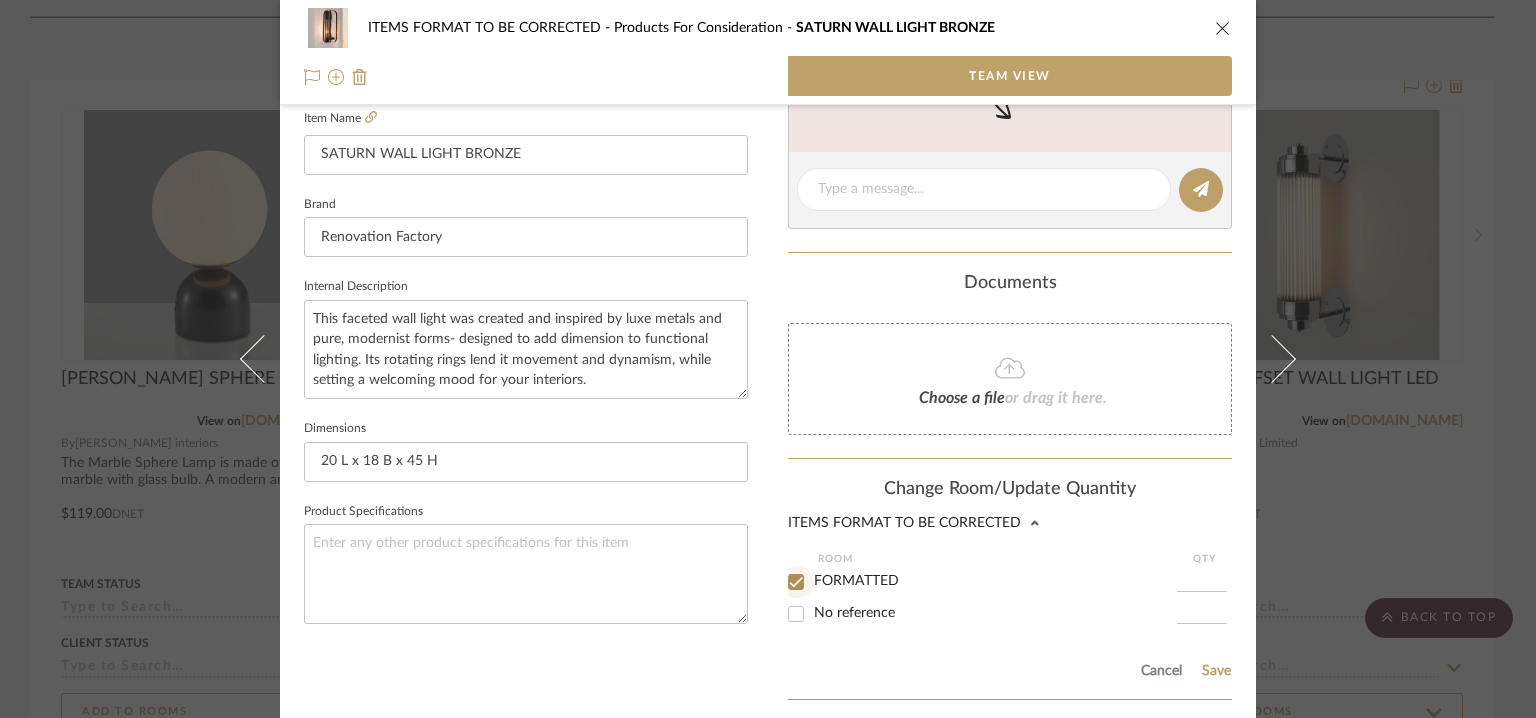 checkbox on "true" 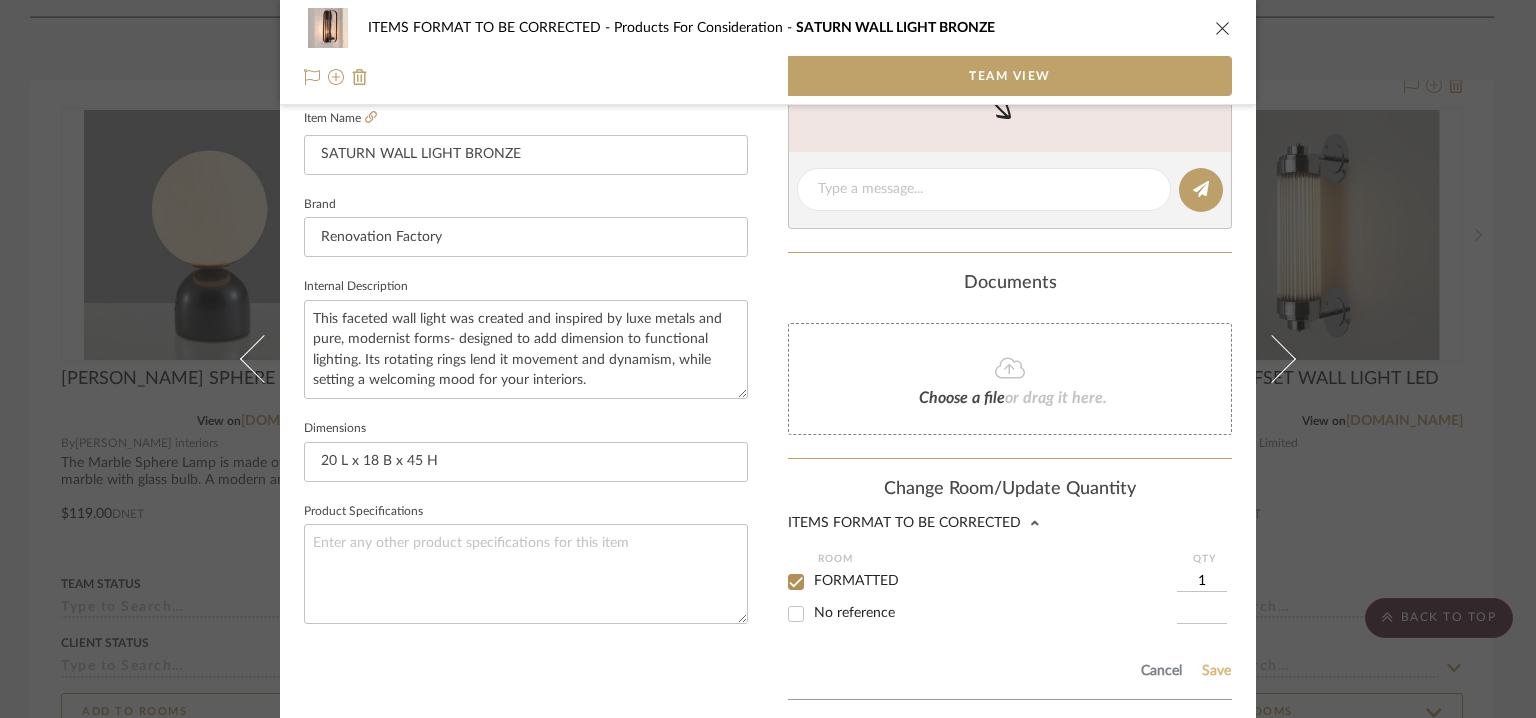 click on "Save" 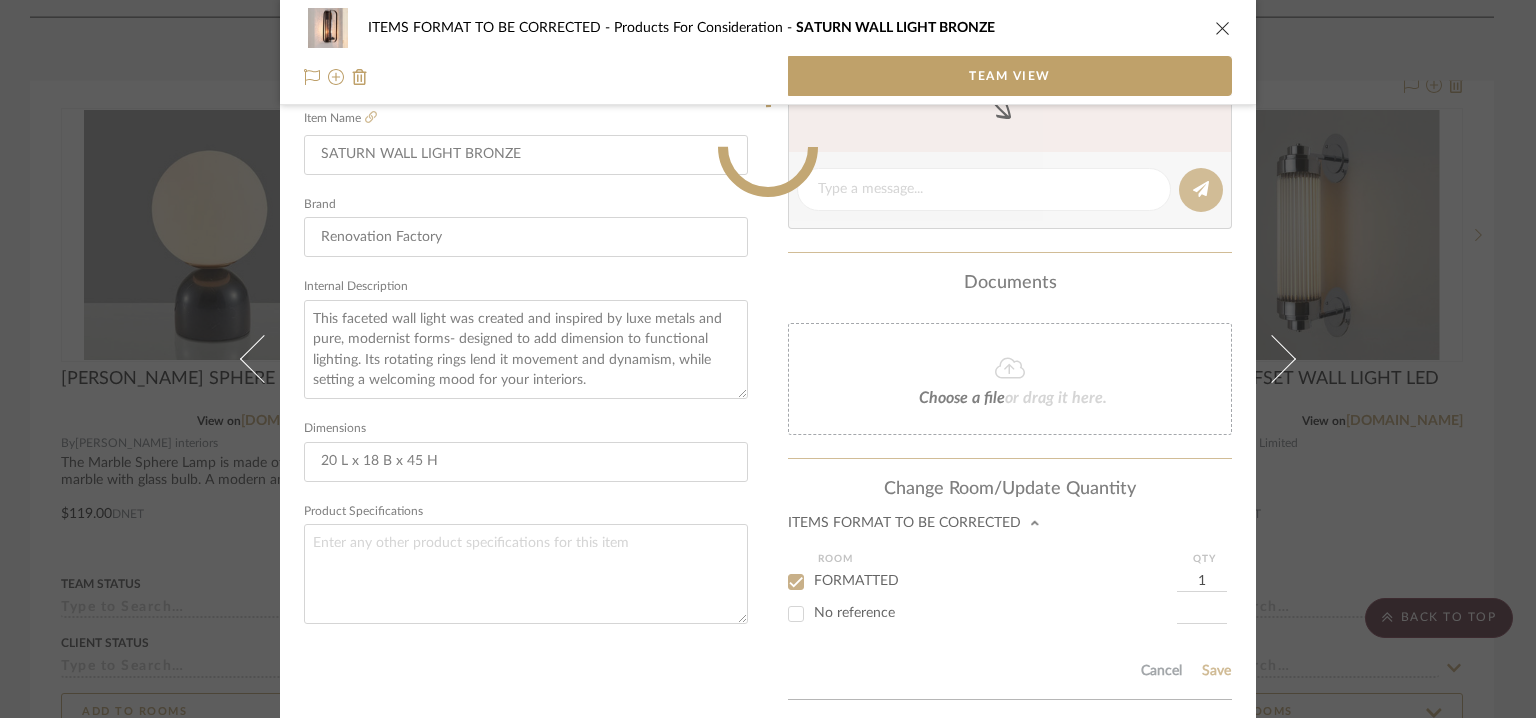 type 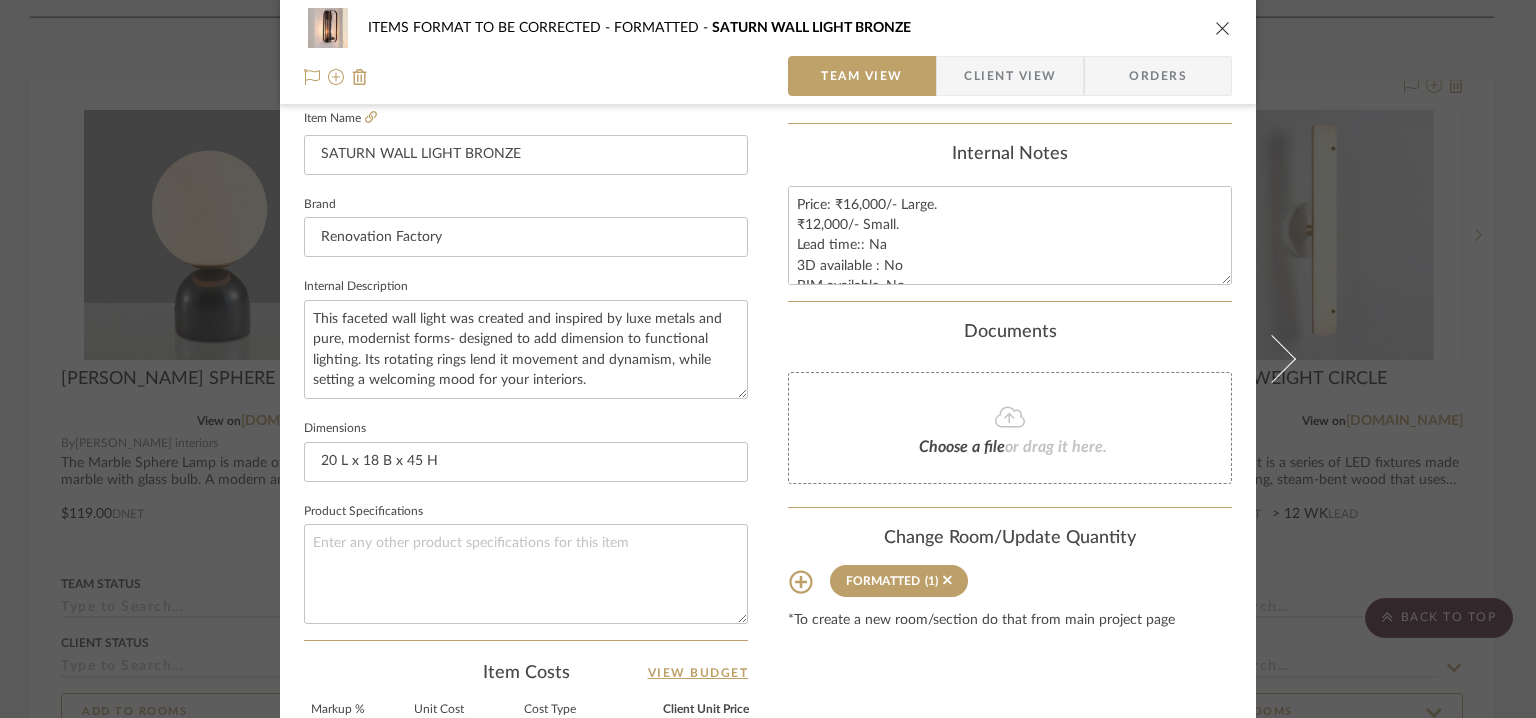 type 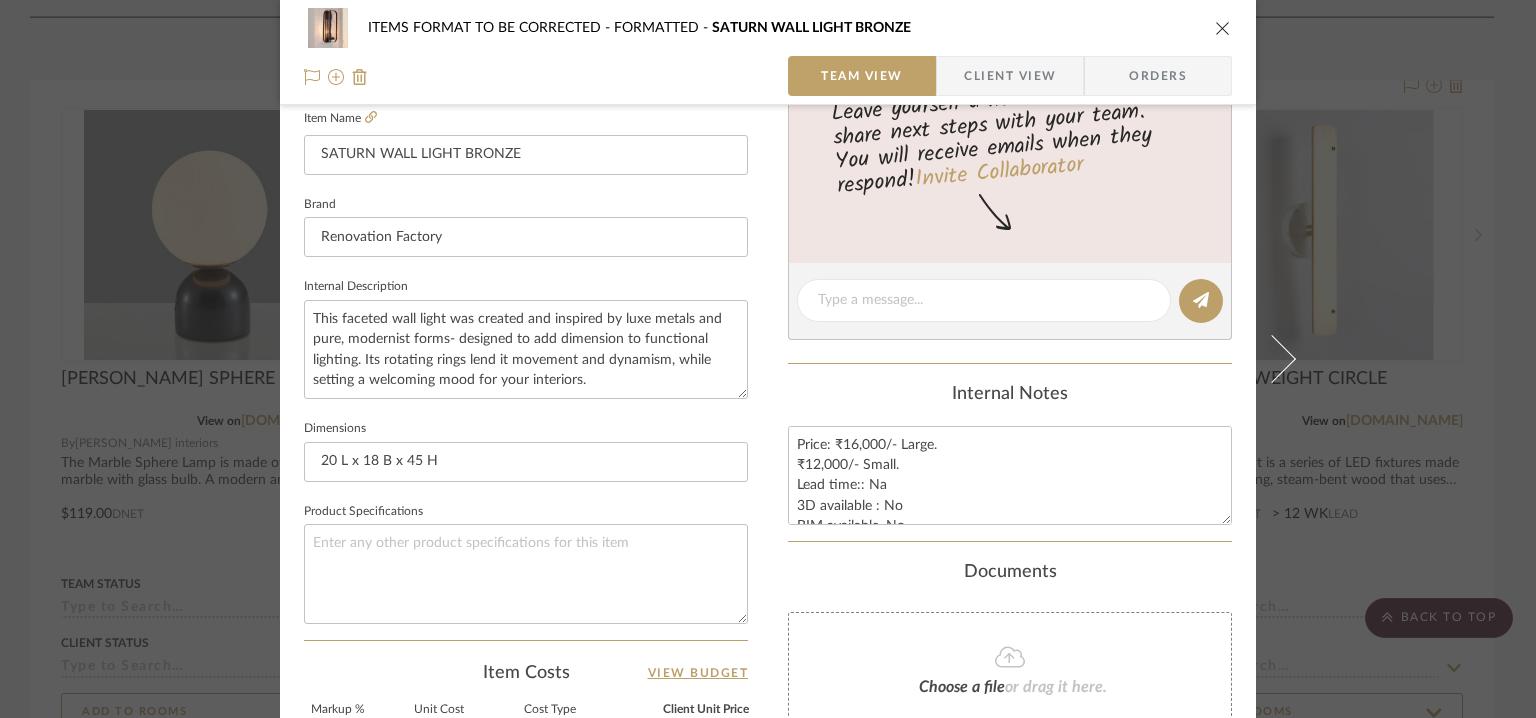 click at bounding box center (1223, 28) 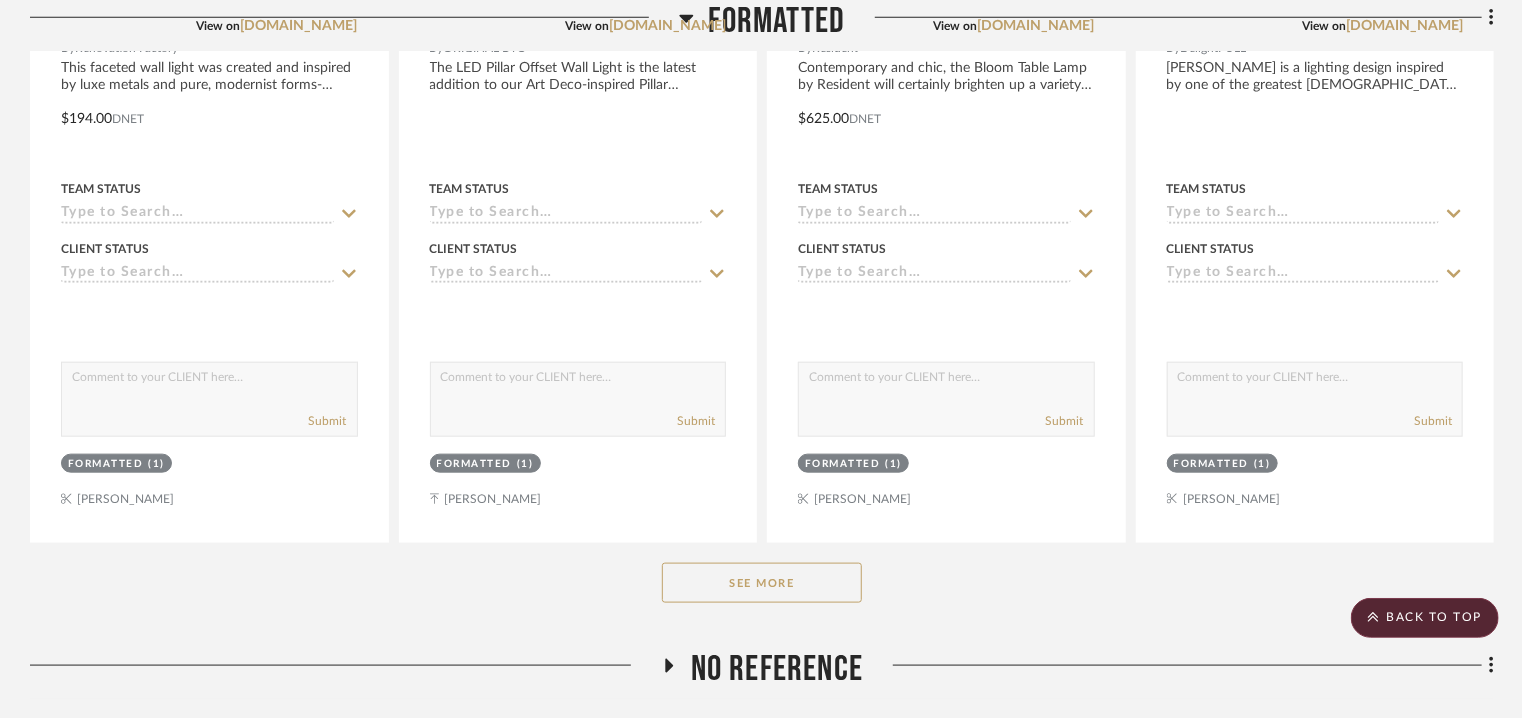 scroll, scrollTop: 1300, scrollLeft: 0, axis: vertical 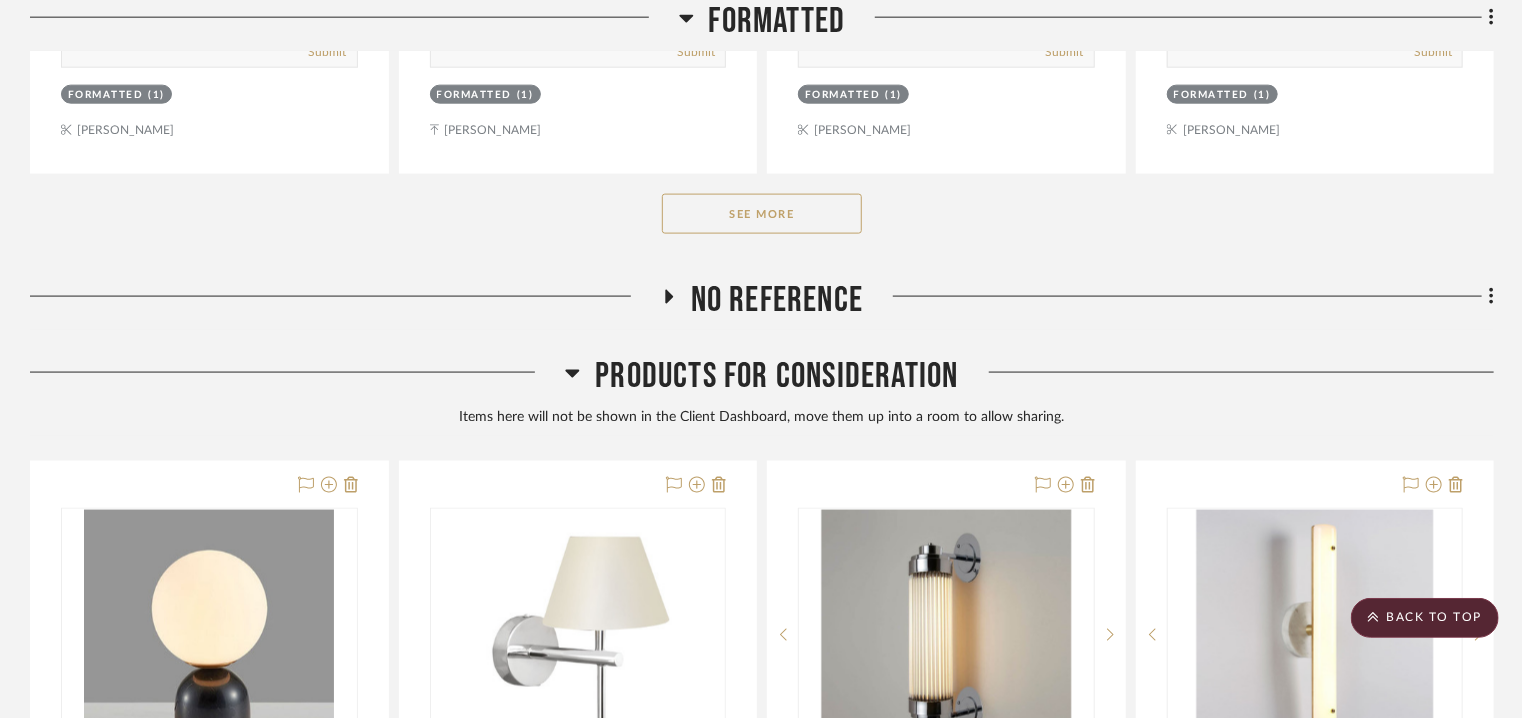 click on "See More" 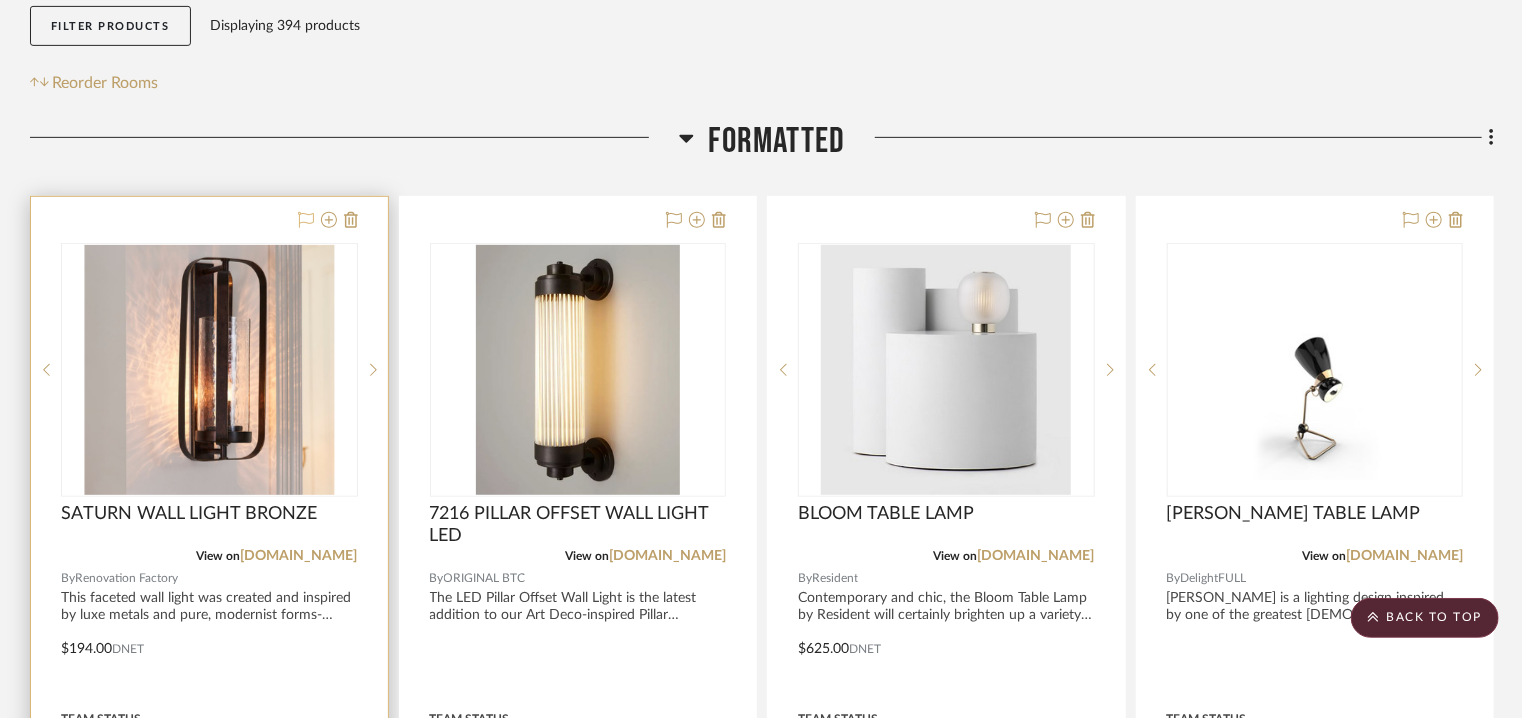 scroll, scrollTop: 400, scrollLeft: 0, axis: vertical 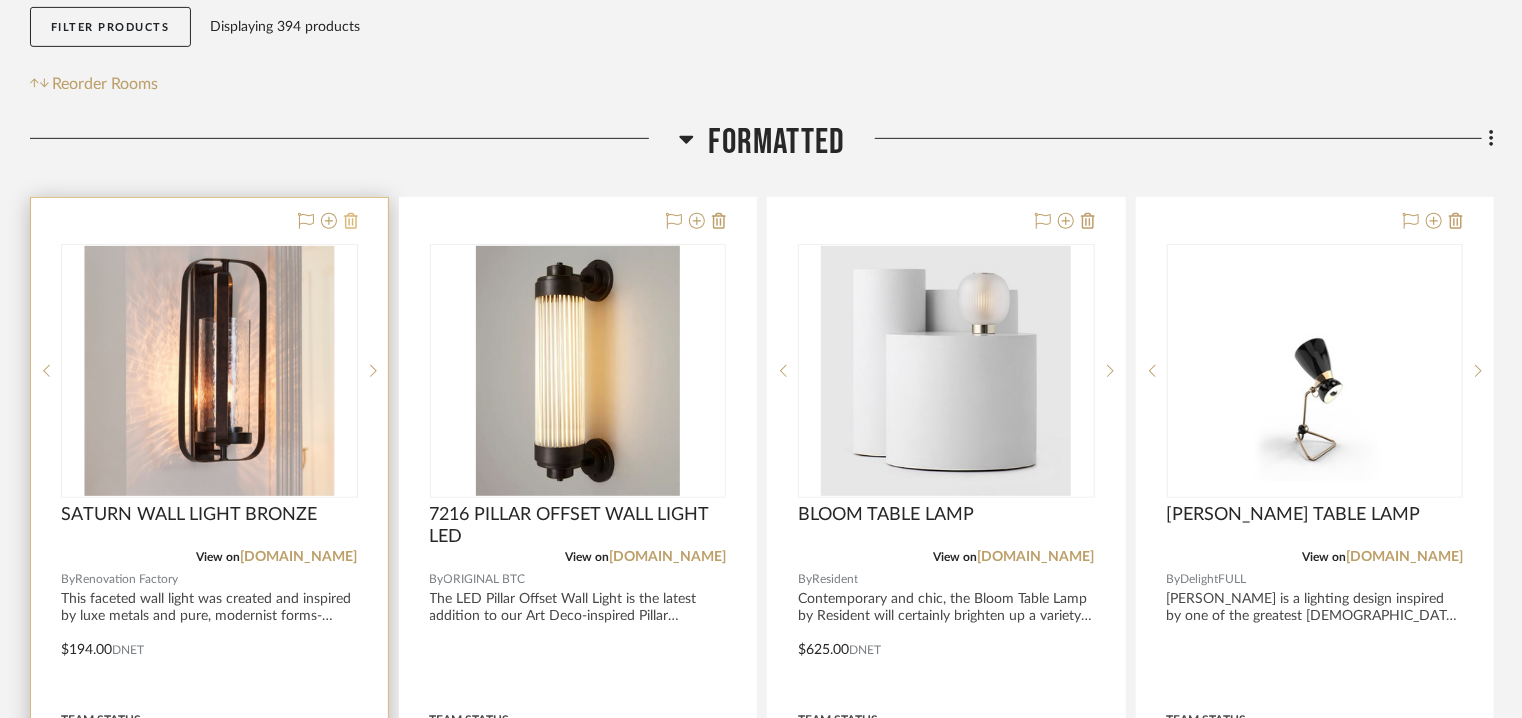 click 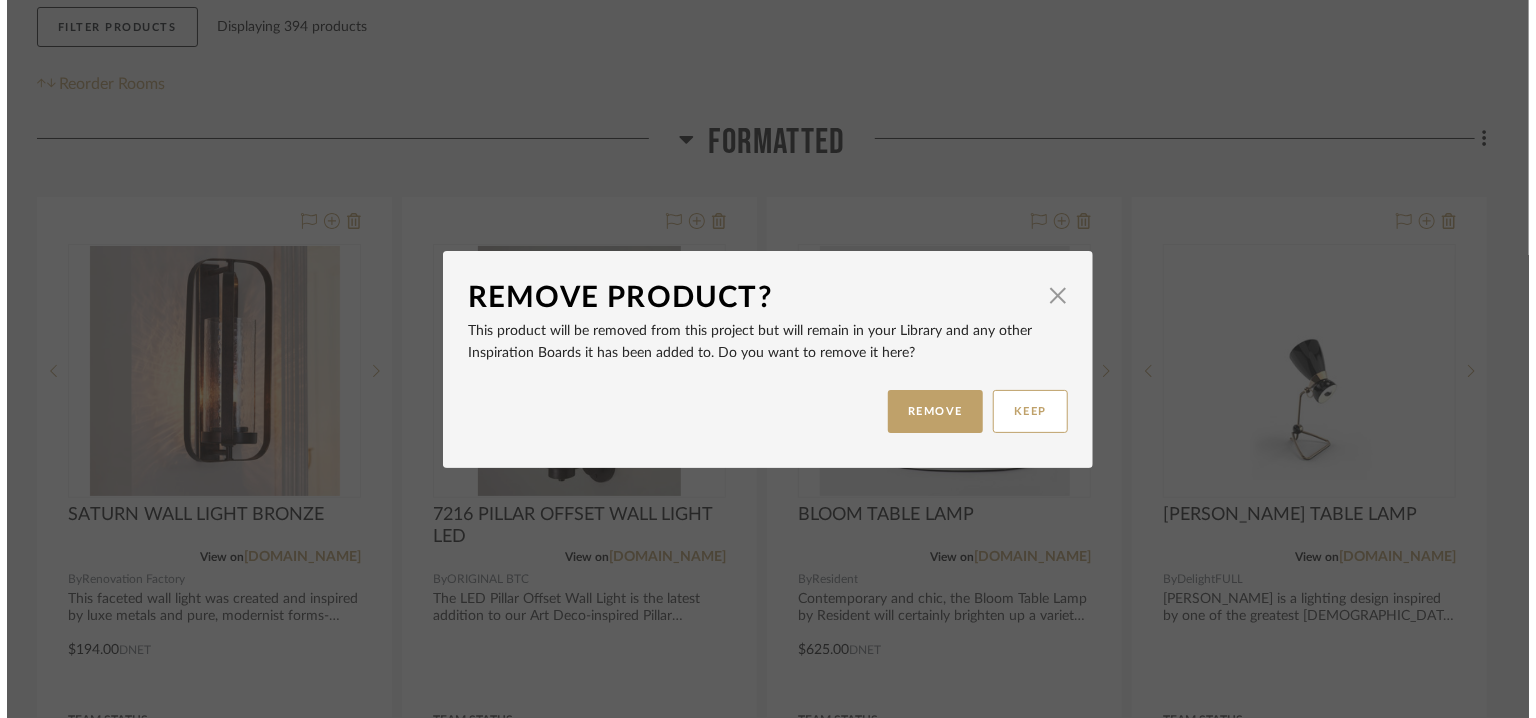 scroll, scrollTop: 0, scrollLeft: 0, axis: both 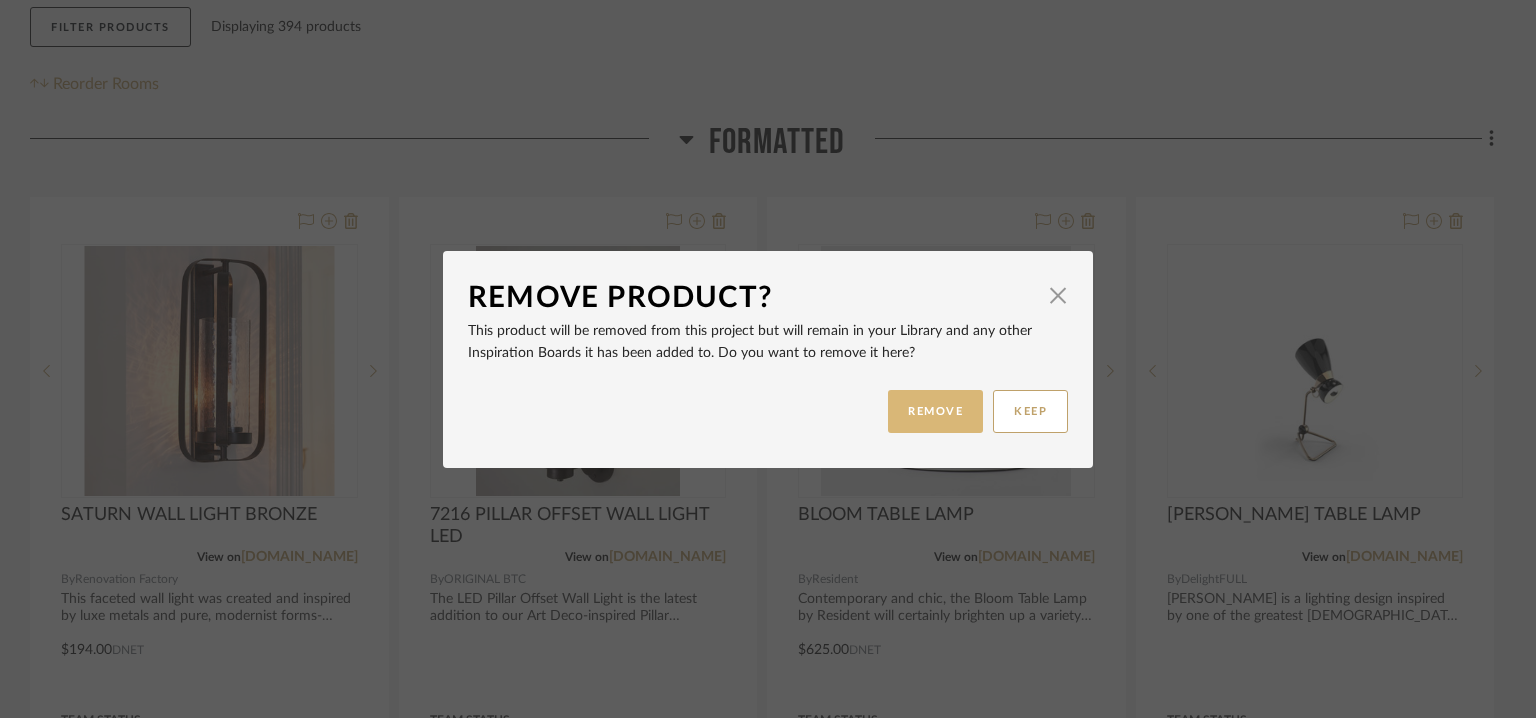click on "REMOVE" at bounding box center (935, 411) 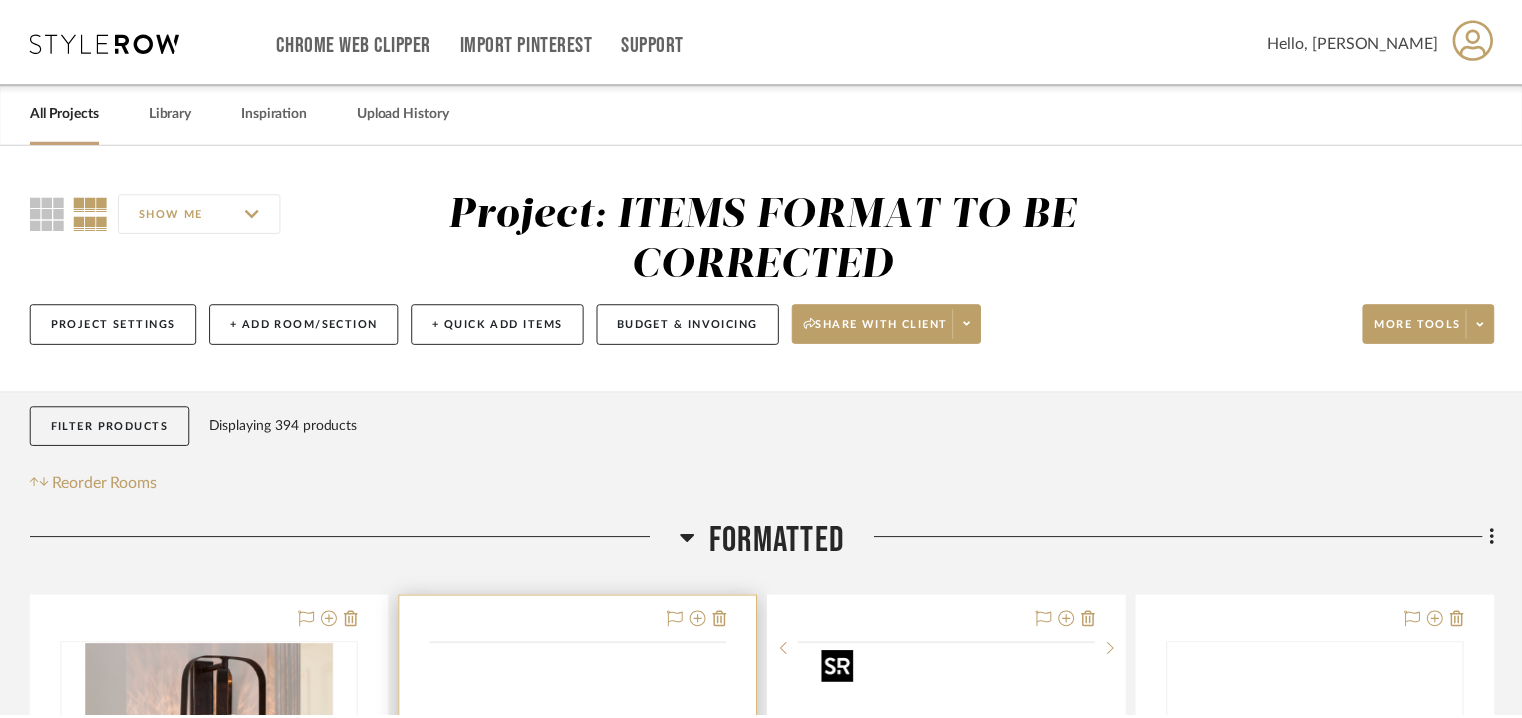 scroll, scrollTop: 400, scrollLeft: 0, axis: vertical 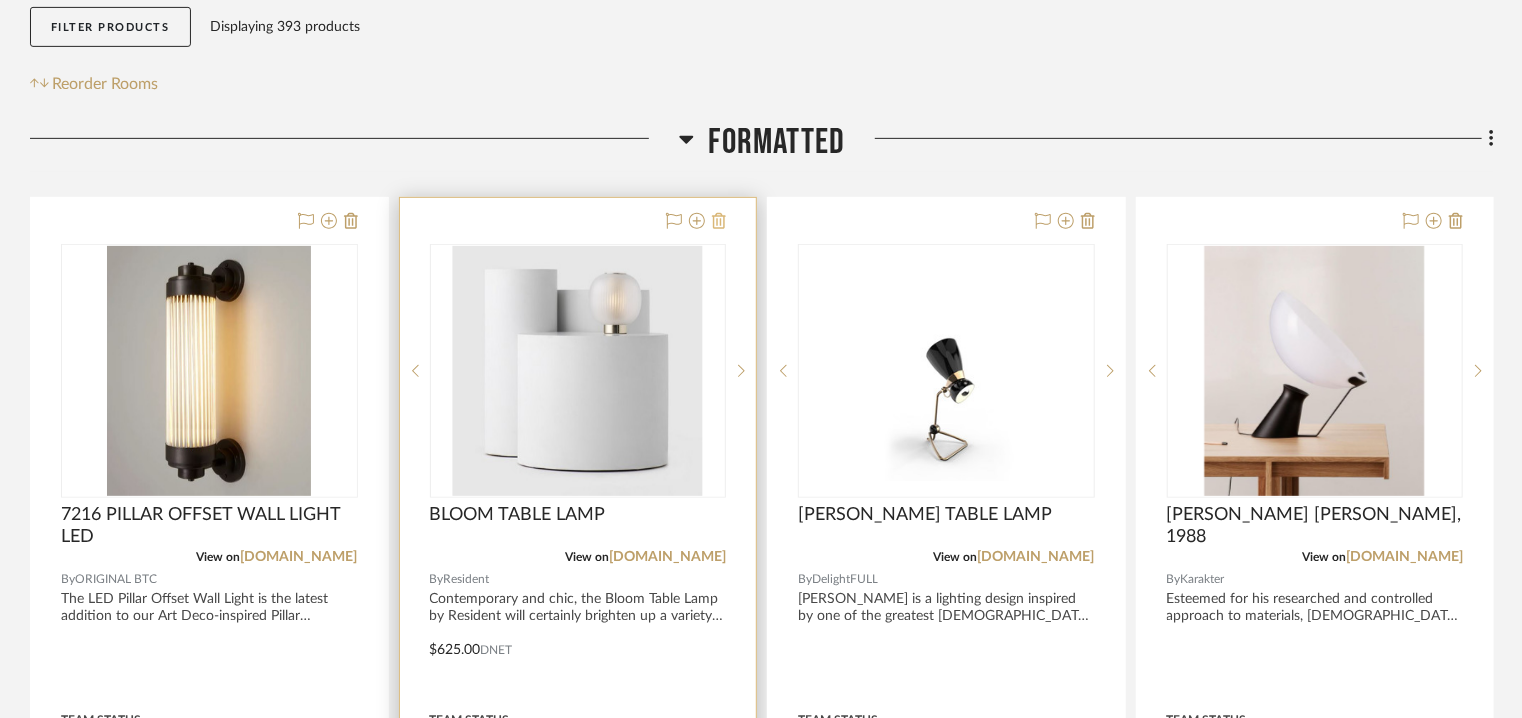 click 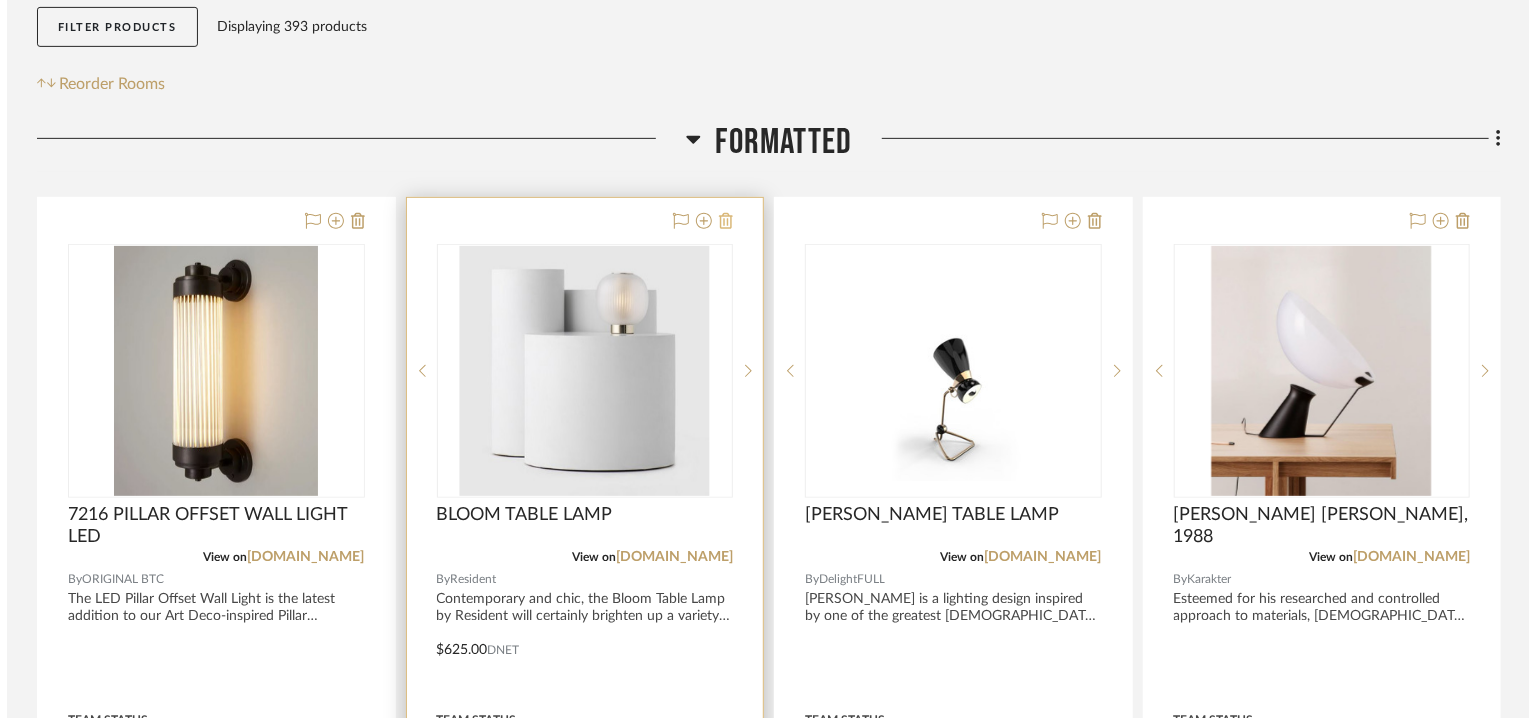 scroll, scrollTop: 0, scrollLeft: 0, axis: both 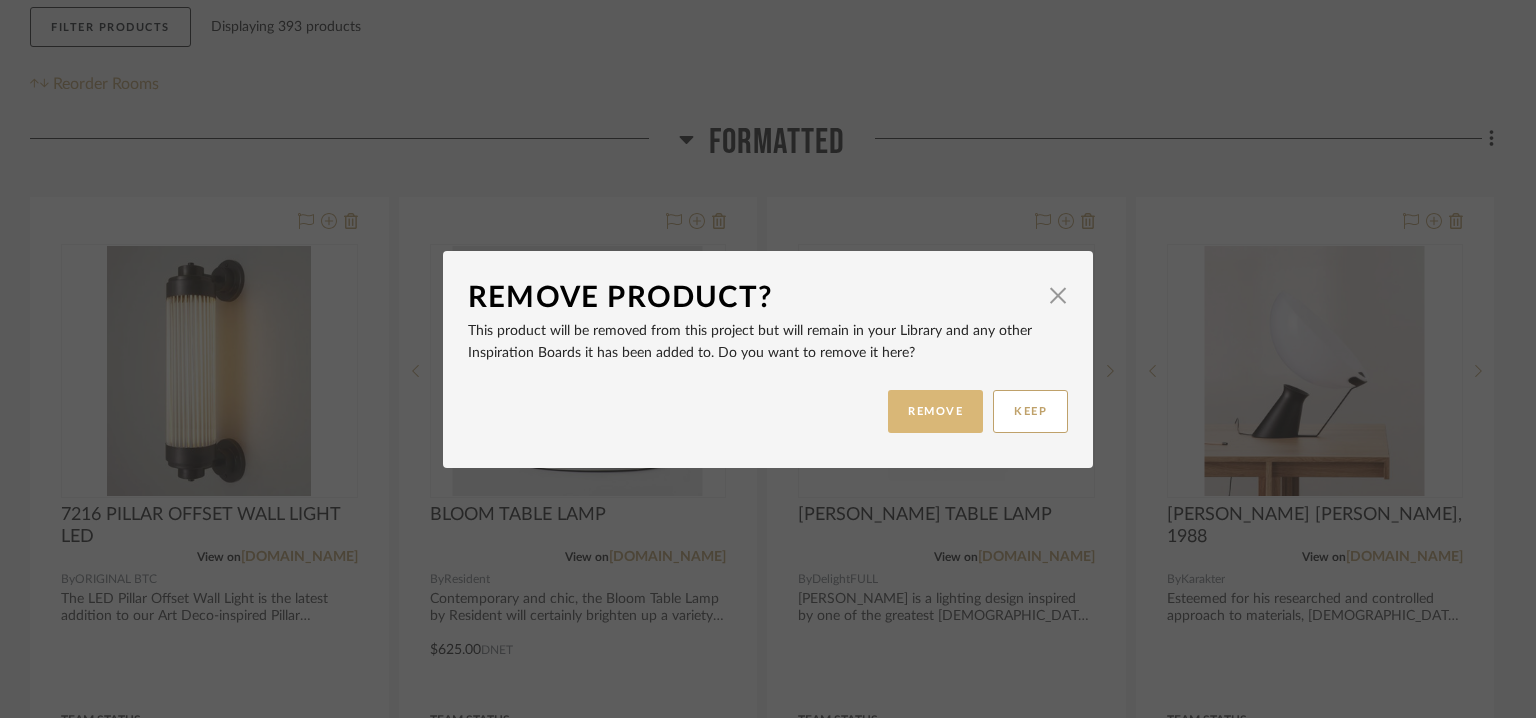click on "REMOVE" at bounding box center [935, 411] 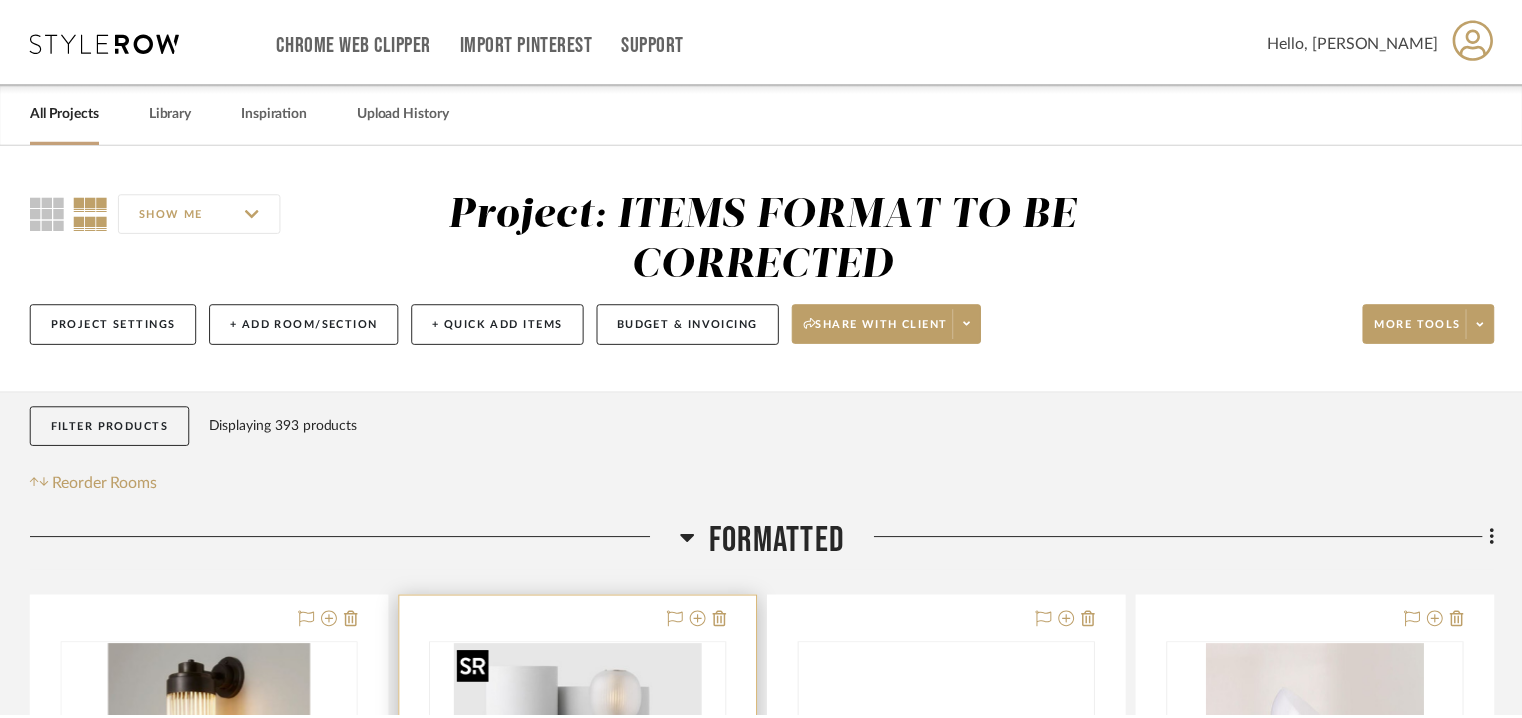 scroll, scrollTop: 400, scrollLeft: 0, axis: vertical 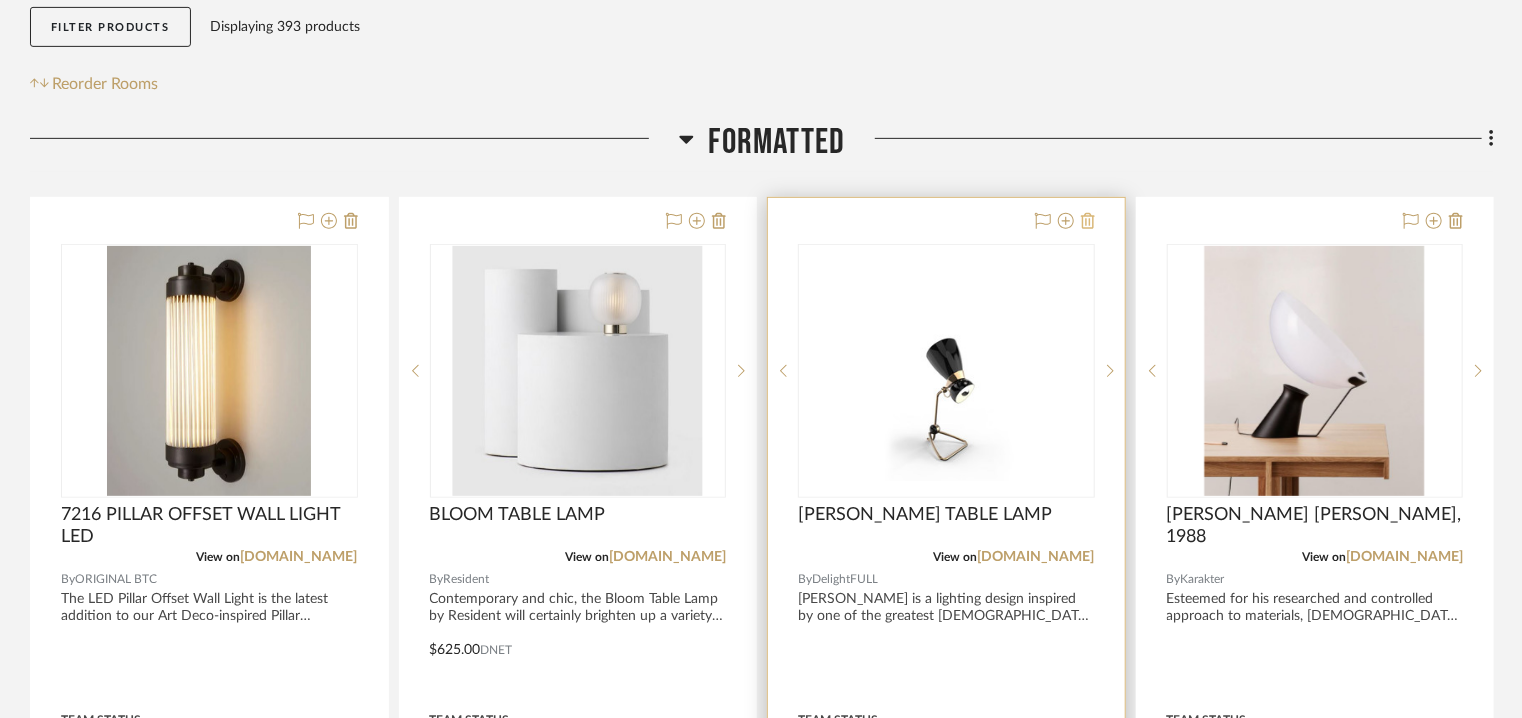 click 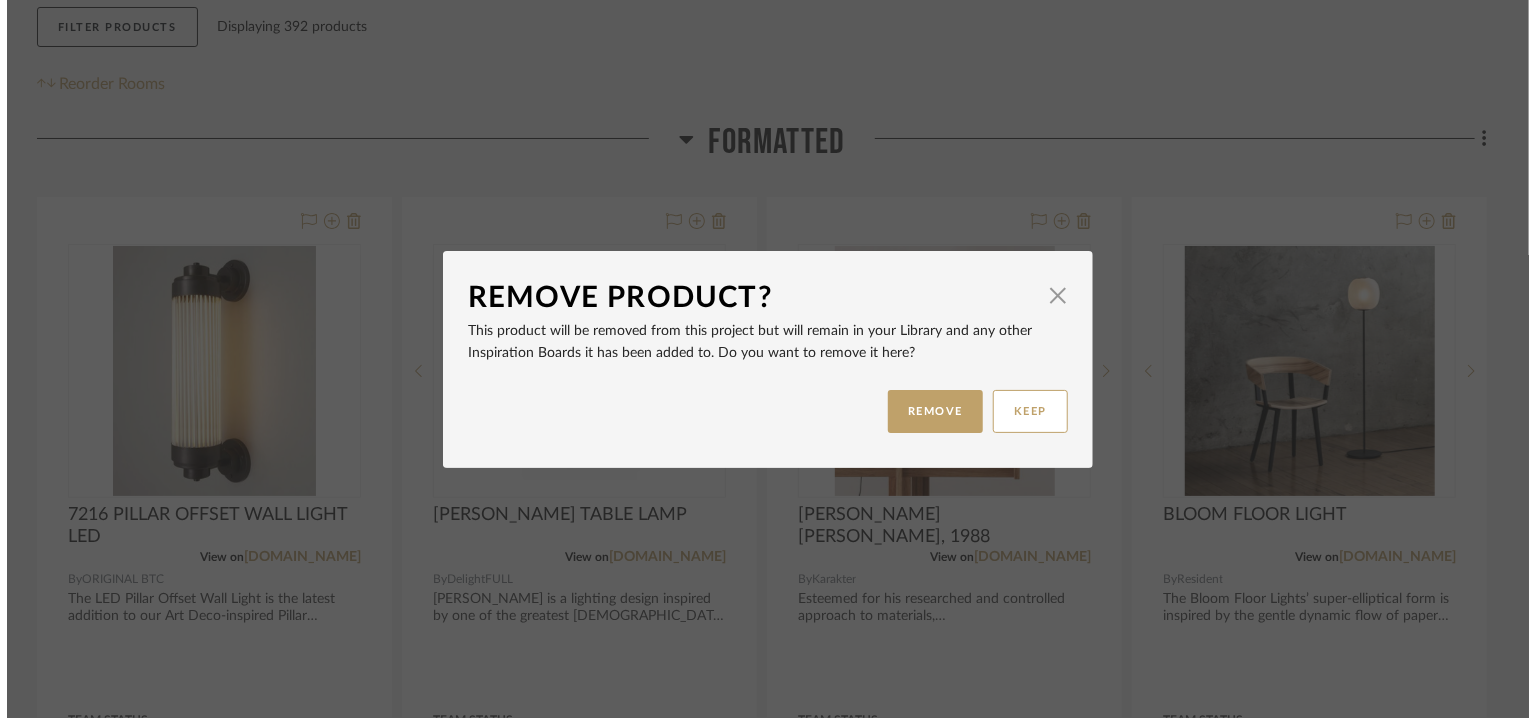 scroll, scrollTop: 0, scrollLeft: 0, axis: both 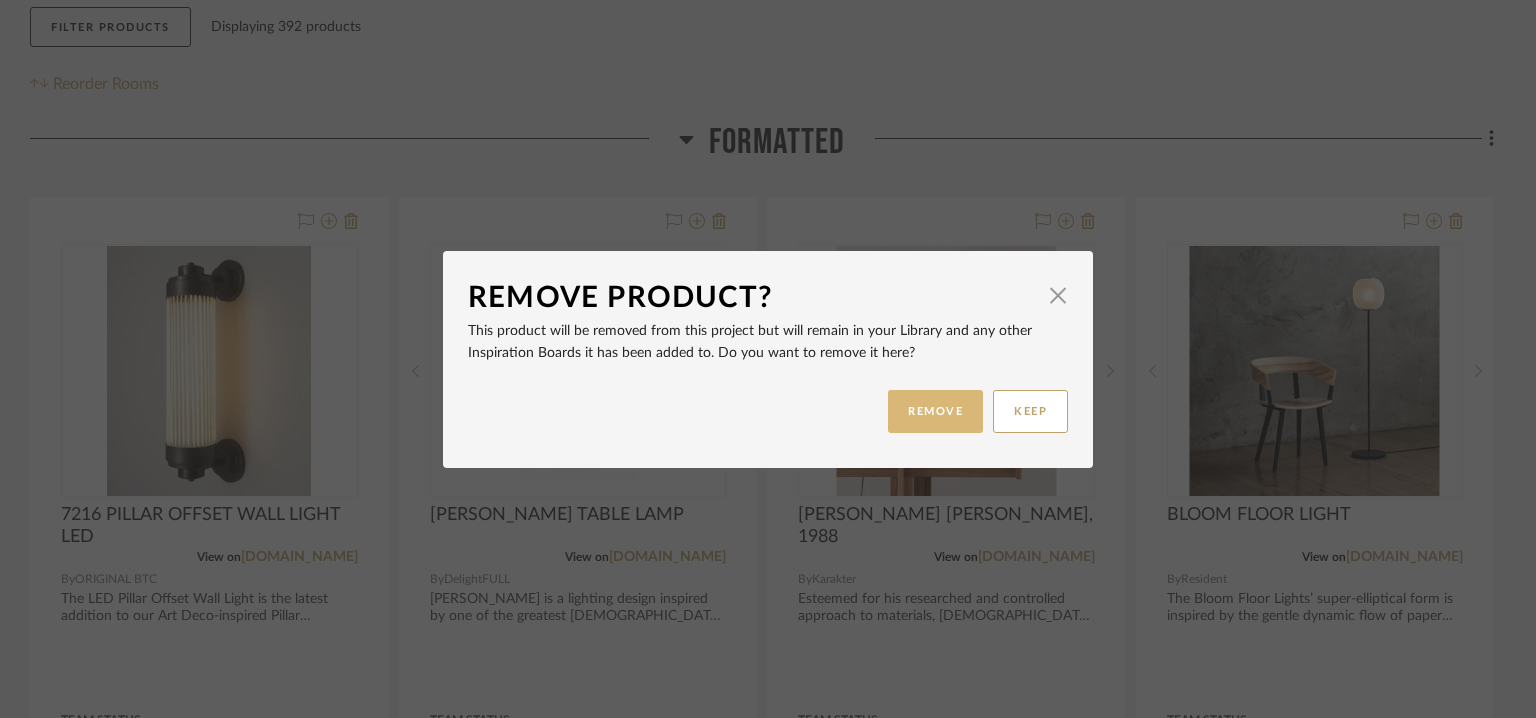 click on "REMOVE" at bounding box center (935, 411) 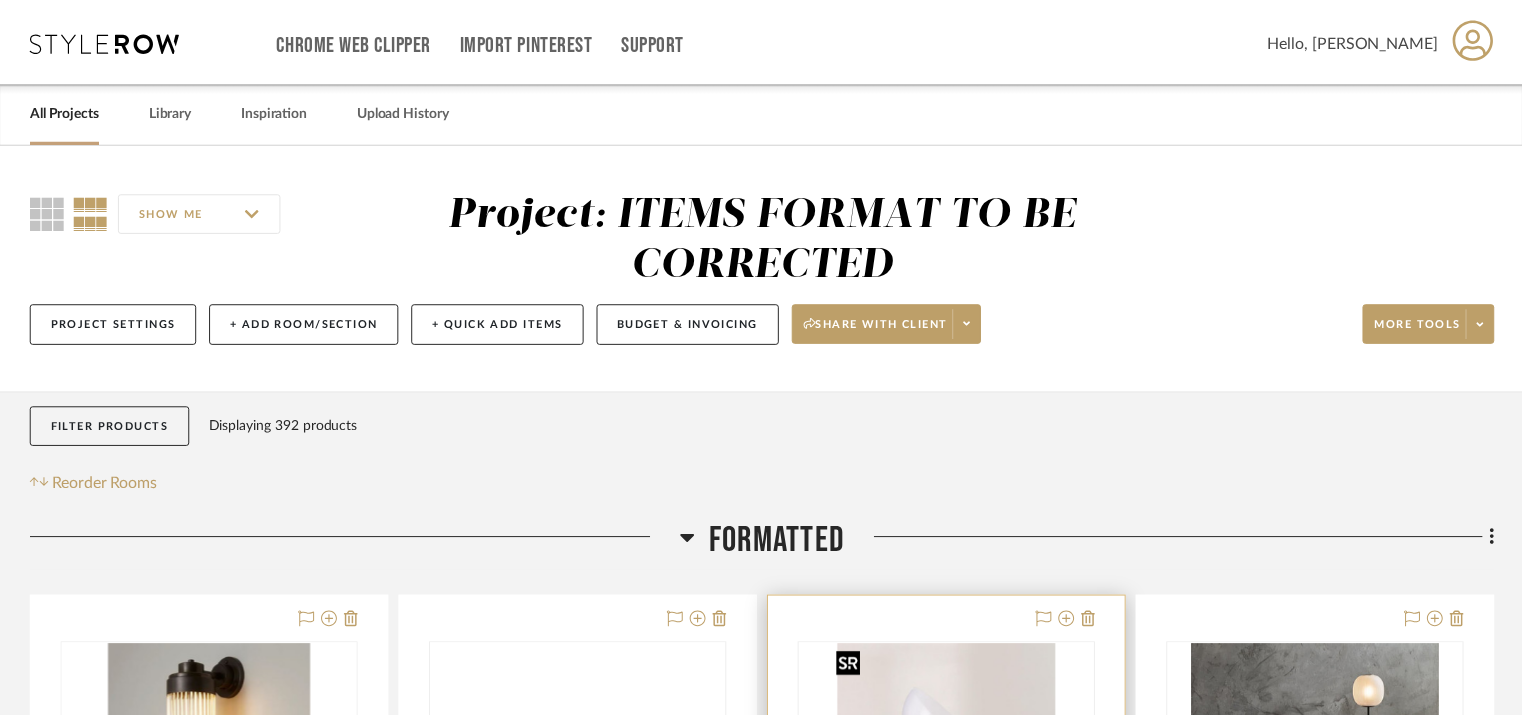 scroll, scrollTop: 400, scrollLeft: 0, axis: vertical 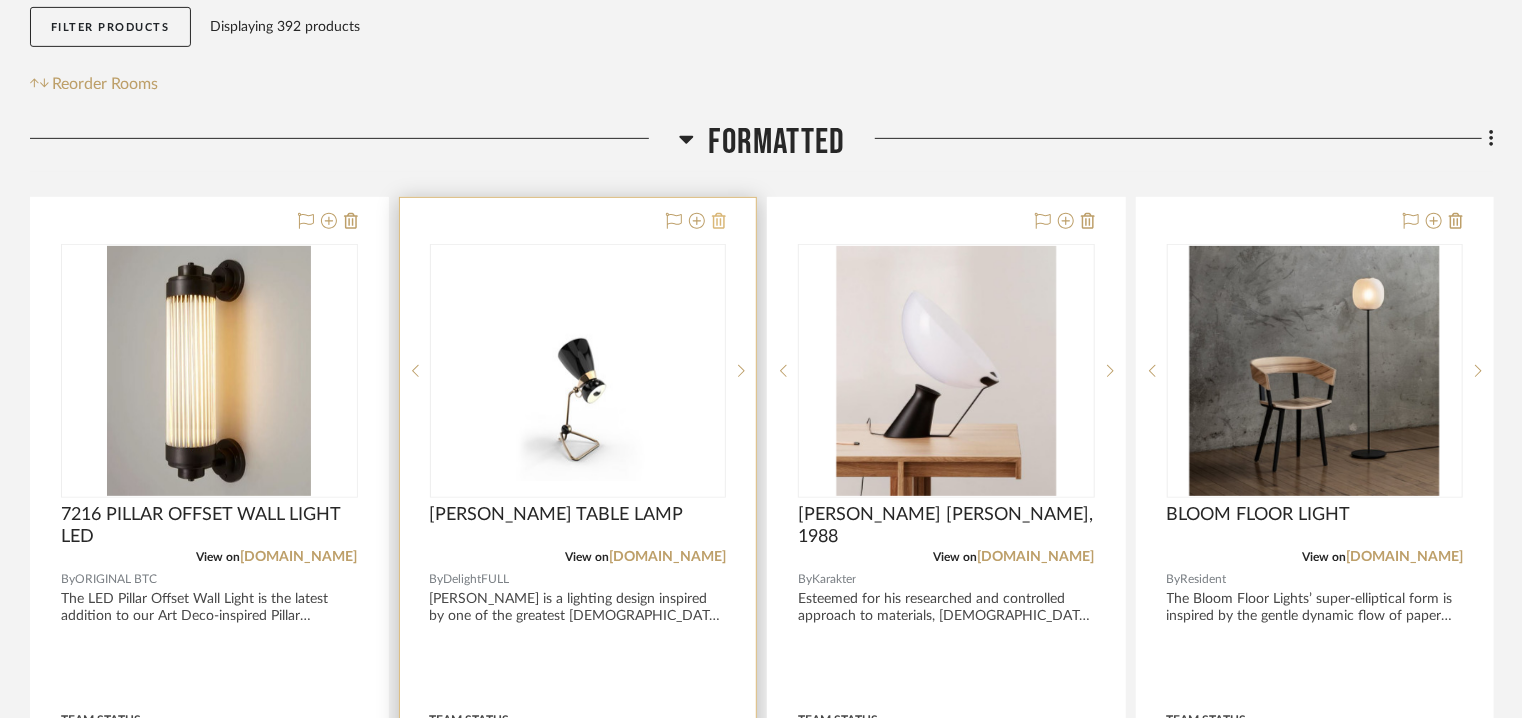 click 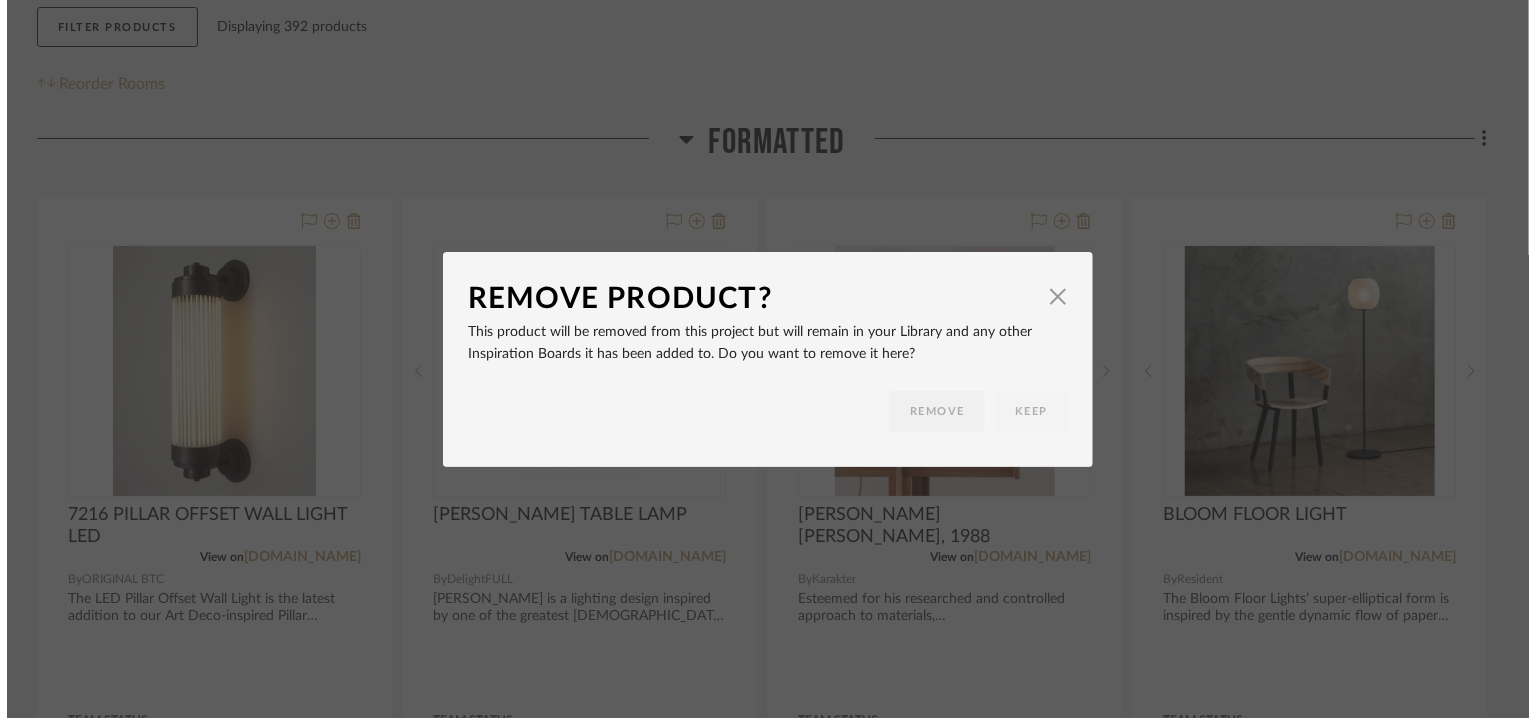 scroll, scrollTop: 0, scrollLeft: 0, axis: both 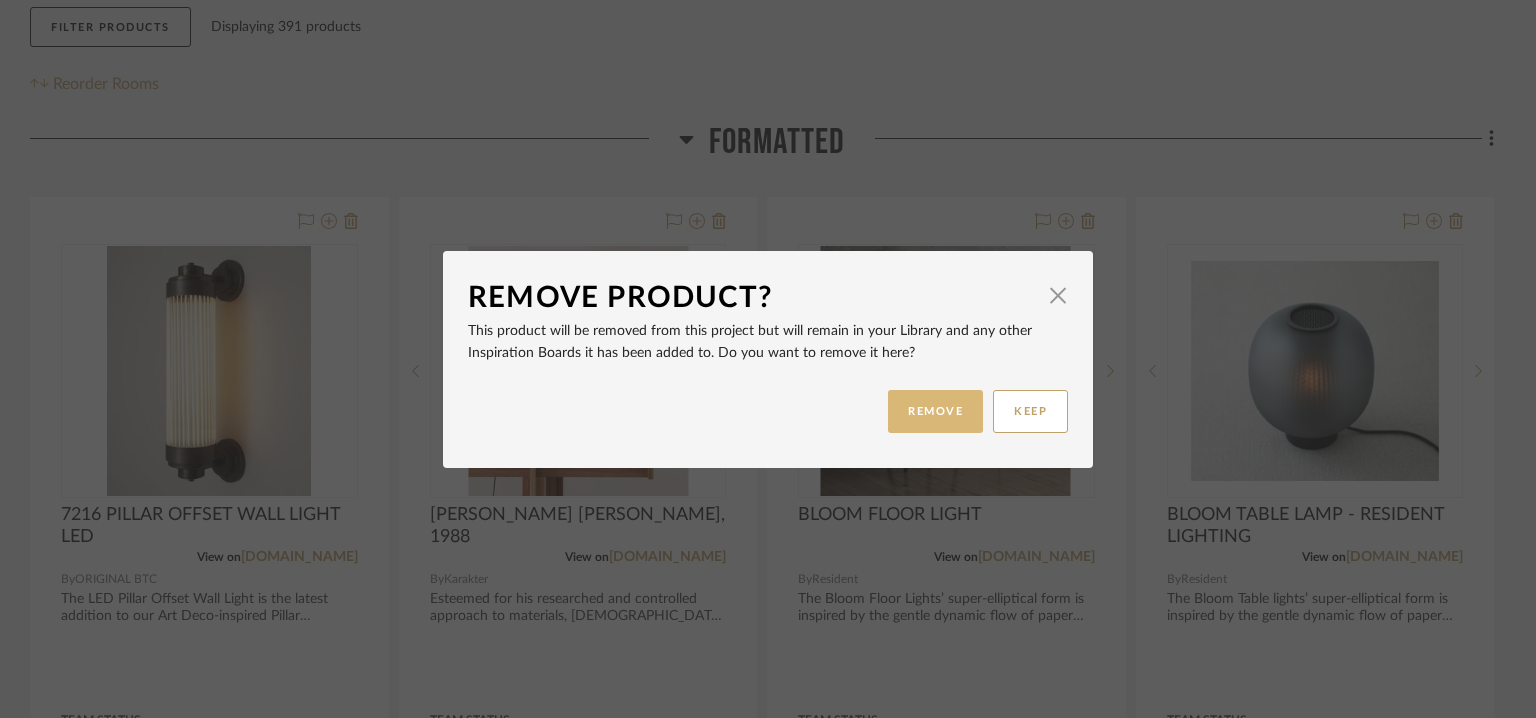 click on "REMOVE" at bounding box center [935, 411] 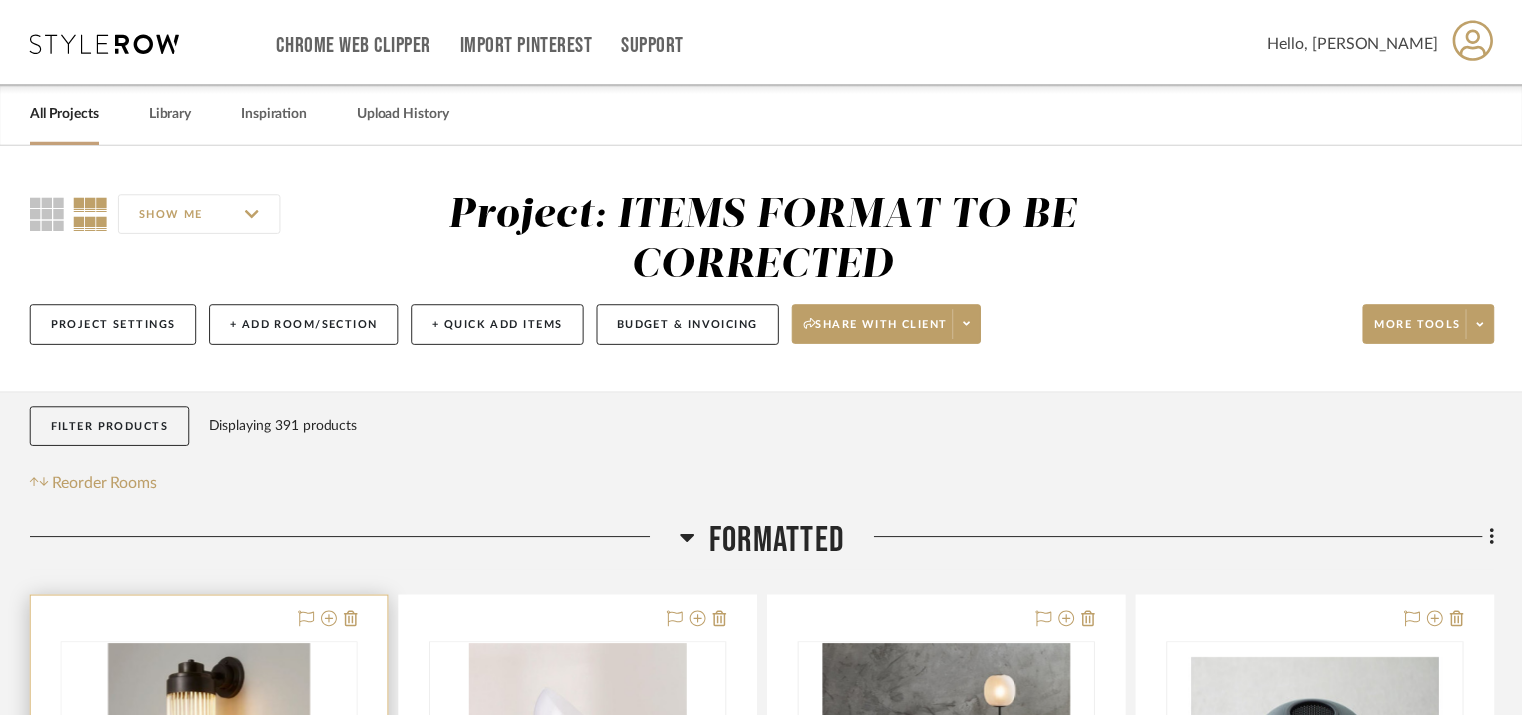 scroll, scrollTop: 400, scrollLeft: 0, axis: vertical 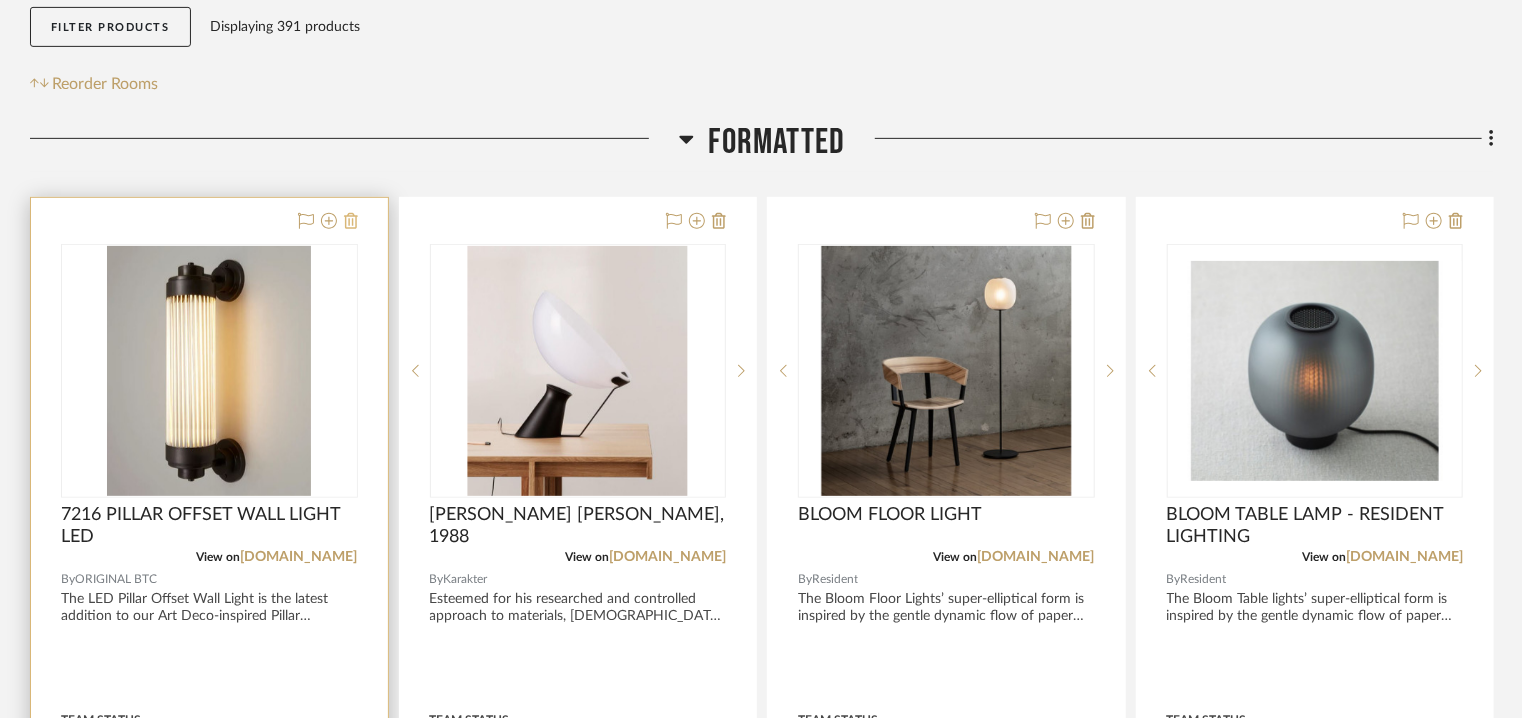click 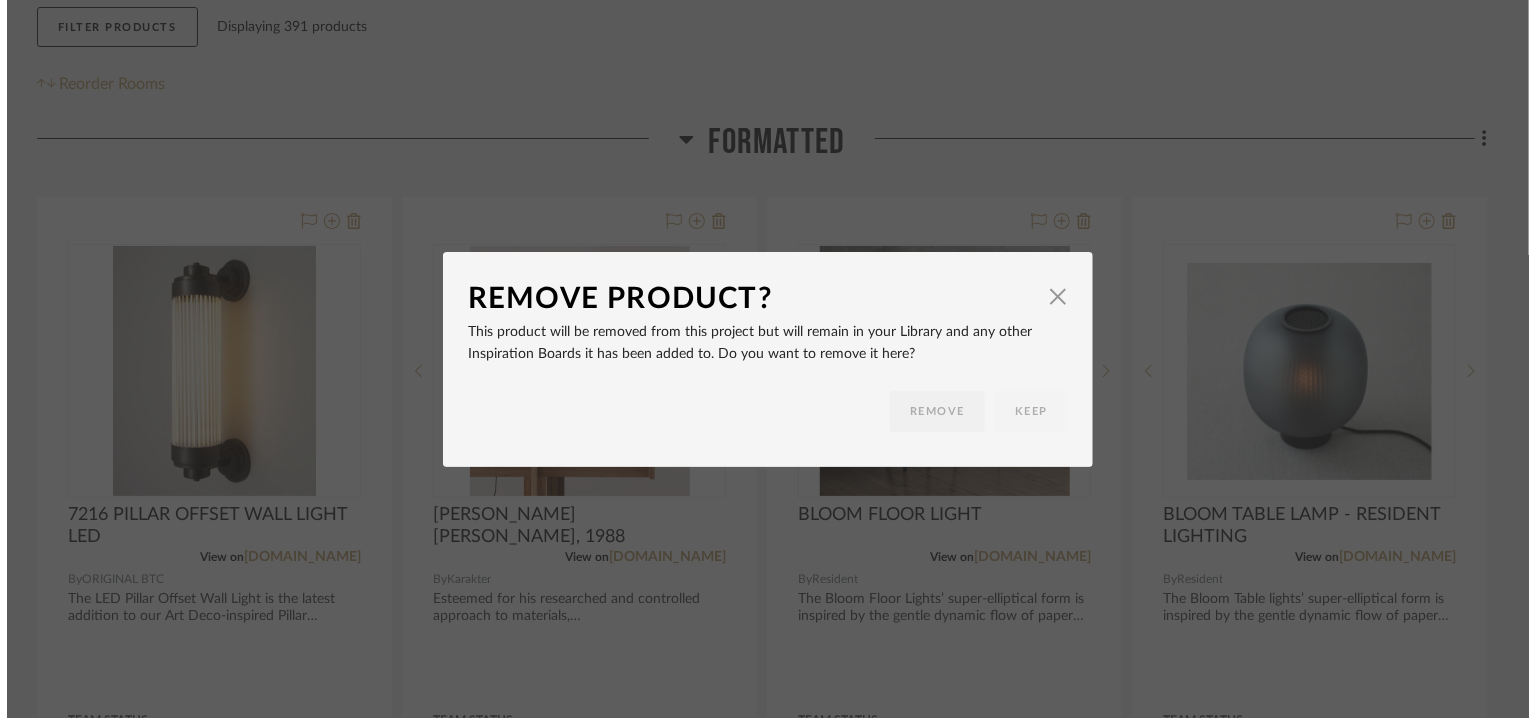 scroll, scrollTop: 0, scrollLeft: 0, axis: both 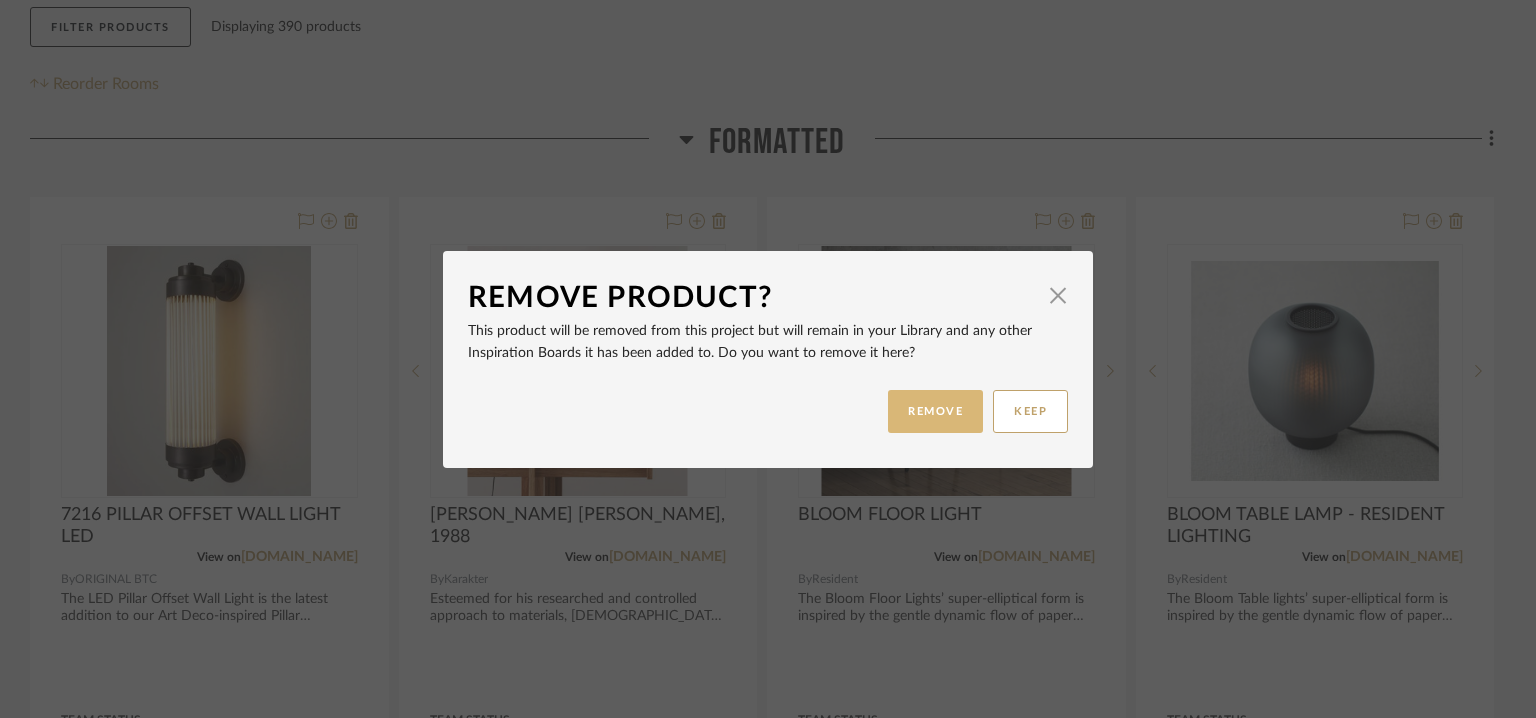 click on "REMOVE" at bounding box center [935, 411] 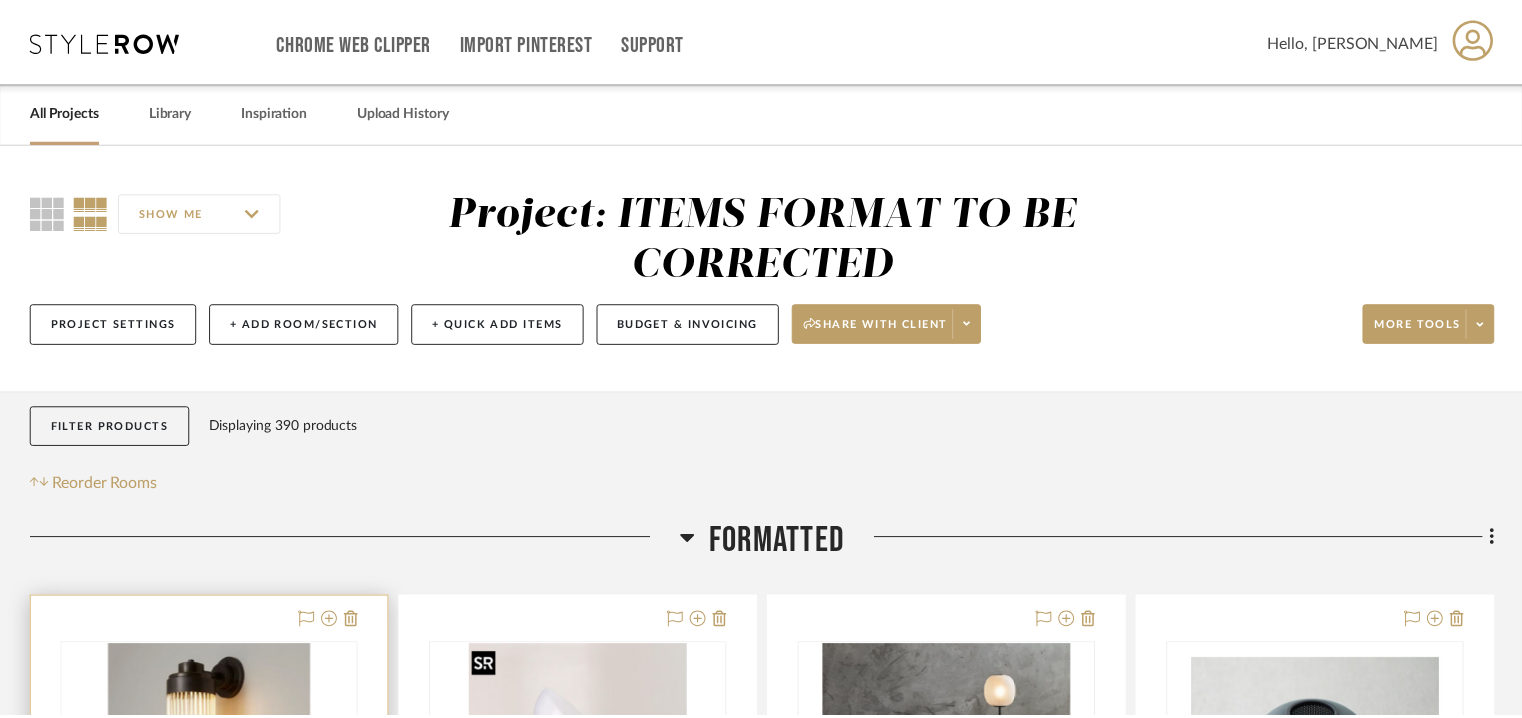 scroll, scrollTop: 400, scrollLeft: 0, axis: vertical 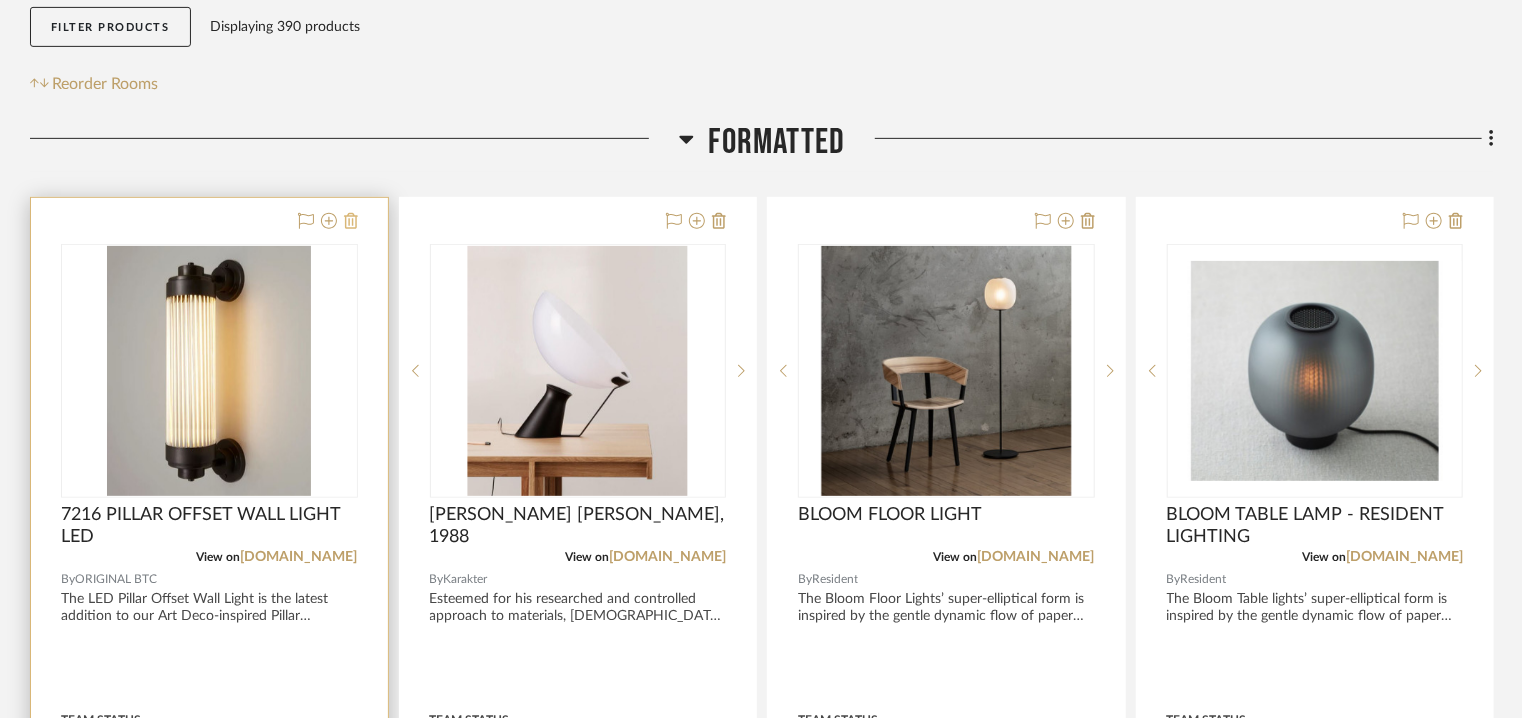 click 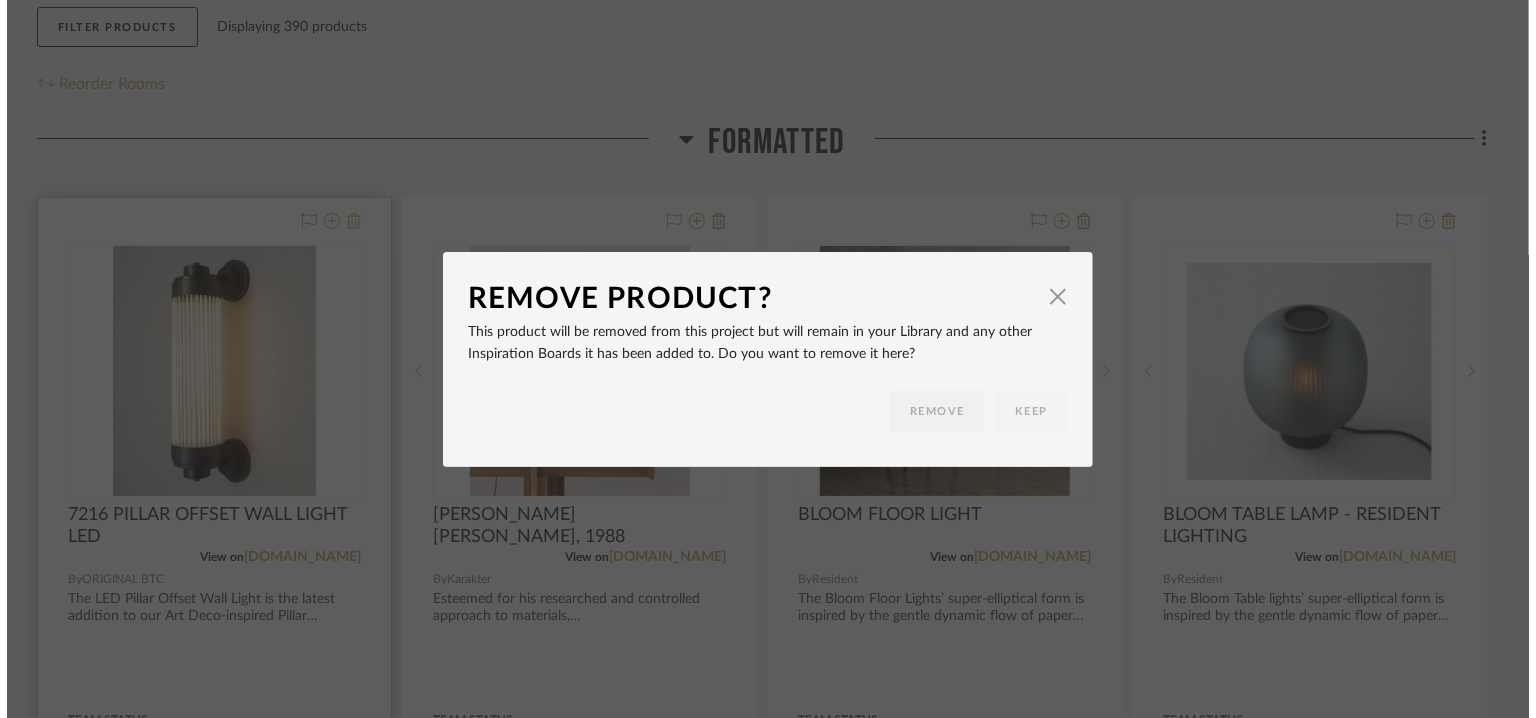 scroll, scrollTop: 0, scrollLeft: 0, axis: both 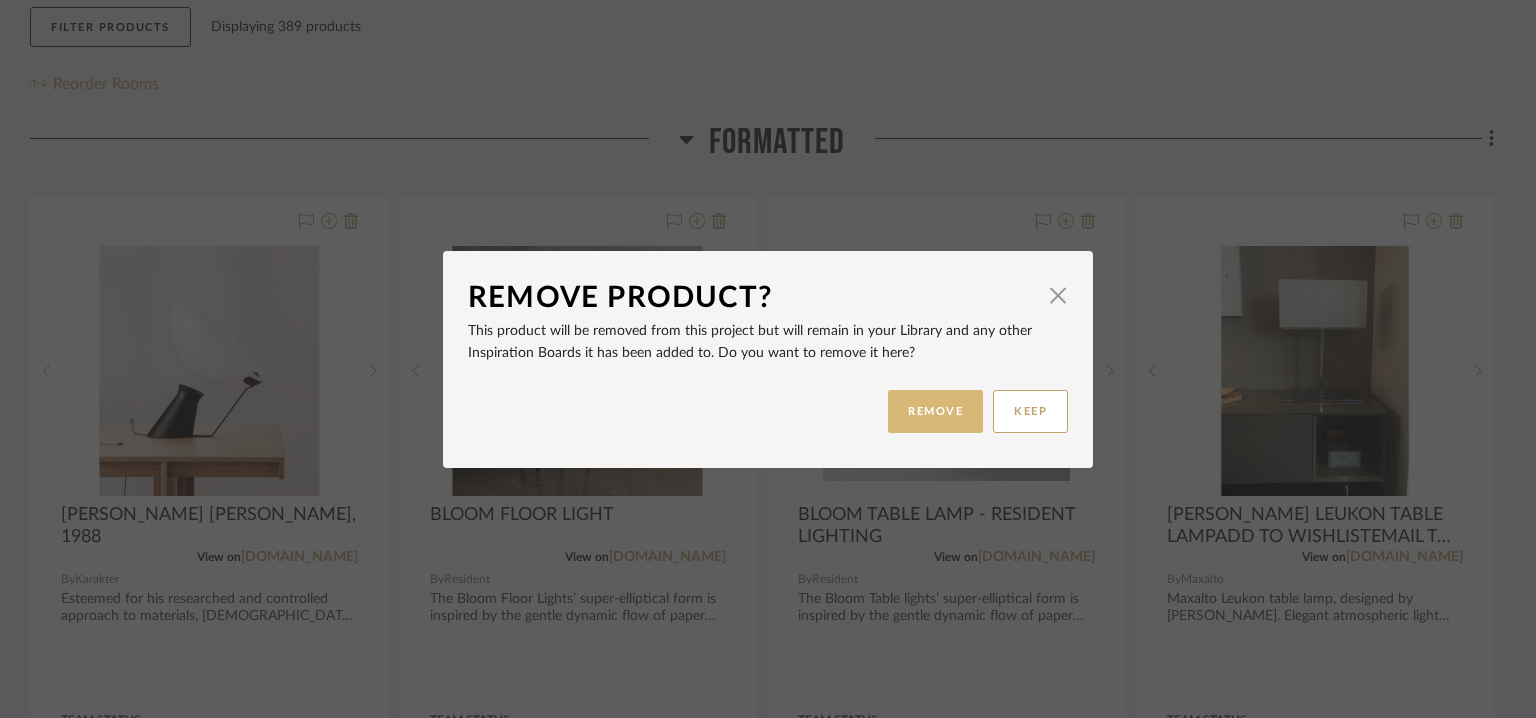 click on "REMOVE" at bounding box center (935, 411) 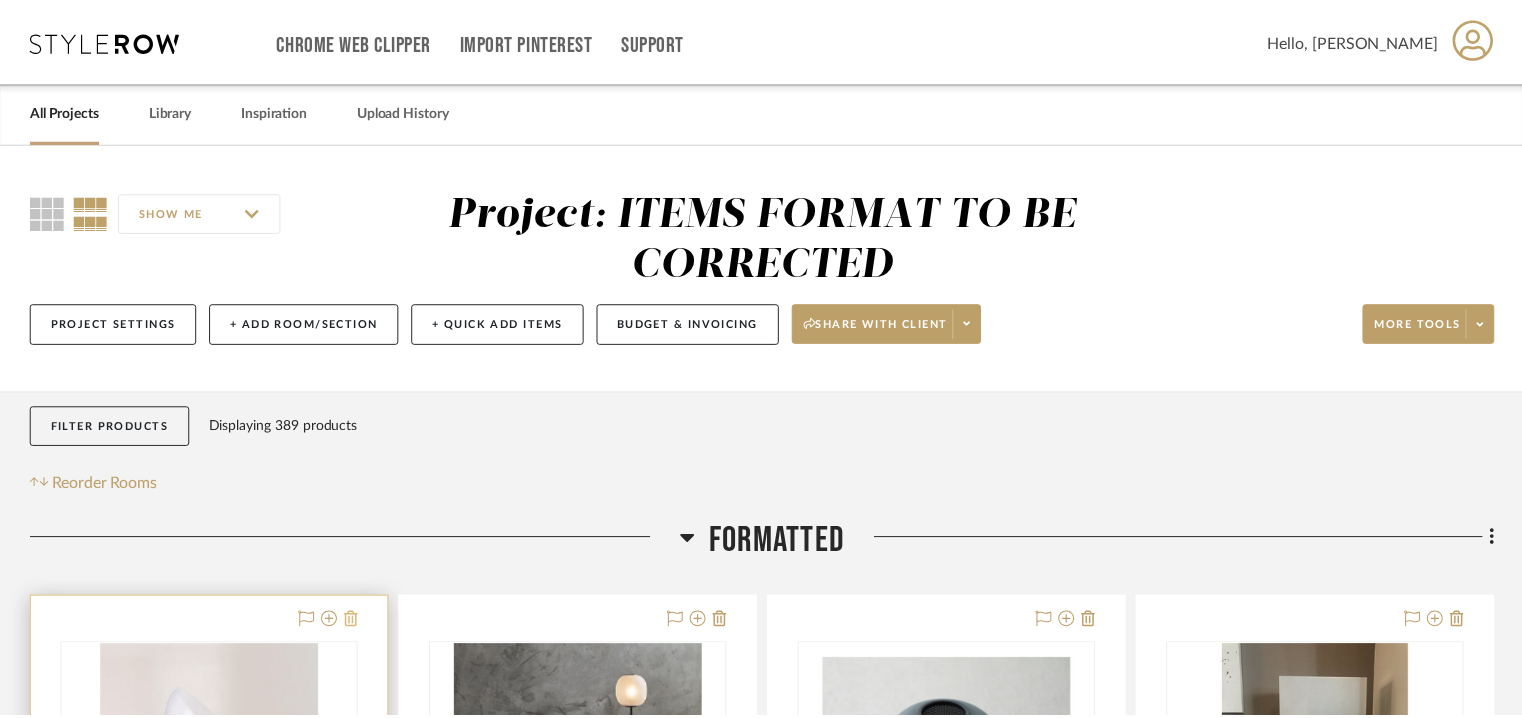 scroll, scrollTop: 400, scrollLeft: 0, axis: vertical 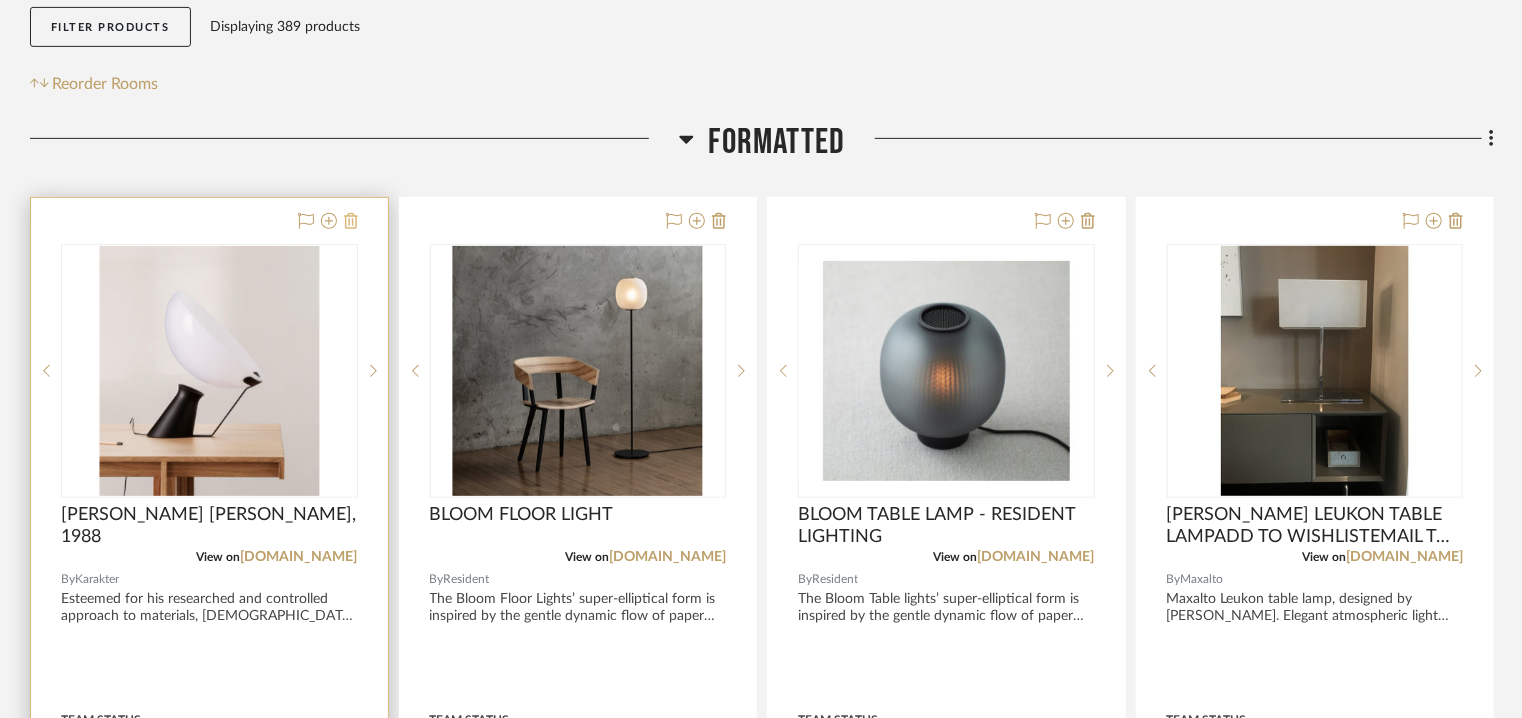click 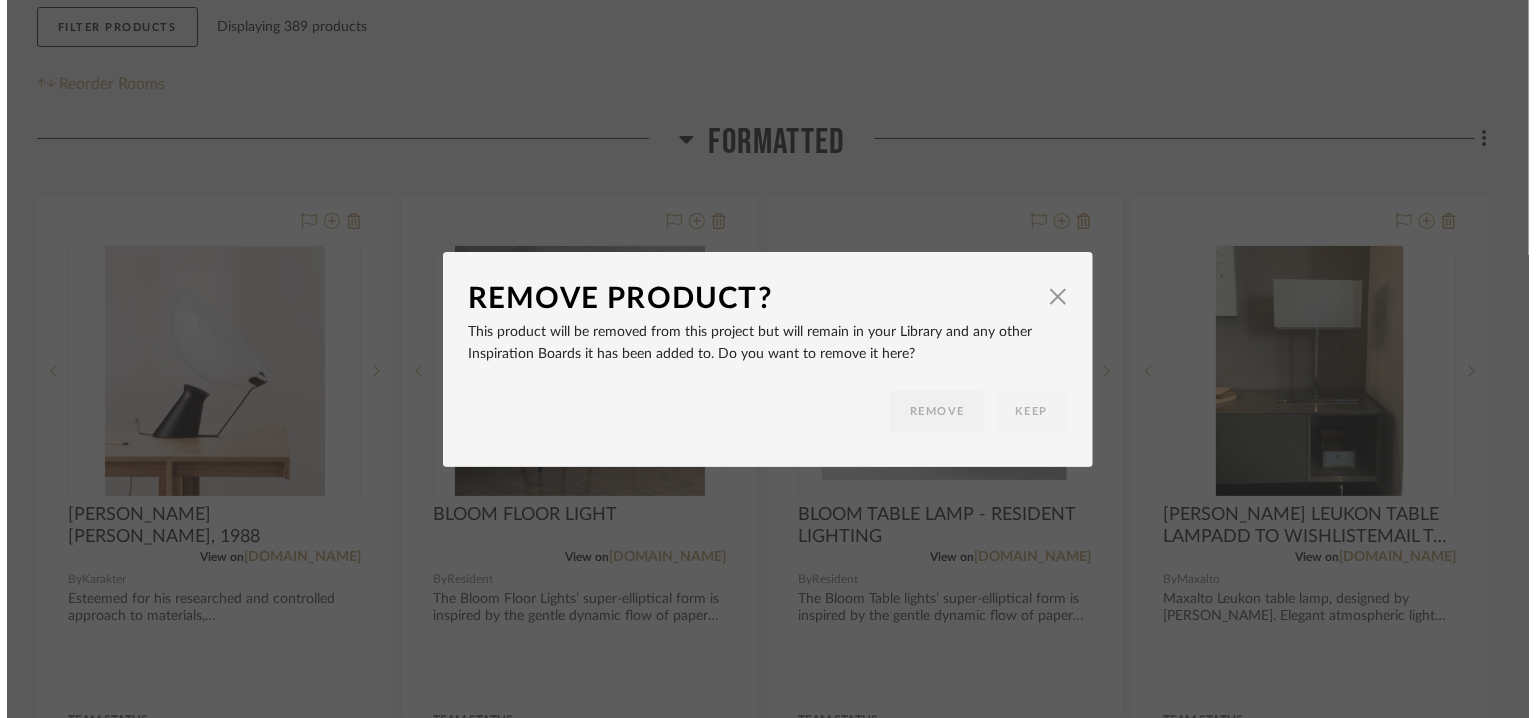 scroll, scrollTop: 0, scrollLeft: 0, axis: both 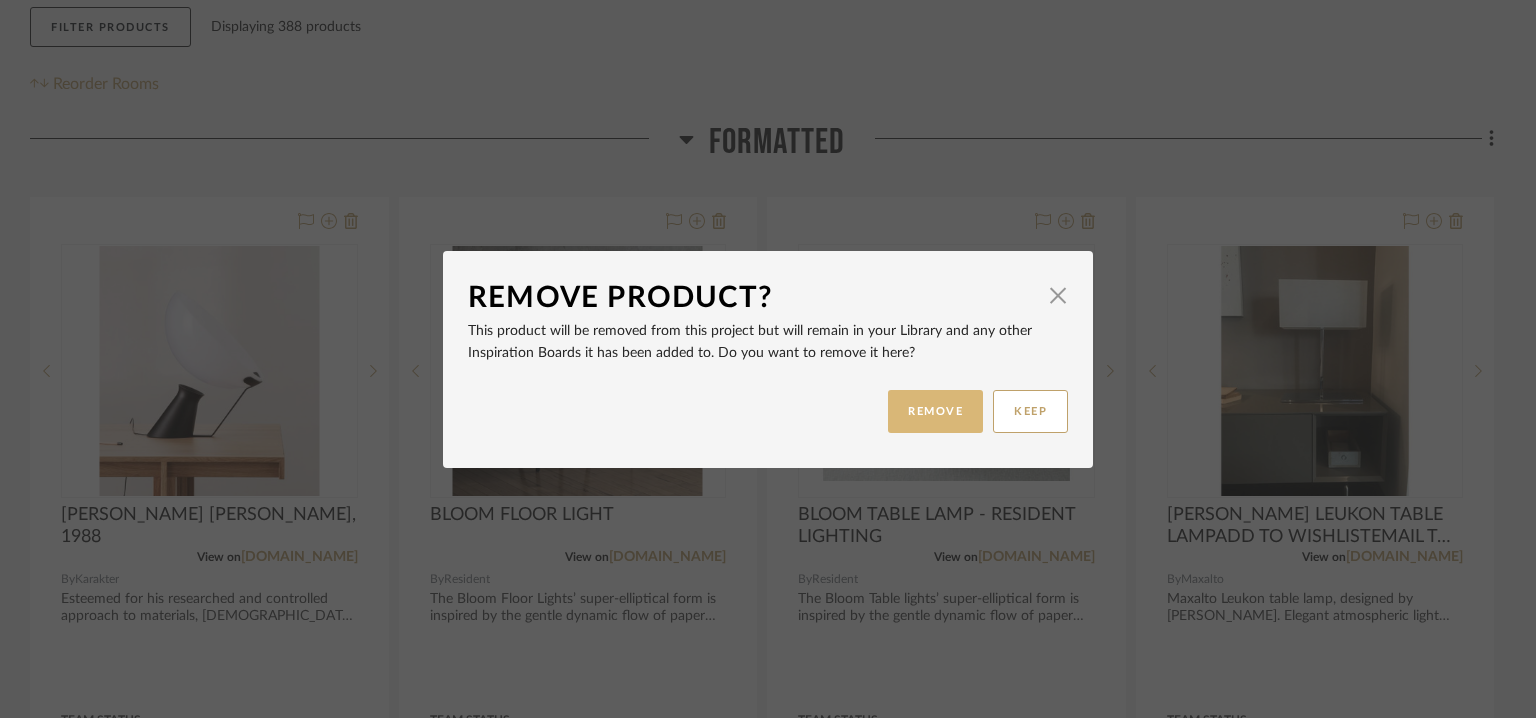 drag, startPoint x: 914, startPoint y: 406, endPoint x: 836, endPoint y: 415, distance: 78.51752 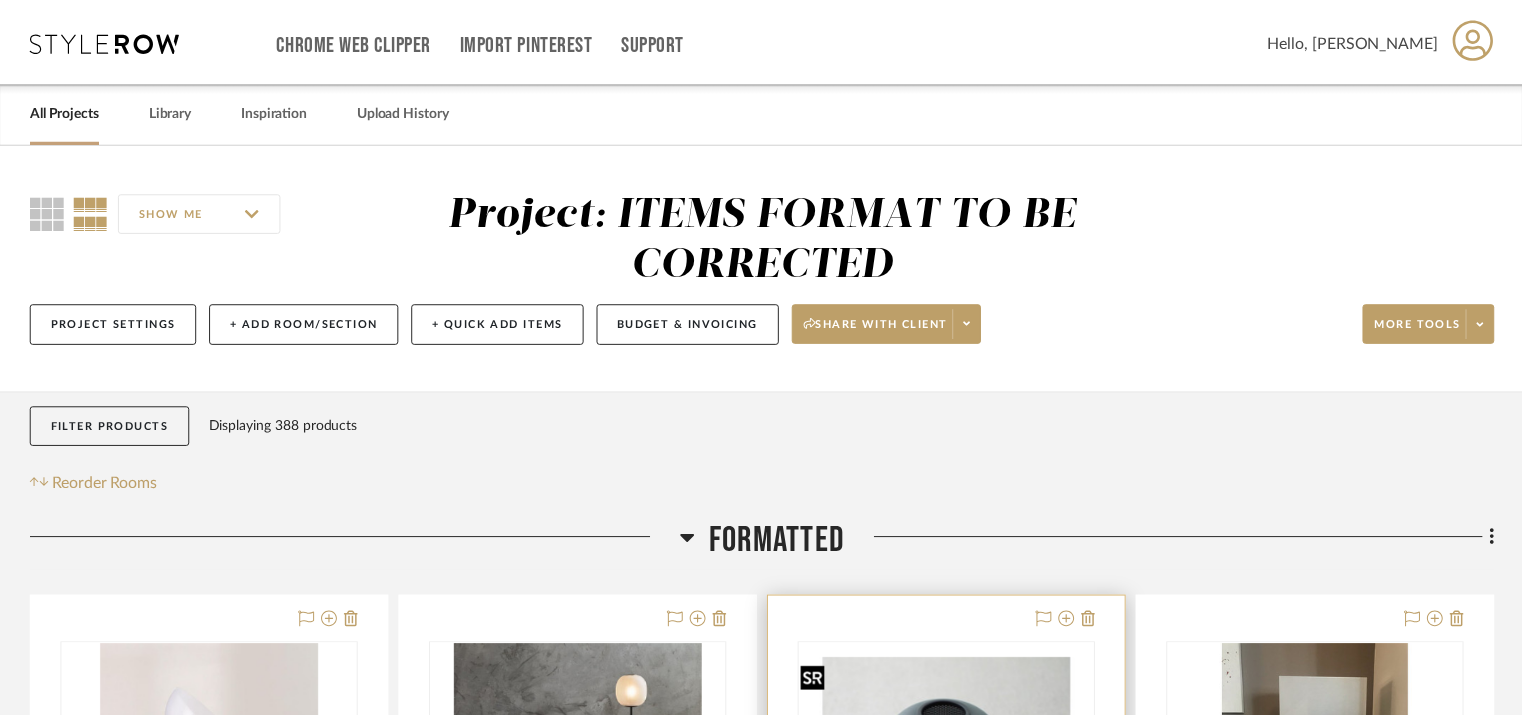 scroll, scrollTop: 400, scrollLeft: 0, axis: vertical 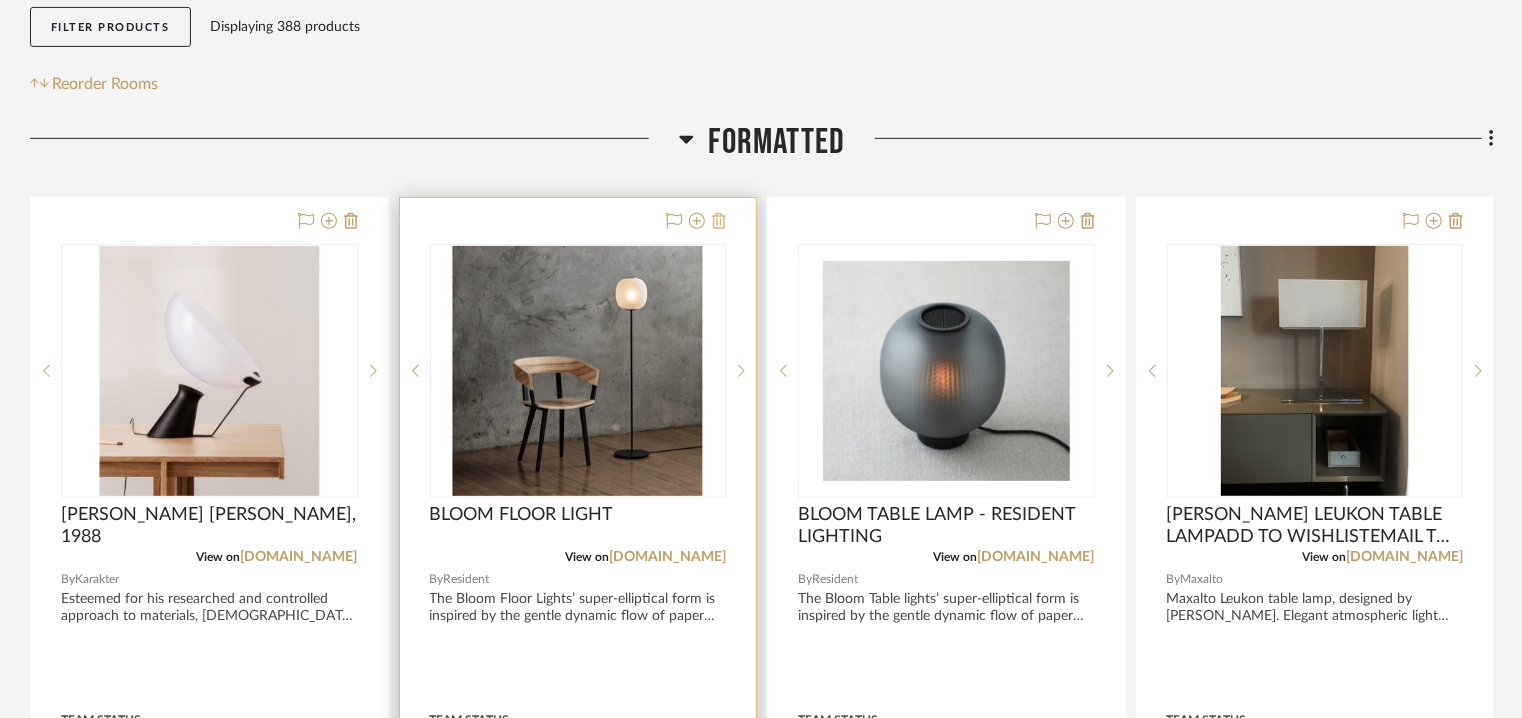 click 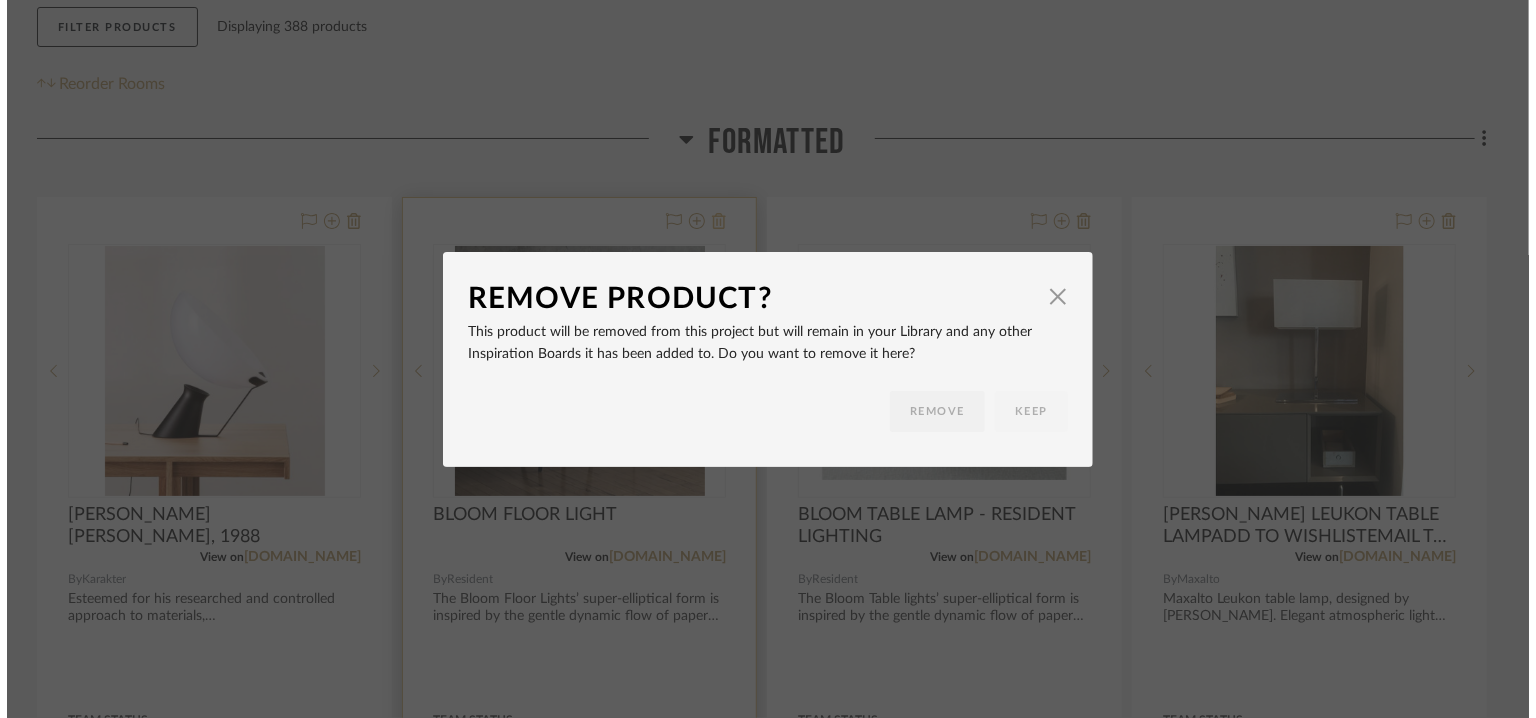 scroll, scrollTop: 0, scrollLeft: 0, axis: both 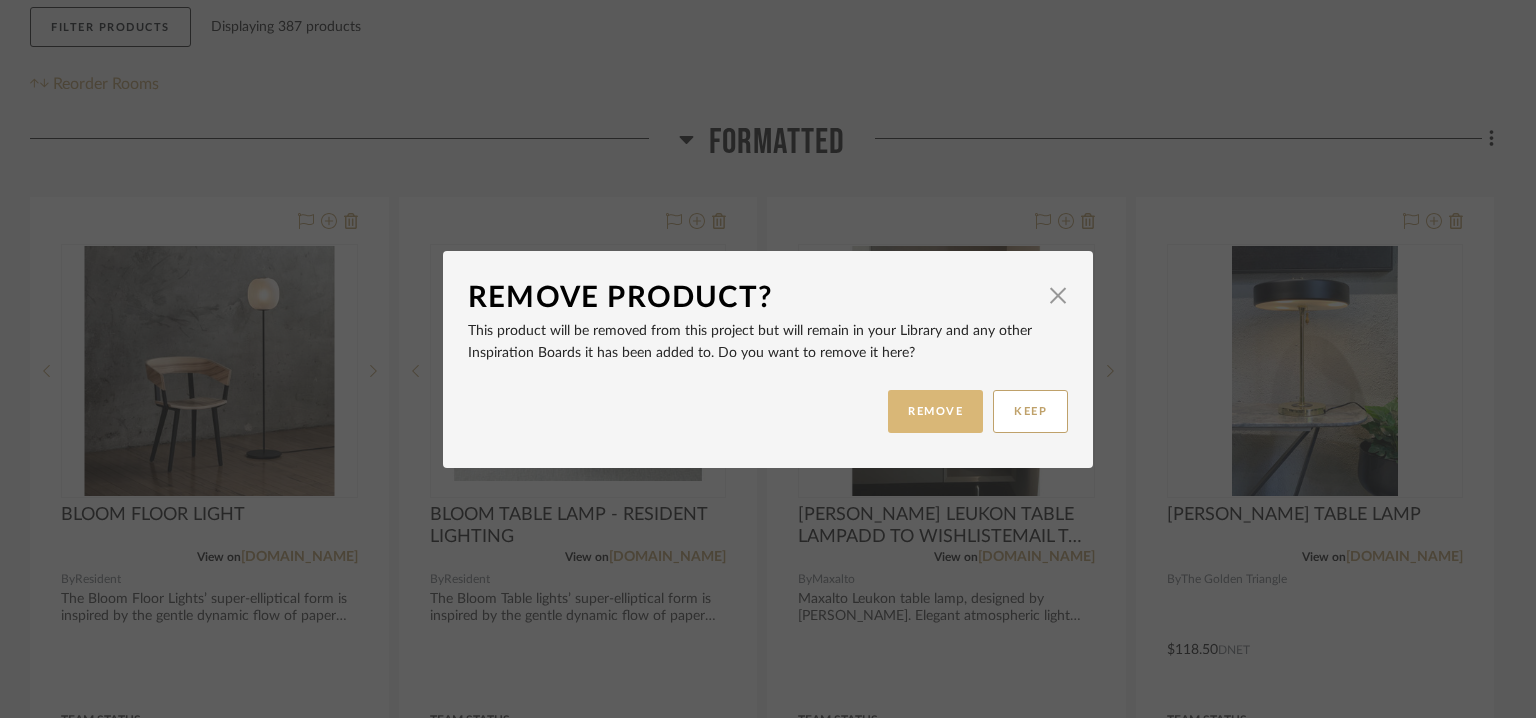 click on "REMOVE" at bounding box center (935, 411) 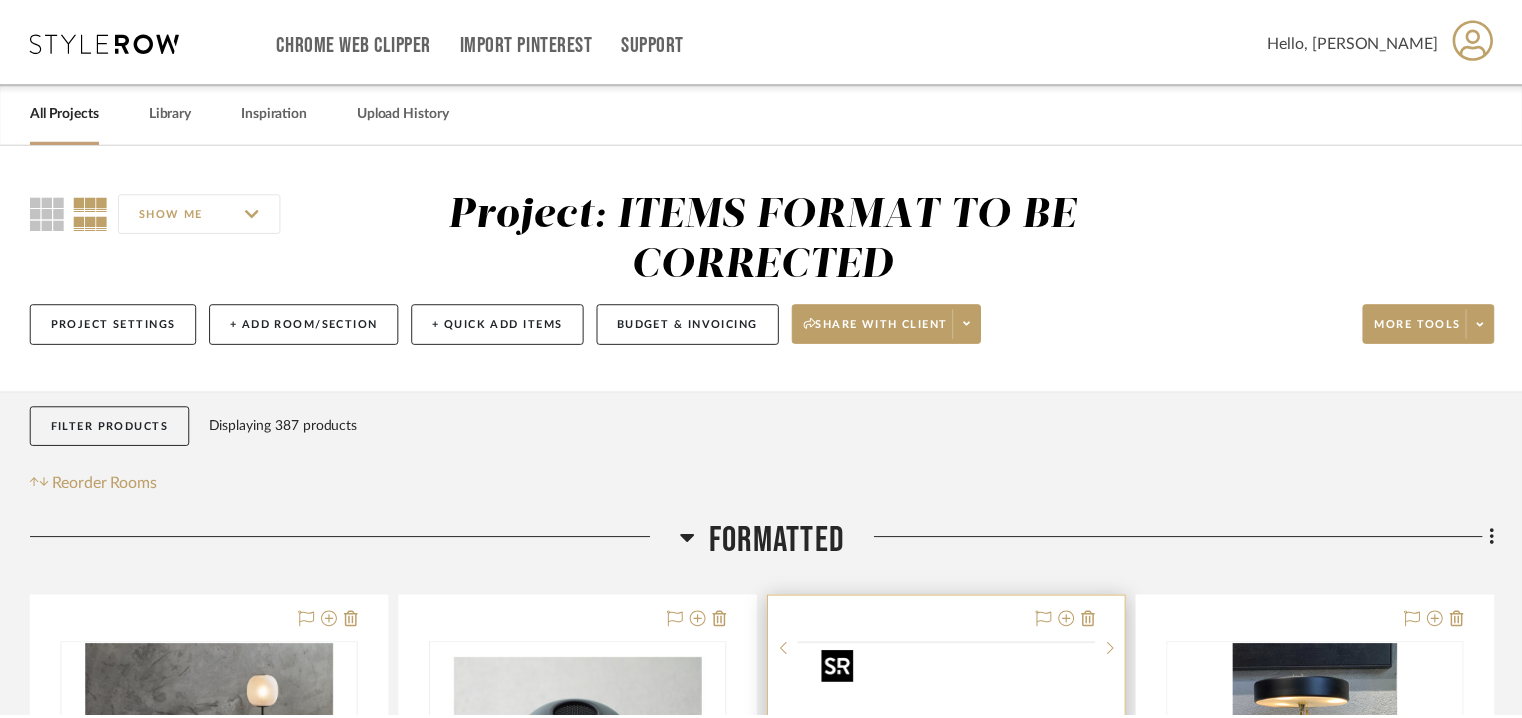 scroll, scrollTop: 400, scrollLeft: 0, axis: vertical 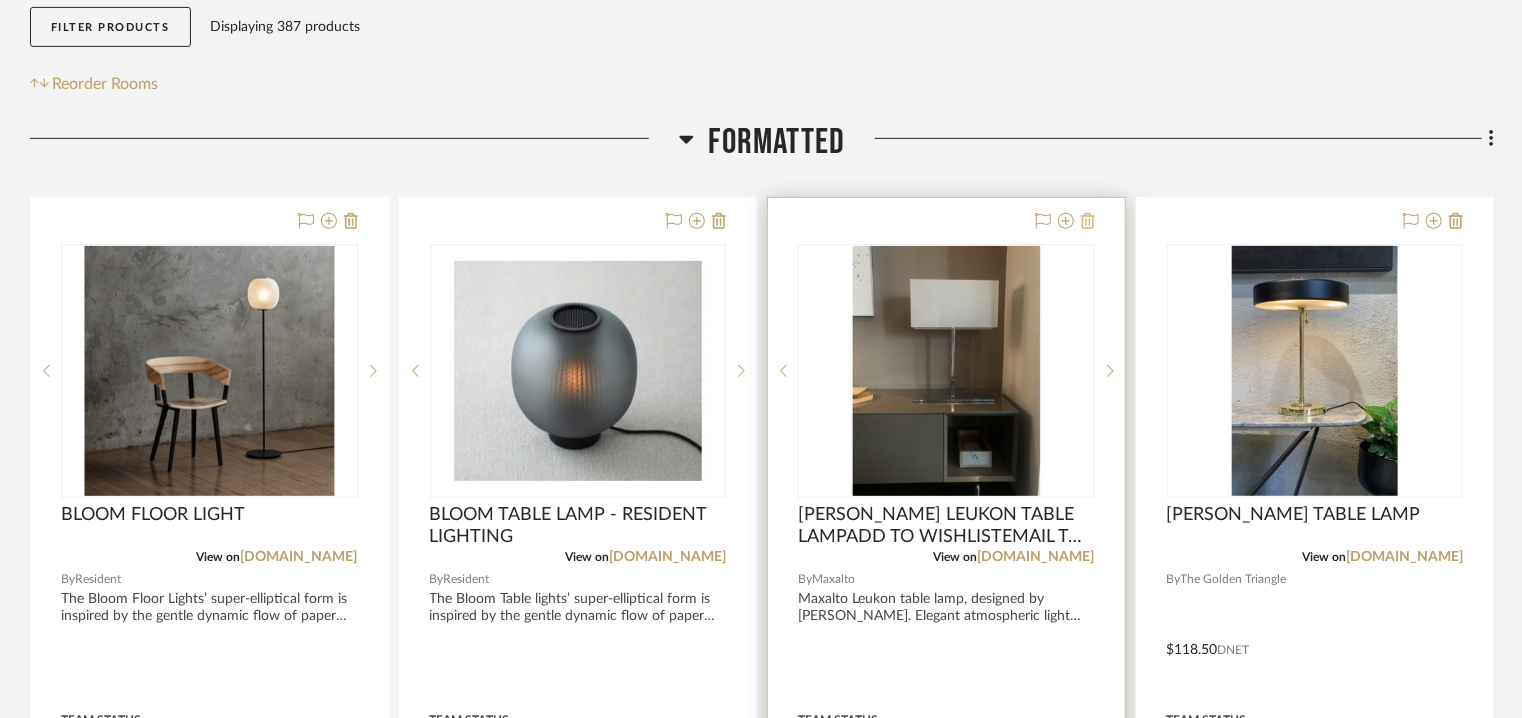 click 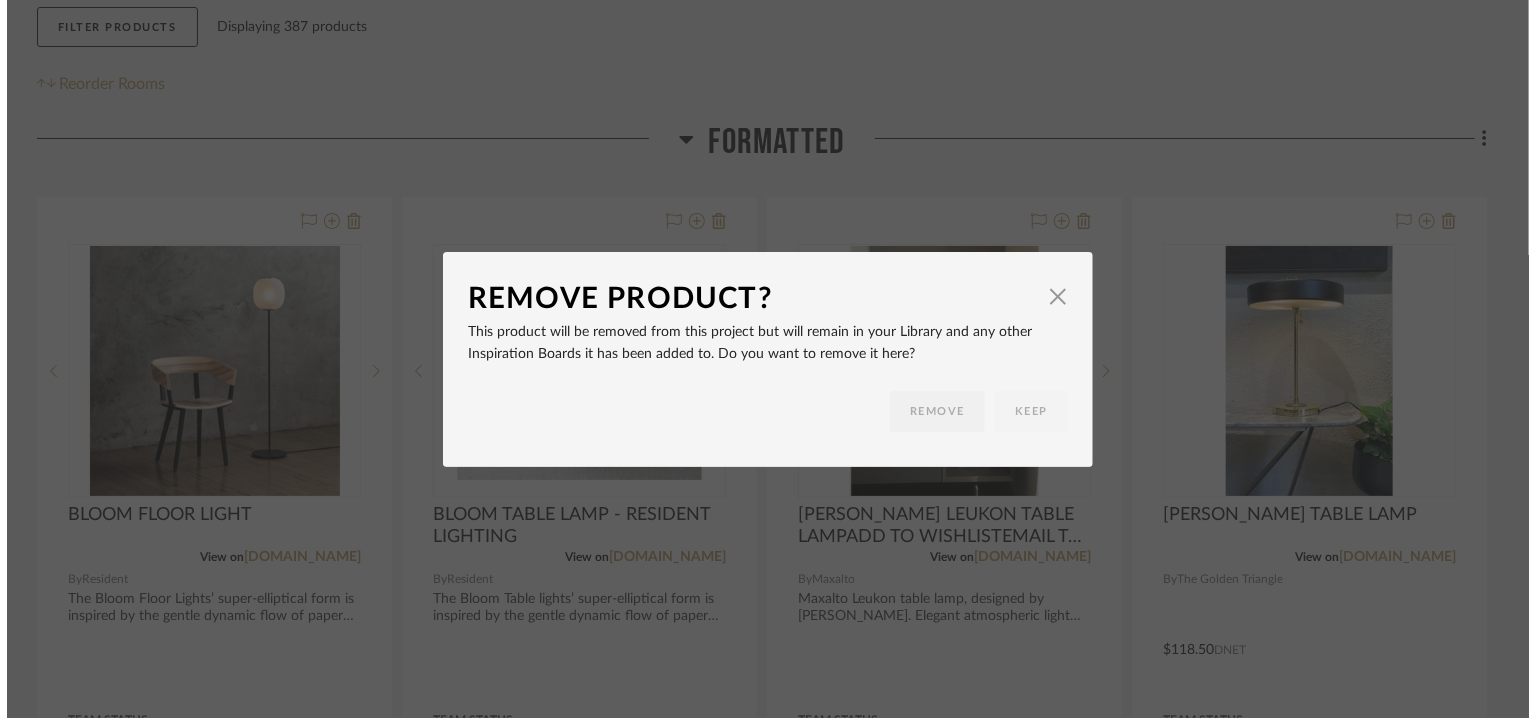 scroll, scrollTop: 0, scrollLeft: 0, axis: both 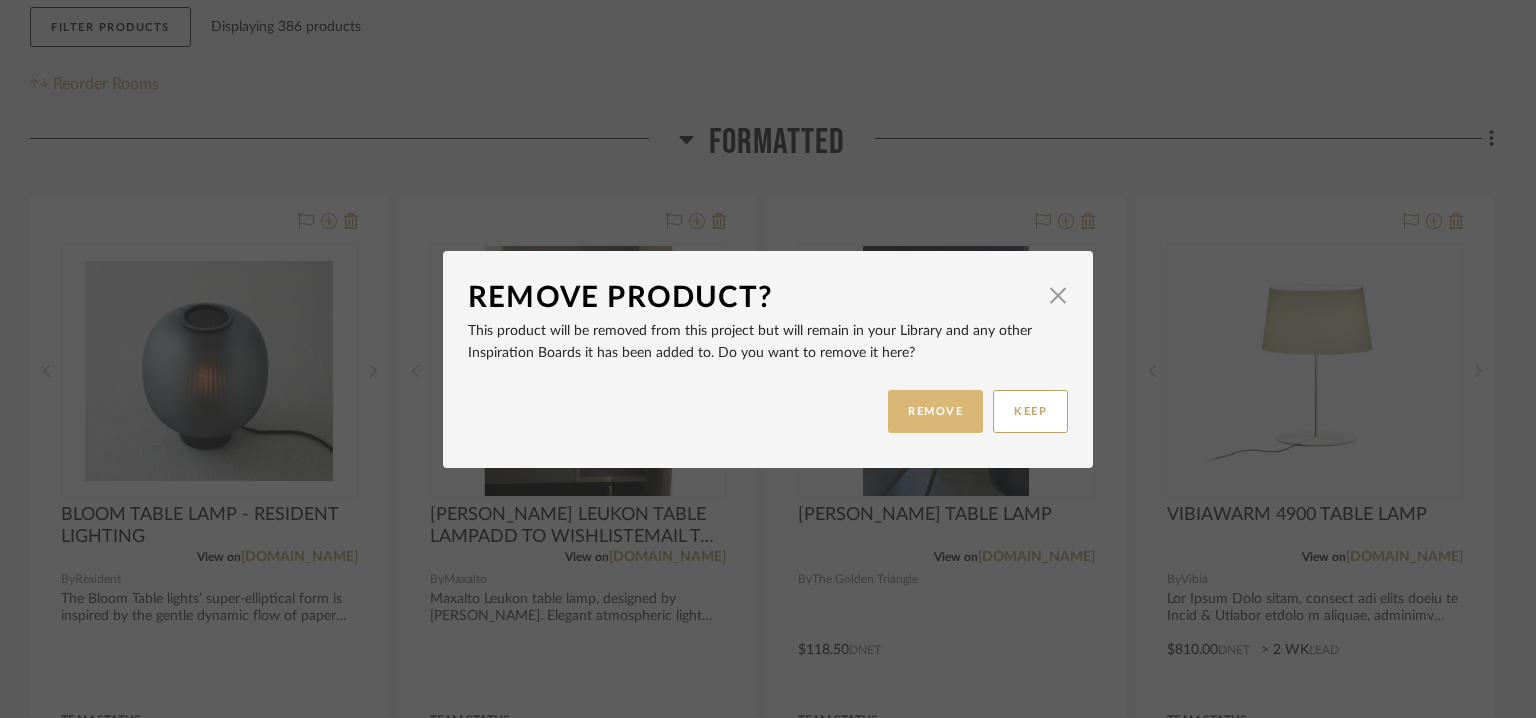click on "REMOVE" at bounding box center [935, 411] 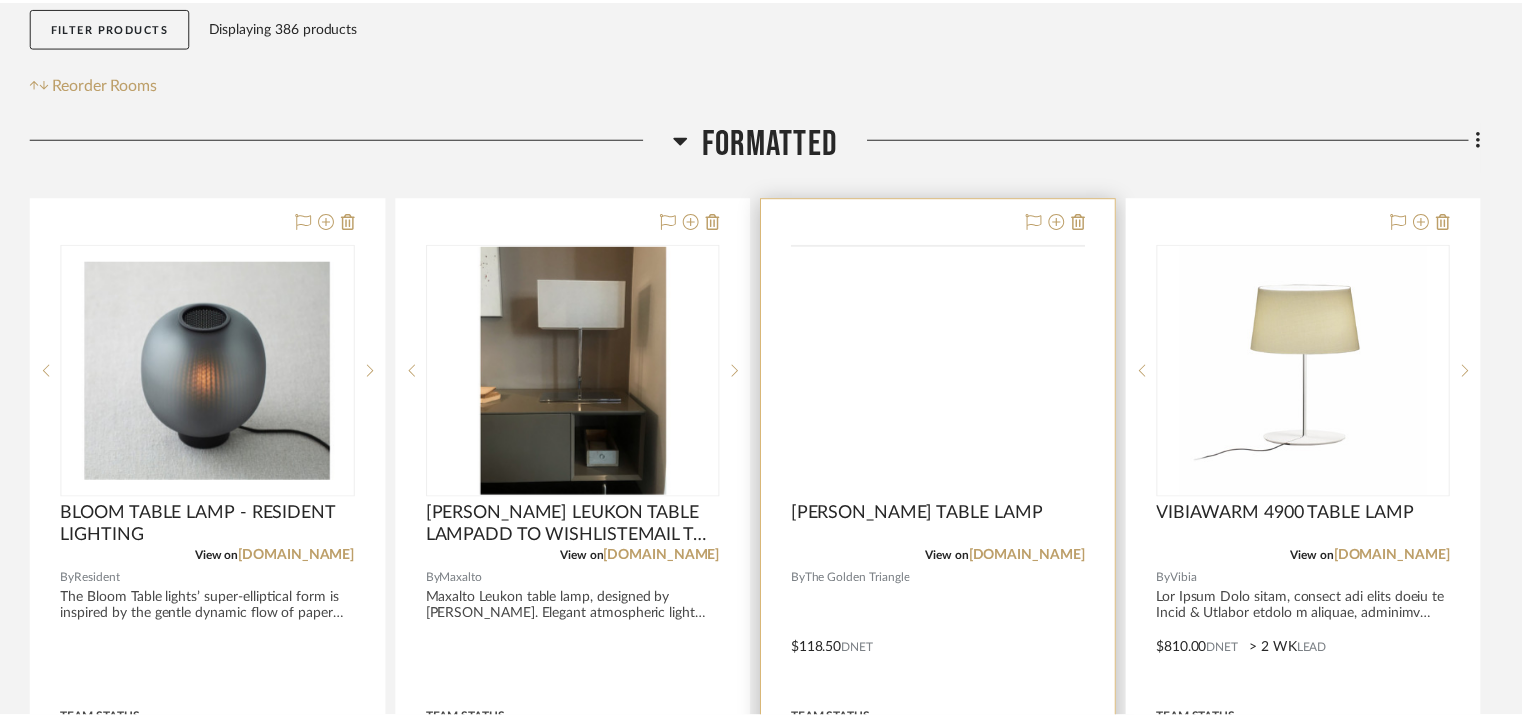 scroll, scrollTop: 400, scrollLeft: 0, axis: vertical 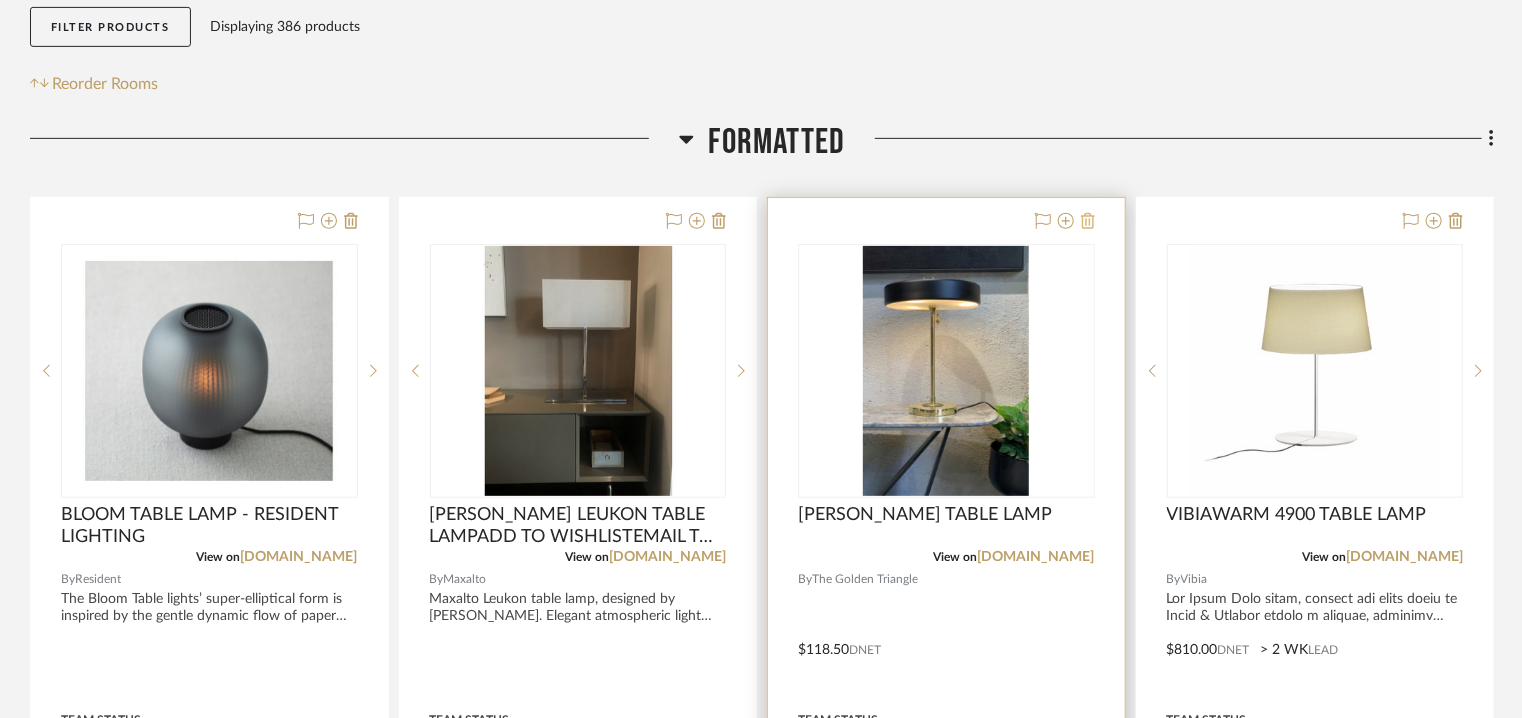 click 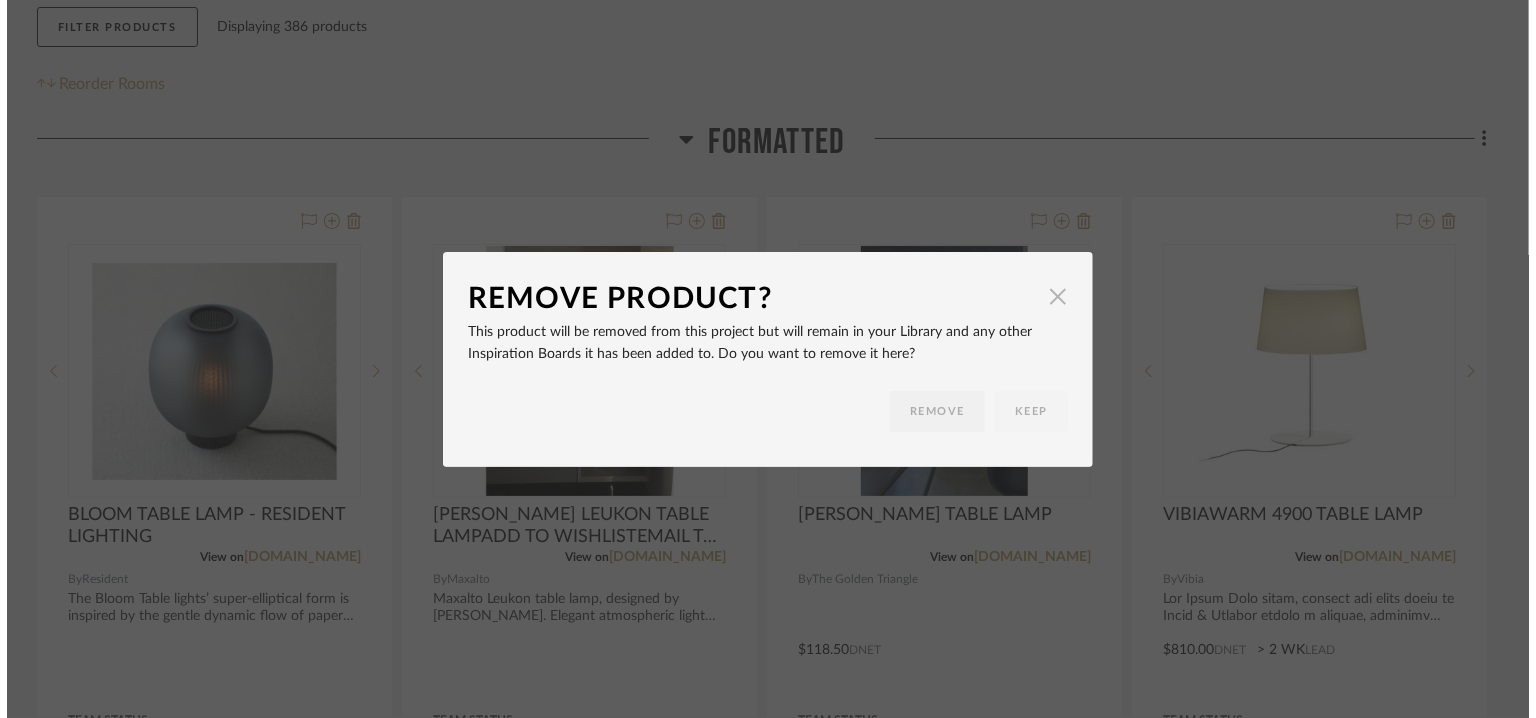 scroll, scrollTop: 0, scrollLeft: 0, axis: both 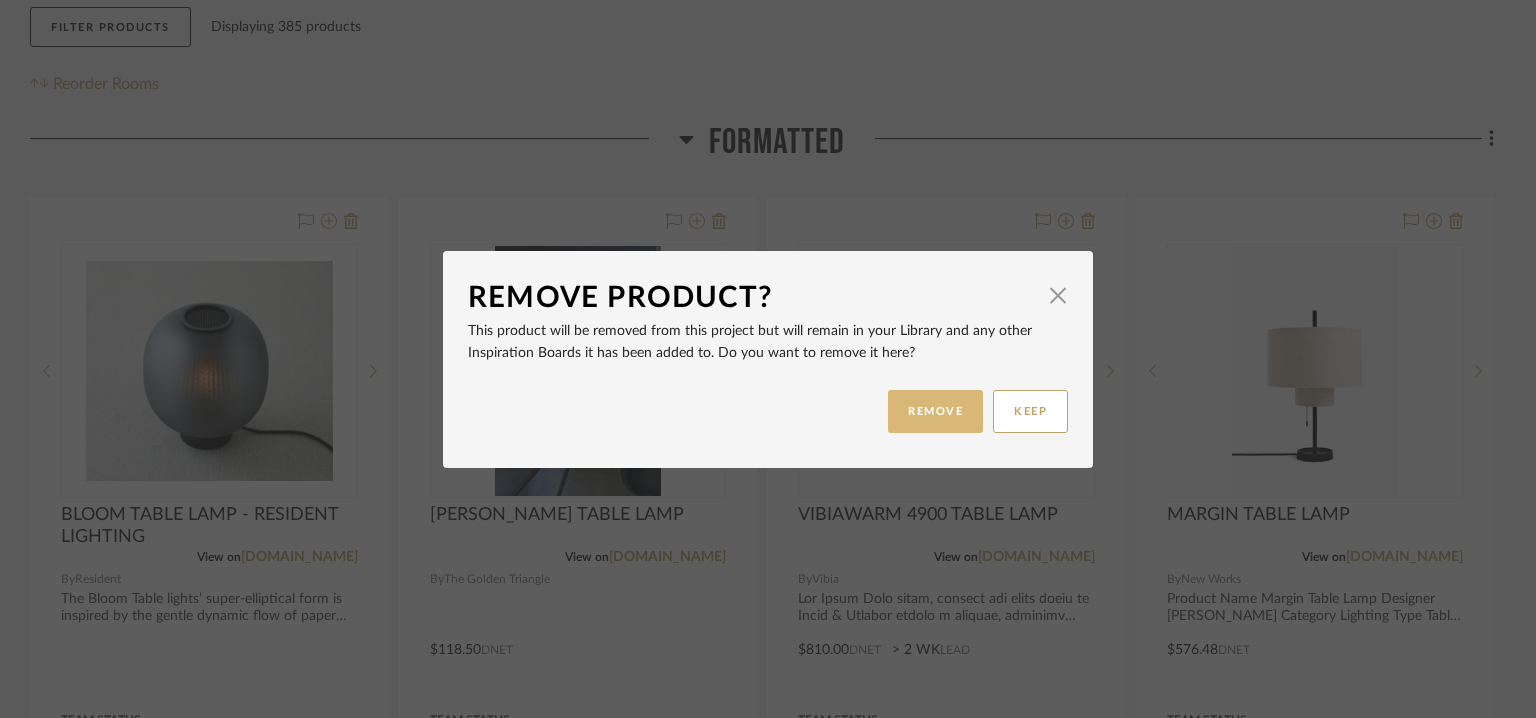 click on "REMOVE" at bounding box center [935, 411] 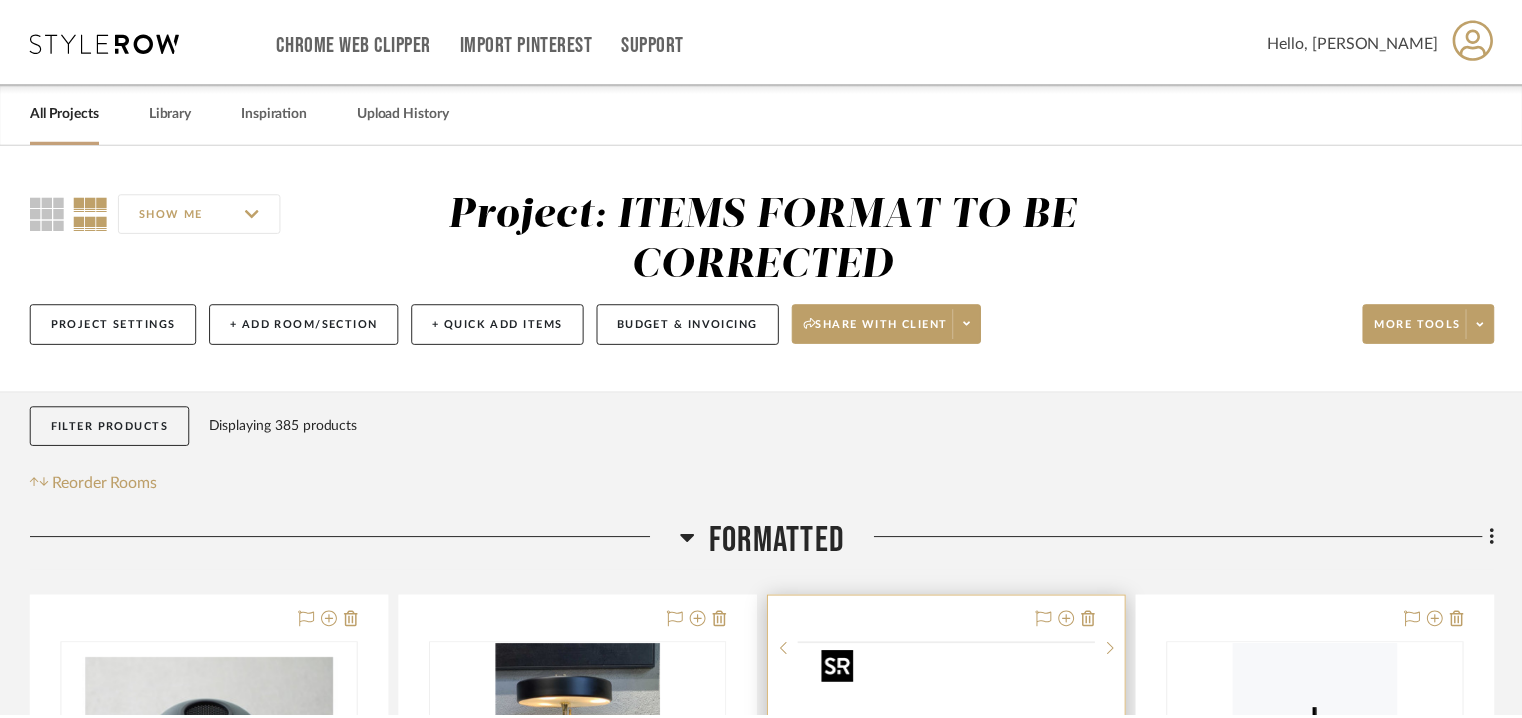 scroll, scrollTop: 400, scrollLeft: 0, axis: vertical 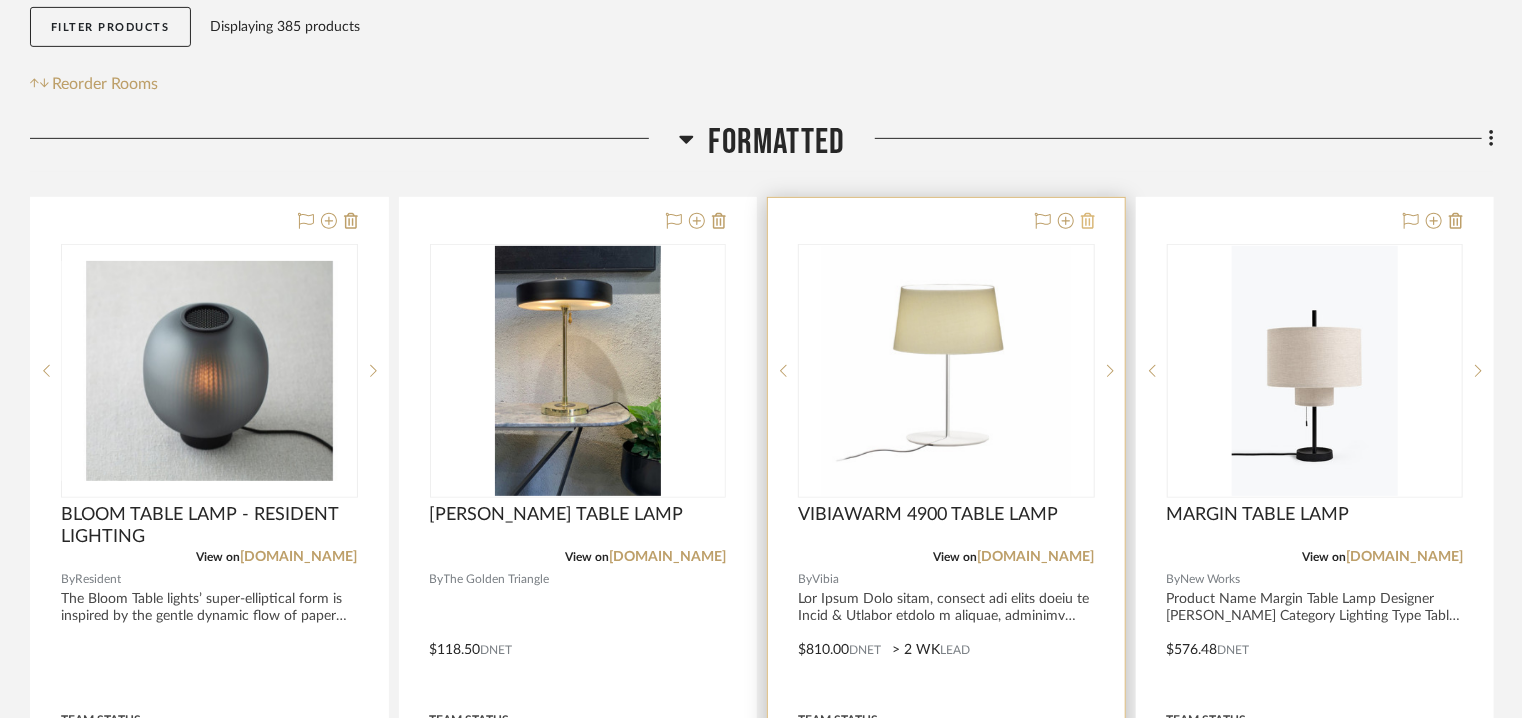 click 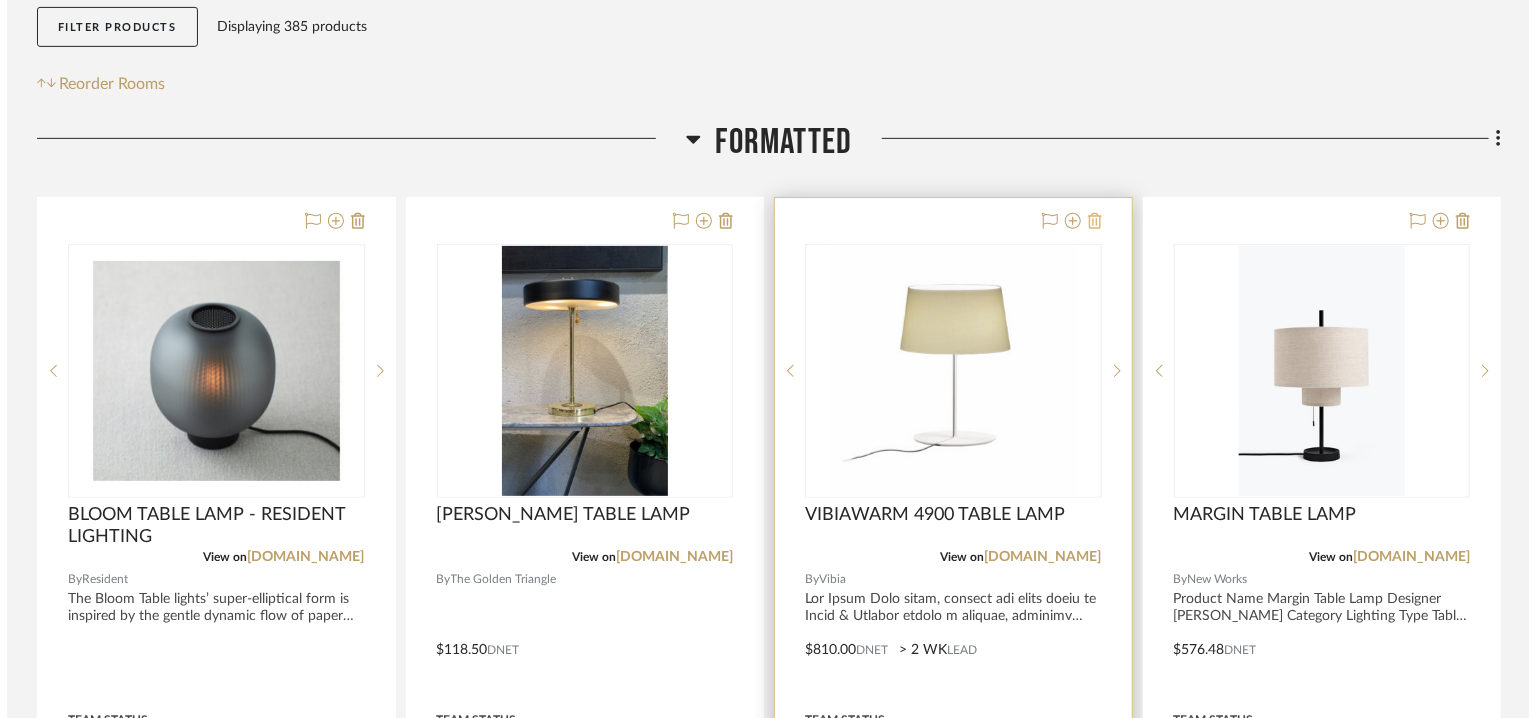 scroll, scrollTop: 0, scrollLeft: 0, axis: both 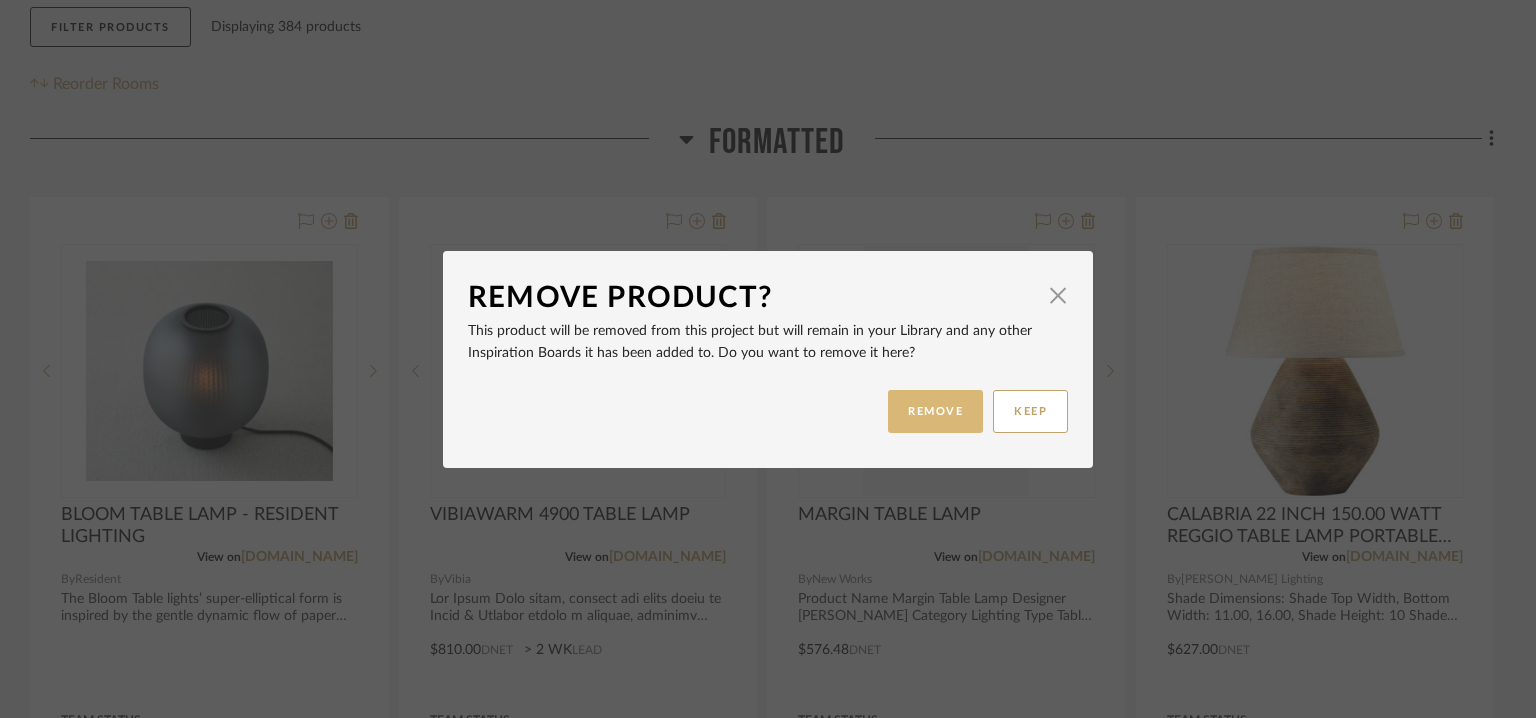 click on "REMOVE" at bounding box center (935, 411) 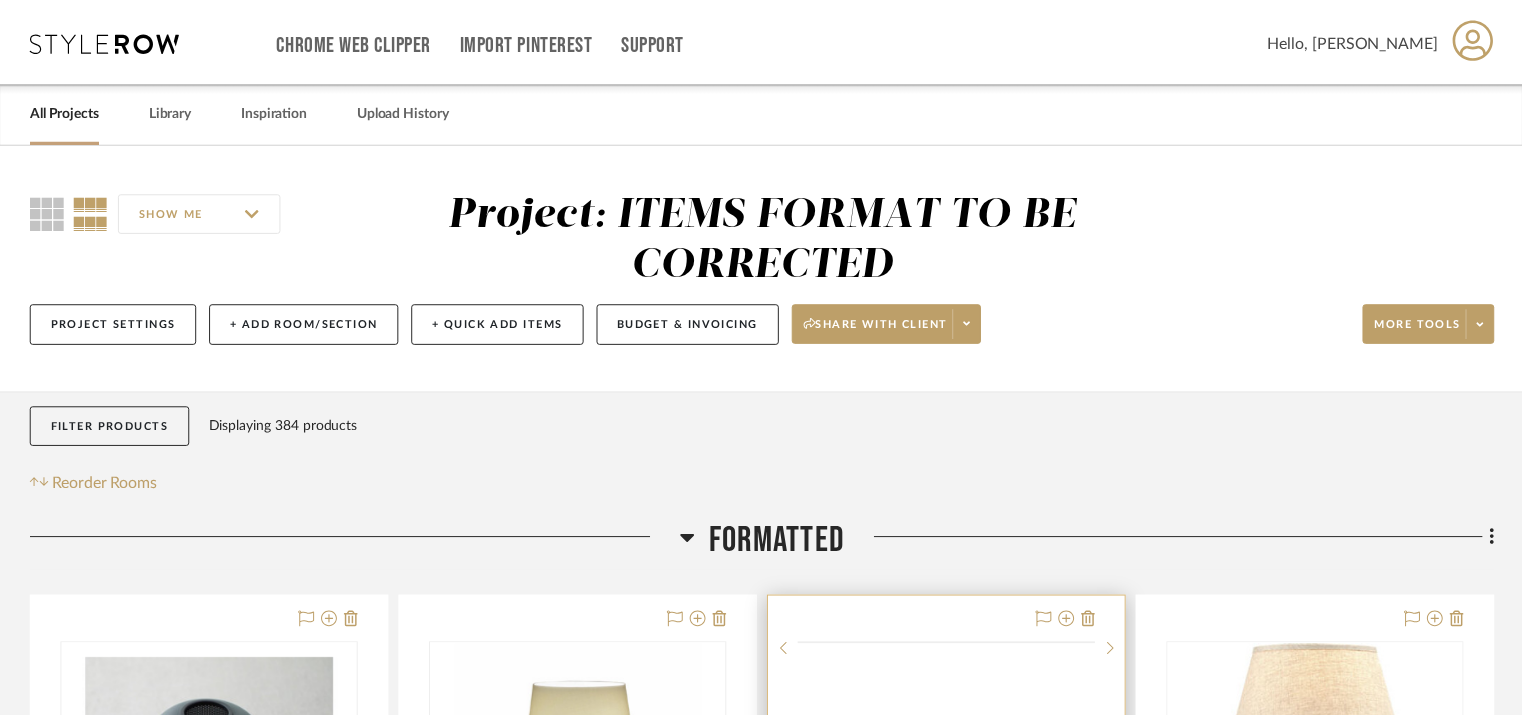 scroll, scrollTop: 400, scrollLeft: 0, axis: vertical 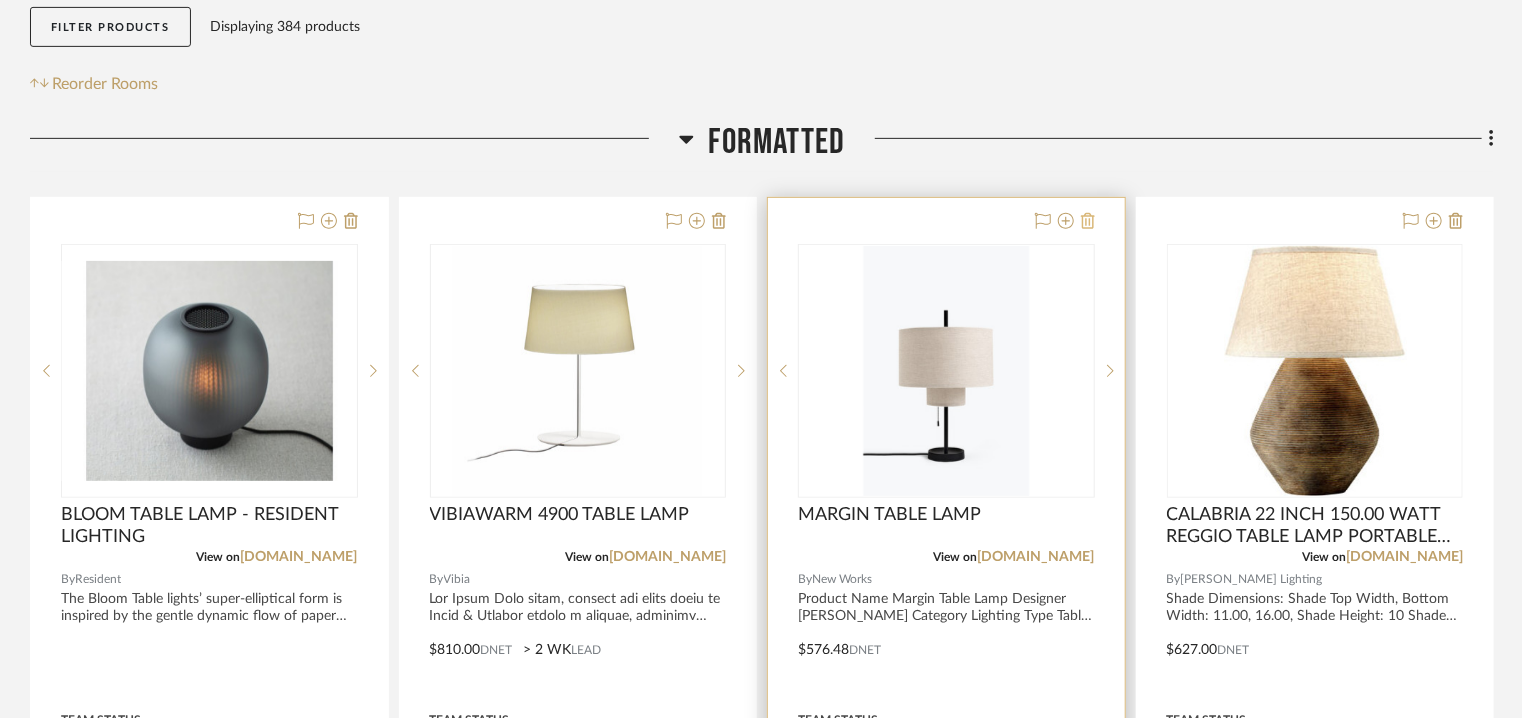 click 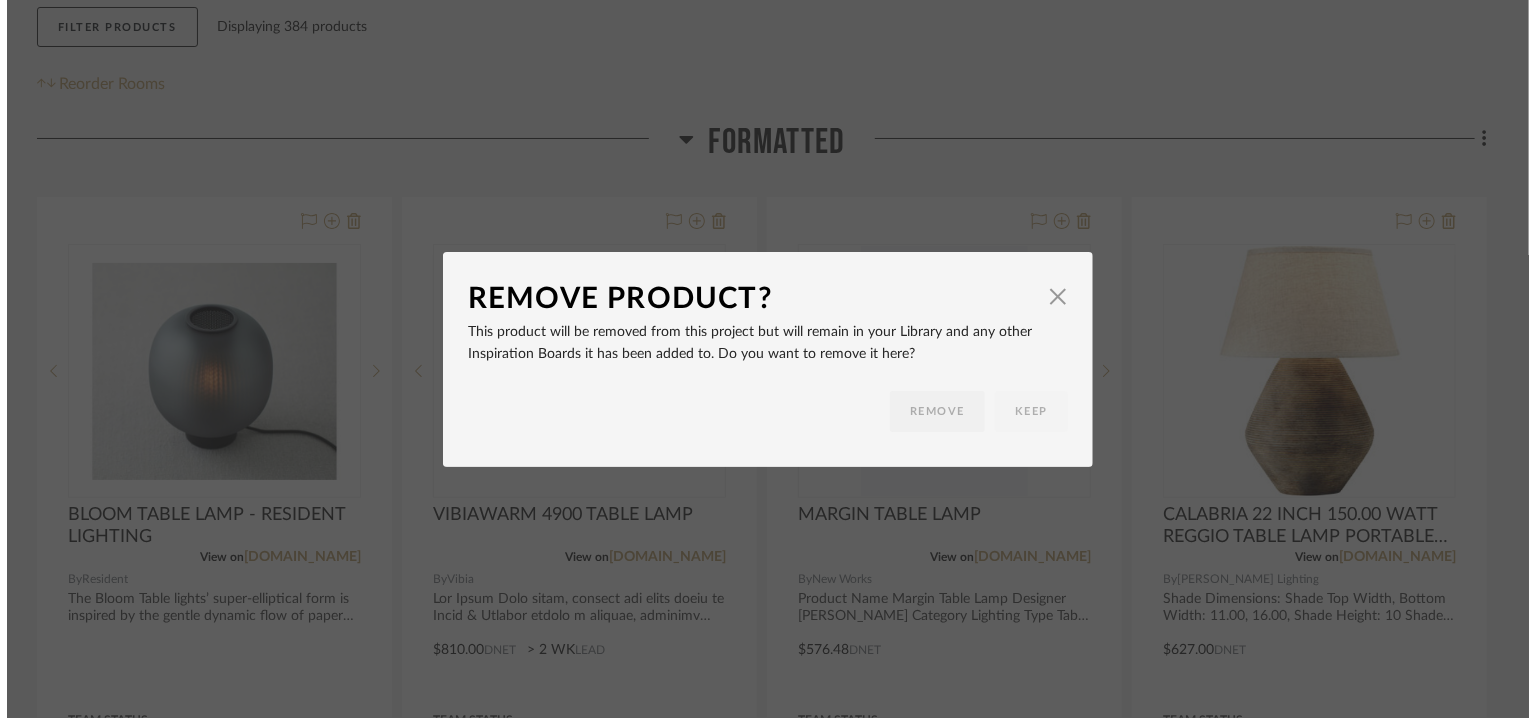 scroll, scrollTop: 0, scrollLeft: 0, axis: both 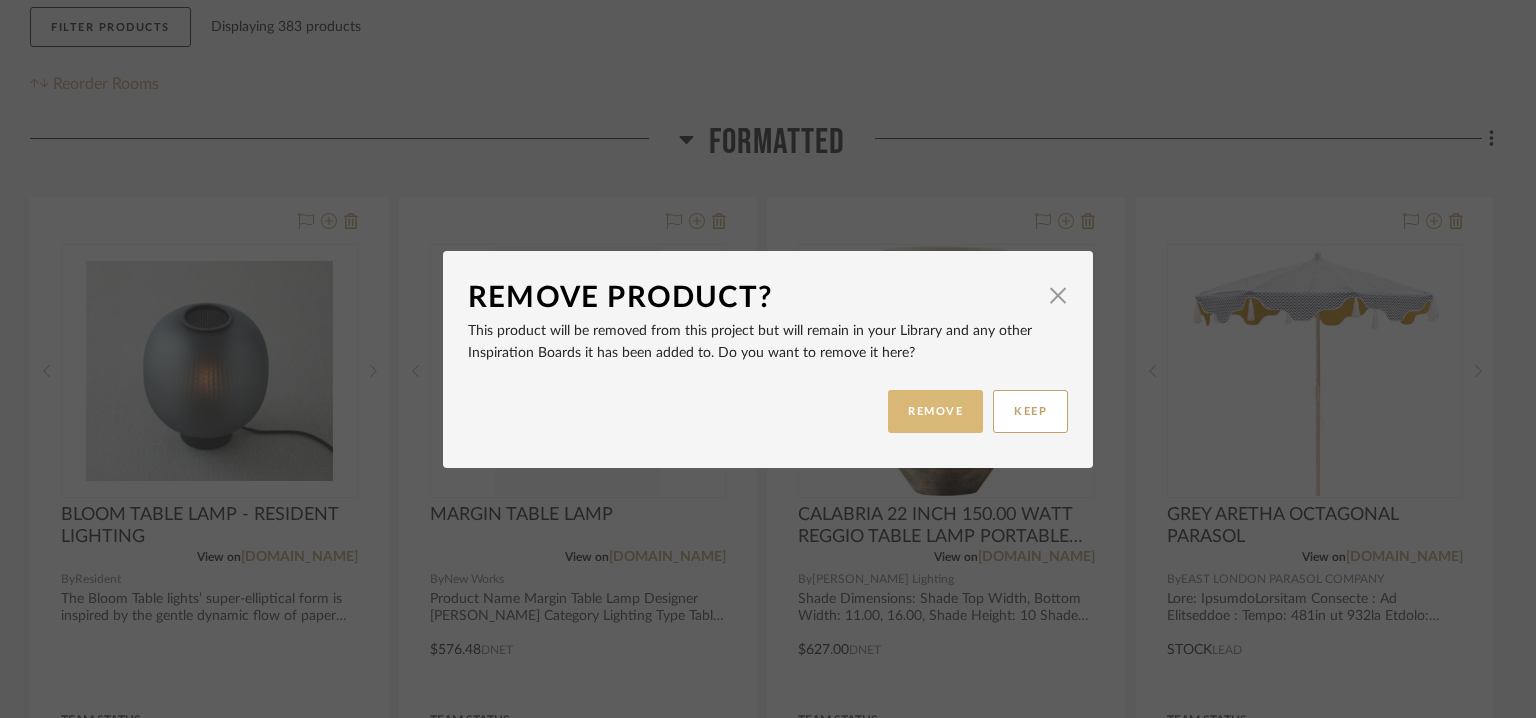 click on "REMOVE" at bounding box center (935, 411) 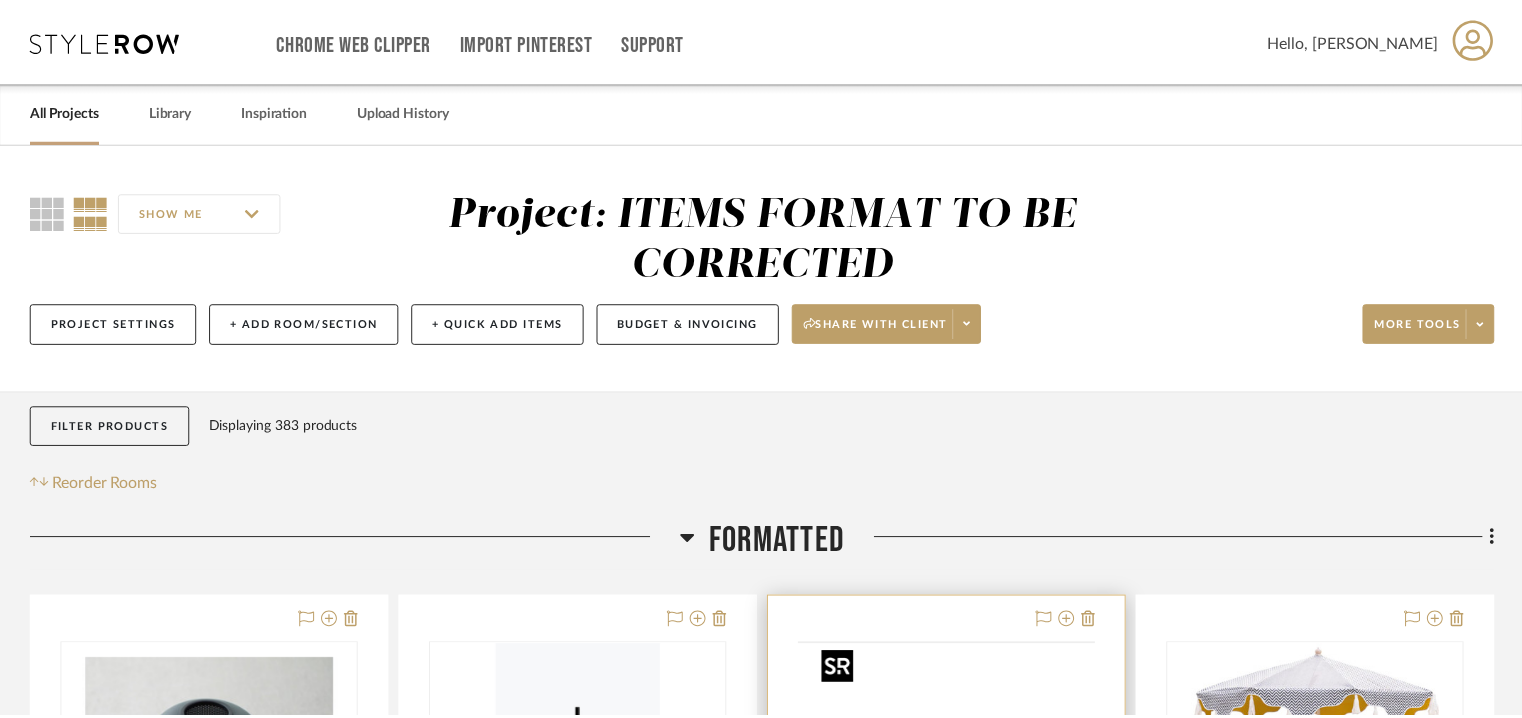 scroll, scrollTop: 400, scrollLeft: 0, axis: vertical 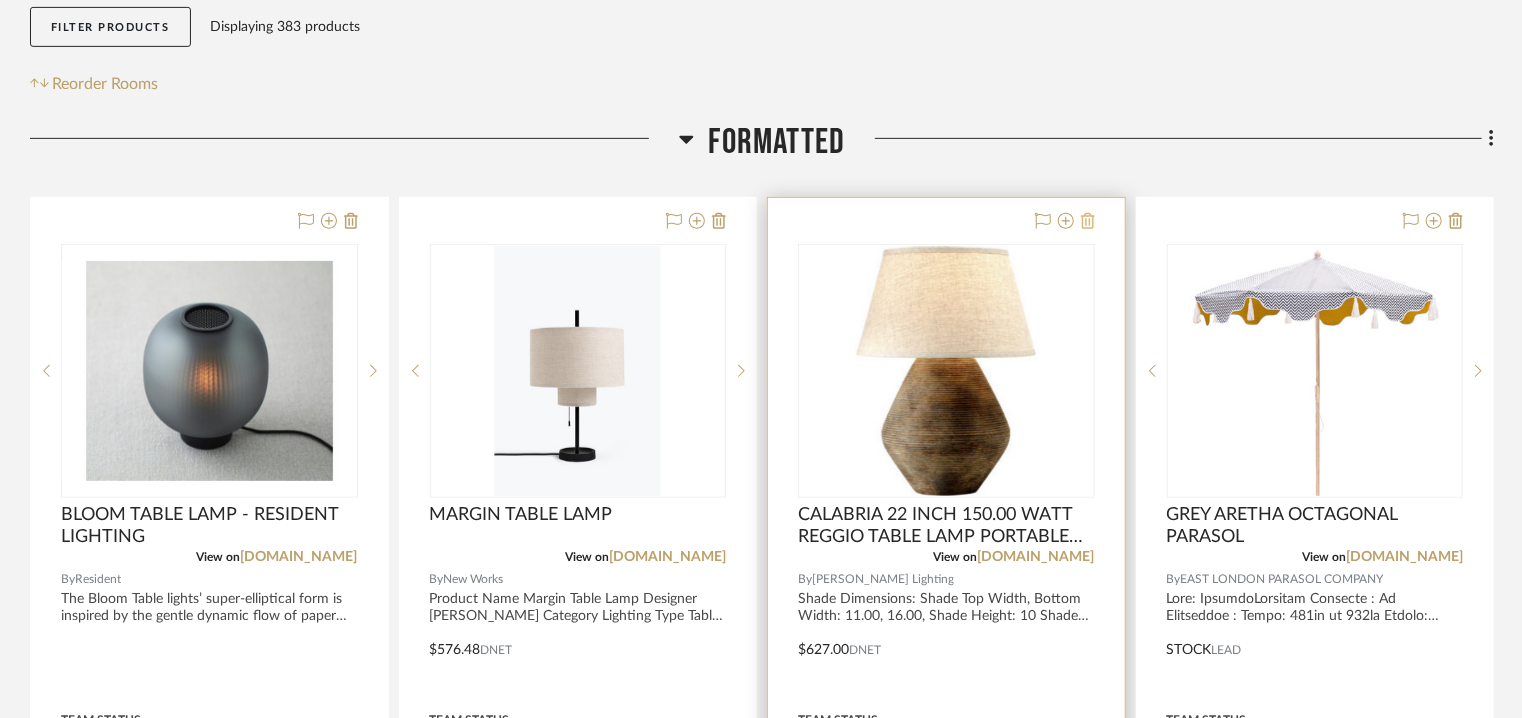 click 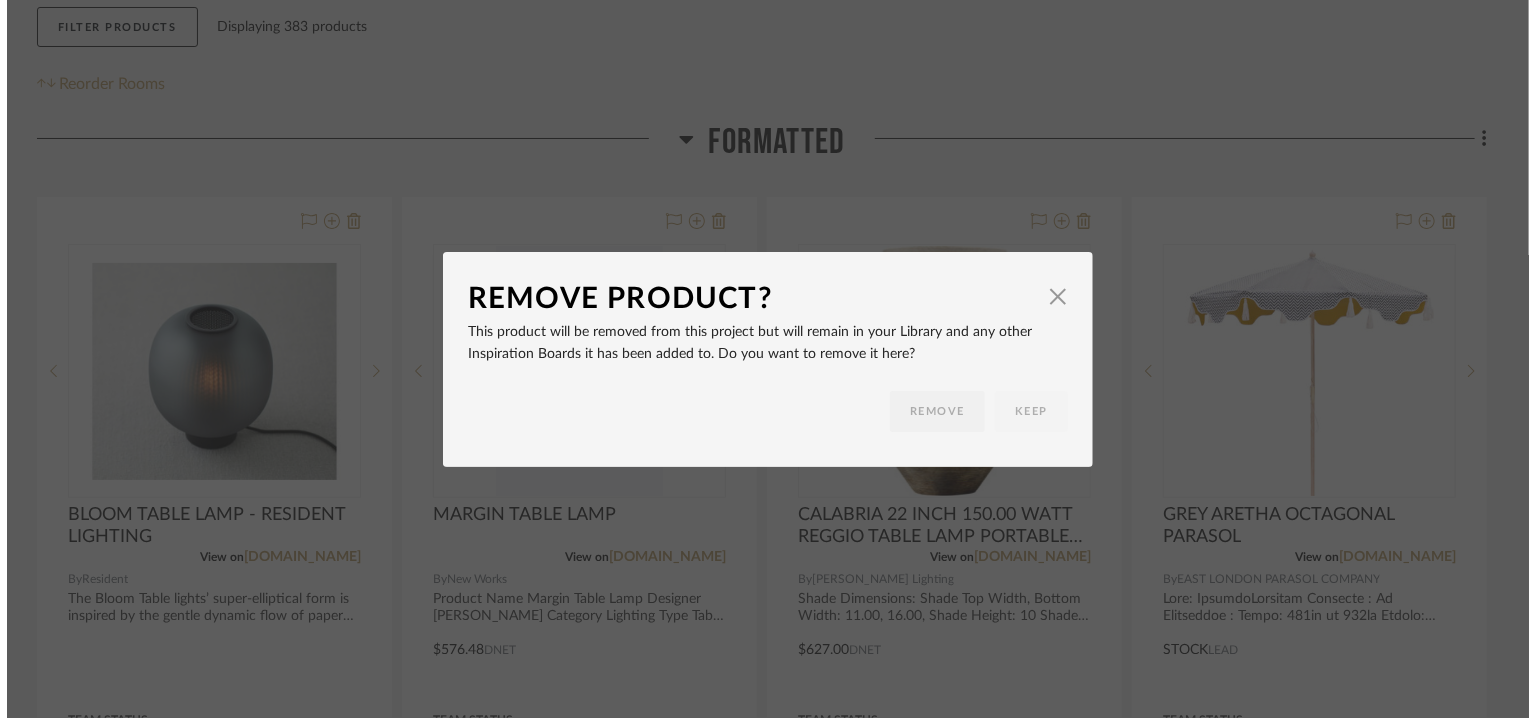 scroll, scrollTop: 0, scrollLeft: 0, axis: both 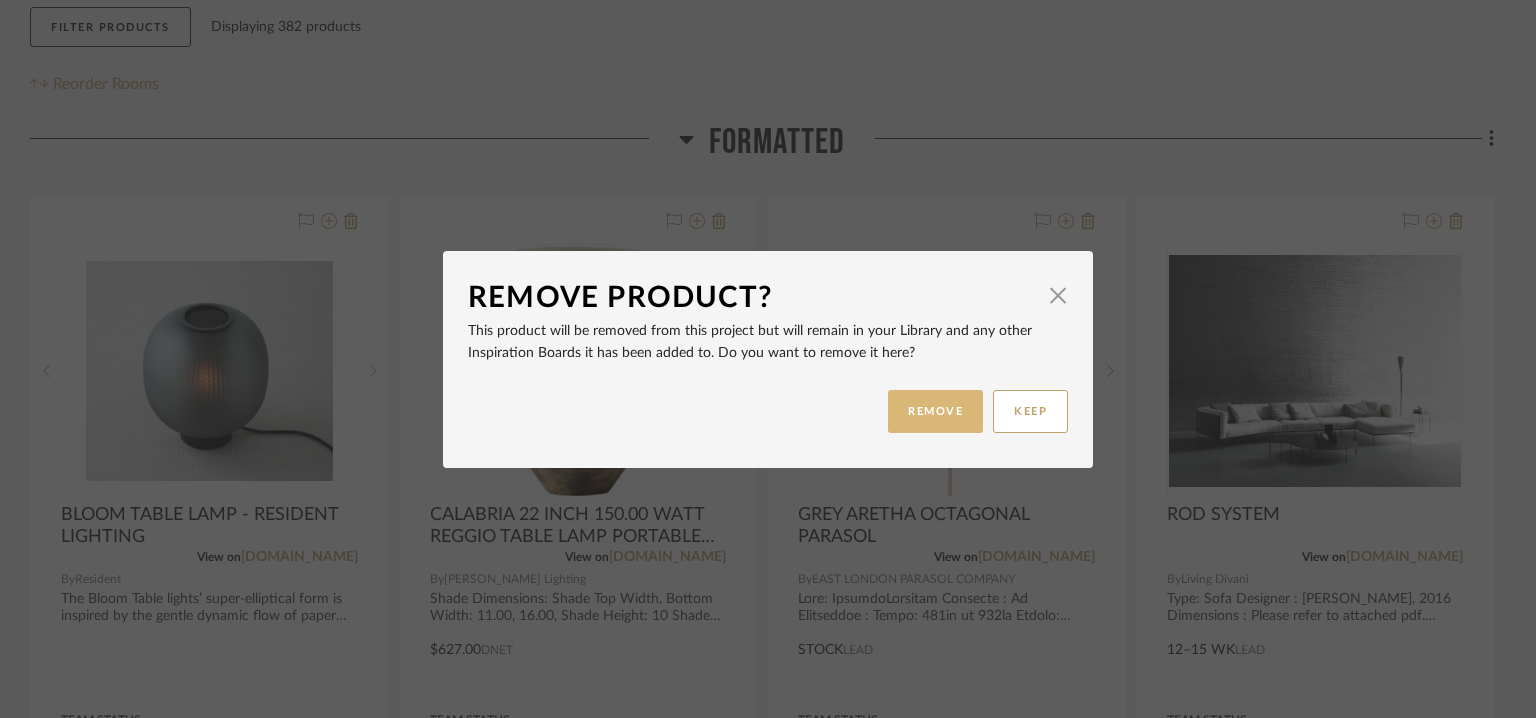 click on "REMOVE" at bounding box center (935, 411) 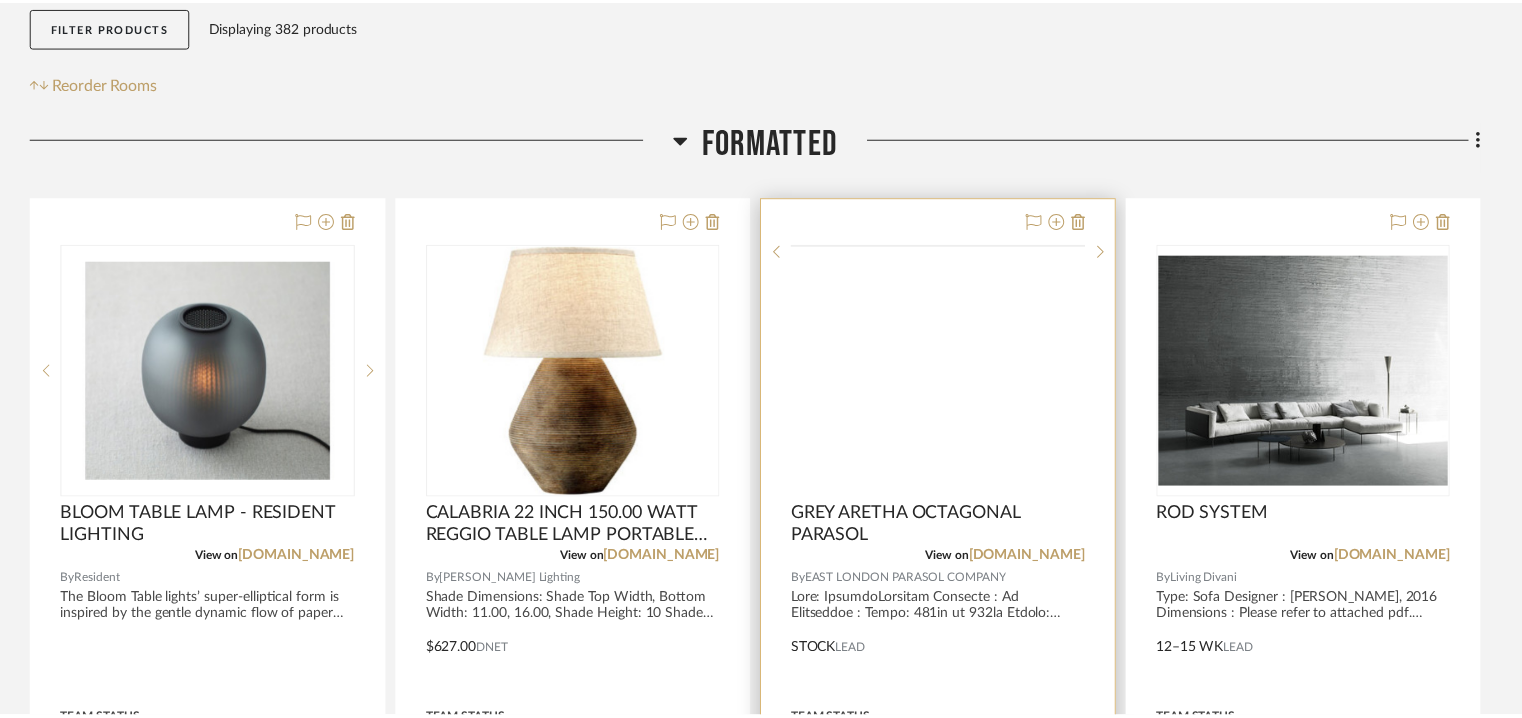 scroll 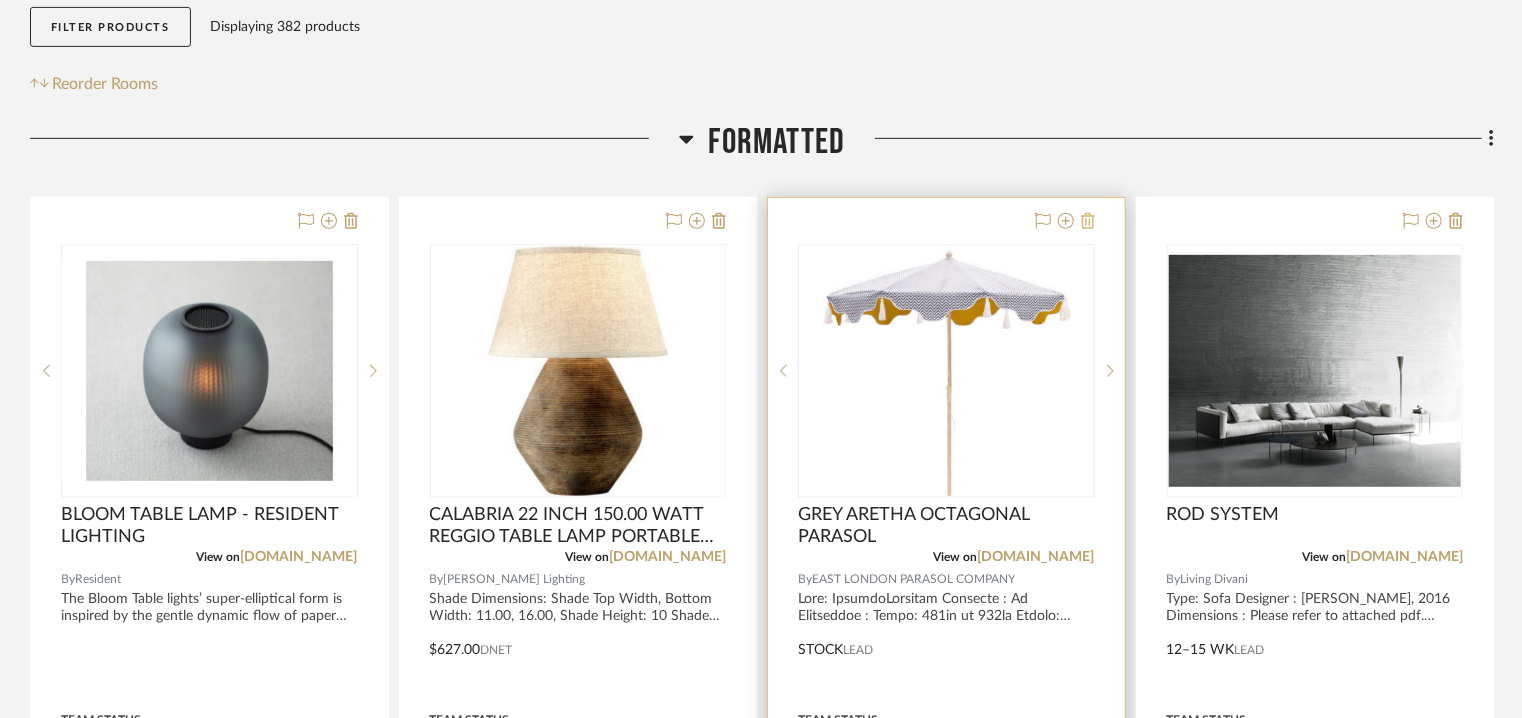 click 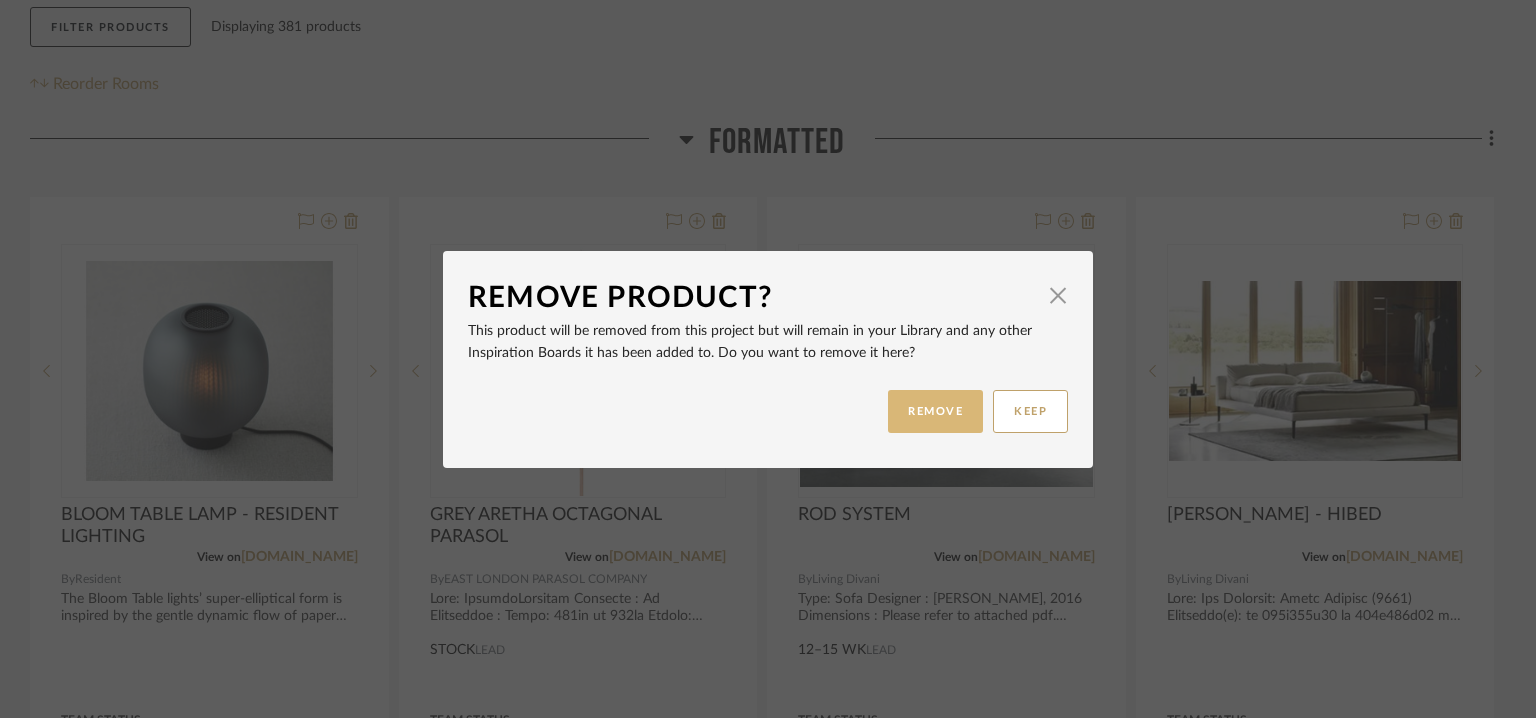 click on "REMOVE" at bounding box center [935, 411] 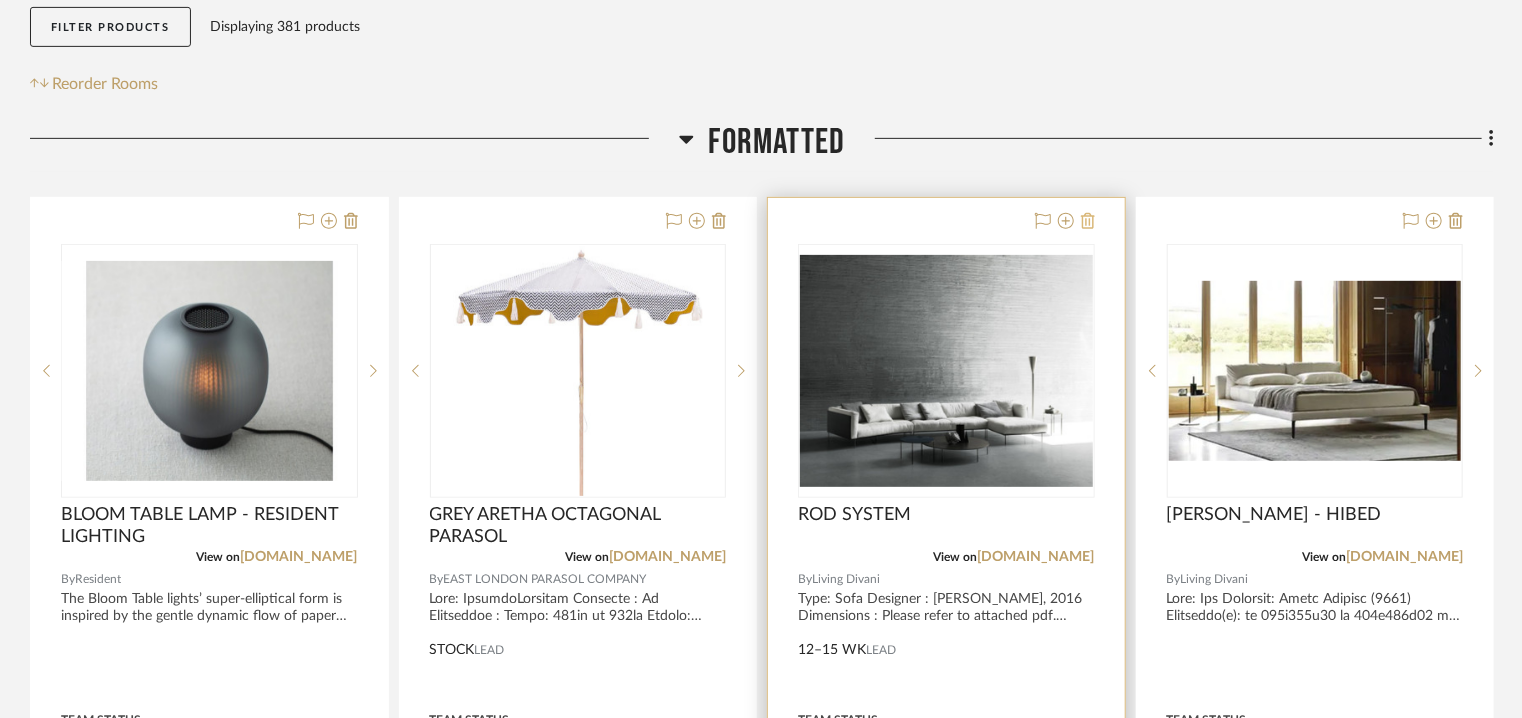 click 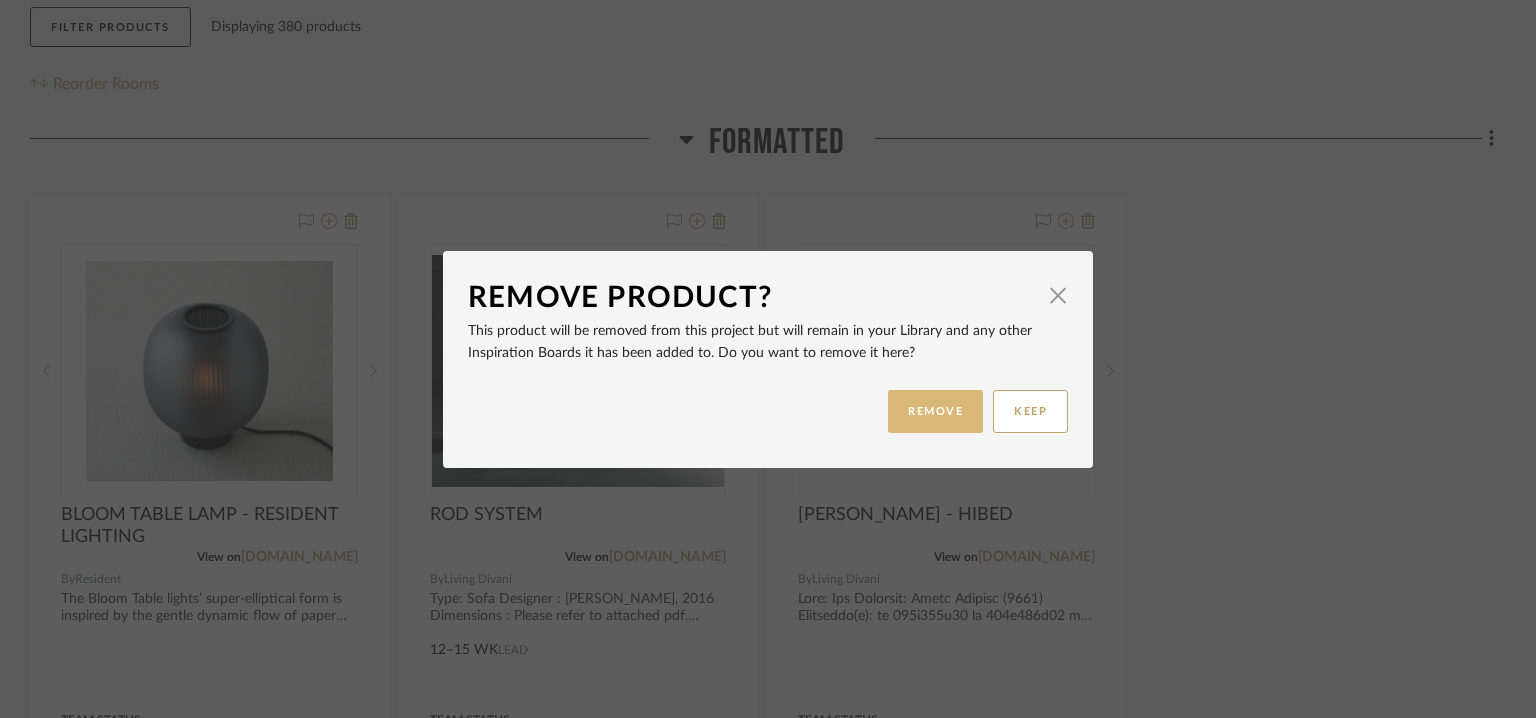 click on "REMOVE" at bounding box center (935, 411) 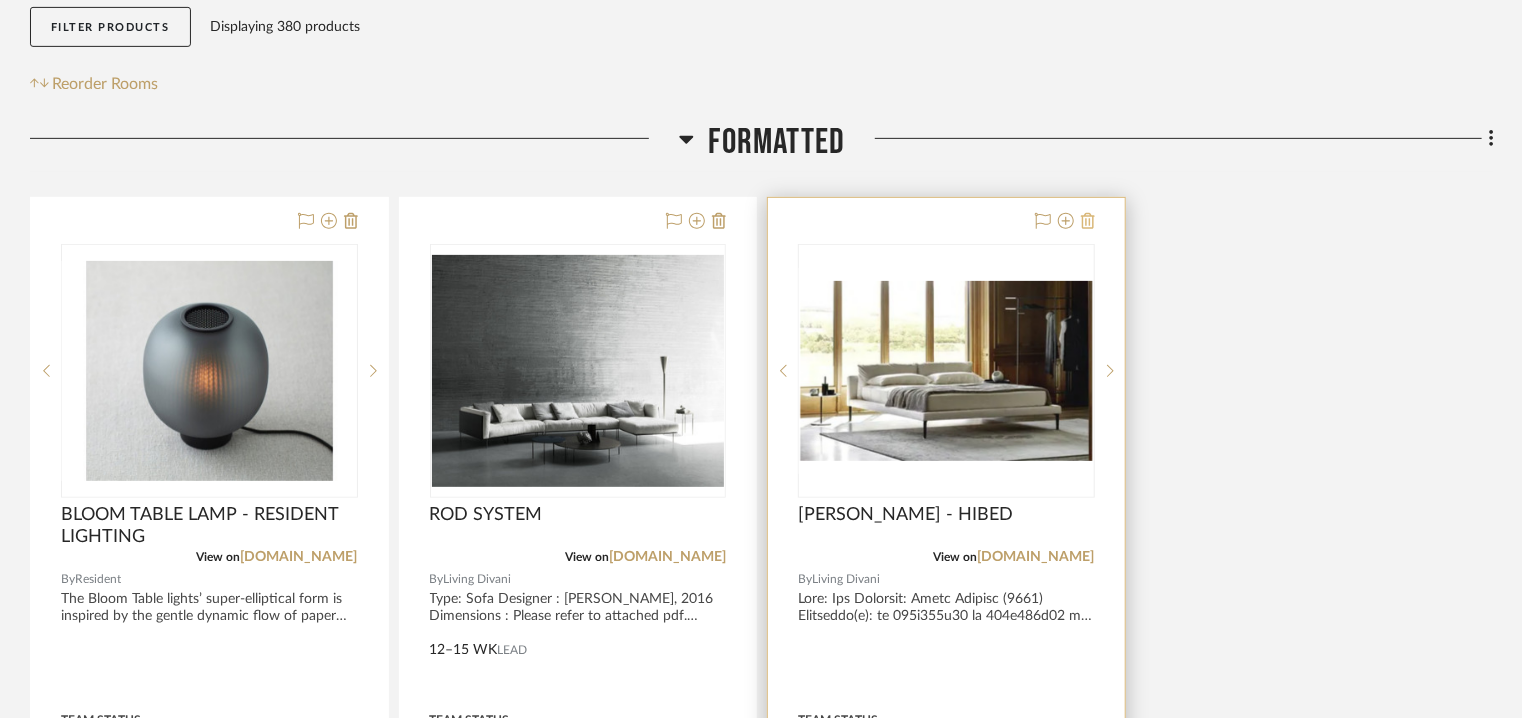 click 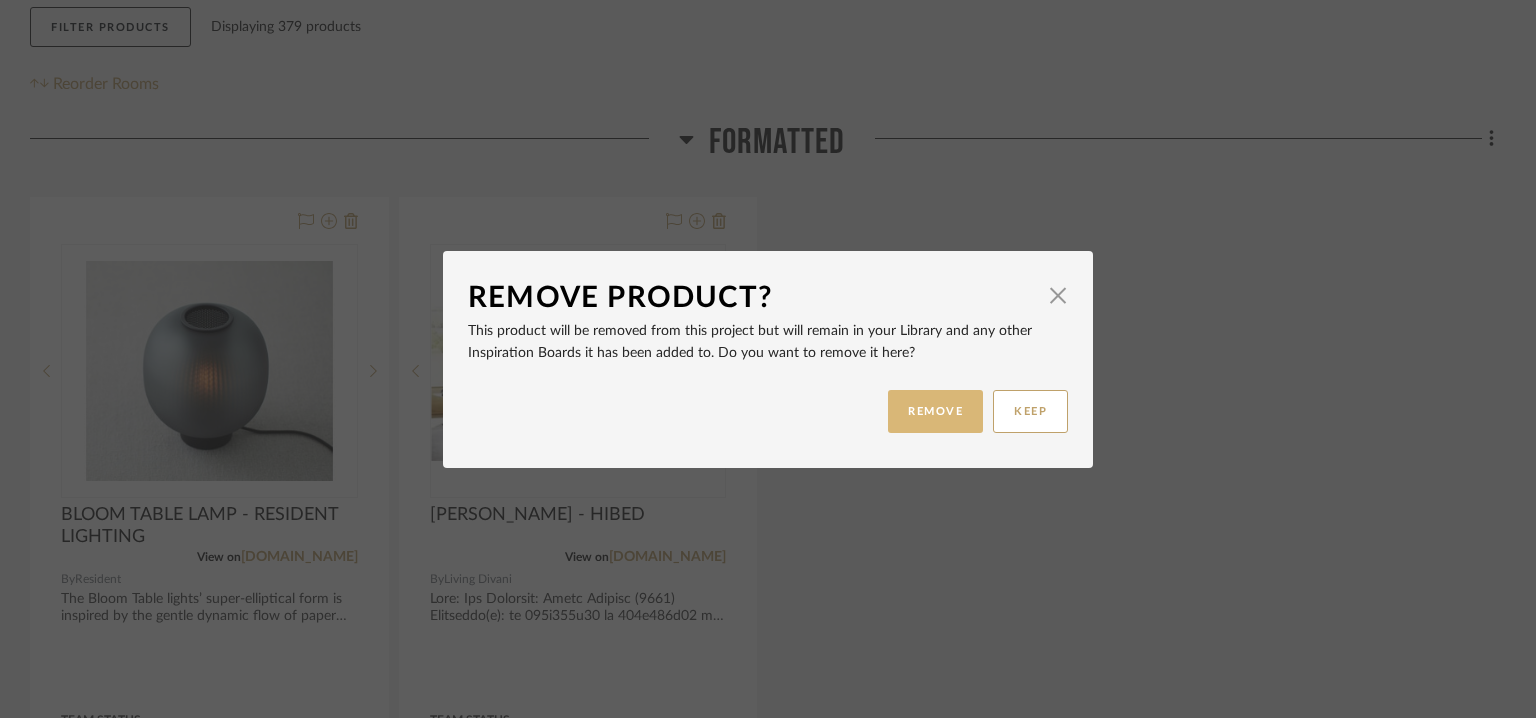 click on "REMOVE" at bounding box center [935, 411] 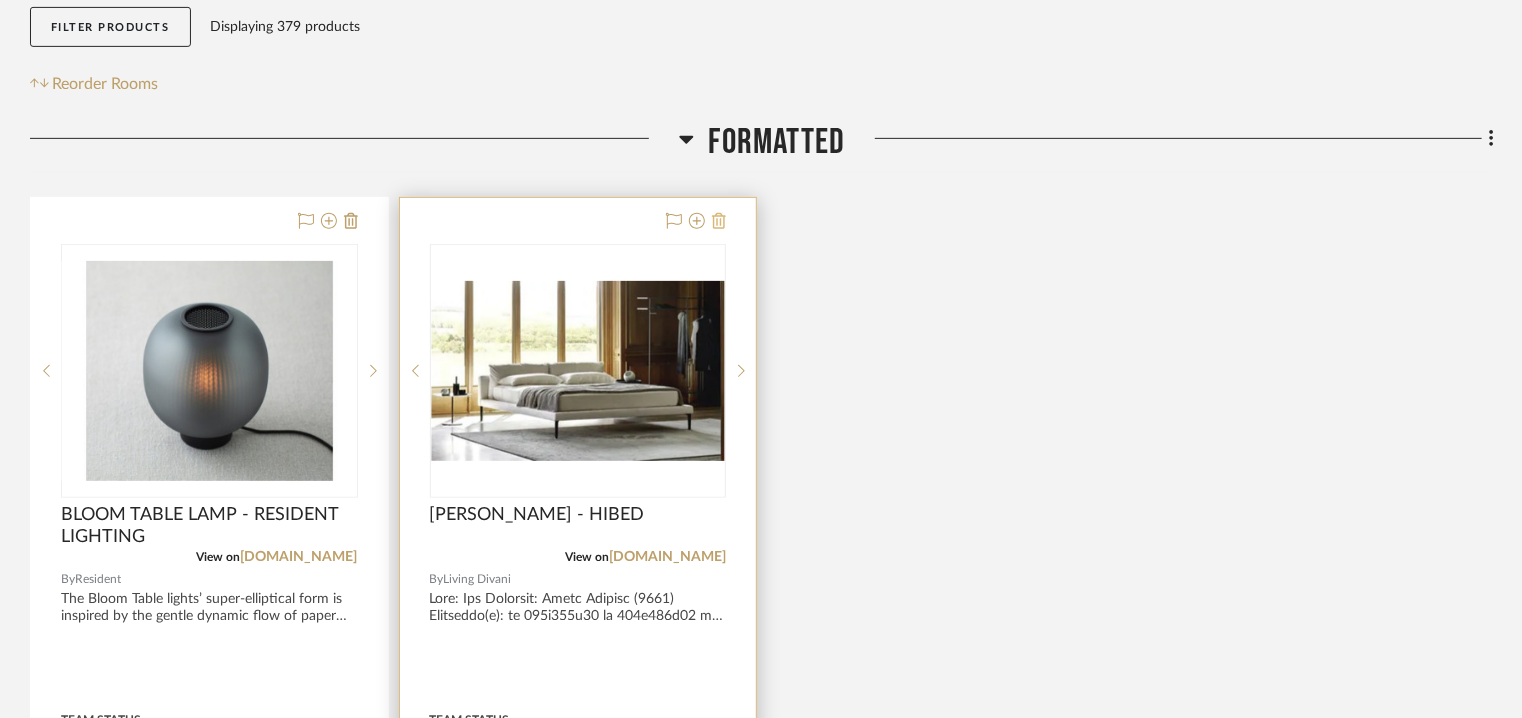 click 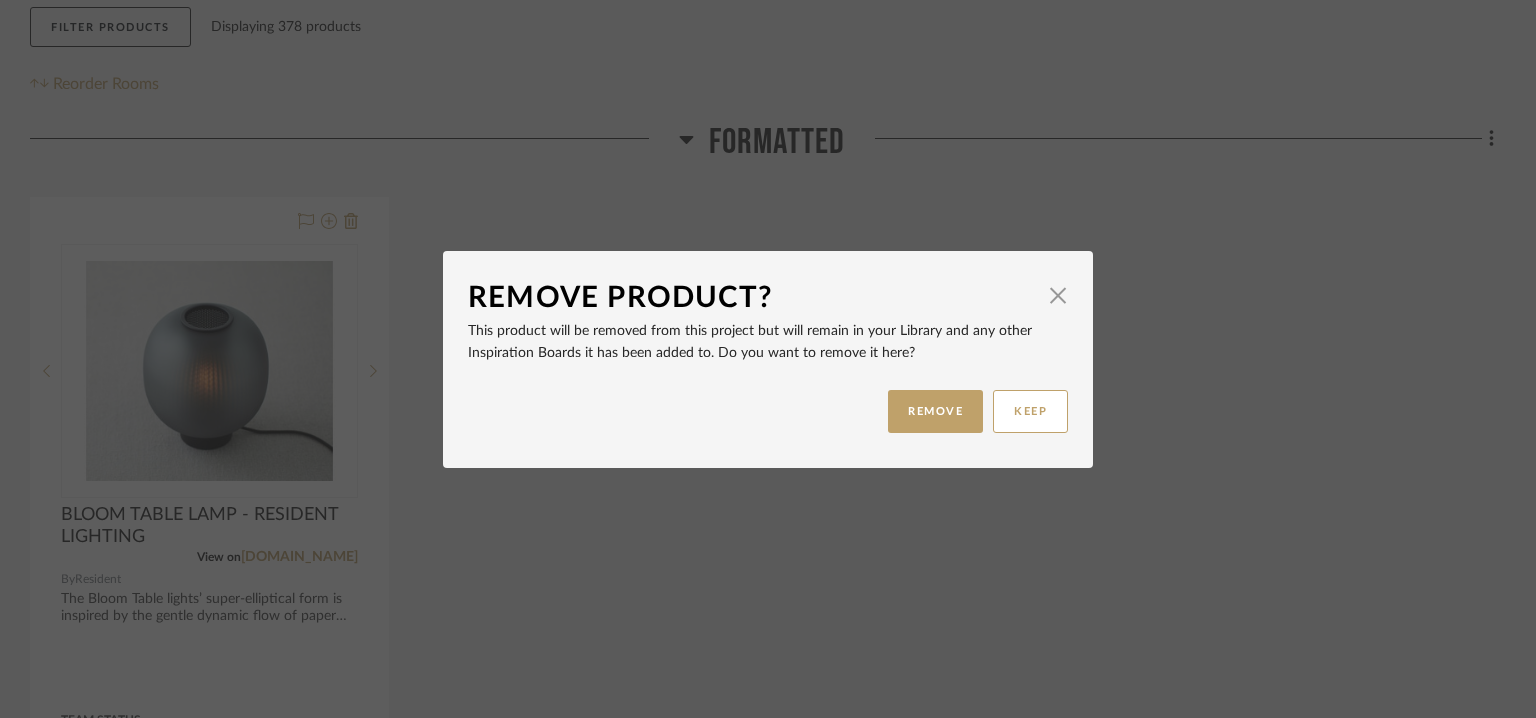 drag, startPoint x: 953, startPoint y: 406, endPoint x: 497, endPoint y: 334, distance: 461.64923 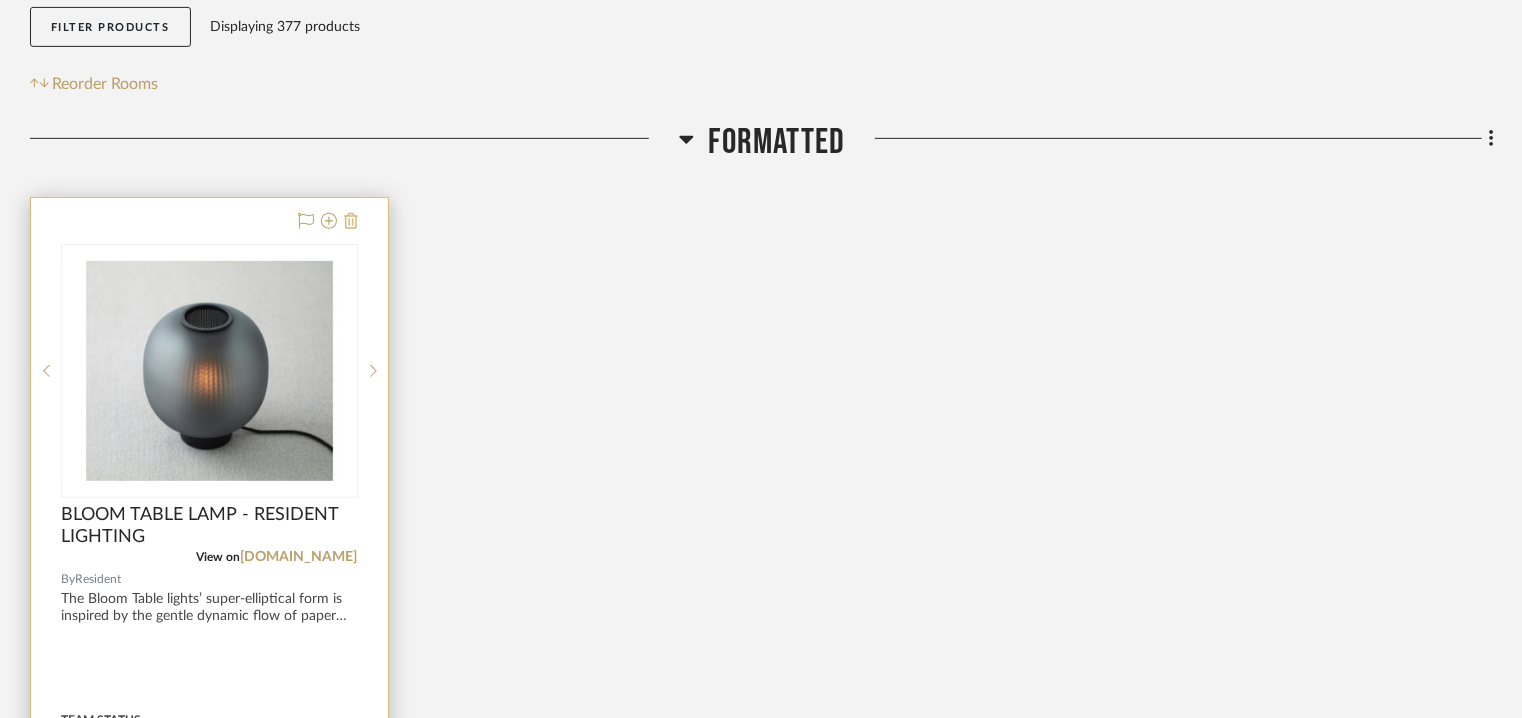 click 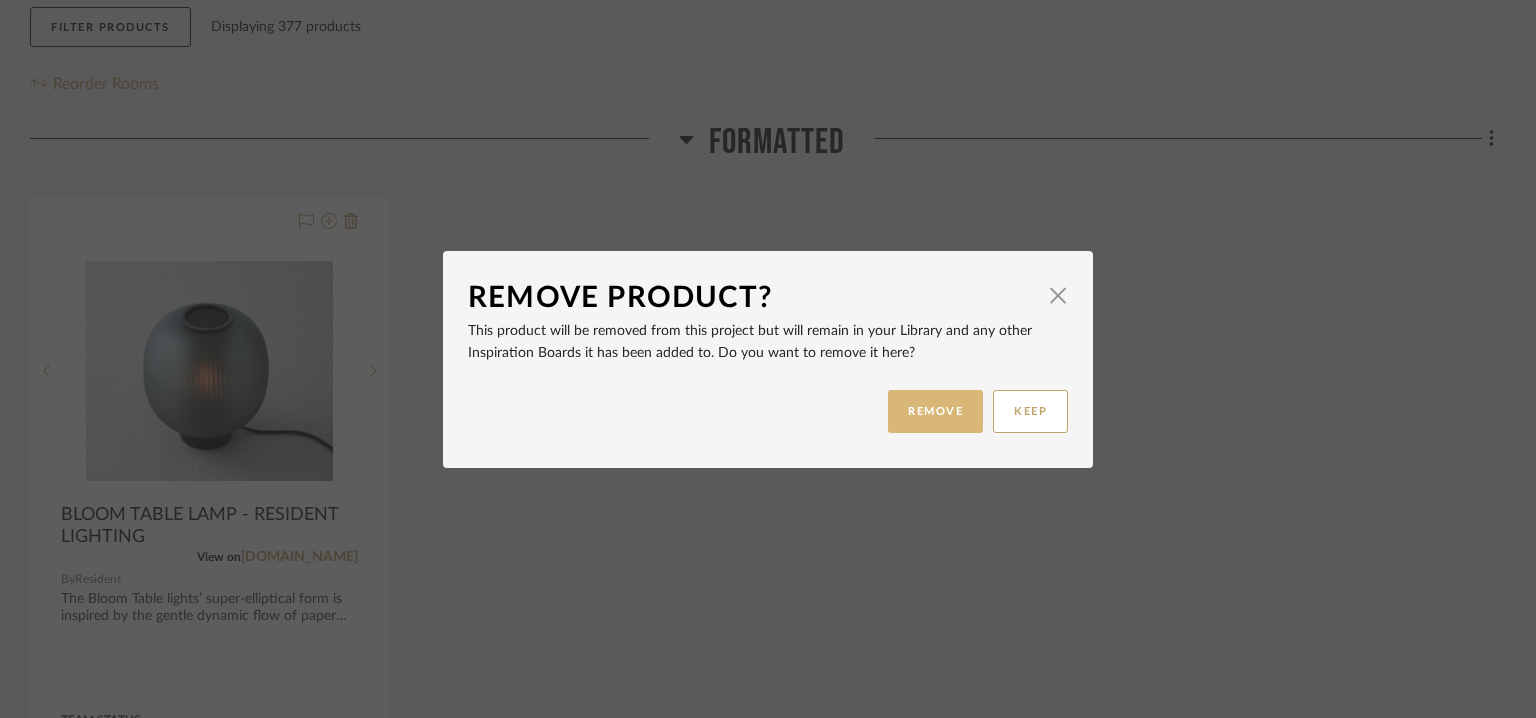click on "REMOVE" at bounding box center (935, 411) 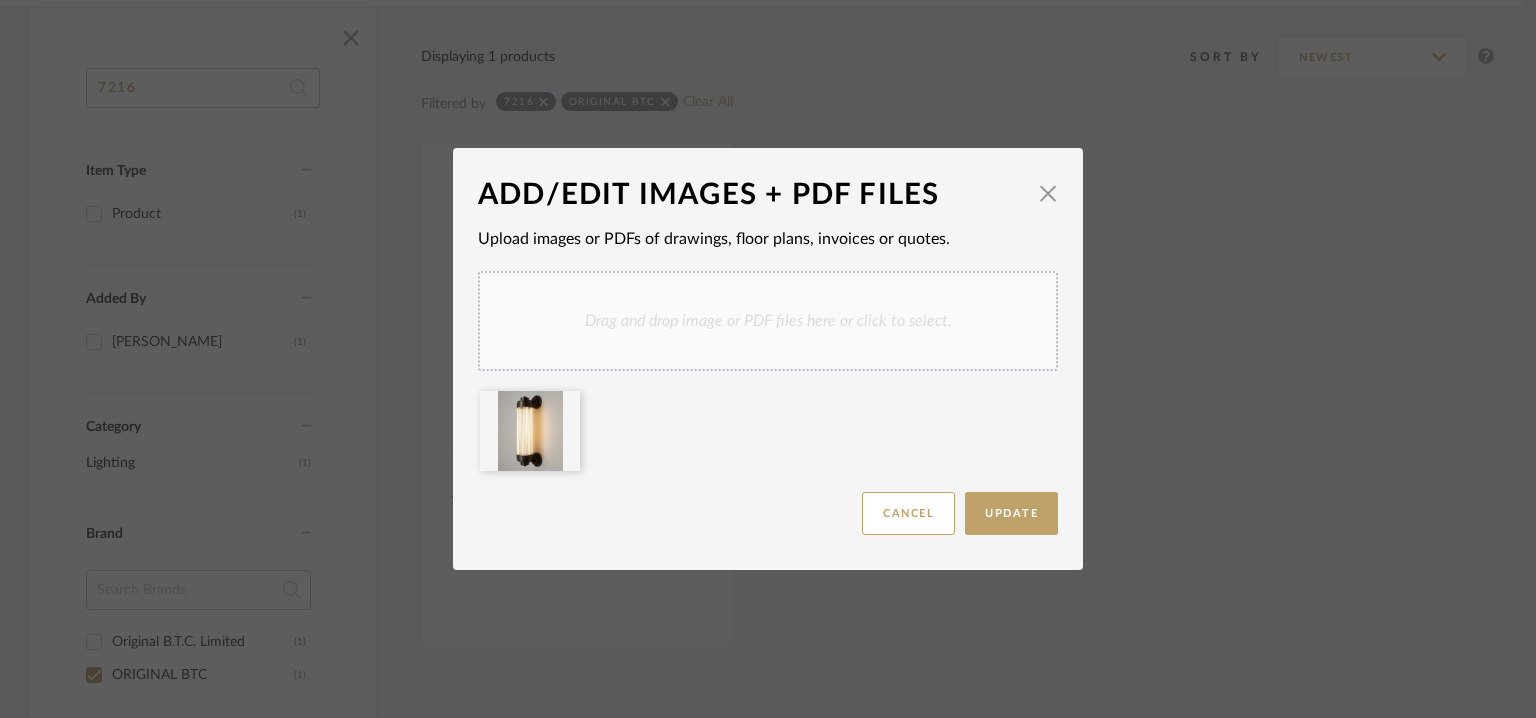 scroll, scrollTop: 0, scrollLeft: 0, axis: both 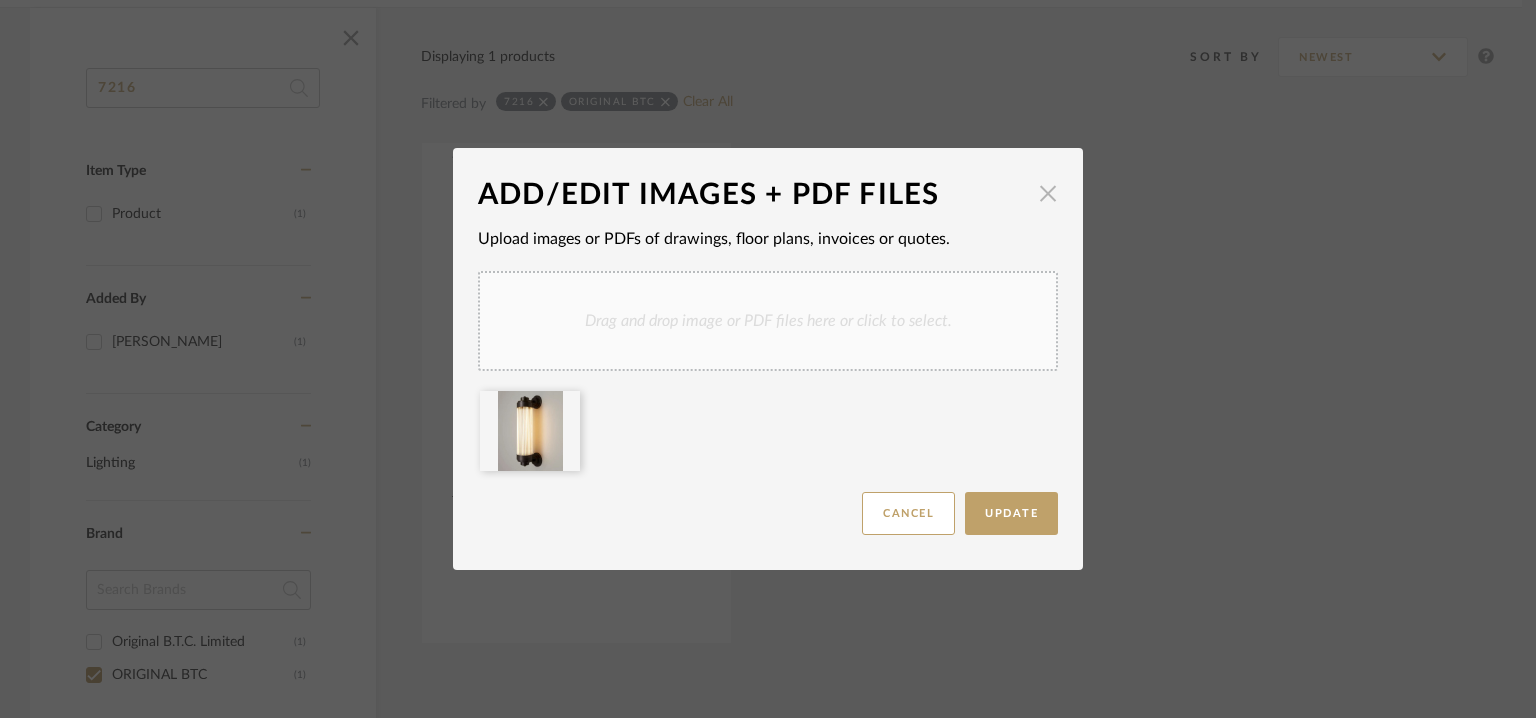 click at bounding box center [1048, 193] 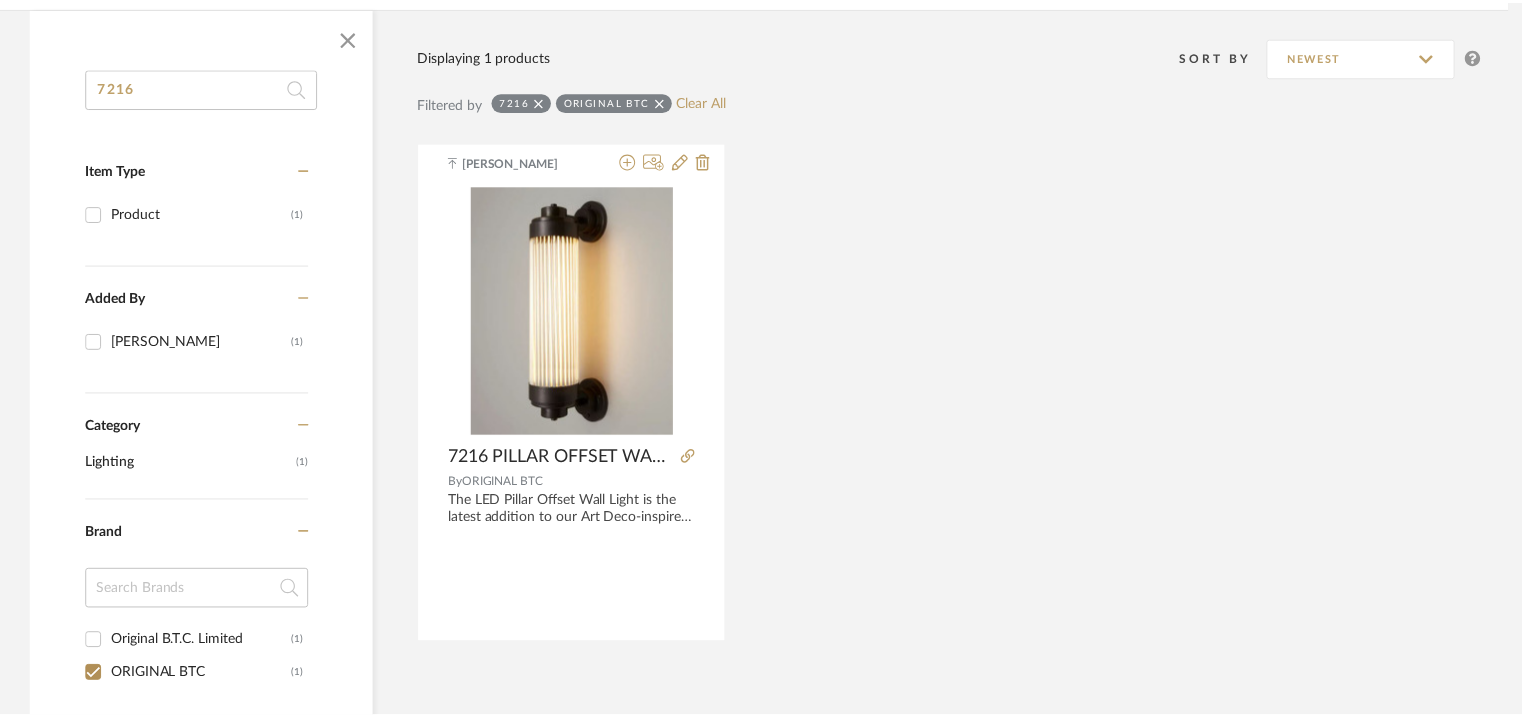 scroll, scrollTop: 300, scrollLeft: 0, axis: vertical 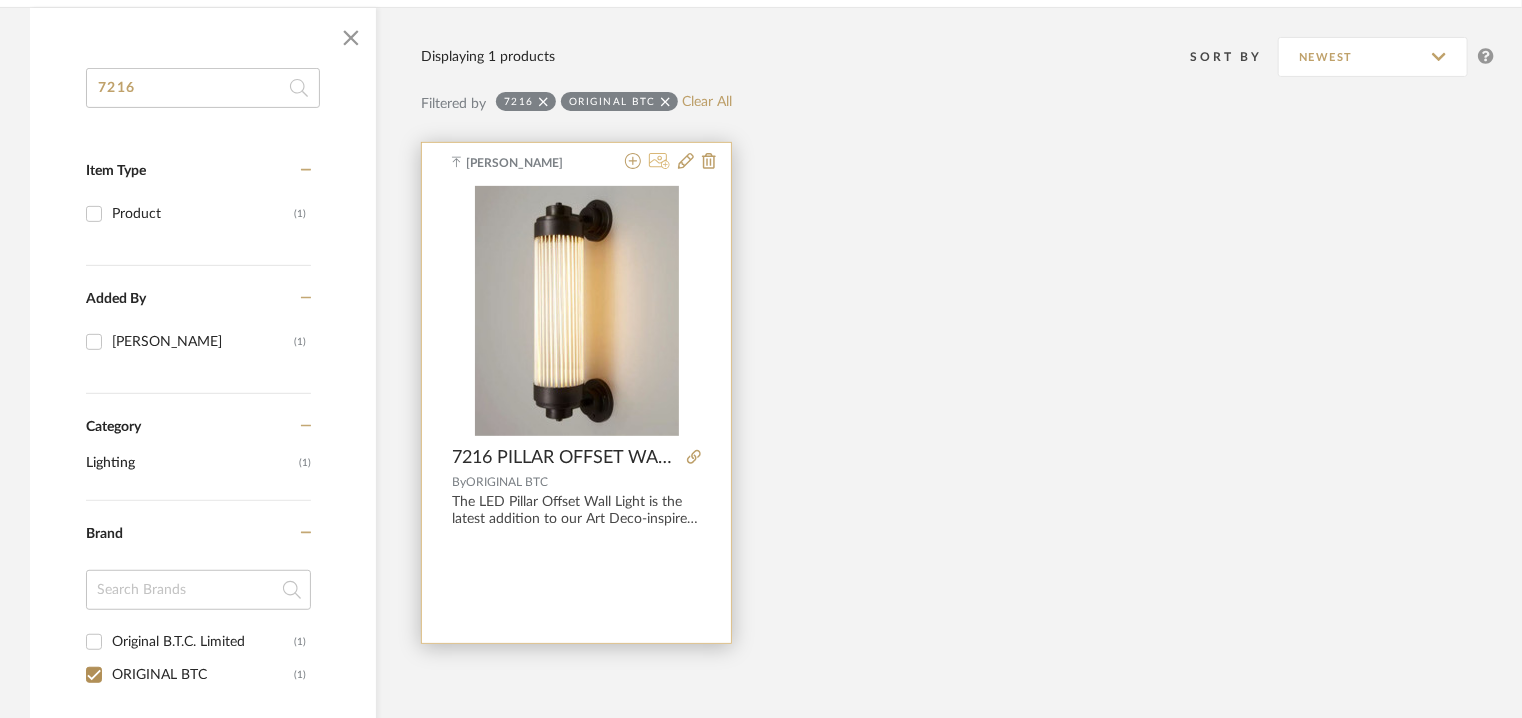 click 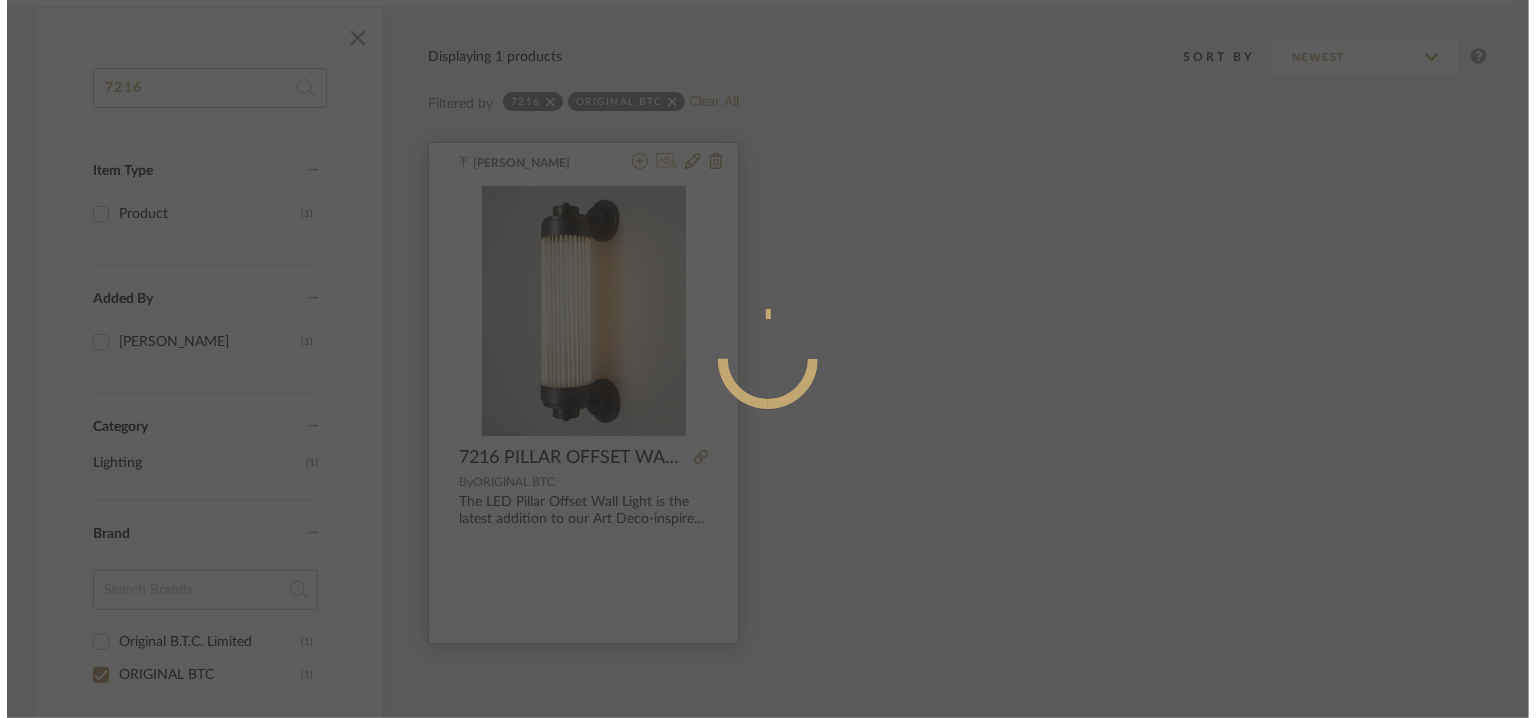 scroll, scrollTop: 0, scrollLeft: 0, axis: both 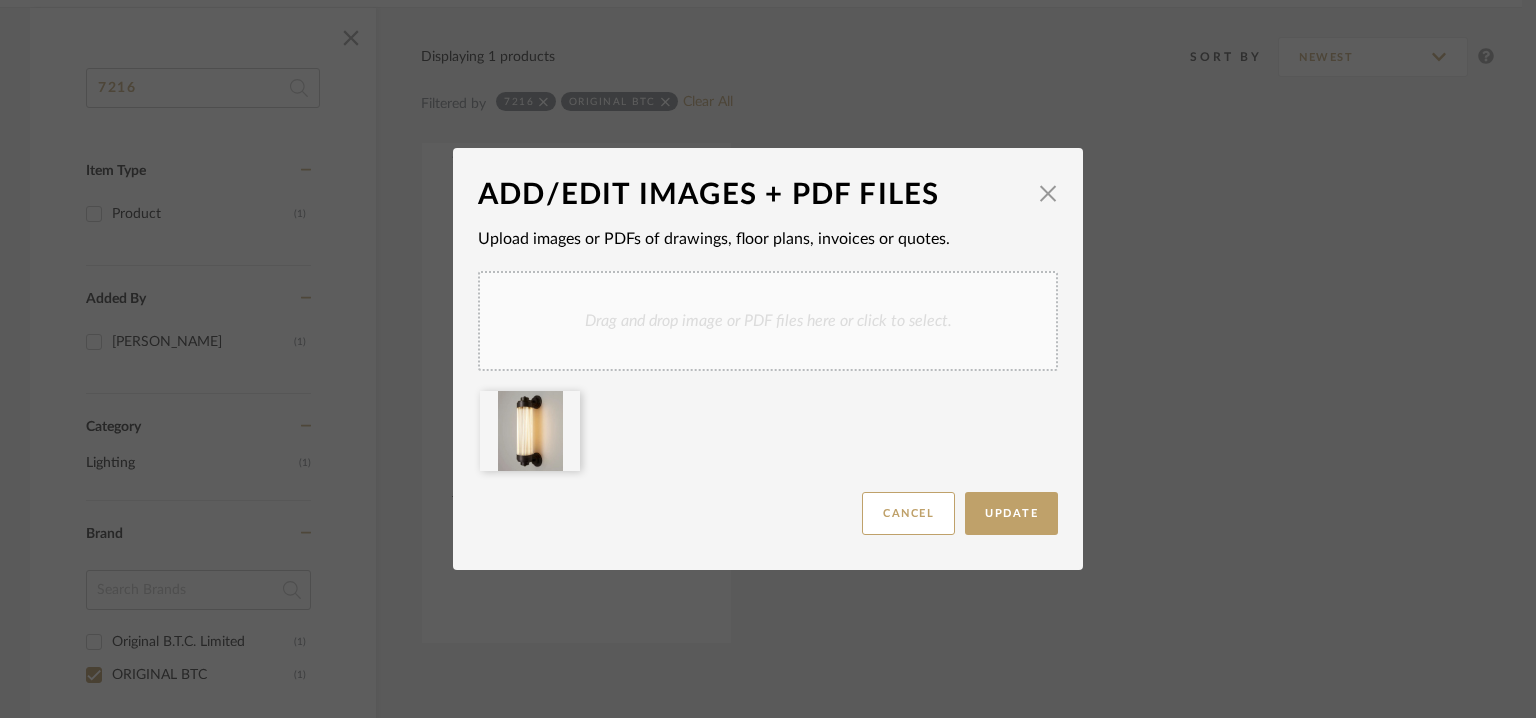 click on "Drag and drop image or PDF files here or click to select." at bounding box center [768, 321] 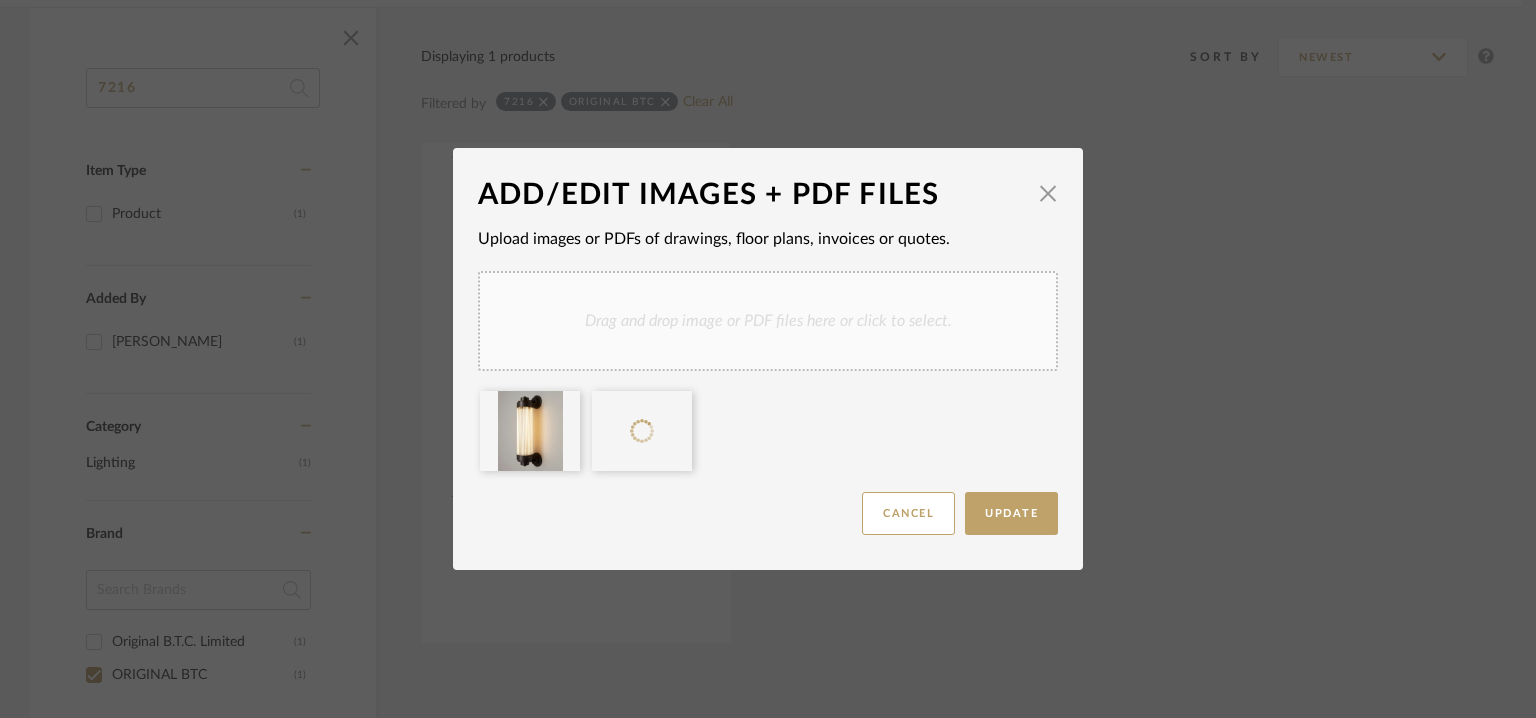 click on "Drag and drop image or PDF files here or click to select." at bounding box center (768, 321) 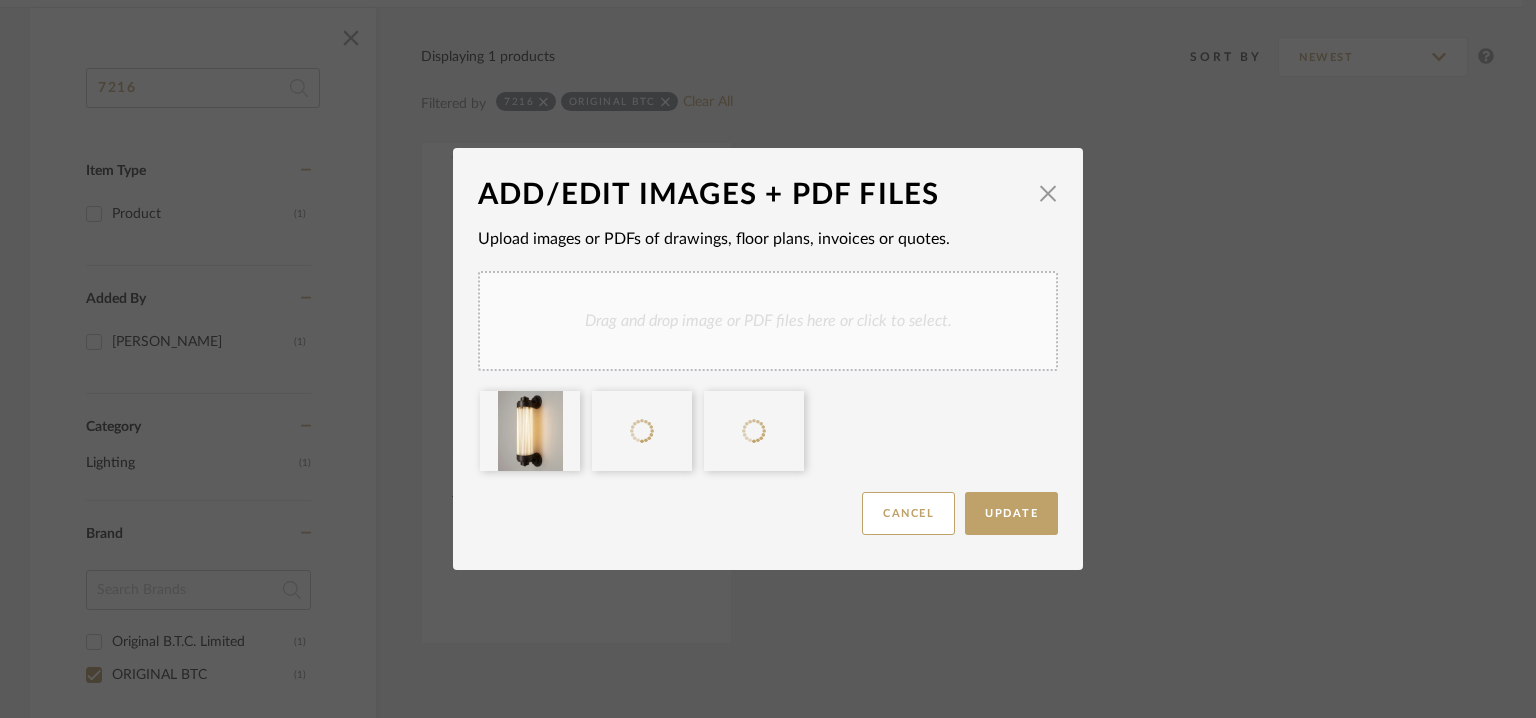 click on "Drag and drop image or PDF files here or click to select." at bounding box center [768, 321] 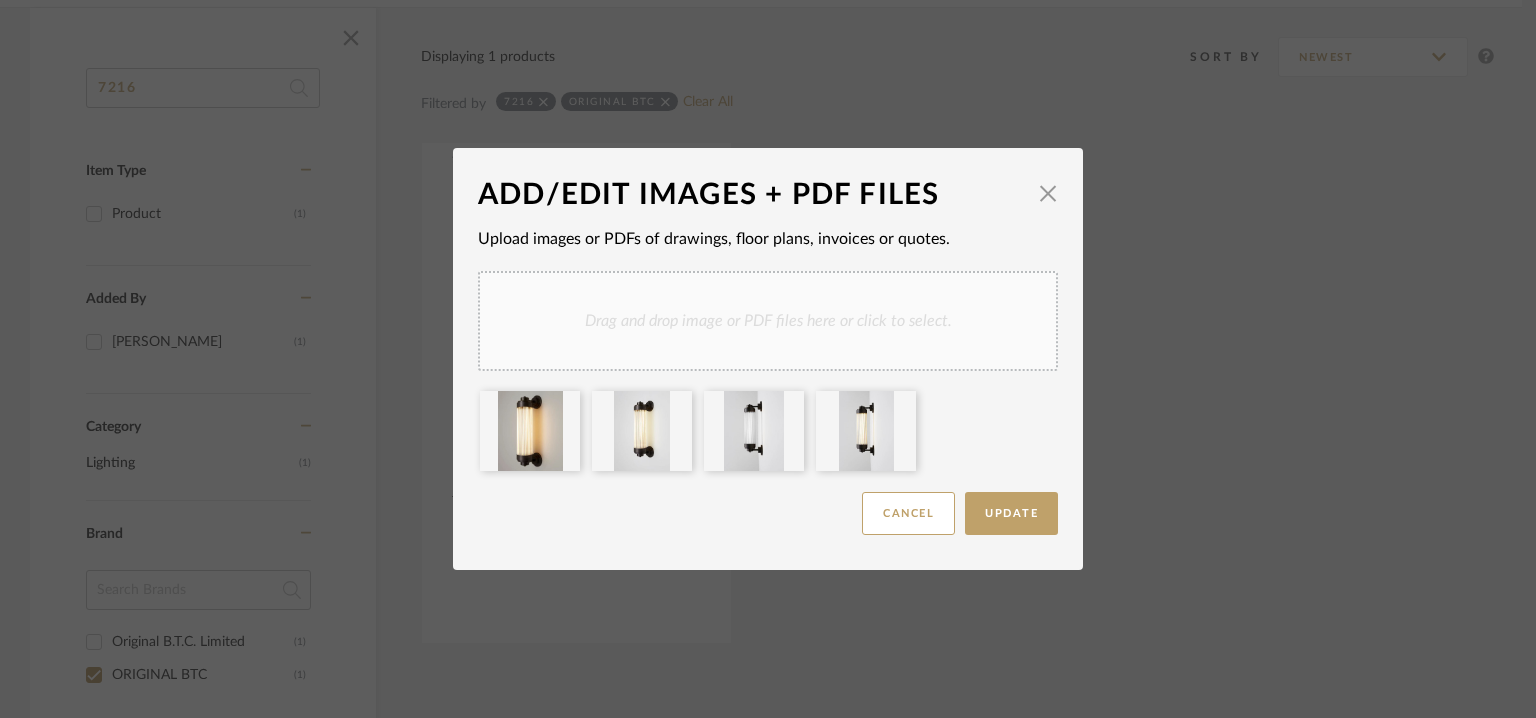 click on "Drag and drop image or PDF files here or click to select." at bounding box center [768, 321] 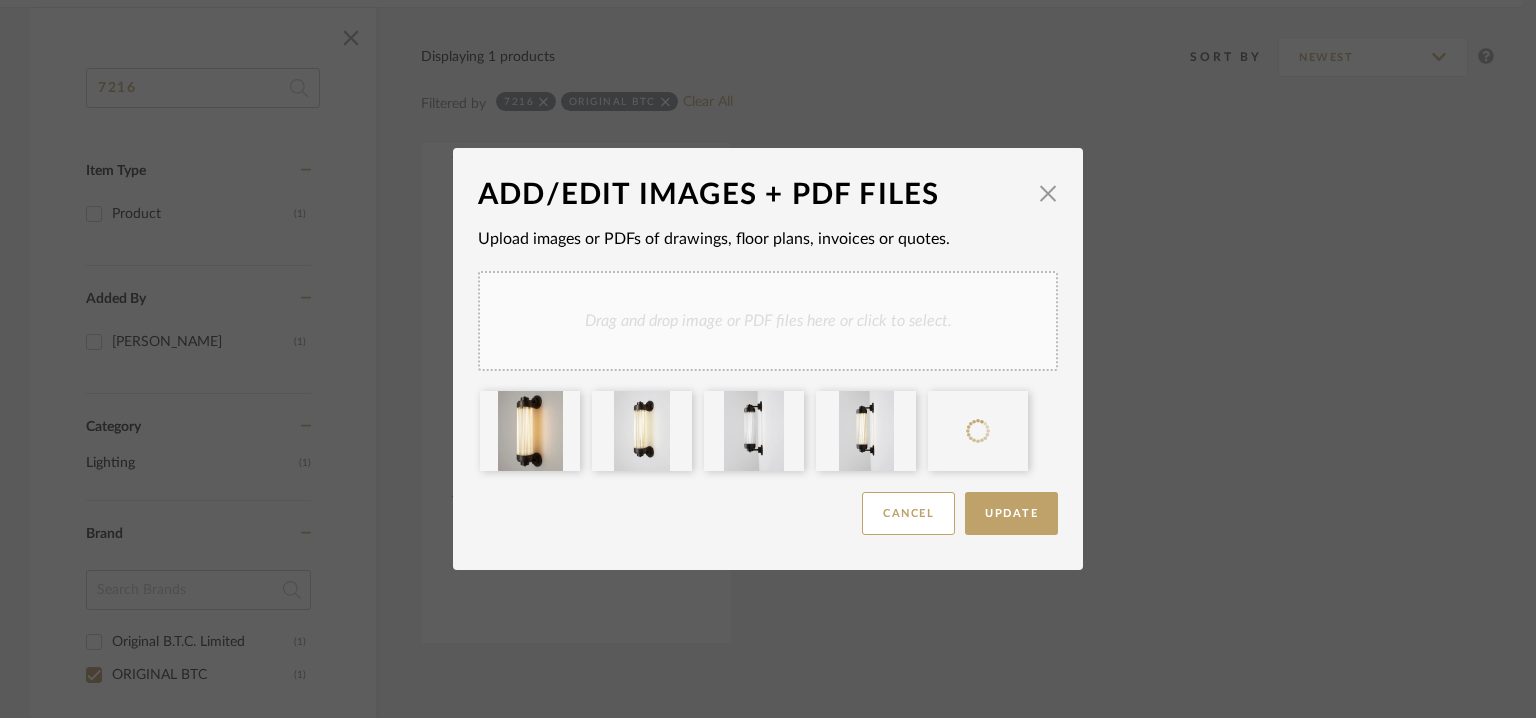 click on "Drag and drop image or PDF files here or click to select." at bounding box center [768, 321] 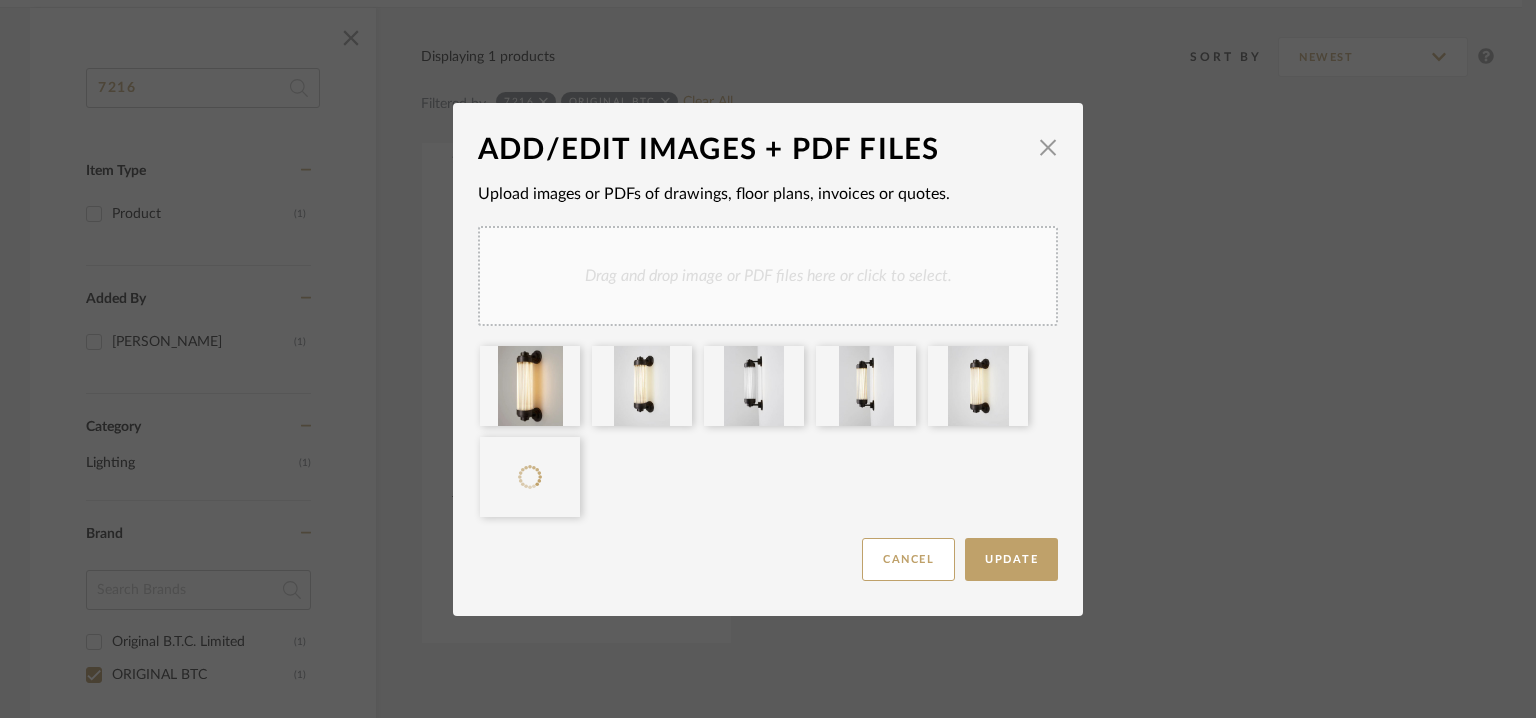 click on "Drag and drop image or PDF files here or click to select." at bounding box center (768, 276) 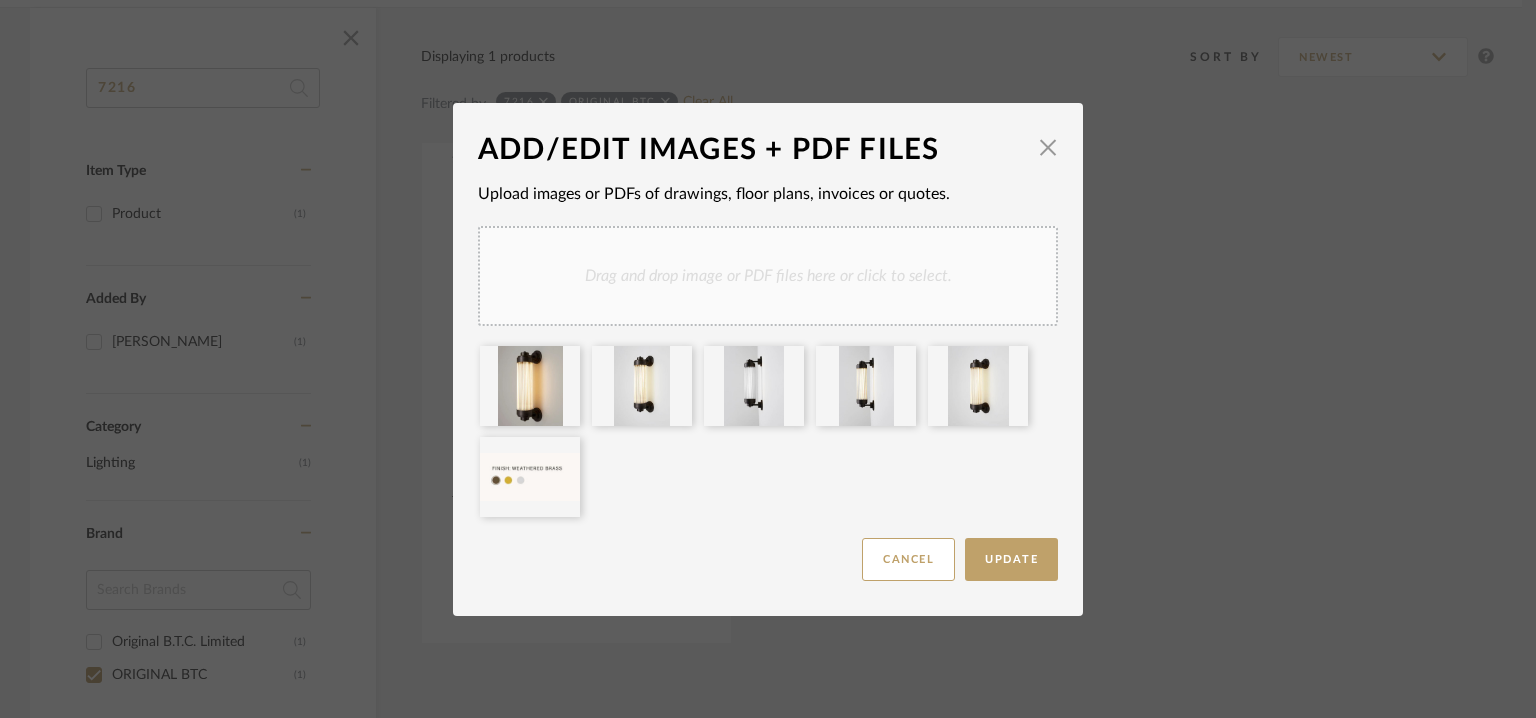 click on "Drag and drop image or PDF files here or click to select." at bounding box center (768, 276) 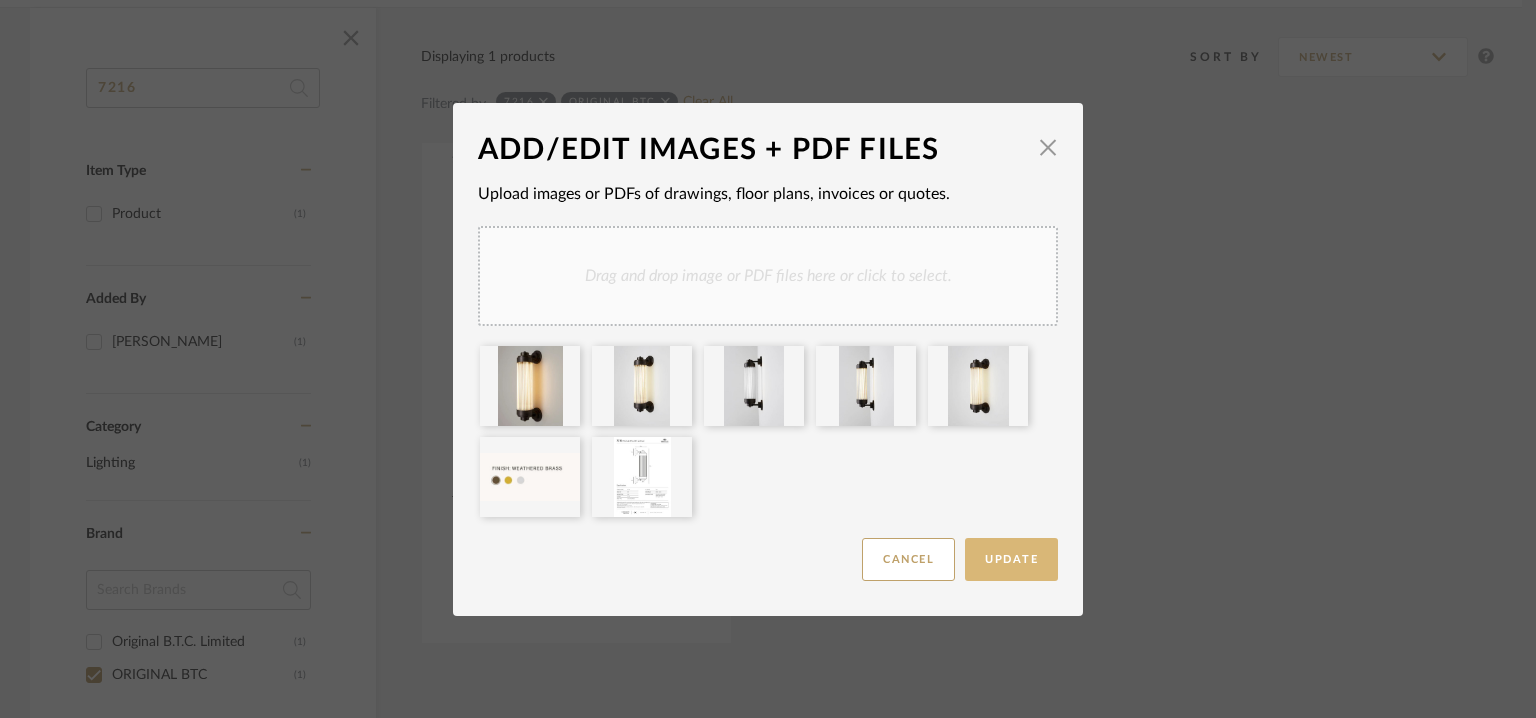 click on "Update" at bounding box center (1011, 559) 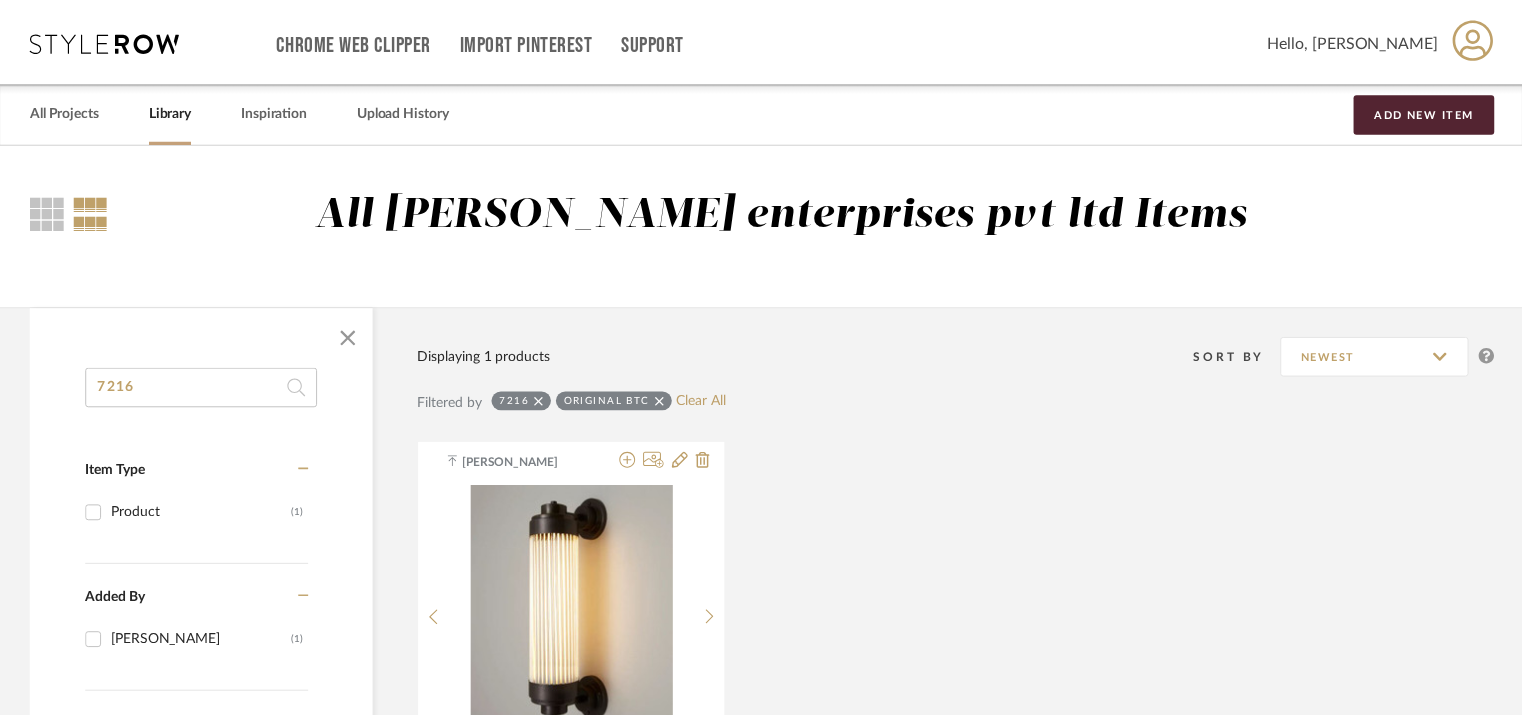 scroll, scrollTop: 300, scrollLeft: 0, axis: vertical 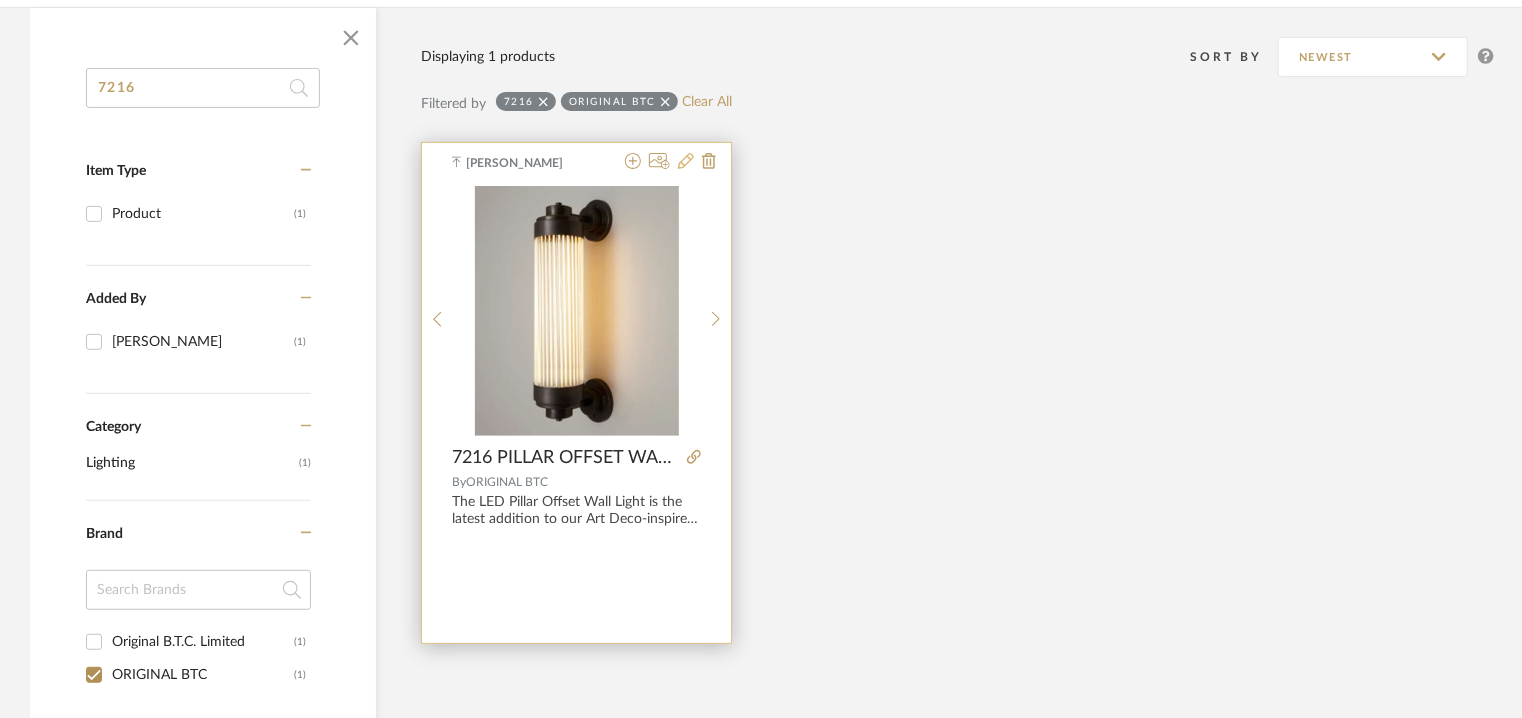 click 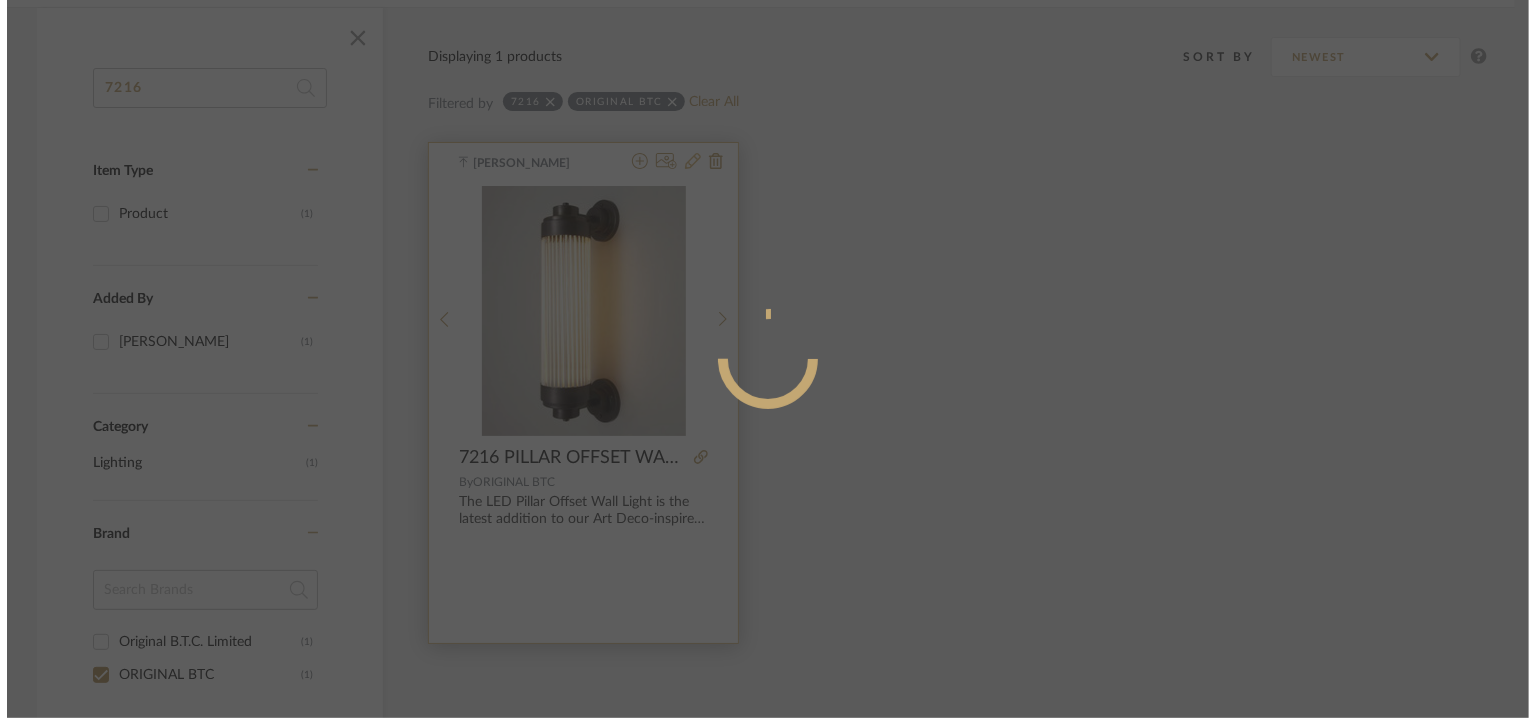 scroll, scrollTop: 0, scrollLeft: 0, axis: both 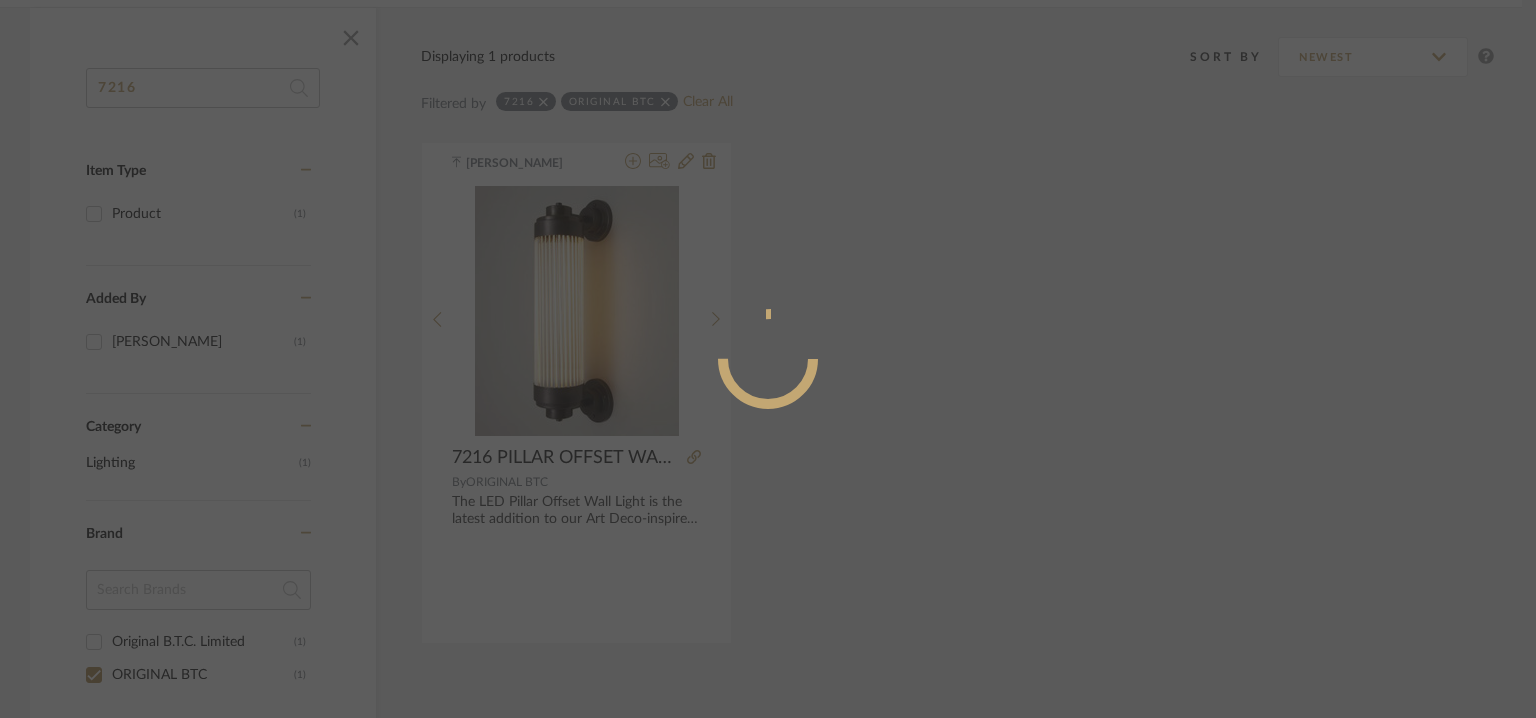 radio on "true" 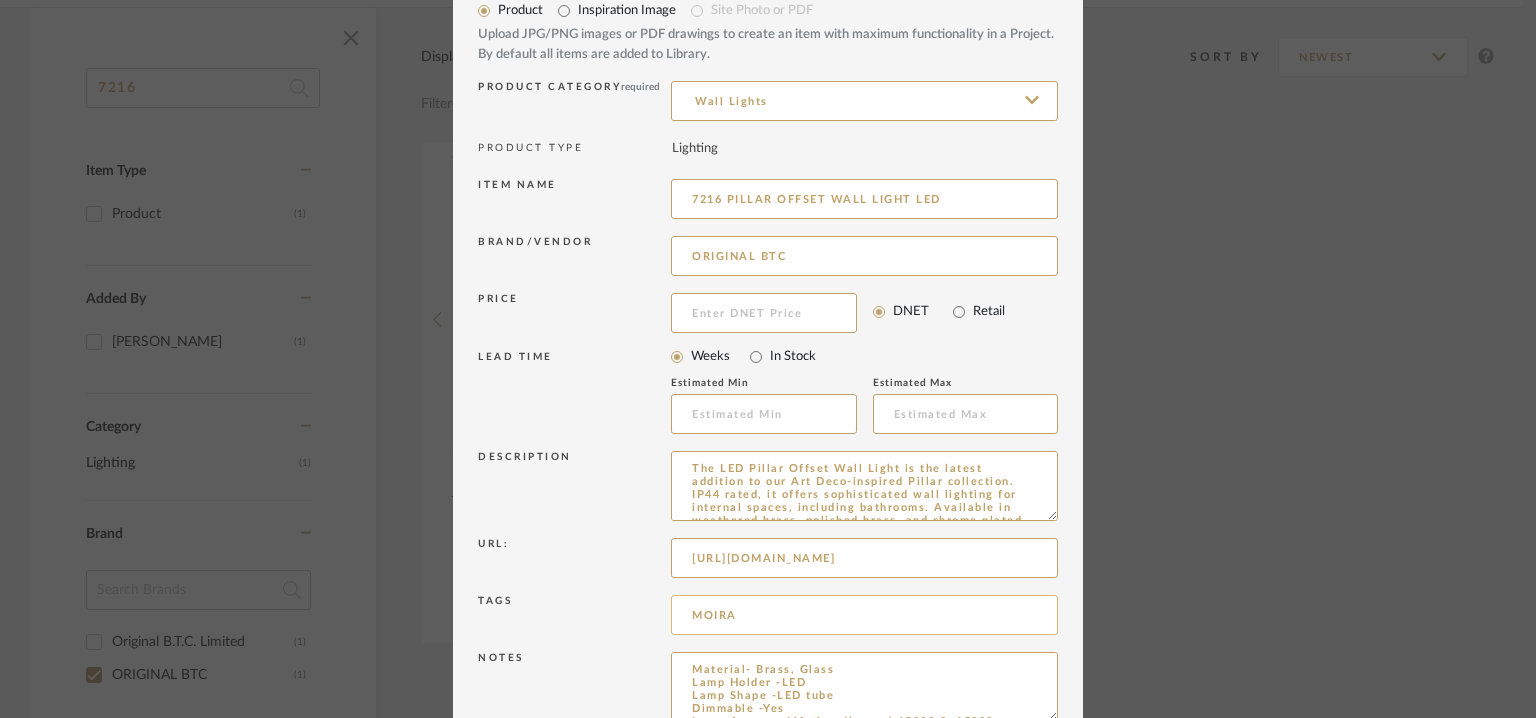 scroll, scrollTop: 192, scrollLeft: 0, axis: vertical 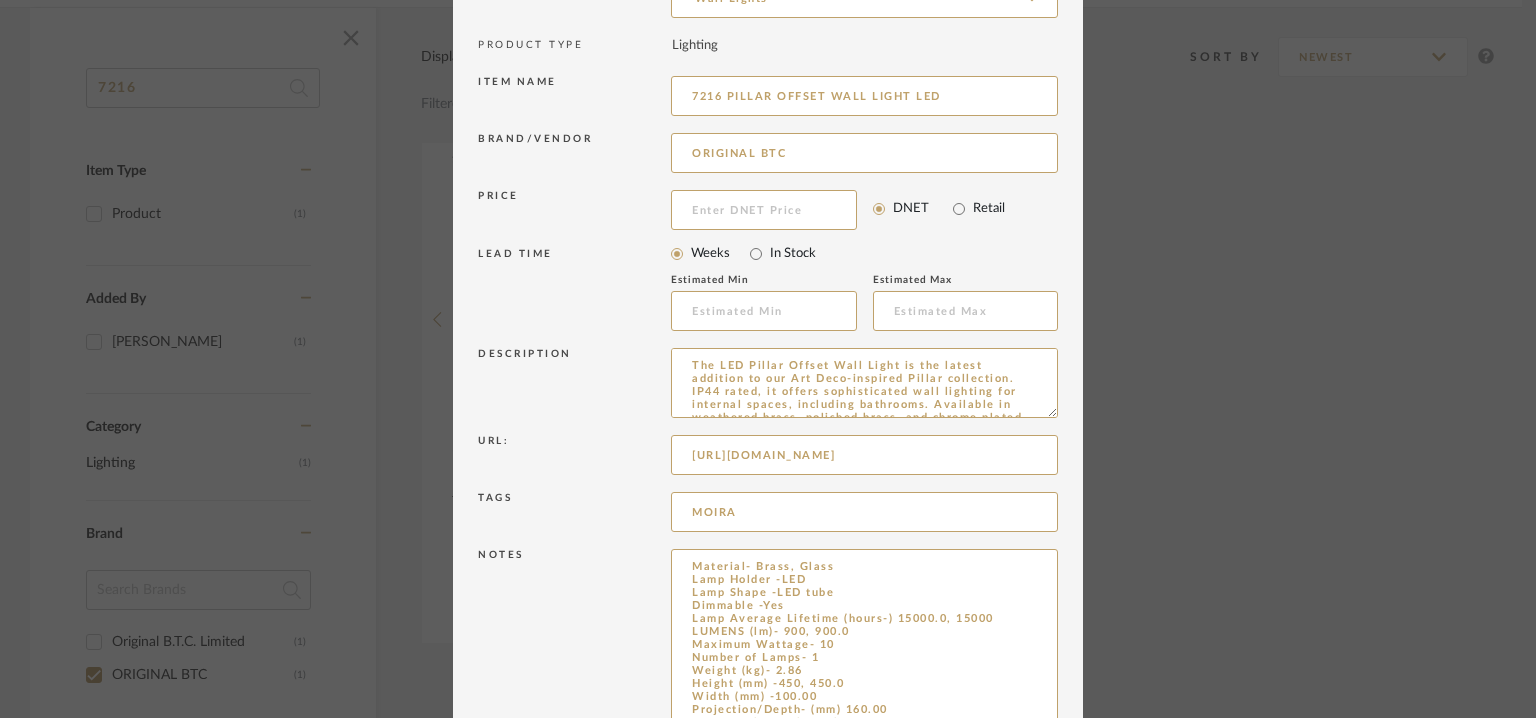 drag, startPoint x: 1043, startPoint y: 612, endPoint x: 1153, endPoint y: 776, distance: 197.47404 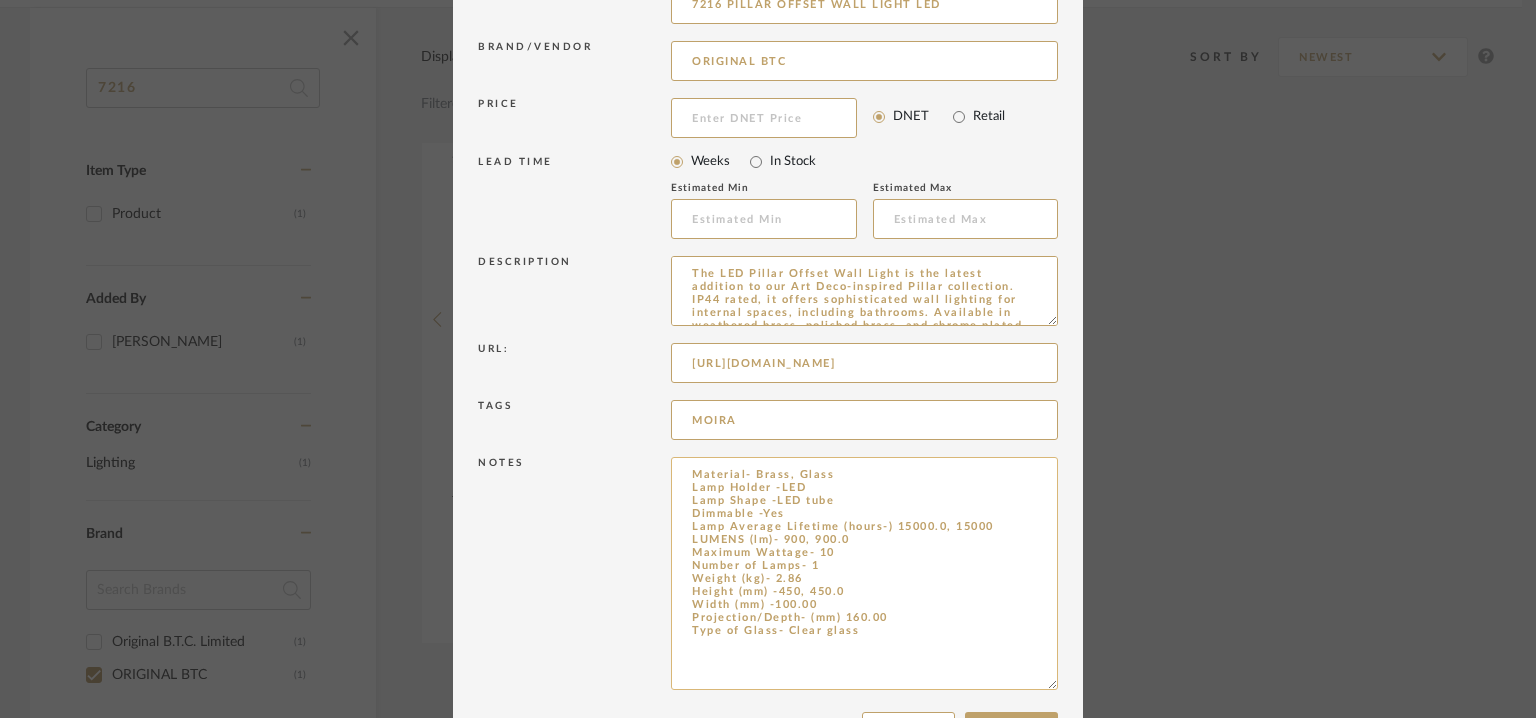 scroll, scrollTop: 356, scrollLeft: 0, axis: vertical 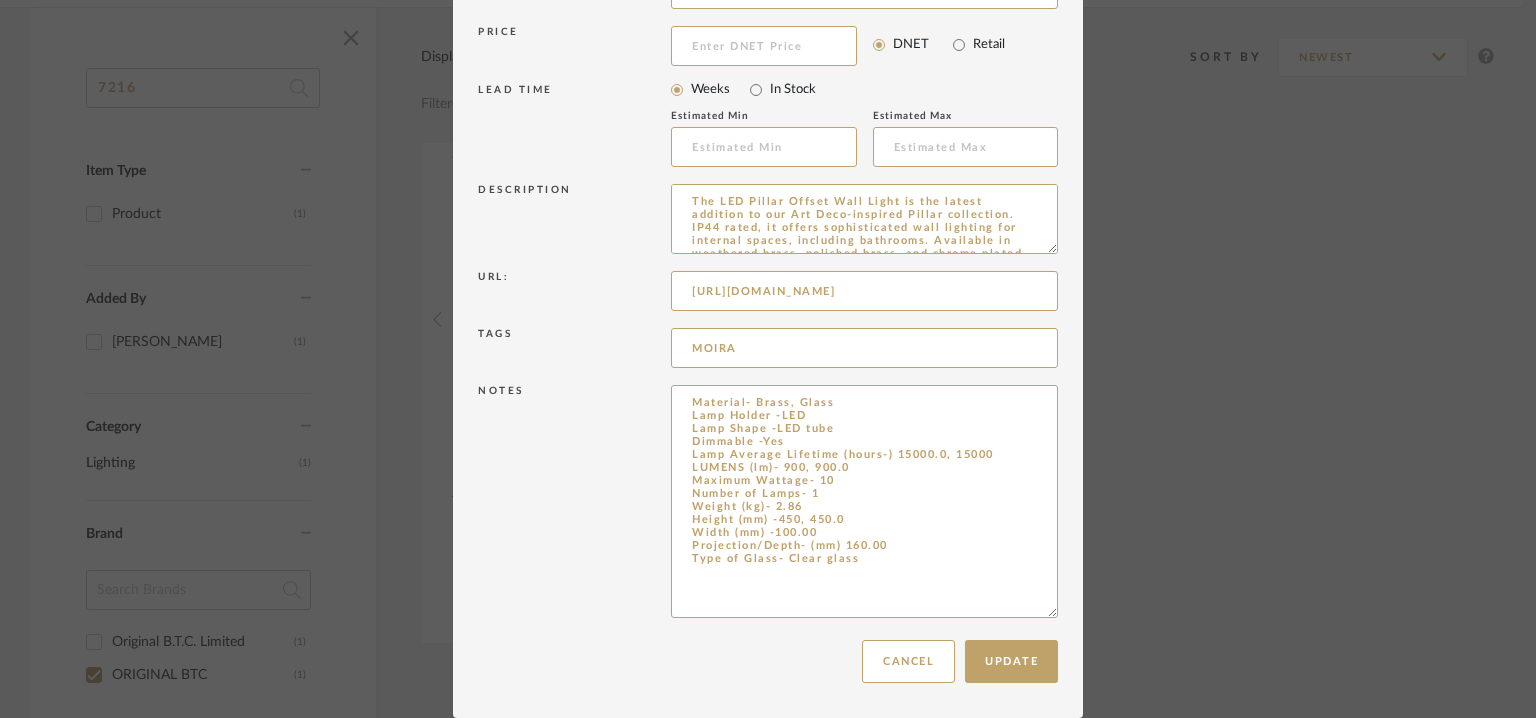 drag, startPoint x: 761, startPoint y: 526, endPoint x: 646, endPoint y: 383, distance: 183.50476 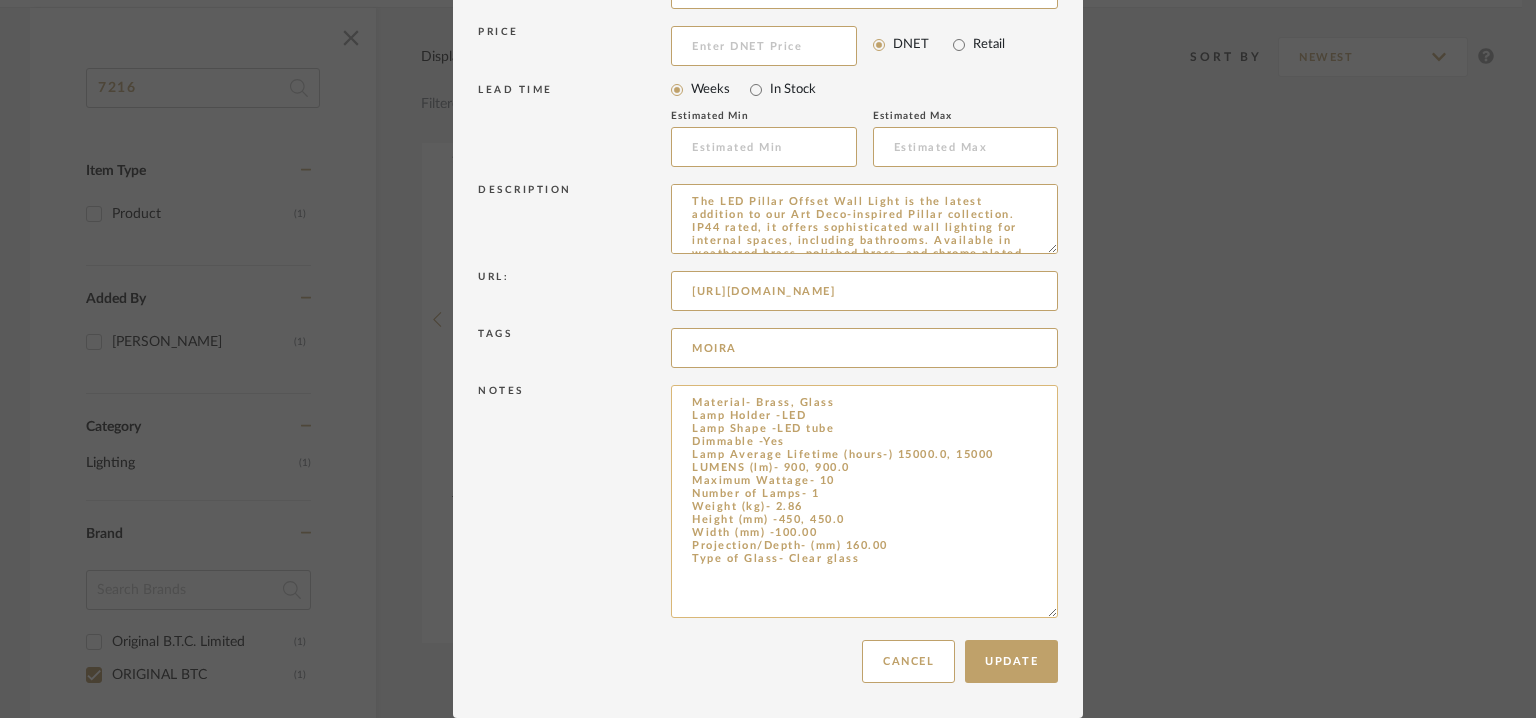 paste on "Price: Na
Lead time:: Na
3D available : No
BIM available. No.
Point of Contact  : To be eastablished.
Contact number :  Na
Email address : Na
Address : HEAD OFFICE
[STREET_ADDRESS] [STREET_ADDRESS]. [GEOGRAPHIC_DATA], [GEOGRAPHIC_DATA]
Additional contact information: NA" 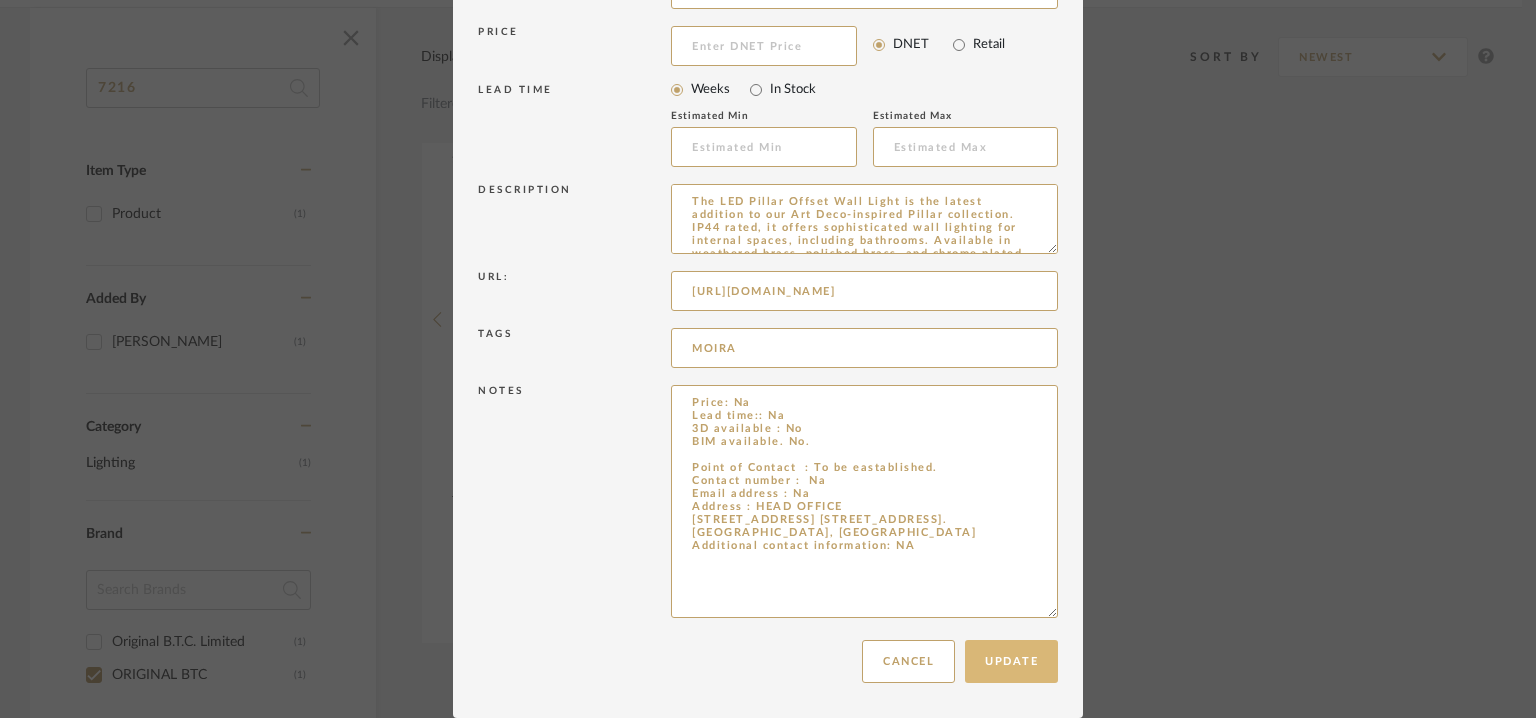type on "Price: Na
Lead time:: Na
3D available : No
BIM available. No.
Point of Contact  : To be eastablished.
Contact number :  Na
Email address : Na
Address : HEAD OFFICE
[STREET_ADDRESS] [STREET_ADDRESS]. [GEOGRAPHIC_DATA], [GEOGRAPHIC_DATA]
Additional contact information: NA" 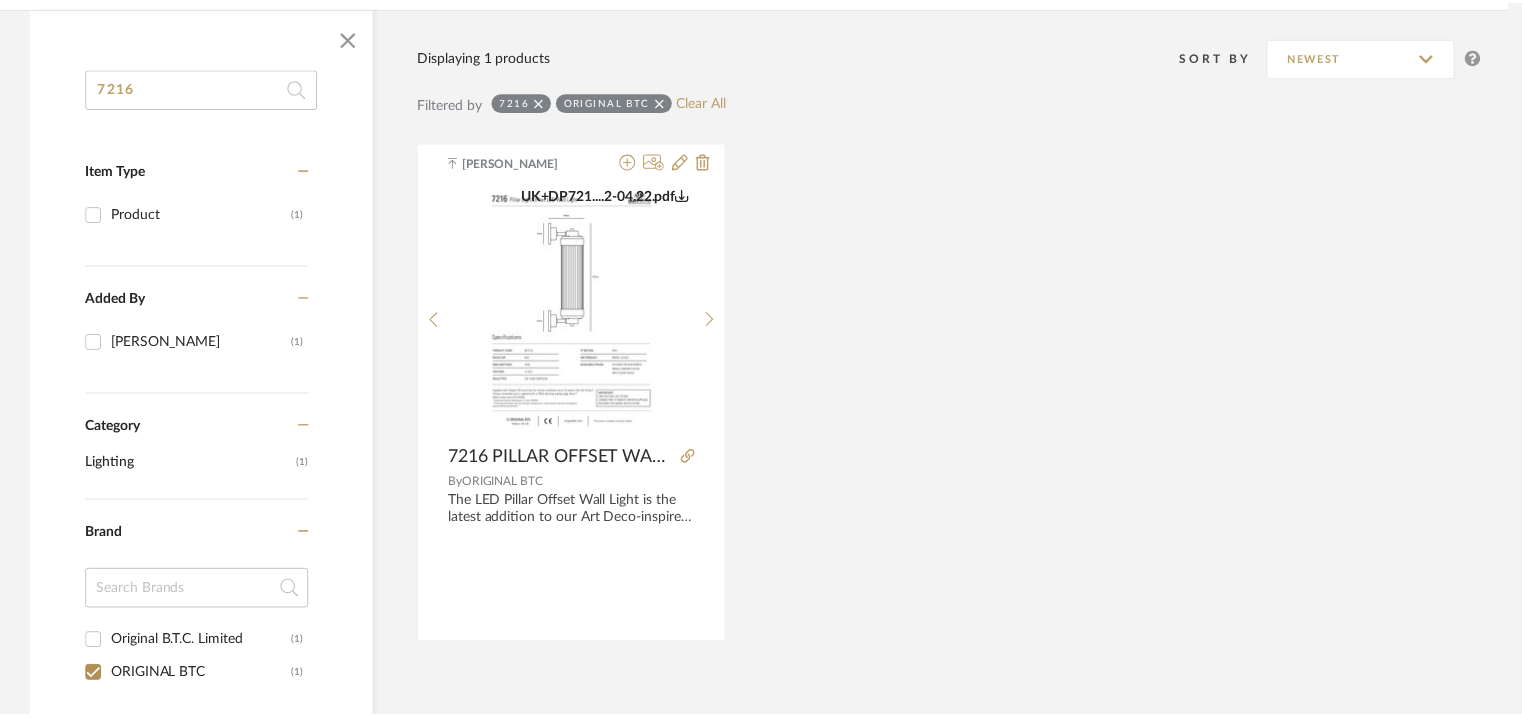 scroll, scrollTop: 300, scrollLeft: 0, axis: vertical 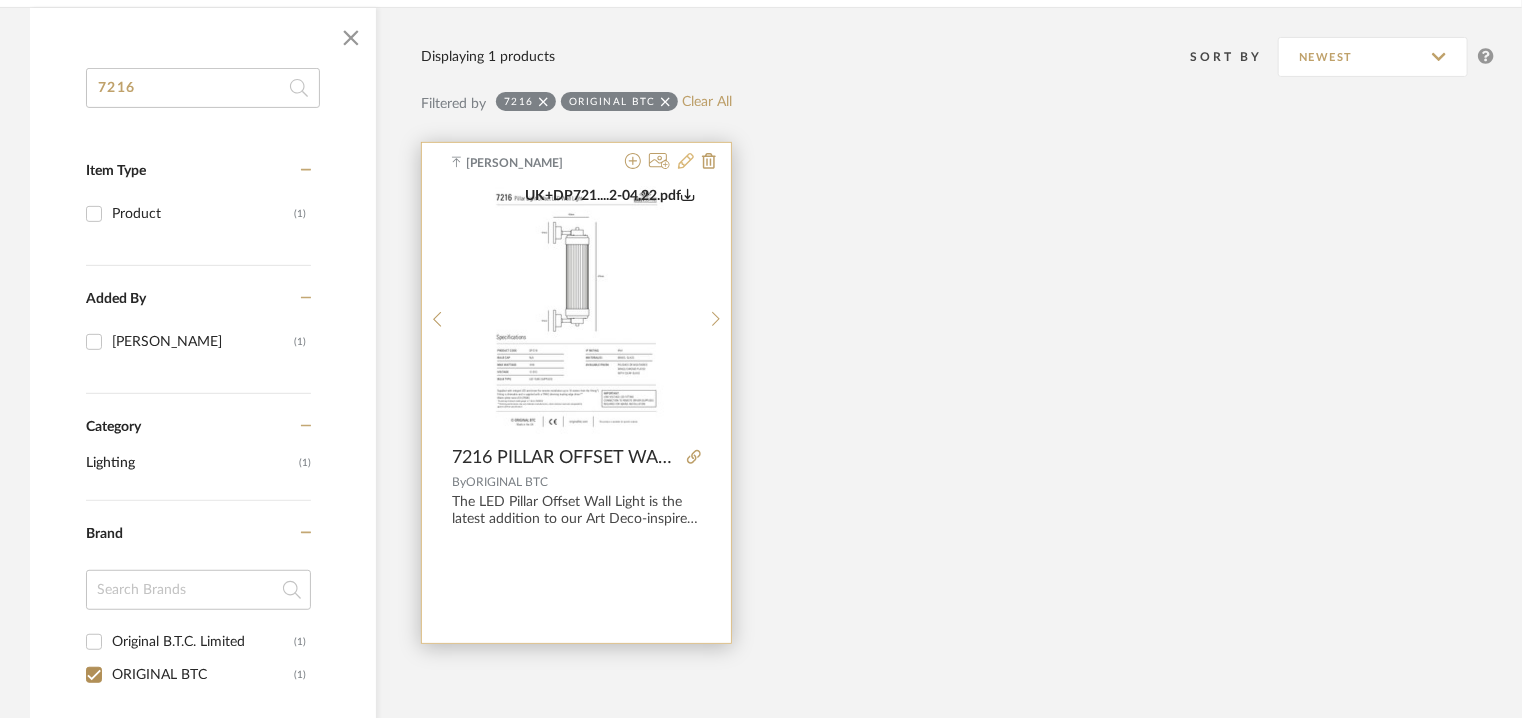 click 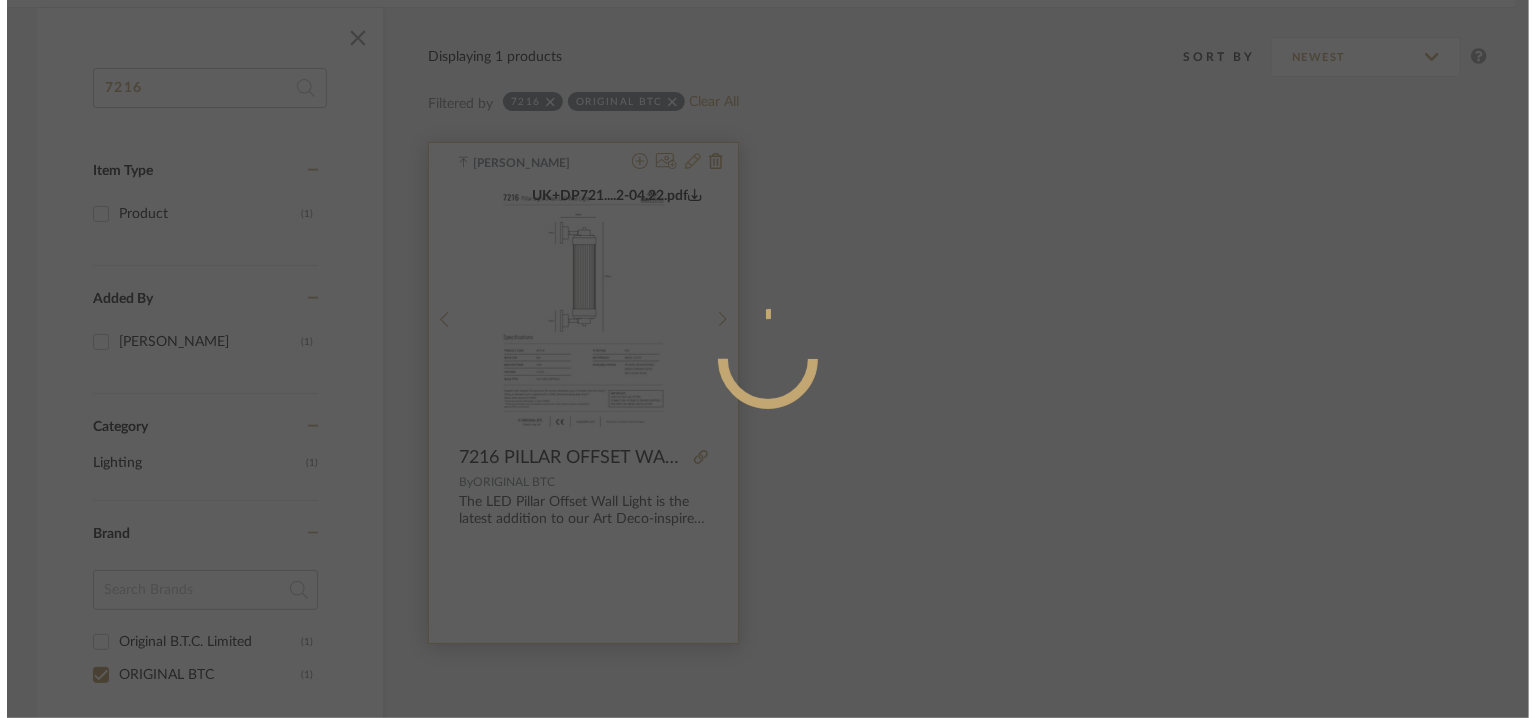 scroll, scrollTop: 0, scrollLeft: 0, axis: both 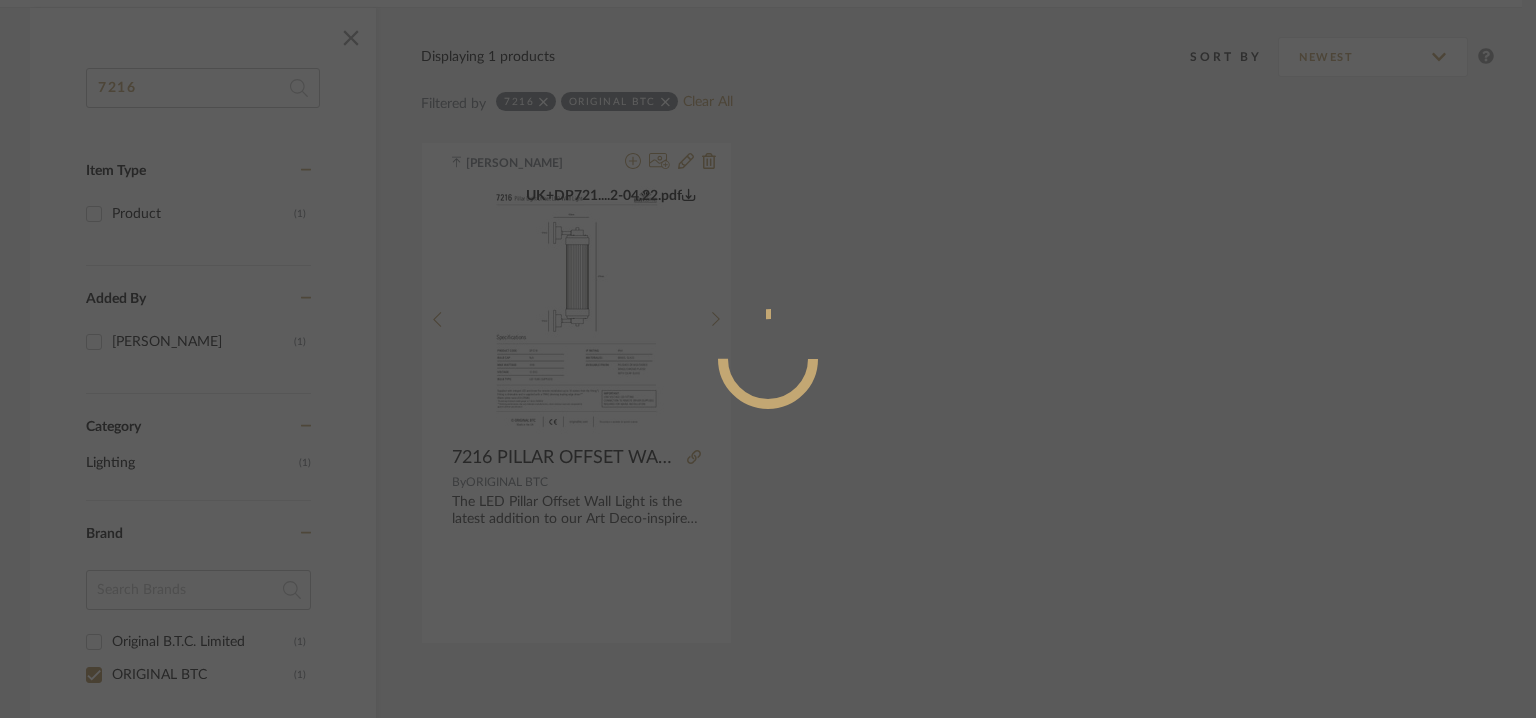 radio on "true" 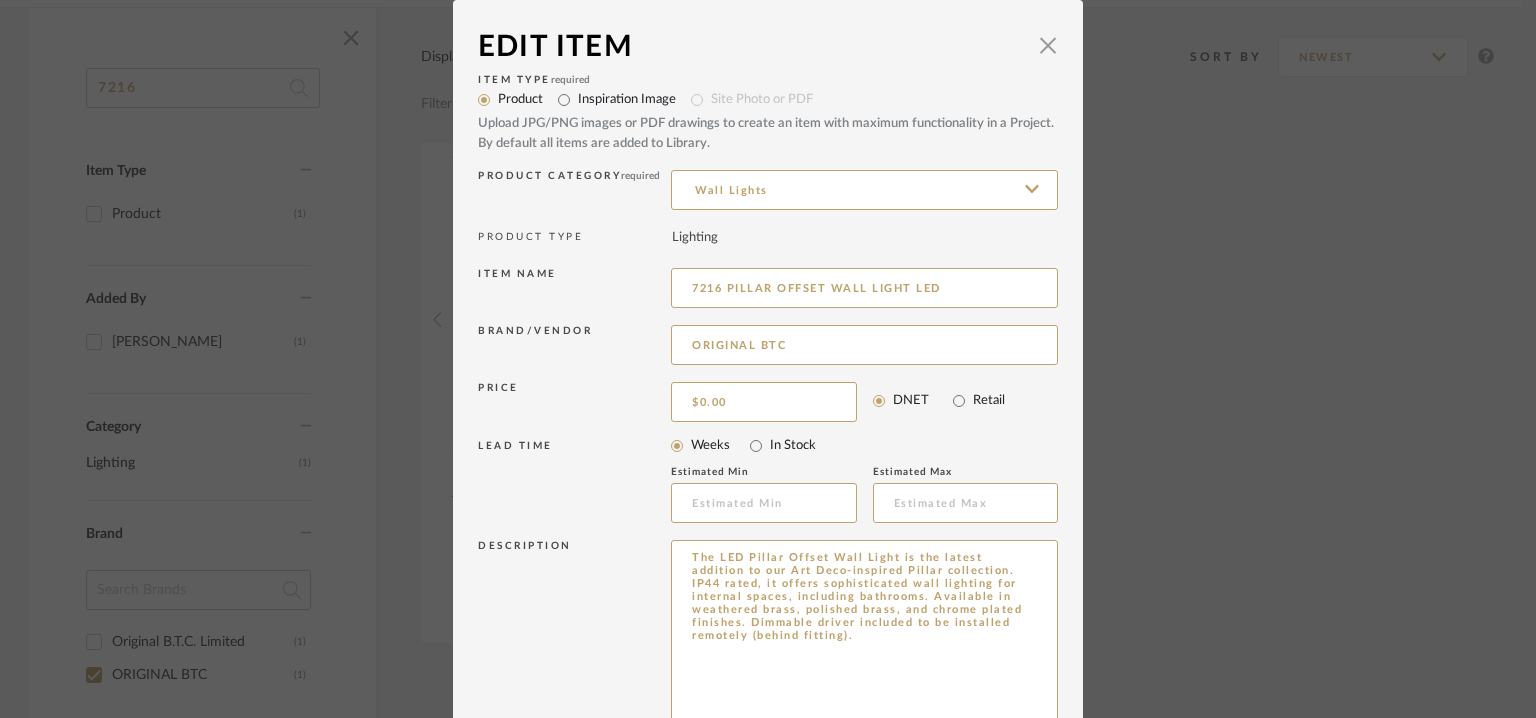 drag, startPoint x: 1041, startPoint y: 603, endPoint x: 1044, endPoint y: 776, distance: 173.02602 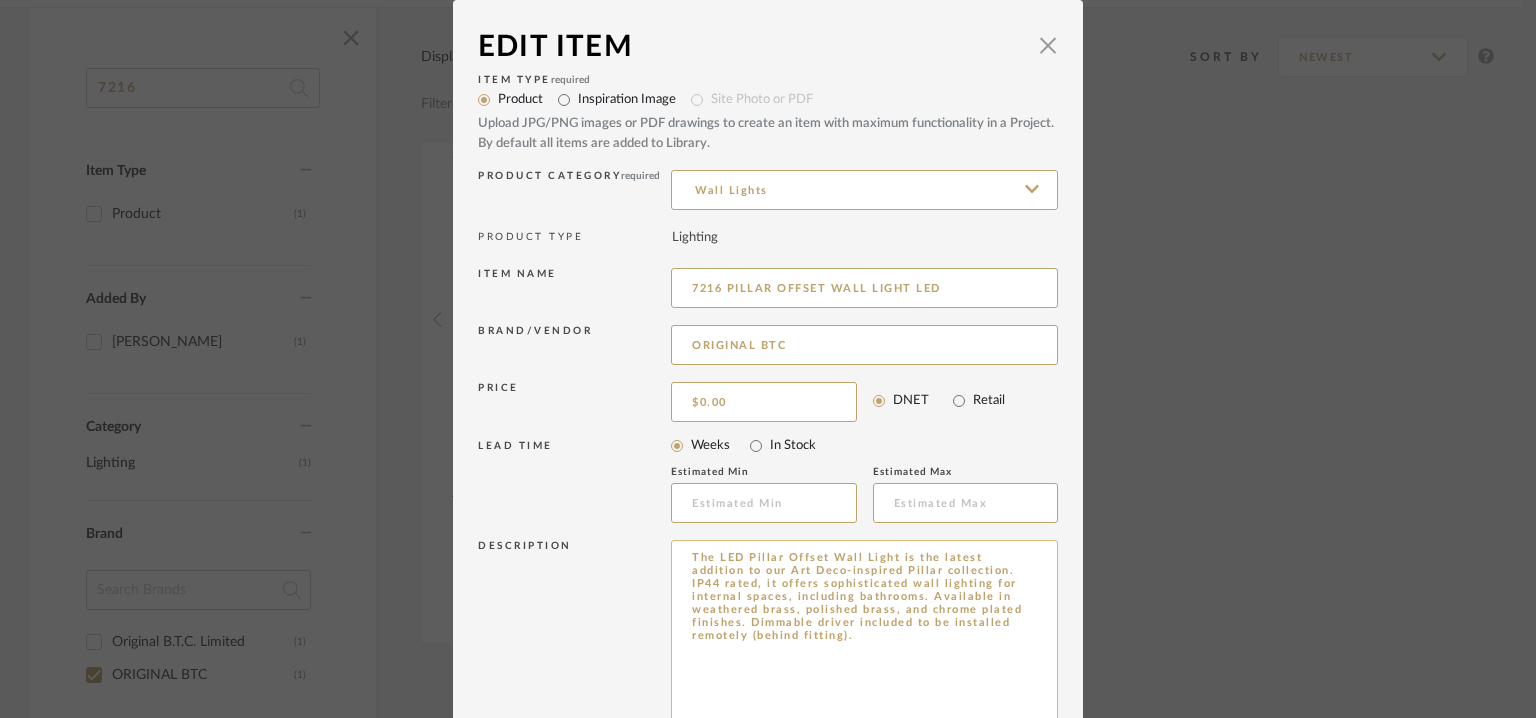 drag, startPoint x: 852, startPoint y: 650, endPoint x: 679, endPoint y: 540, distance: 205.00975 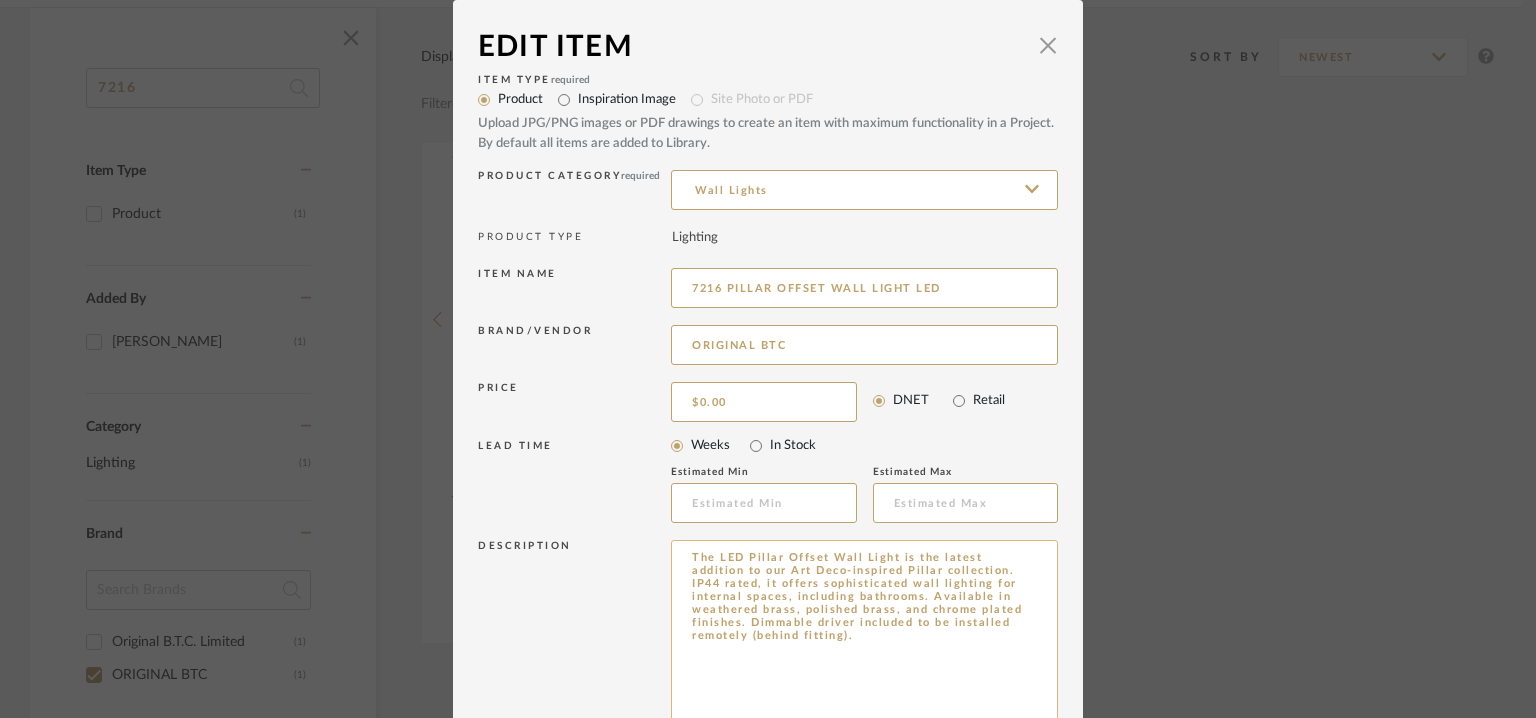 paste on "ype:  Wall light  lamp
Designer:  NA
Dimension(s): Width 100 x Height 450 x Projection/Depth 160mm
Materials & Finish : Glass;Brass.
Colour : POLISHED OR WEATHERED
BRASS/CHROME PLATED
WITH CLEAR GLASS
Weight : 2.86kg
Light Source : LED tube, [PERSON_NAME] 10,
Voltage  : 12 (DC)
Cord length :  Na
IP44
Installation requirements, if any: (such as mounting options, electrical wiring, or compatibility with existing infrastructure) : Na
Lighting controls: (compatibility with lighting control systems, such as dimmers, timers,)  :  Dimmable
Product description: Na
Additional features: Na
Any other details:  Product Code : DP7216/BR/WE" 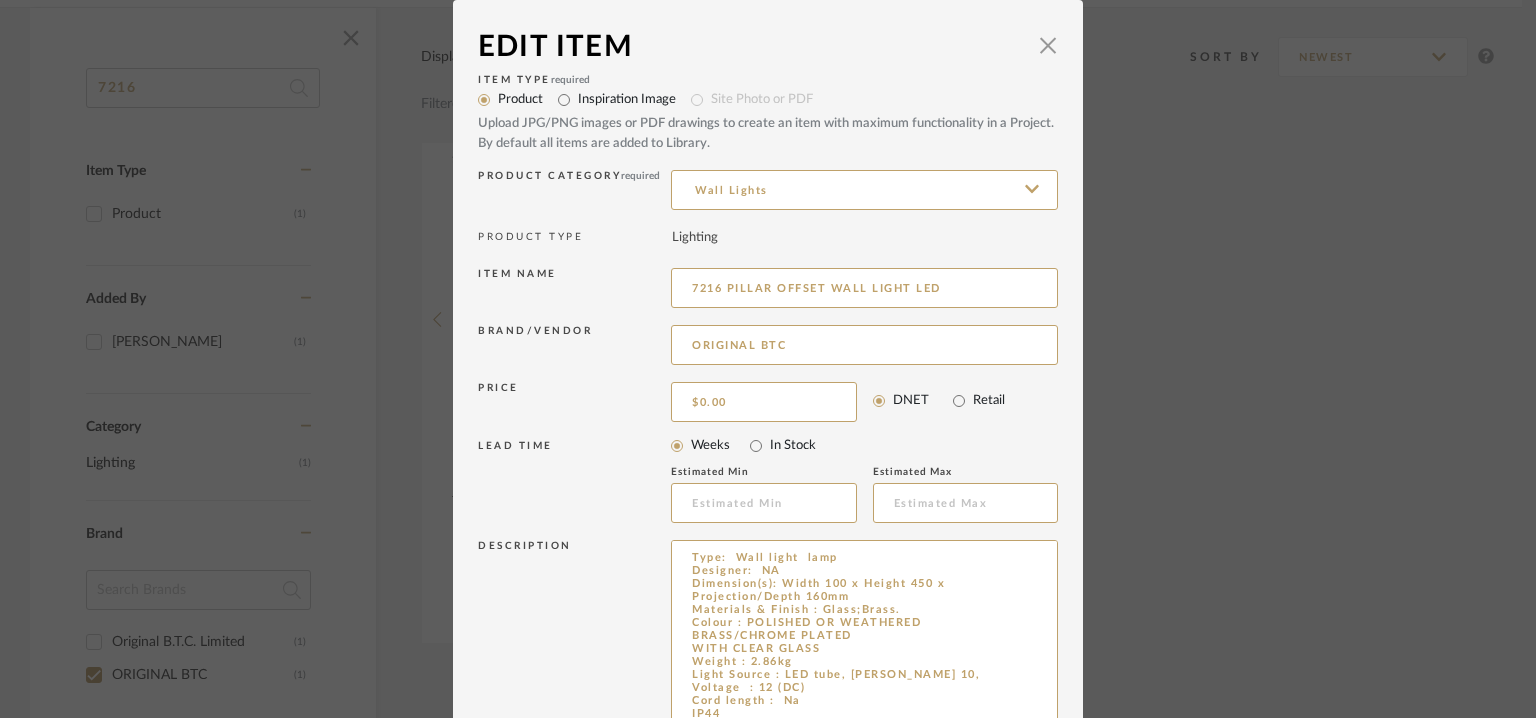 scroll, scrollTop: 67, scrollLeft: 0, axis: vertical 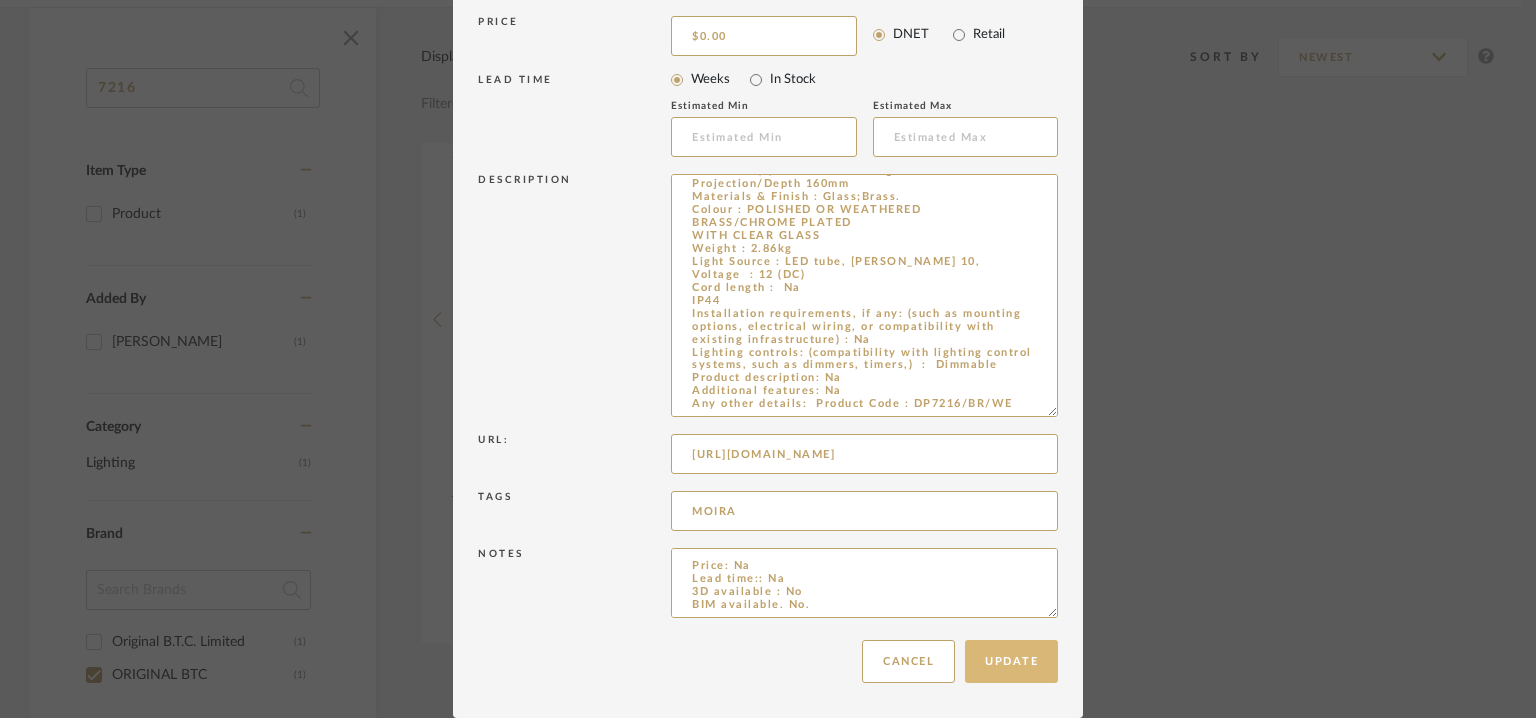type on "Type:  Wall light  lamp
Designer:  NA
Dimension(s): Width 100 x Height 450 x Projection/Depth 160mm
Materials & Finish : Glass;Brass.
Colour : POLISHED OR WEATHERED
BRASS/CHROME PLATED
WITH CLEAR GLASS
Weight : 2.86kg
Light Source : LED tube, [PERSON_NAME] 10,
Voltage  : 12 (DC)
Cord length :  Na
IP44
Installation requirements, if any: (such as mounting options, electrical wiring, or compatibility with existing infrastructure) : Na
Lighting controls: (compatibility with lighting control systems, such as dimmers, timers,)  :  Dimmable
Product description: Na
Additional features: Na
Any other details:  Product Code : DP7216/BR/WE" 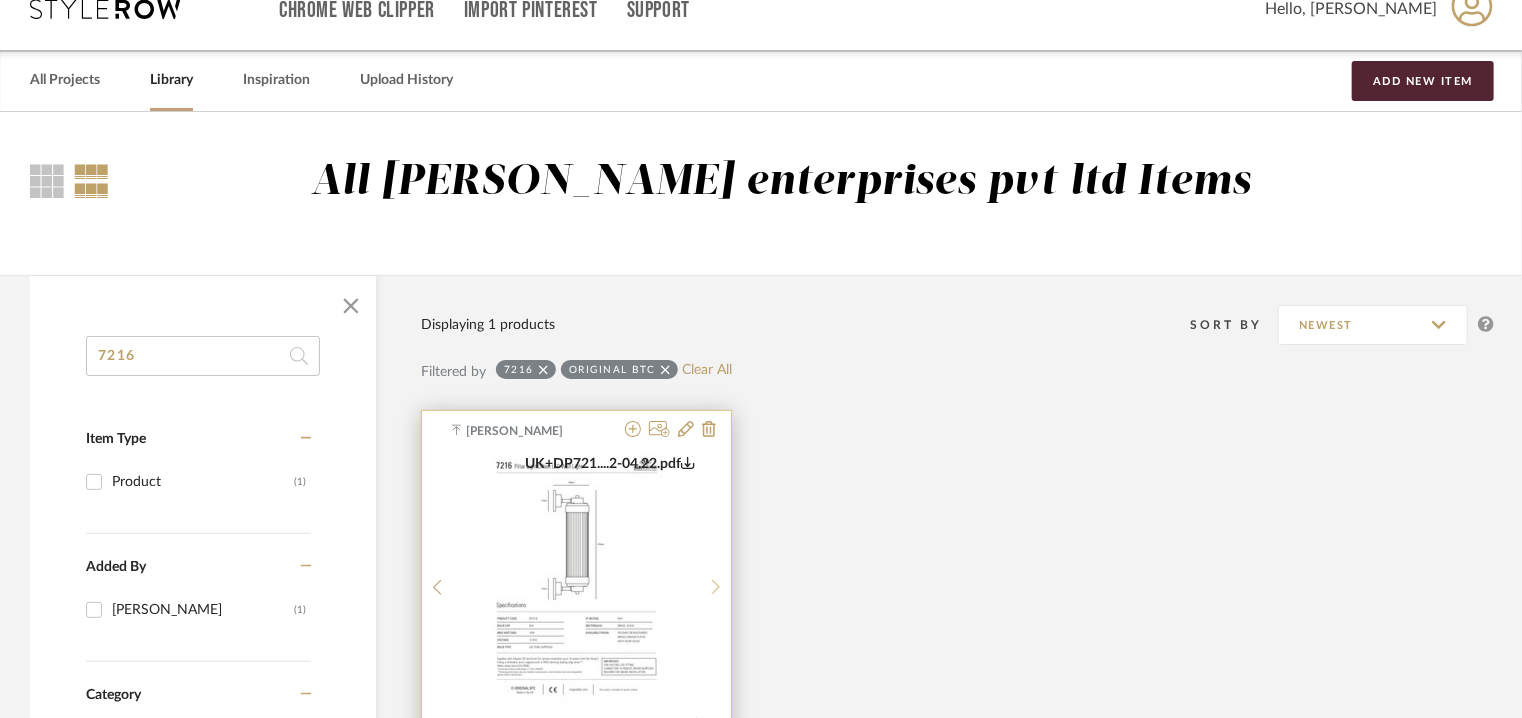 scroll, scrollTop: 400, scrollLeft: 0, axis: vertical 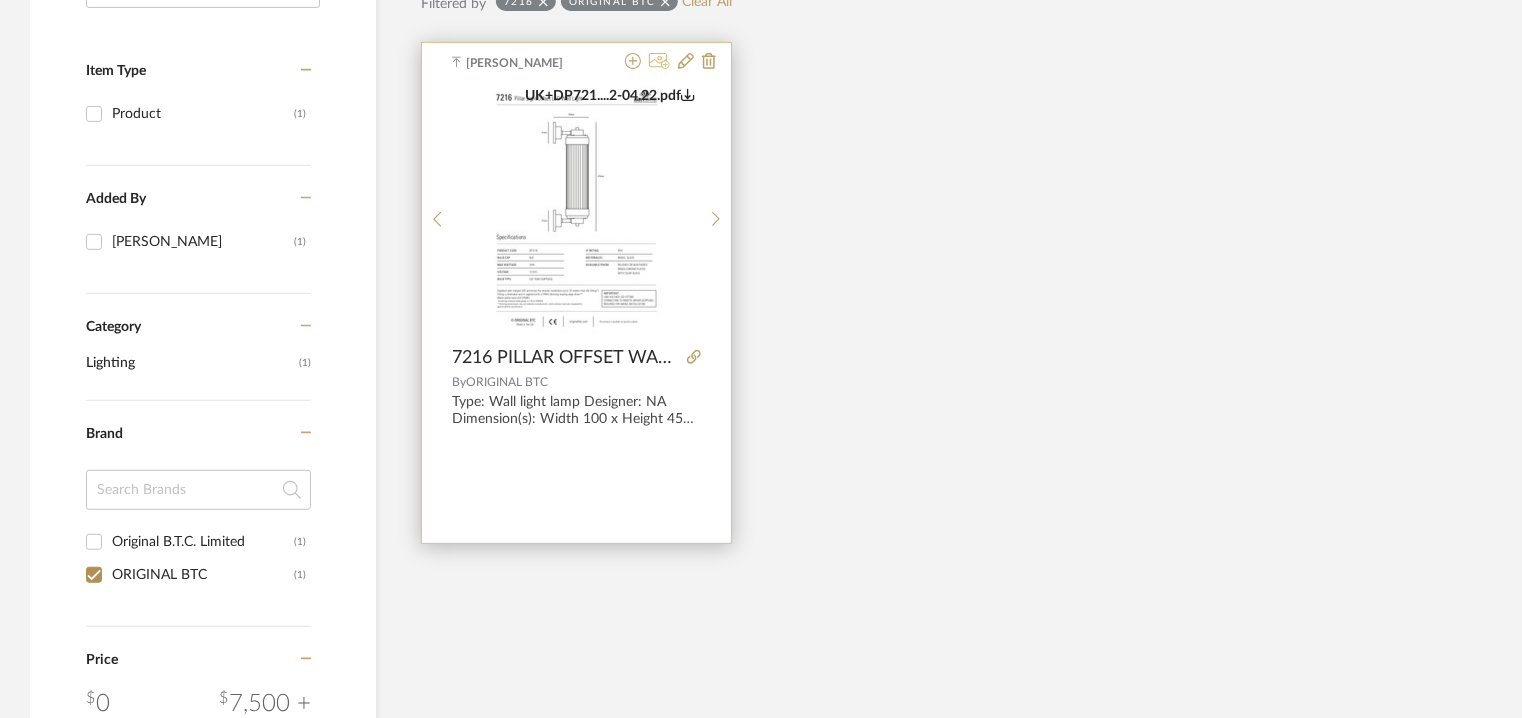 click 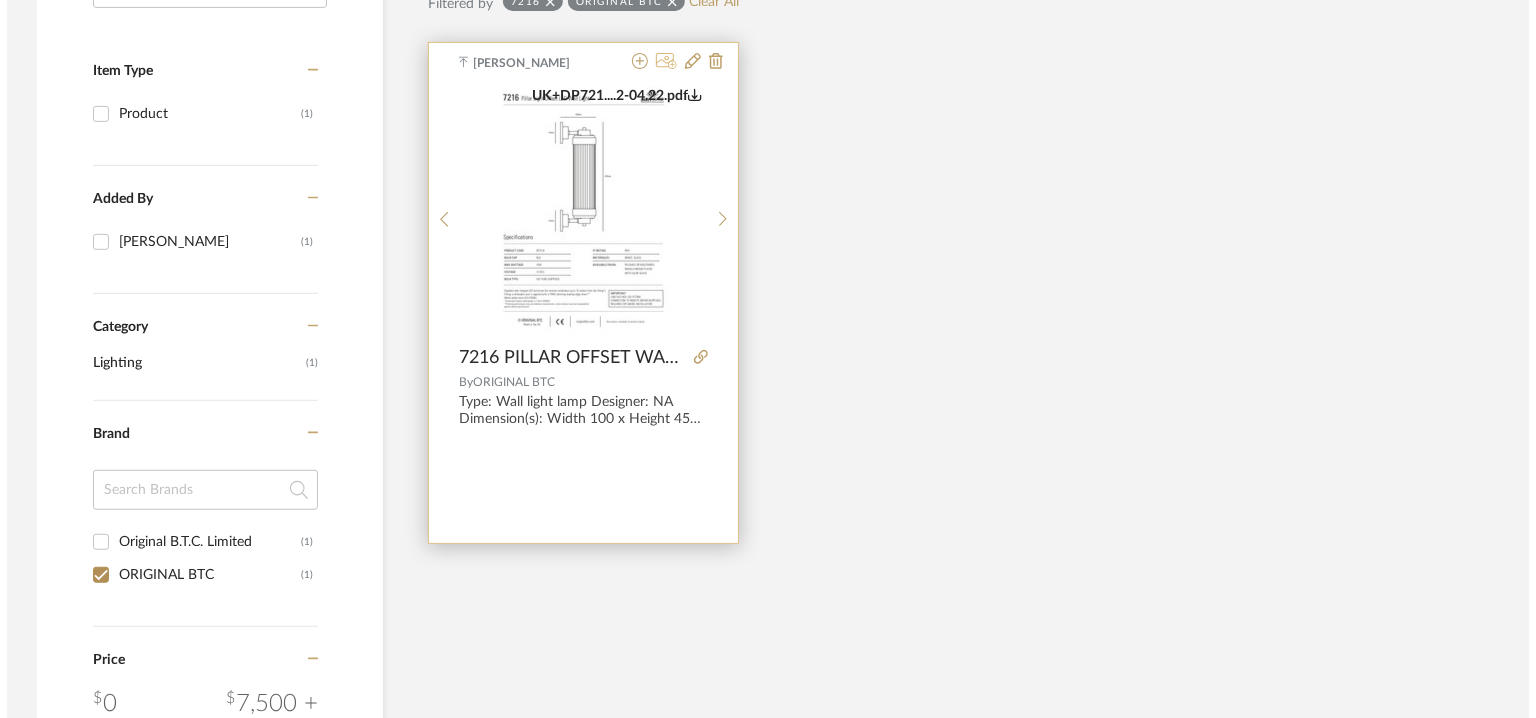 scroll, scrollTop: 0, scrollLeft: 0, axis: both 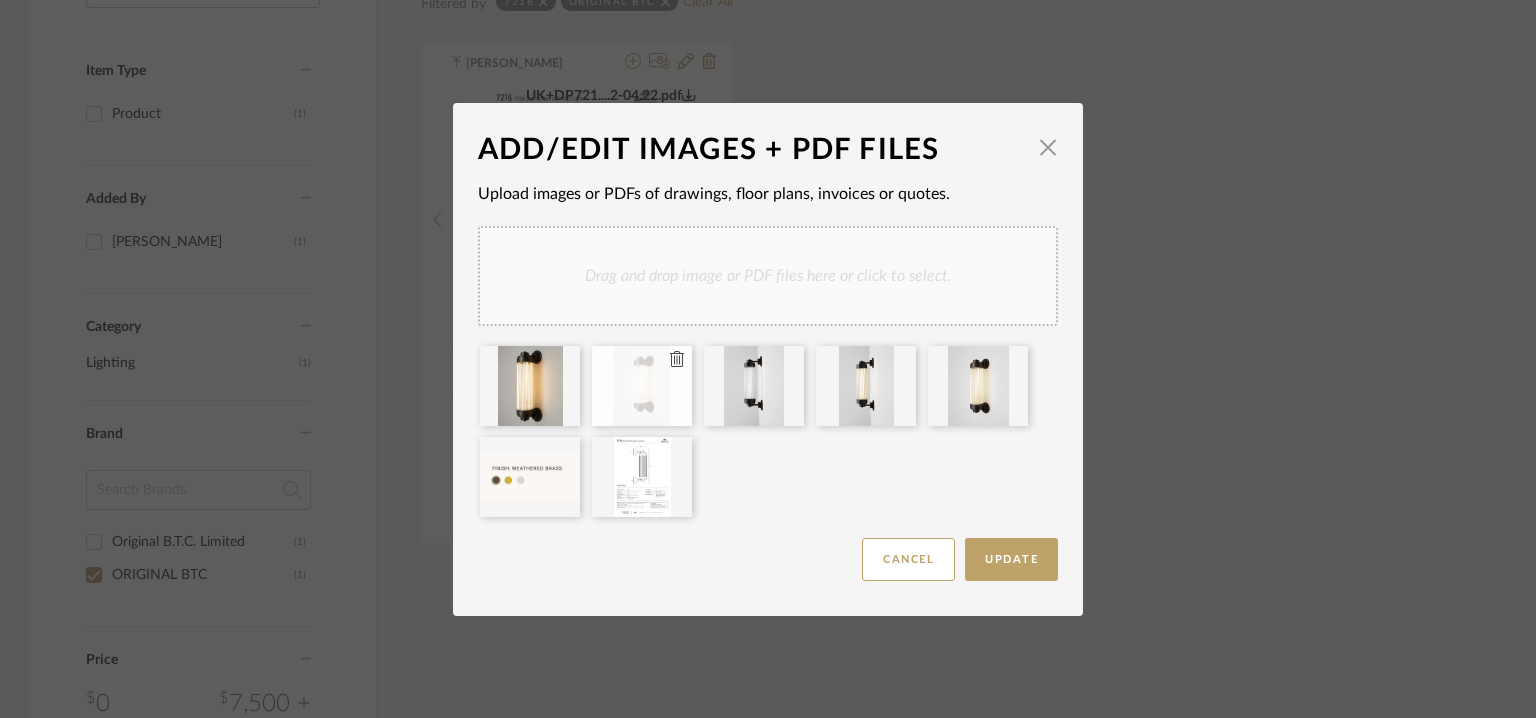 type 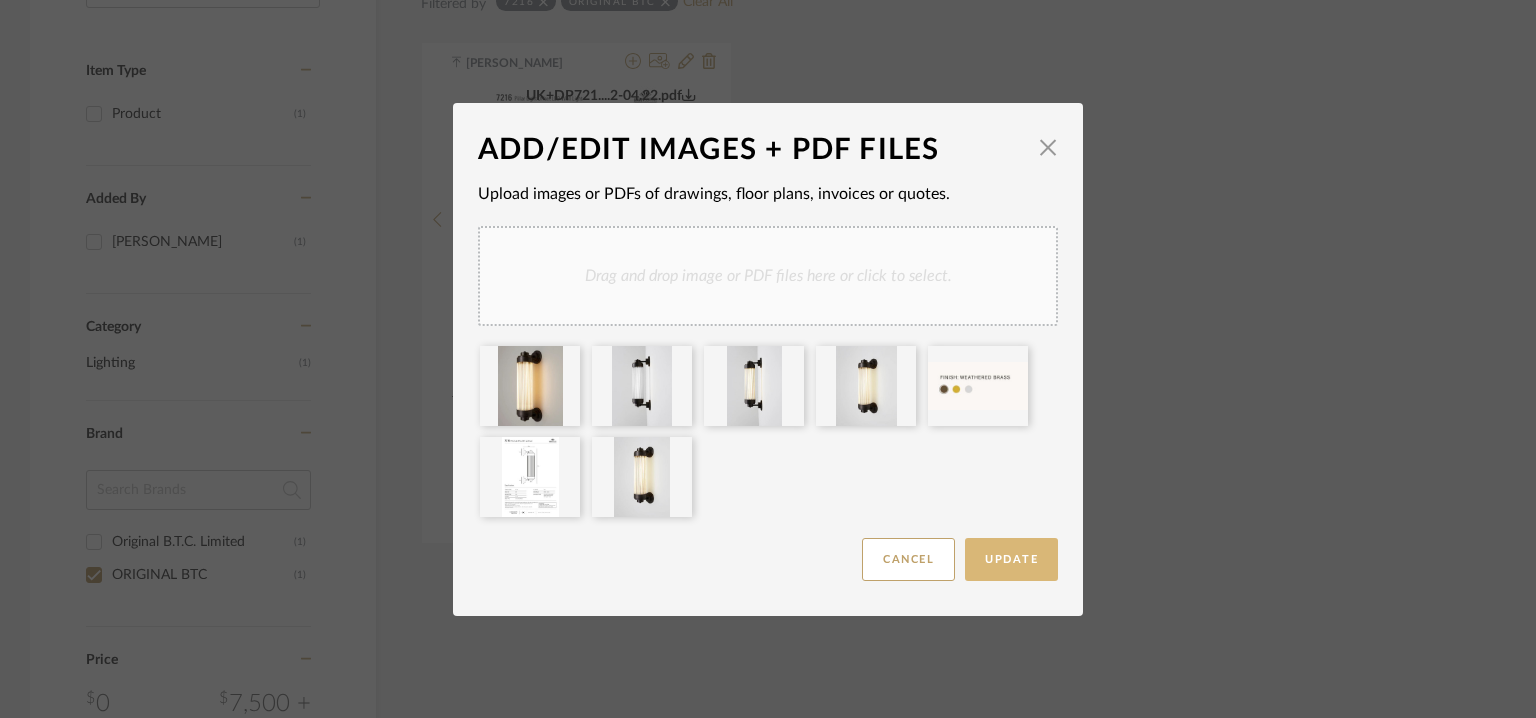 click on "Update" at bounding box center (1011, 559) 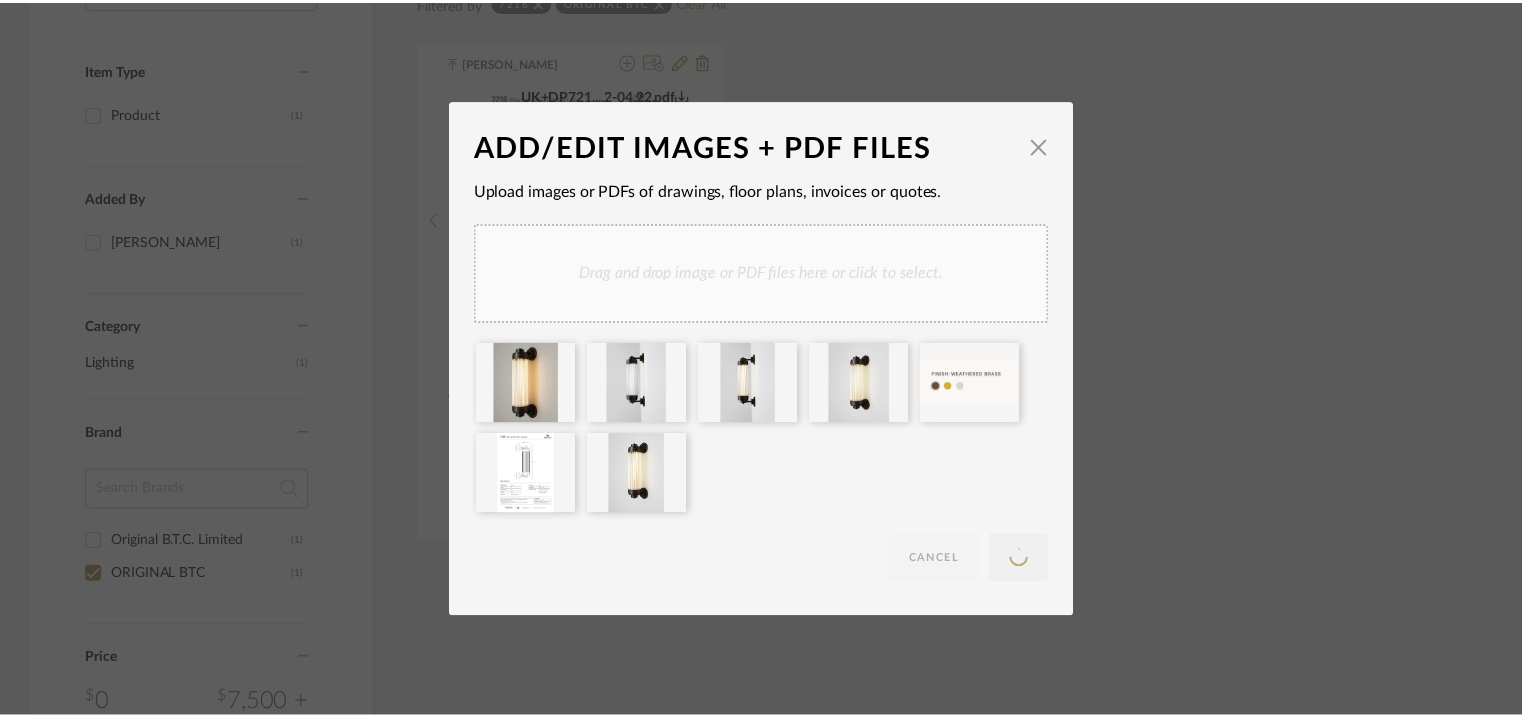 scroll, scrollTop: 400, scrollLeft: 0, axis: vertical 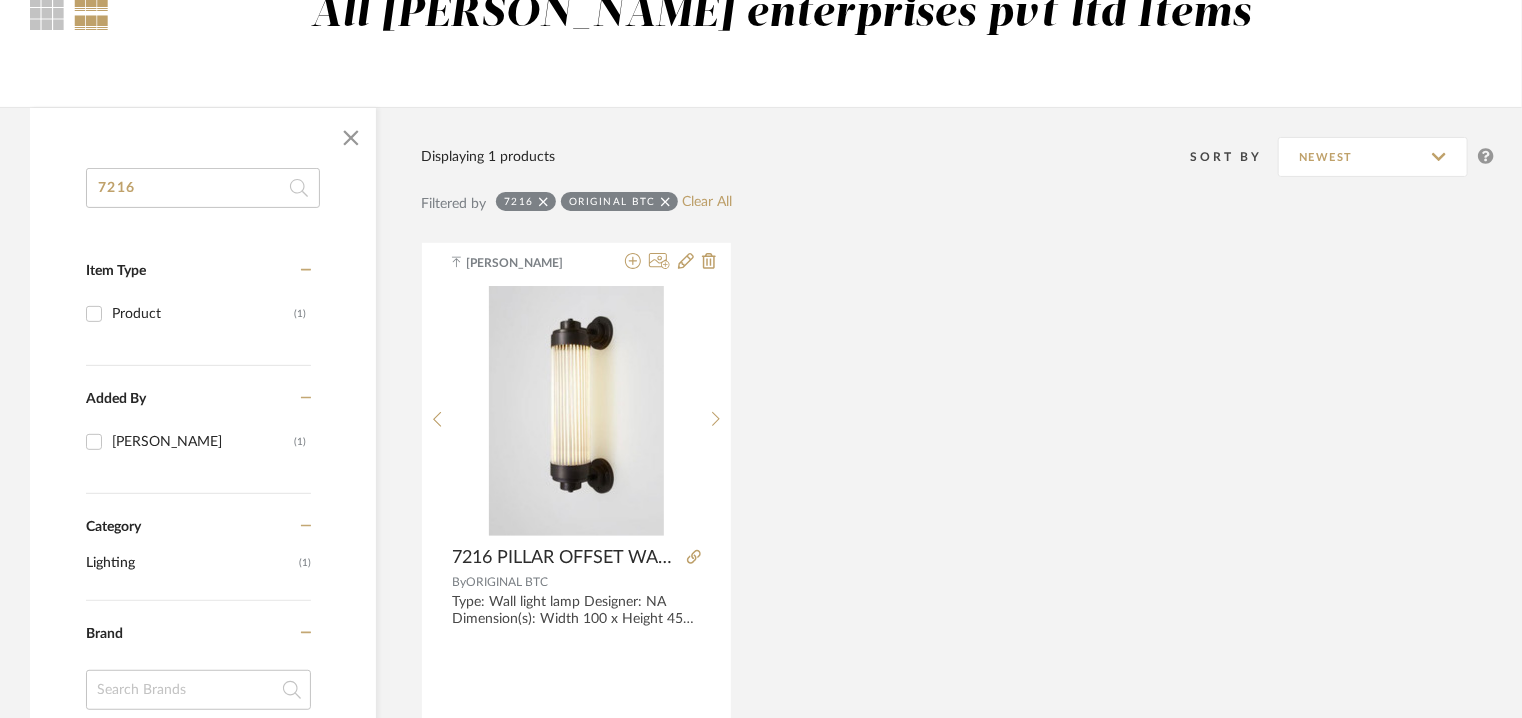 drag, startPoint x: 158, startPoint y: 184, endPoint x: 0, endPoint y: 184, distance: 158 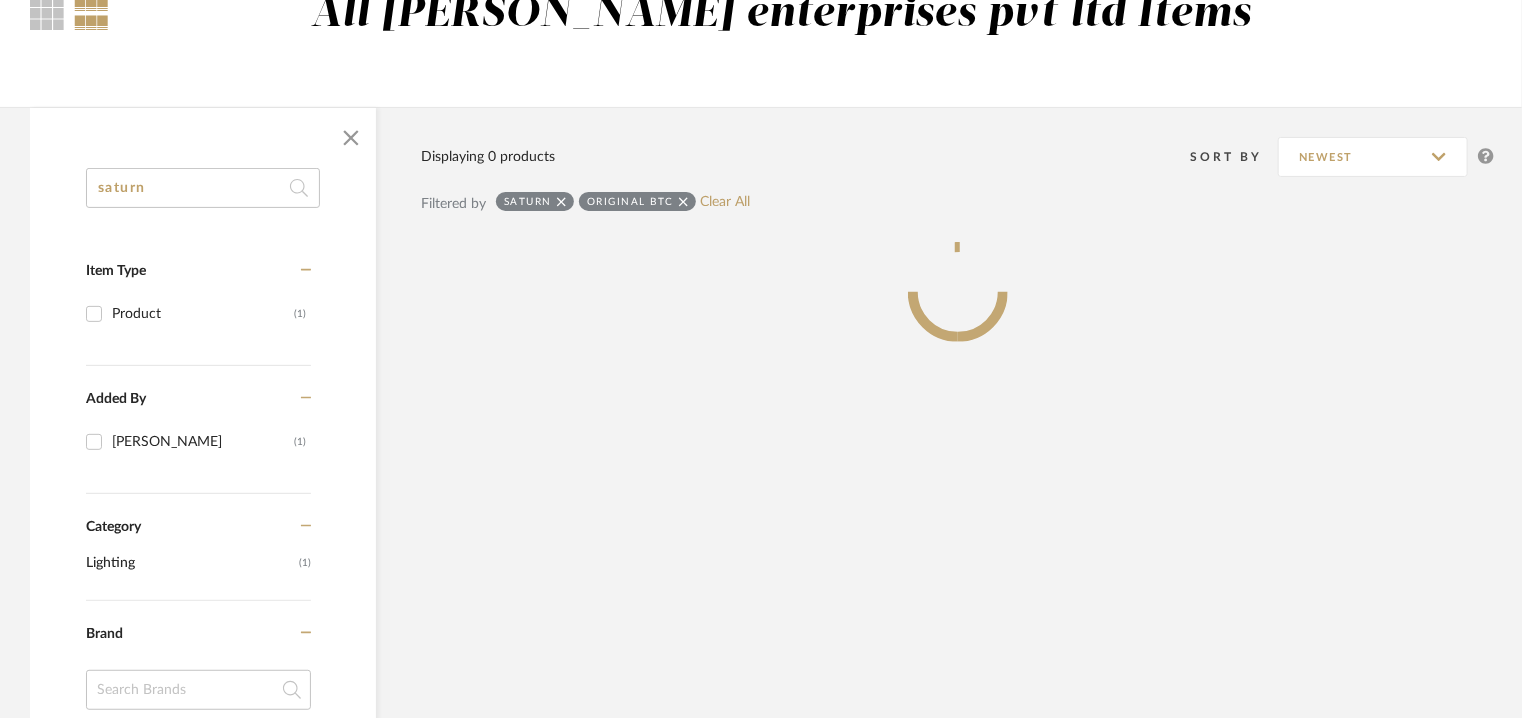 type on "saturn" 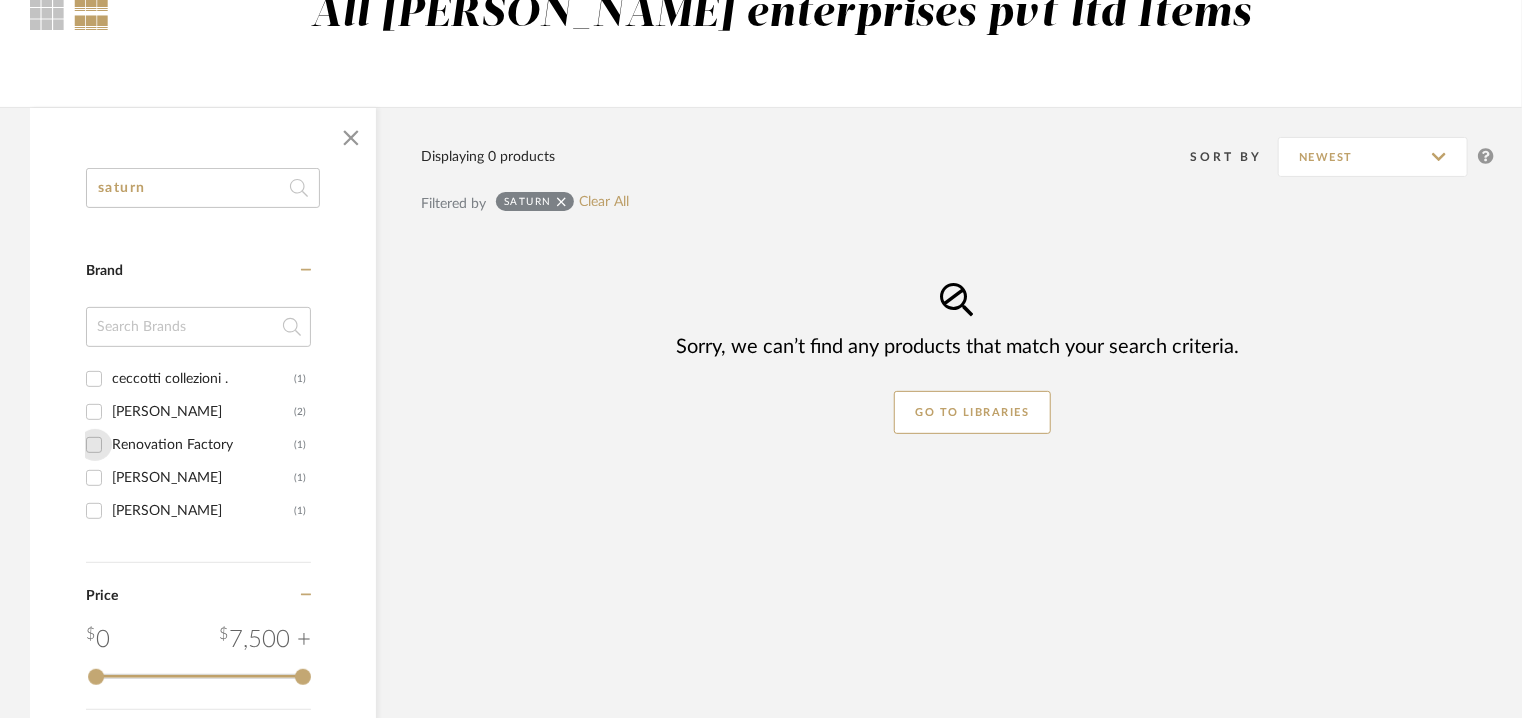 click on "Renovation Factory  (1)" at bounding box center [94, 445] 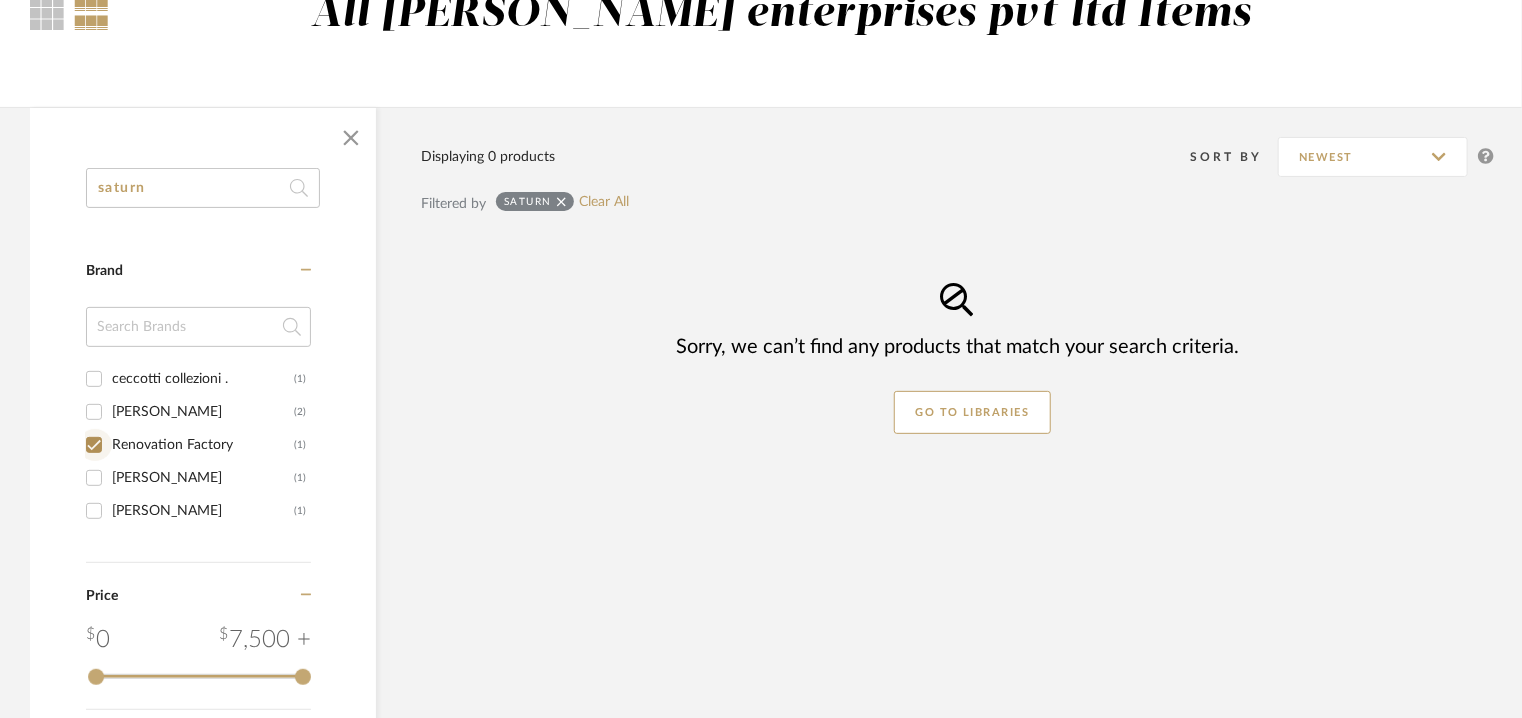 checkbox on "true" 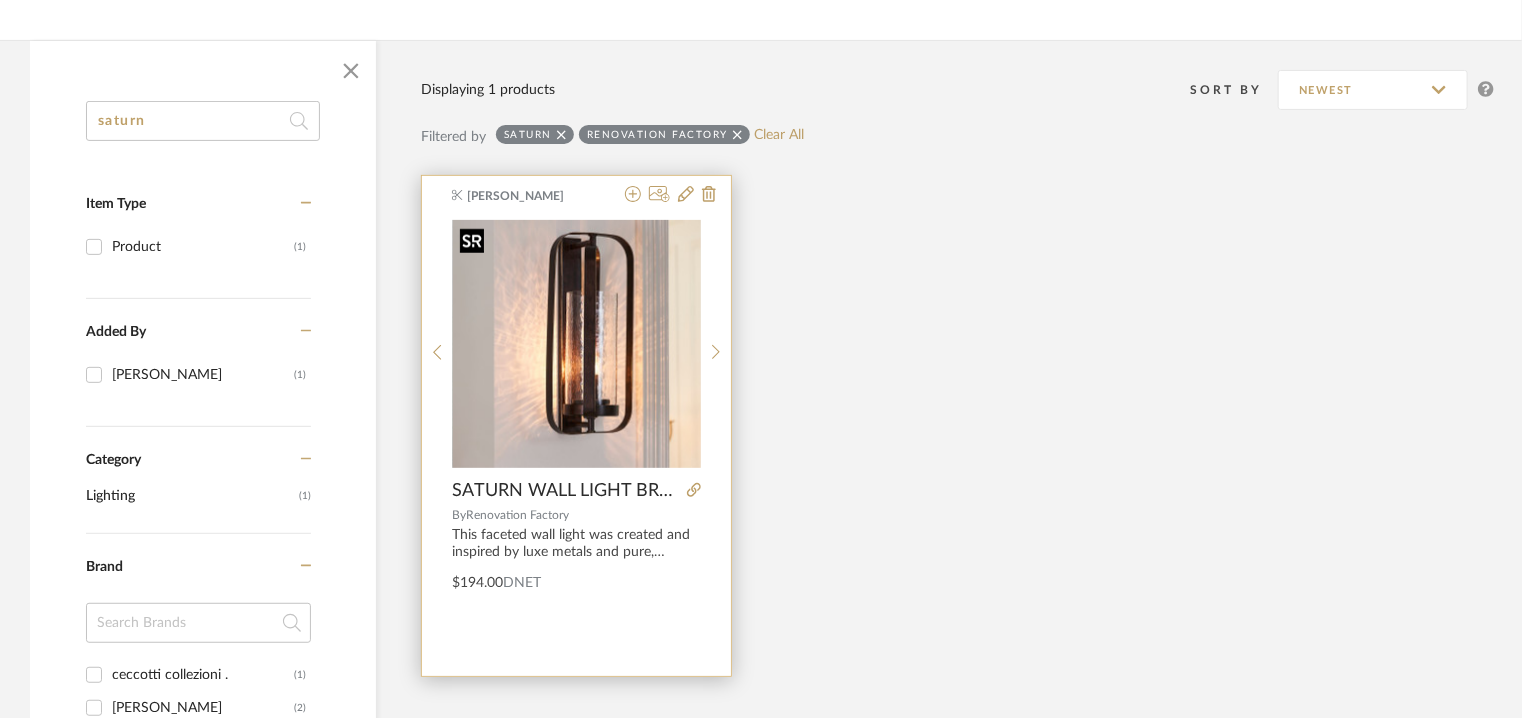scroll, scrollTop: 500, scrollLeft: 0, axis: vertical 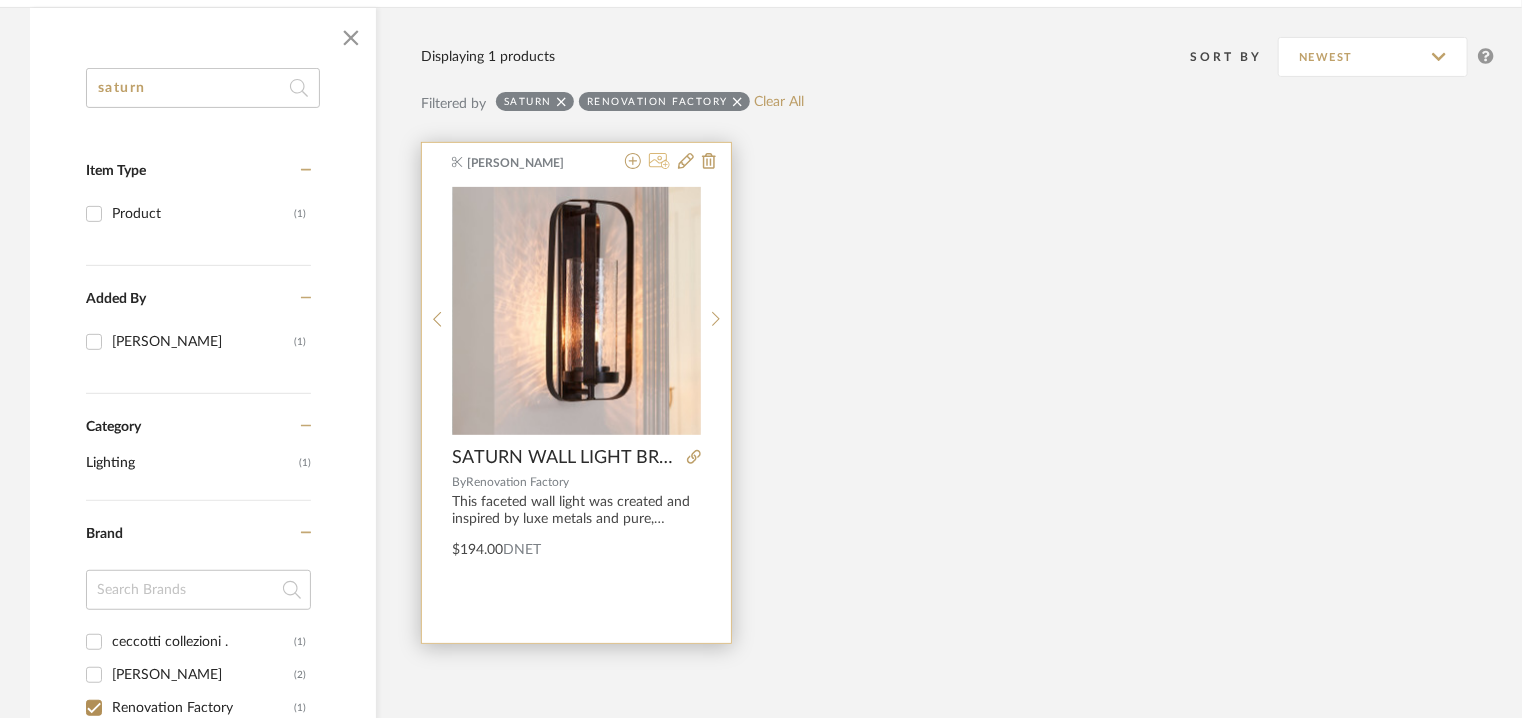 click 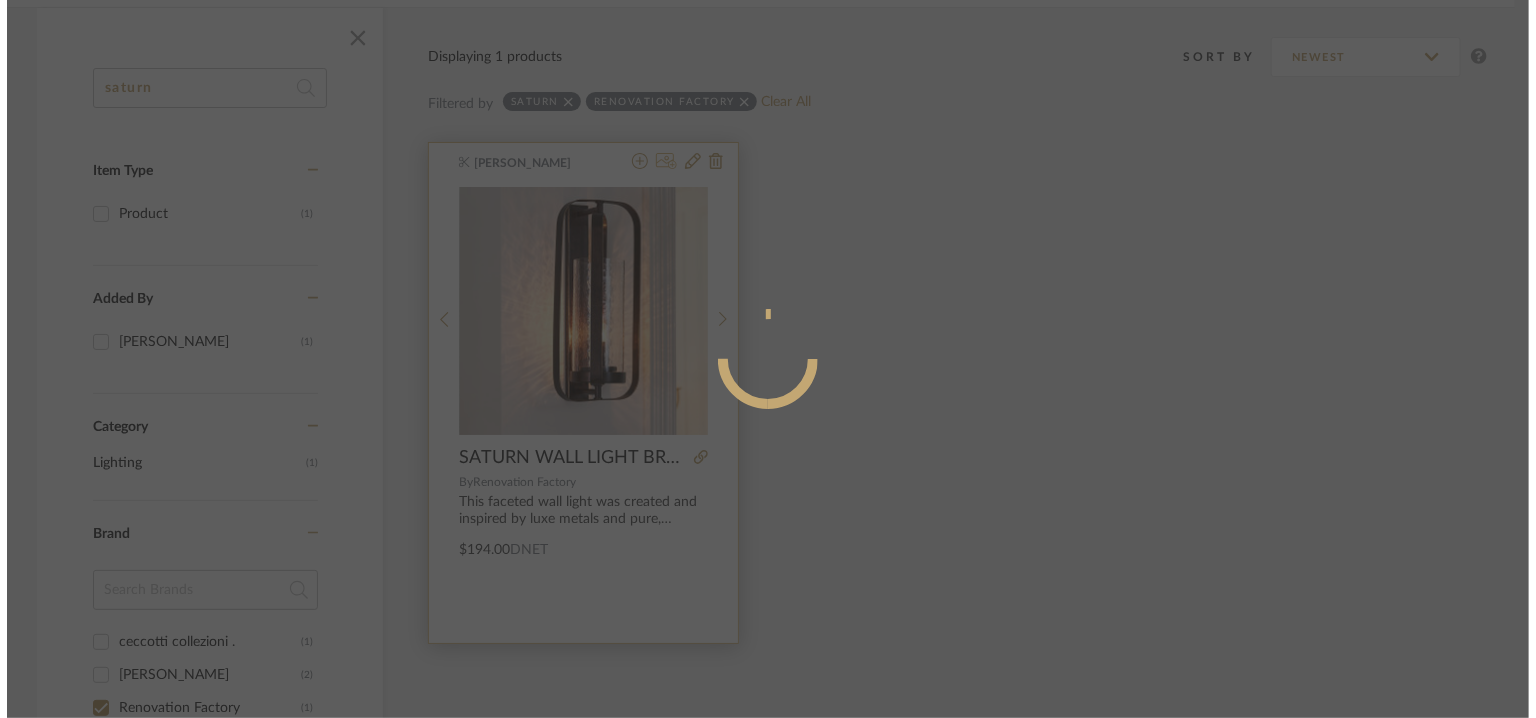scroll, scrollTop: 0, scrollLeft: 0, axis: both 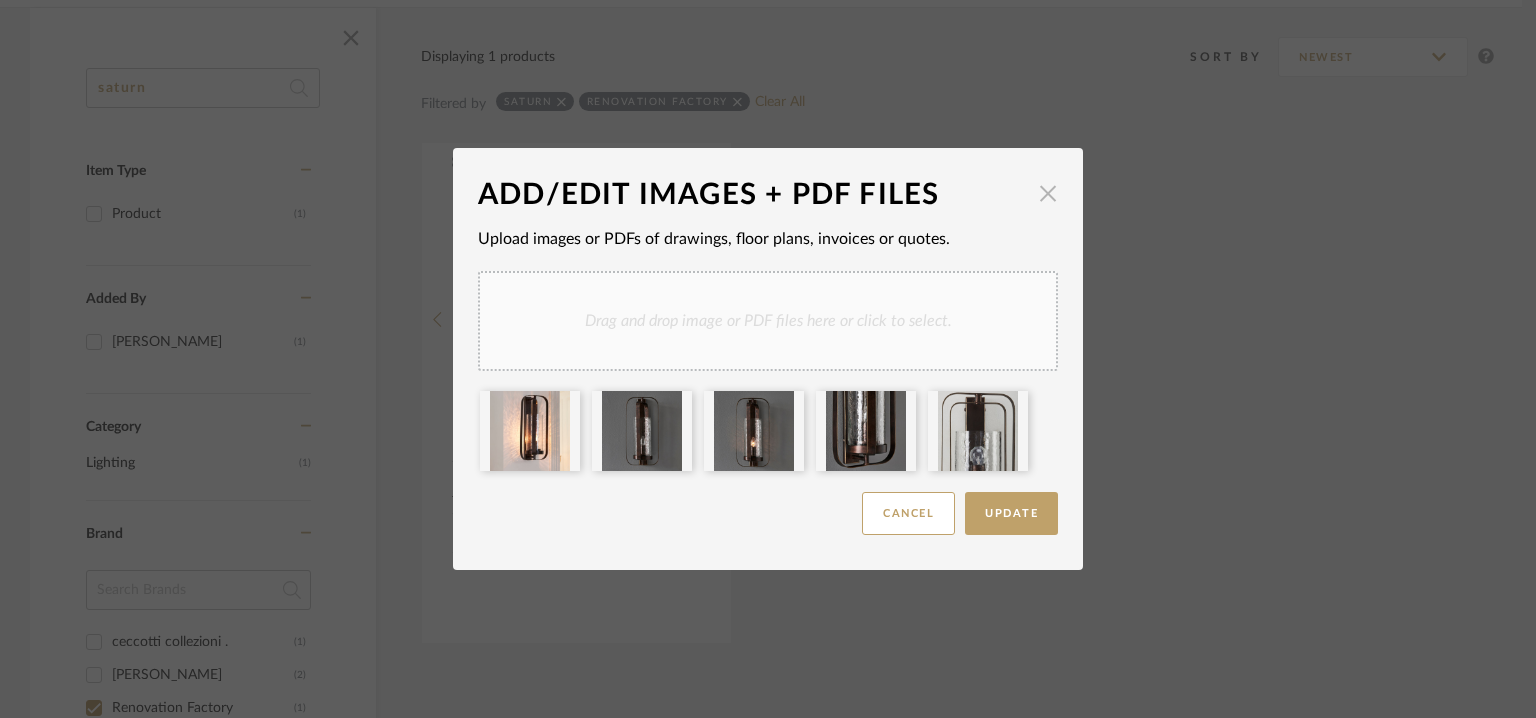 click at bounding box center [1048, 193] 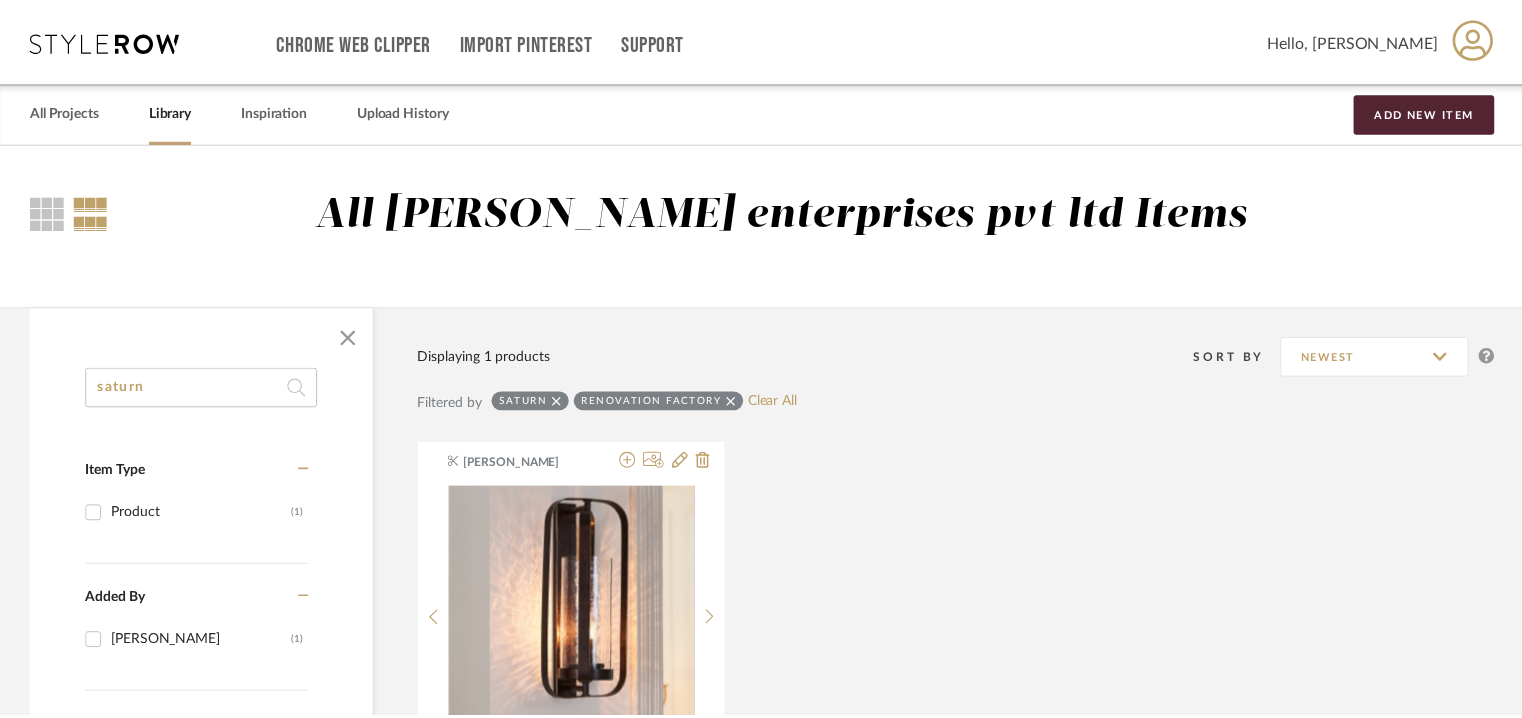 scroll, scrollTop: 300, scrollLeft: 0, axis: vertical 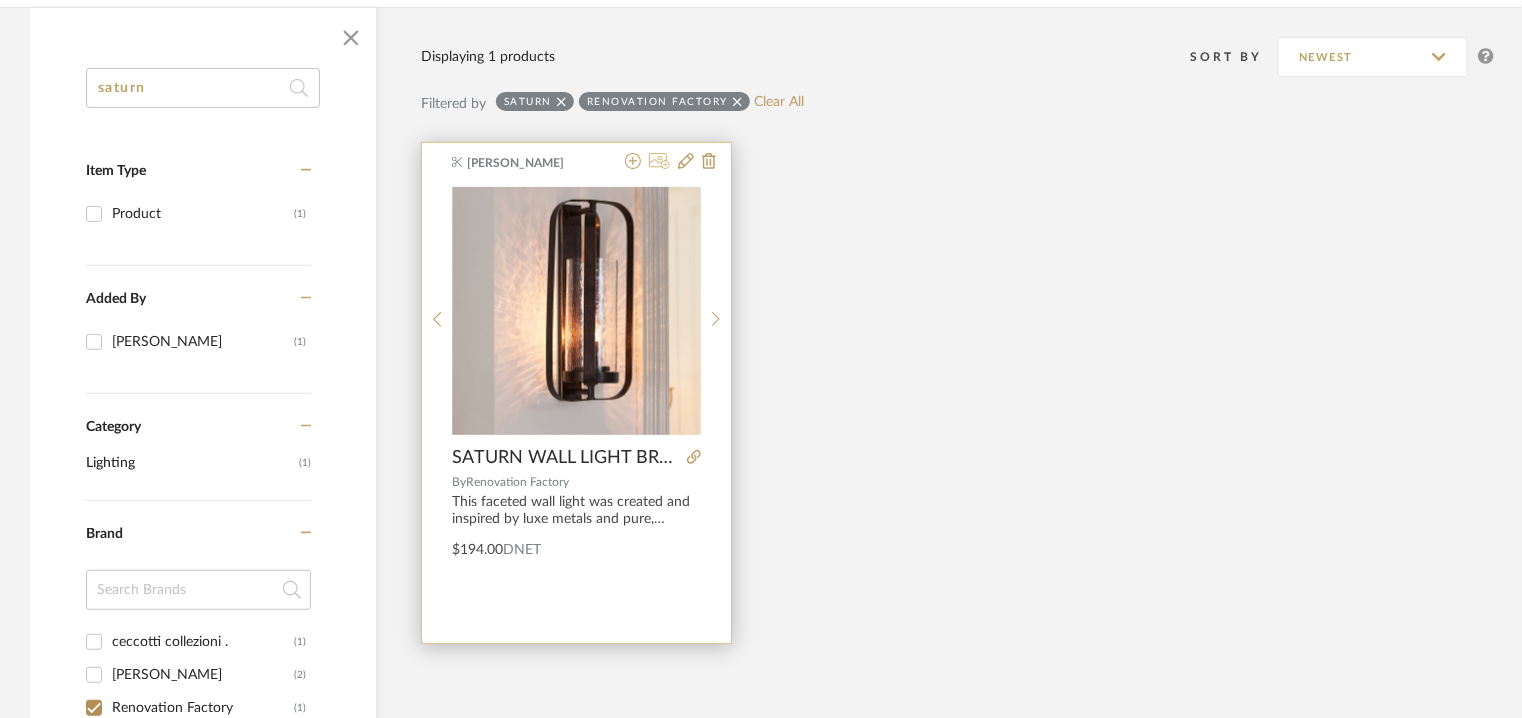 click 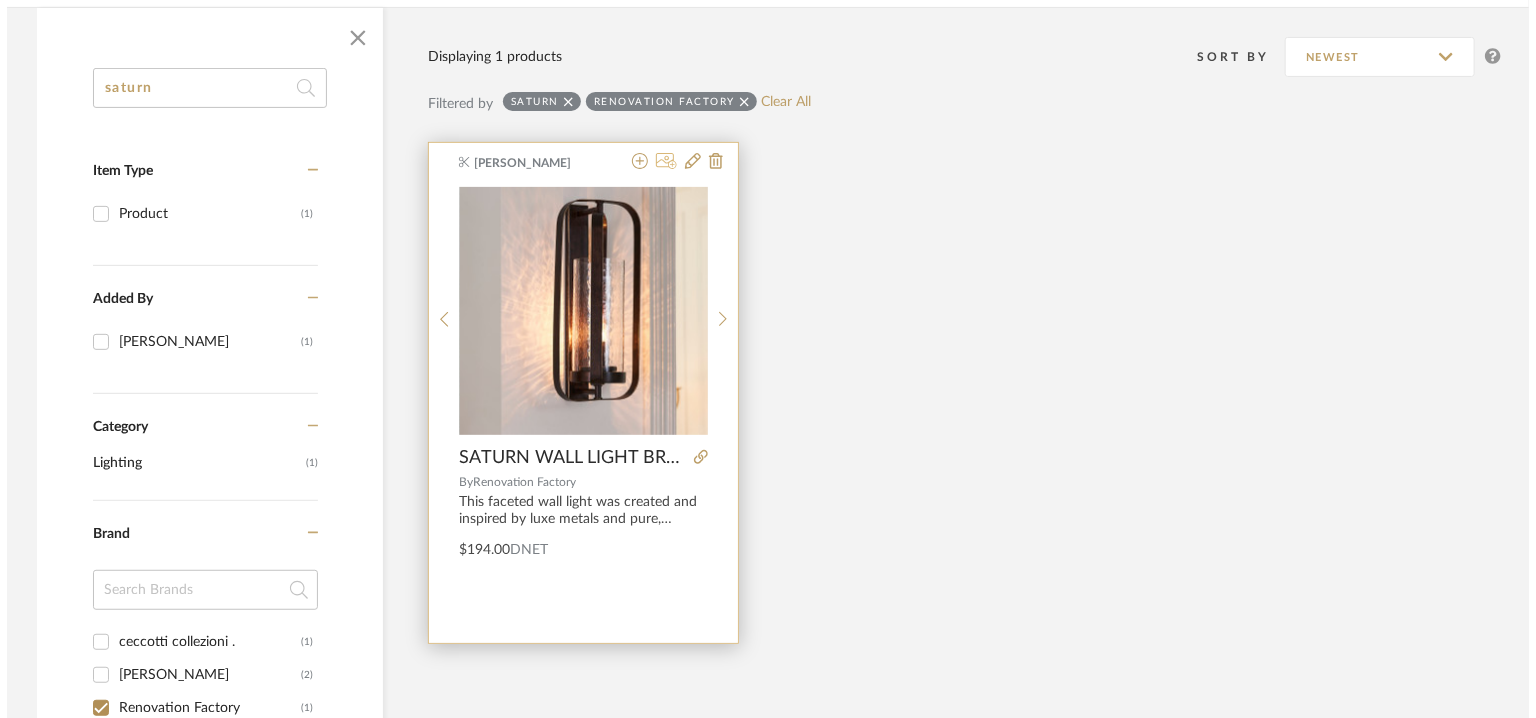 scroll, scrollTop: 0, scrollLeft: 0, axis: both 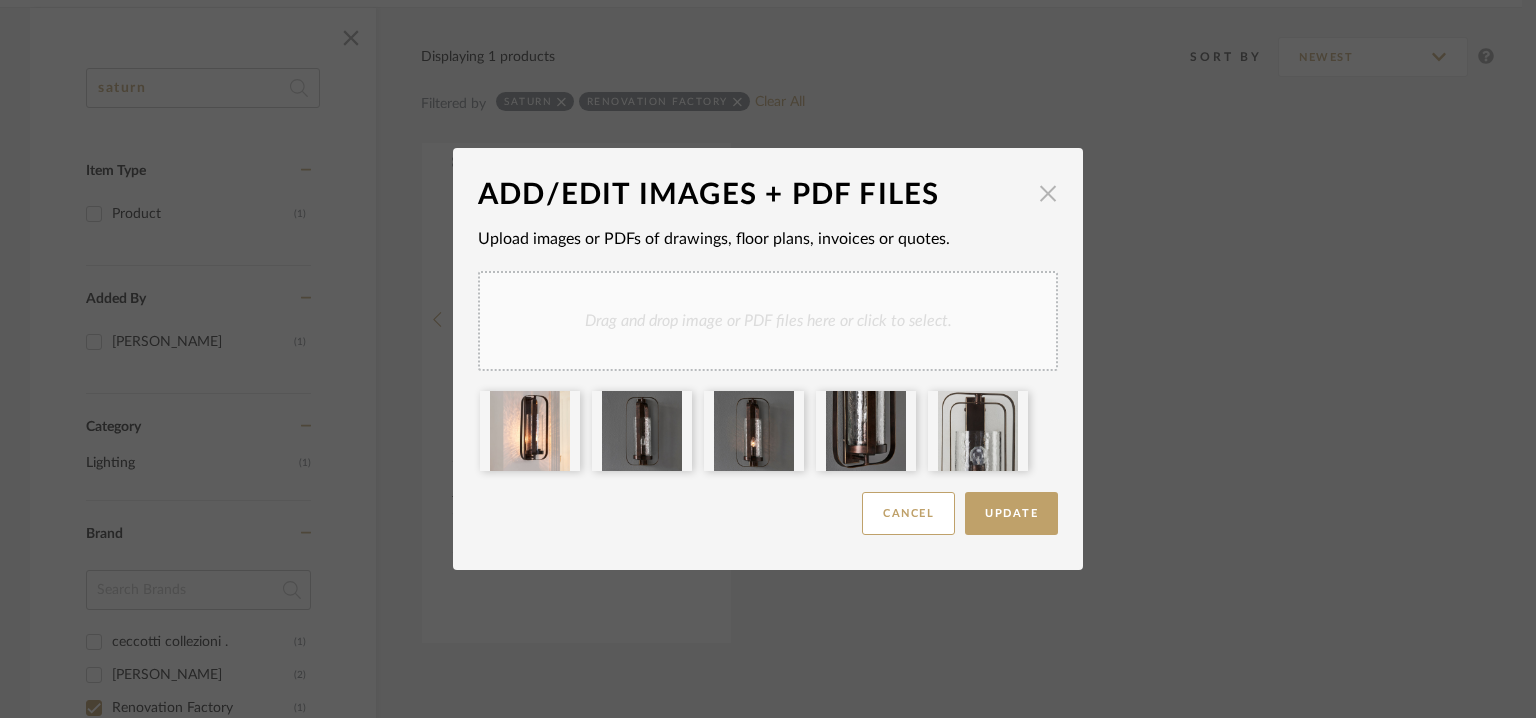 click at bounding box center (1048, 193) 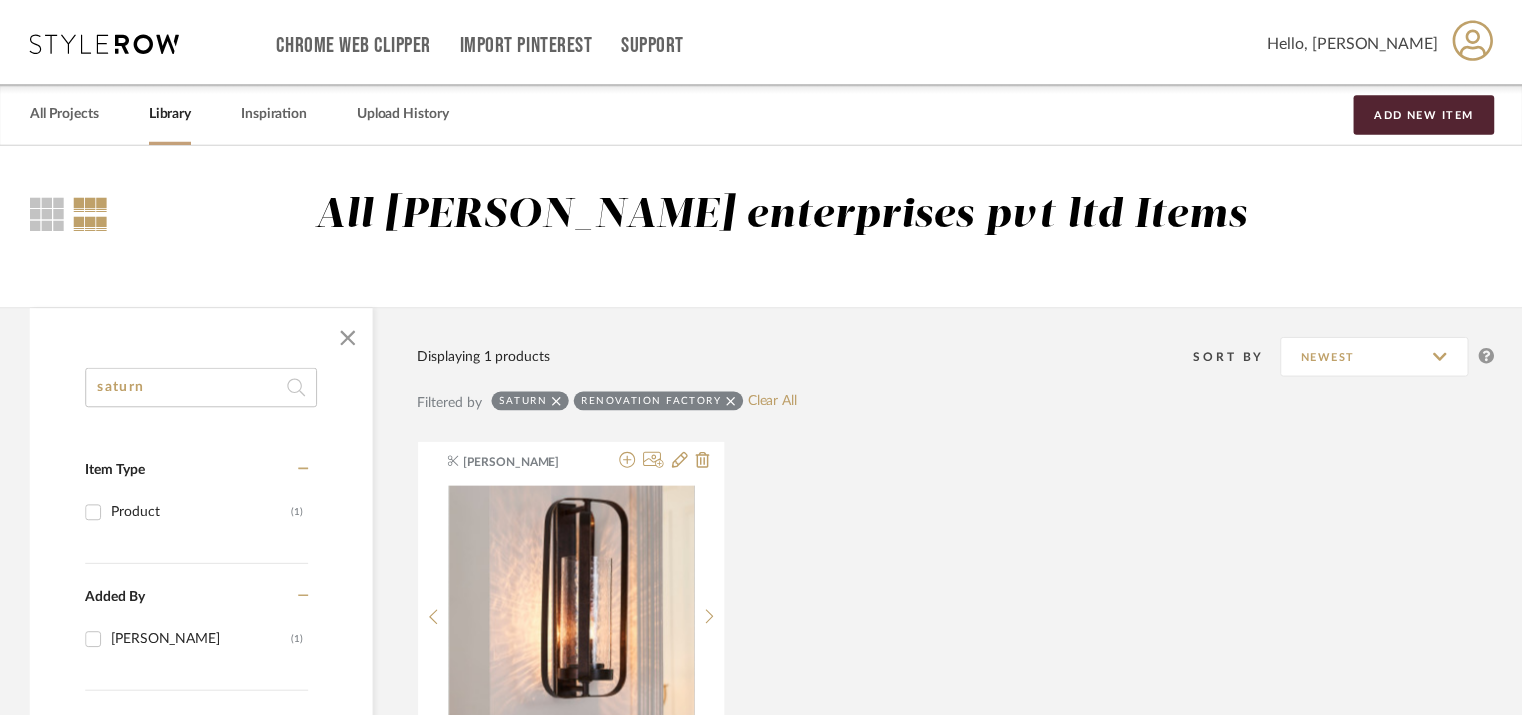 scroll, scrollTop: 300, scrollLeft: 0, axis: vertical 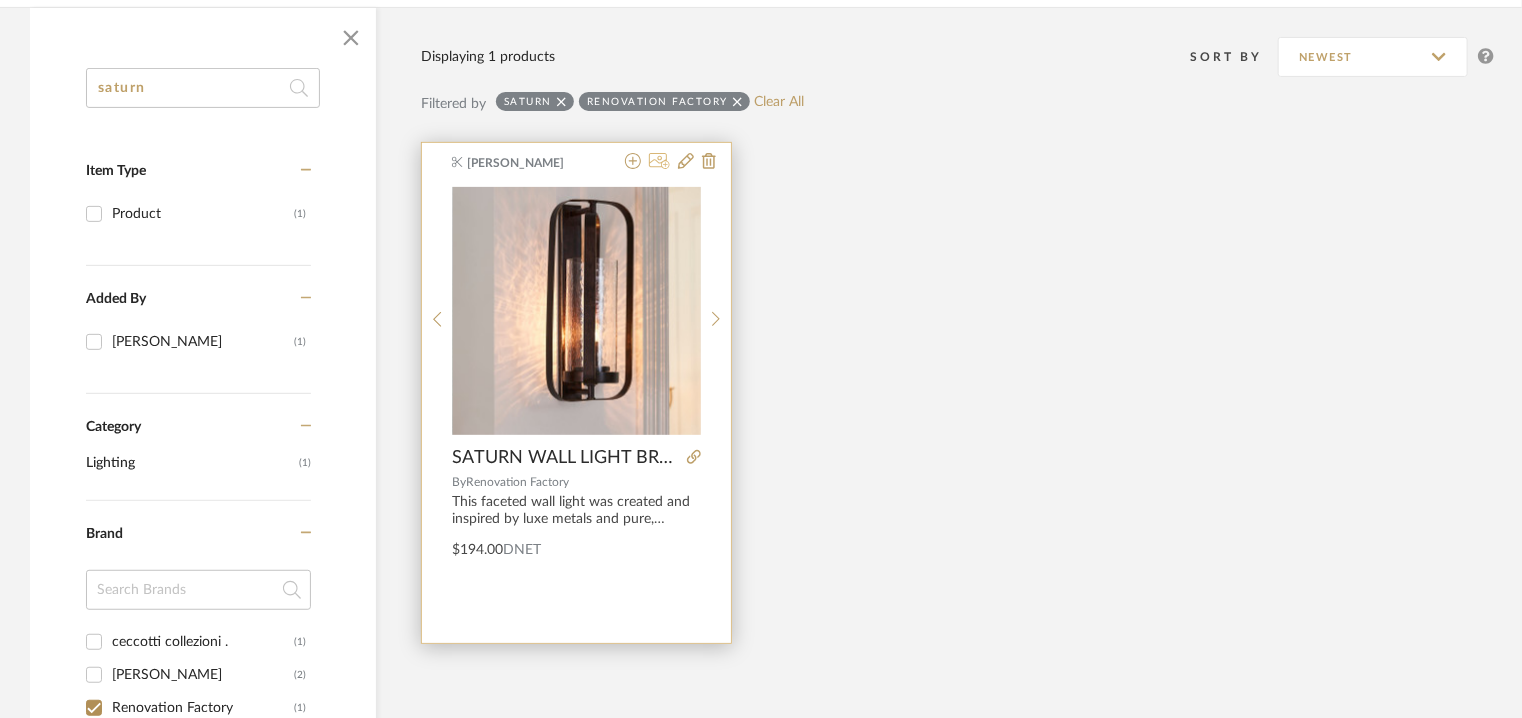 click 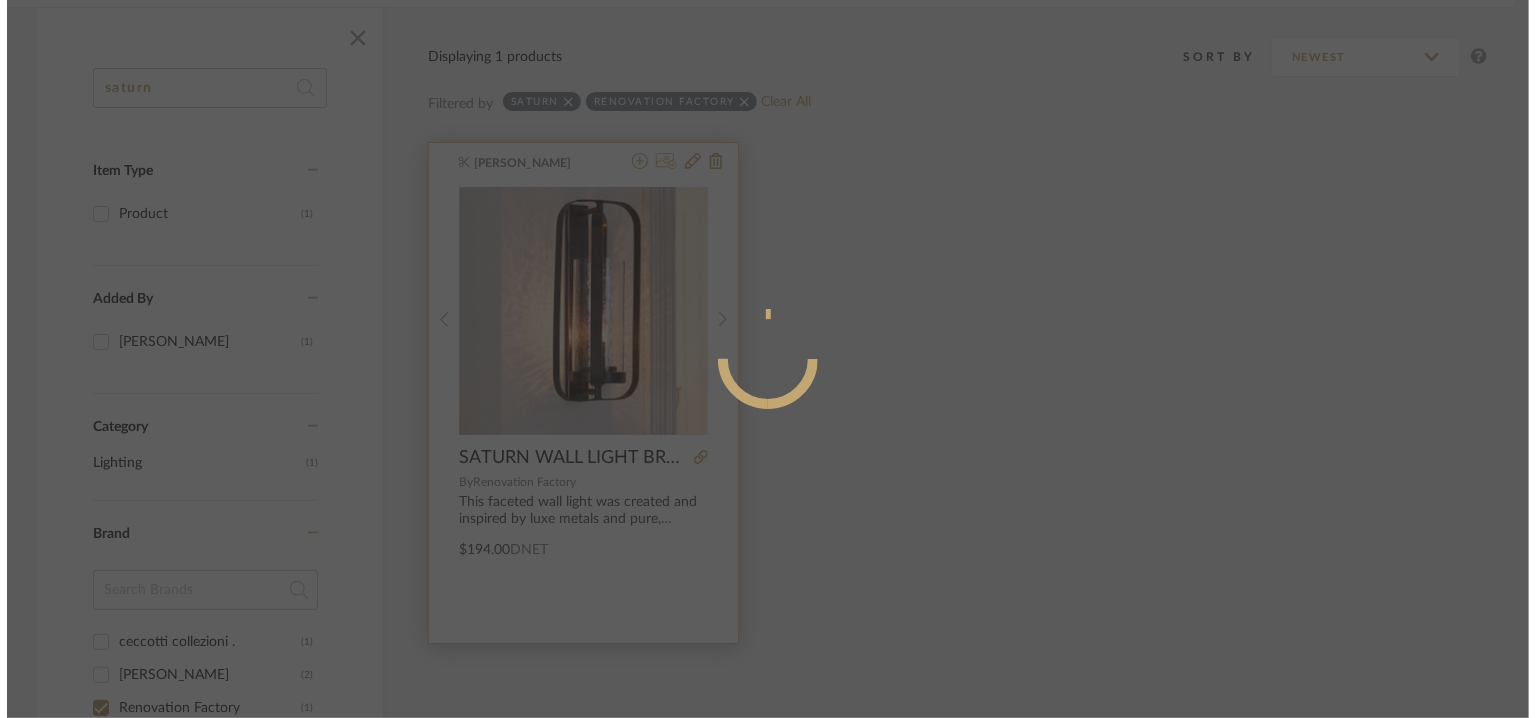 scroll, scrollTop: 0, scrollLeft: 0, axis: both 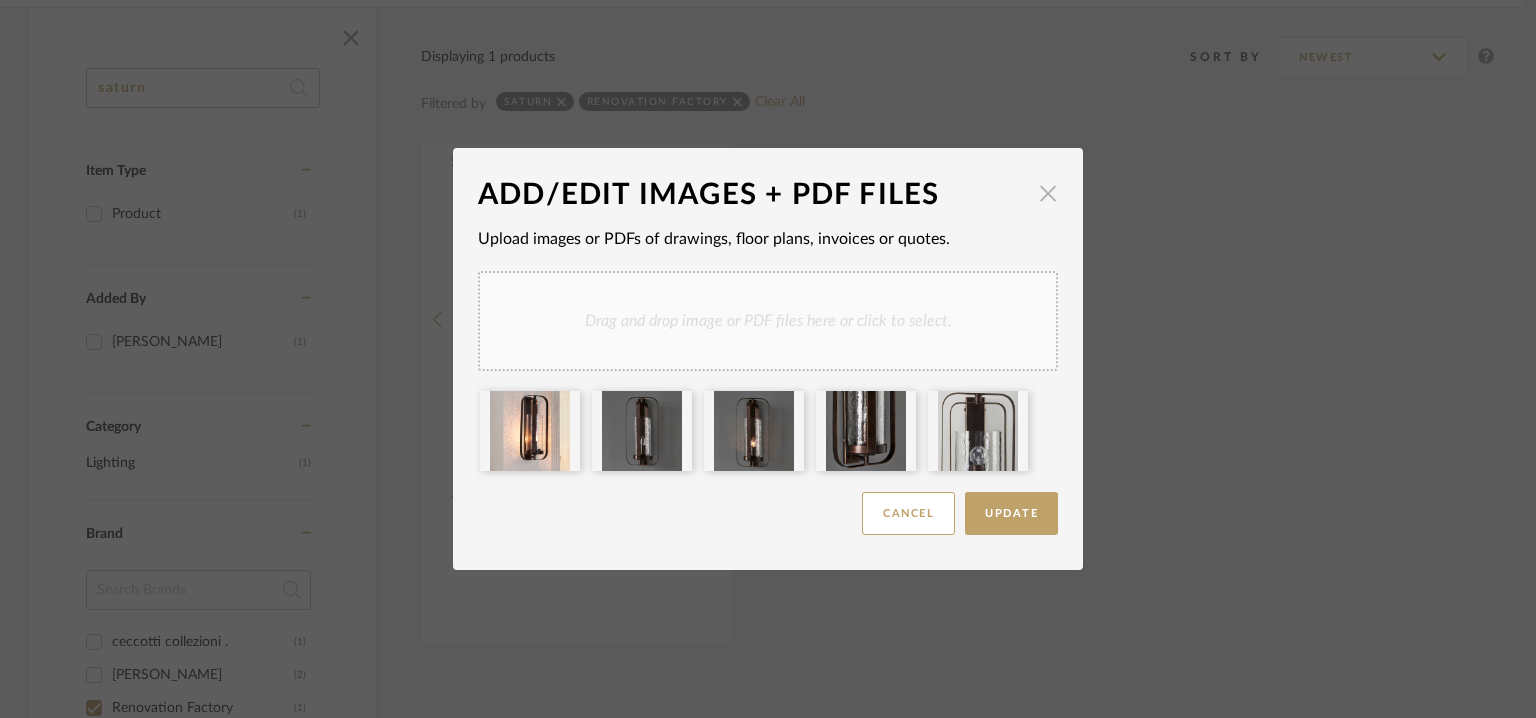 click at bounding box center [1048, 193] 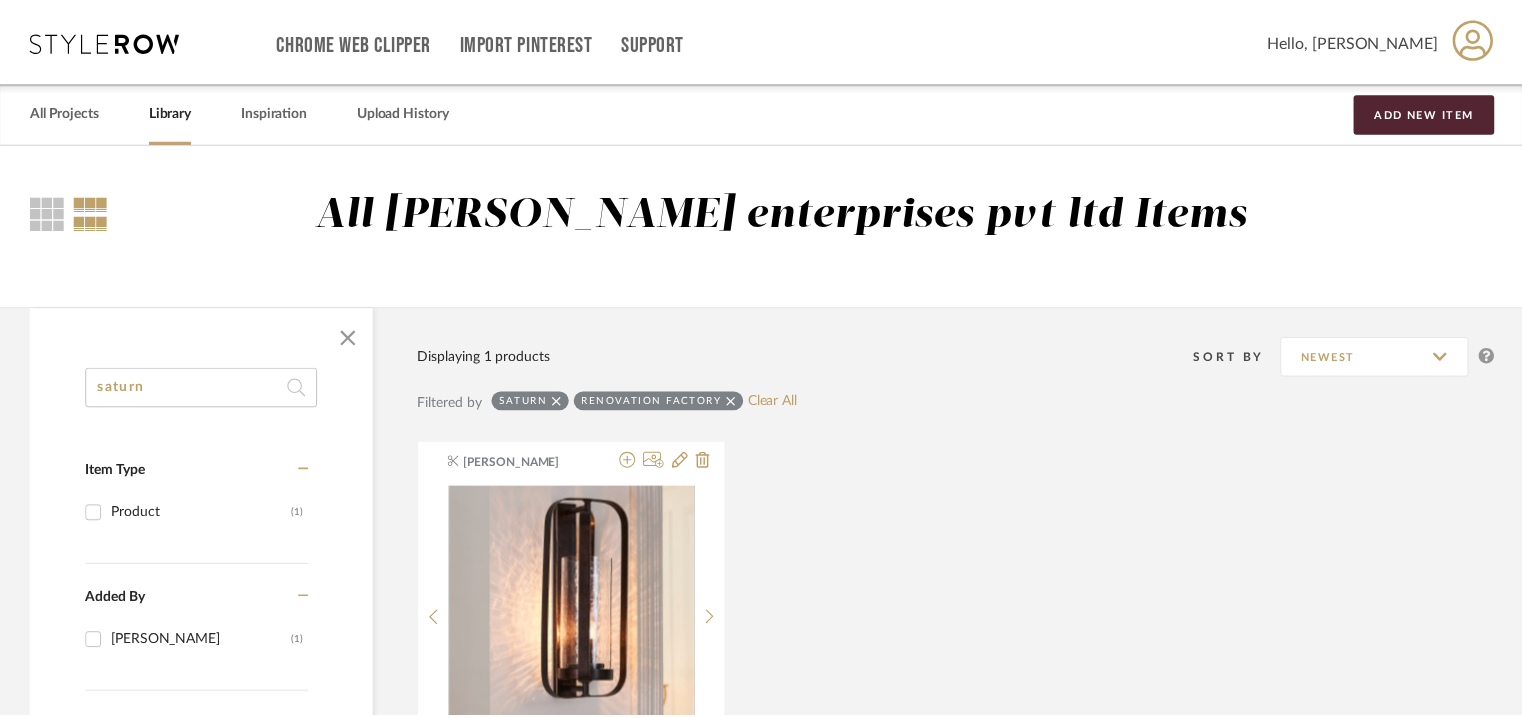 scroll, scrollTop: 300, scrollLeft: 0, axis: vertical 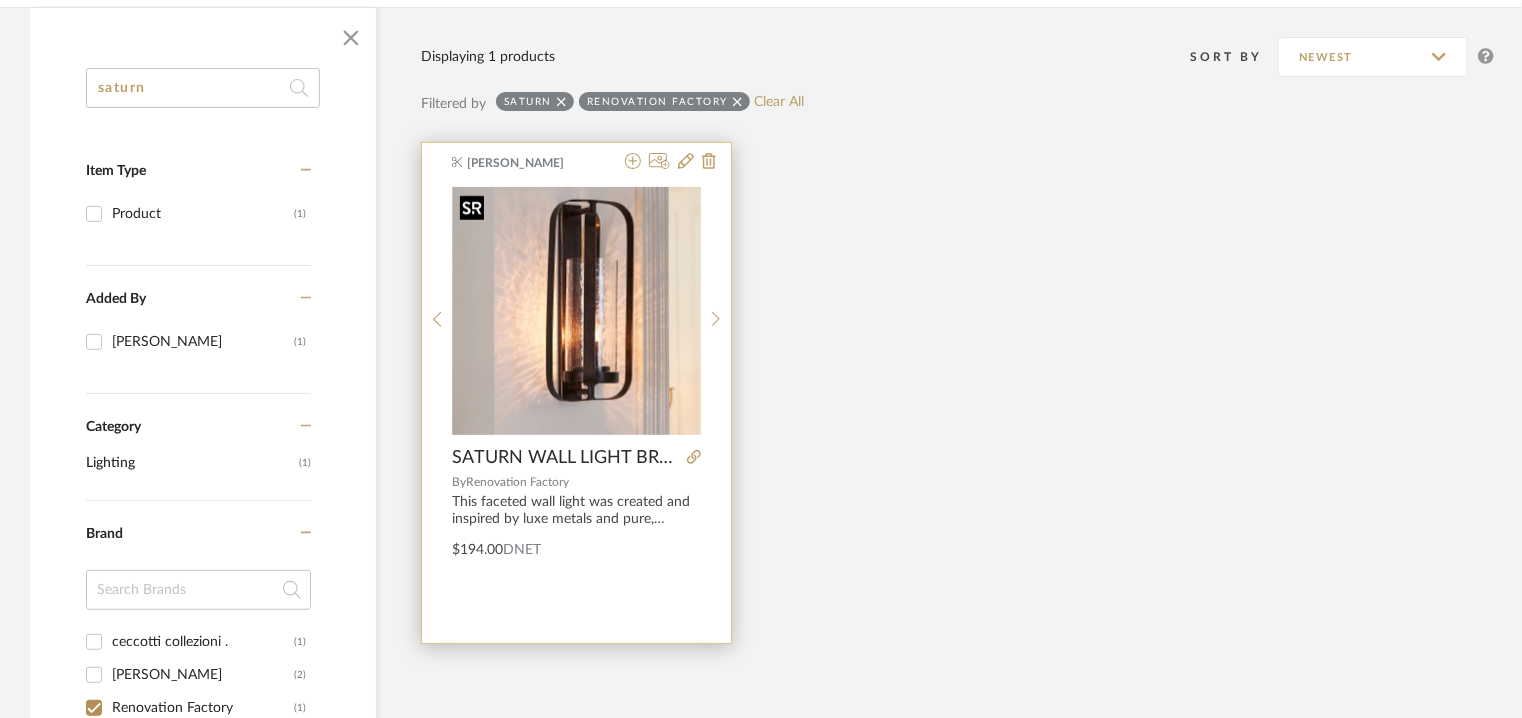 click at bounding box center (577, 311) 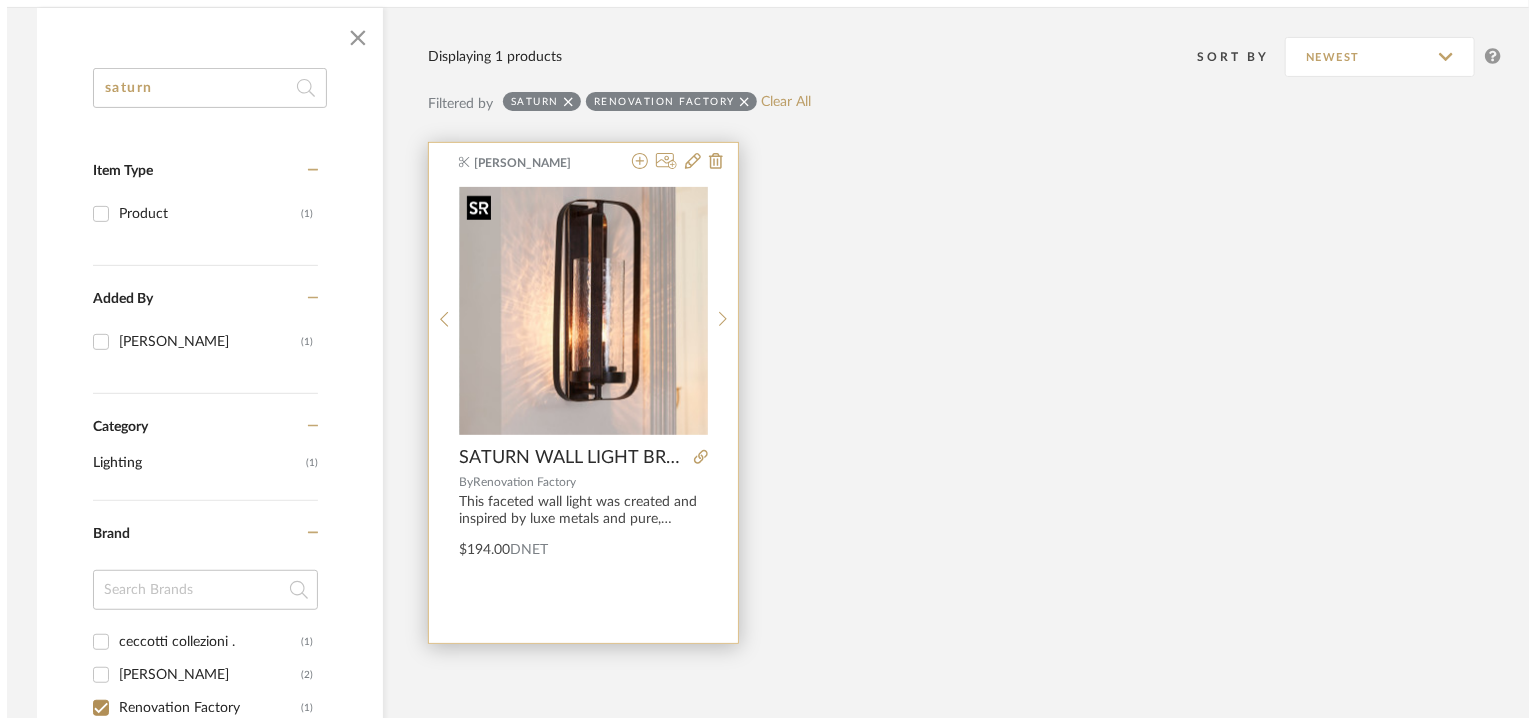 scroll, scrollTop: 0, scrollLeft: 0, axis: both 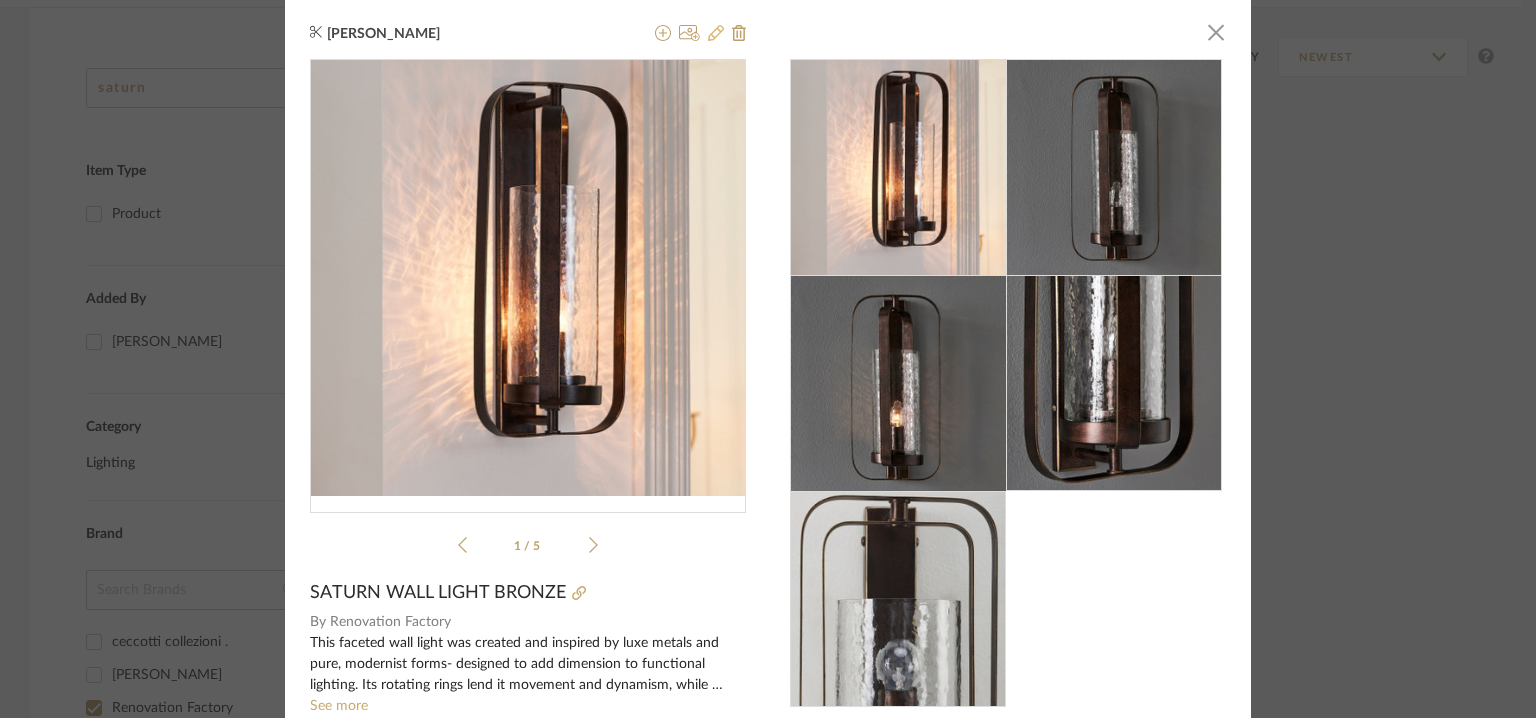 click 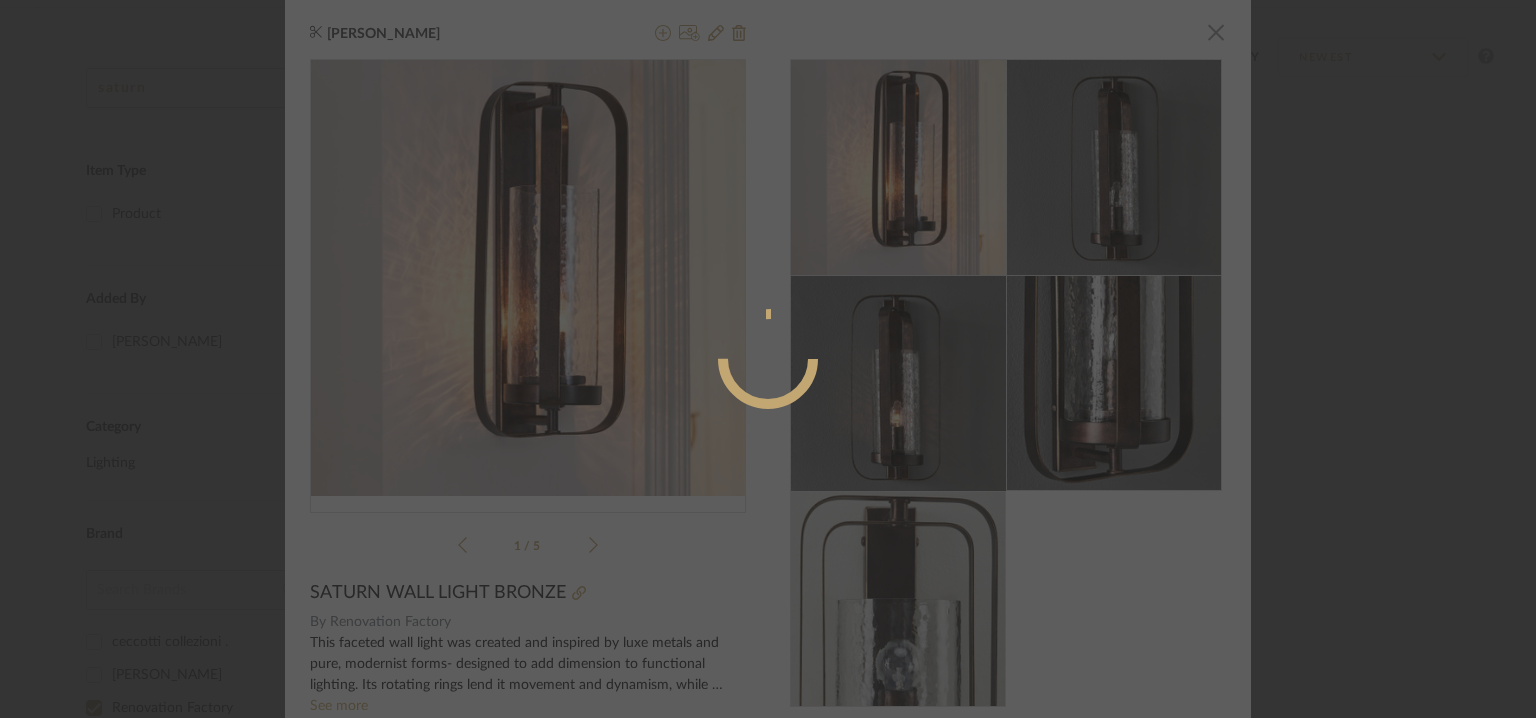 radio on "true" 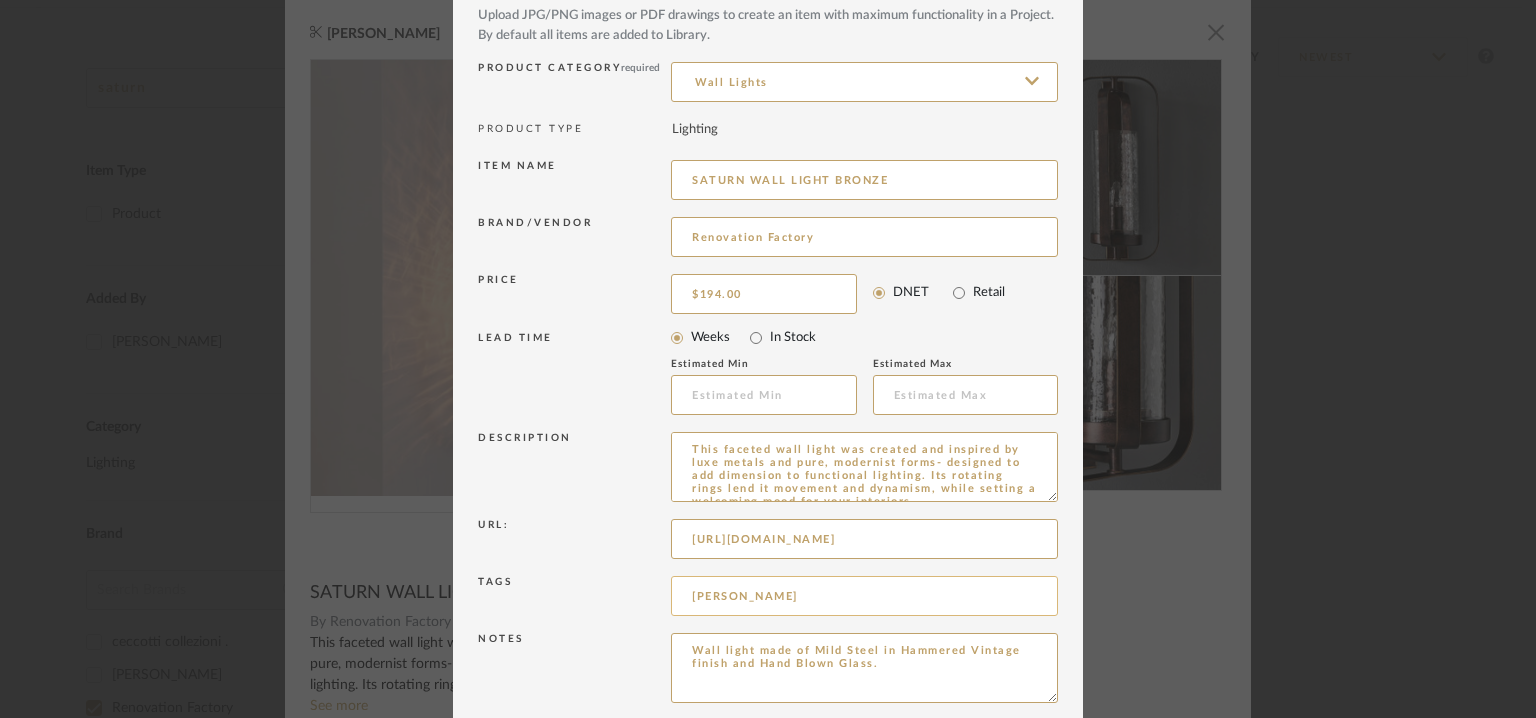 scroll, scrollTop: 192, scrollLeft: 0, axis: vertical 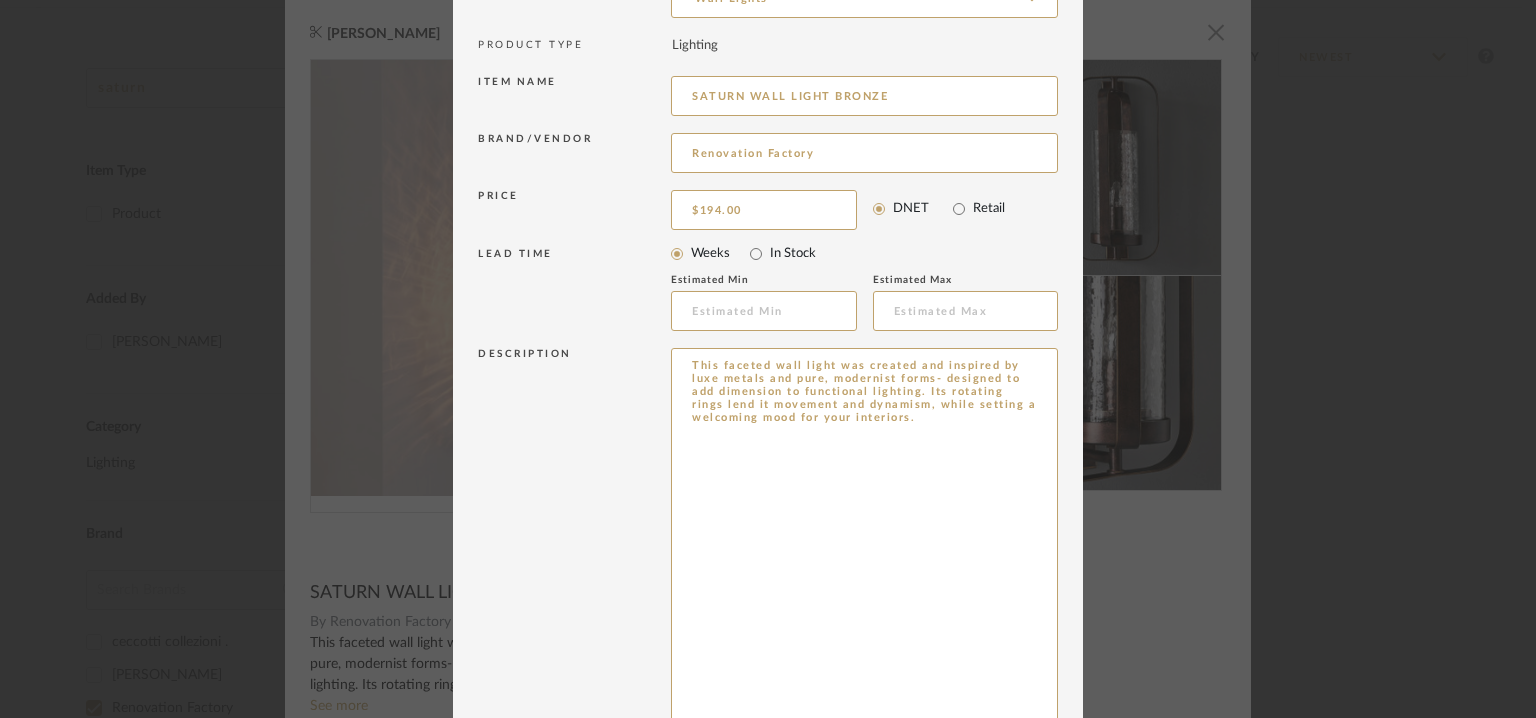 drag, startPoint x: 1047, startPoint y: 411, endPoint x: 1196, endPoint y: 776, distance: 394.24103 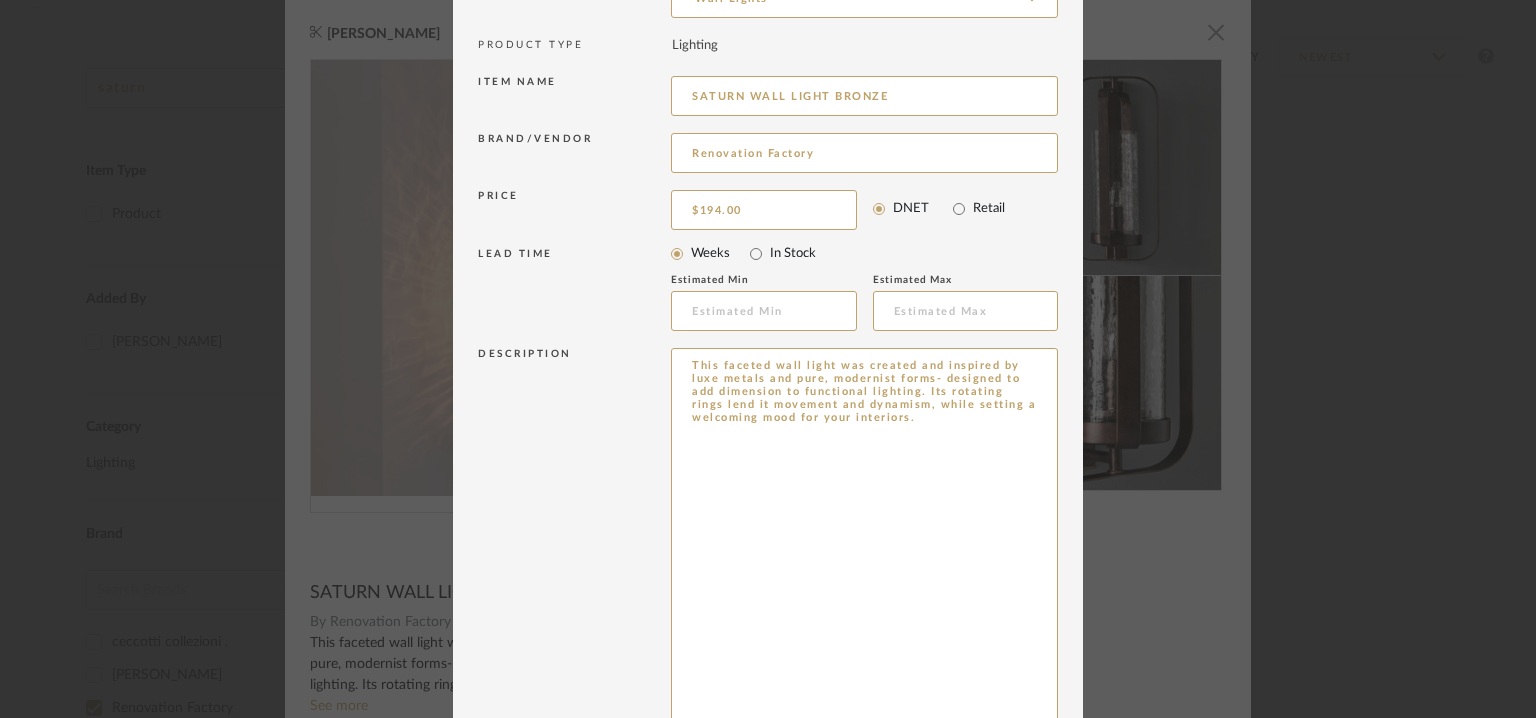 drag, startPoint x: 1008, startPoint y: 589, endPoint x: 661, endPoint y: 328, distance: 434.2004 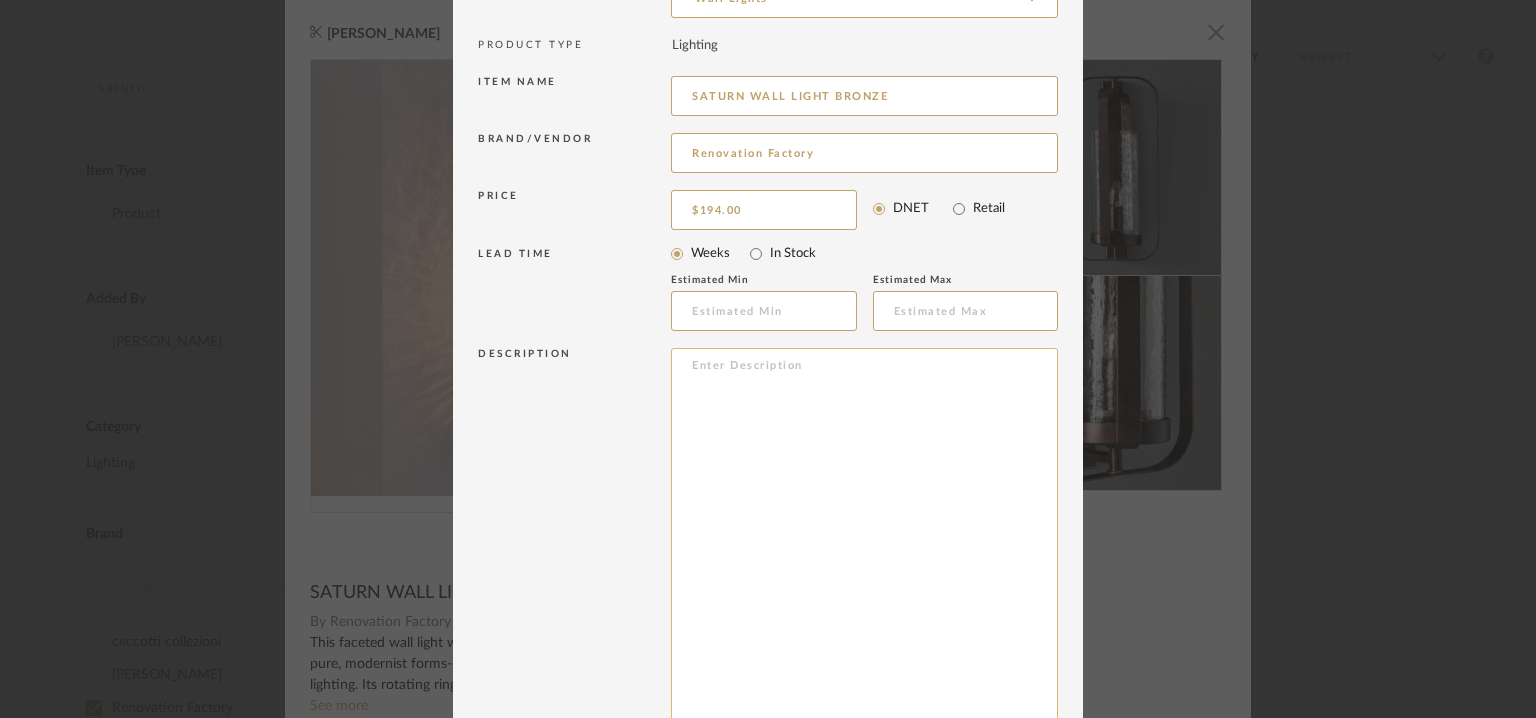 paste on "Type:  Wall light  lamp
Designer:  NA
Dimension(s):
Large- 8" L x 7" B x 17.75" H
Small- 7" L x 6.25" B x 11" H
Materials & Finish : Mild Steel / Hand Blown Glass
Finish : Hammered Vinatge Bronze
Weight : Large : 3.16 Kg
Small : 2.03 Kg
Light Source : Bulb Type: E14, 10W Maximum LED
Voltage  : -
Cord length :  Na
IP44
Installation requirements, if any: (such as mounting options, electrical wiring, or compatibility with existing infrastructure) : Na
Lighting controls: (compatibility with lighting control systems, such as dimmers, timers,)  :
Product description: This faceted wall light was created and inspired by luxe metals and pure, modernist forms- designed to add dimension to functional lighting. Its rotating rings lend it movement and dynamism, while setting a welcoming mood for your interiors.
Additional features: Na
Any other details:  Indoor use or protected outdoor use." 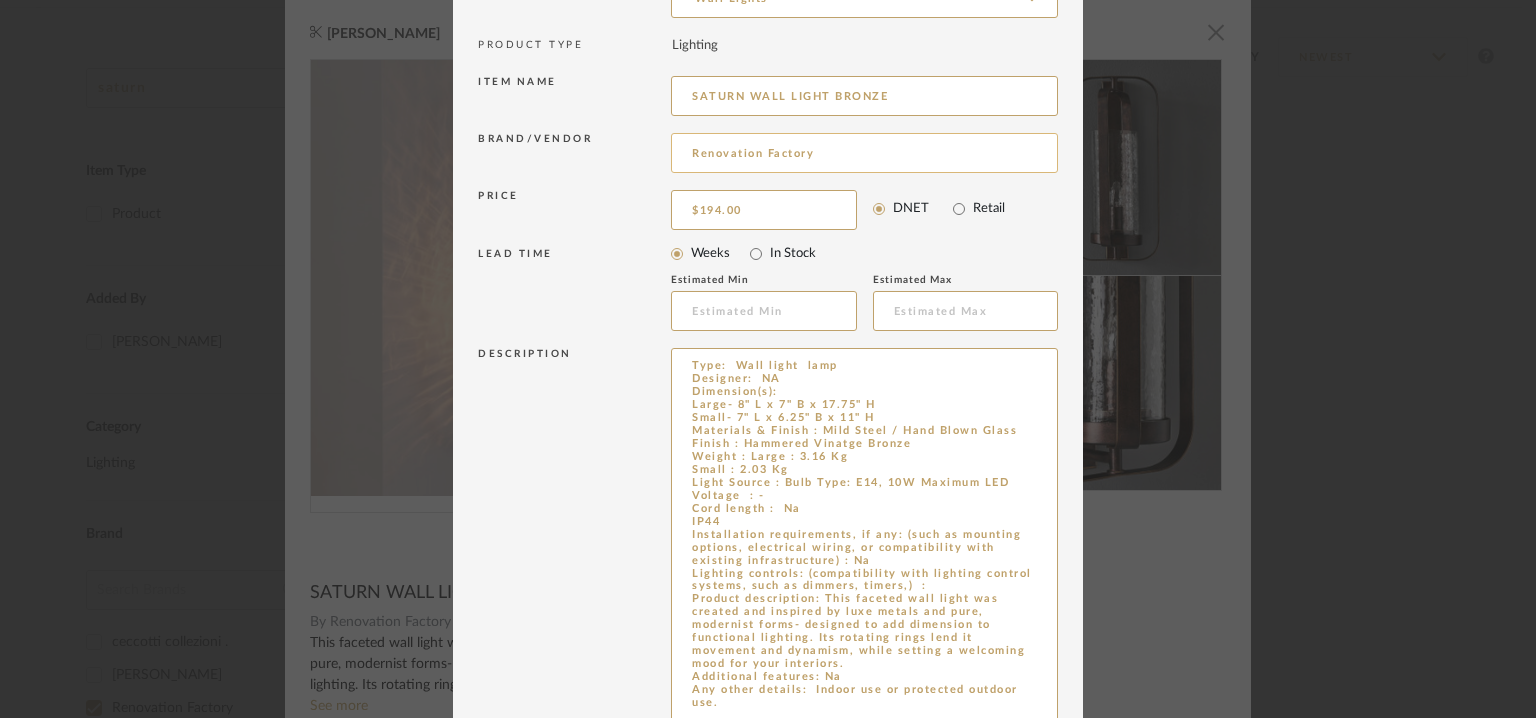 scroll, scrollTop: 196, scrollLeft: 0, axis: vertical 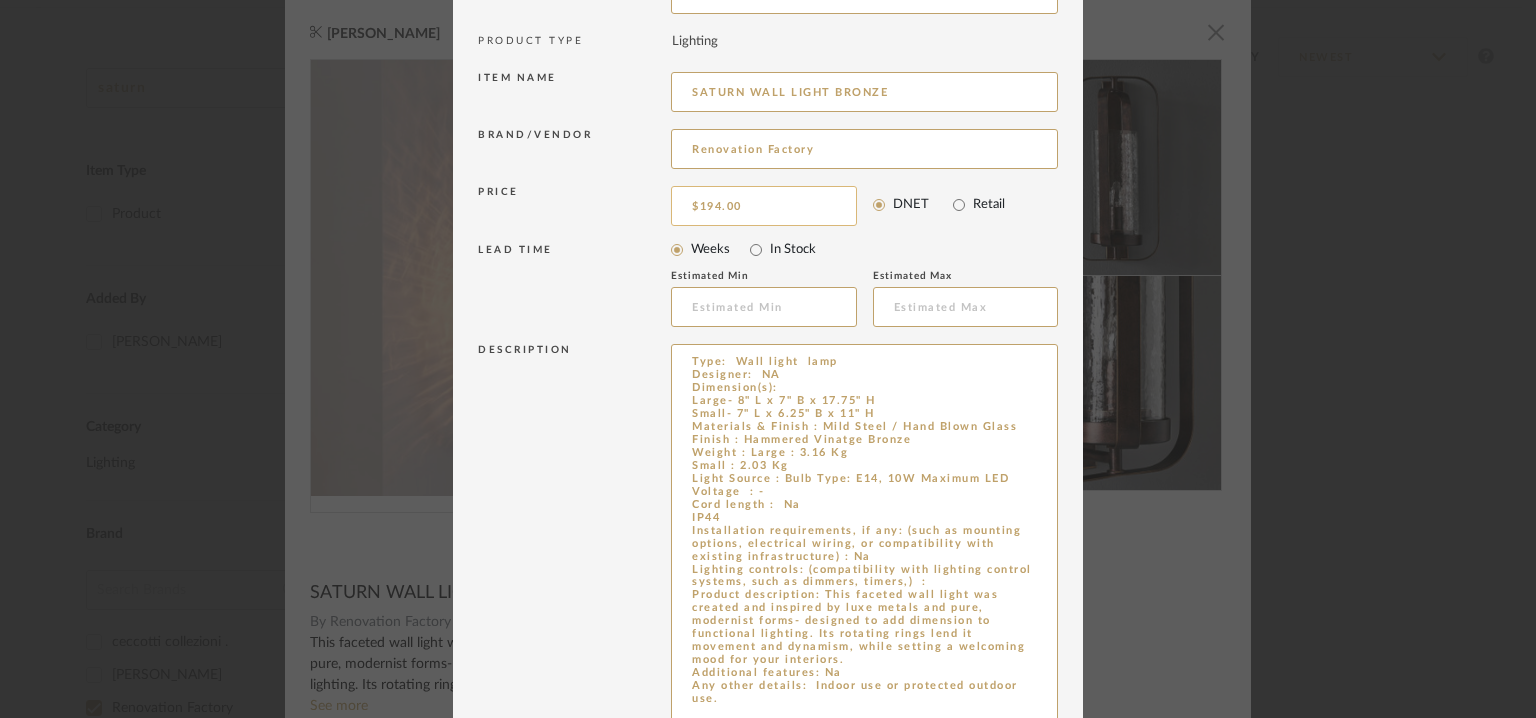 type on "Type:  Wall light  lamp
Designer:  NA
Dimension(s):
Large- 8" L x 7" B x 17.75" H
Small- 7" L x 6.25" B x 11" H
Materials & Finish : Mild Steel / Hand Blown Glass
Finish : Hammered Vinatge Bronze
Weight : Large : 3.16 Kg
Small : 2.03 Kg
Light Source : Bulb Type: E14, 10W Maximum LED
Voltage  : -
Cord length :  Na
IP44
Installation requirements, if any: (such as mounting options, electrical wiring, or compatibility with existing infrastructure) : Na
Lighting controls: (compatibility with lighting control systems, such as dimmers, timers,)  :
Product description: This faceted wall light was created and inspired by luxe metals and pure, modernist forms- designed to add dimension to functional lighting. Its rotating rings lend it movement and dynamism, while setting a welcoming mood for your interiors.
Additional features: Na
Any other details:  Indoor use or protected outdoor use." 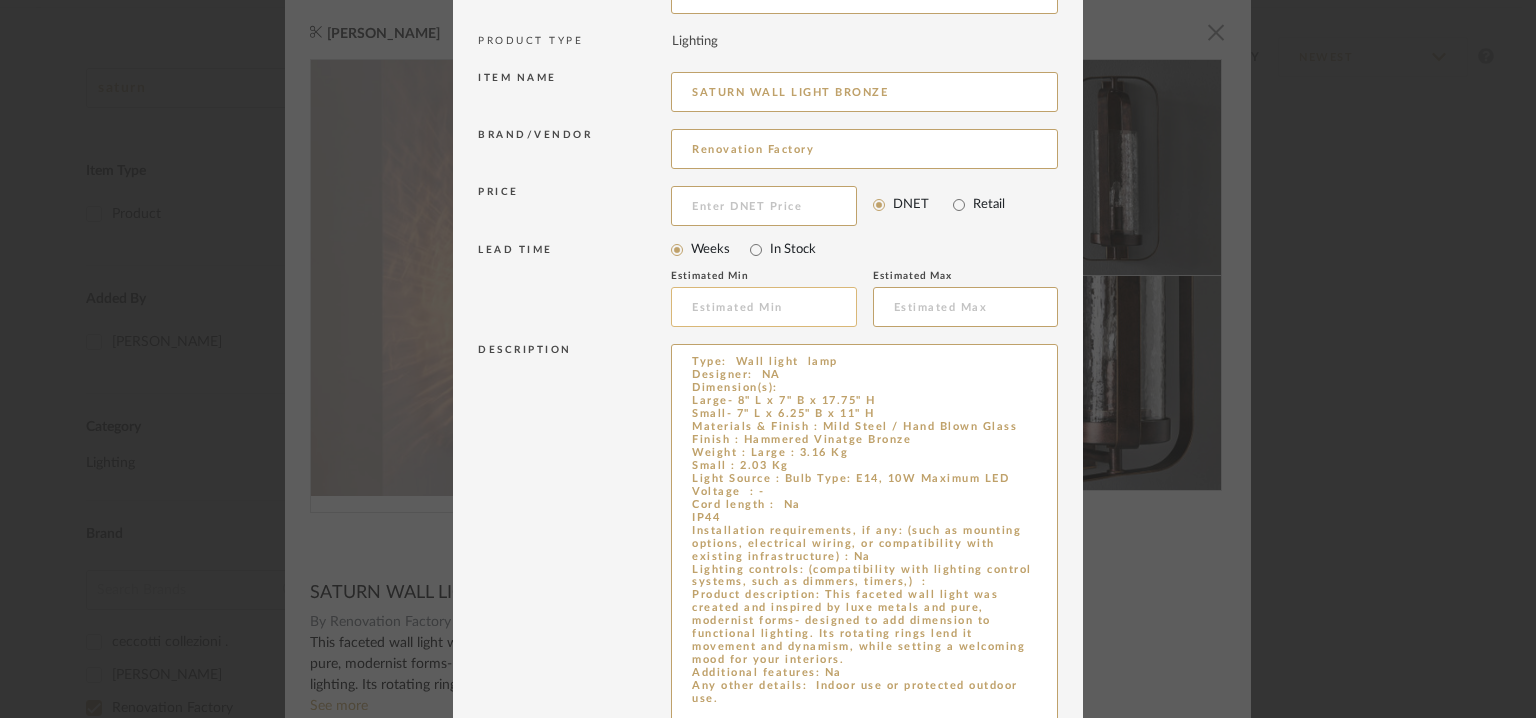 scroll, scrollTop: 558, scrollLeft: 0, axis: vertical 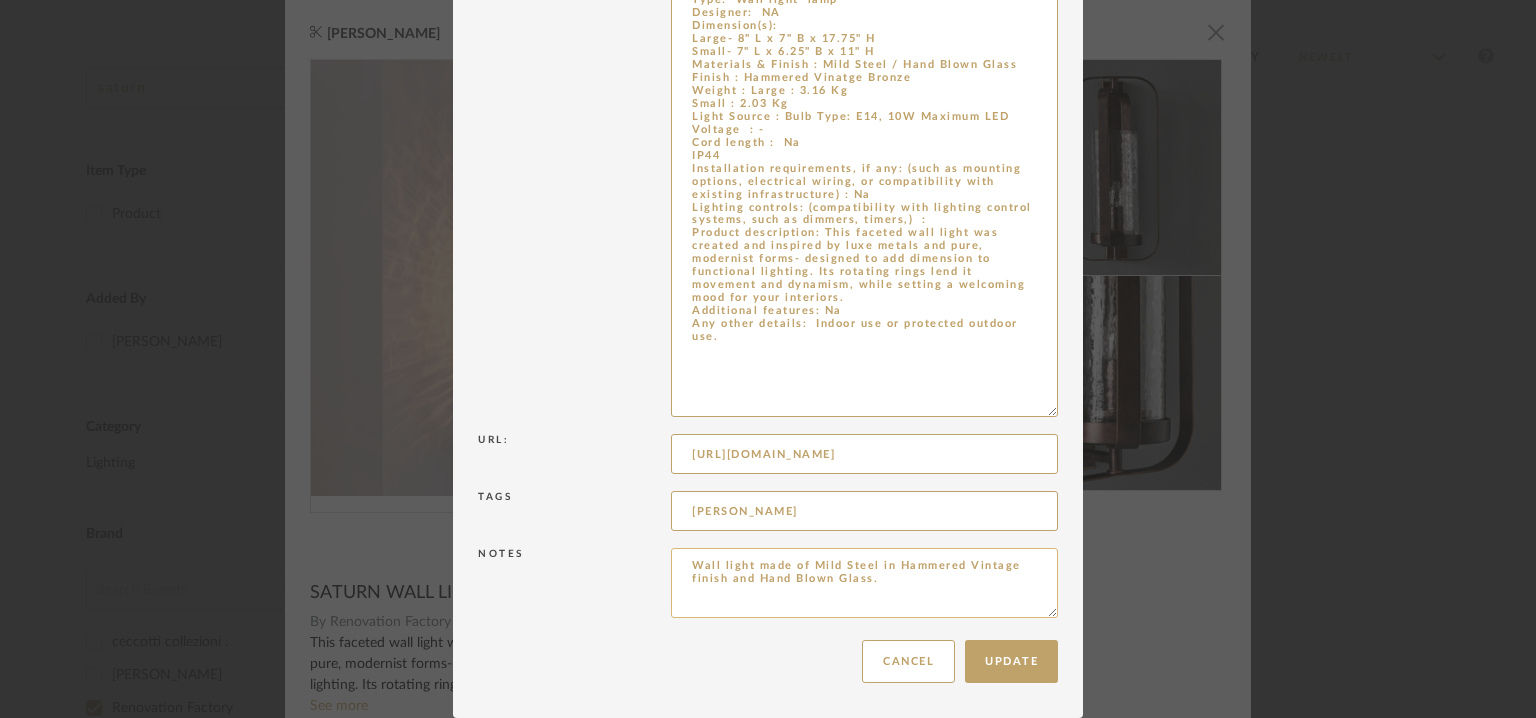 type 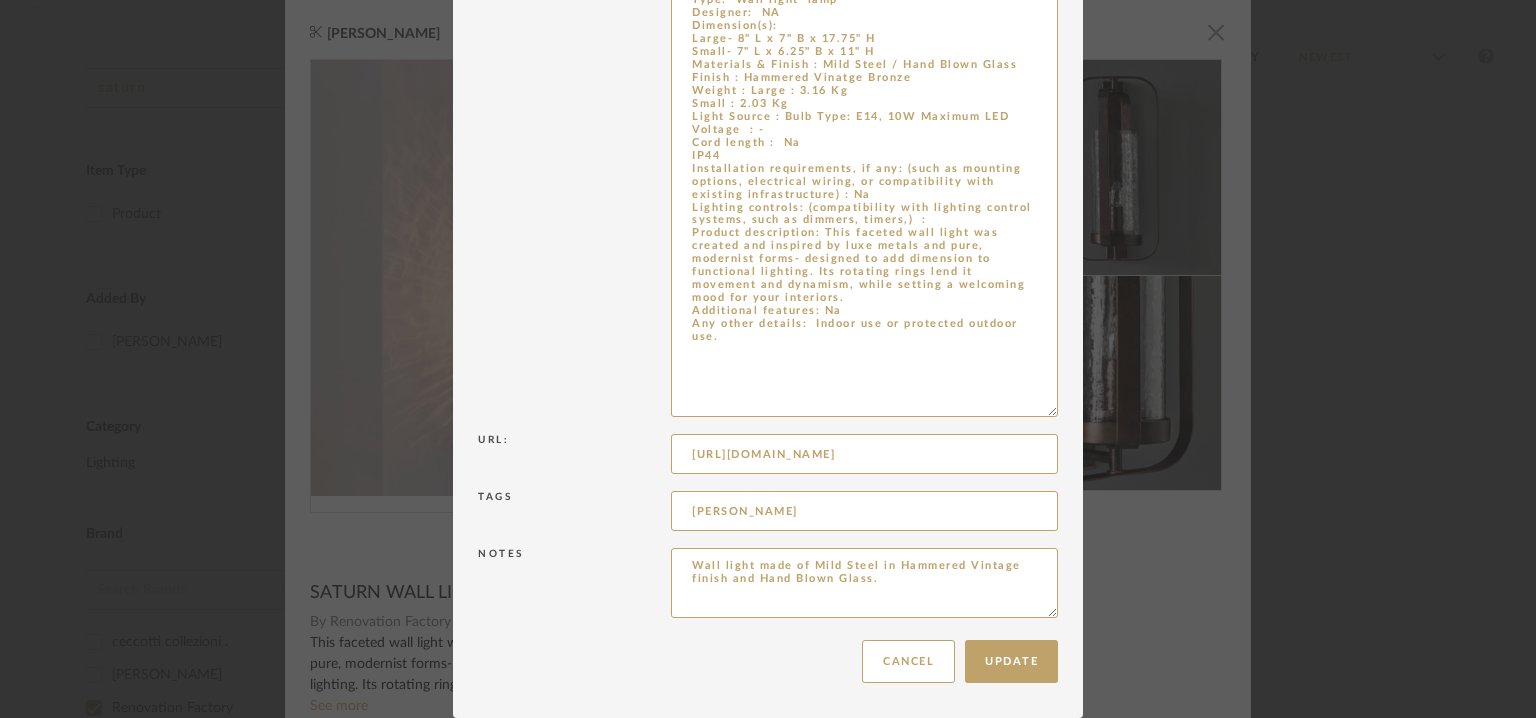 drag, startPoint x: 876, startPoint y: 581, endPoint x: 632, endPoint y: 548, distance: 246.22145 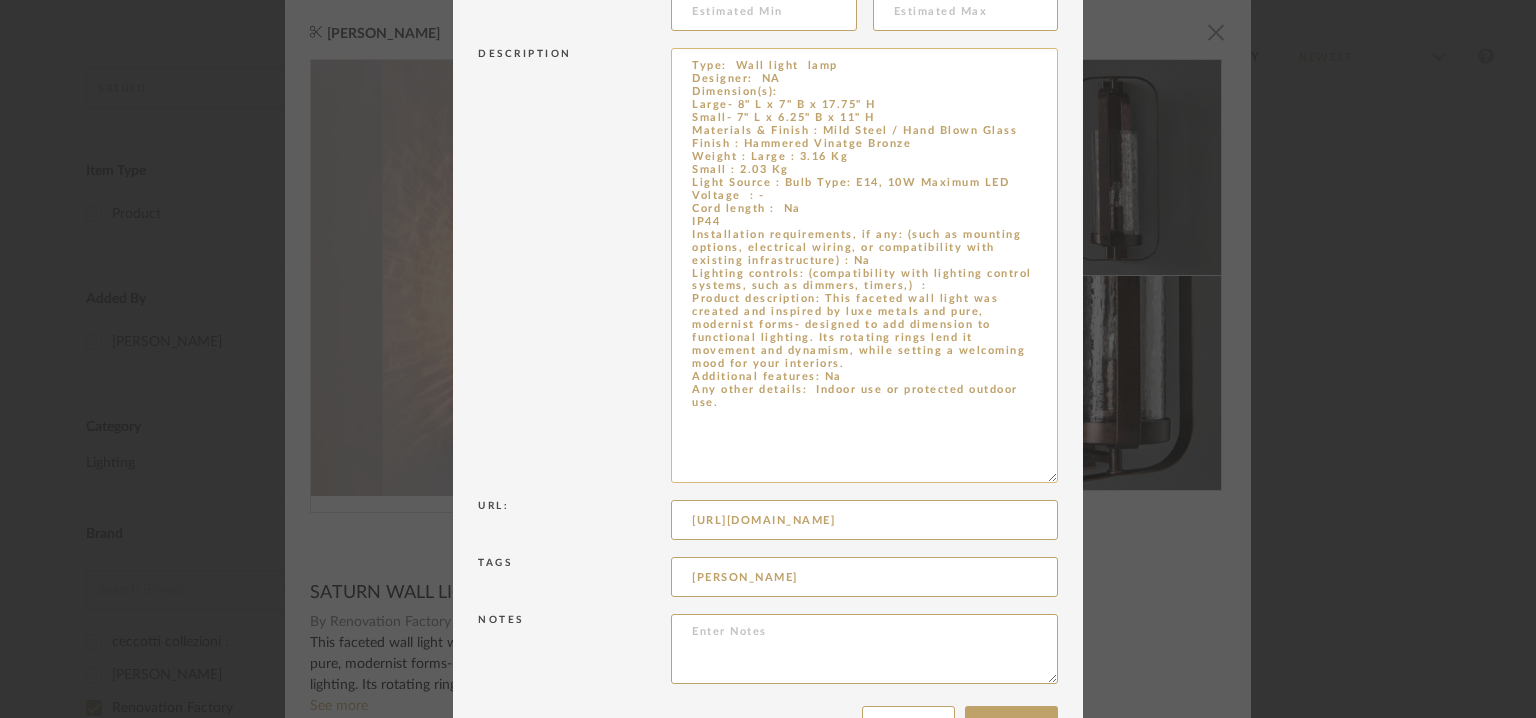 scroll, scrollTop: 458, scrollLeft: 0, axis: vertical 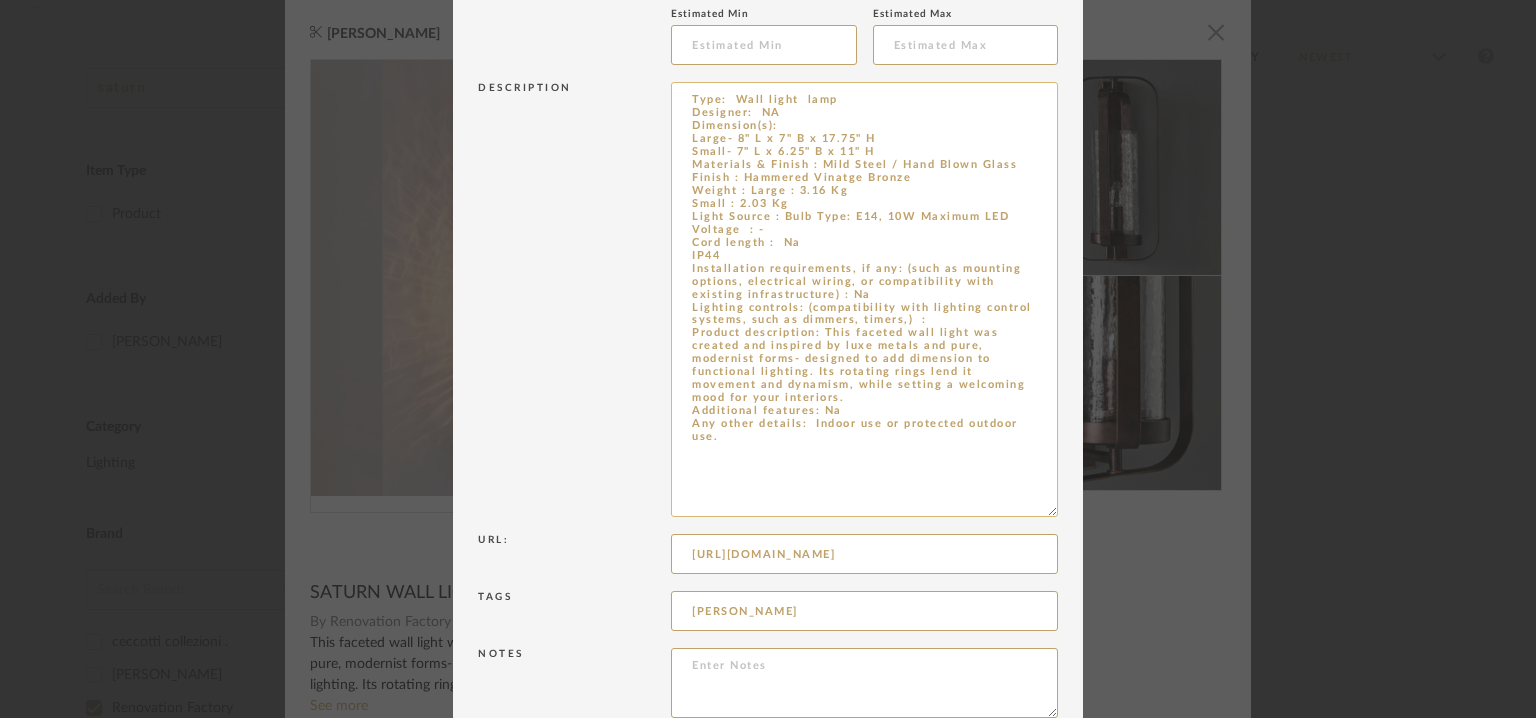 type 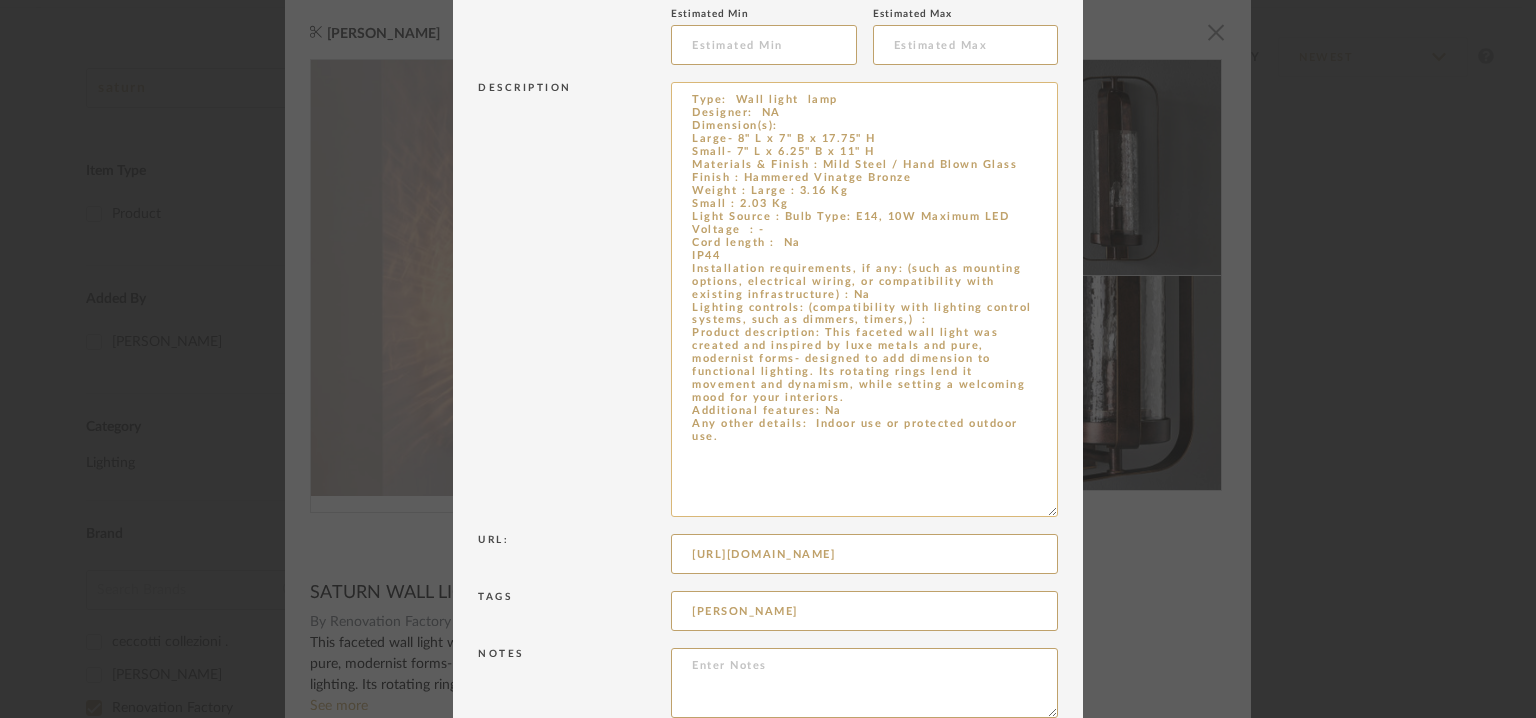 paste on "Wall light made of Mild Steel in Hammered Vintage finish and Hand Blown Glass." 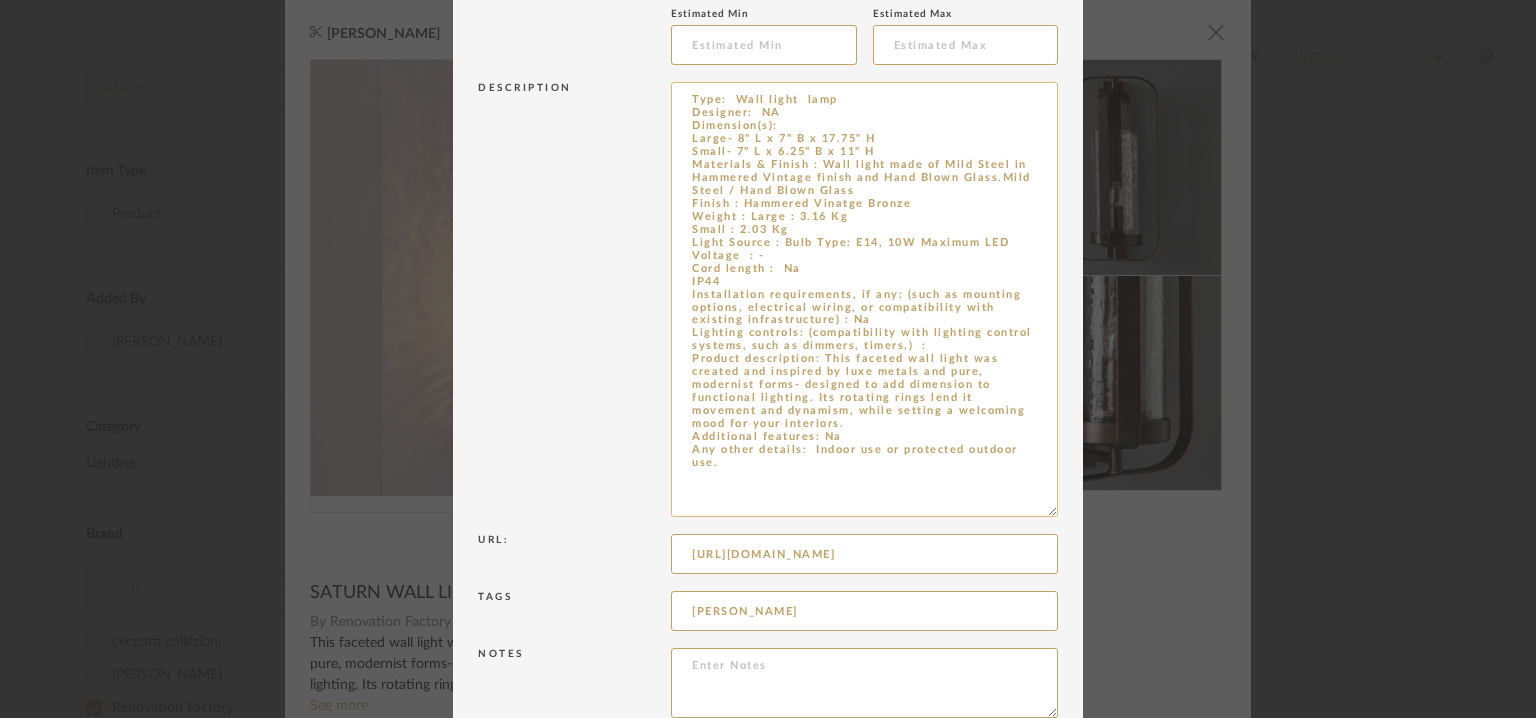 drag, startPoint x: 812, startPoint y: 161, endPoint x: 925, endPoint y: 161, distance: 113 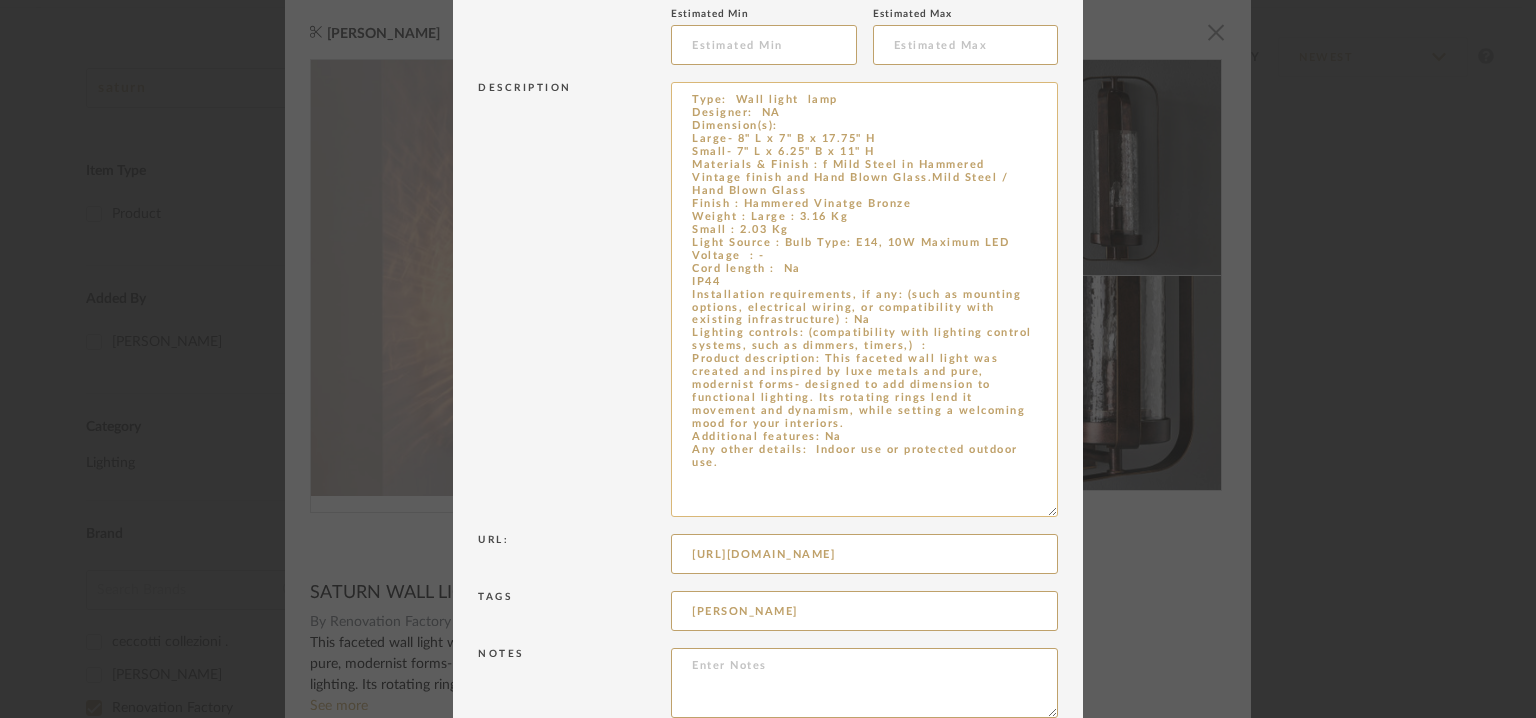 drag, startPoint x: 872, startPoint y: 177, endPoint x: 1027, endPoint y: 205, distance: 157.50873 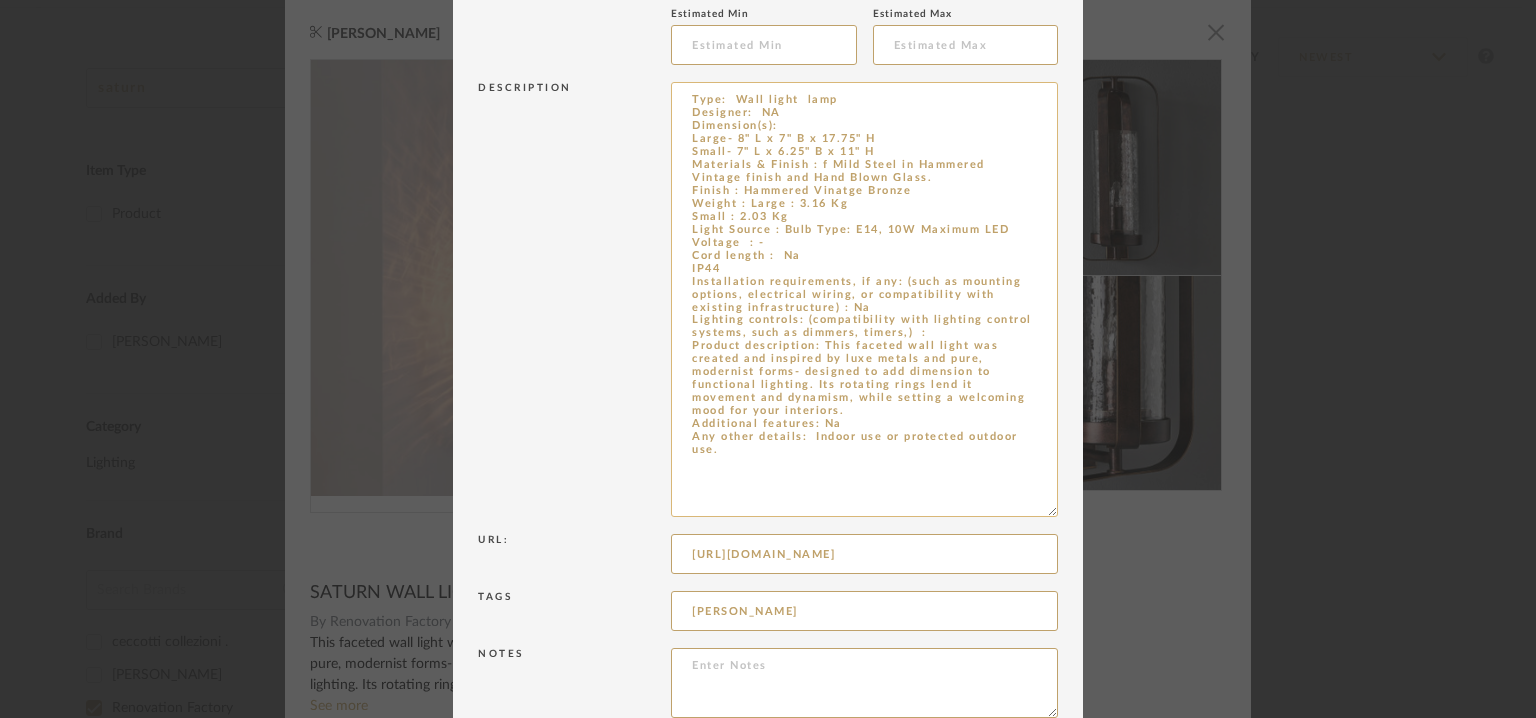 scroll, scrollTop: 558, scrollLeft: 0, axis: vertical 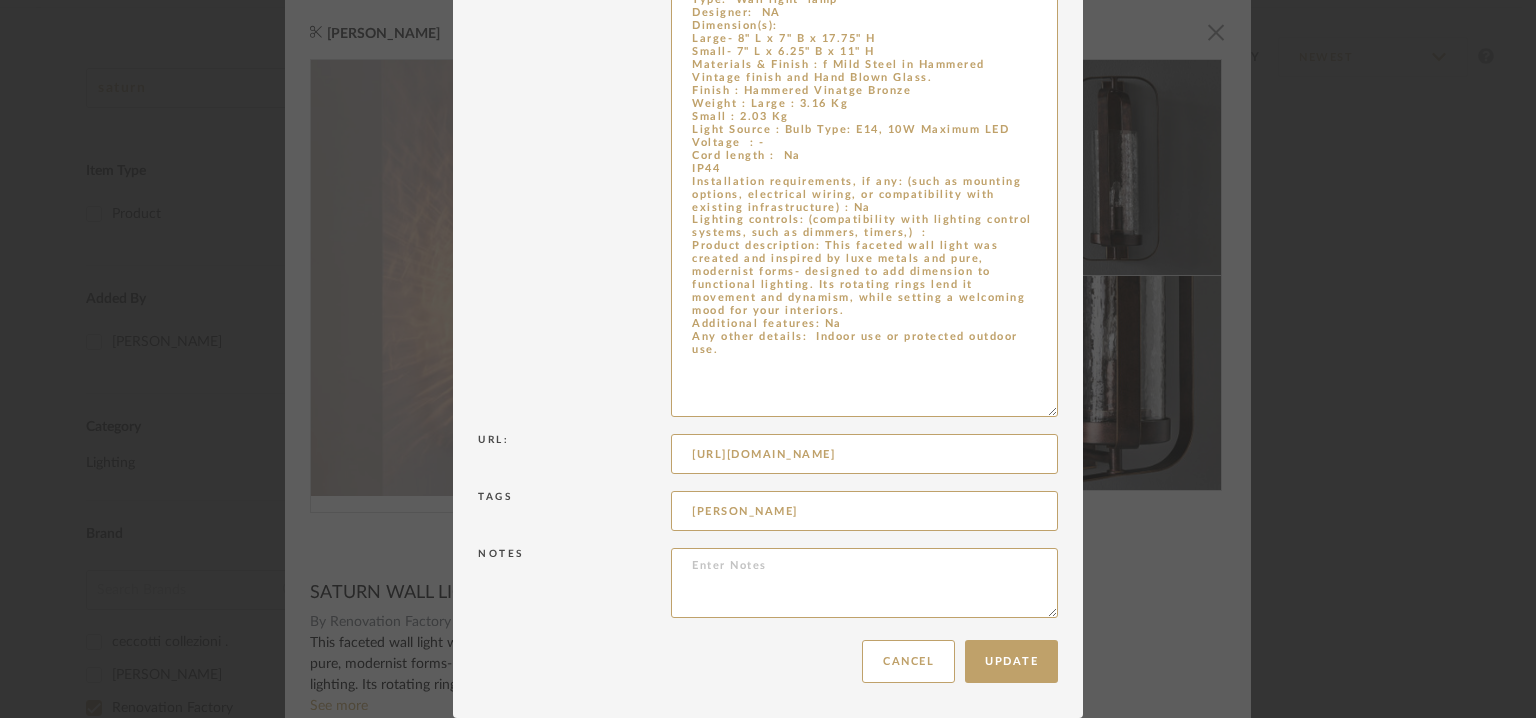 type on "Type:  Wall light  lamp
Designer:  NA
Dimension(s):
Large- 8" L x 7" B x 17.75" H
Small- 7" L x 6.25" B x 11" H
Materials & Finish : f Mild Steel in Hammered Vintage finish and Hand Blown Glass.
Finish : Hammered Vinatge Bronze
Weight : Large : 3.16 Kg
Small : 2.03 Kg
Light Source : Bulb Type: E14, 10W Maximum LED
Voltage  : -
Cord length :  Na
IP44
Installation requirements, if any: (such as mounting options, electrical wiring, or compatibility with existing infrastructure) : Na
Lighting controls: (compatibility with lighting control systems, such as dimmers, timers,)  :
Product description: This faceted wall light was created and inspired by luxe metals and pure, modernist forms- designed to add dimension to functional lighting. Its rotating rings lend it movement and dynamism, while setting a welcoming mood for your interiors.
Additional features: Na
Any other details:  Indoor use or protected outdoor use." 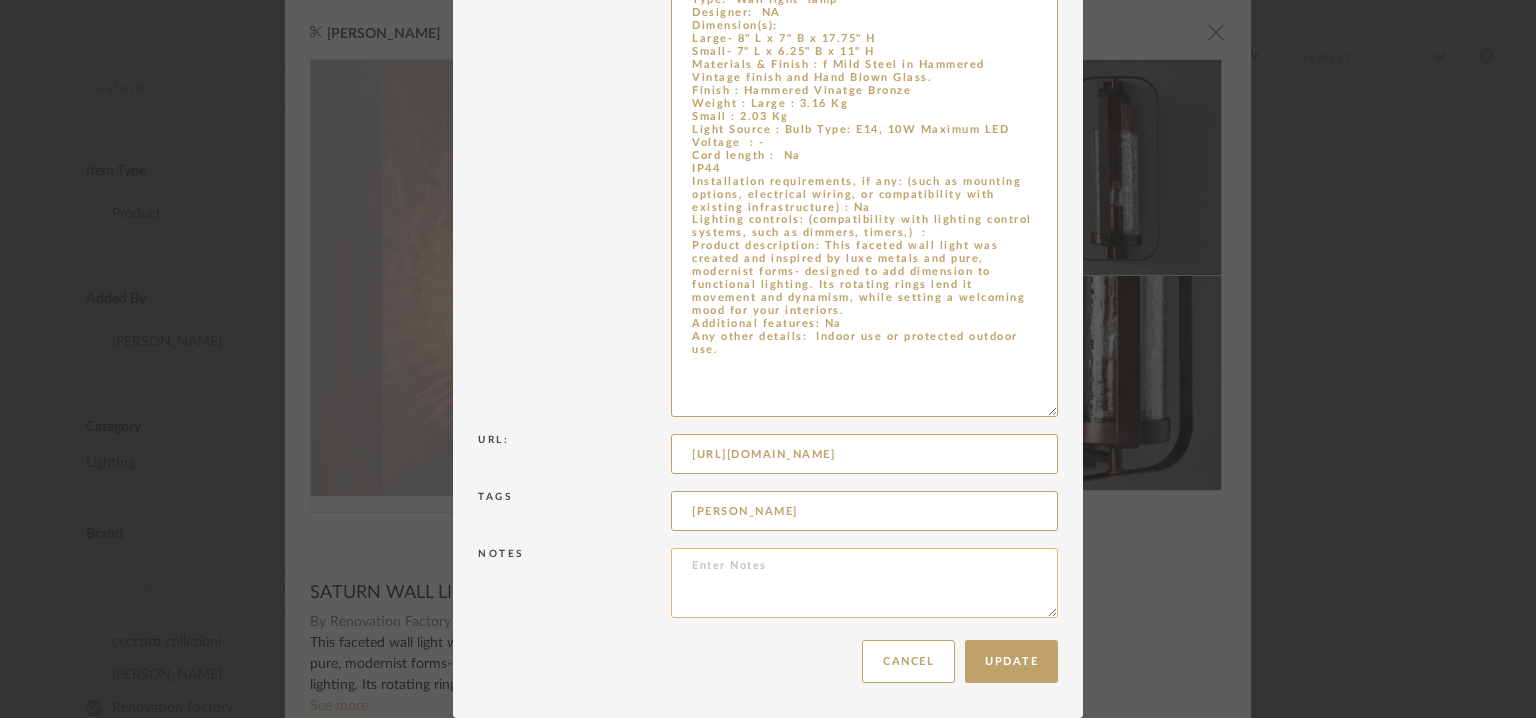 click at bounding box center (864, 583) 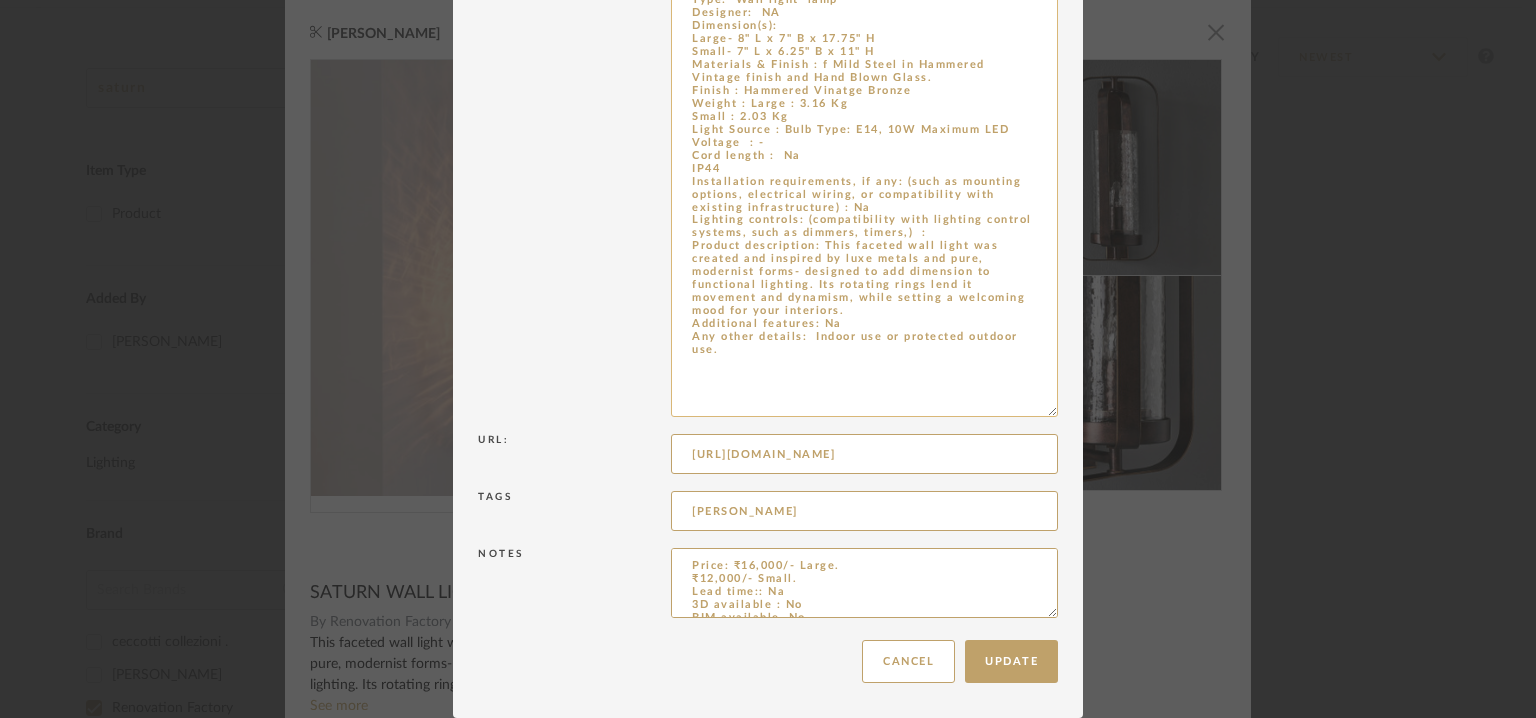 scroll, scrollTop: 124, scrollLeft: 0, axis: vertical 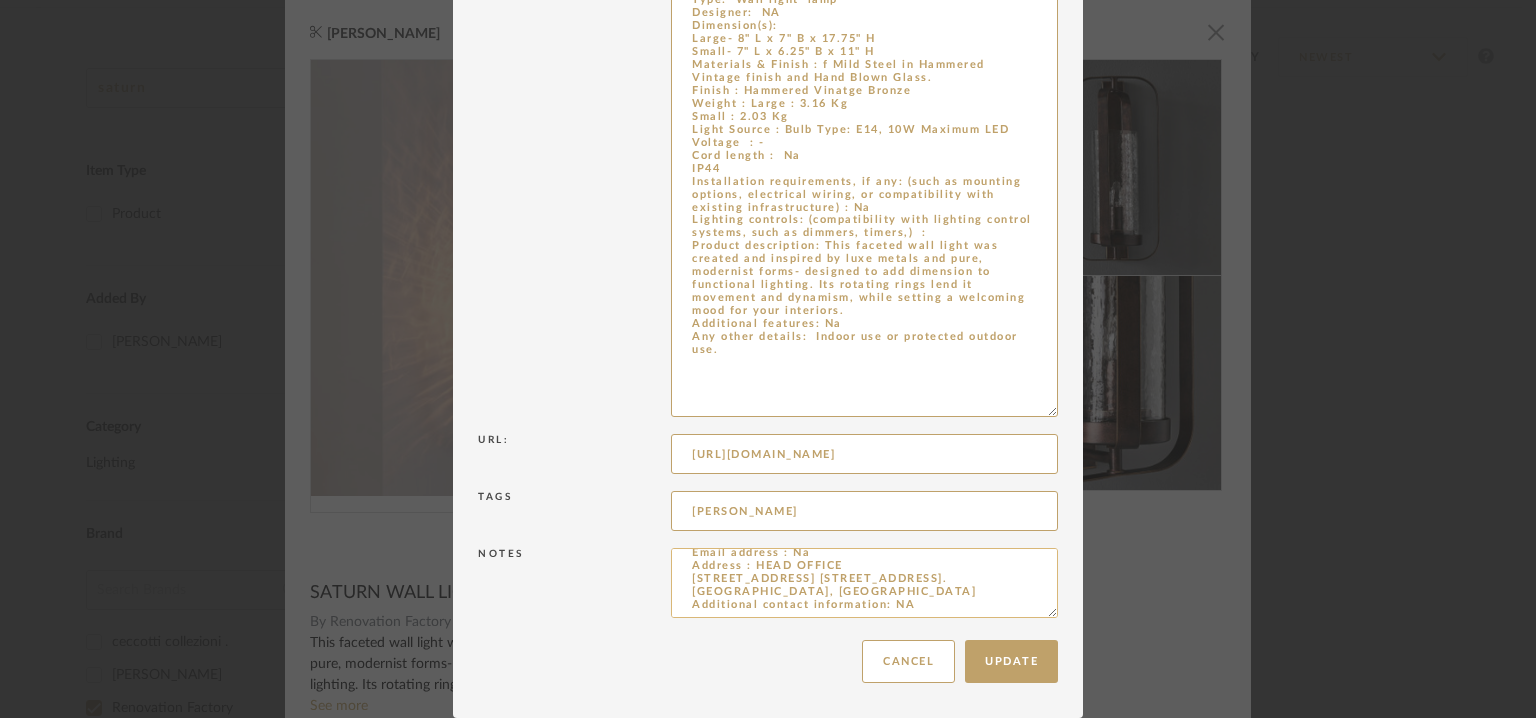 click on "Price: ₹16,000/- Large.
₹12,000/- Small.
Lead time:: Na
3D available : No
BIM available. No.
Point of Contact  : To be eastablished.
Contact number :  Na
Email address : Na
Address : HEAD OFFICE
[STREET_ADDRESS] [STREET_ADDRESS]. [GEOGRAPHIC_DATA], [GEOGRAPHIC_DATA]
Additional contact information: NA" at bounding box center (864, 583) 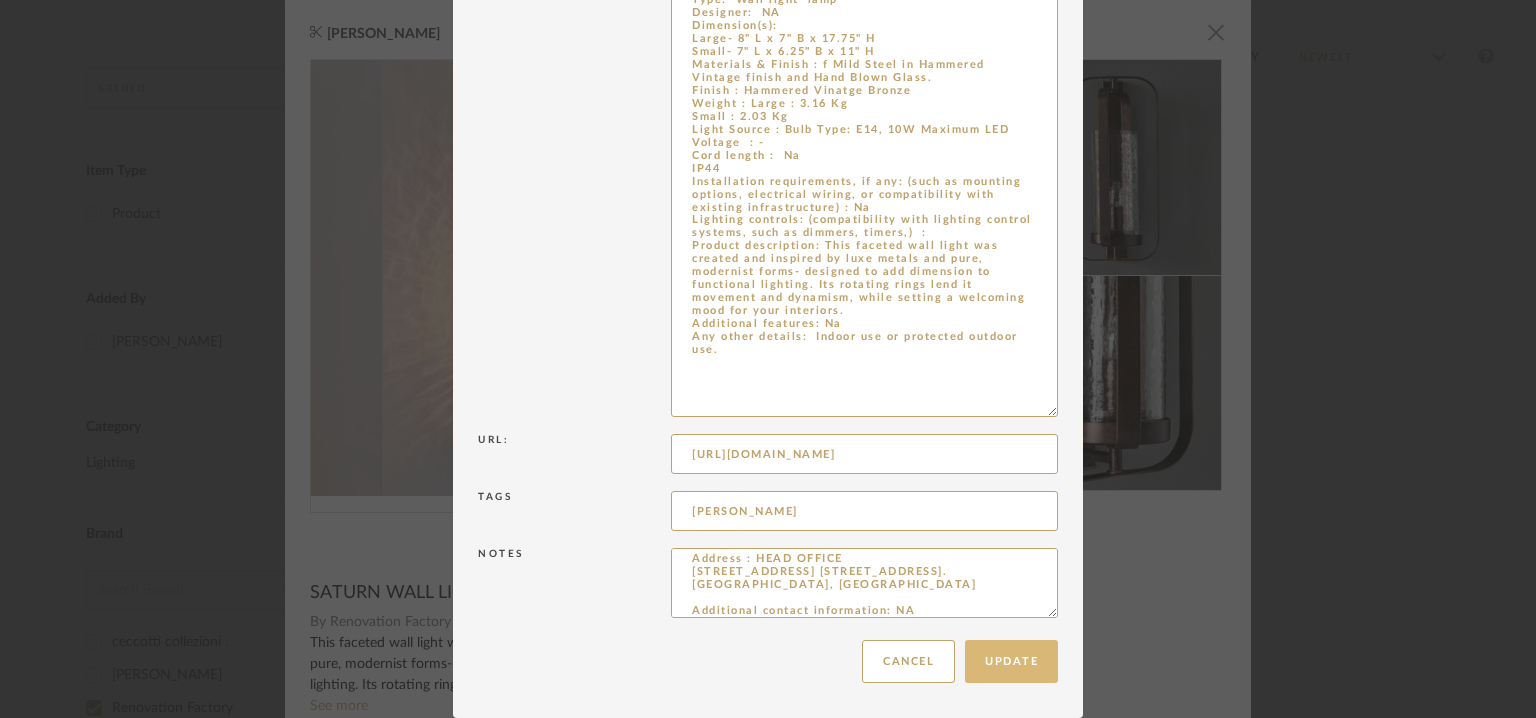 type on "Price: ₹16,000/- Large.
₹12,000/- Small.
Lead time:: Na
3D available : No
BIM available. No.
Point of Contact  : To be eastablished.
Contact number :  Na
Email address : Na
Address : HEAD OFFICE
[STREET_ADDRESS] [STREET_ADDRESS]. [GEOGRAPHIC_DATA], [GEOGRAPHIC_DATA]
Additional contact information: NA" 